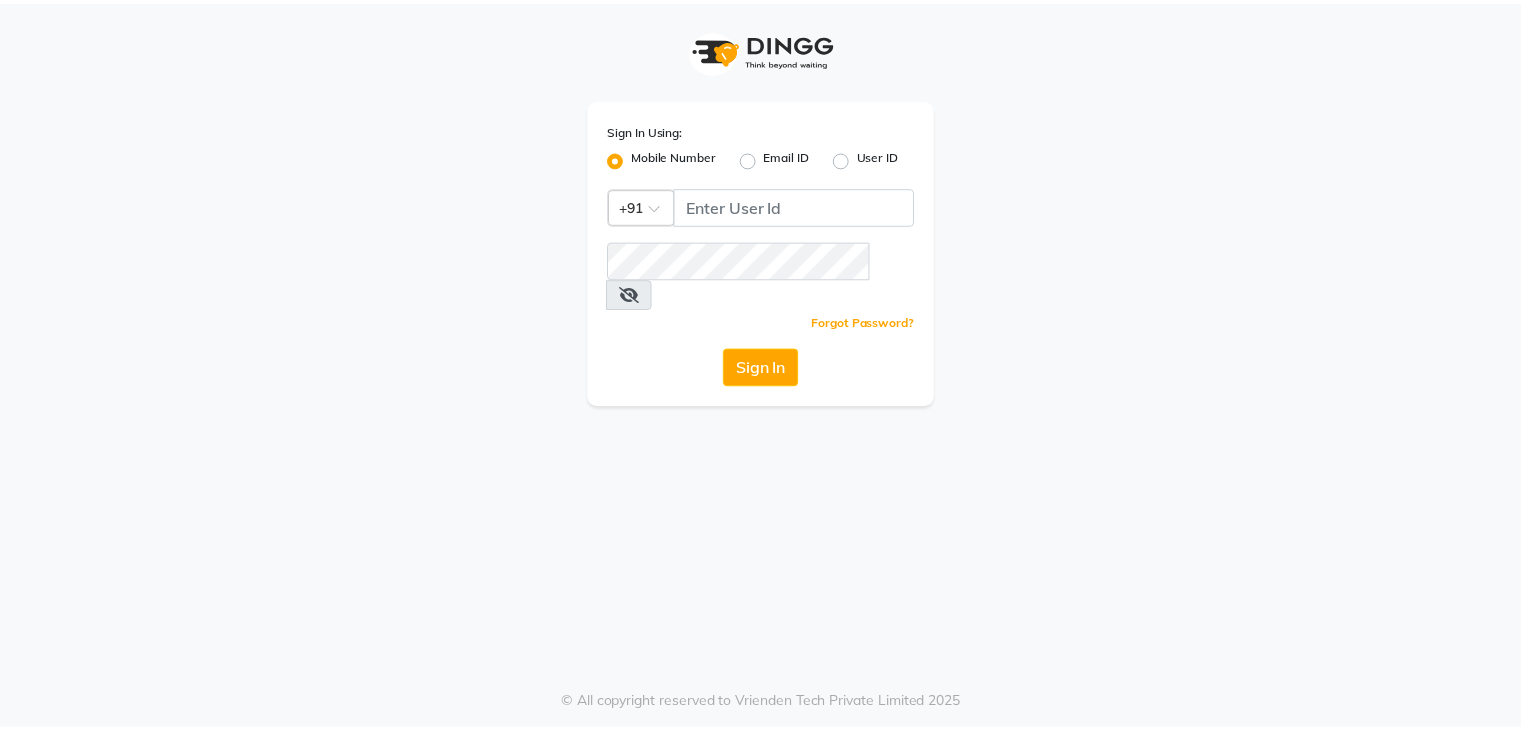 scroll, scrollTop: 0, scrollLeft: 0, axis: both 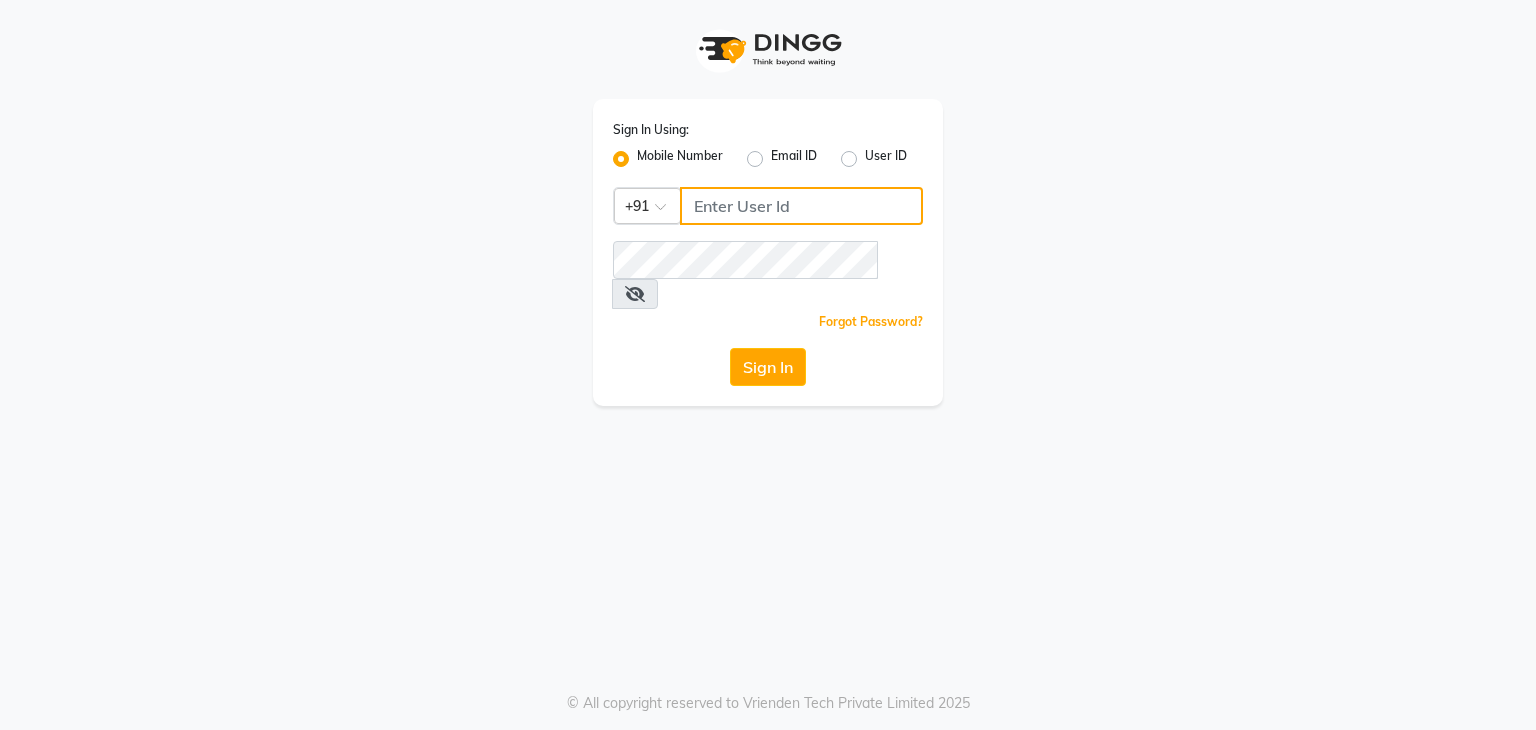 type on "[PHONE]" 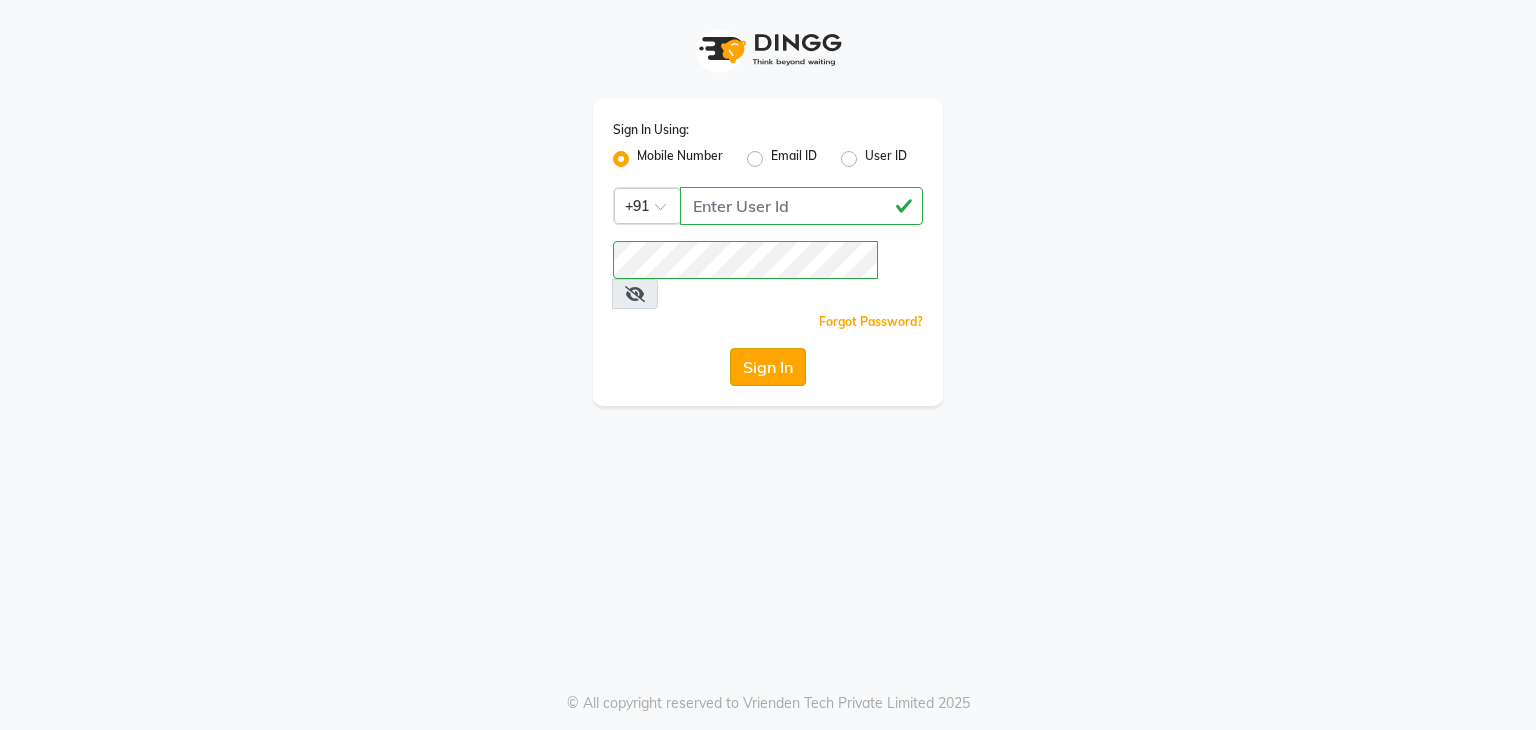 click on "Sign In" 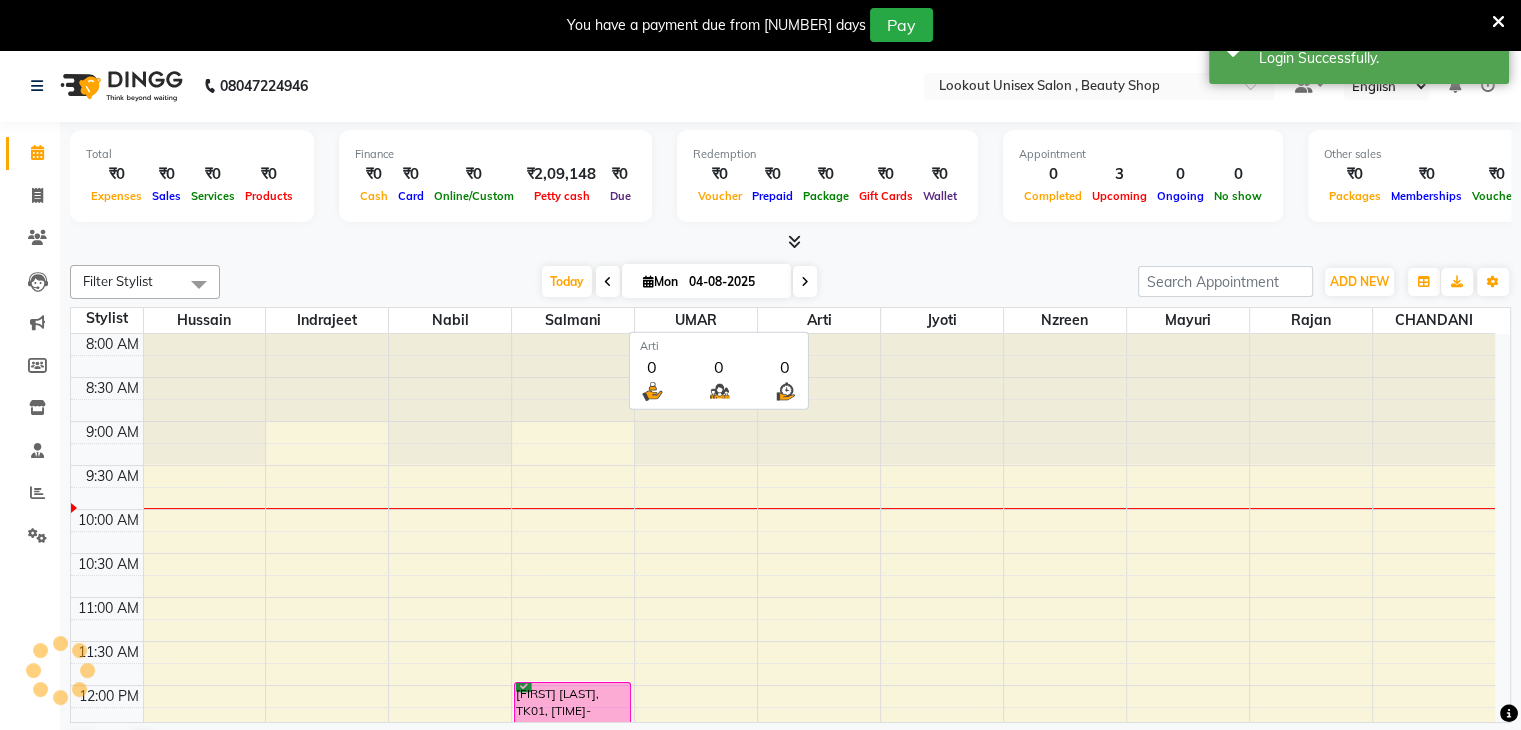 scroll, scrollTop: 0, scrollLeft: 0, axis: both 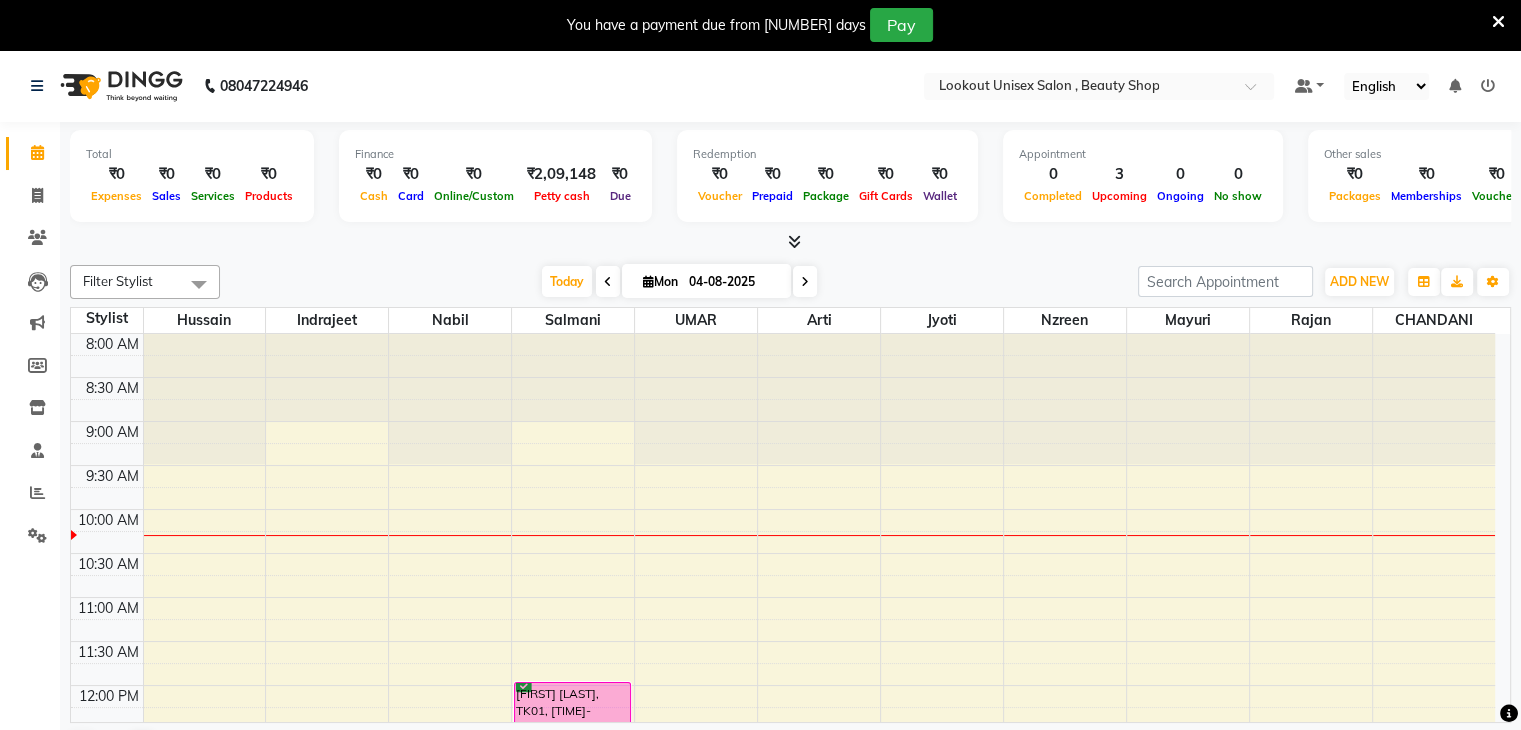 click at bounding box center [648, 281] 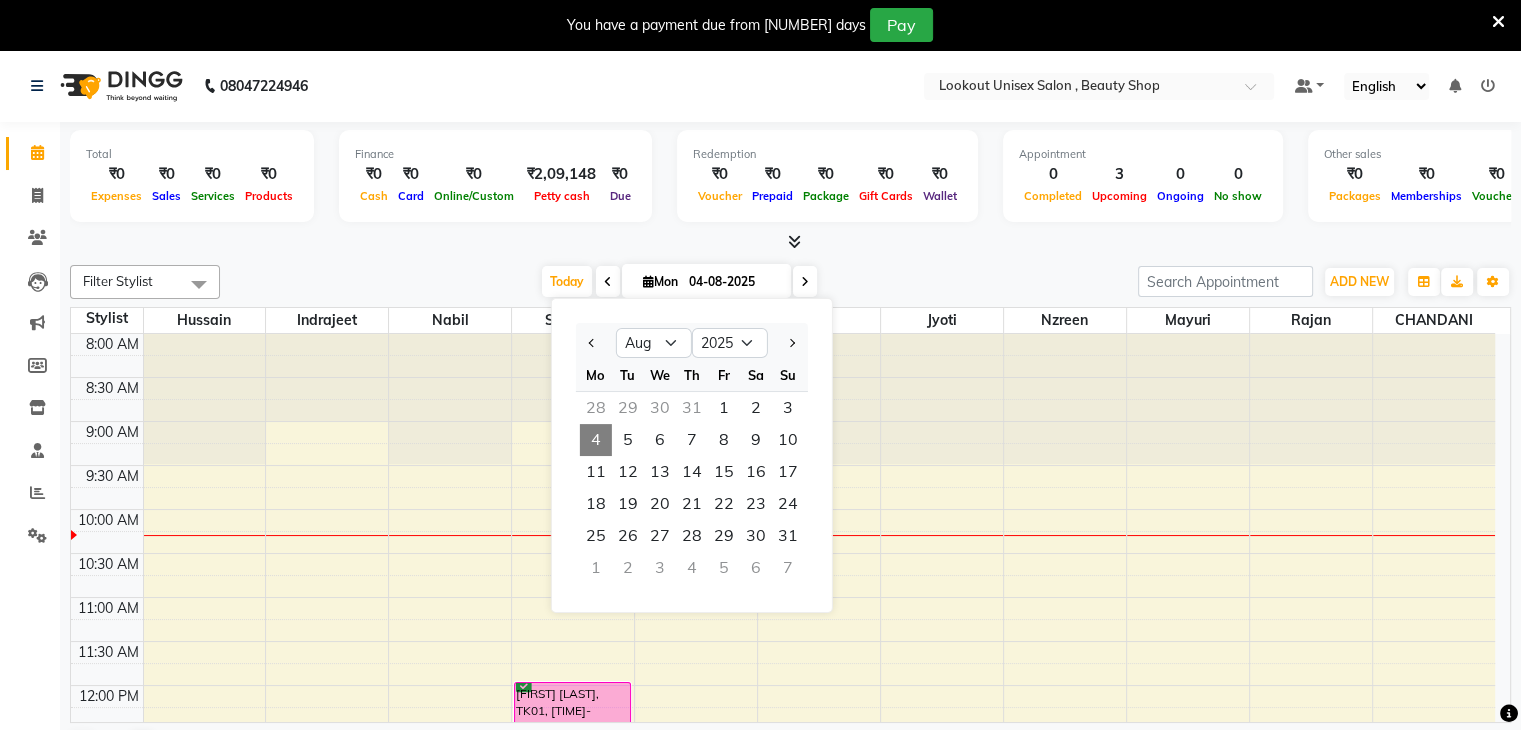 click on "28" at bounding box center (596, 408) 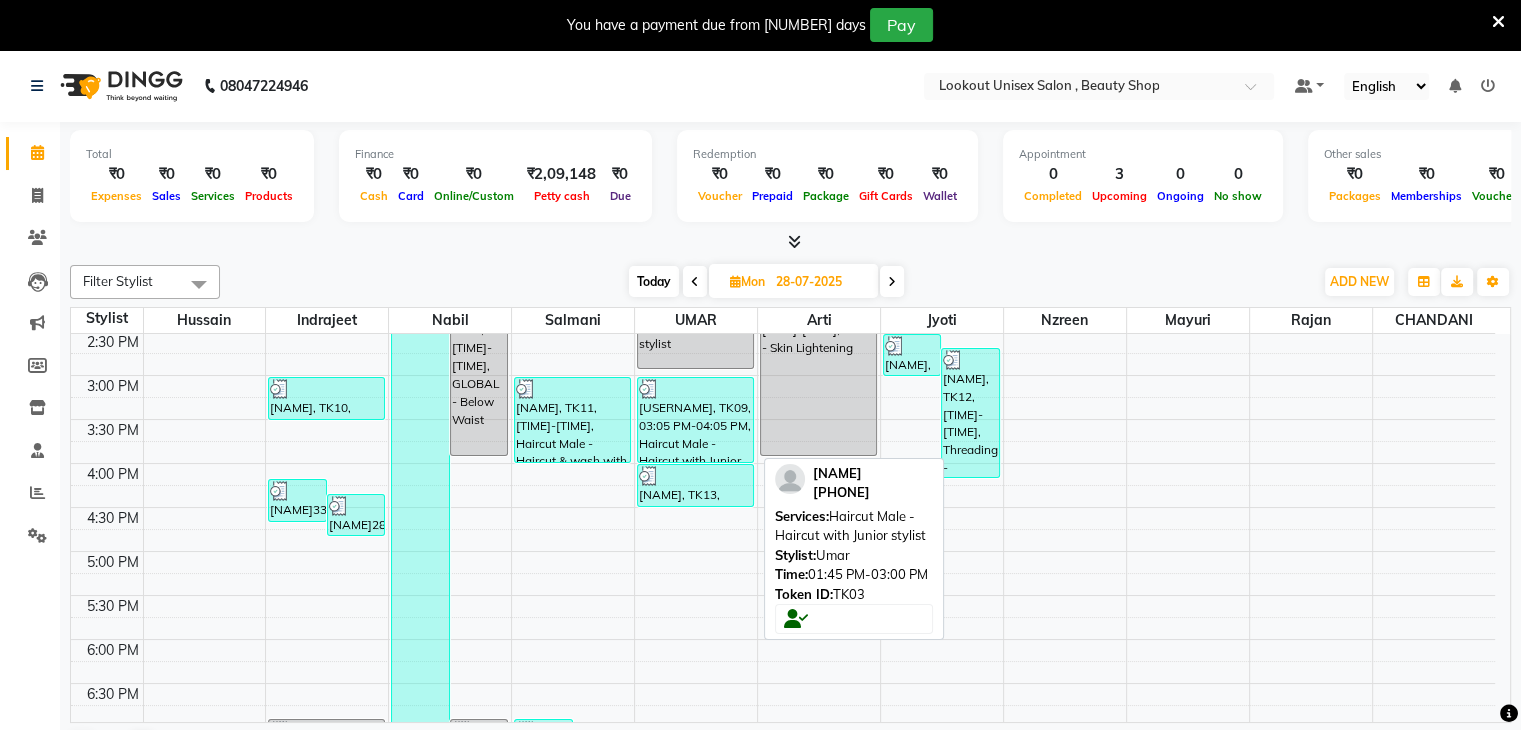 scroll, scrollTop: 575, scrollLeft: 0, axis: vertical 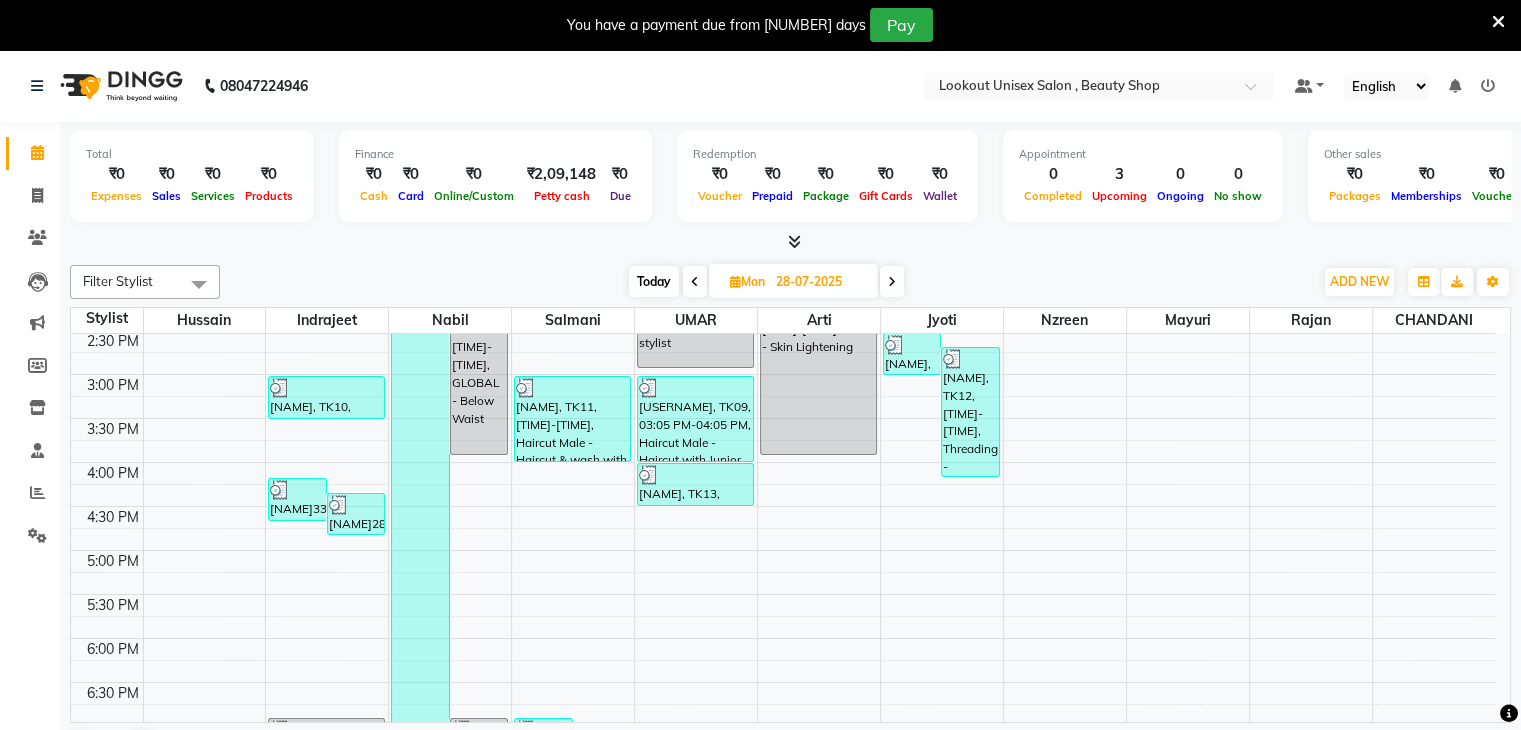 click at bounding box center [892, 282] 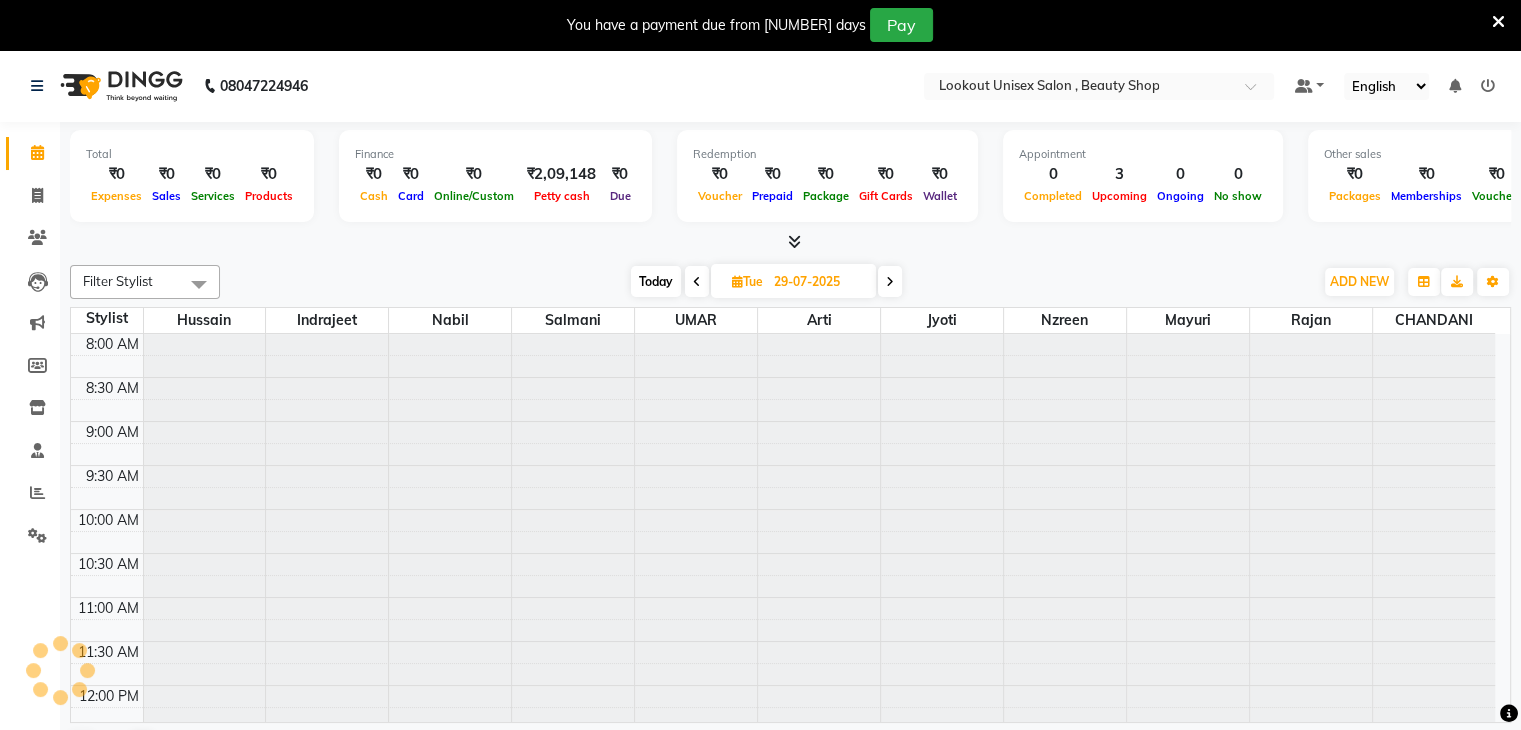 scroll, scrollTop: 175, scrollLeft: 0, axis: vertical 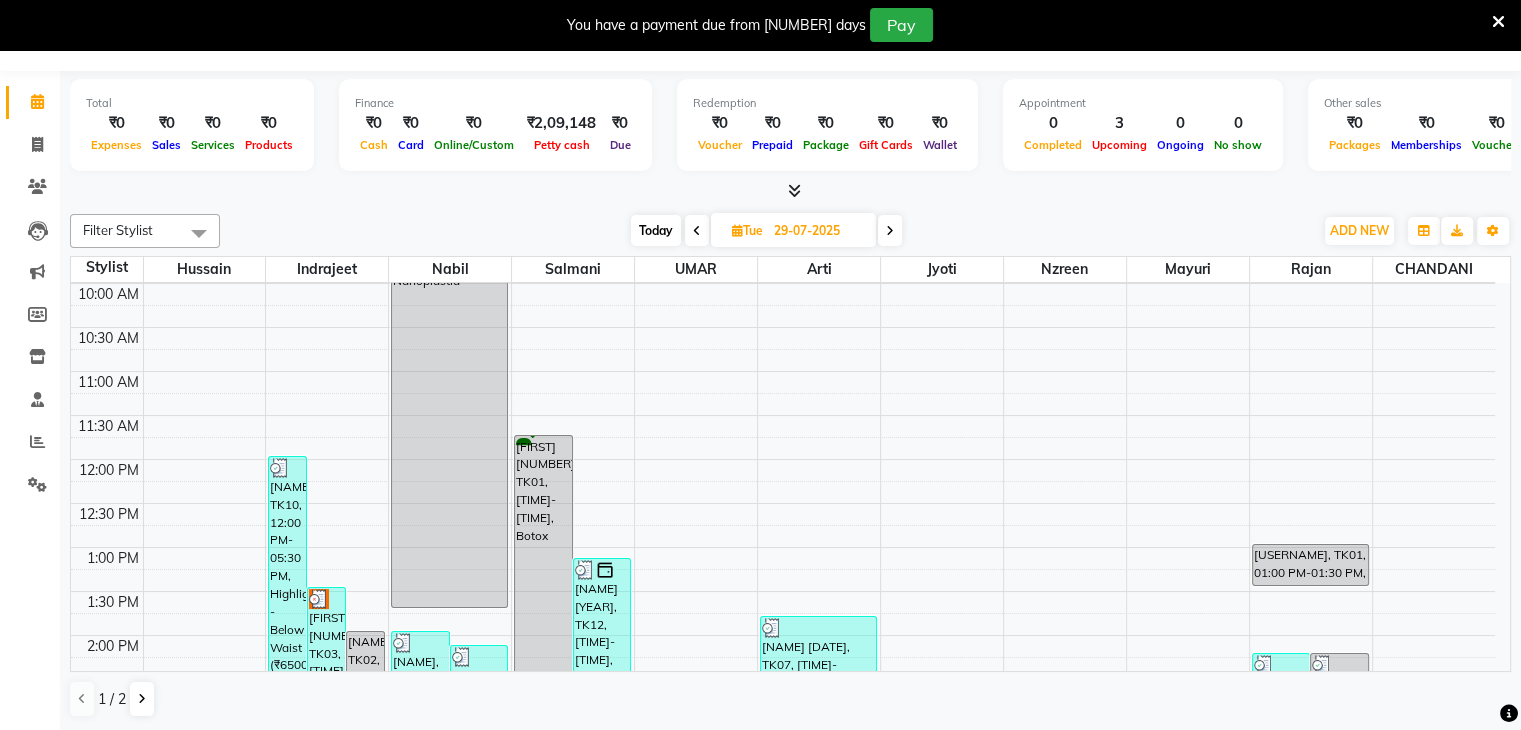 click at bounding box center (890, 230) 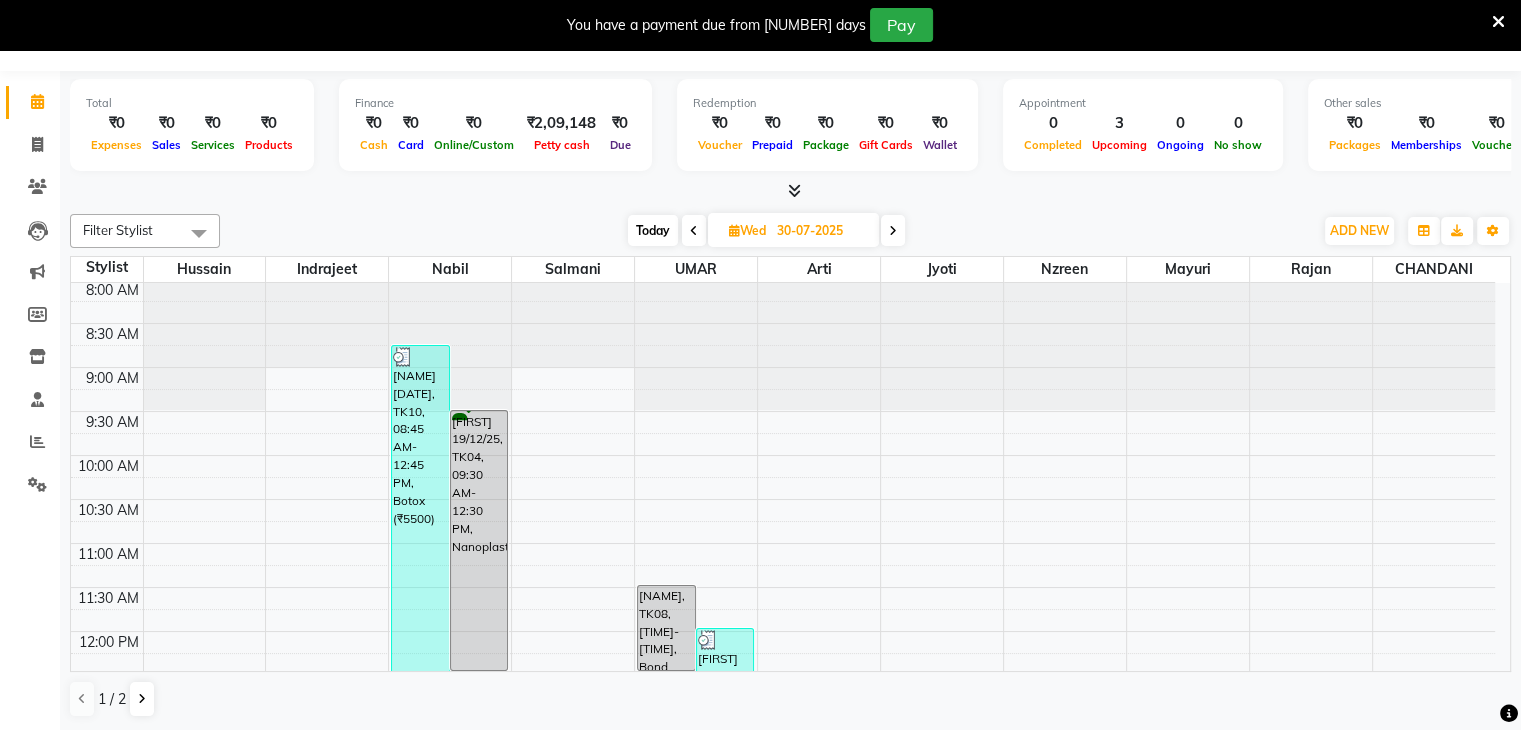 scroll, scrollTop: 0, scrollLeft: 0, axis: both 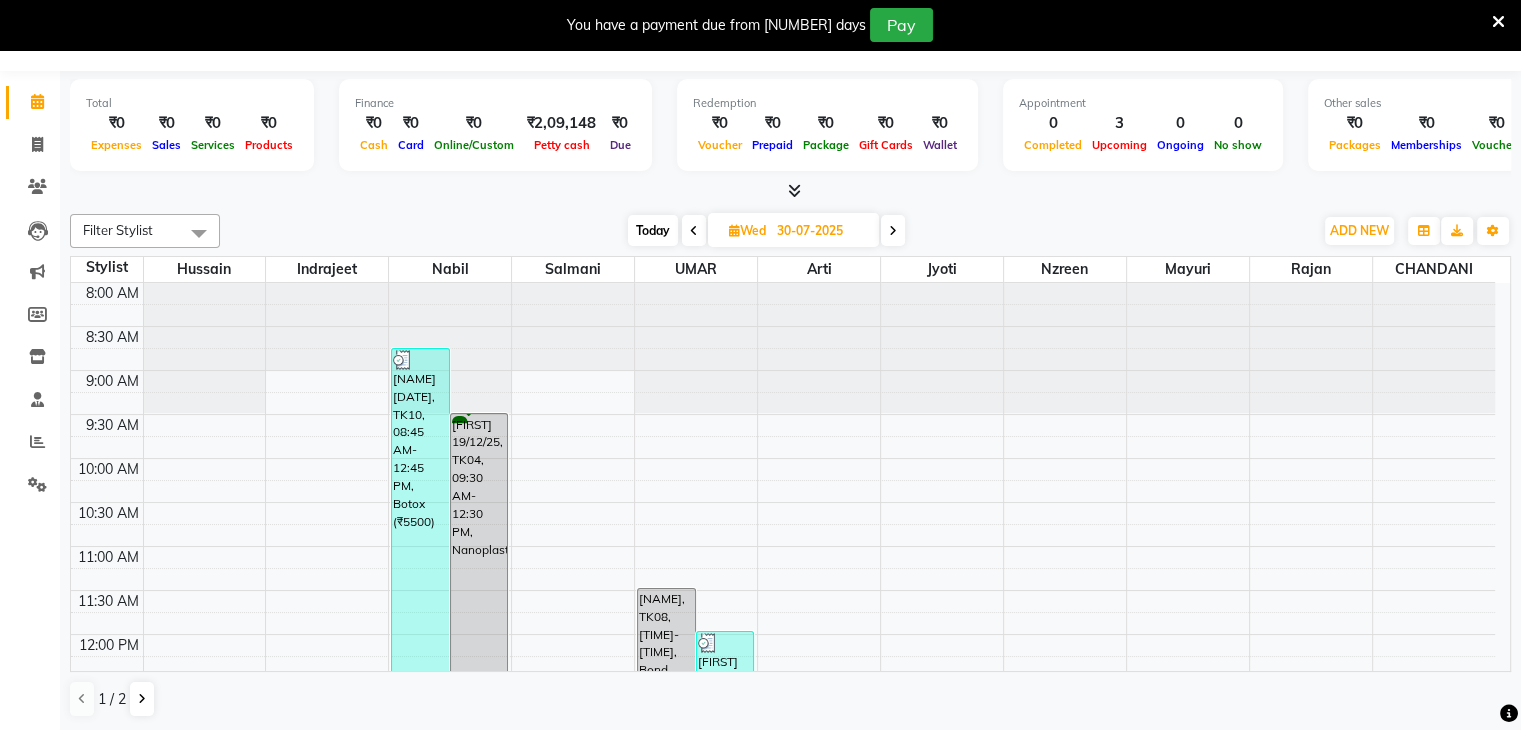 click at bounding box center (893, 231) 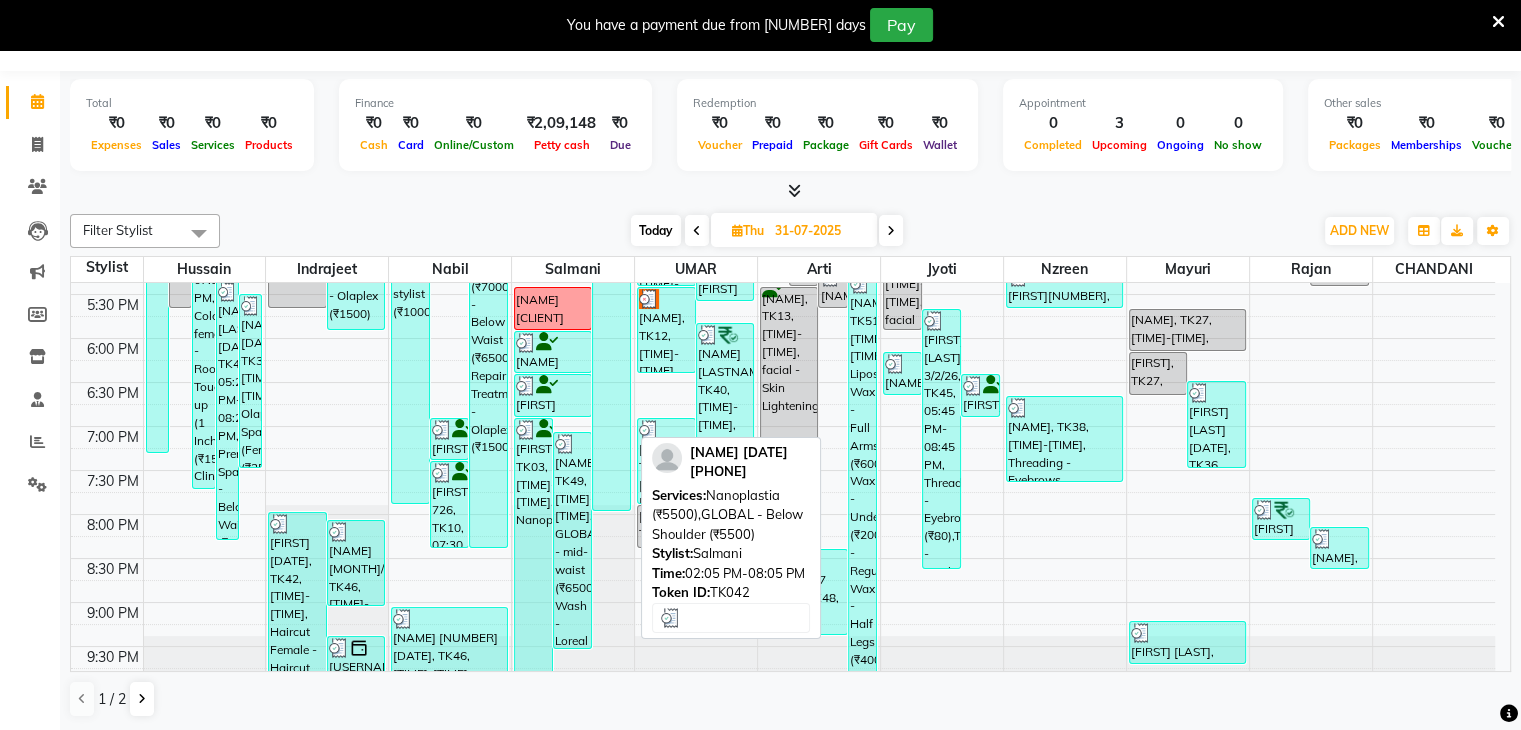 scroll, scrollTop: 830, scrollLeft: 0, axis: vertical 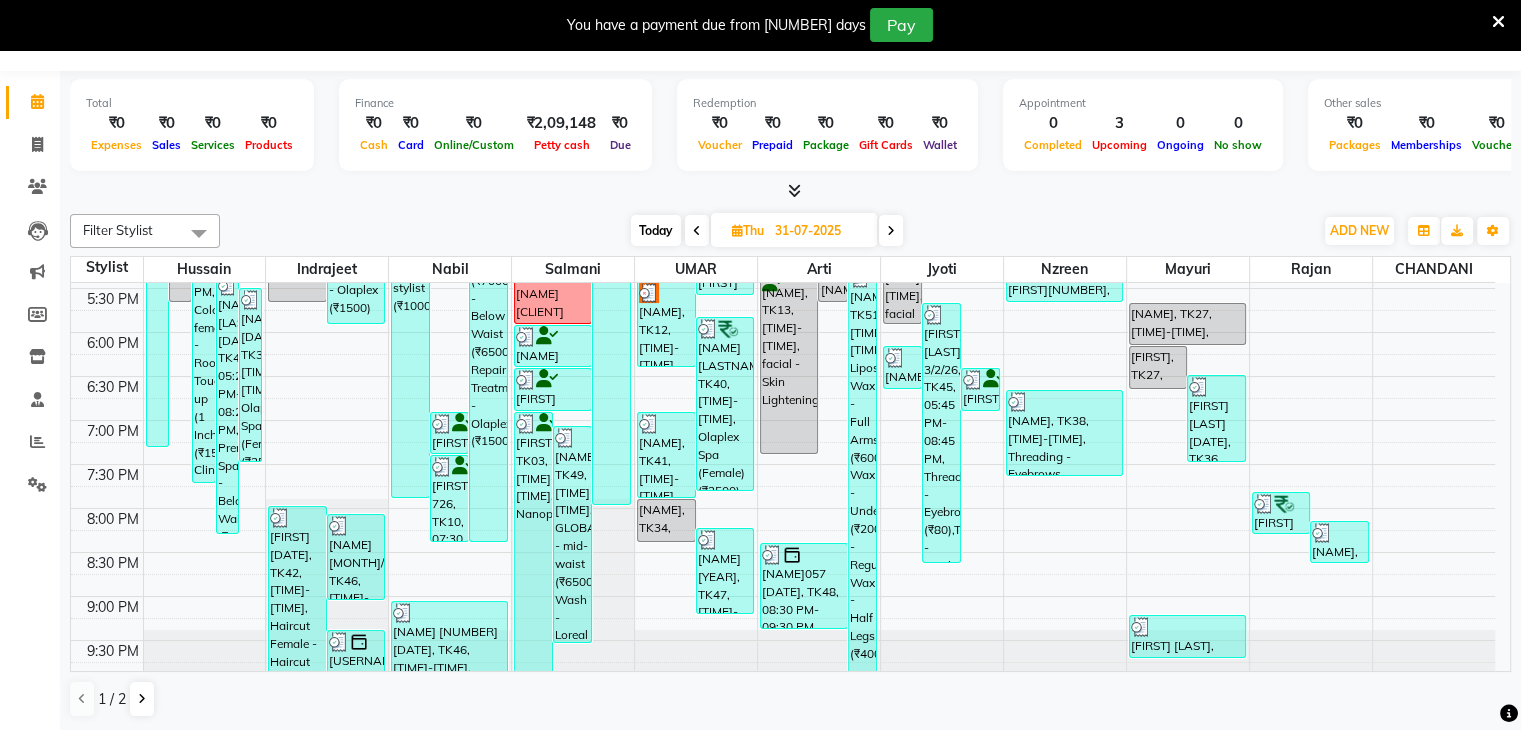 click at bounding box center (891, 231) 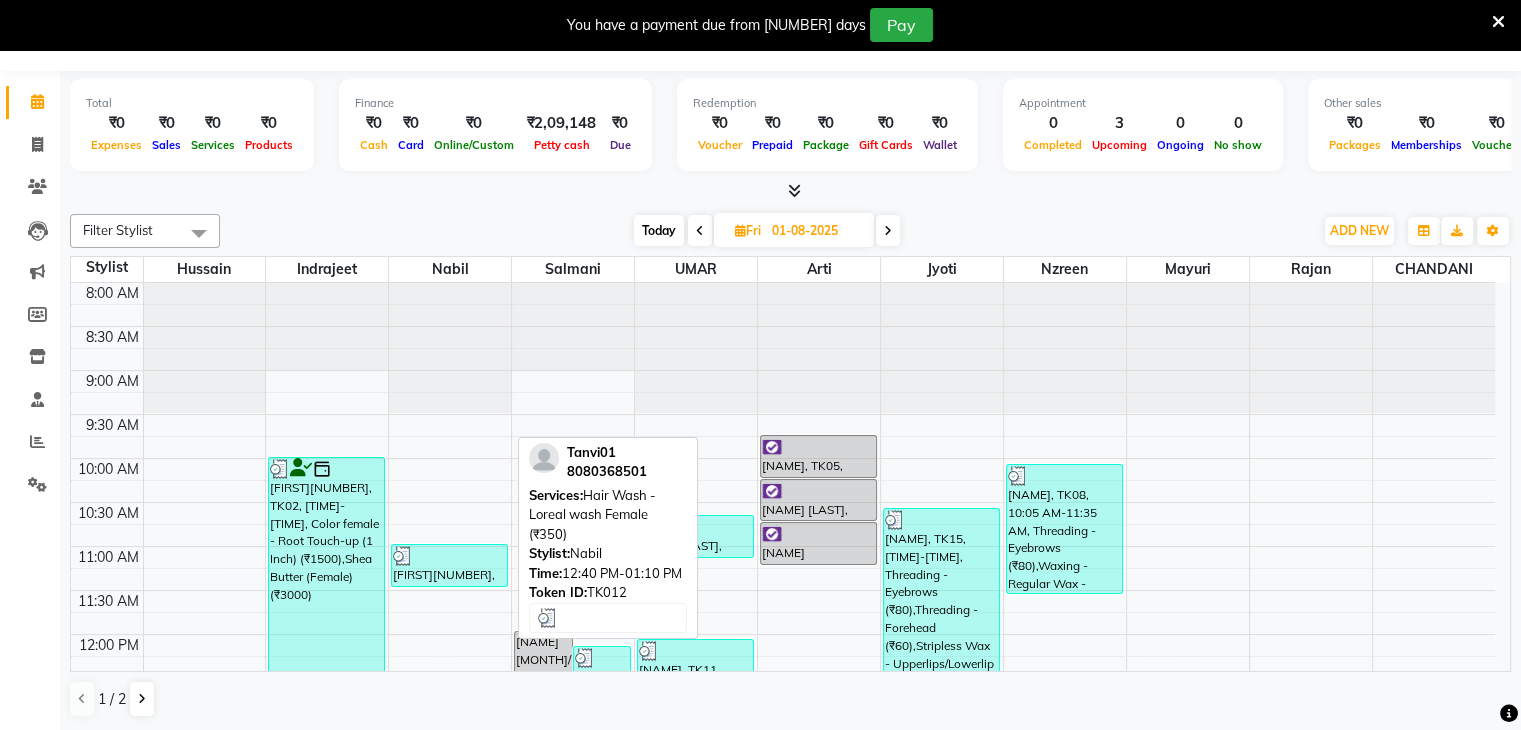 scroll, scrollTop: 0, scrollLeft: 0, axis: both 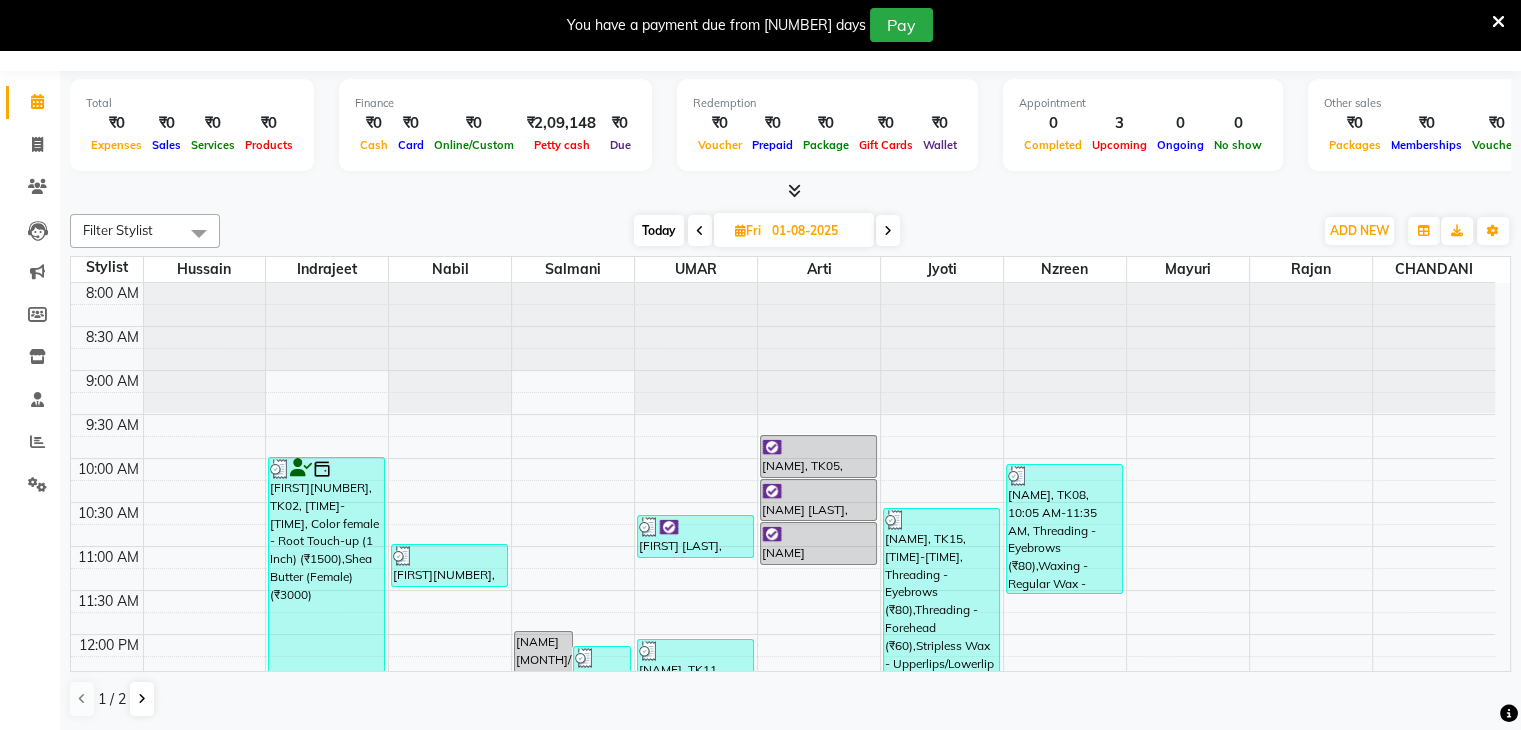 click at bounding box center (888, 230) 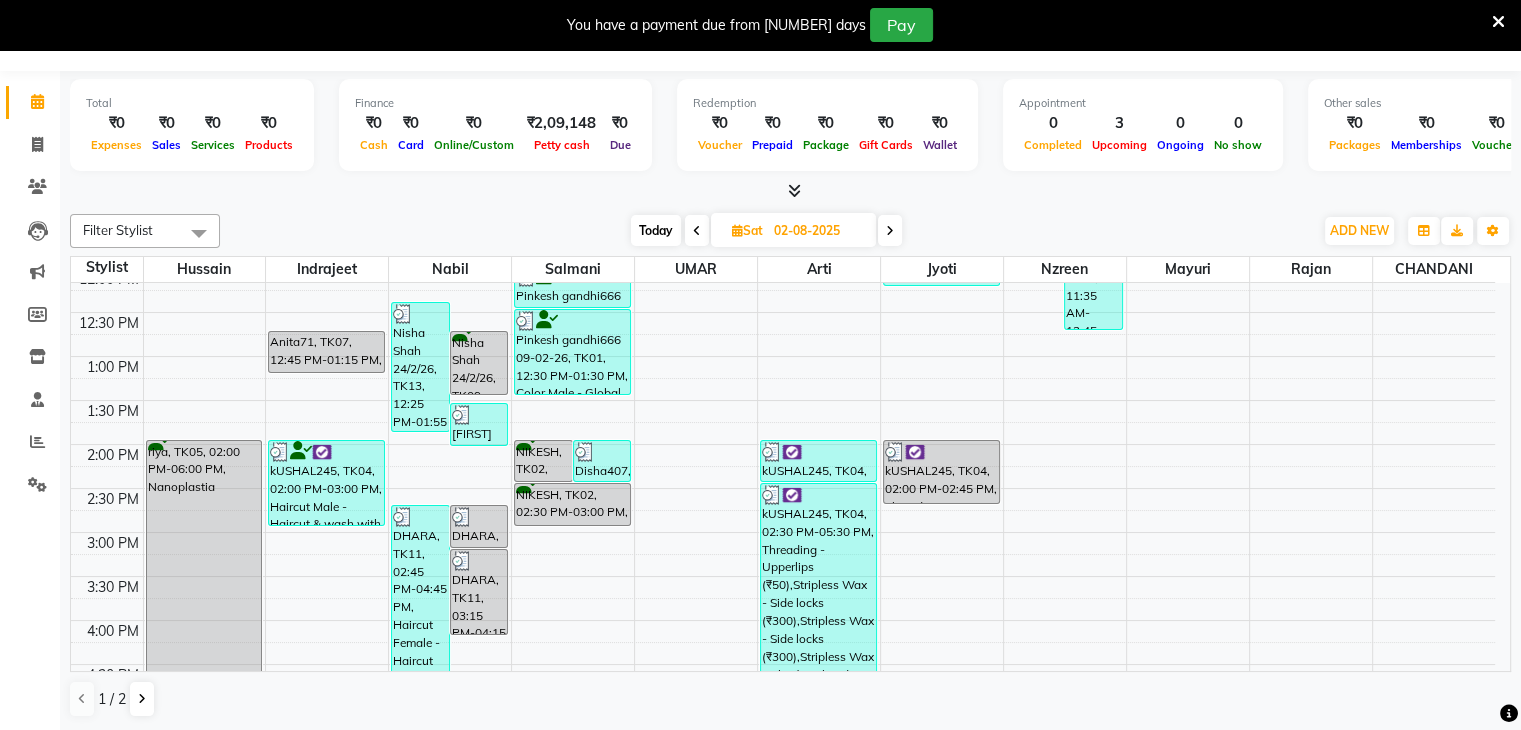 scroll, scrollTop: 375, scrollLeft: 0, axis: vertical 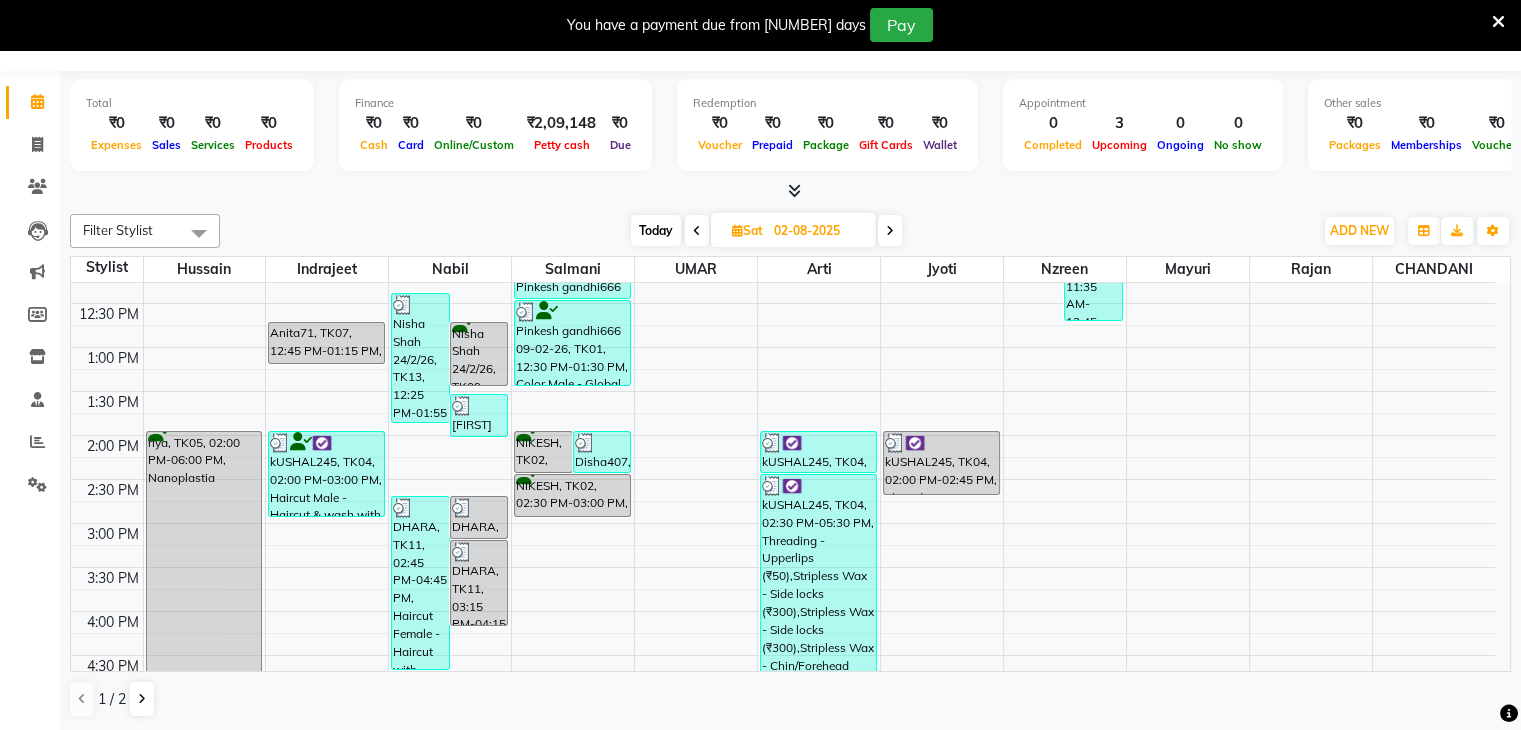 click on "Today" at bounding box center [656, 230] 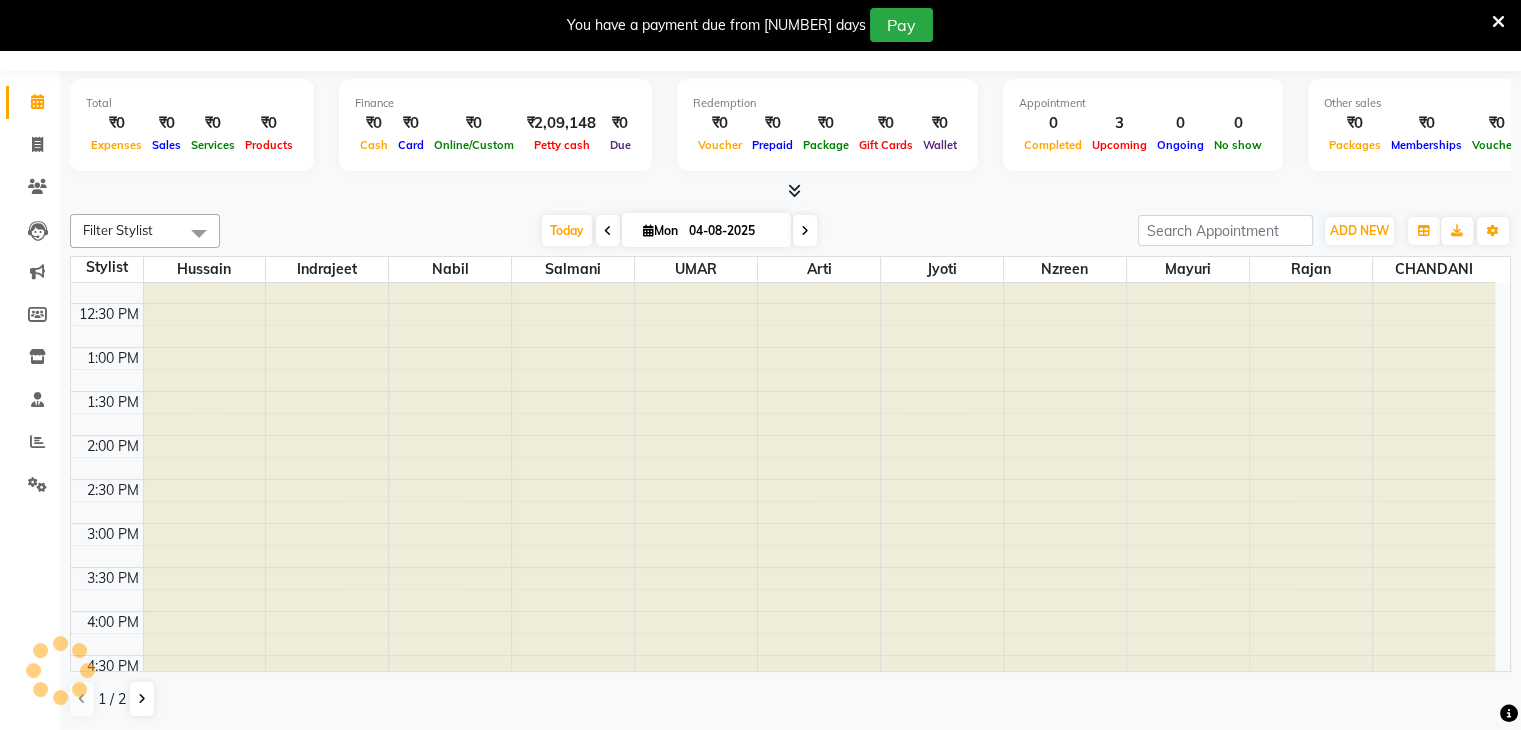 scroll, scrollTop: 175, scrollLeft: 0, axis: vertical 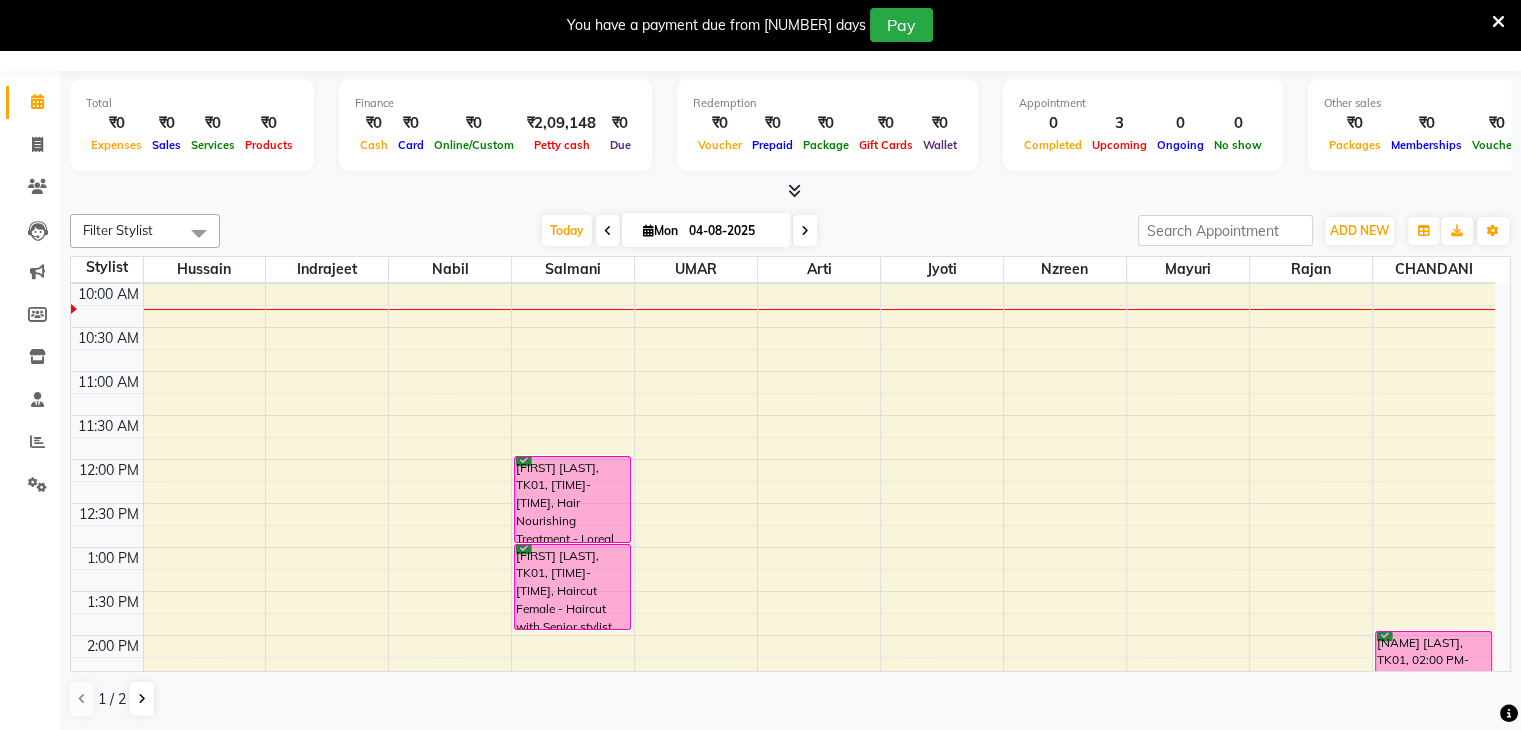 click at bounding box center [648, 230] 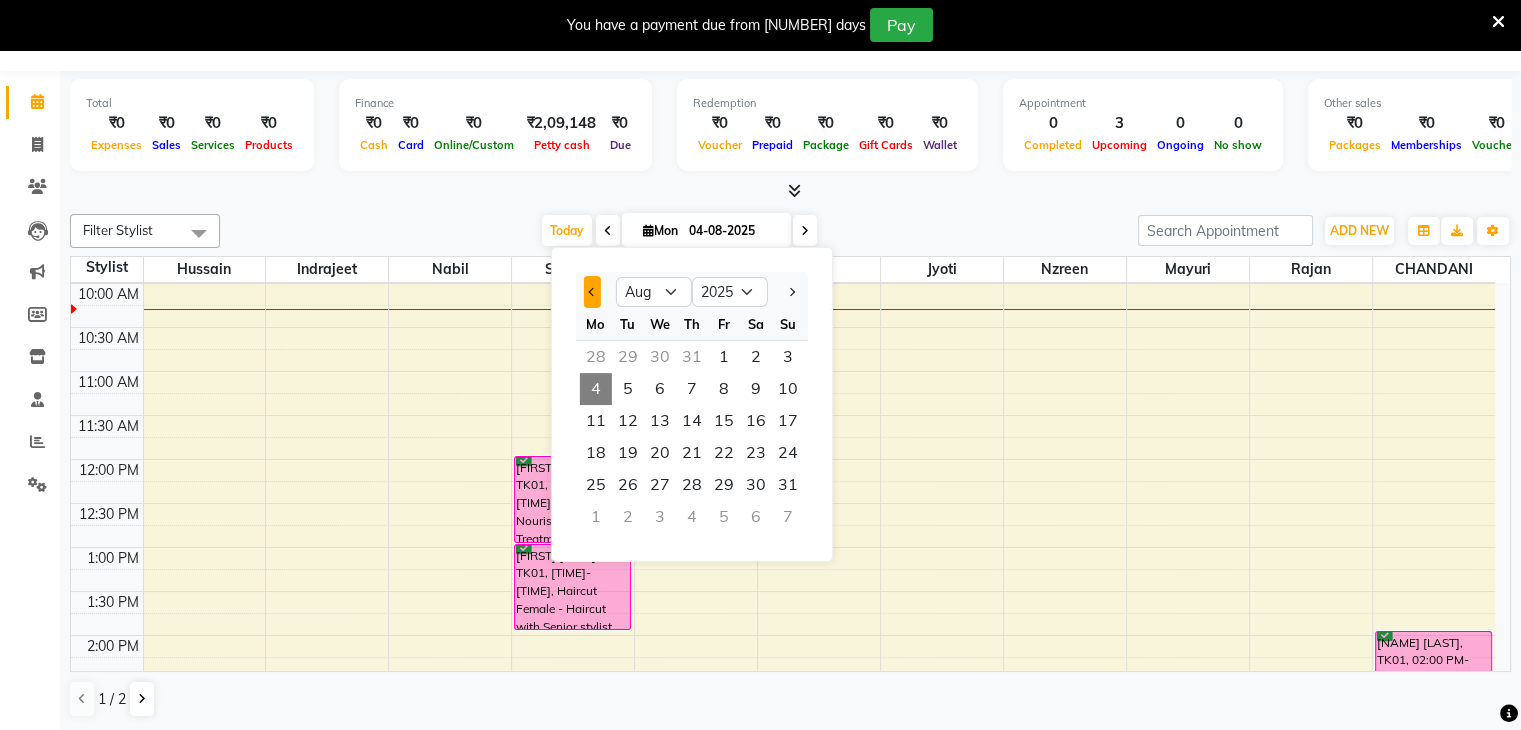 click at bounding box center [592, 292] 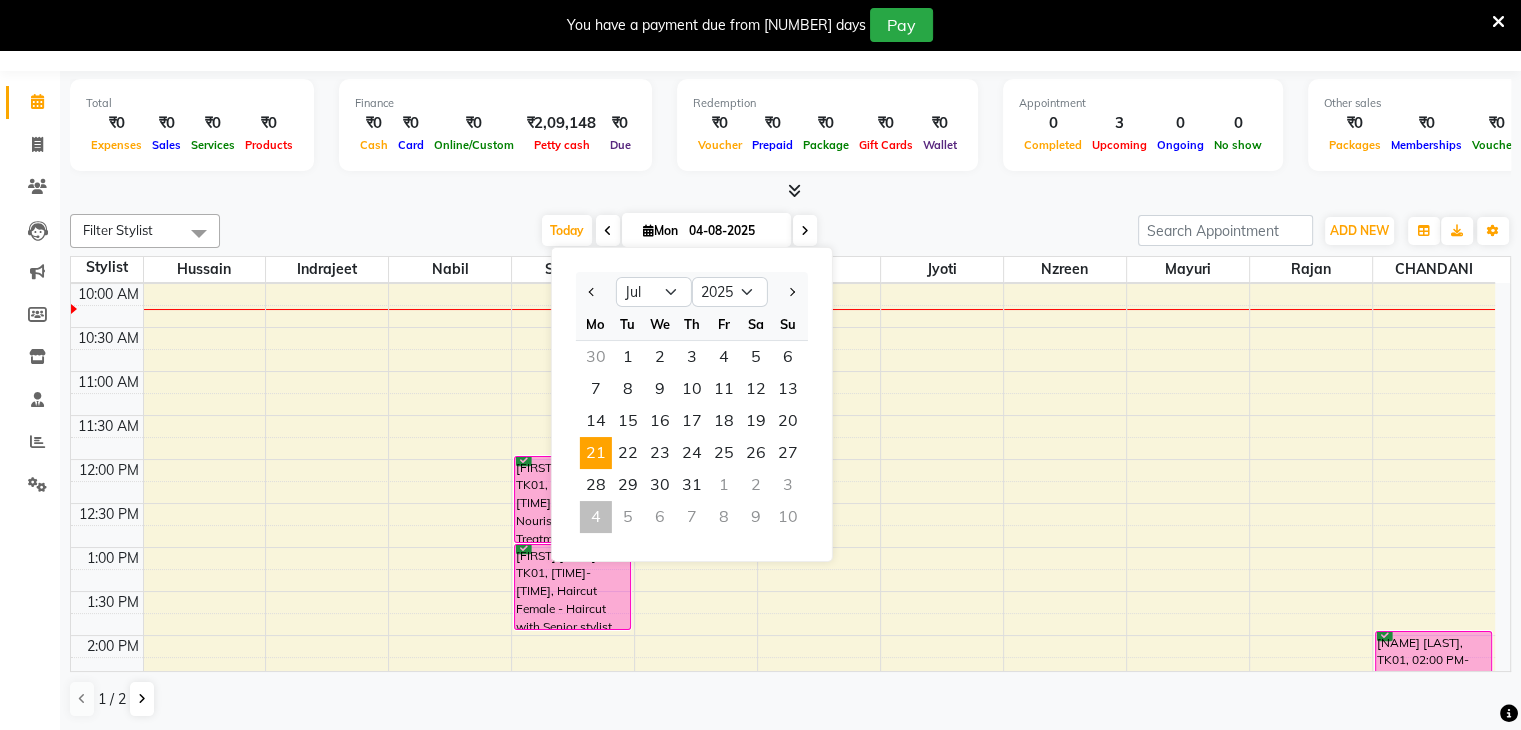 click on "21" at bounding box center [596, 453] 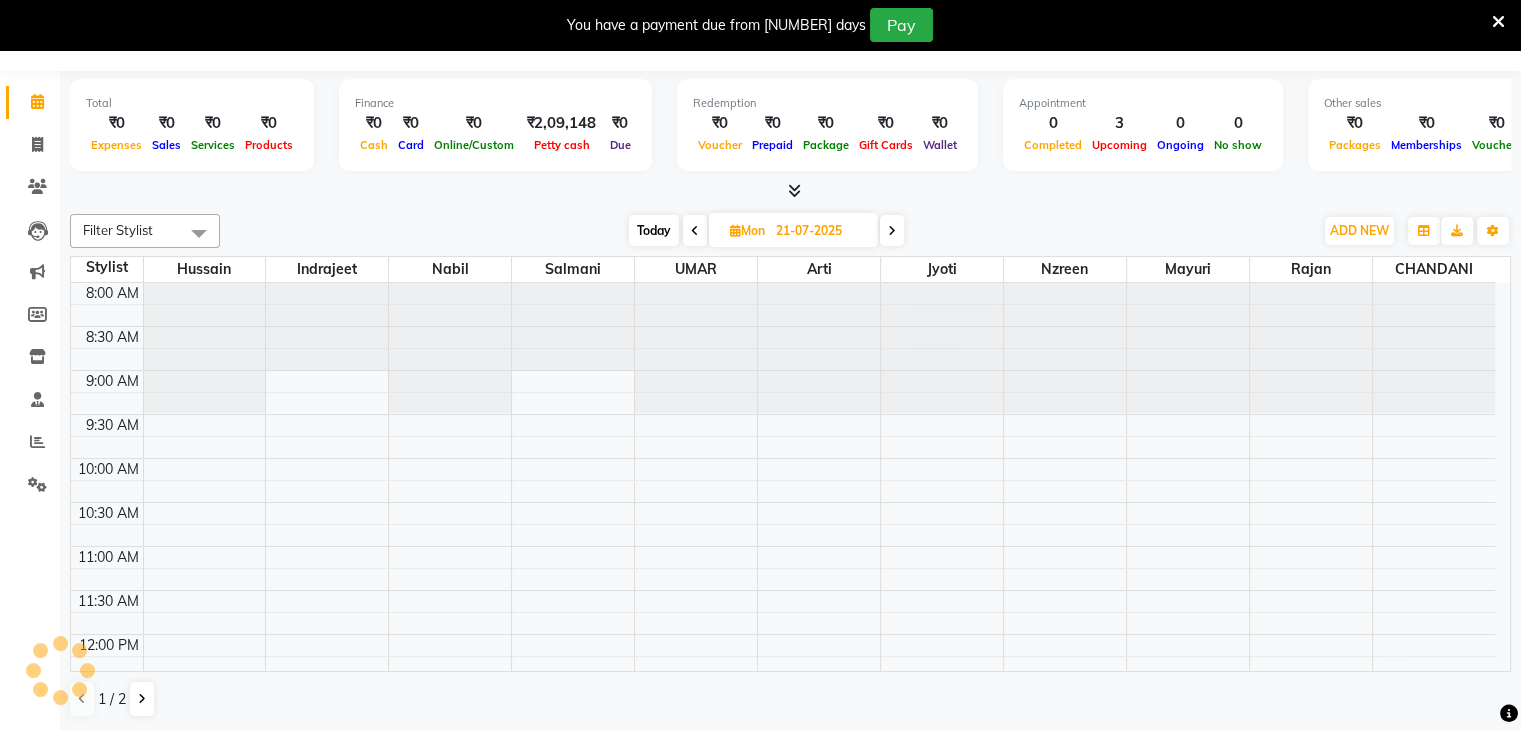 scroll, scrollTop: 176, scrollLeft: 0, axis: vertical 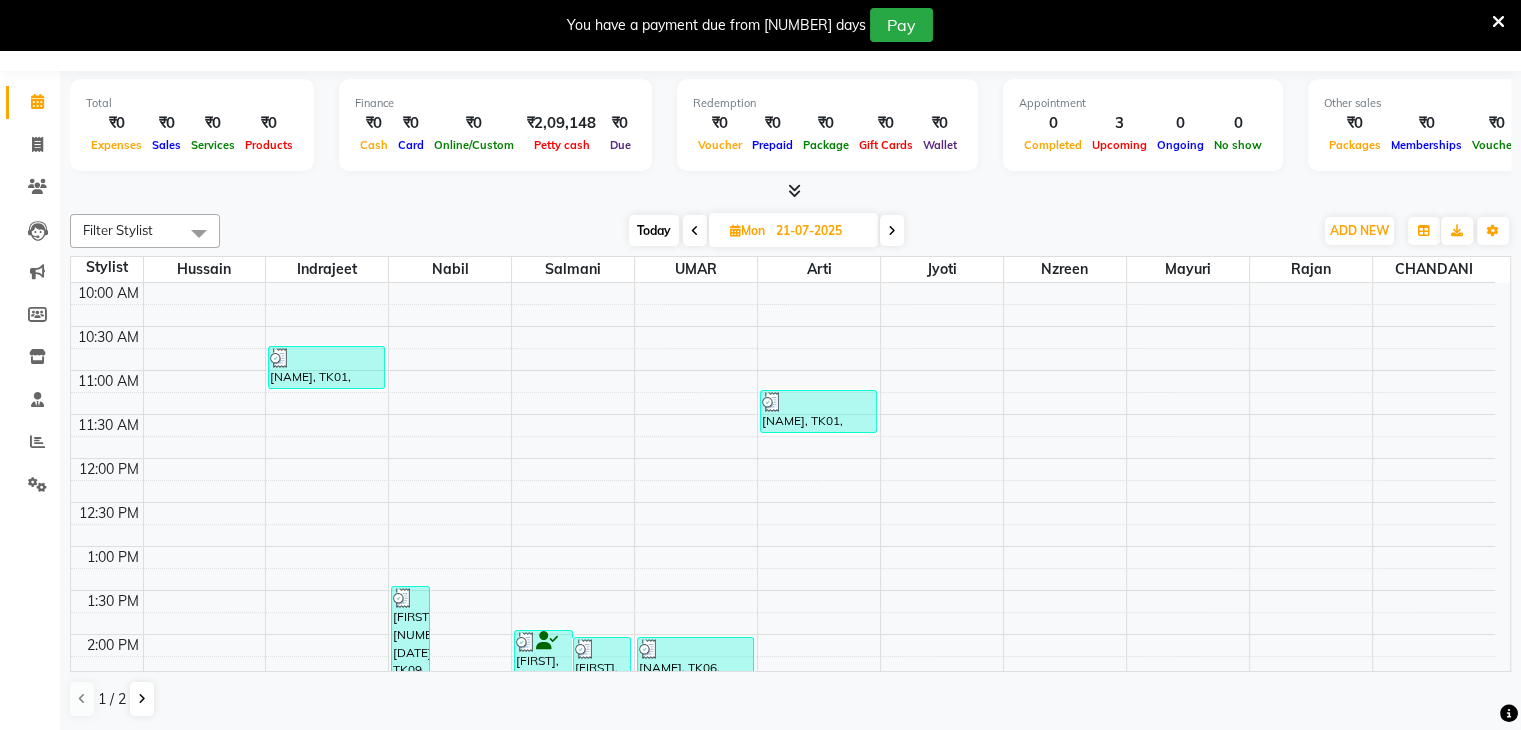 click at bounding box center [892, 230] 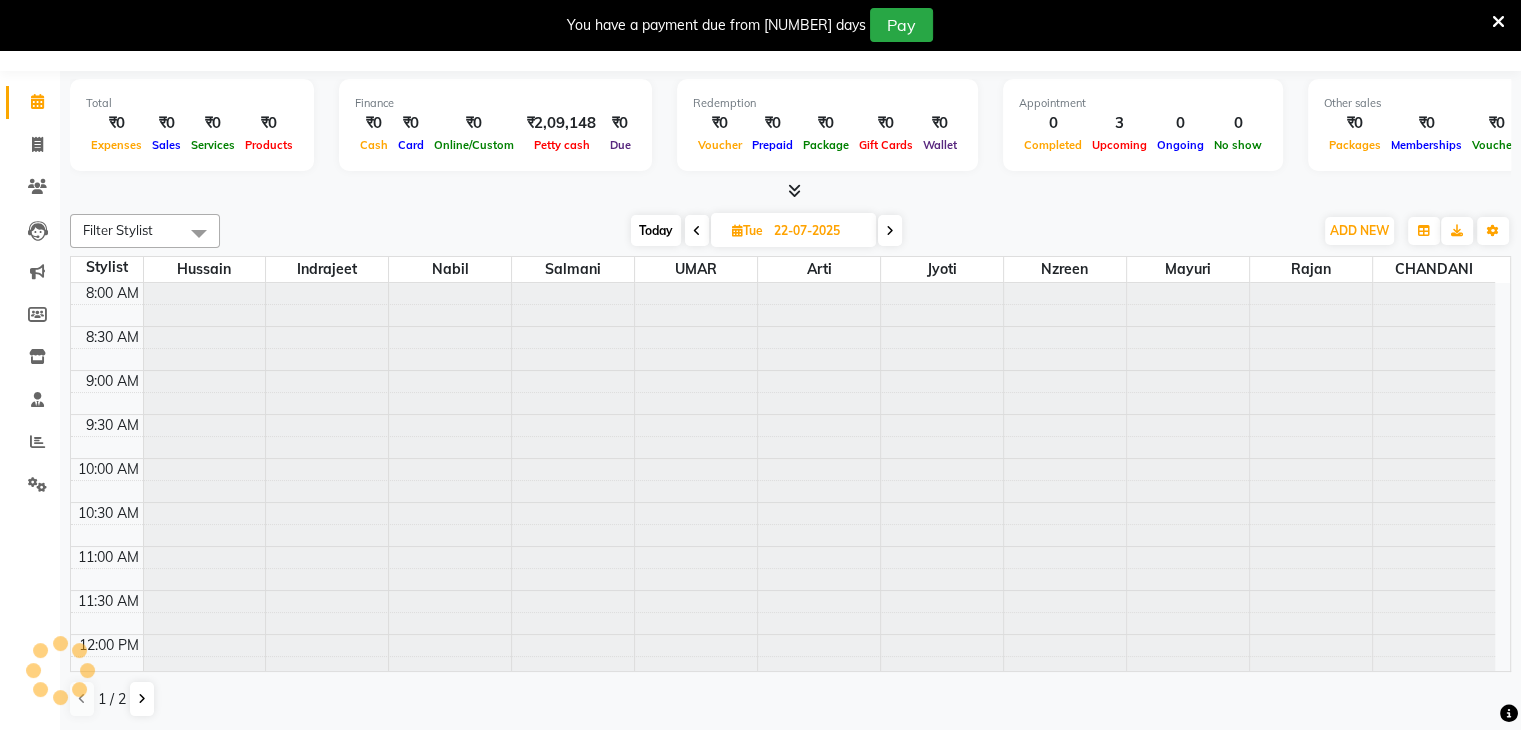 scroll, scrollTop: 176, scrollLeft: 0, axis: vertical 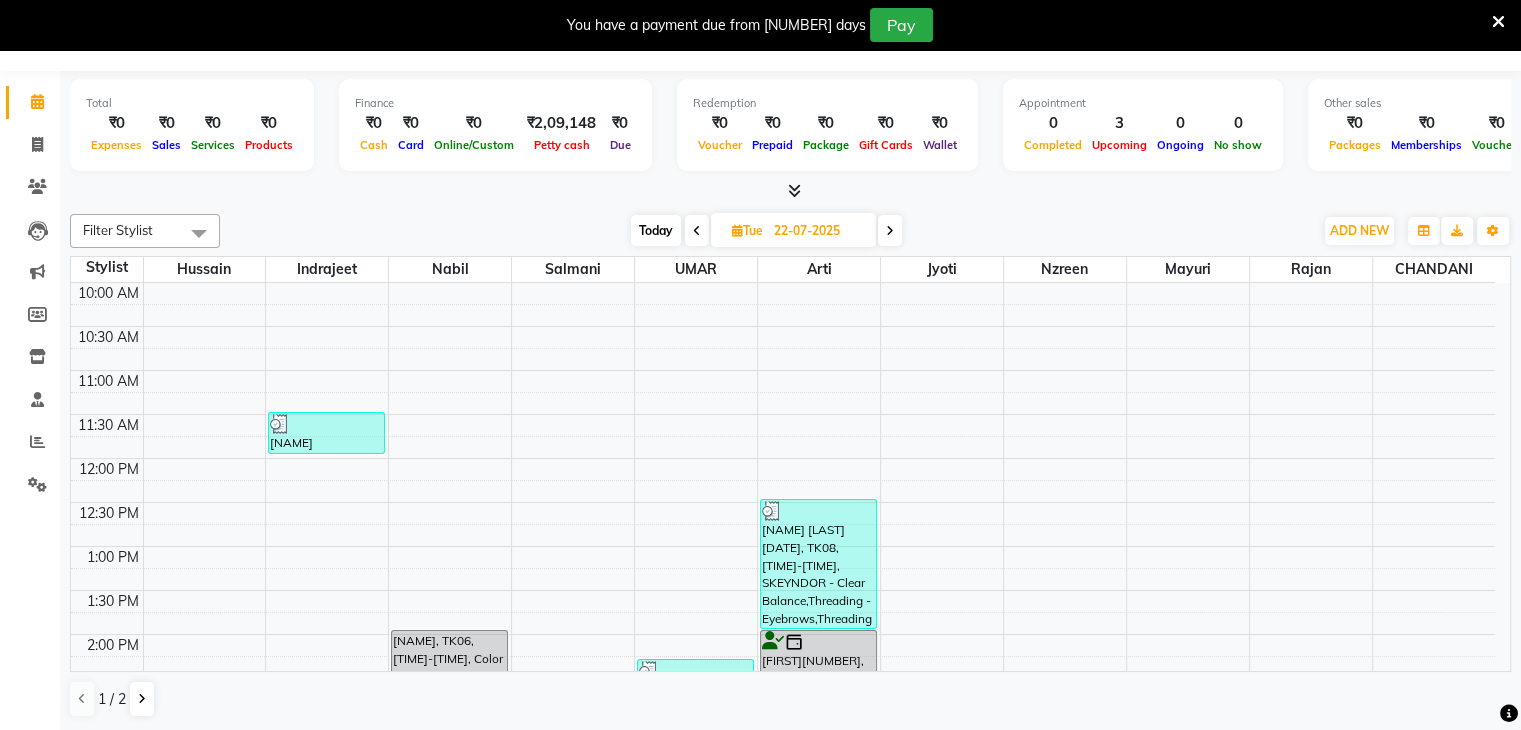 click at bounding box center (890, 231) 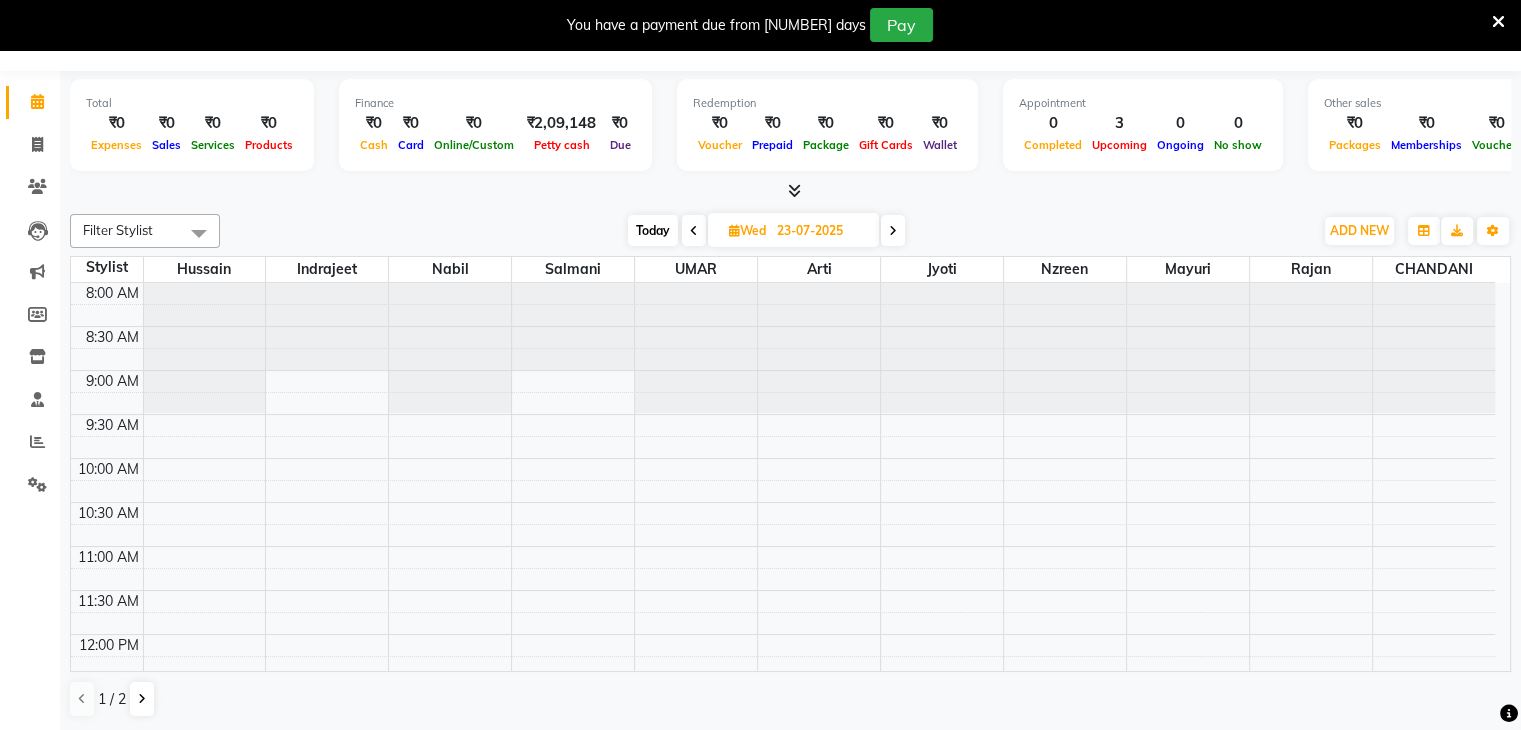 scroll, scrollTop: 176, scrollLeft: 0, axis: vertical 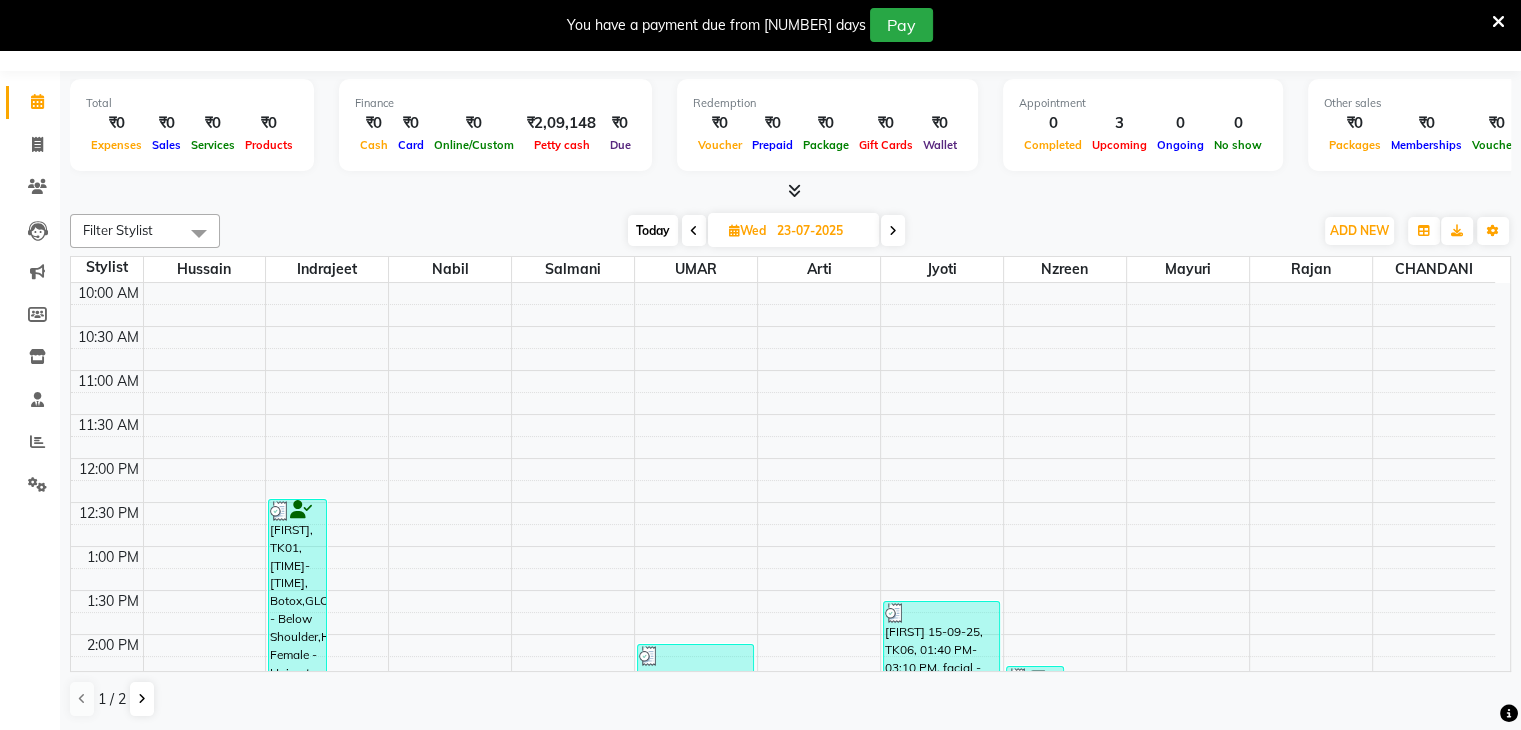 click at bounding box center [893, 231] 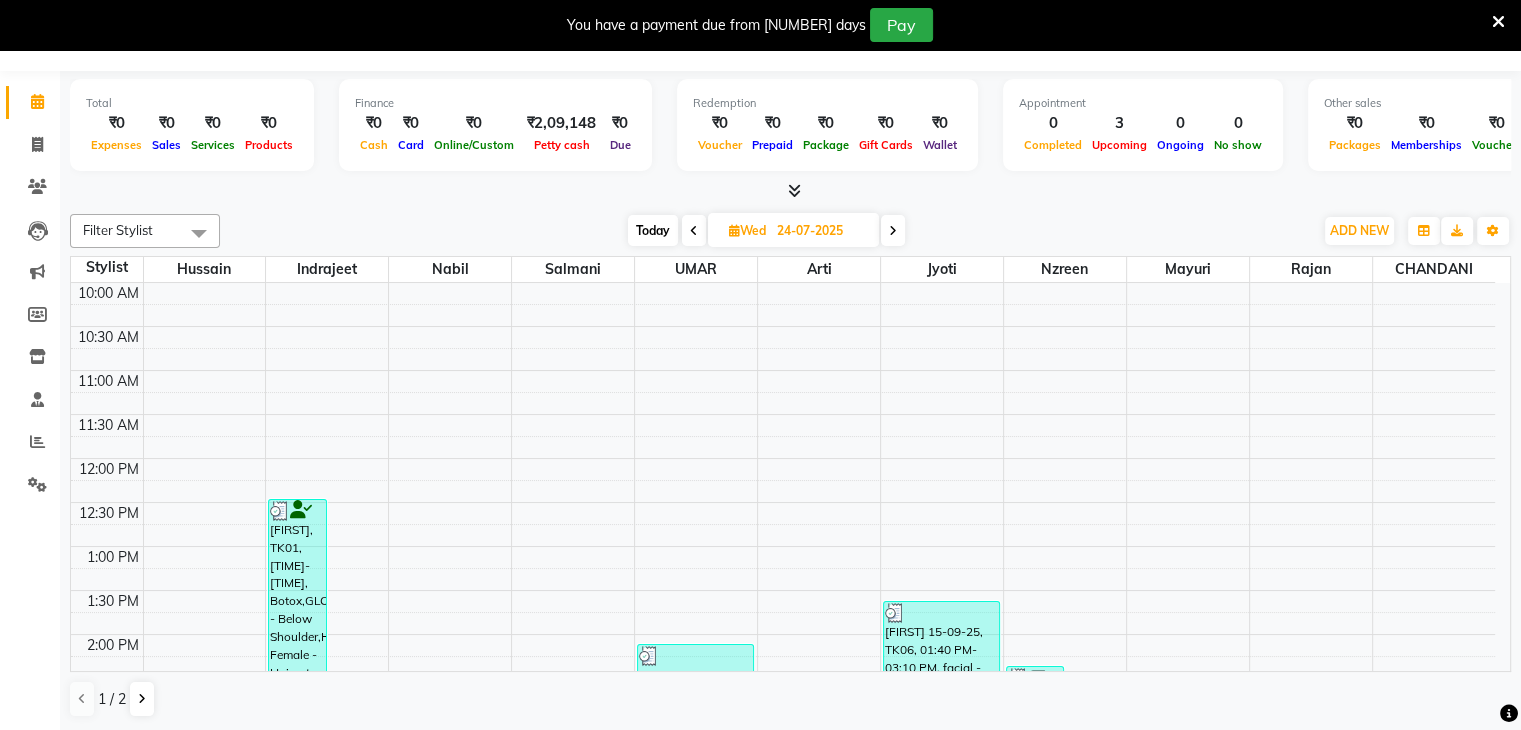 scroll, scrollTop: 0, scrollLeft: 0, axis: both 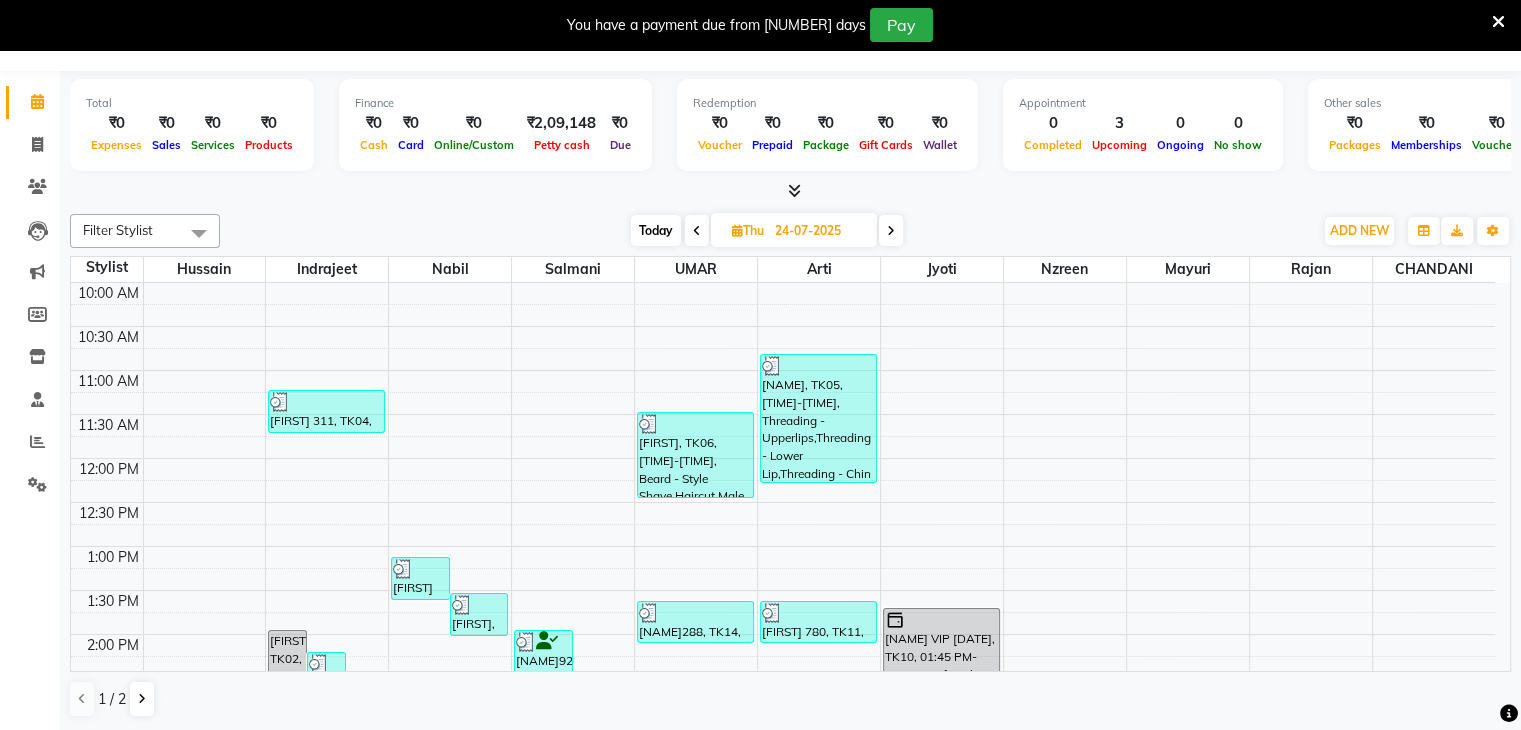 click at bounding box center (891, 230) 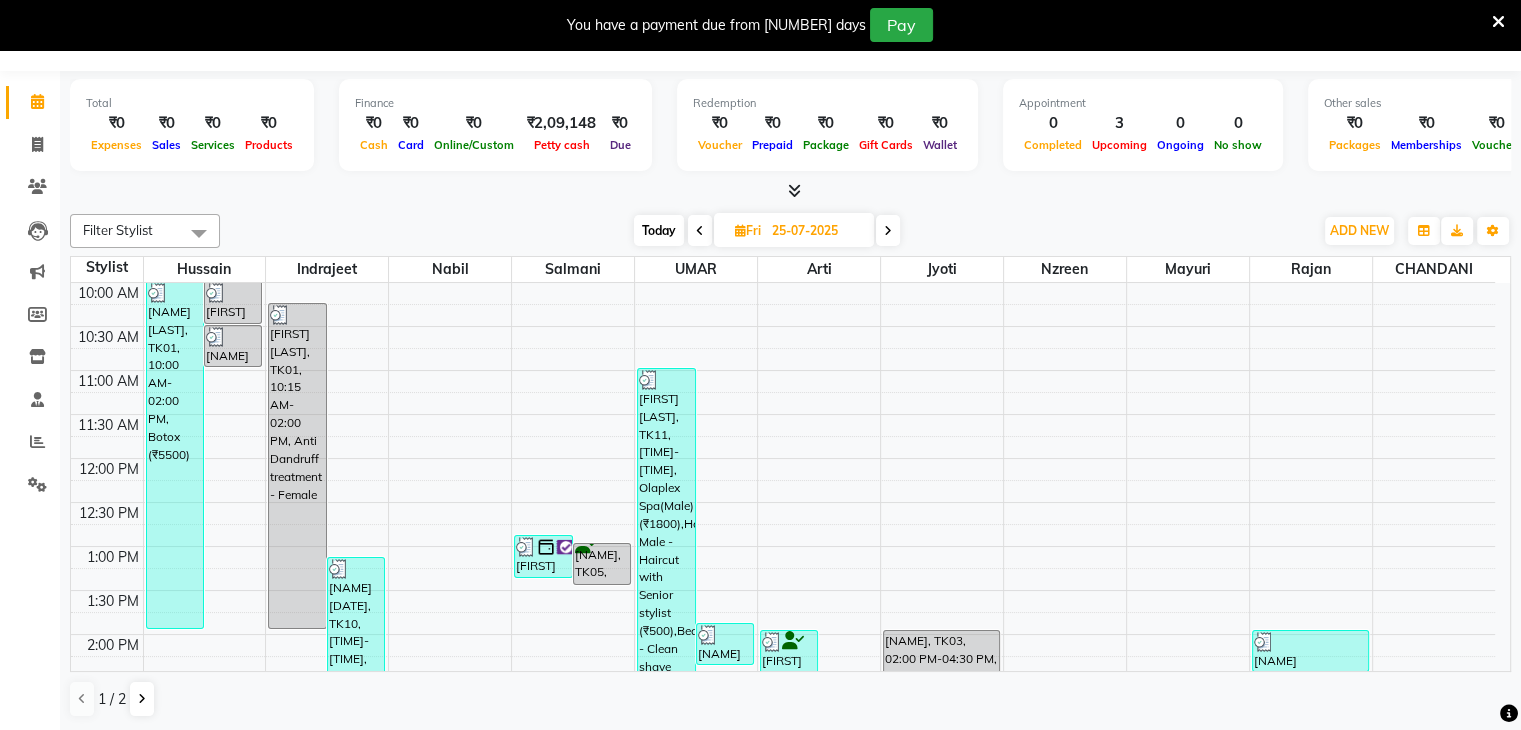 click at bounding box center [888, 230] 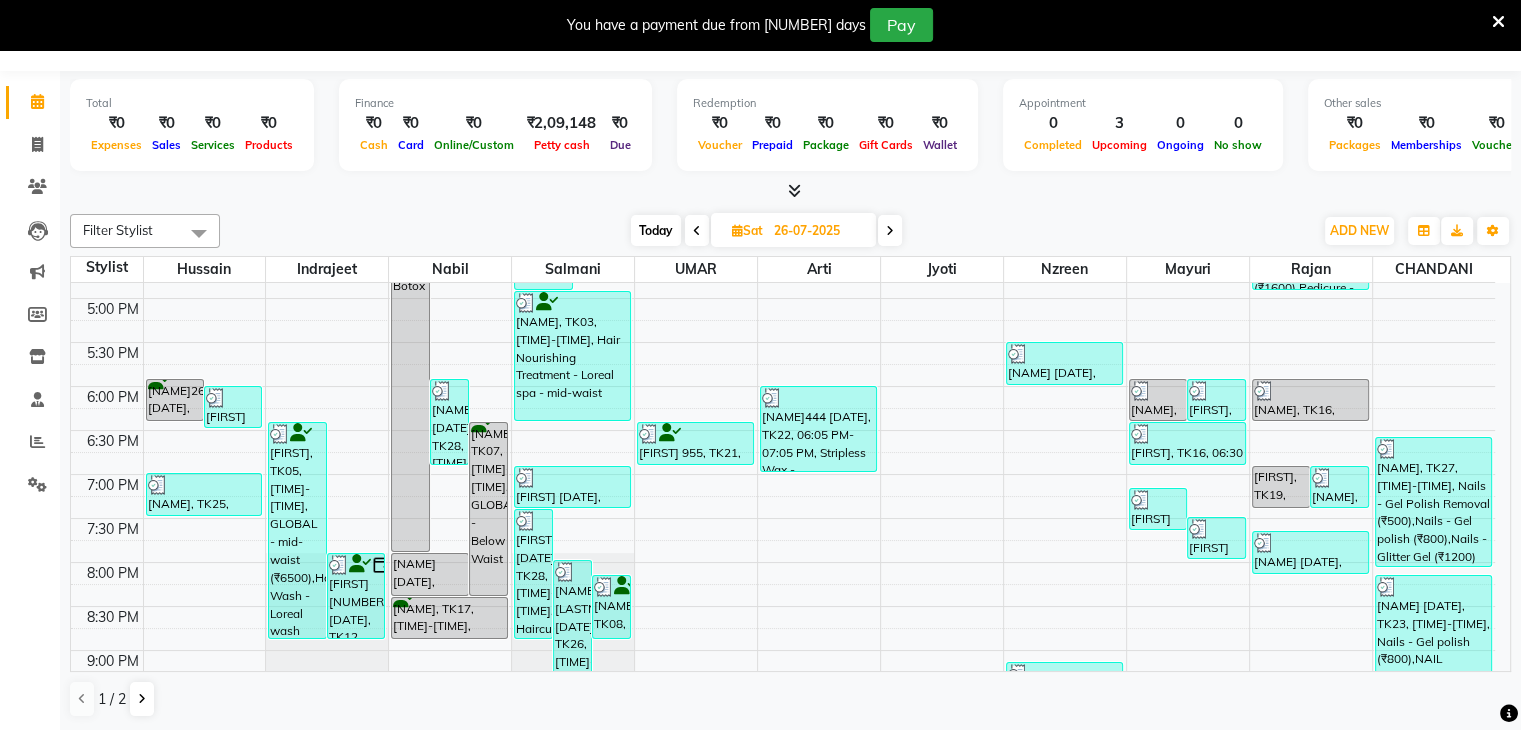 click at bounding box center (890, 230) 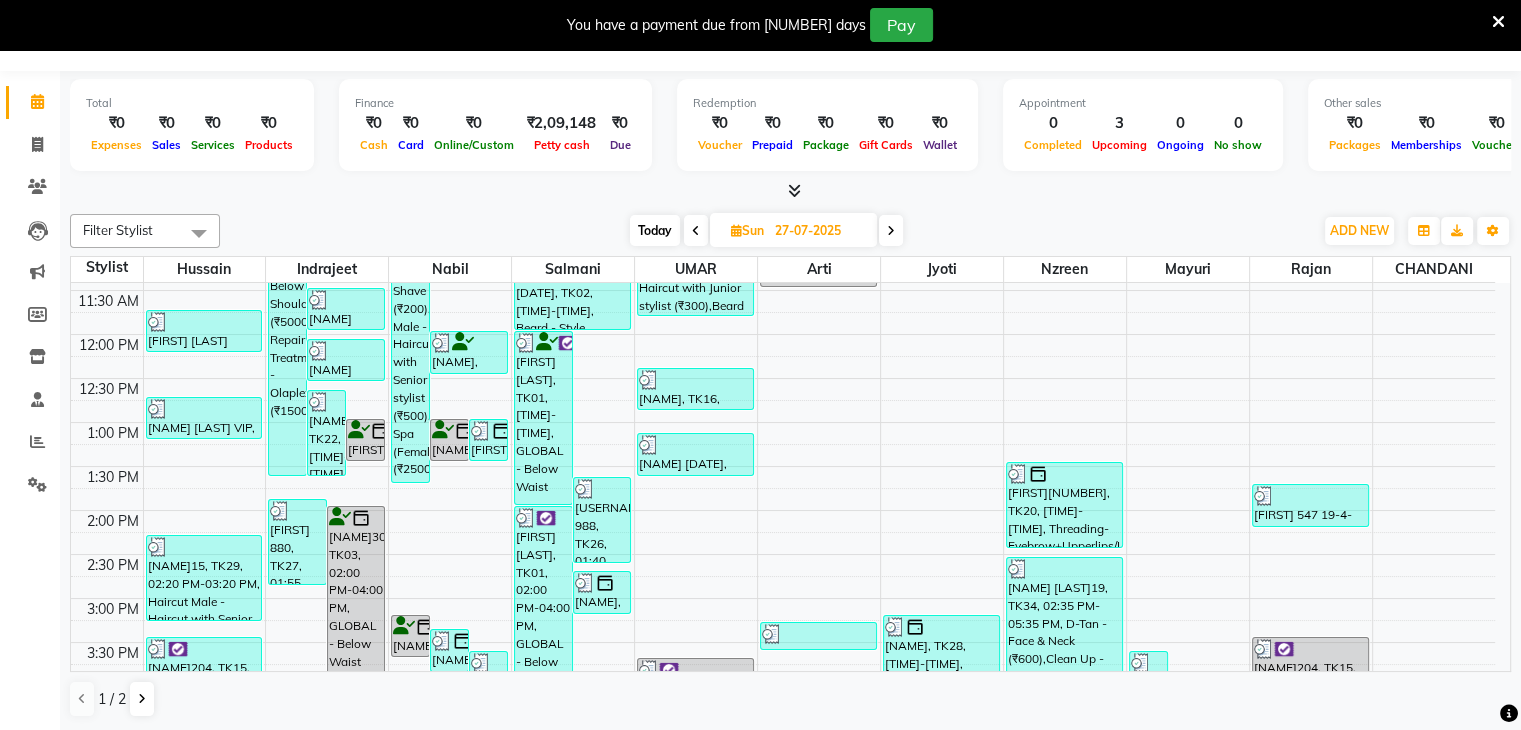 click at bounding box center (891, 231) 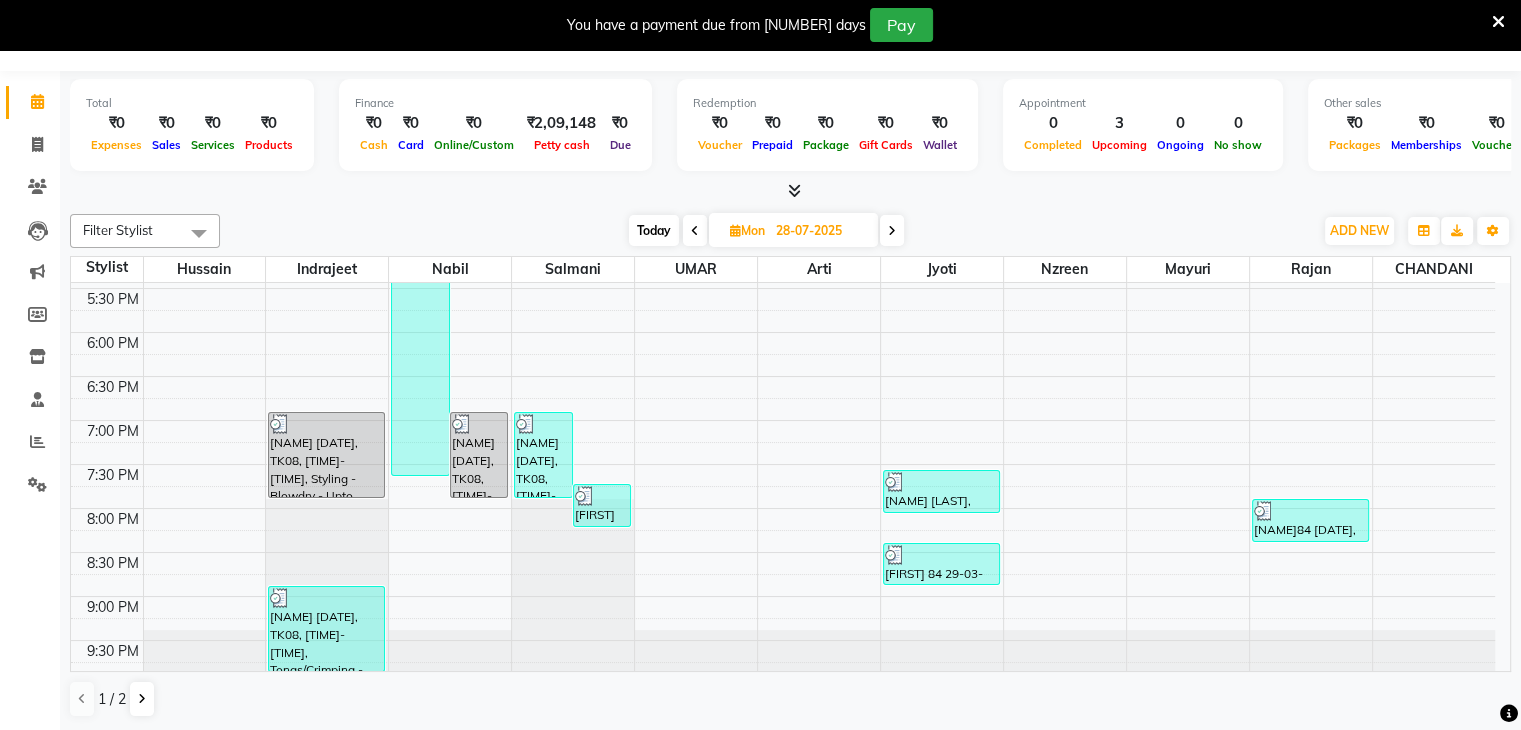 click at bounding box center [892, 230] 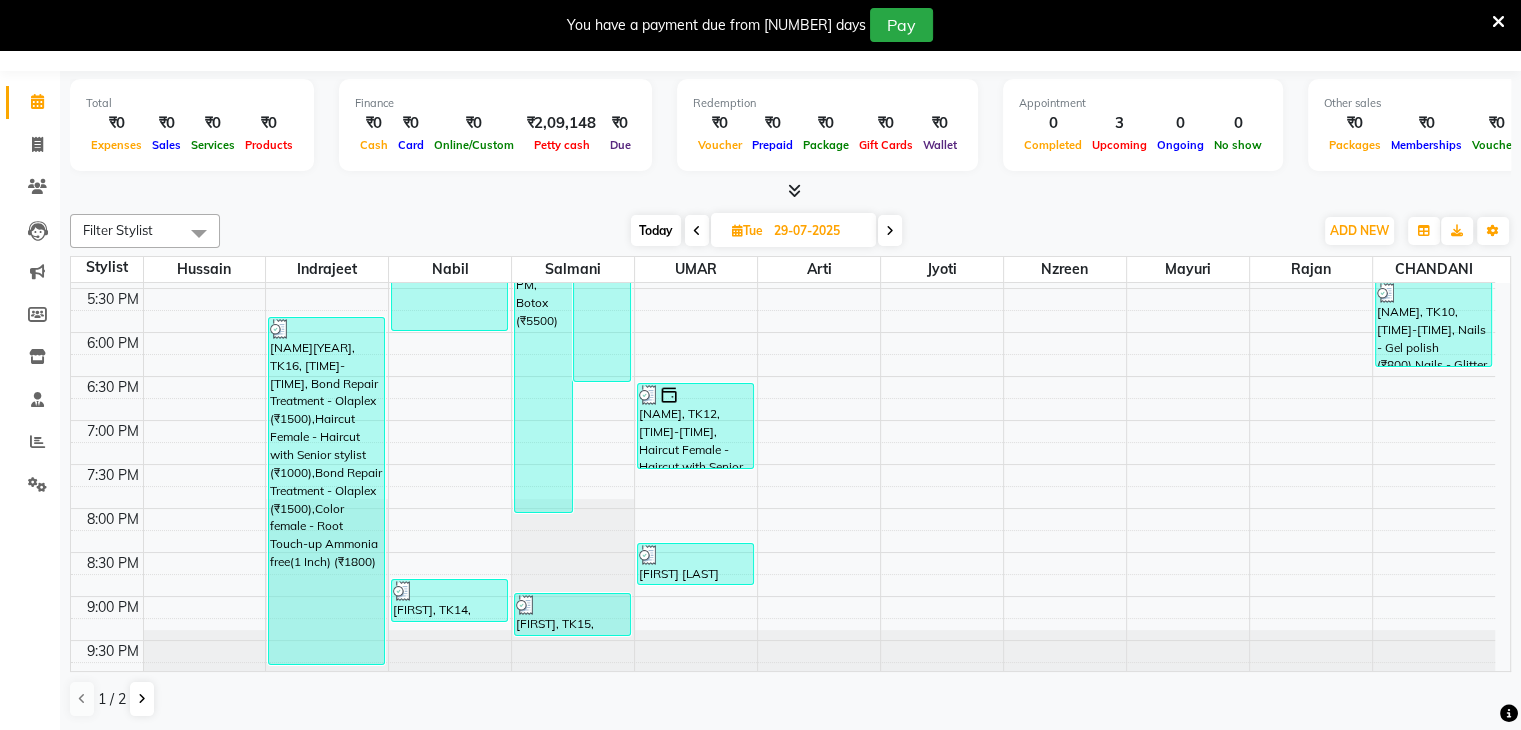 click at bounding box center (890, 230) 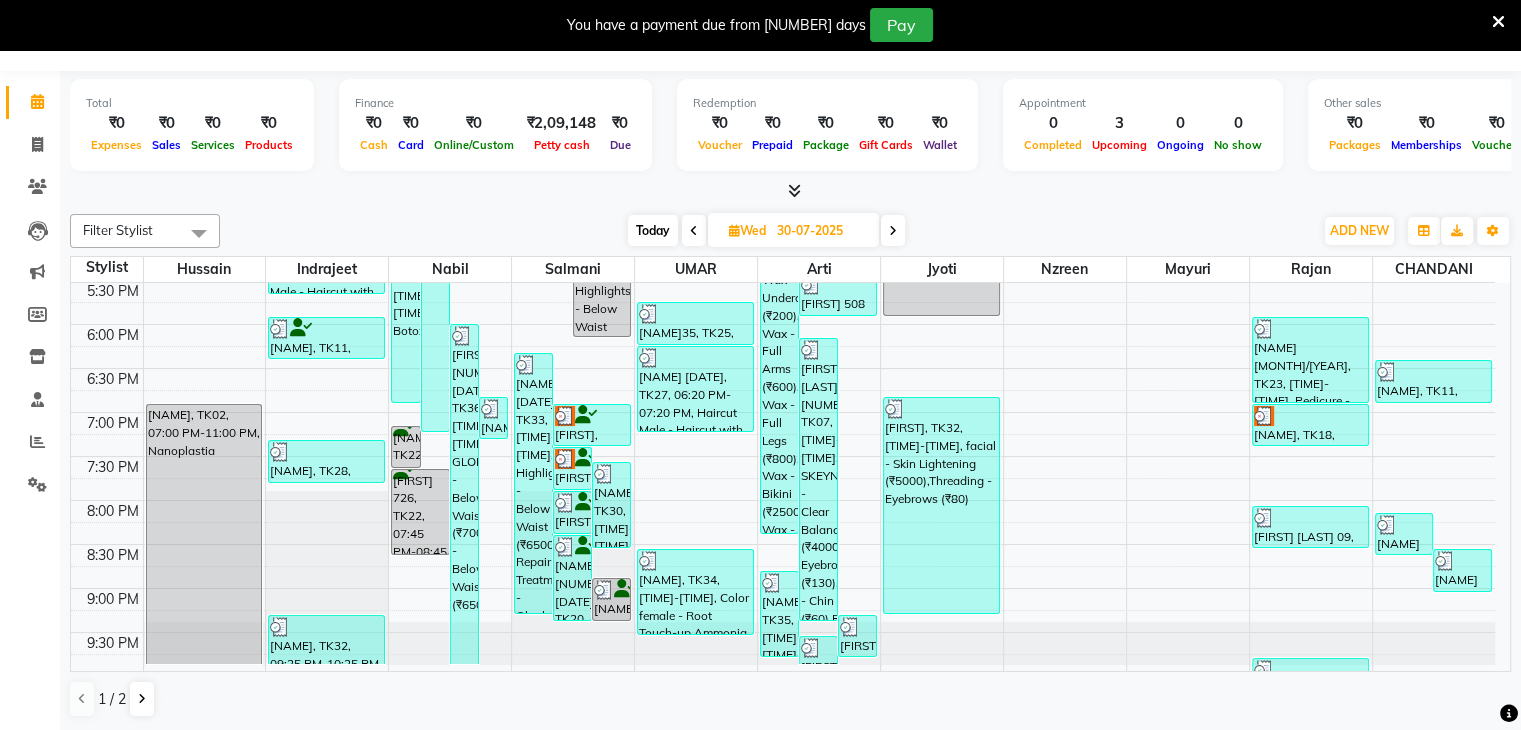 click at bounding box center (893, 230) 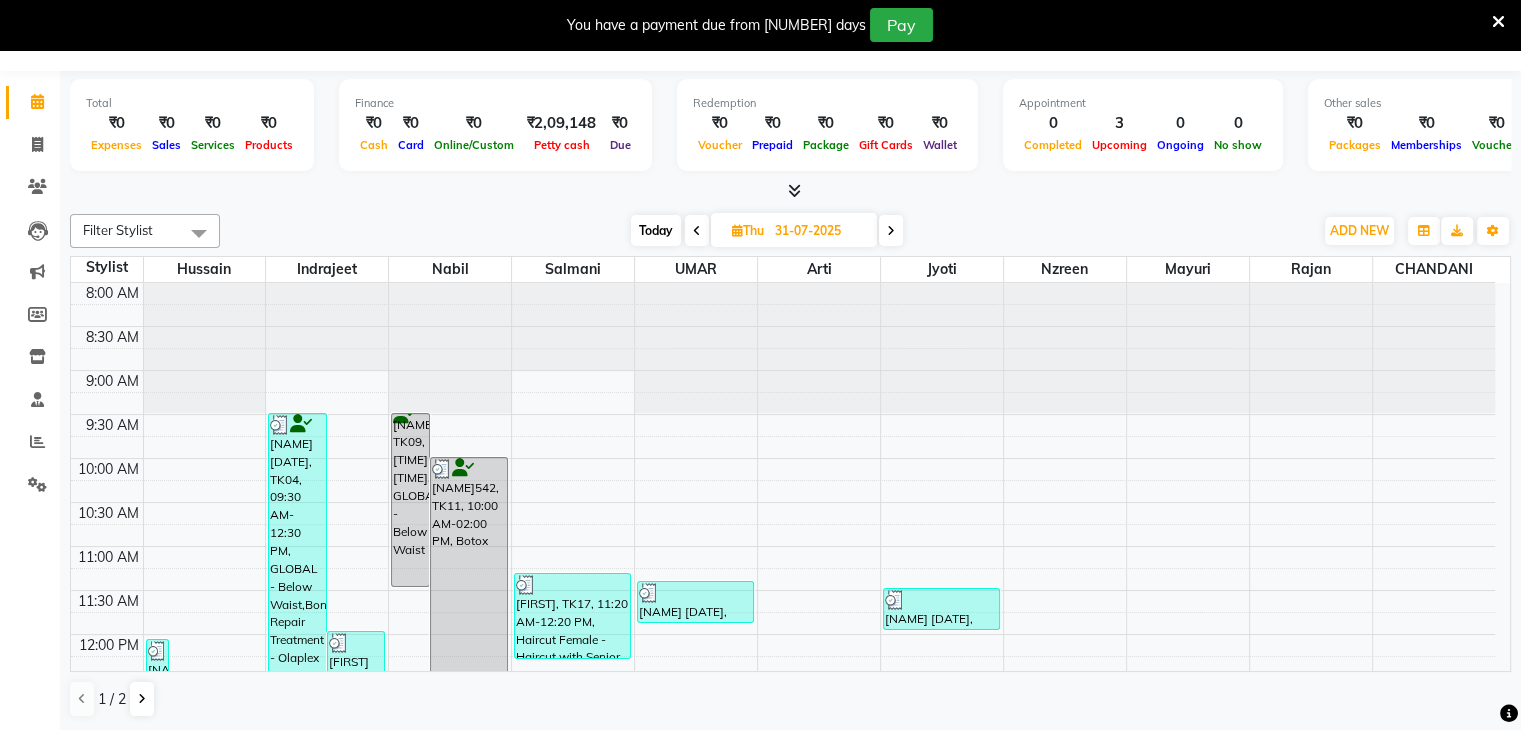 click on "Today" at bounding box center [656, 230] 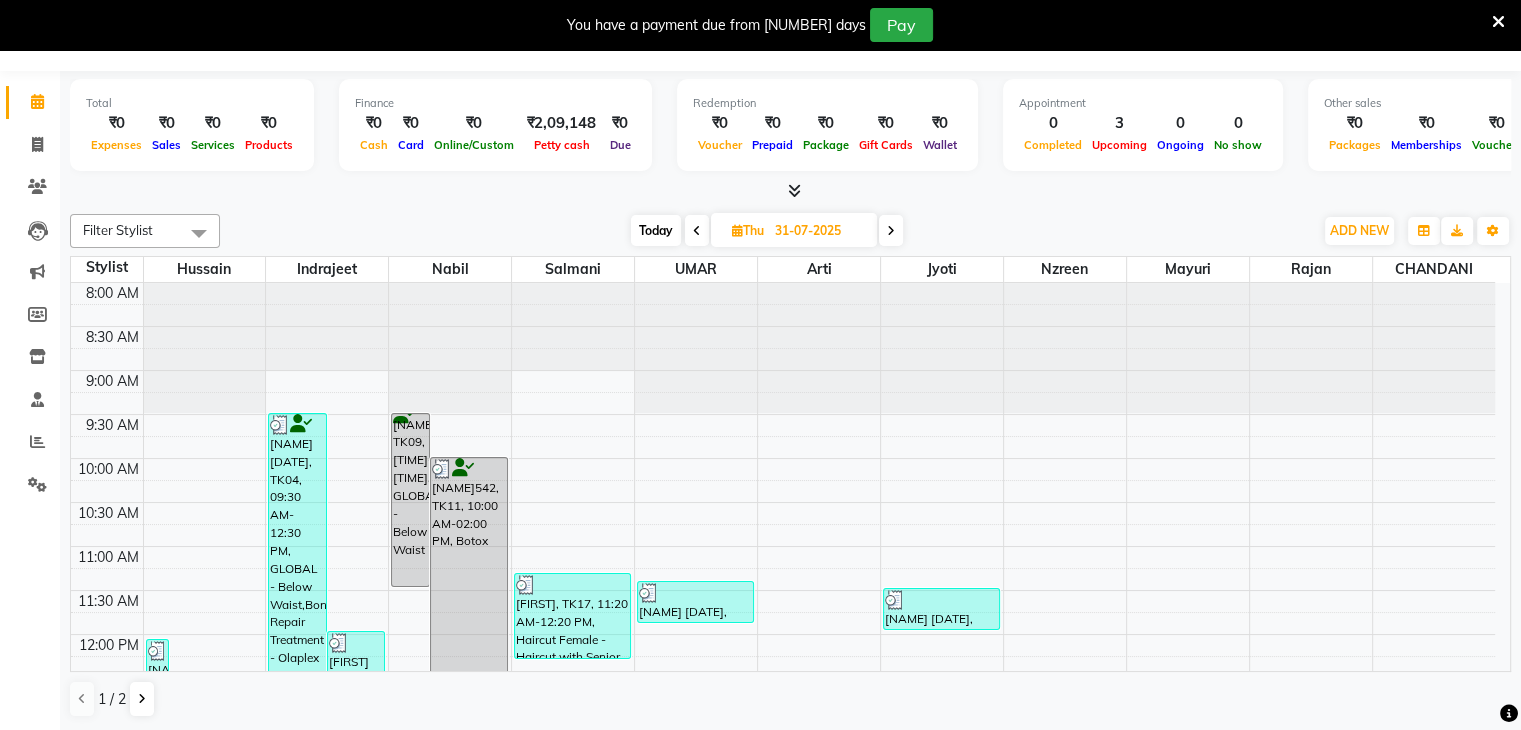 type on "04-08-2025" 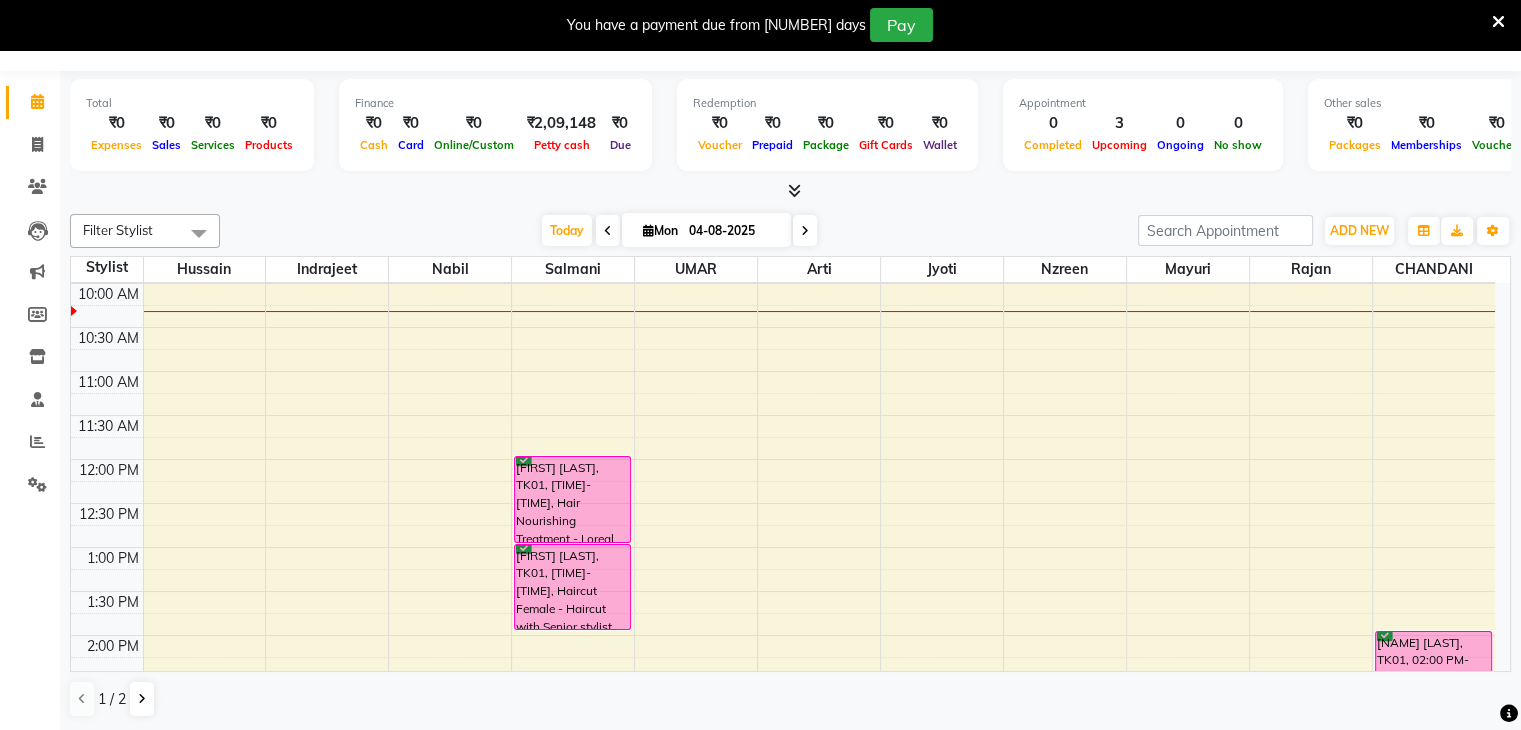 click at bounding box center (648, 230) 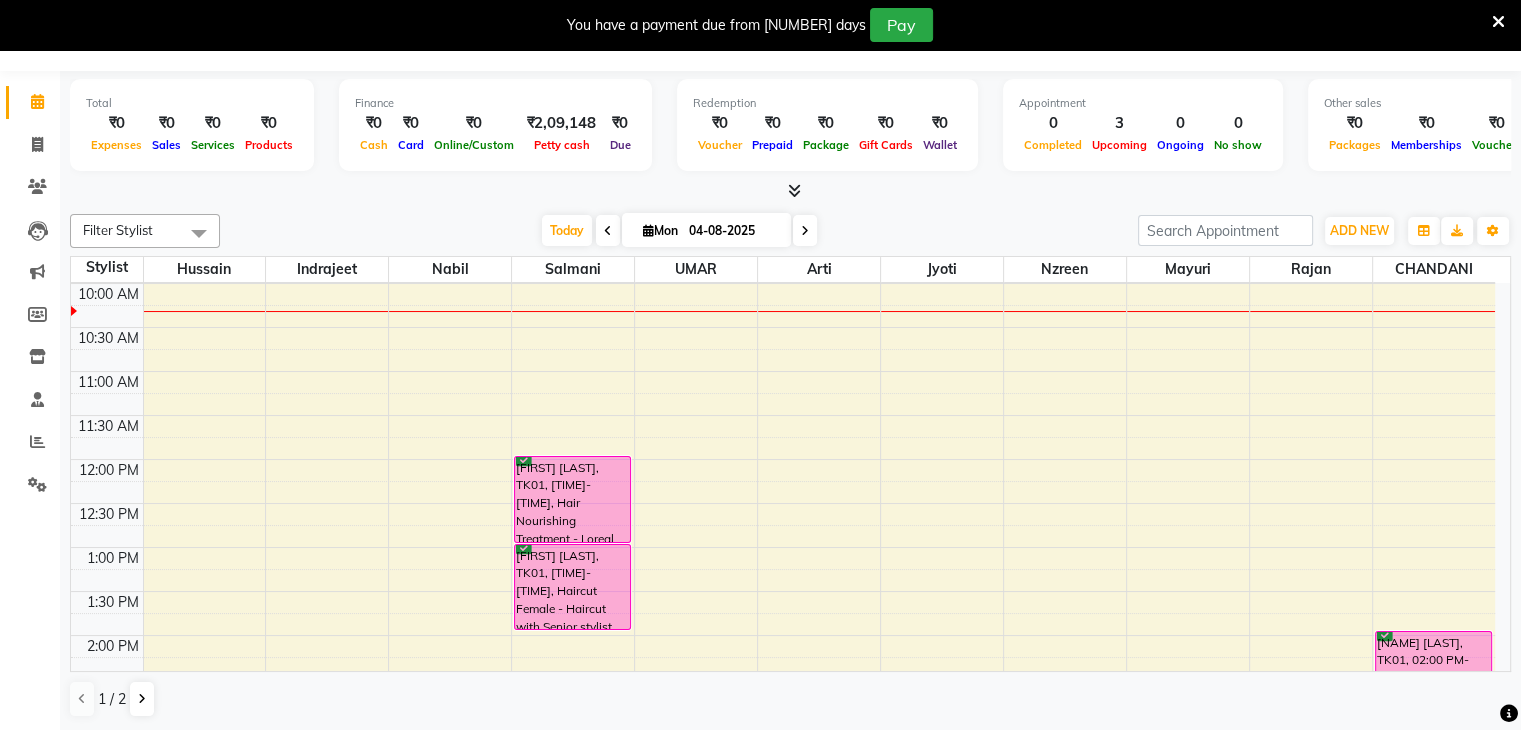 select on "8" 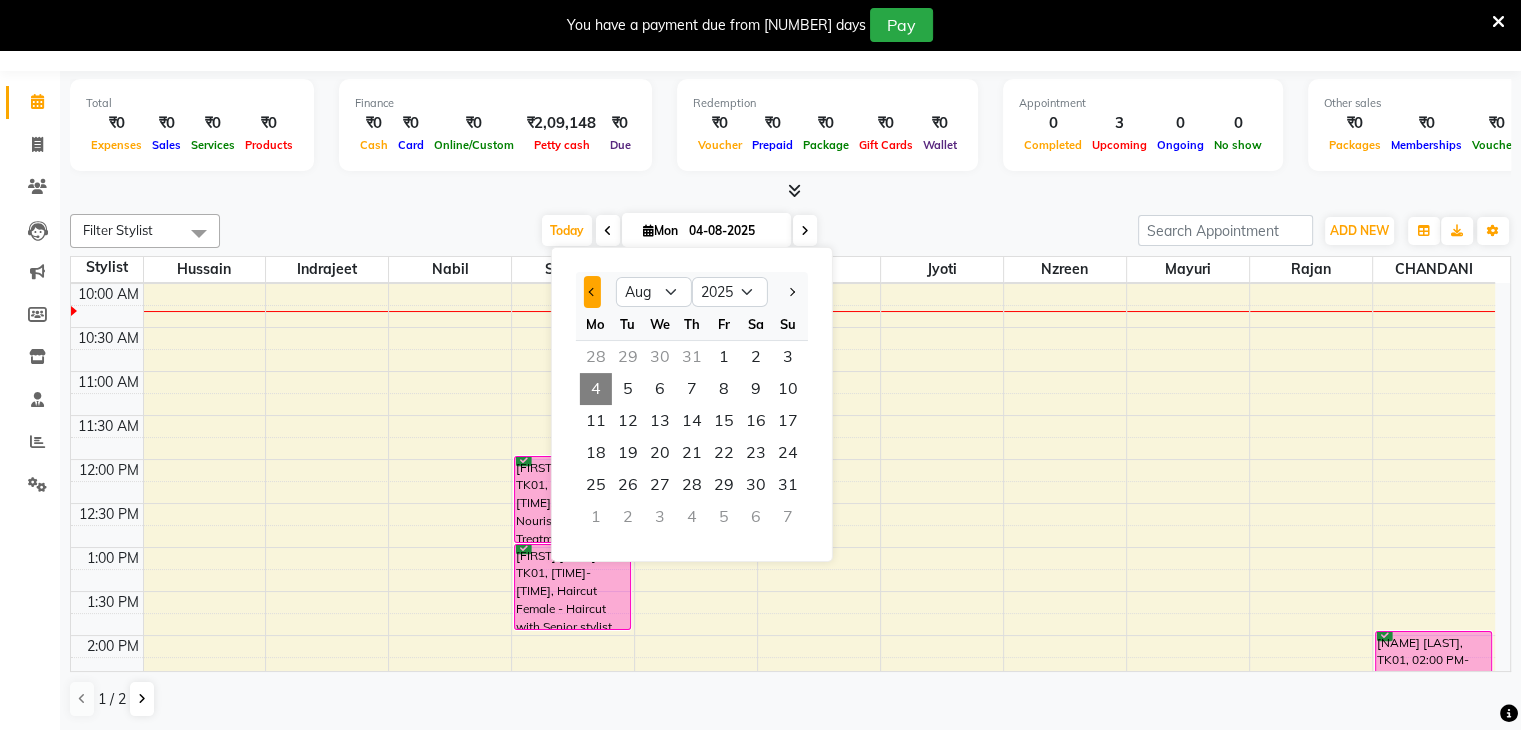 click at bounding box center (593, 292) 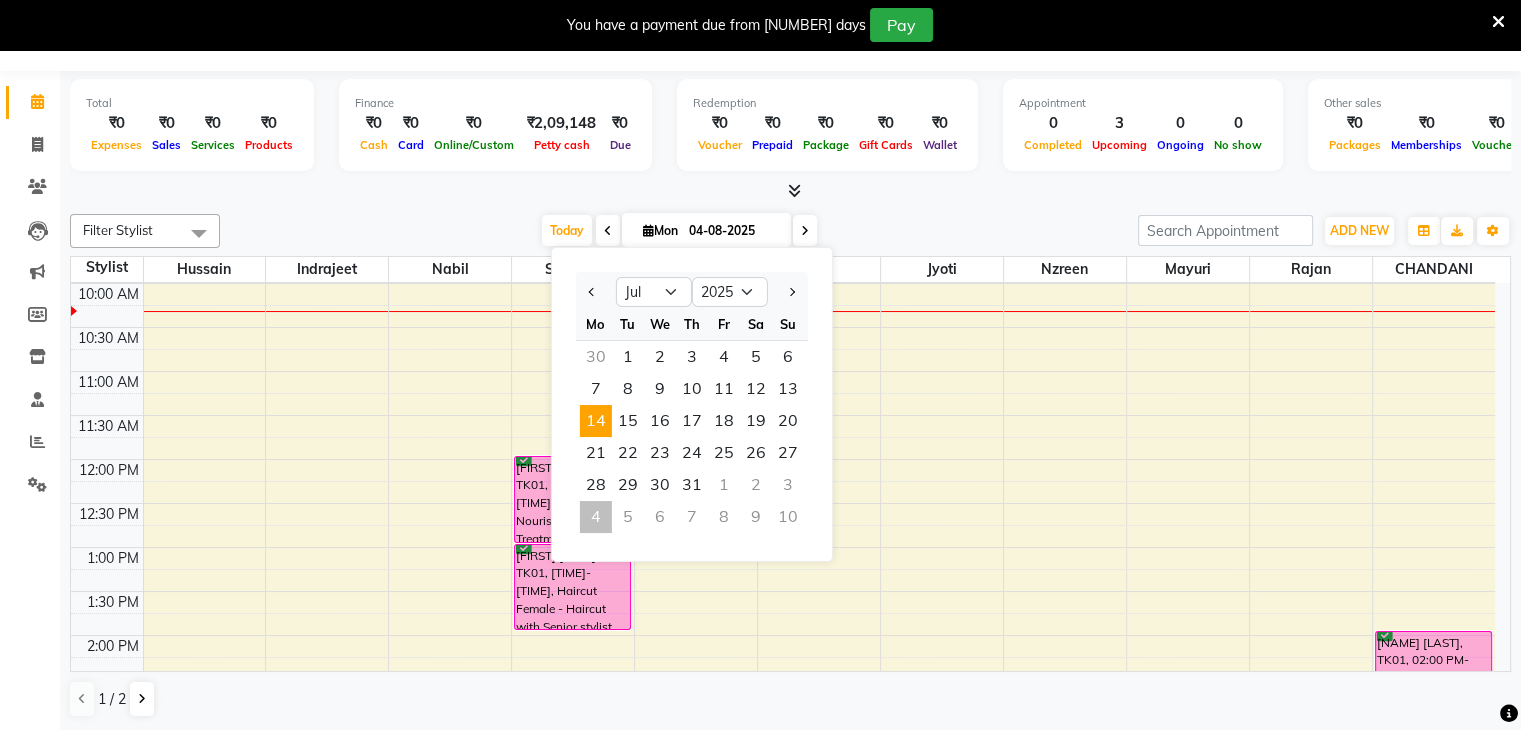 click on "14" at bounding box center [596, 421] 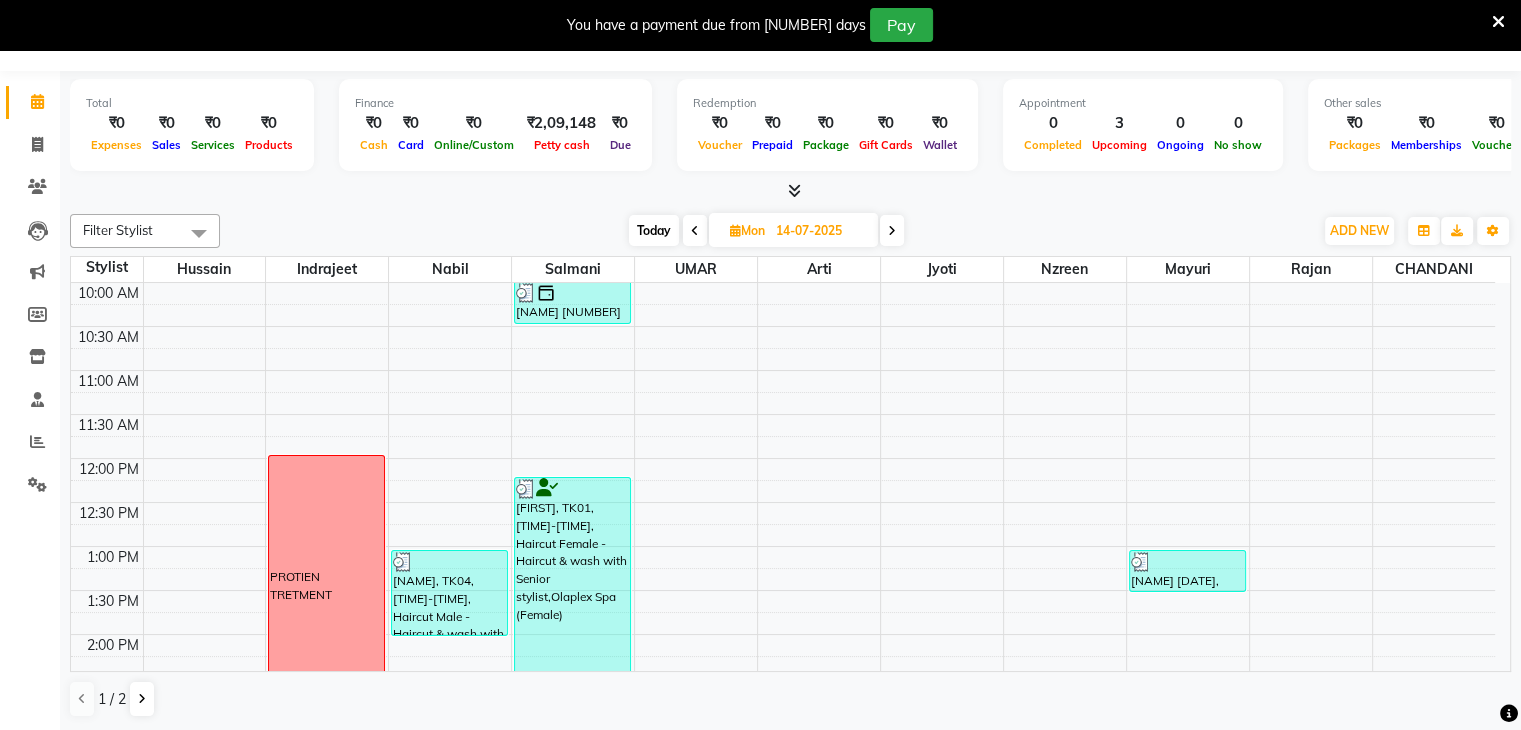 click at bounding box center [695, 231] 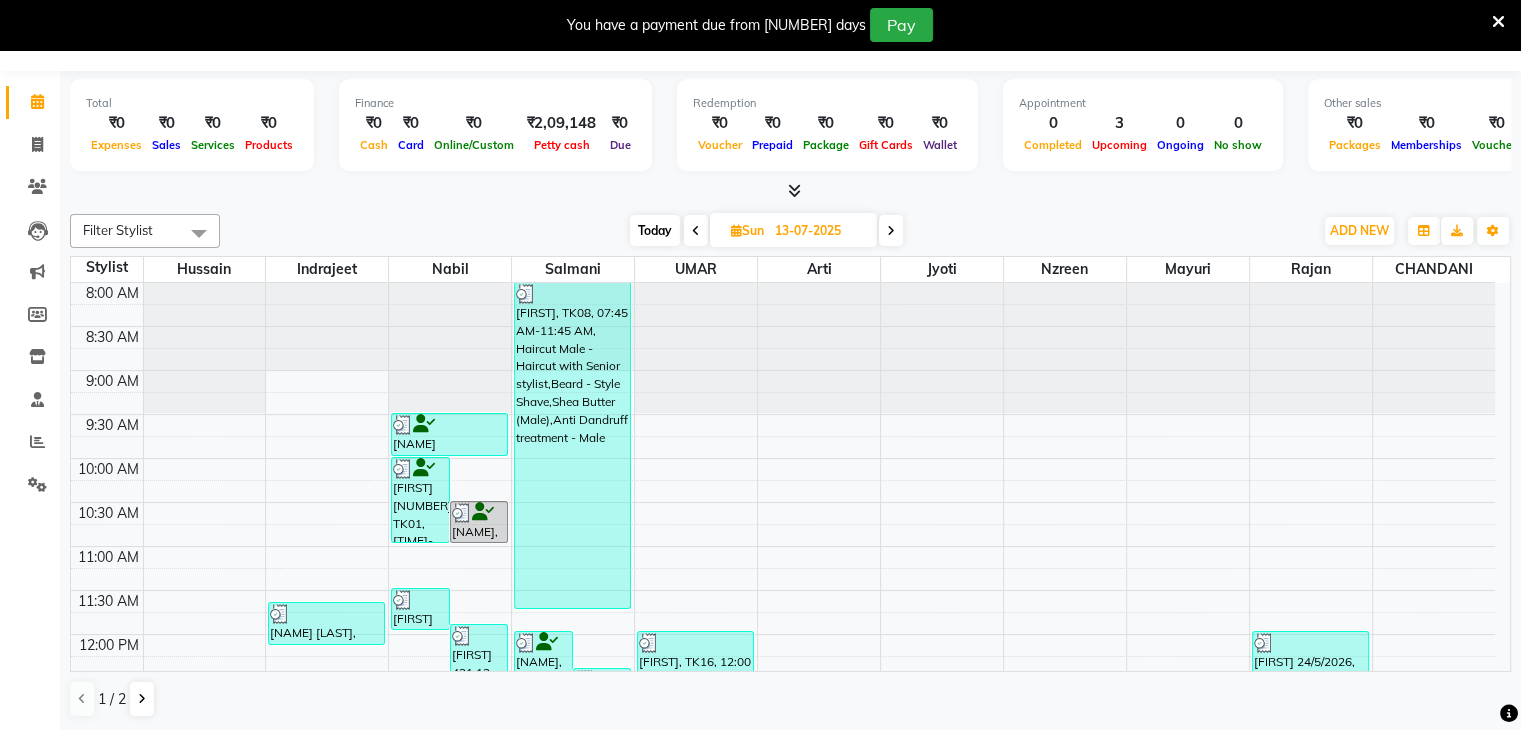 click at bounding box center (696, 230) 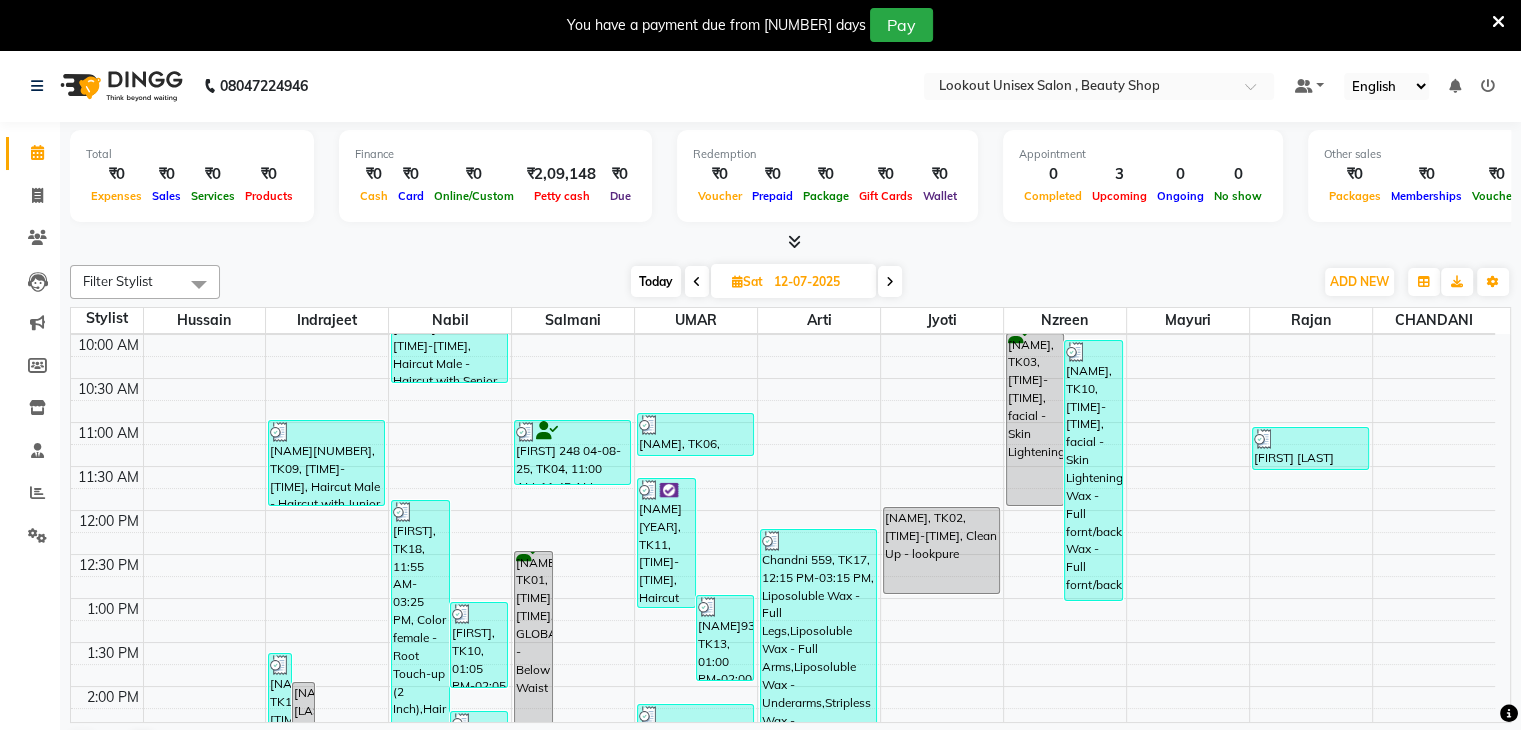 click at bounding box center [697, 282] 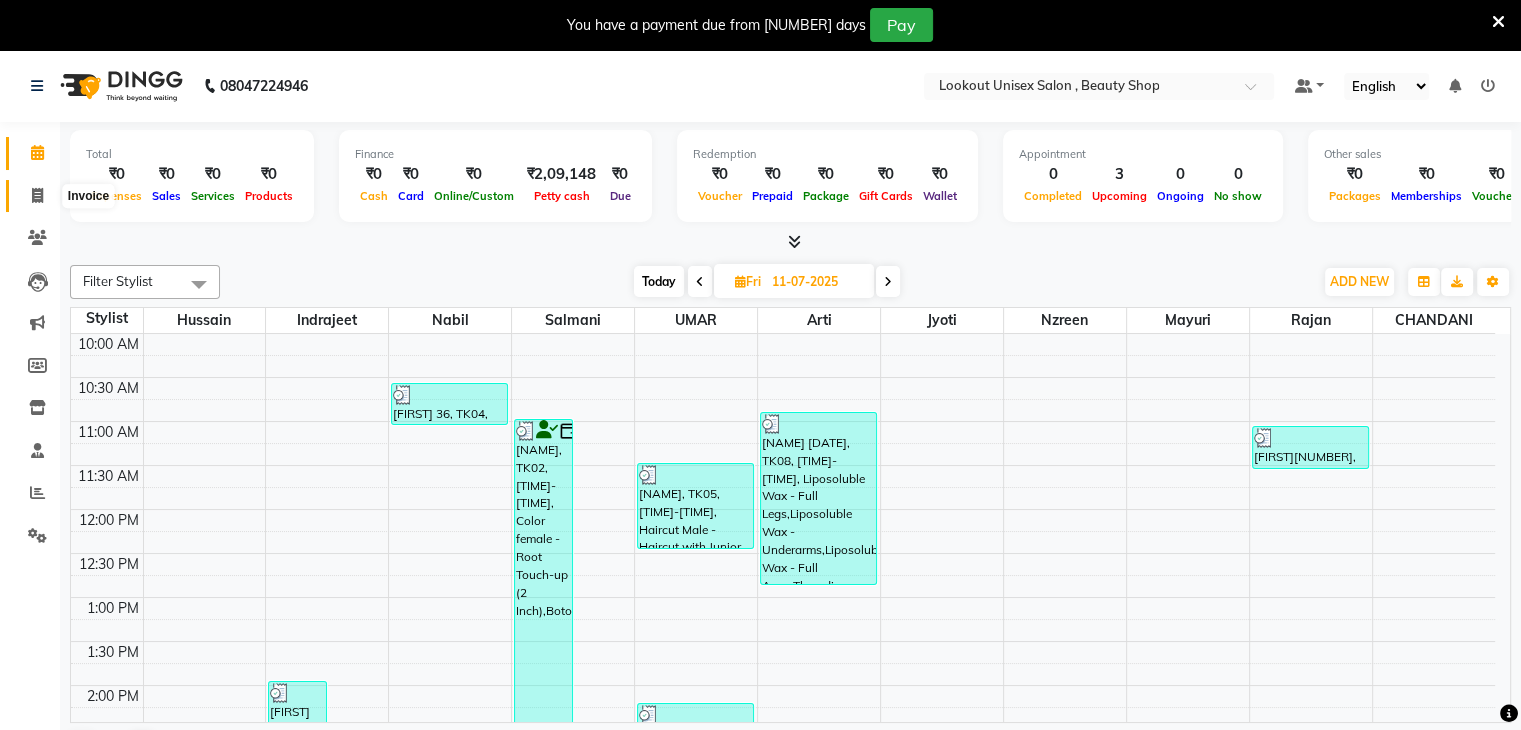 click 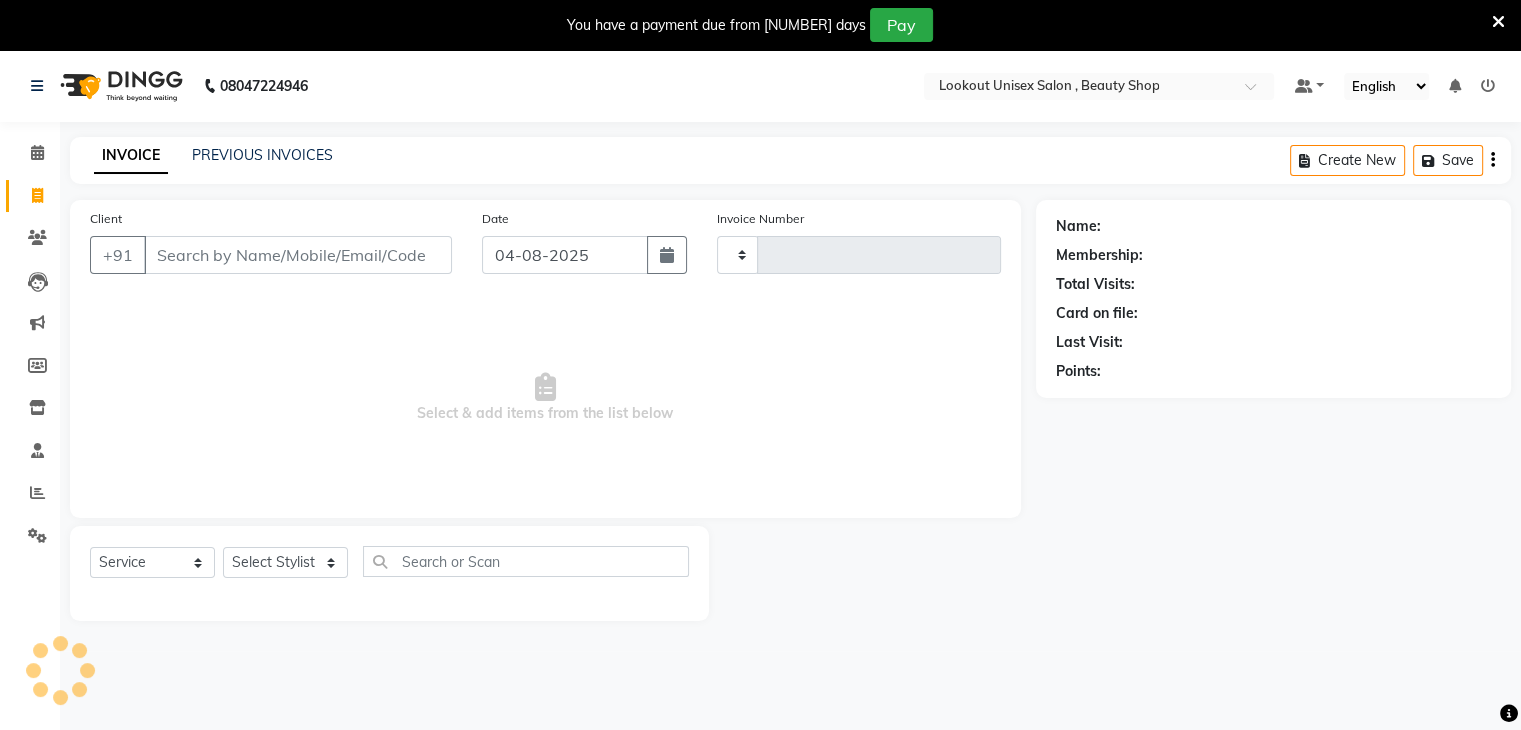 type on "2771" 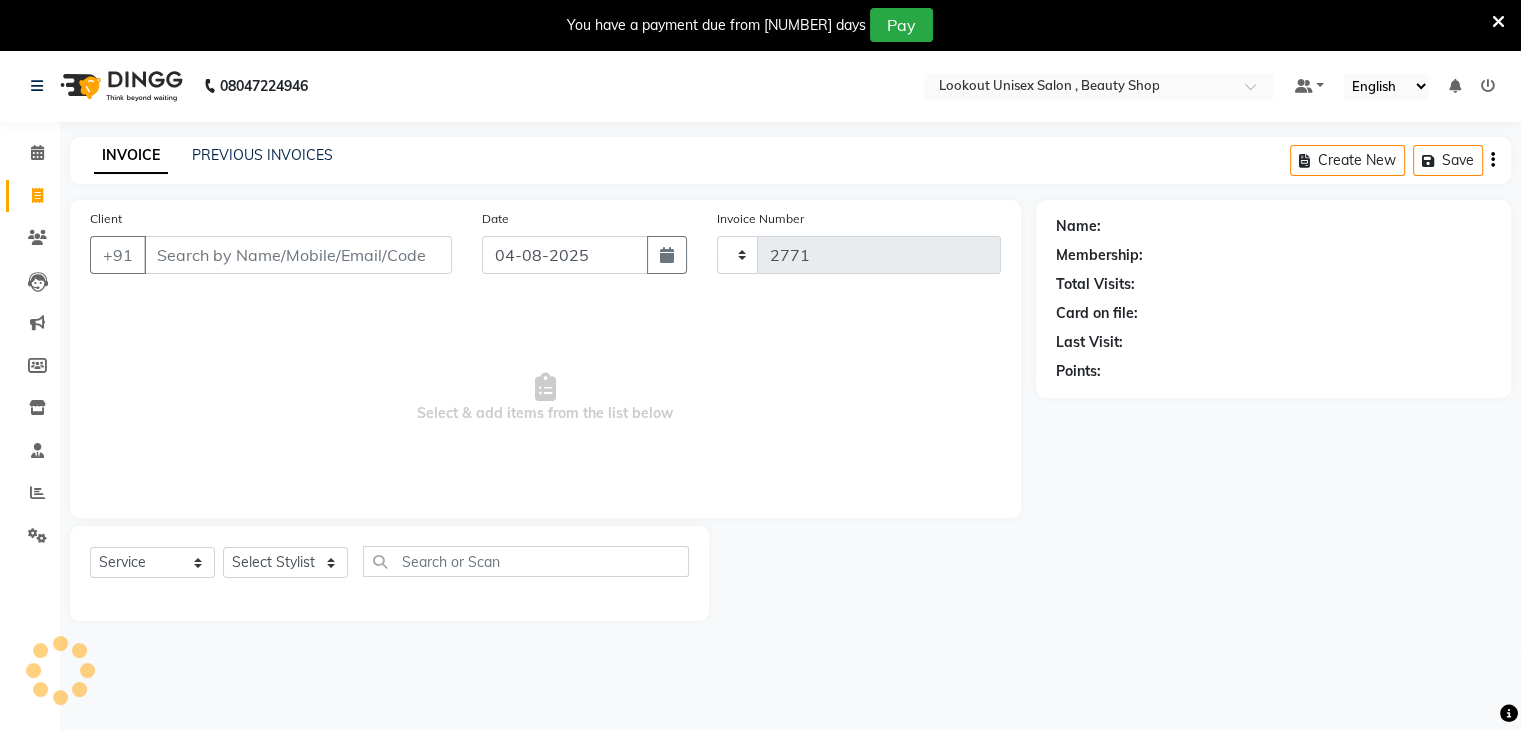 select on "7658" 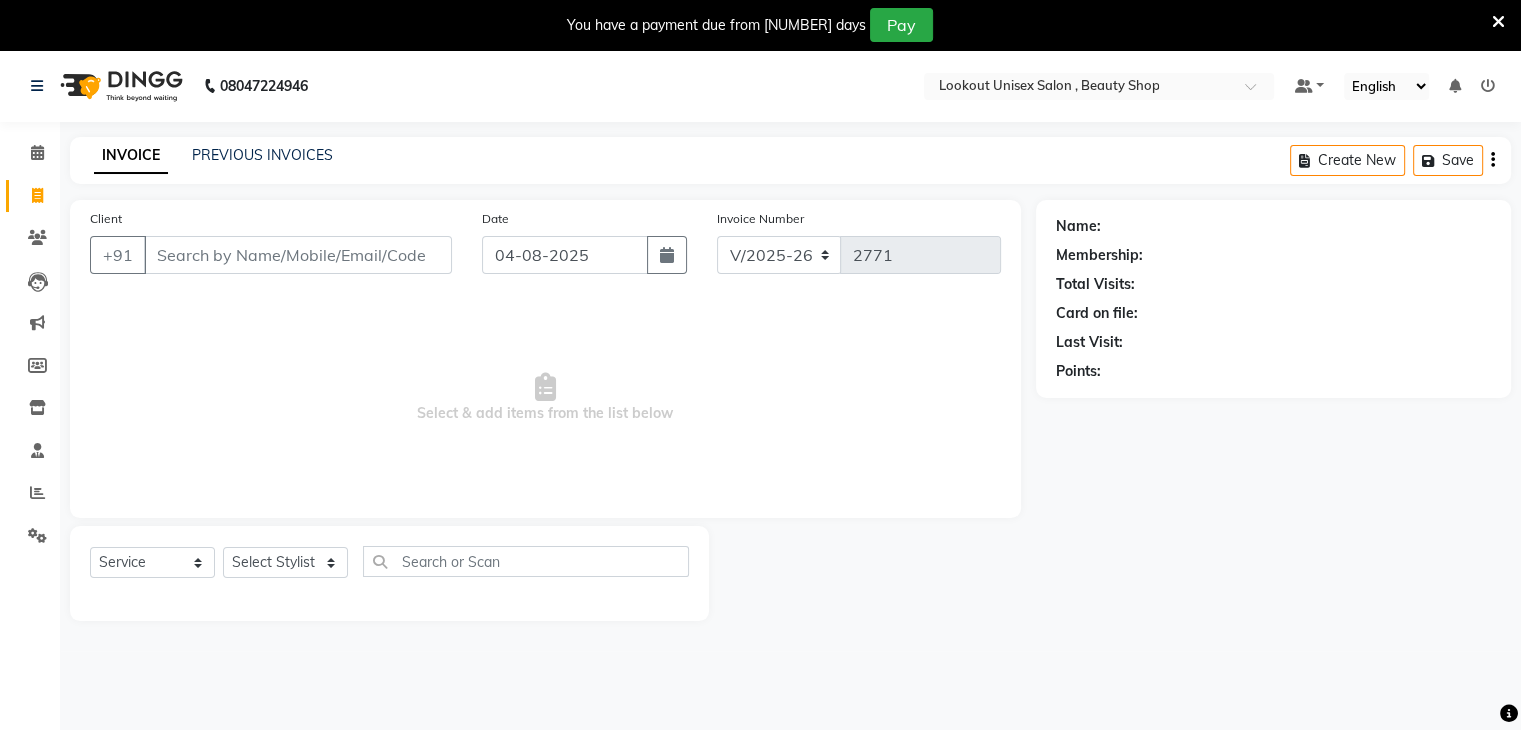 click on "Client" at bounding box center [298, 255] 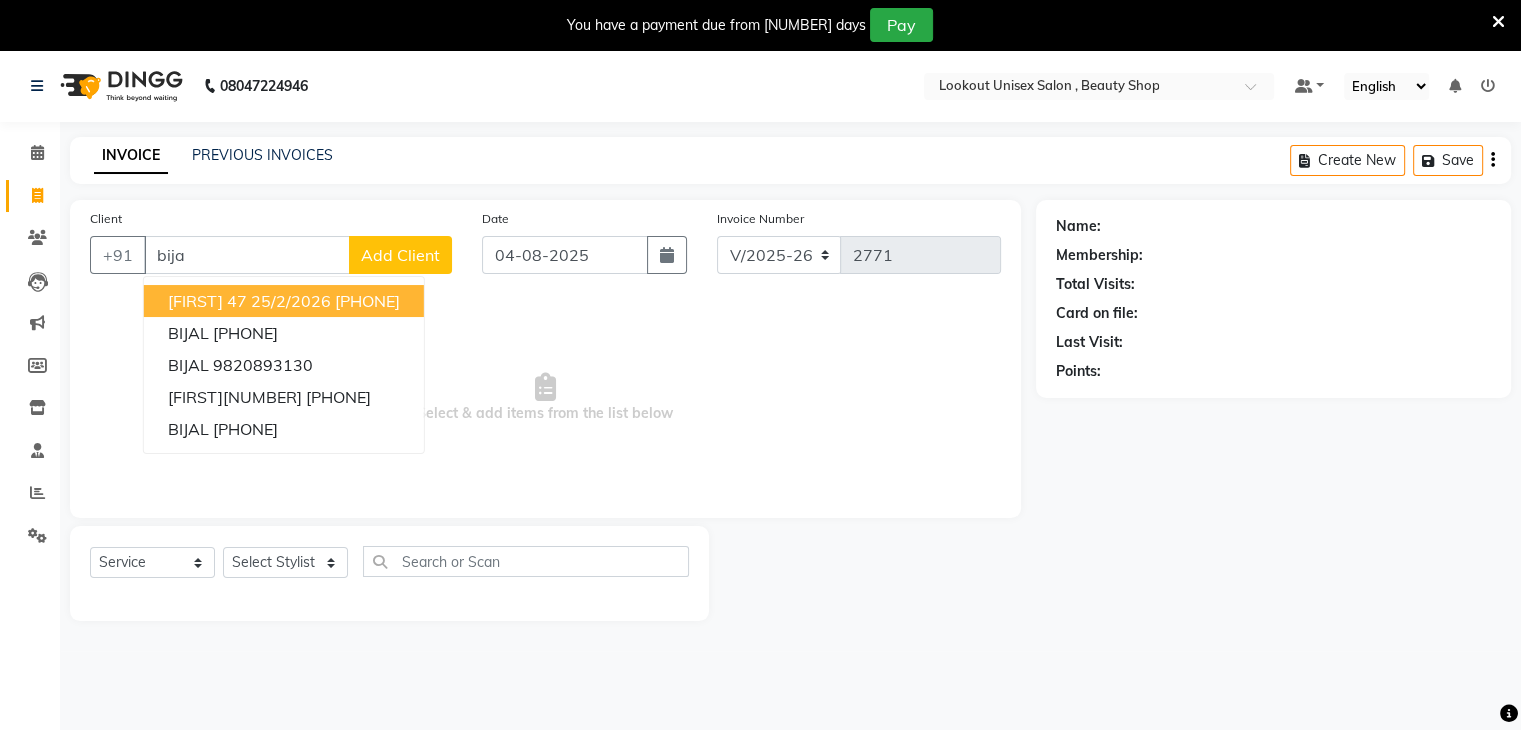 click on "[FIRST] 47 25/2/2026" at bounding box center (249, 301) 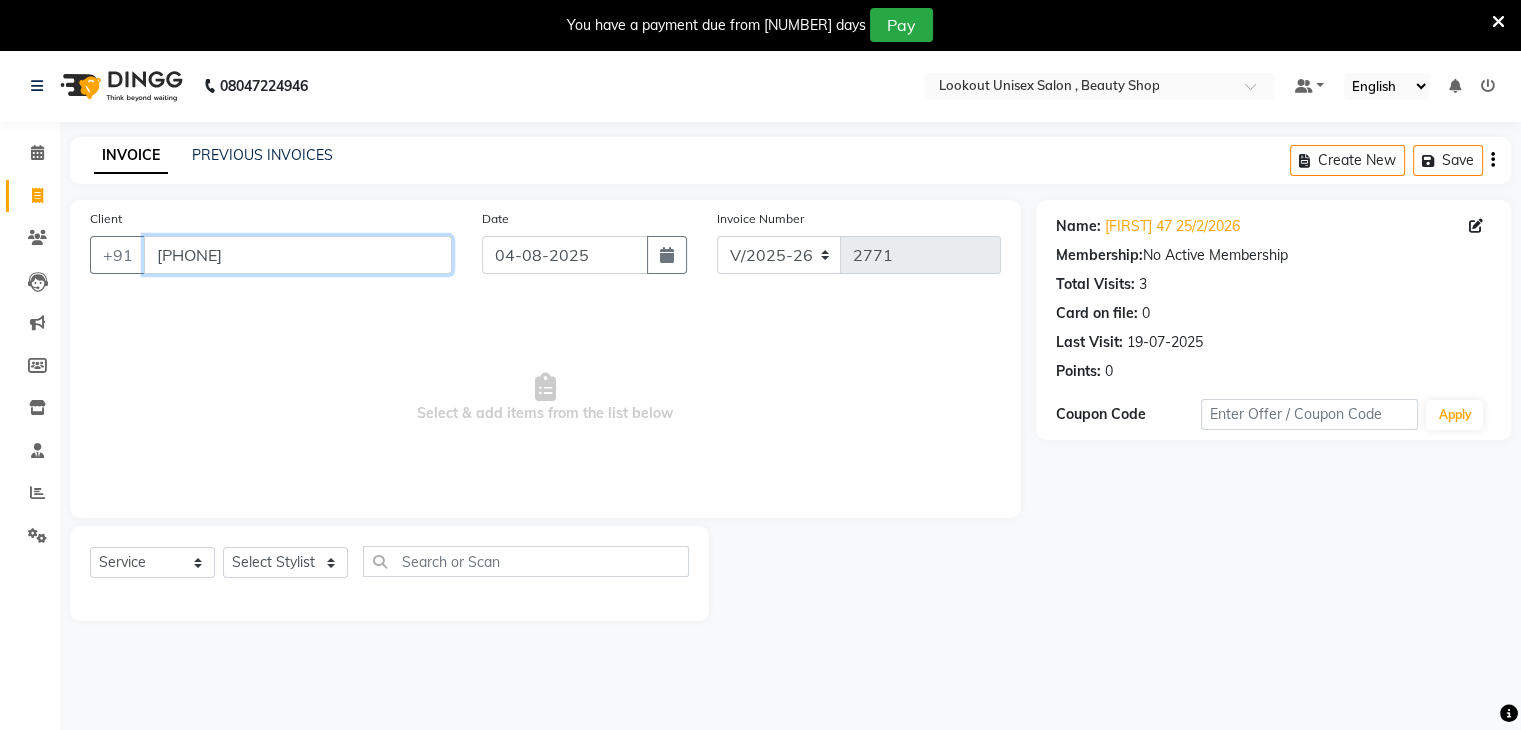 click on "[PHONE]" at bounding box center [298, 255] 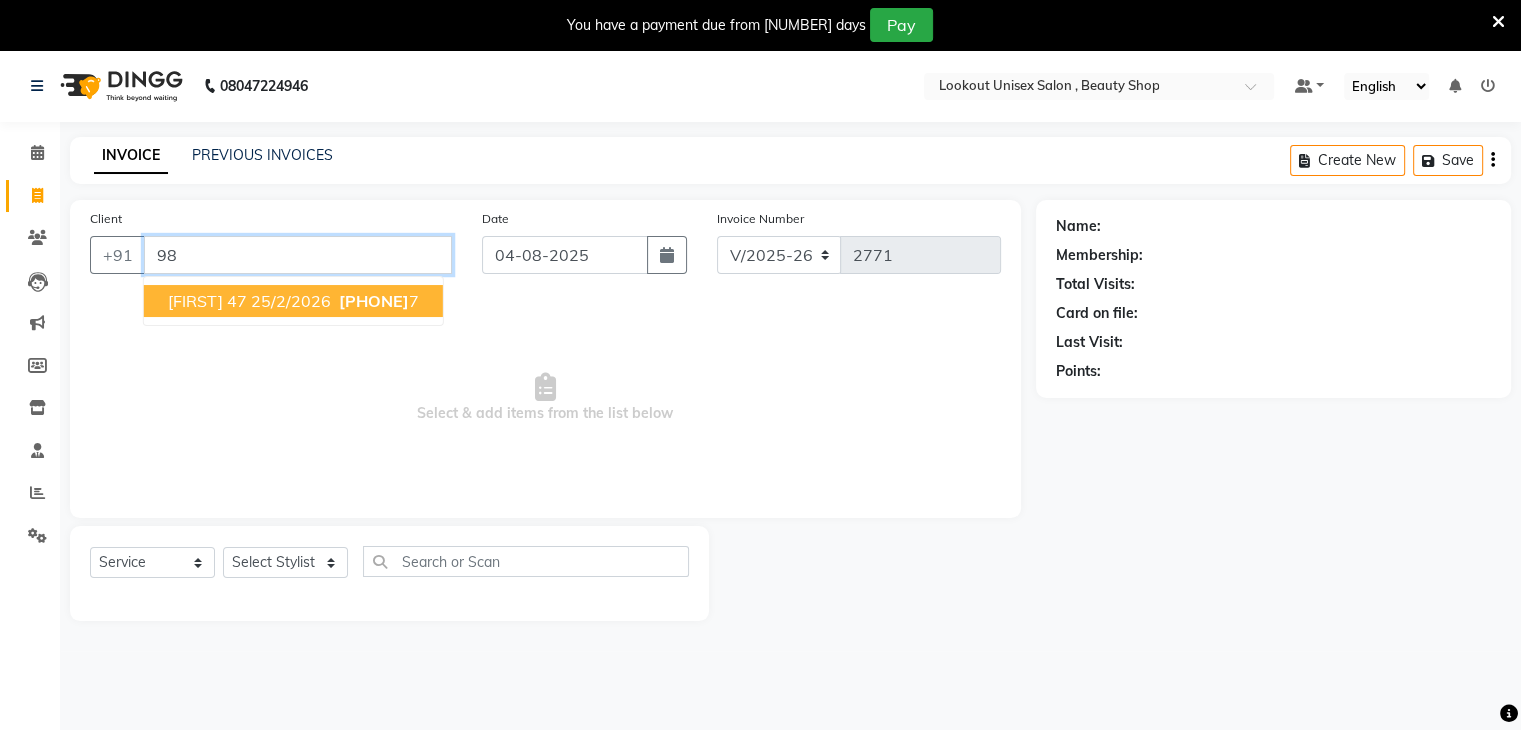 type on "9" 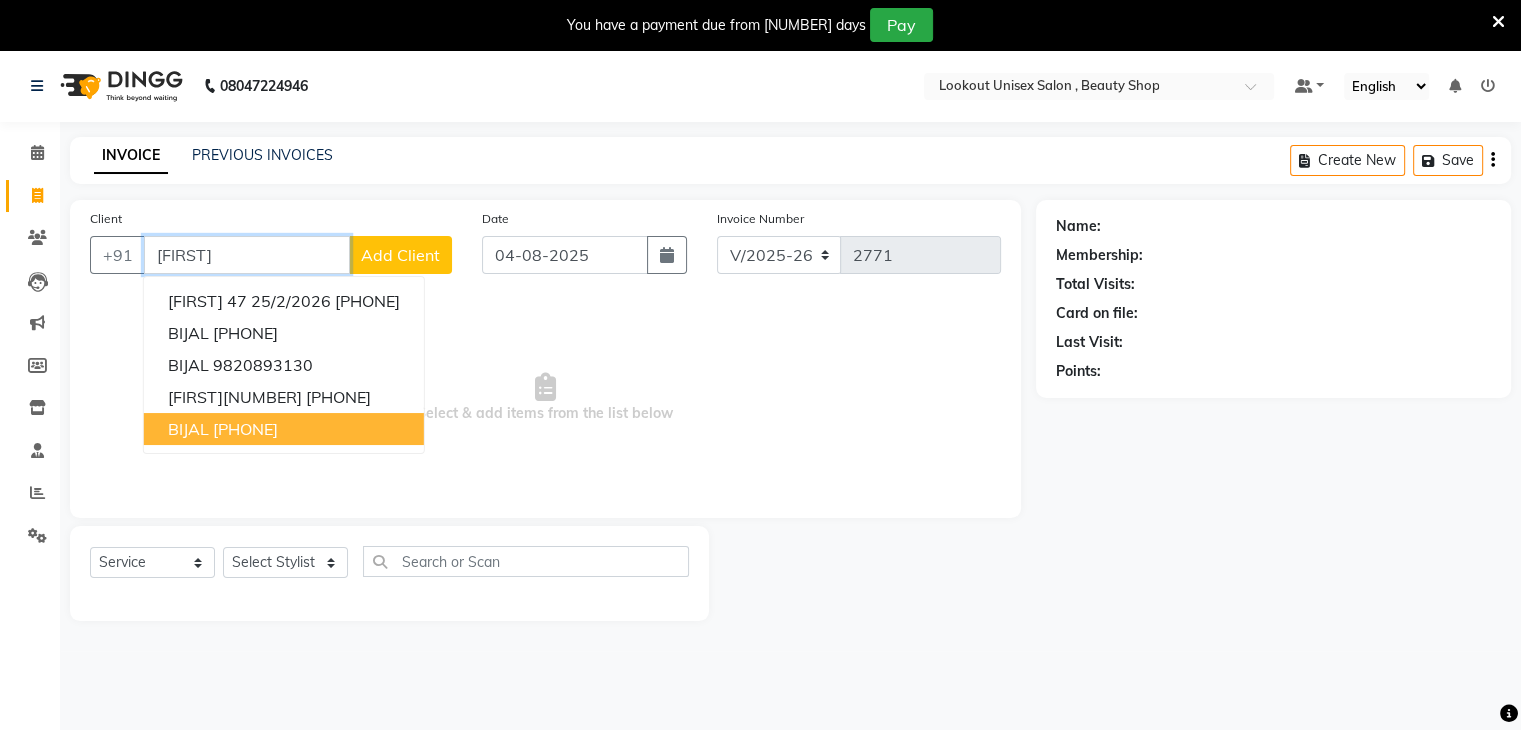 click on "[FIRST] [PHONE]" at bounding box center (284, 429) 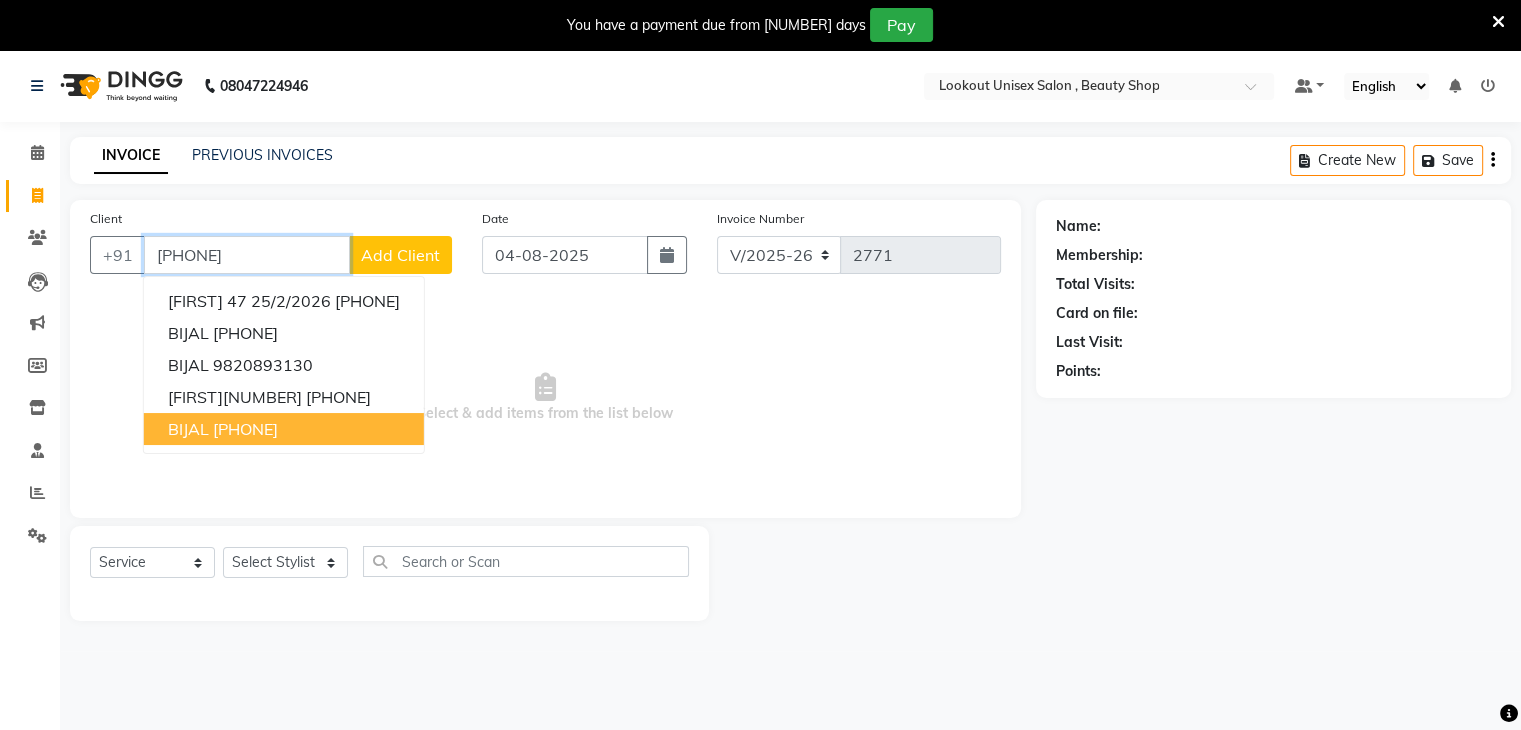 type on "[PHONE]" 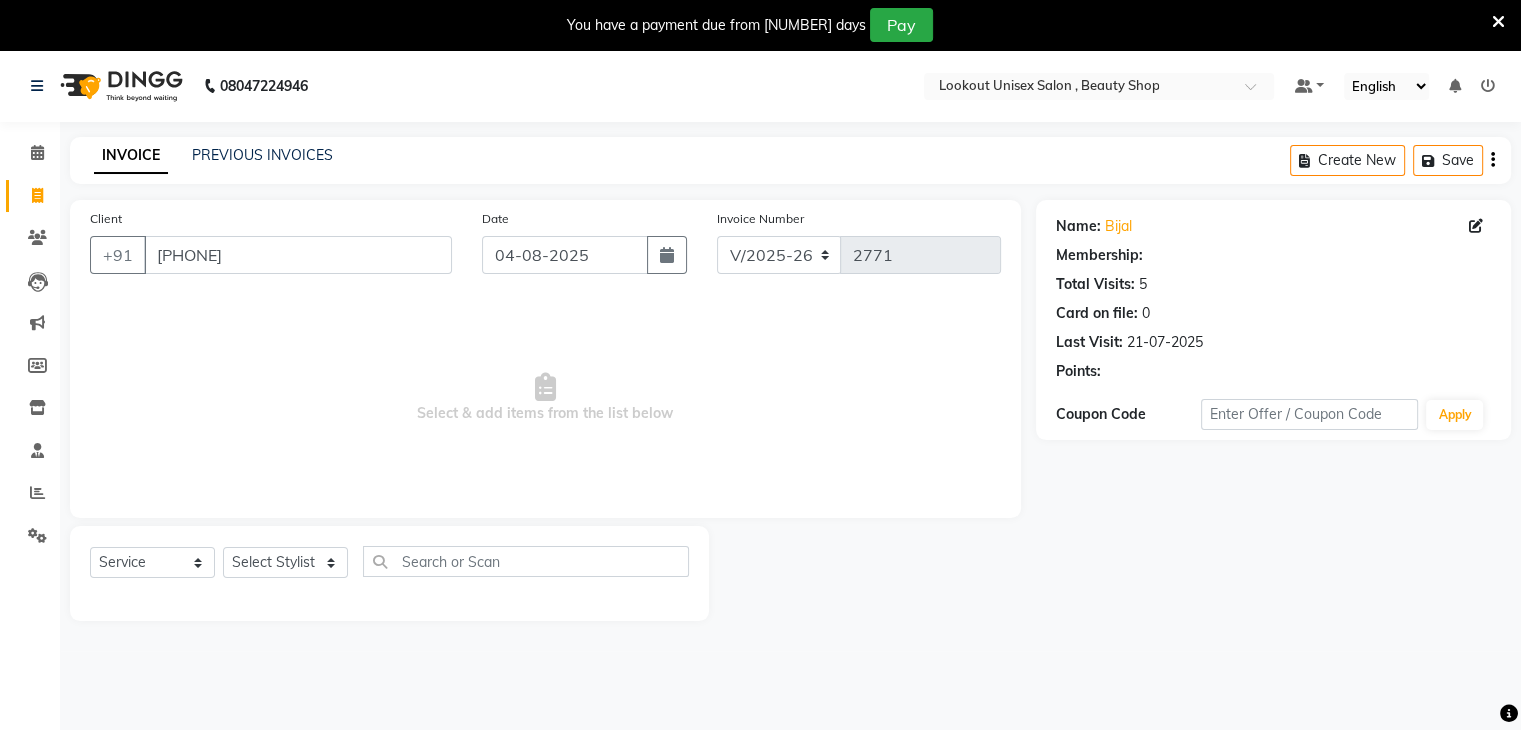 select on "1: Object" 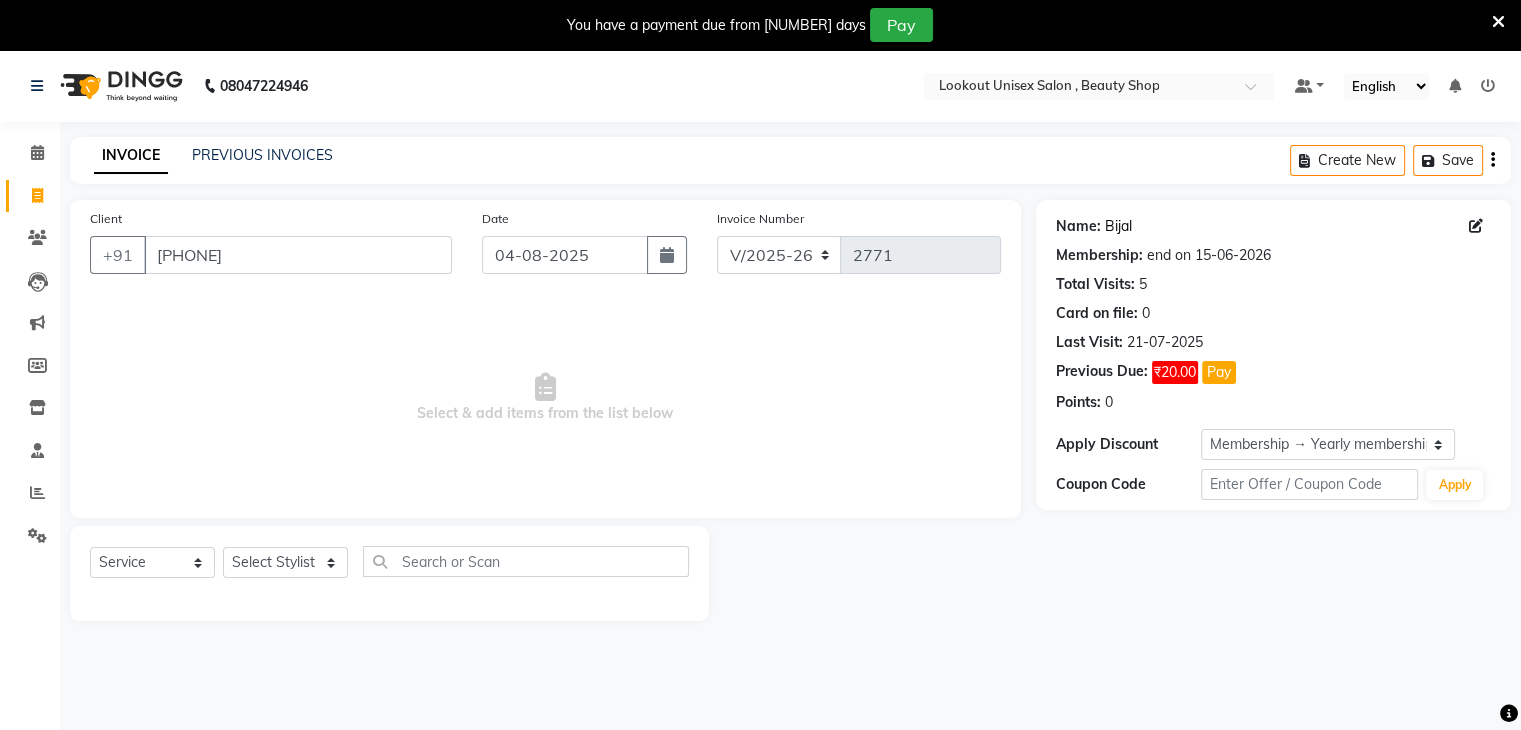 click on "Bijal" 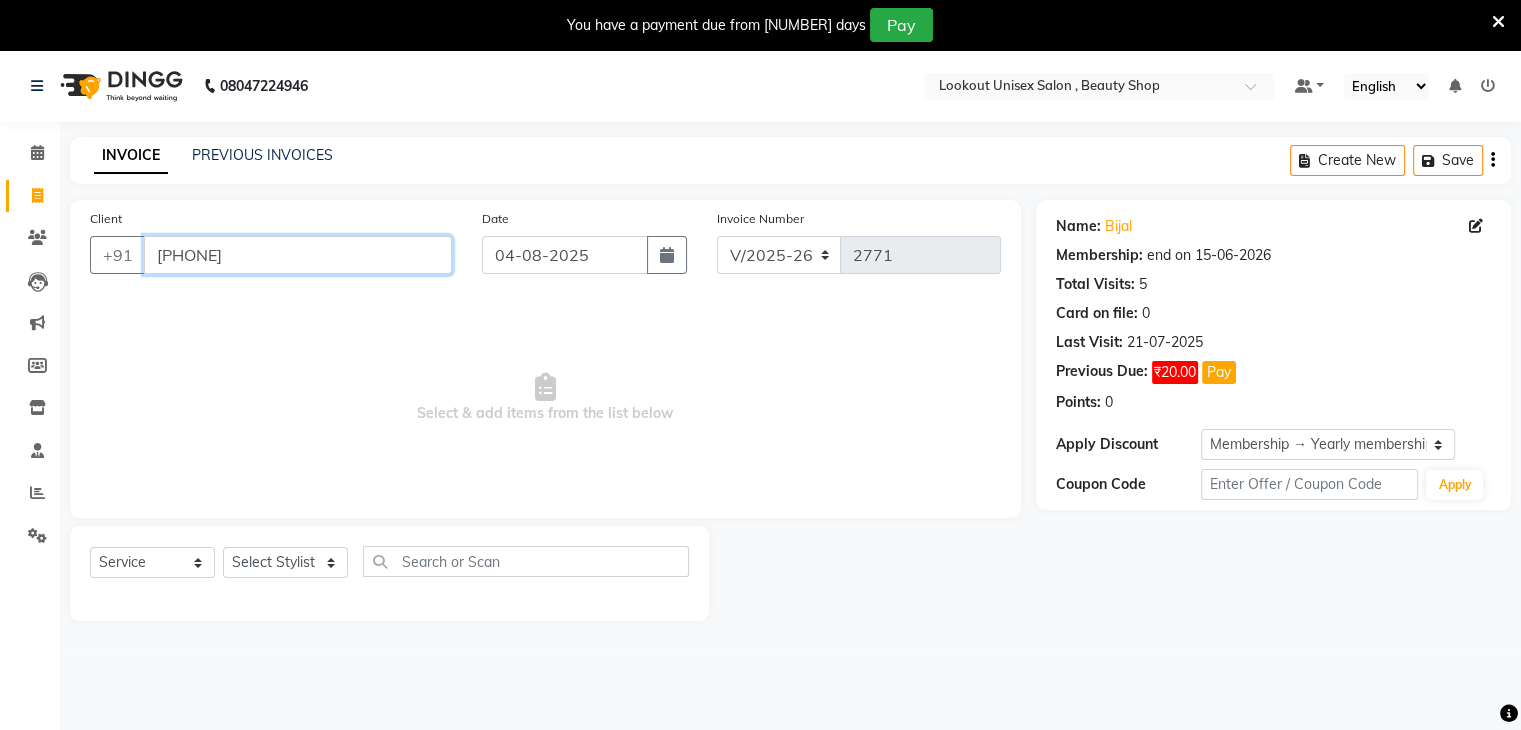 click on "[PHONE]" at bounding box center (298, 255) 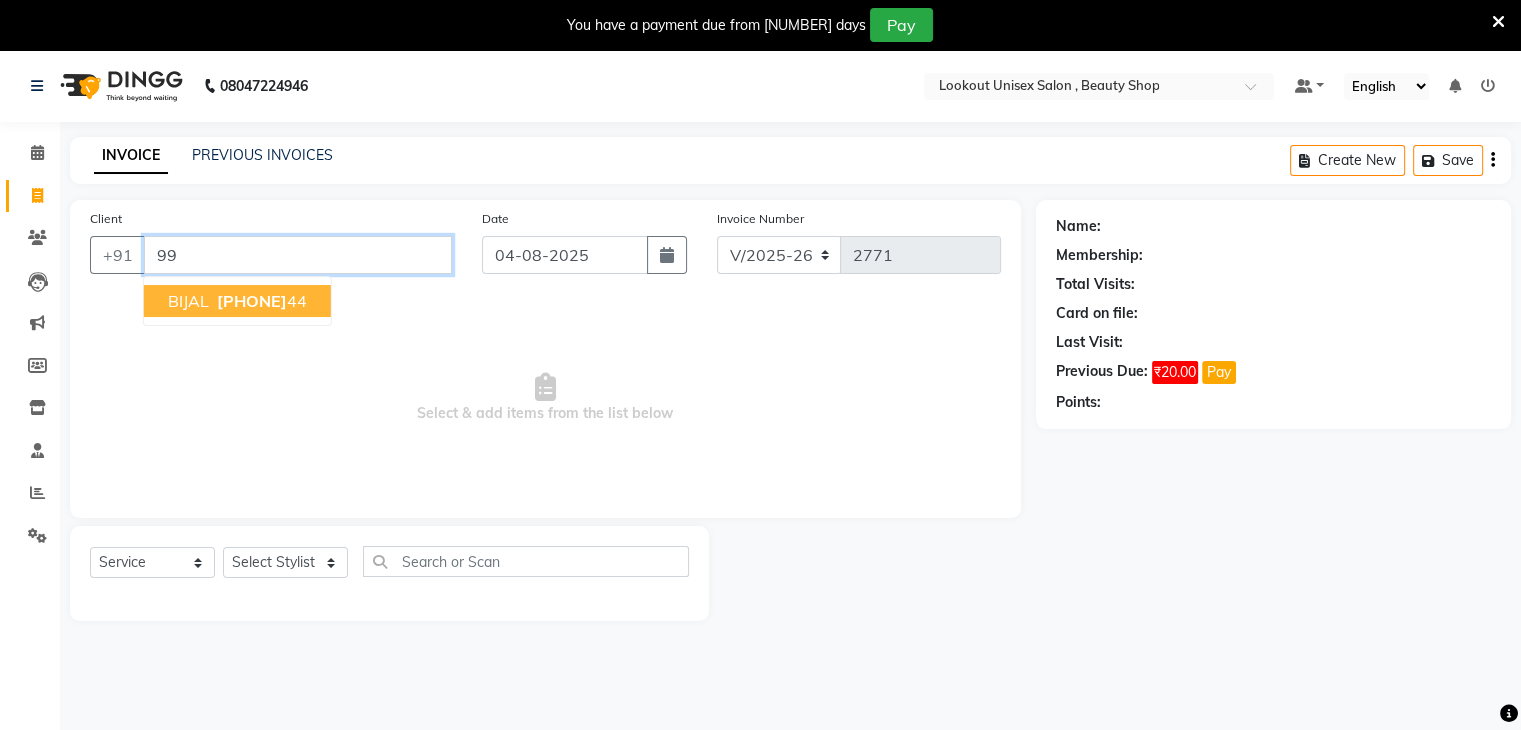 type on "9" 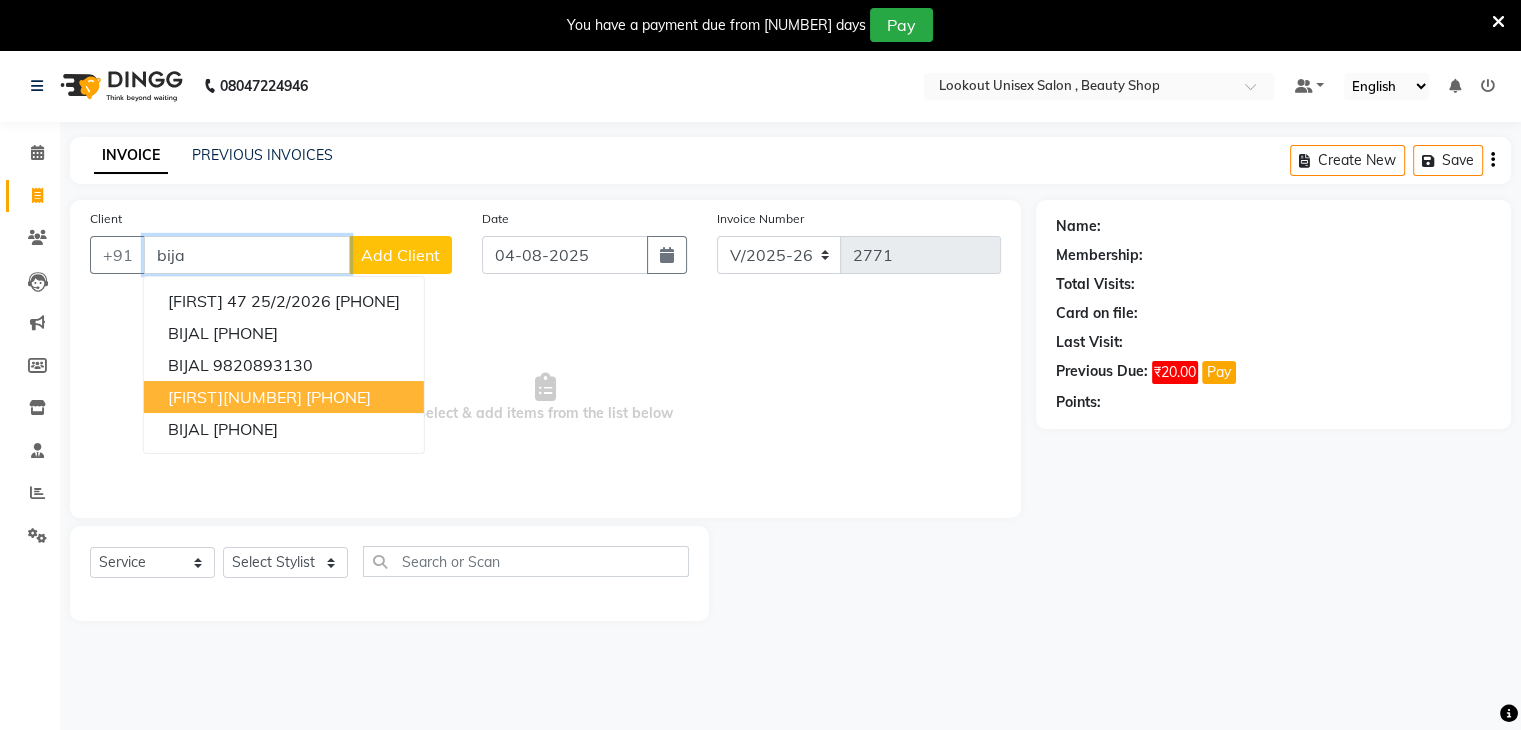 click on "[PHONE]" at bounding box center [338, 397] 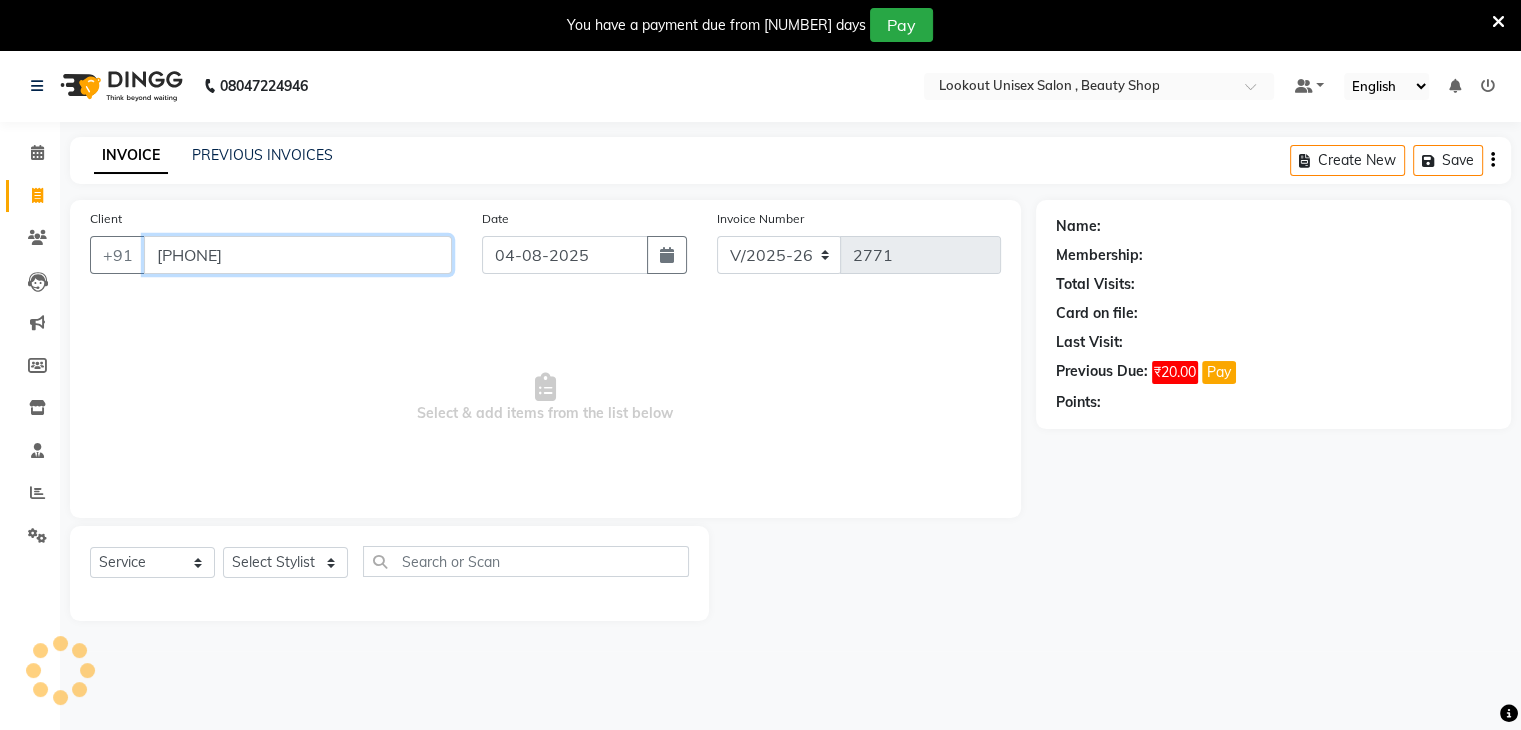 type on "[PHONE]" 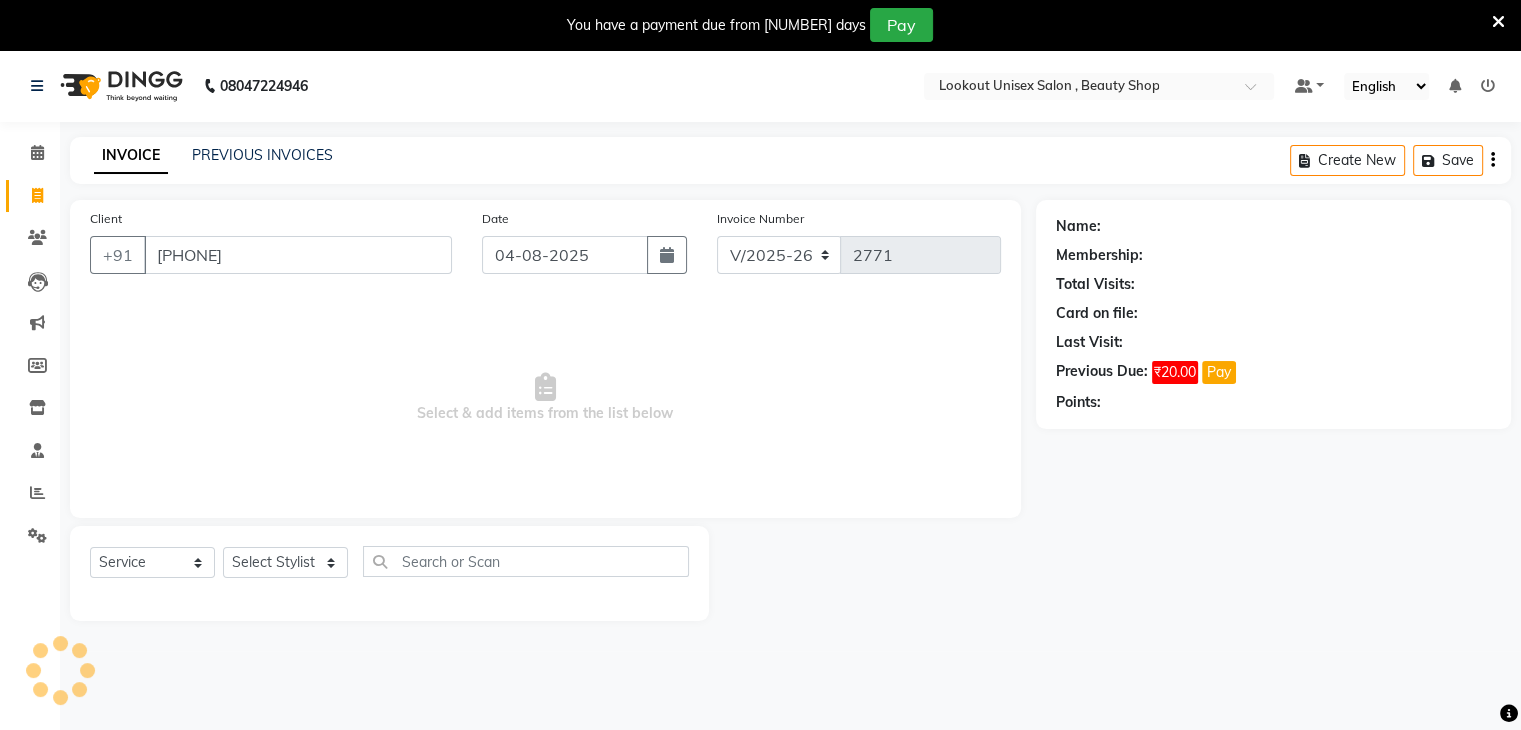 select on "1: Object" 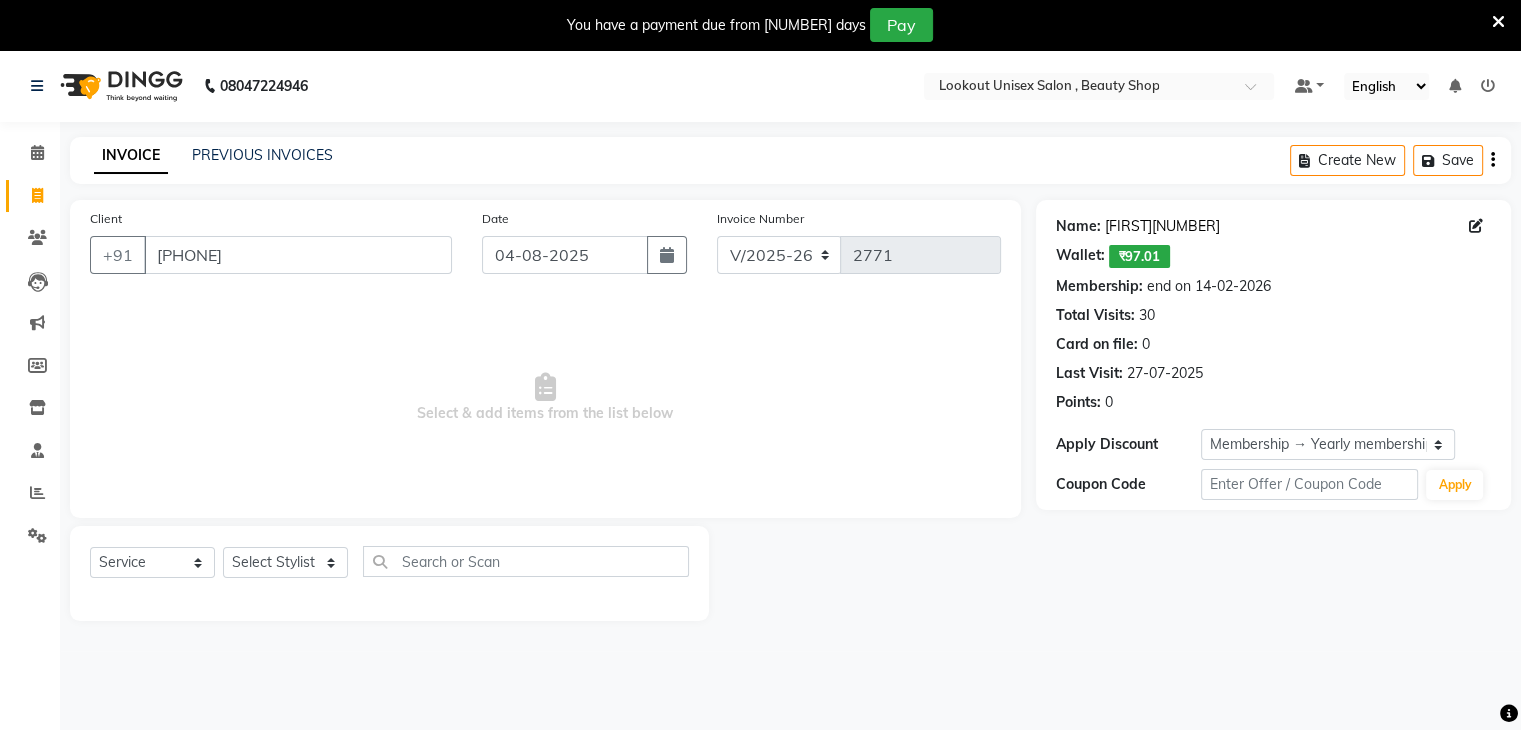 click on "[FIRST][NUMBER]" 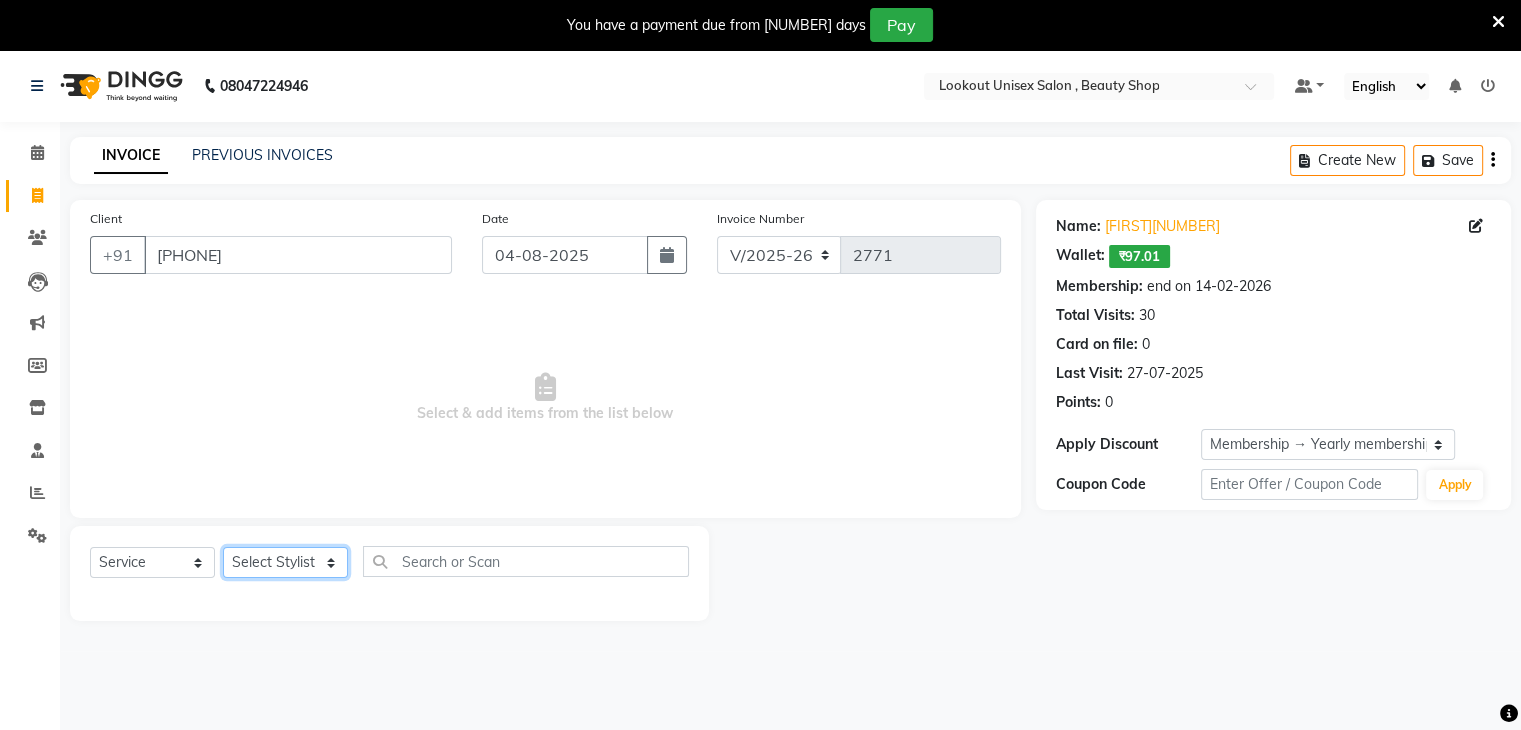 click on "Select Stylist Arti CHANDANI Deepali Dhaval Sir DISHA KAMDAR Hussain Indrajeet Jyoti Mahesh  Manisha Mayuri Mehboob Nabil Nikita Nzreen Rahul Rajan Rishika Salma Salmani Shivani UMAR" 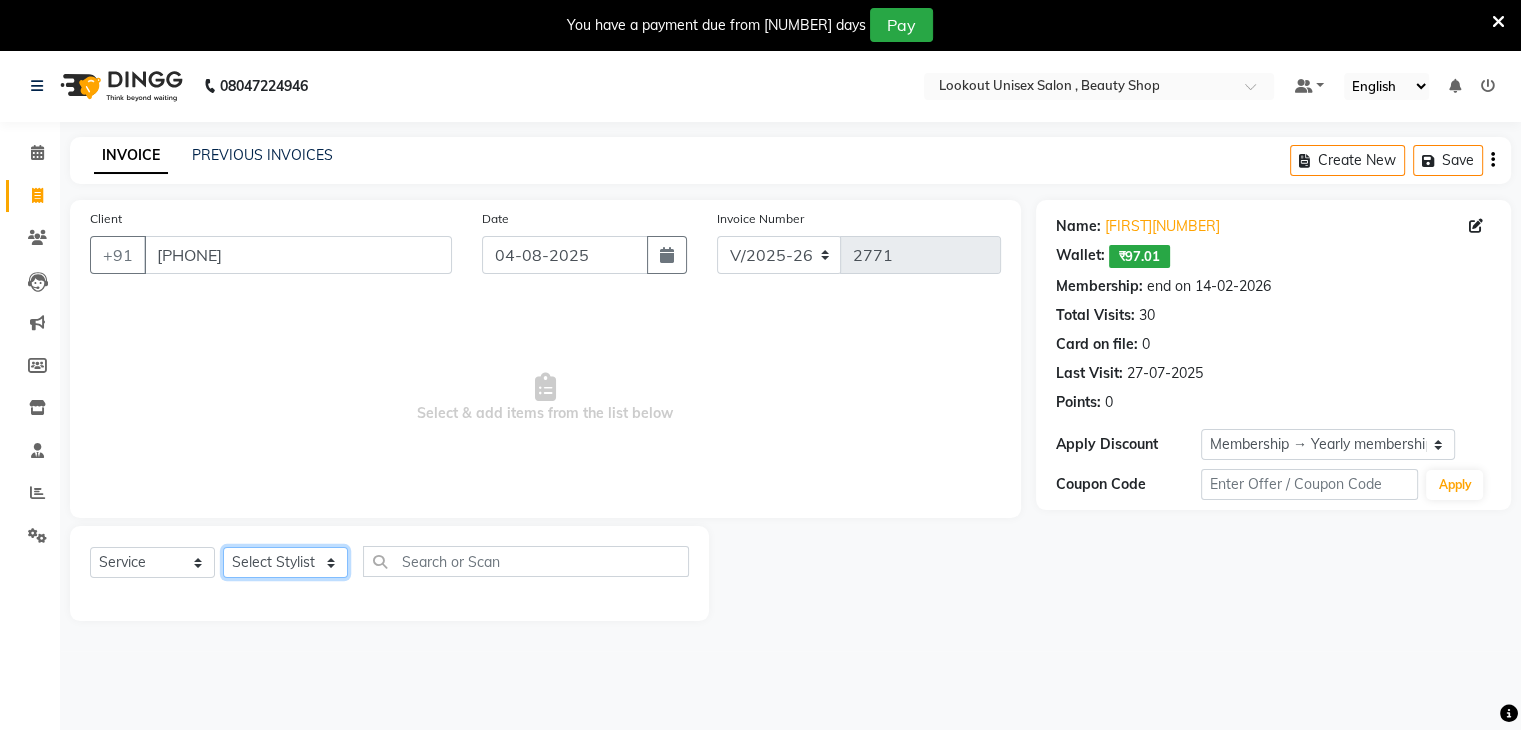 select on "67794" 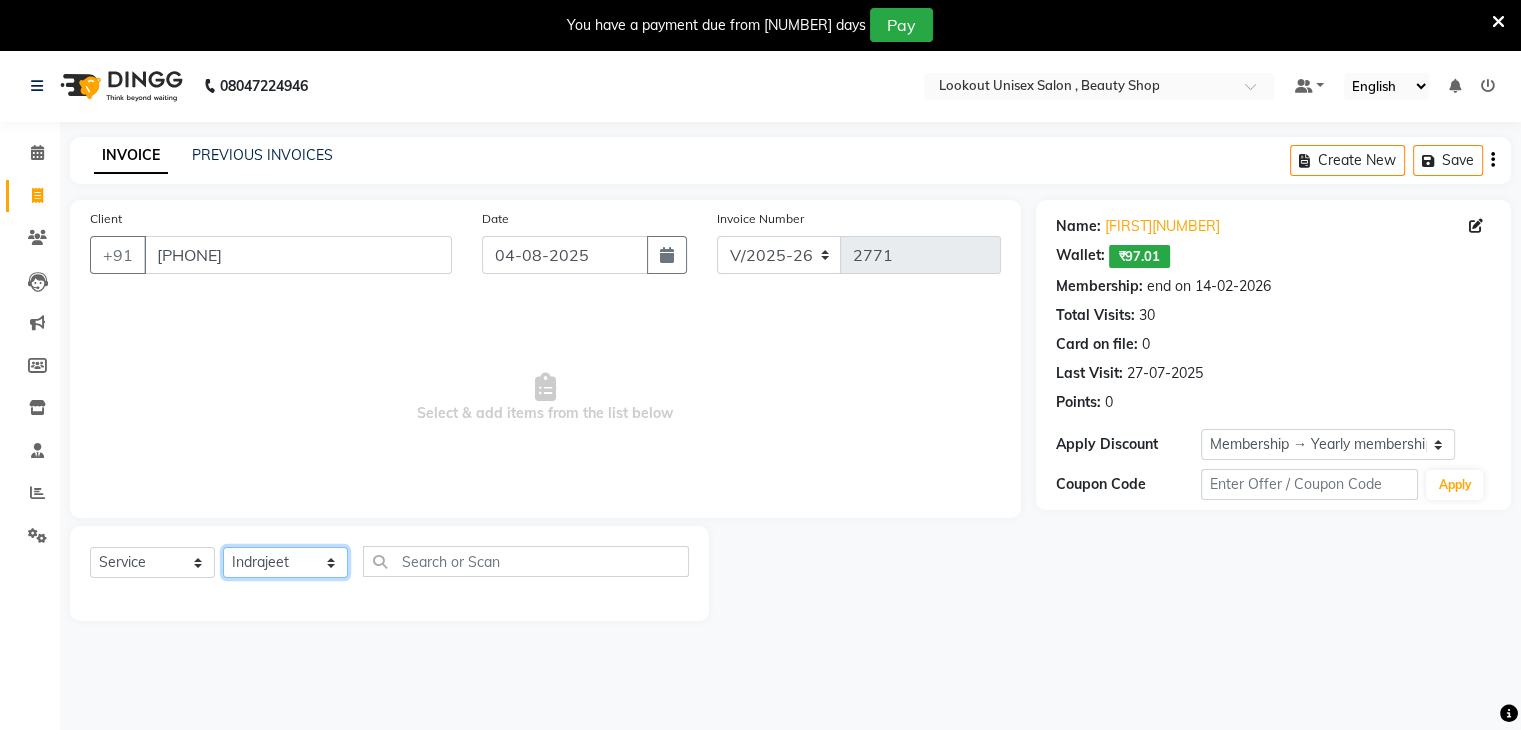 click on "Select Stylist Arti CHANDANI Deepali Dhaval Sir DISHA KAMDAR Hussain Indrajeet Jyoti Mahesh  Manisha Mayuri Mehboob Nabil Nikita Nzreen Rahul Rajan Rishika Salma Salmani Shivani UMAR" 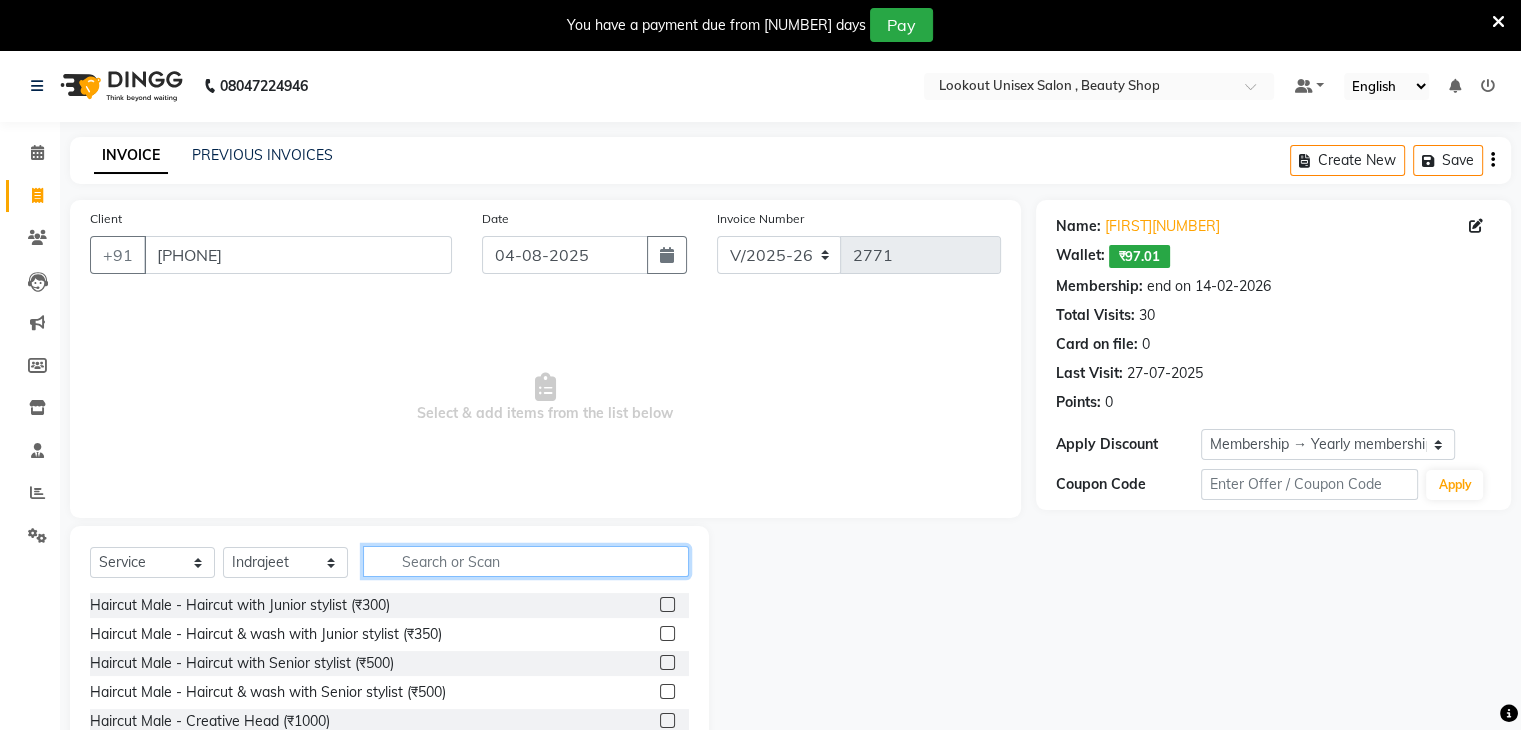 click 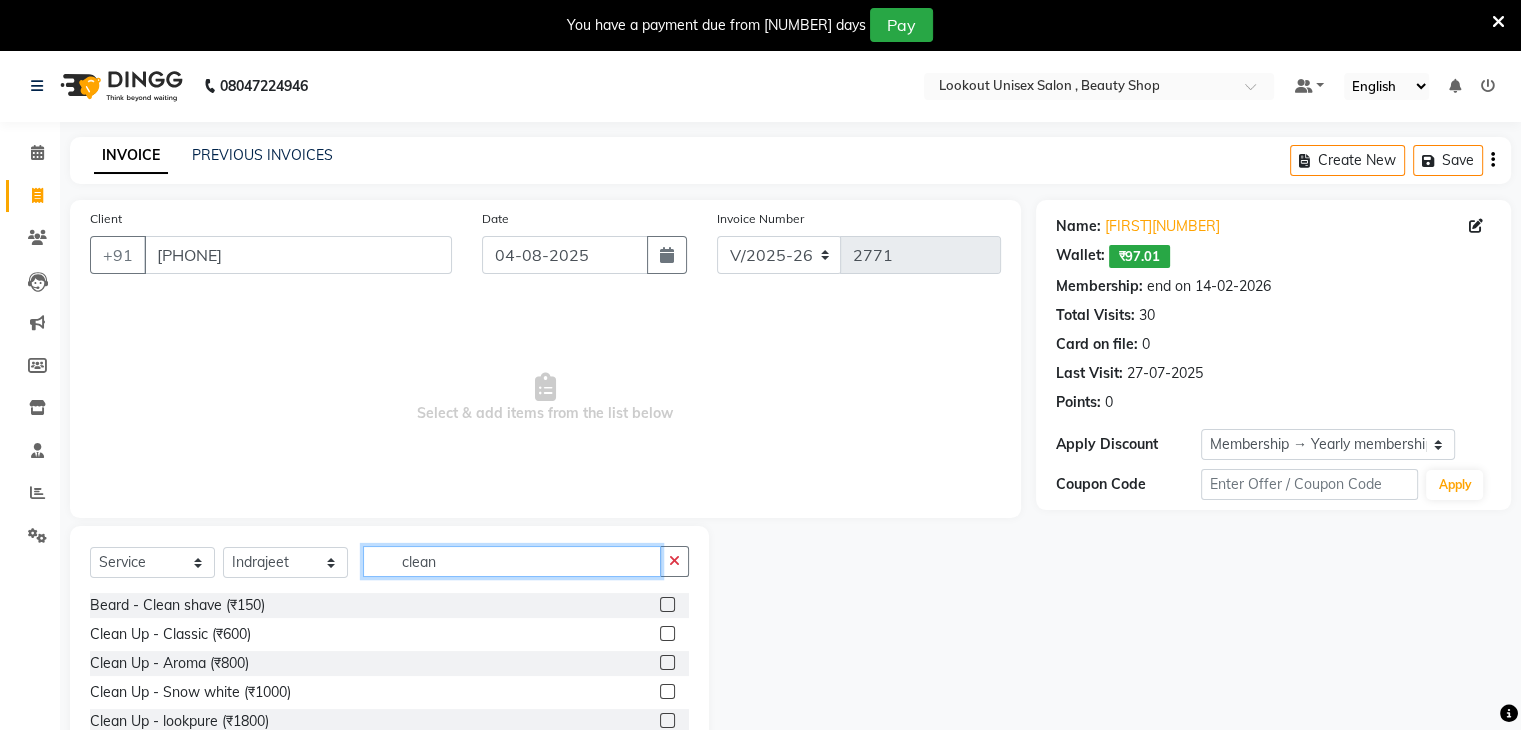 type on "clean" 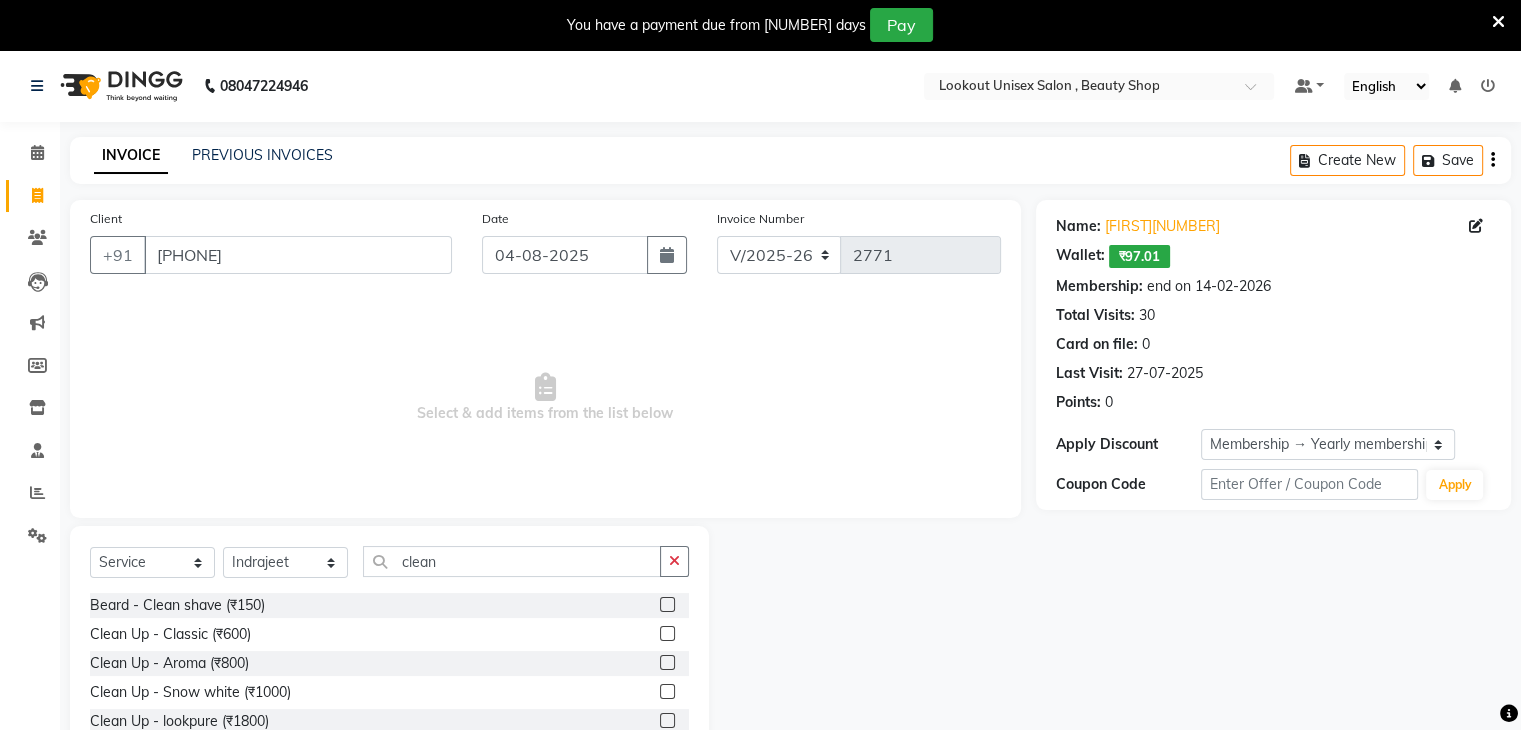 click 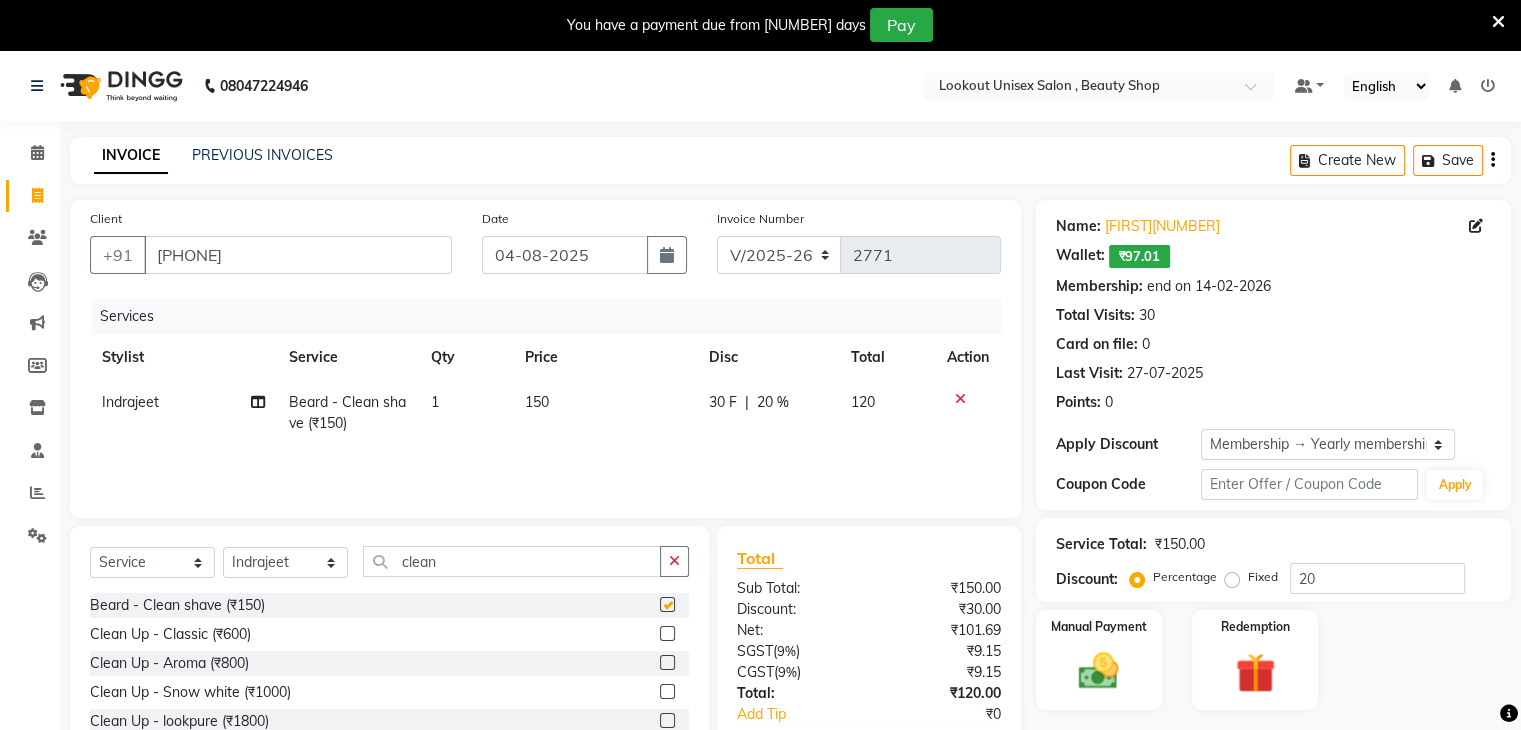 checkbox on "false" 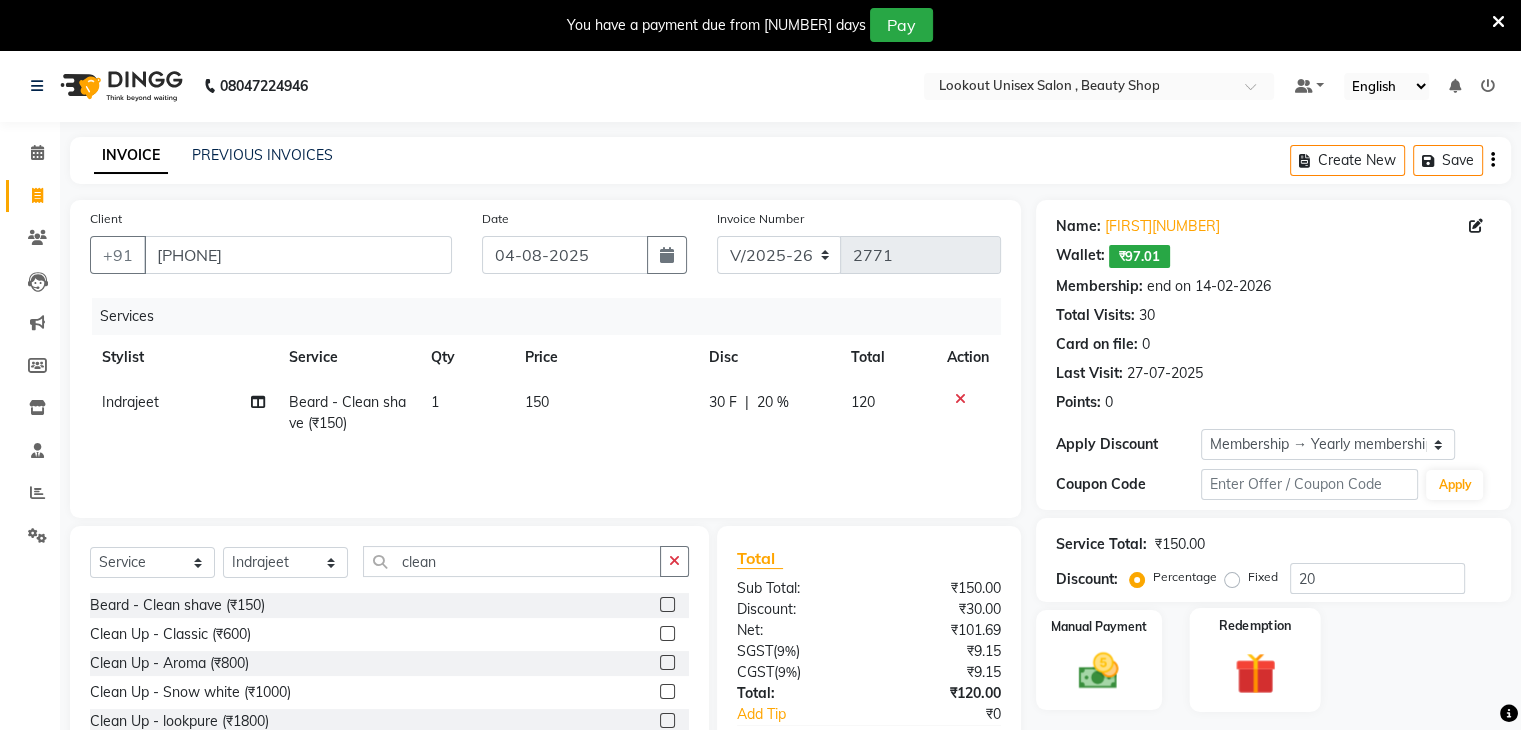 scroll, scrollTop: 120, scrollLeft: 0, axis: vertical 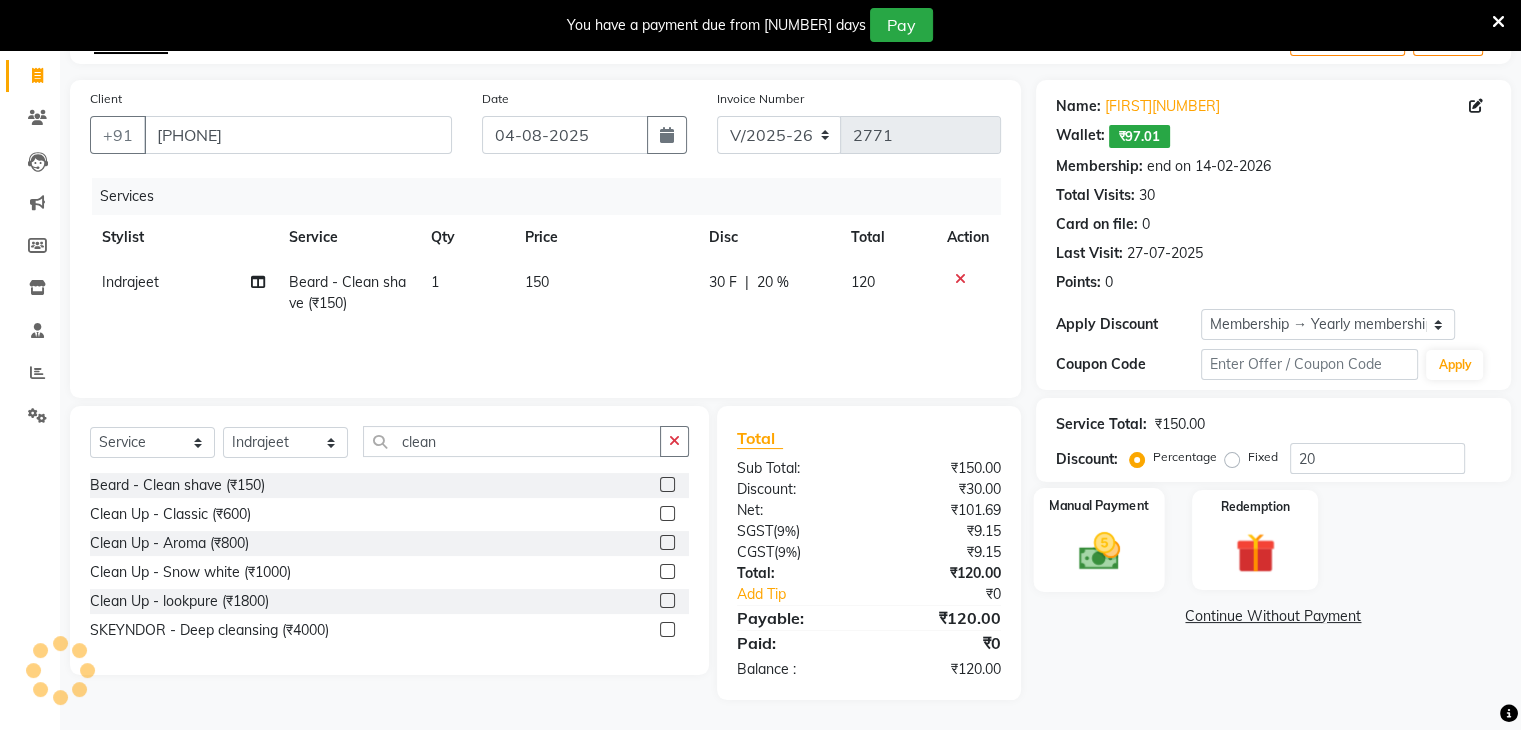 click 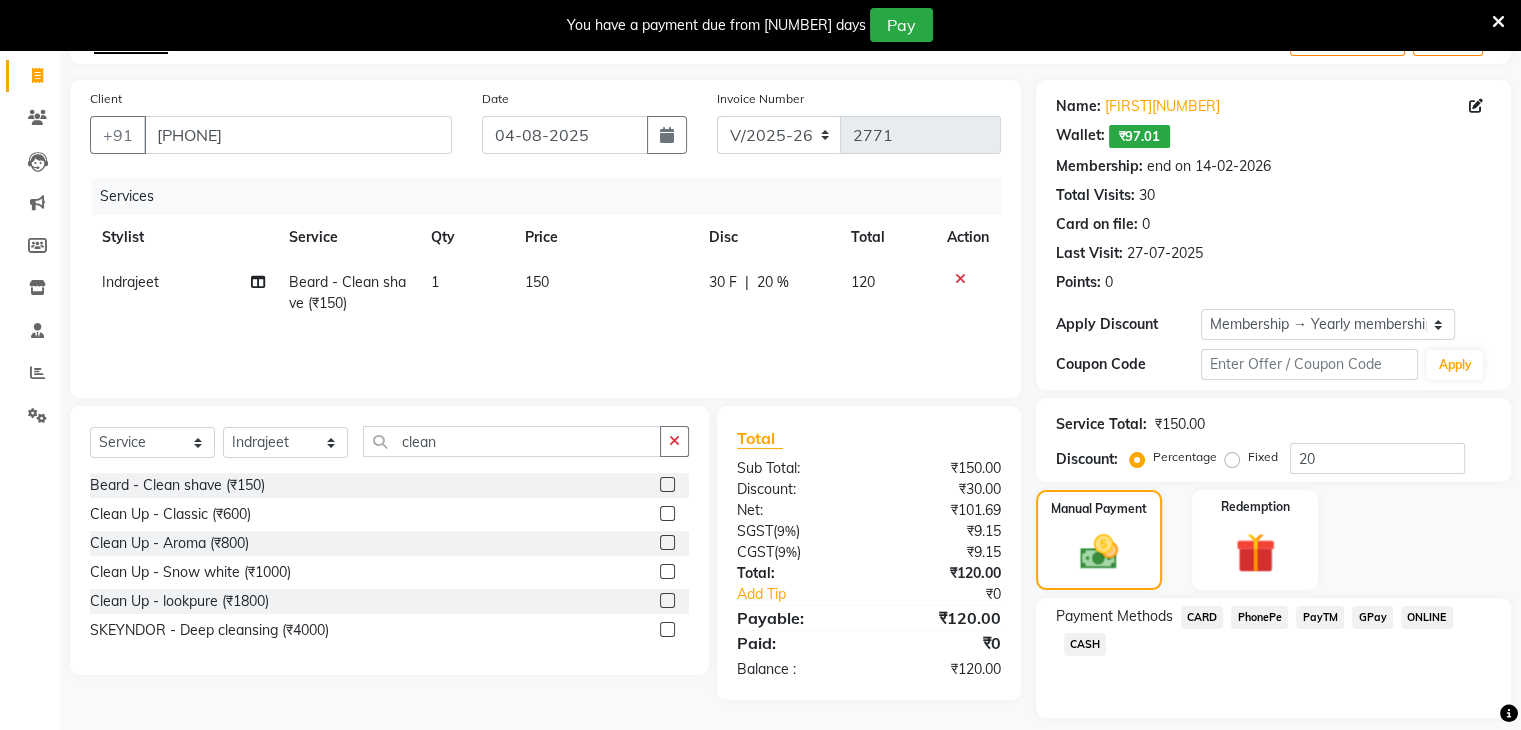 click on "CASH" 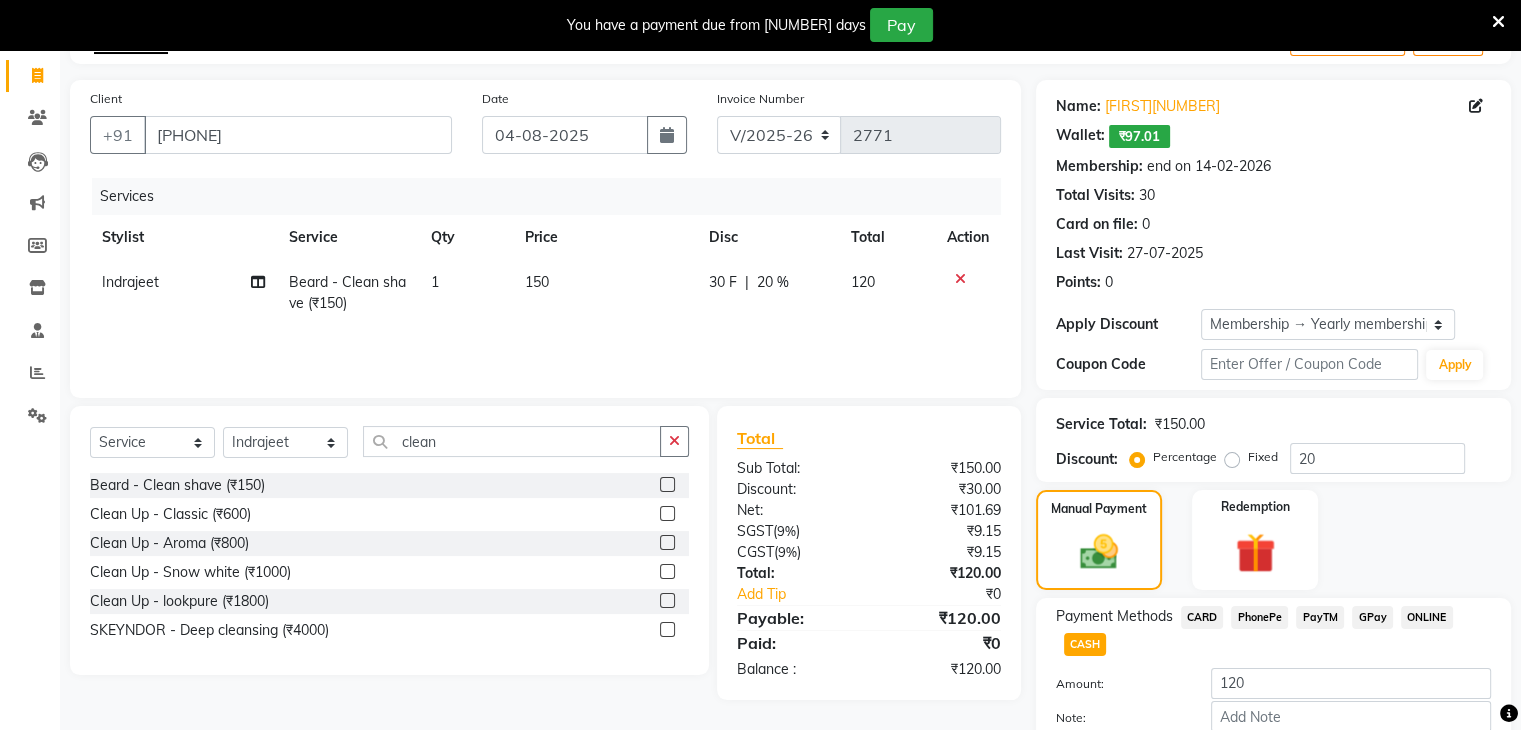 scroll, scrollTop: 237, scrollLeft: 0, axis: vertical 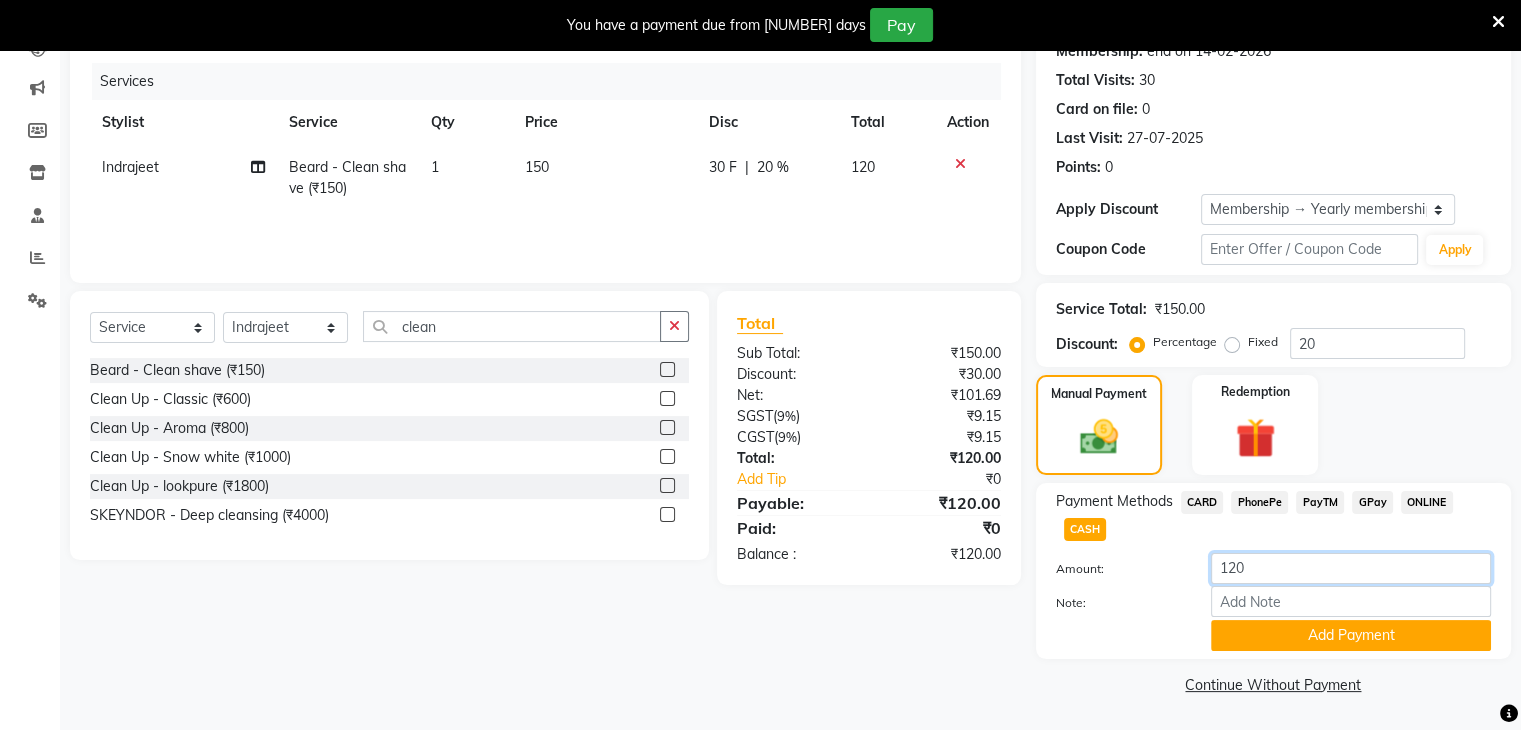 click on "120" 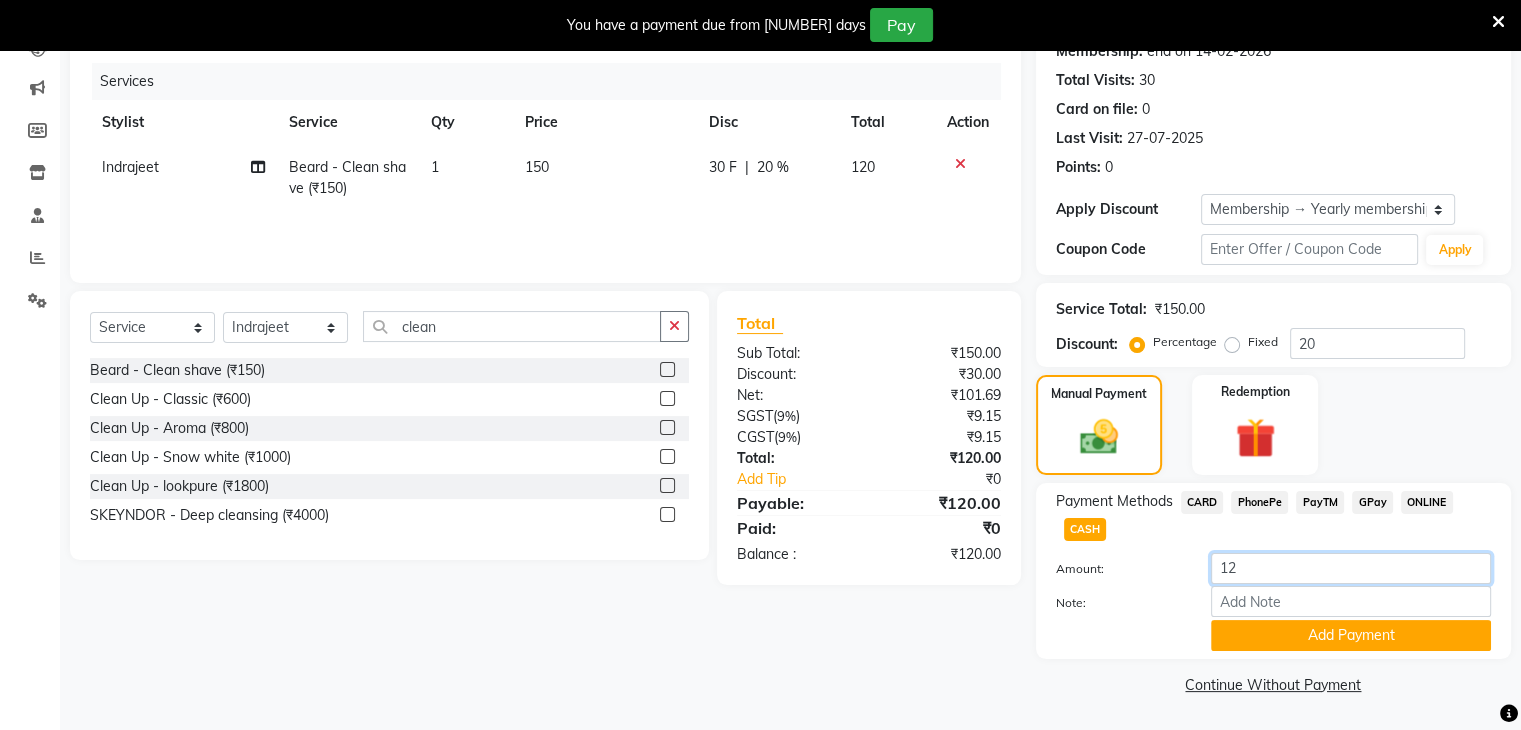 type on "1" 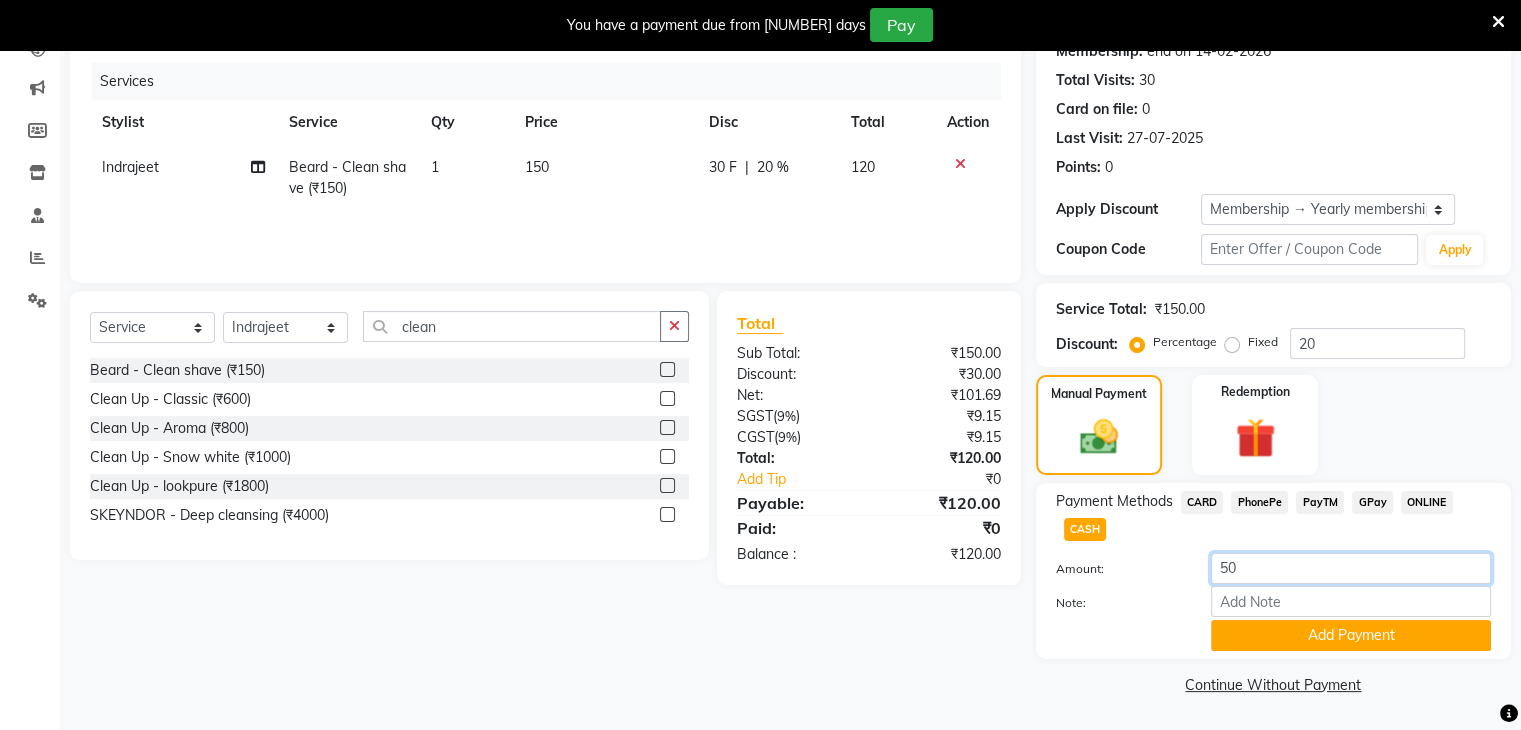 type on "5" 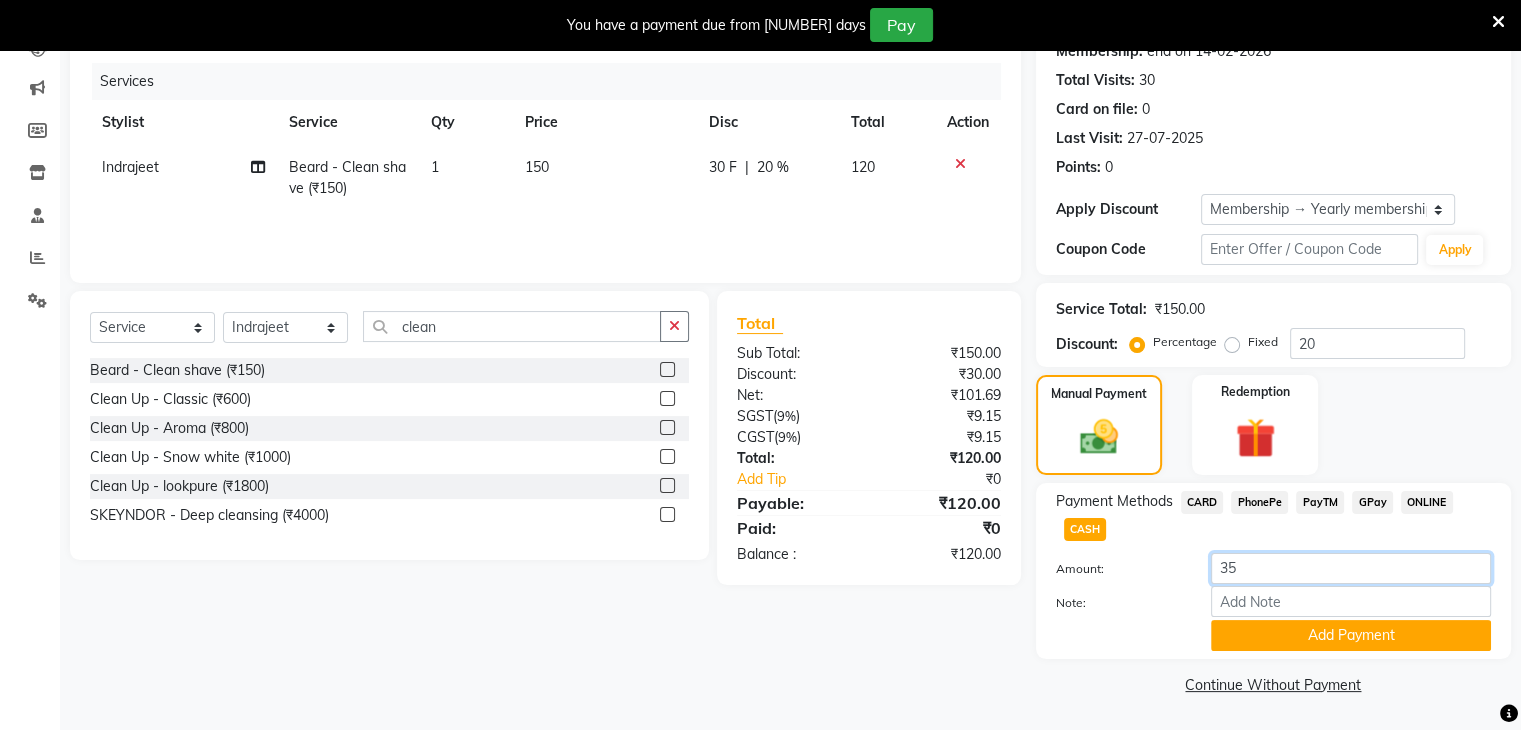 type on "350" 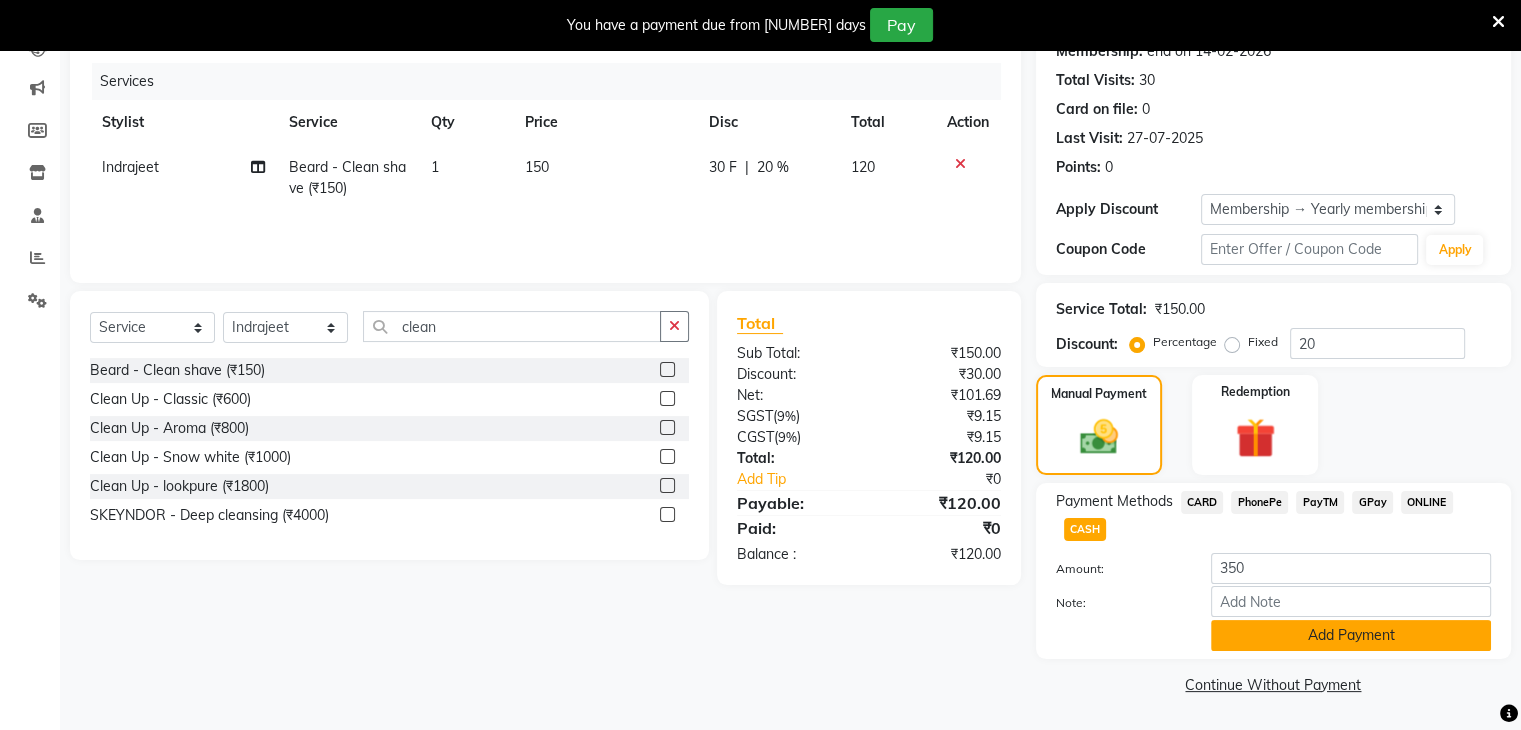 click on "Add Payment" 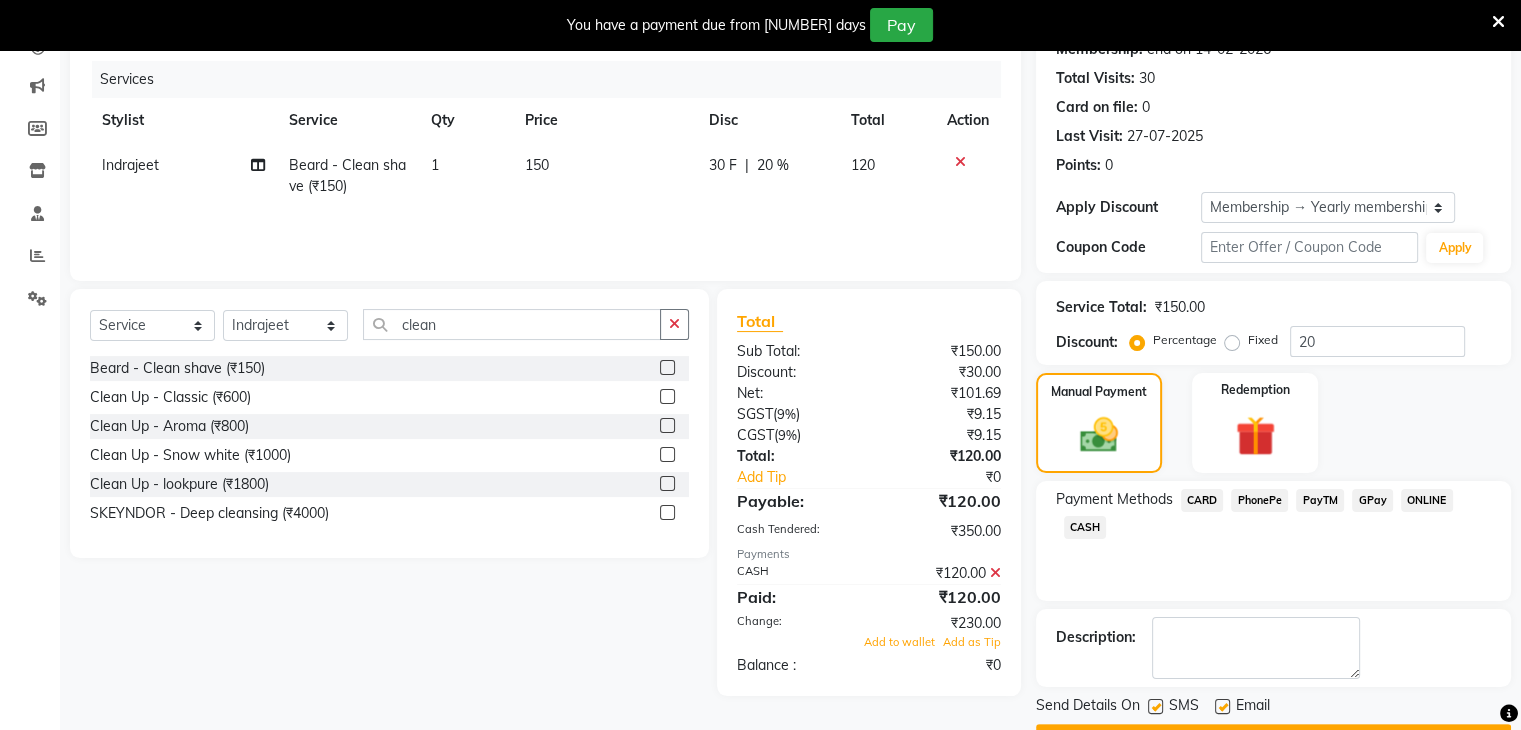 scroll, scrollTop: 291, scrollLeft: 0, axis: vertical 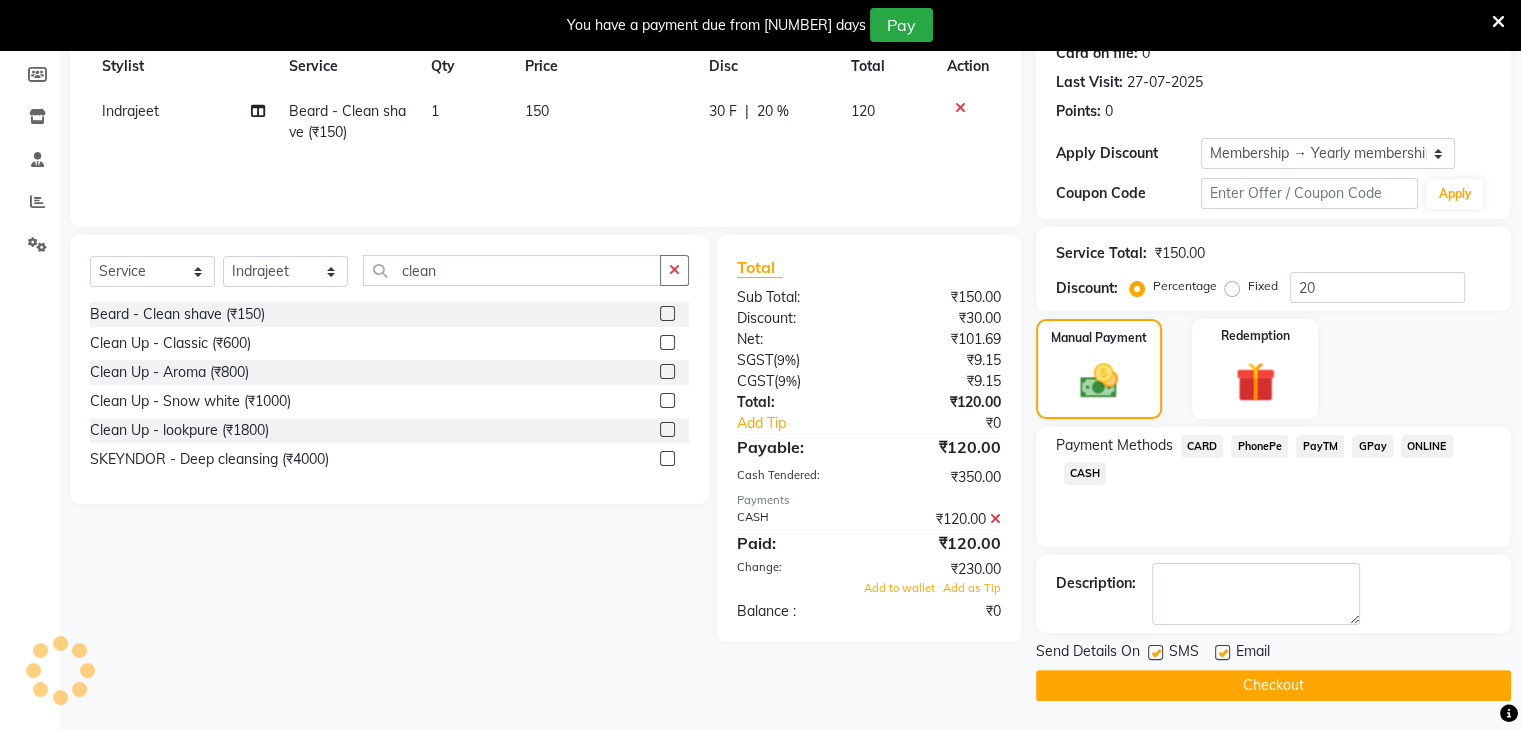 click 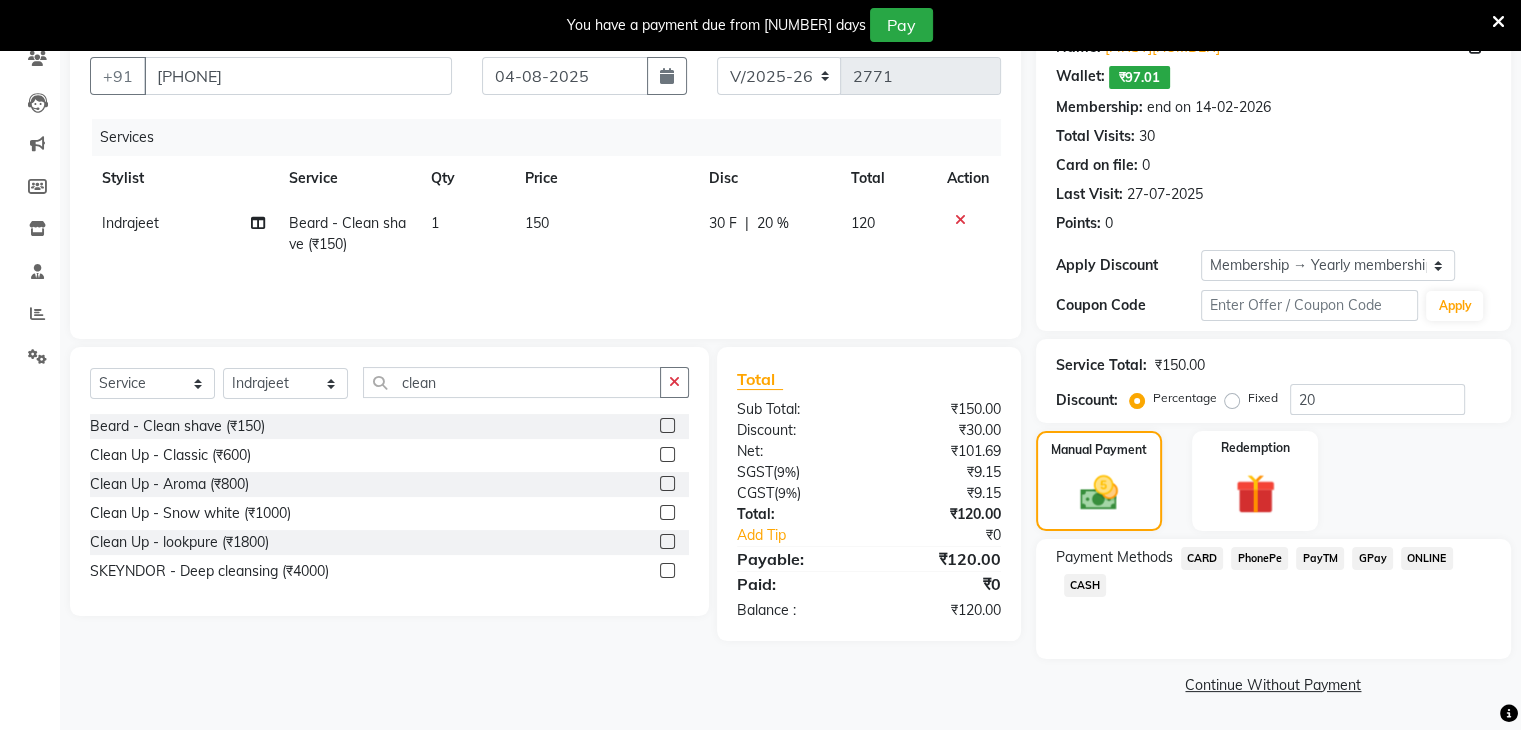 scroll, scrollTop: 178, scrollLeft: 0, axis: vertical 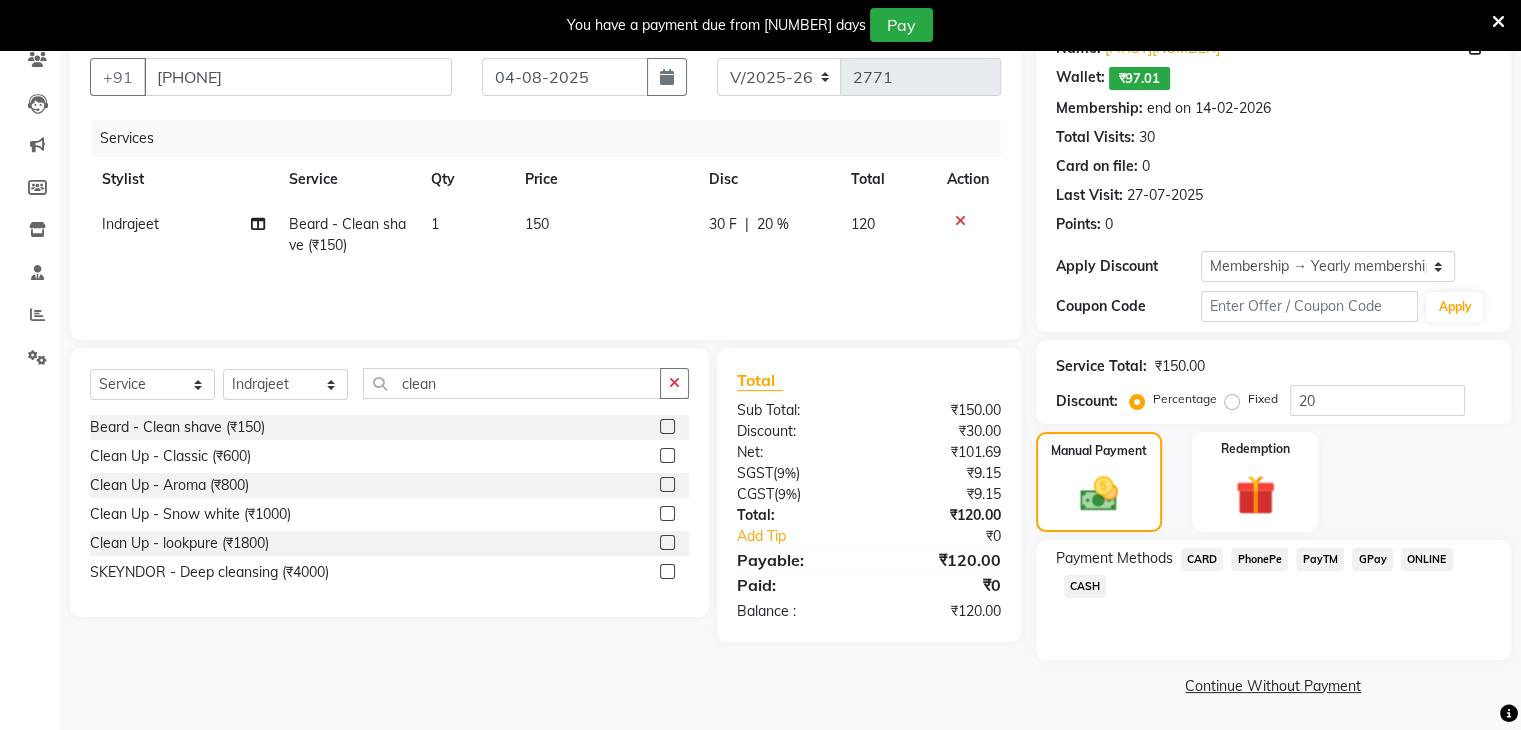 click on "CASH" 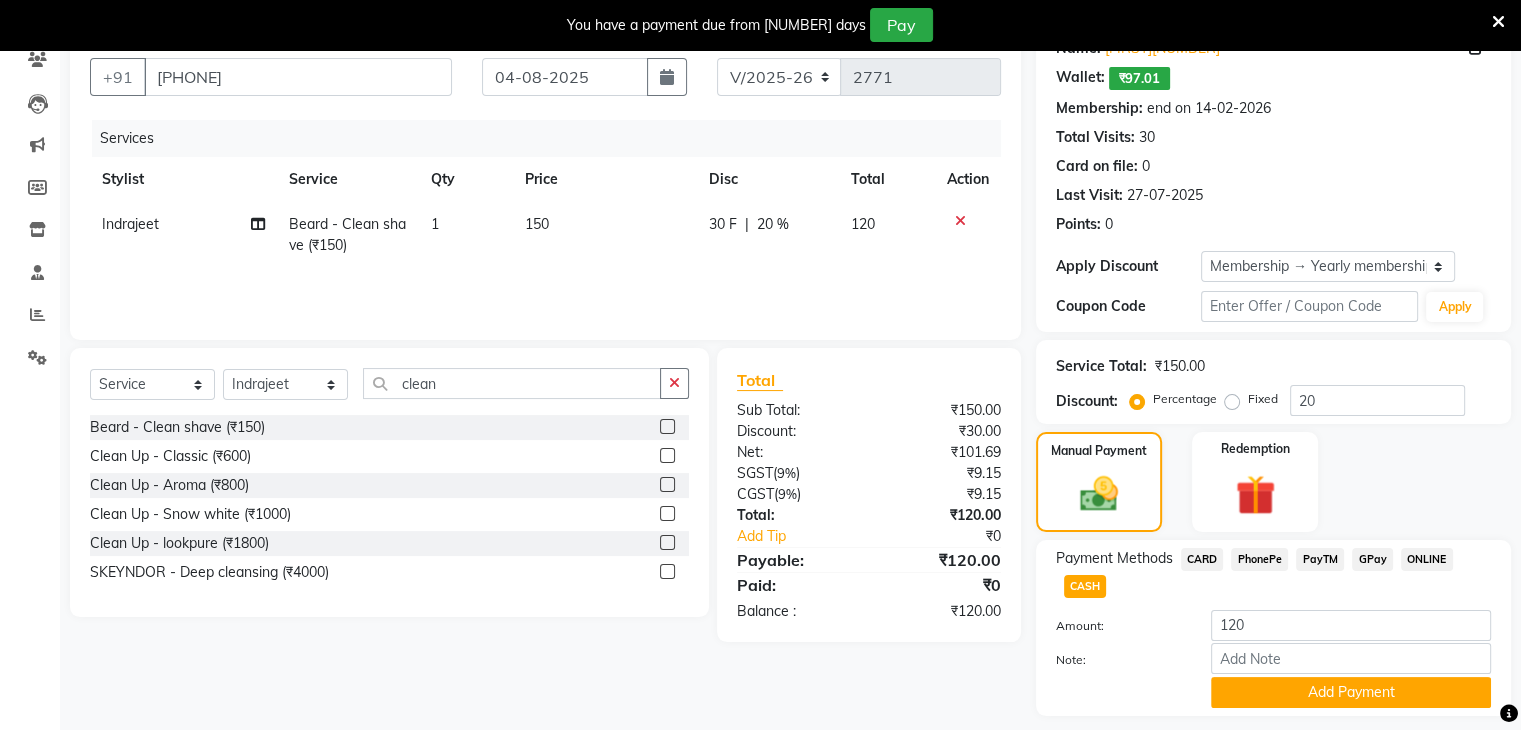 scroll, scrollTop: 237, scrollLeft: 0, axis: vertical 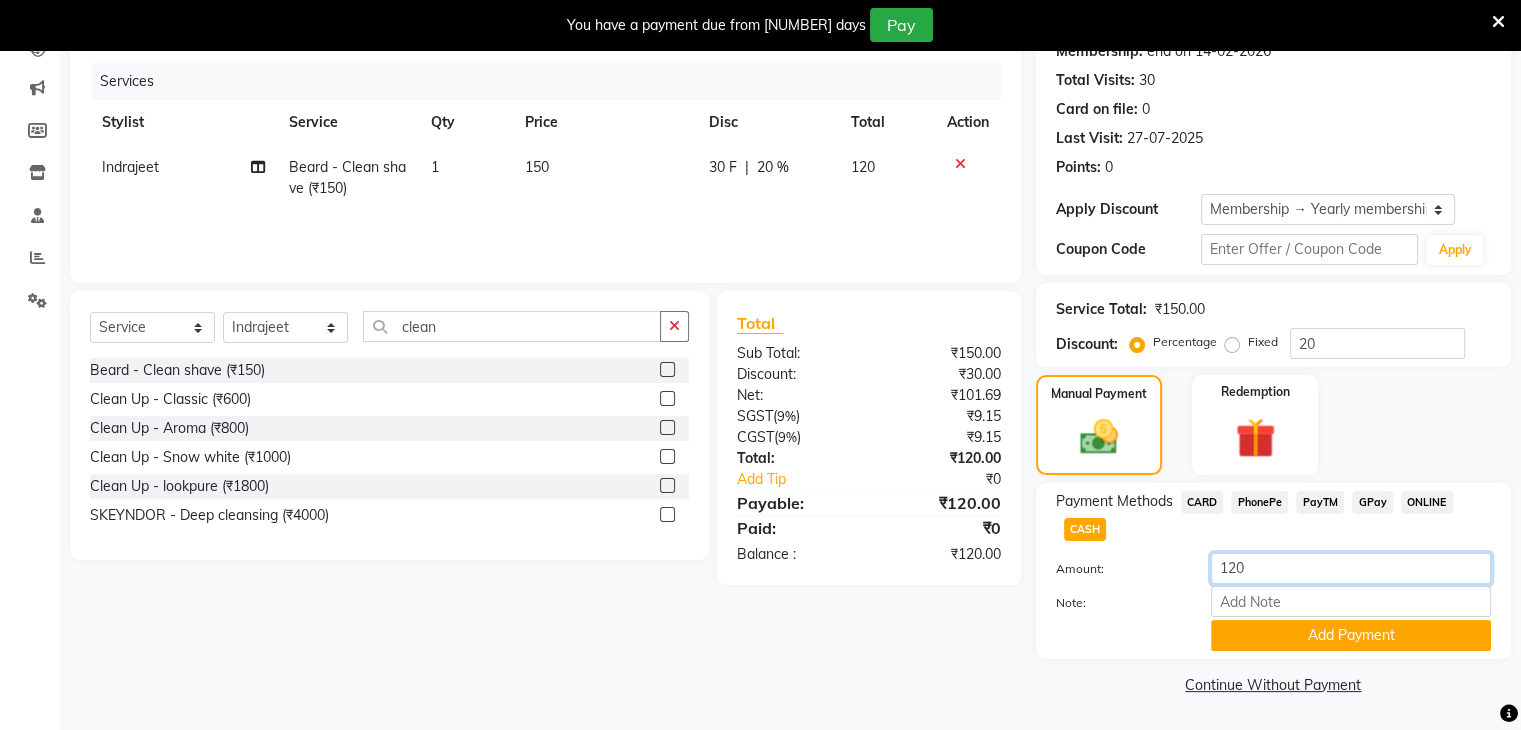 click on "120" 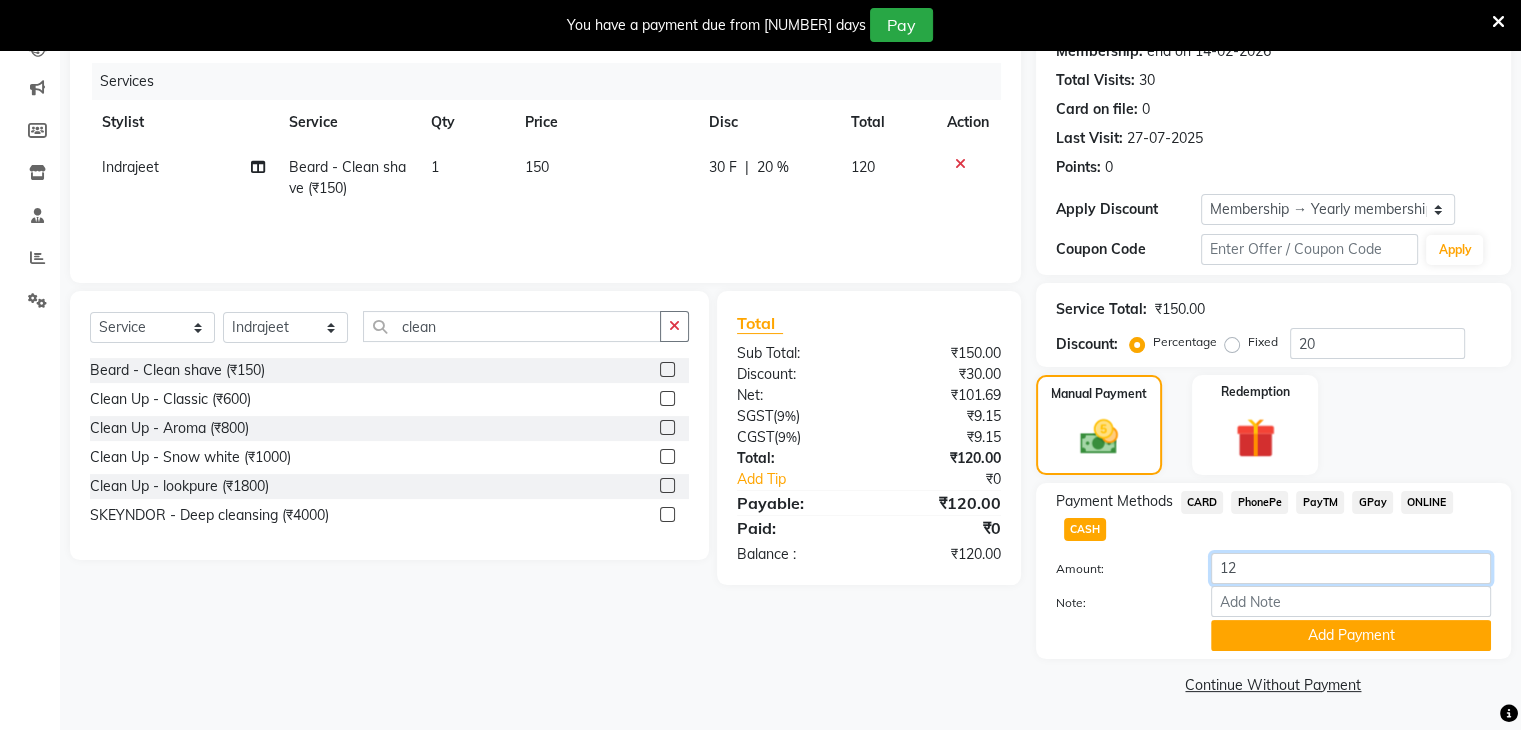 type on "1" 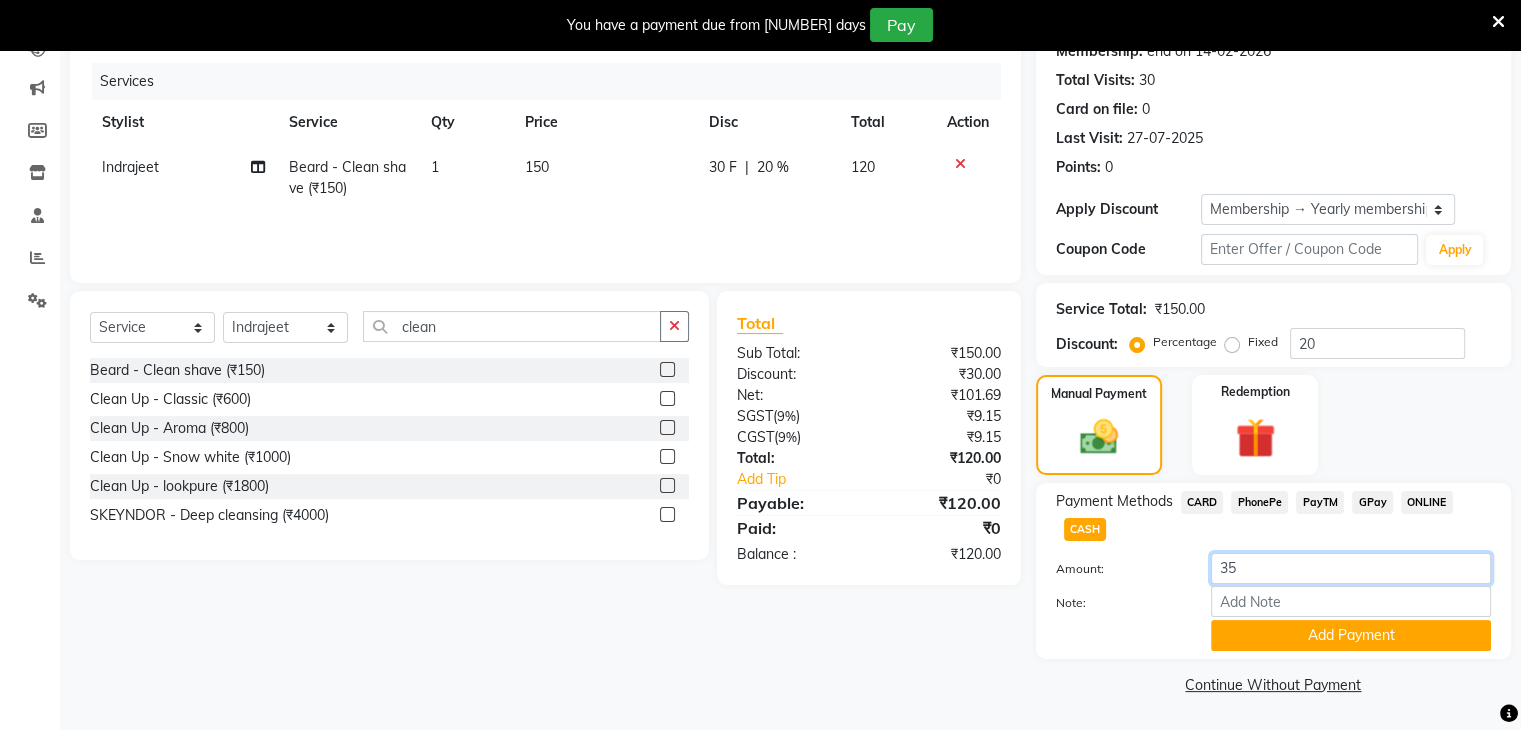type on "3" 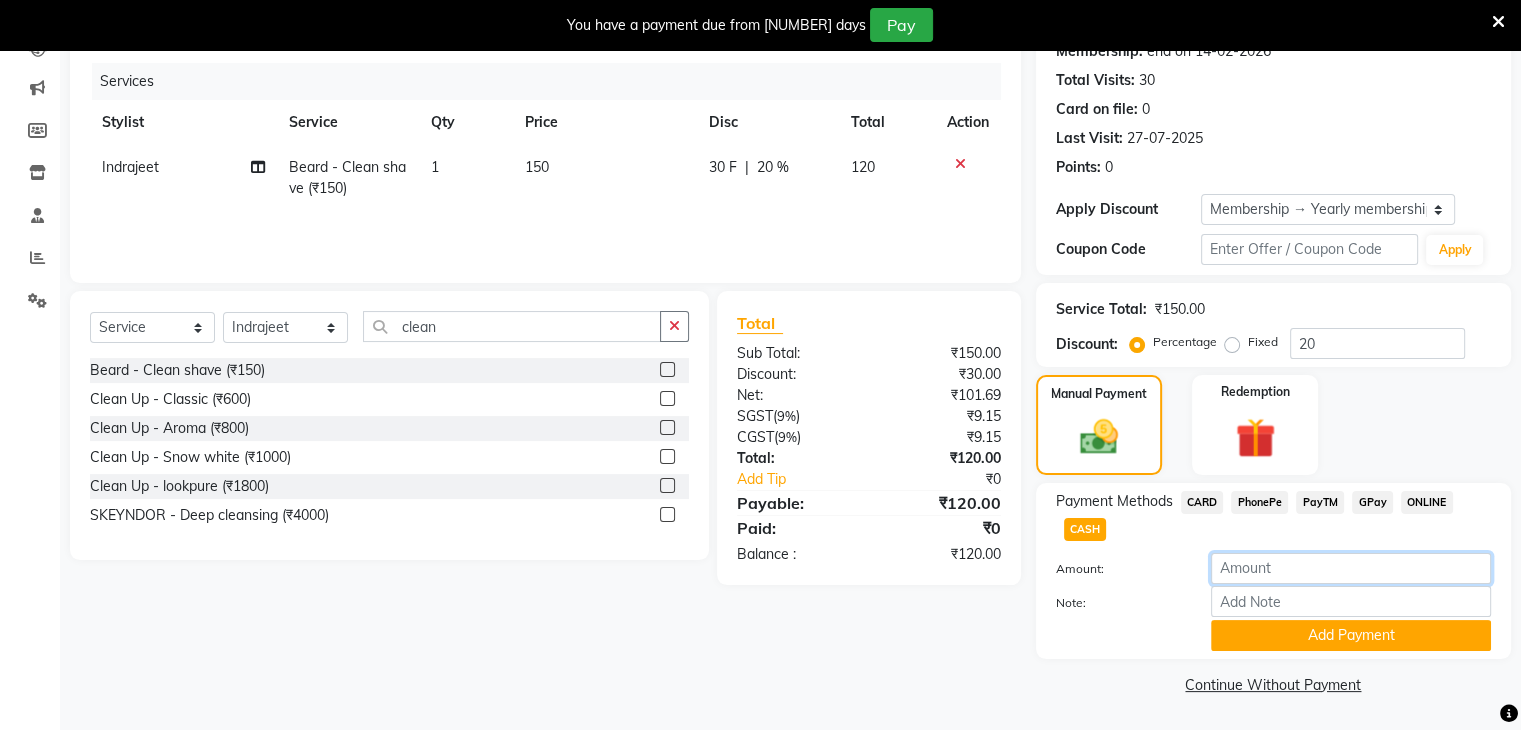 type on "1" 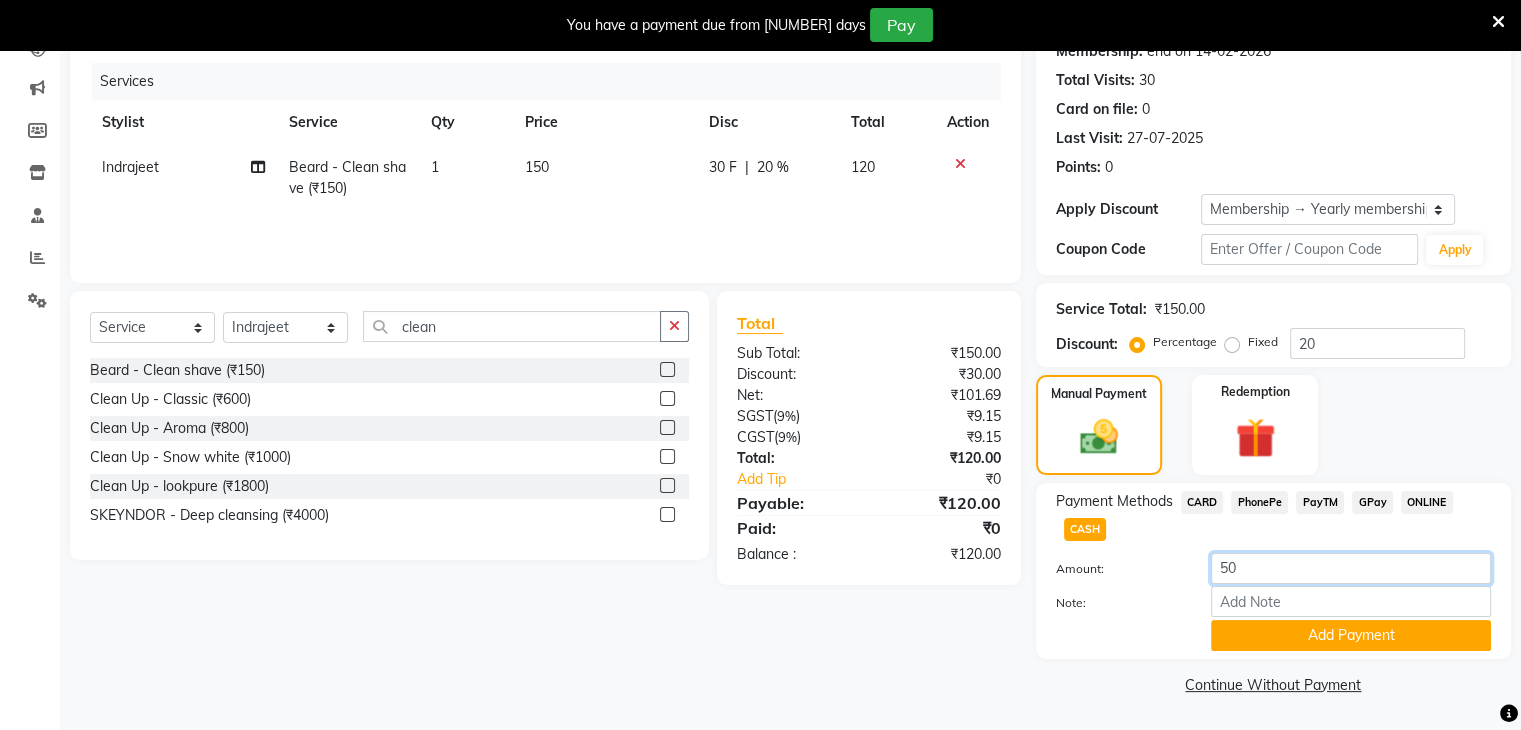 type on "500" 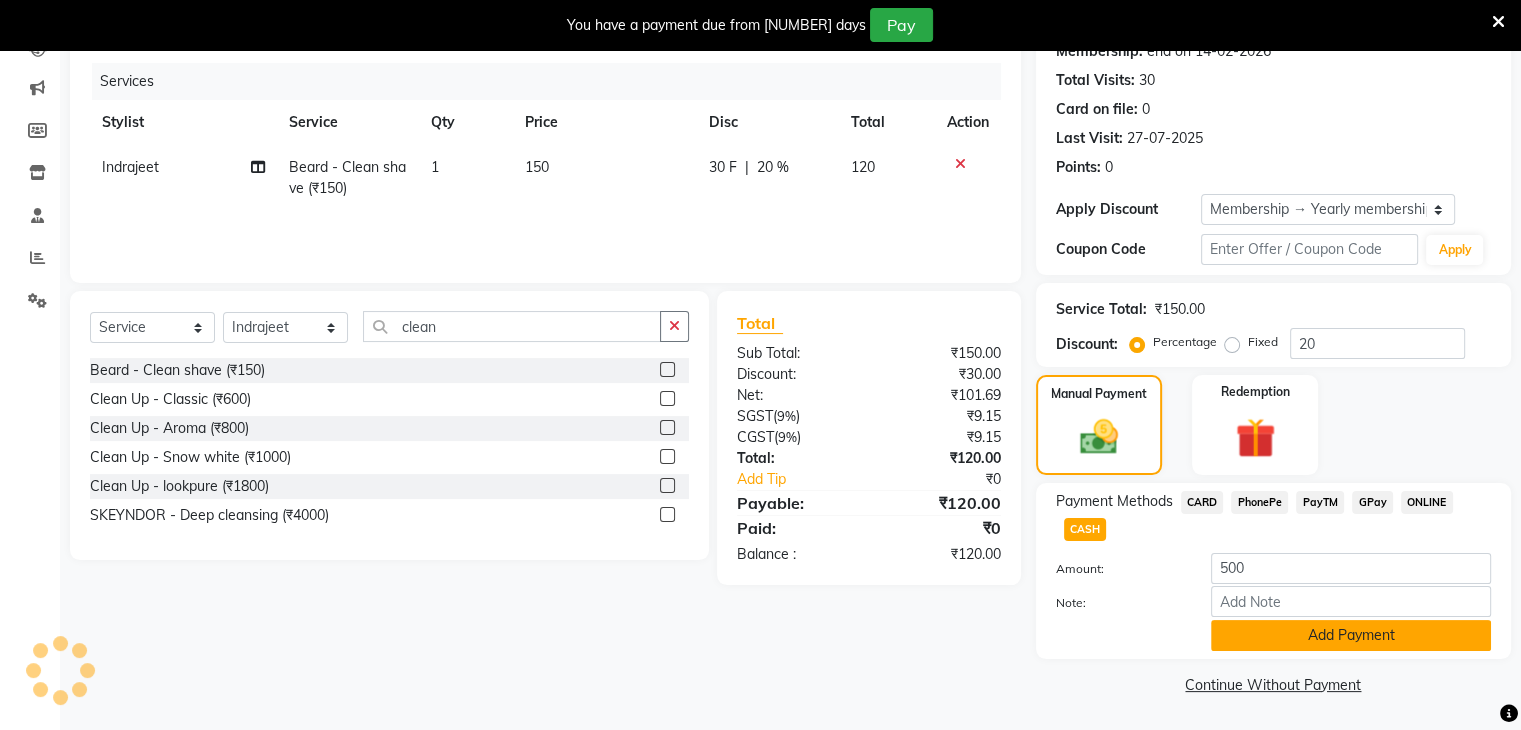 click on "Add Payment" 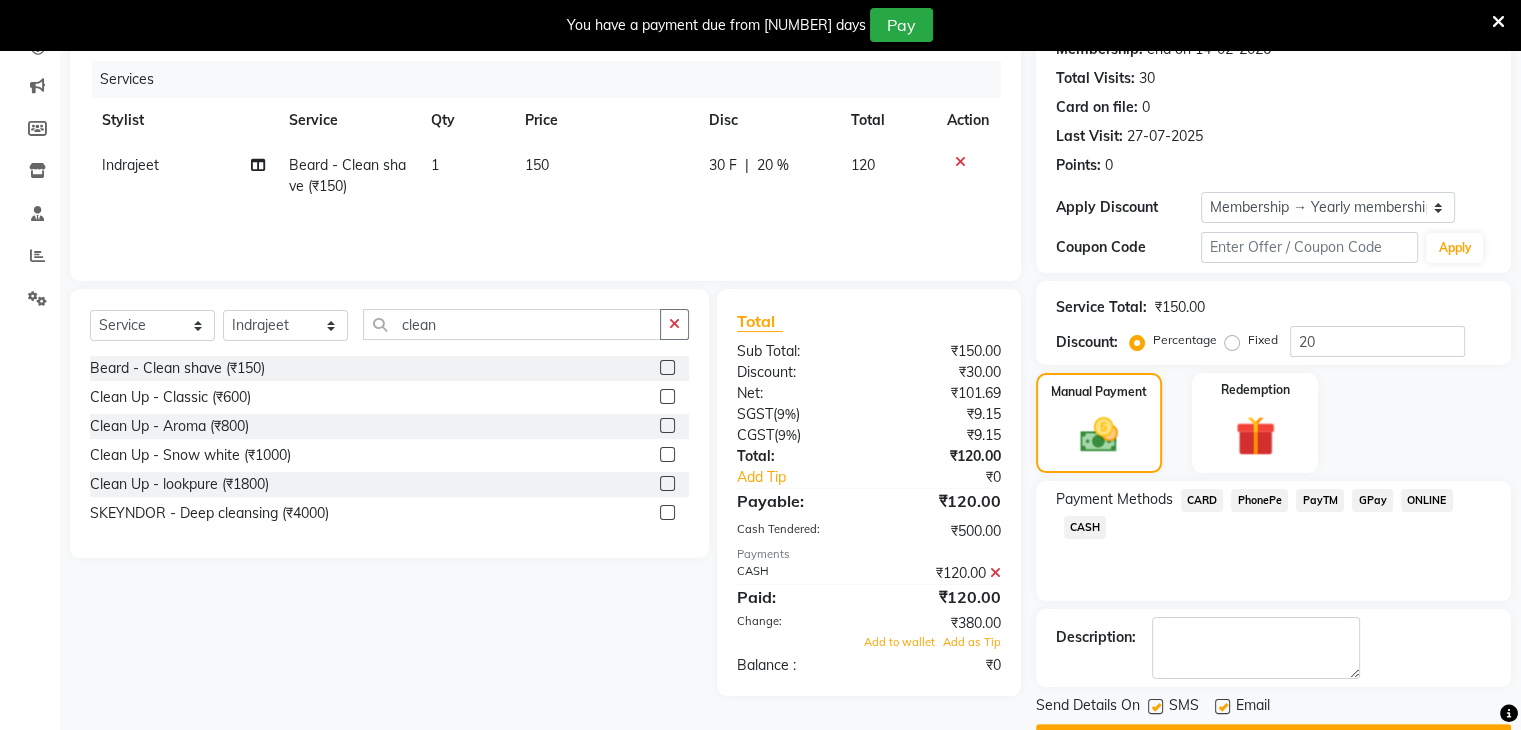 click 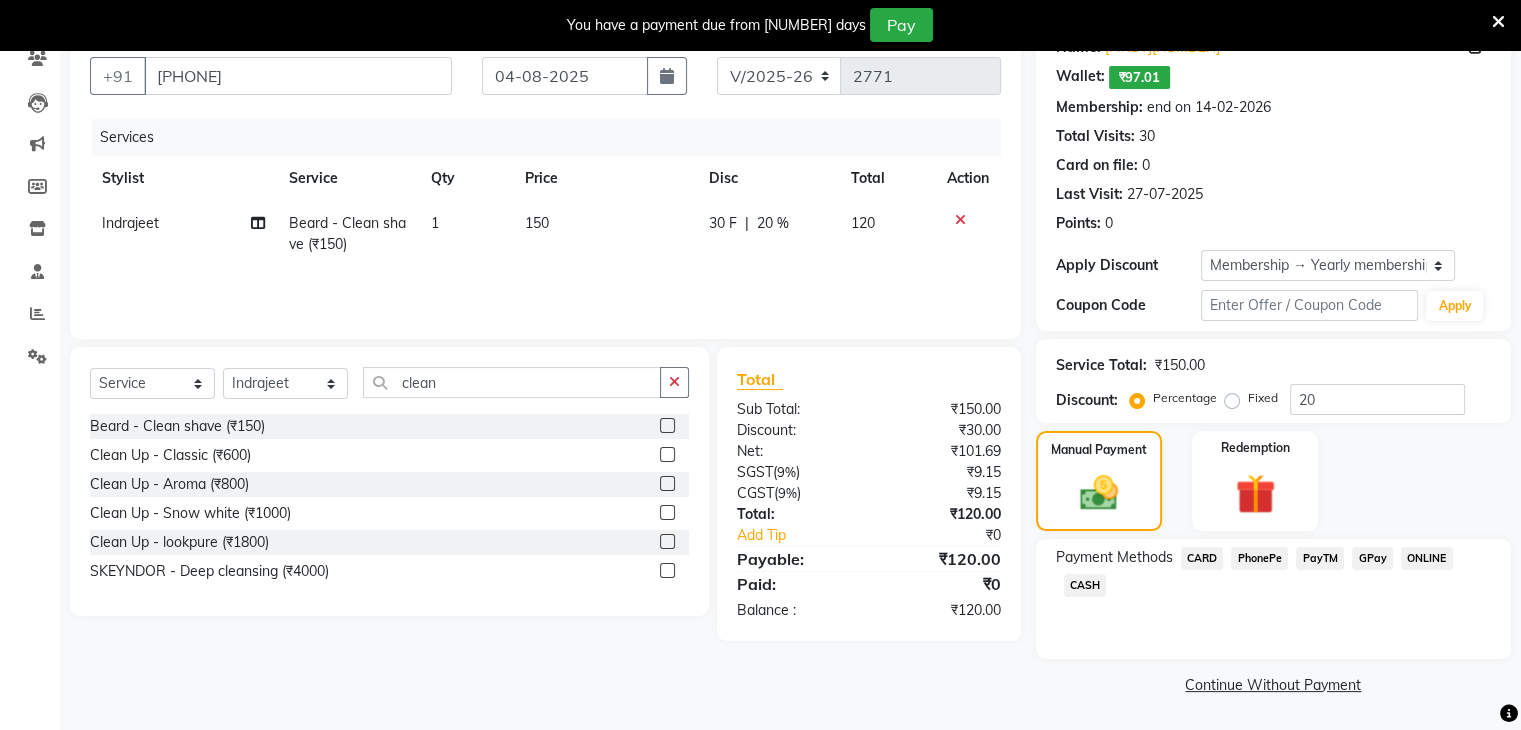 scroll, scrollTop: 178, scrollLeft: 0, axis: vertical 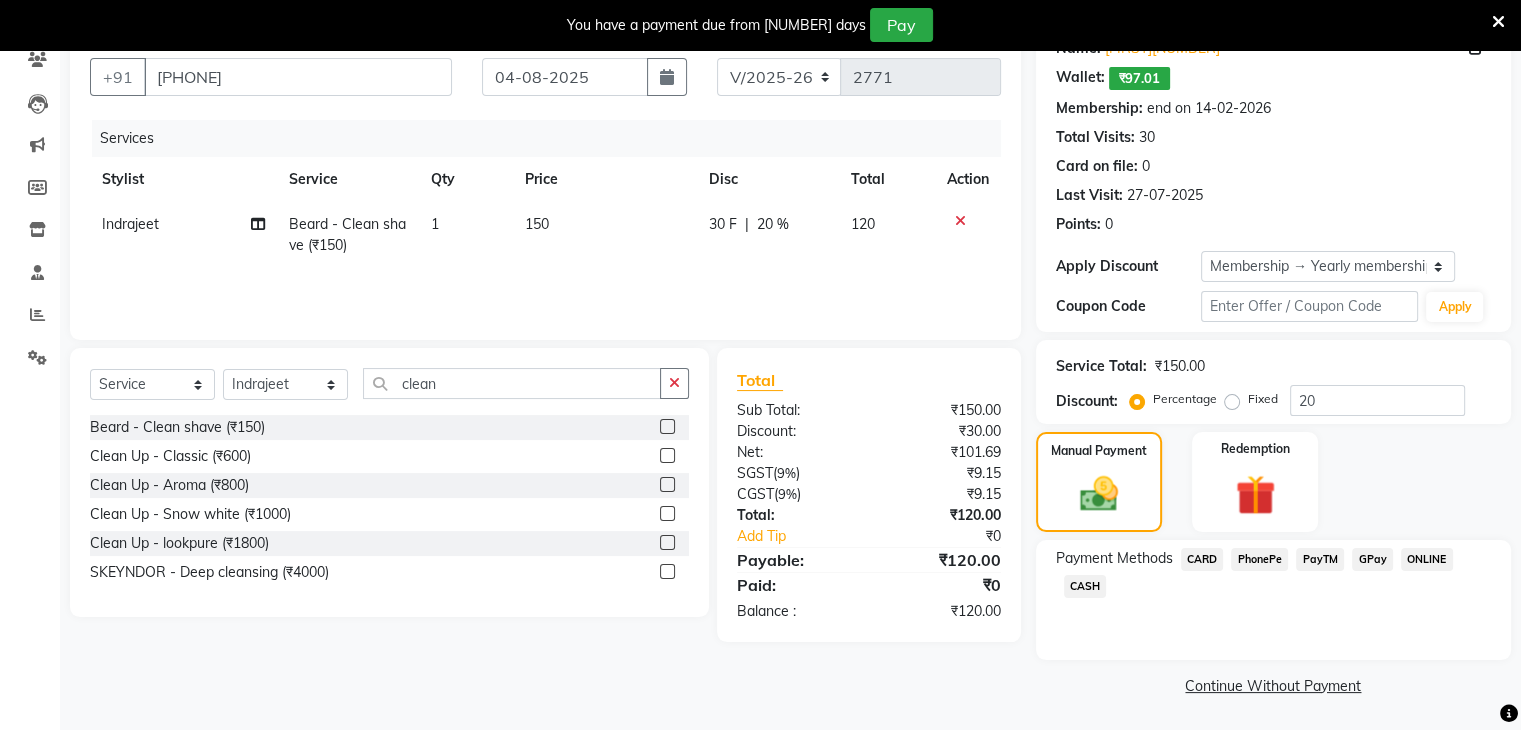 click on "CASH" 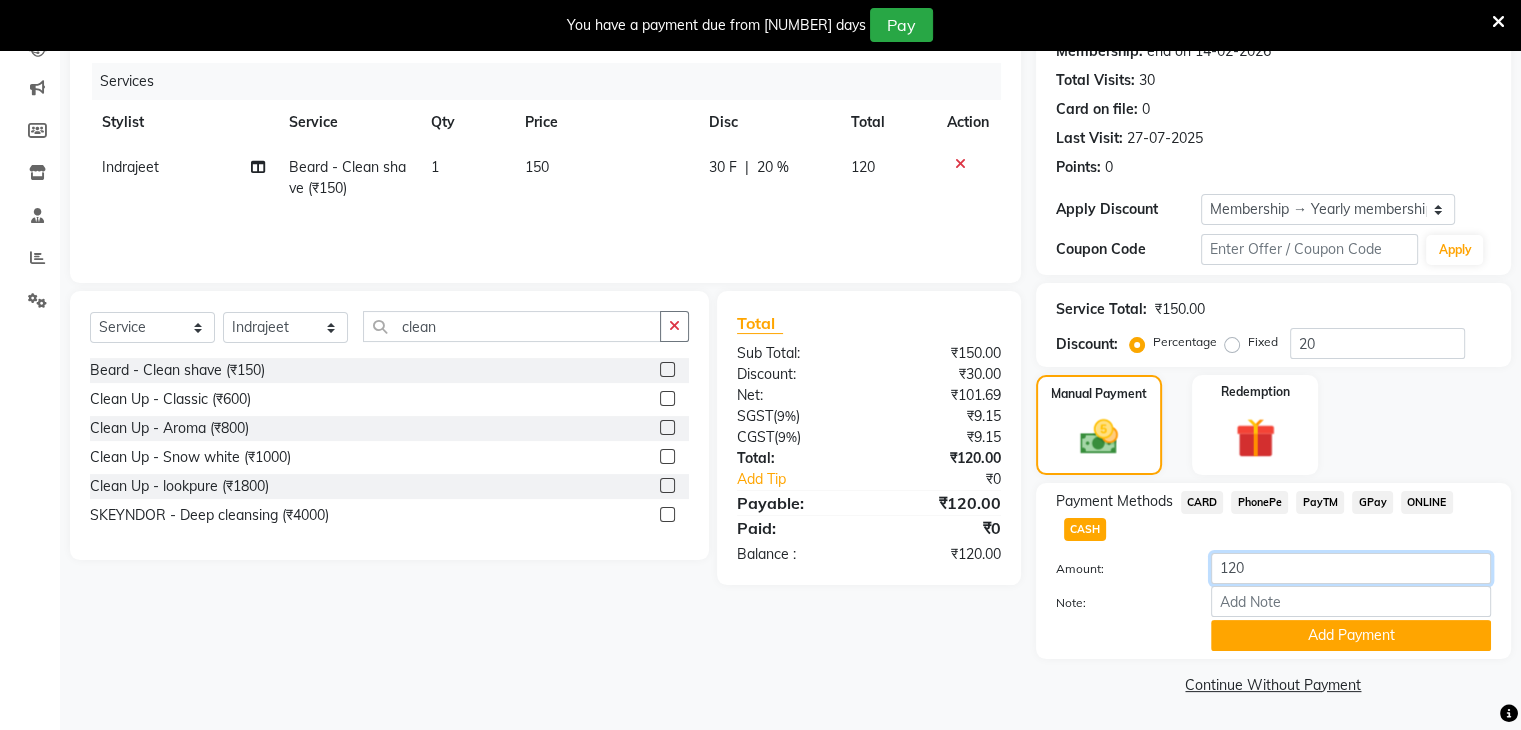 click on "120" 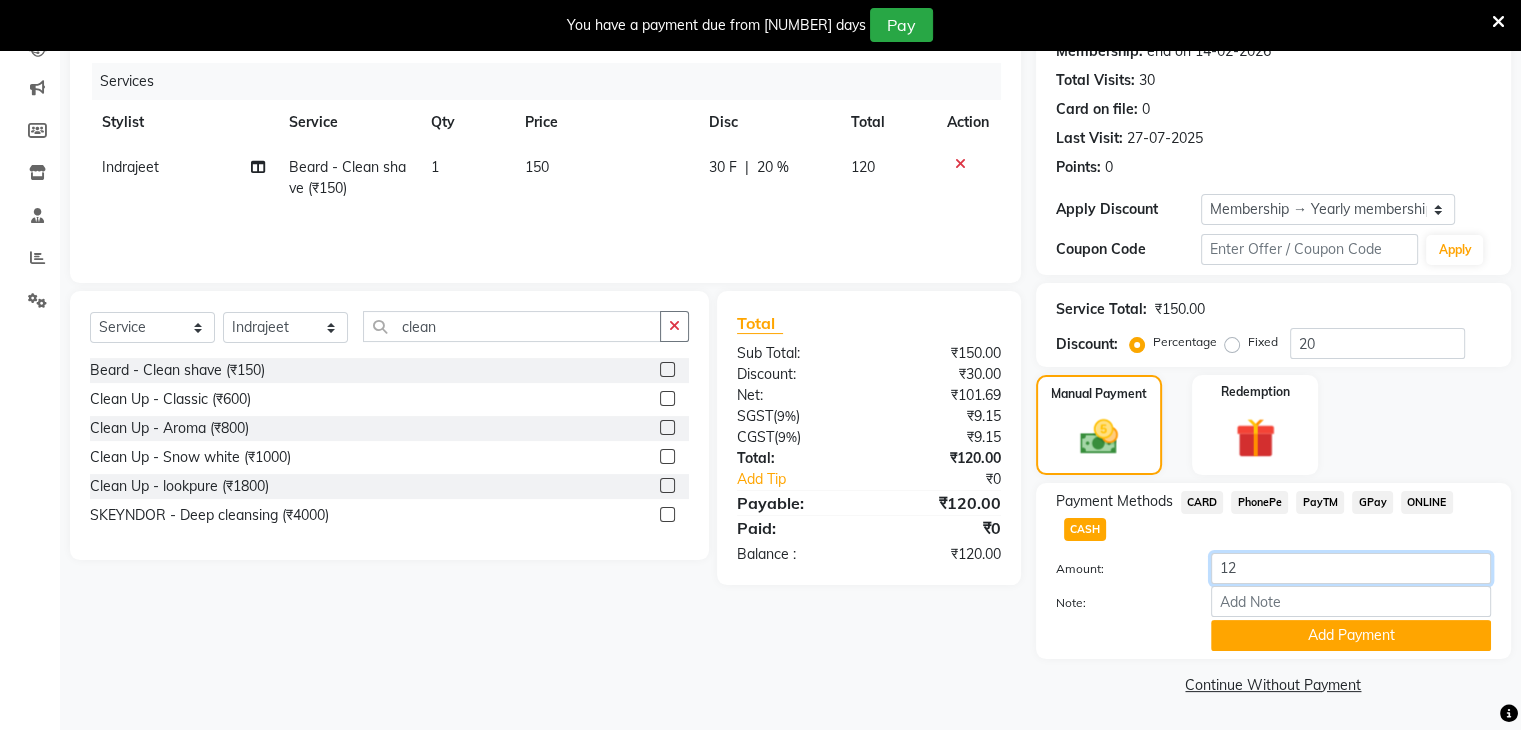 type on "1" 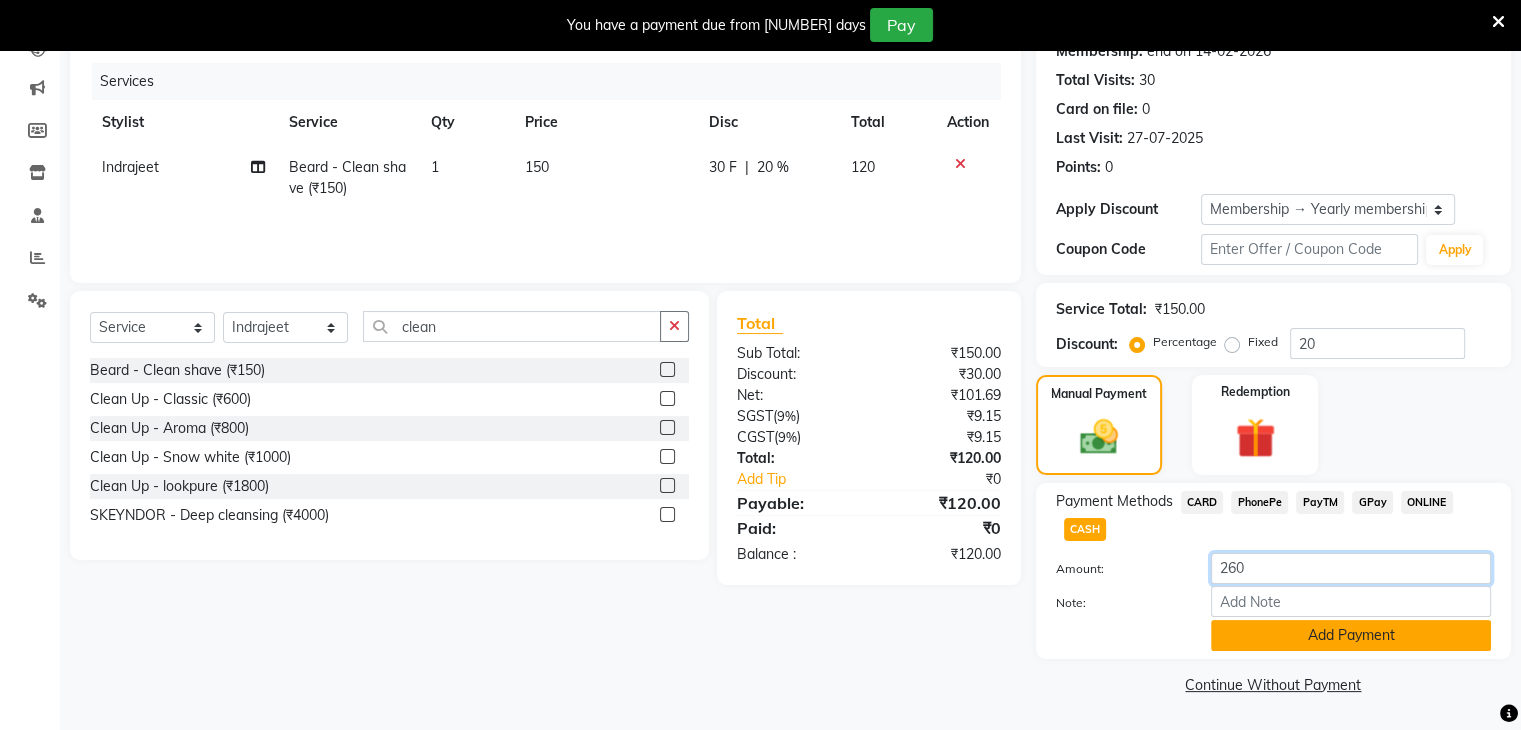 type on "260" 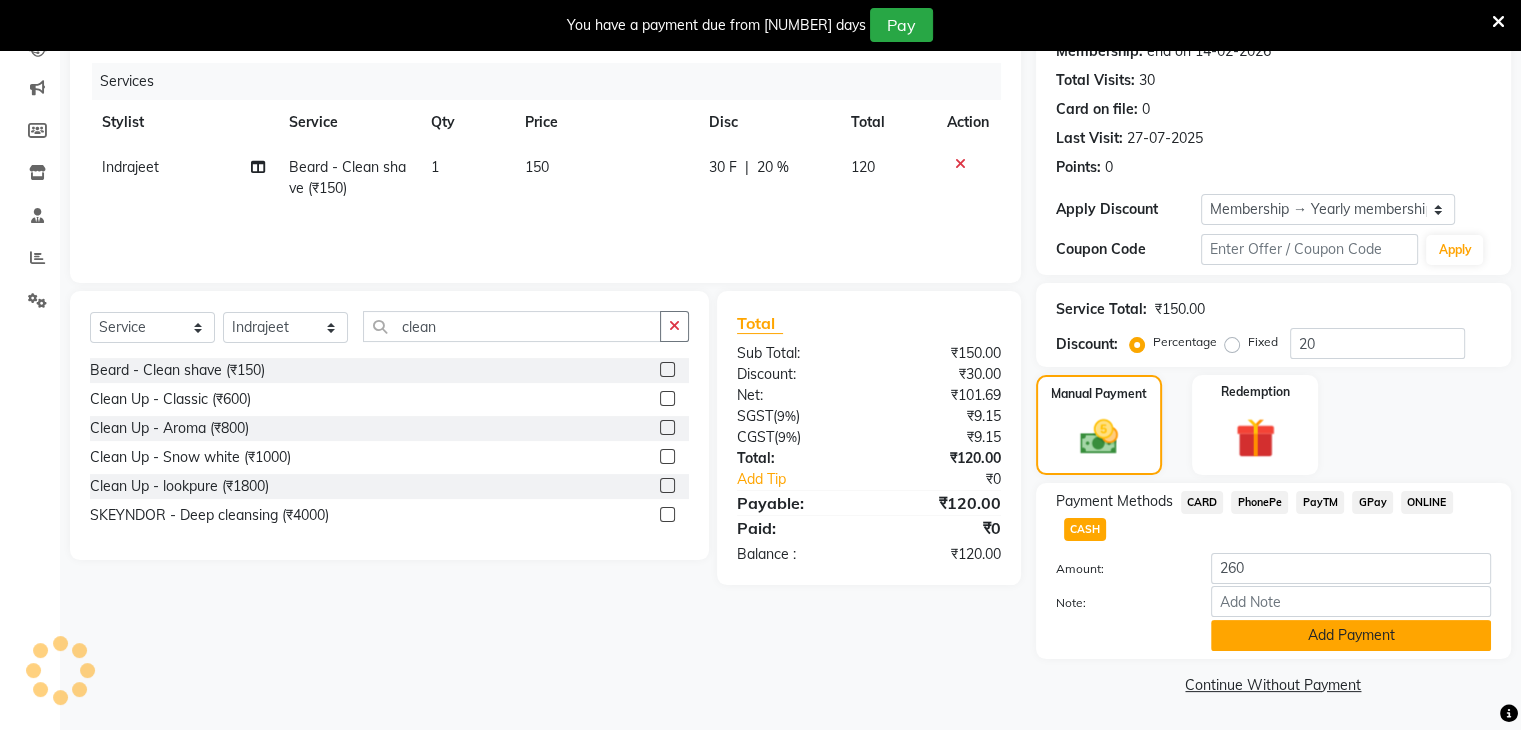 click on "Add Payment" 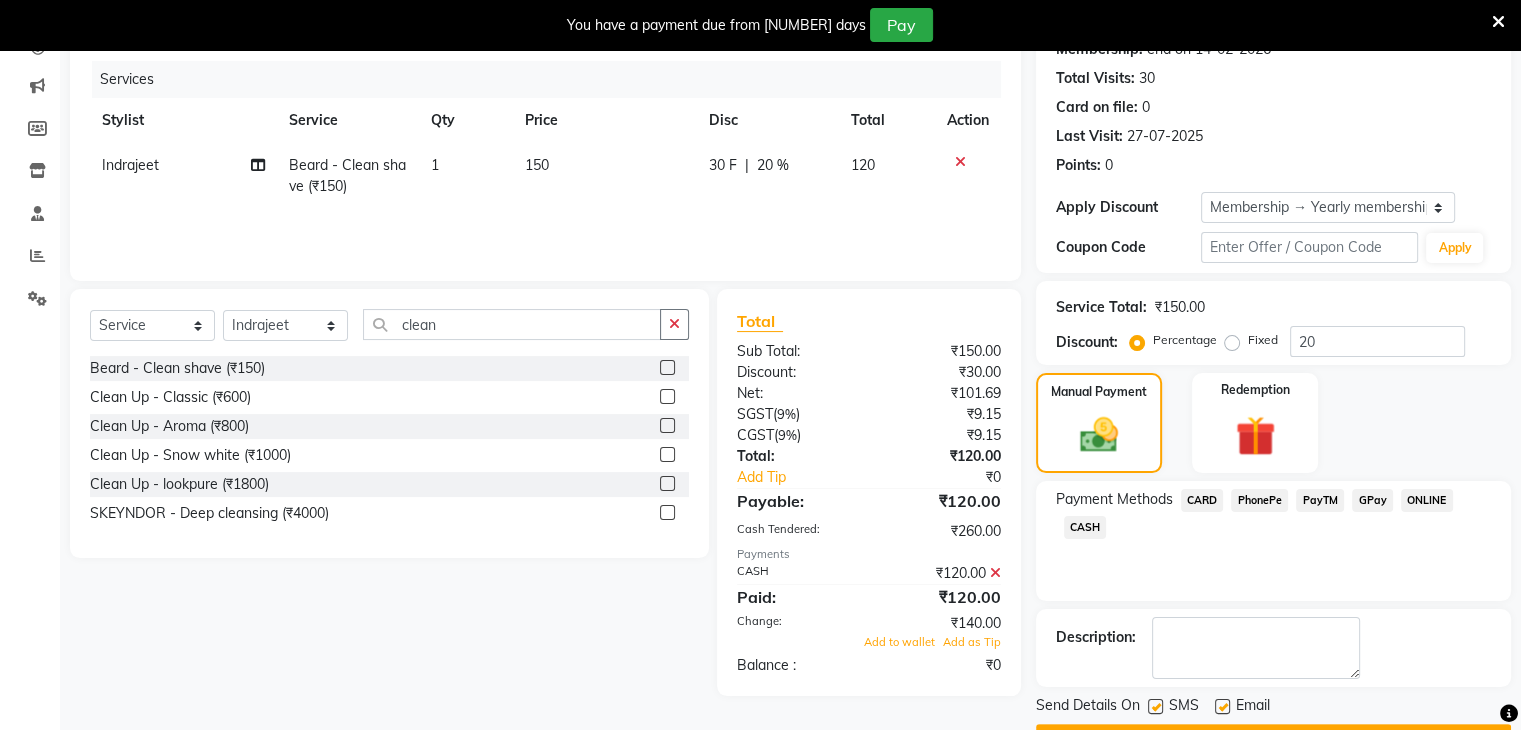click 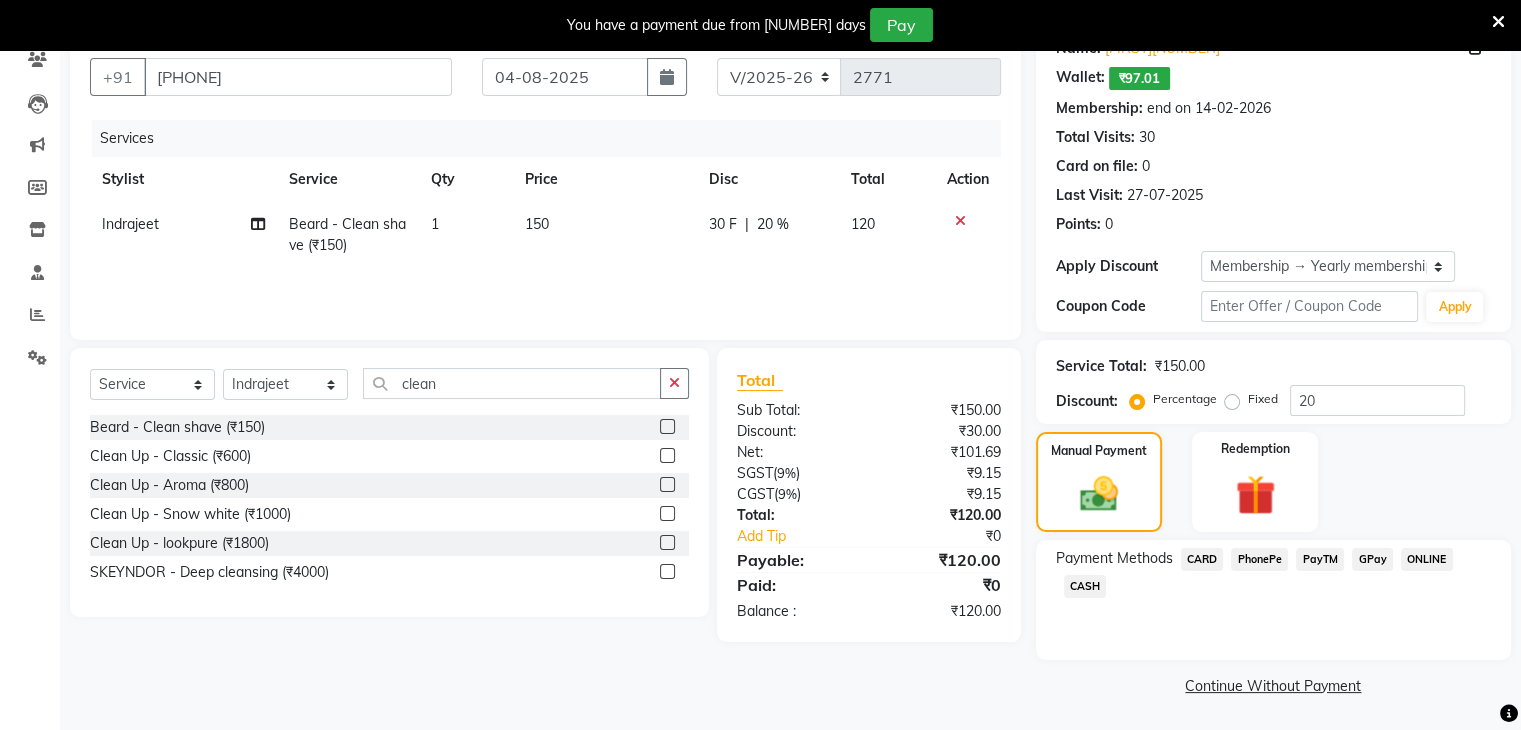 click on "CASH" 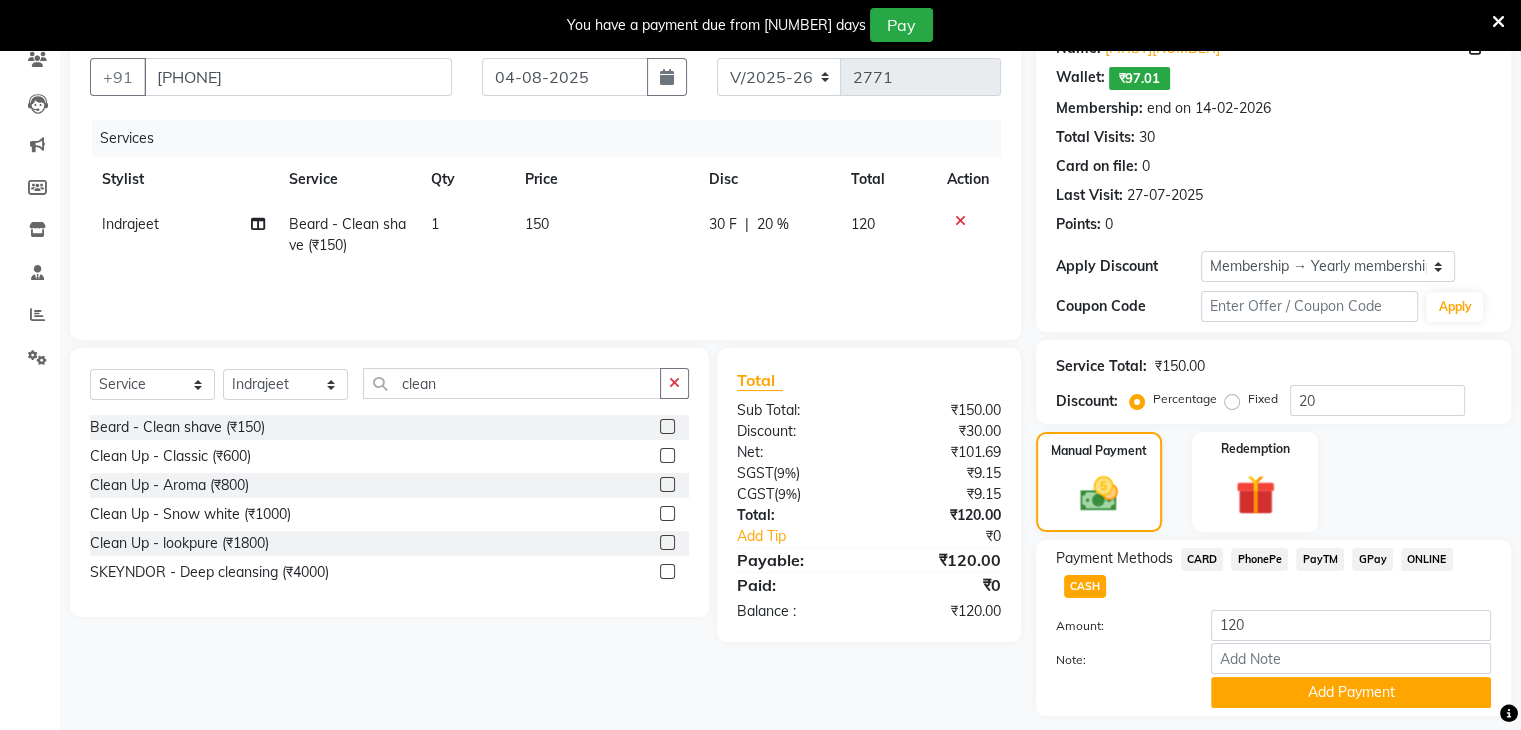 scroll, scrollTop: 237, scrollLeft: 0, axis: vertical 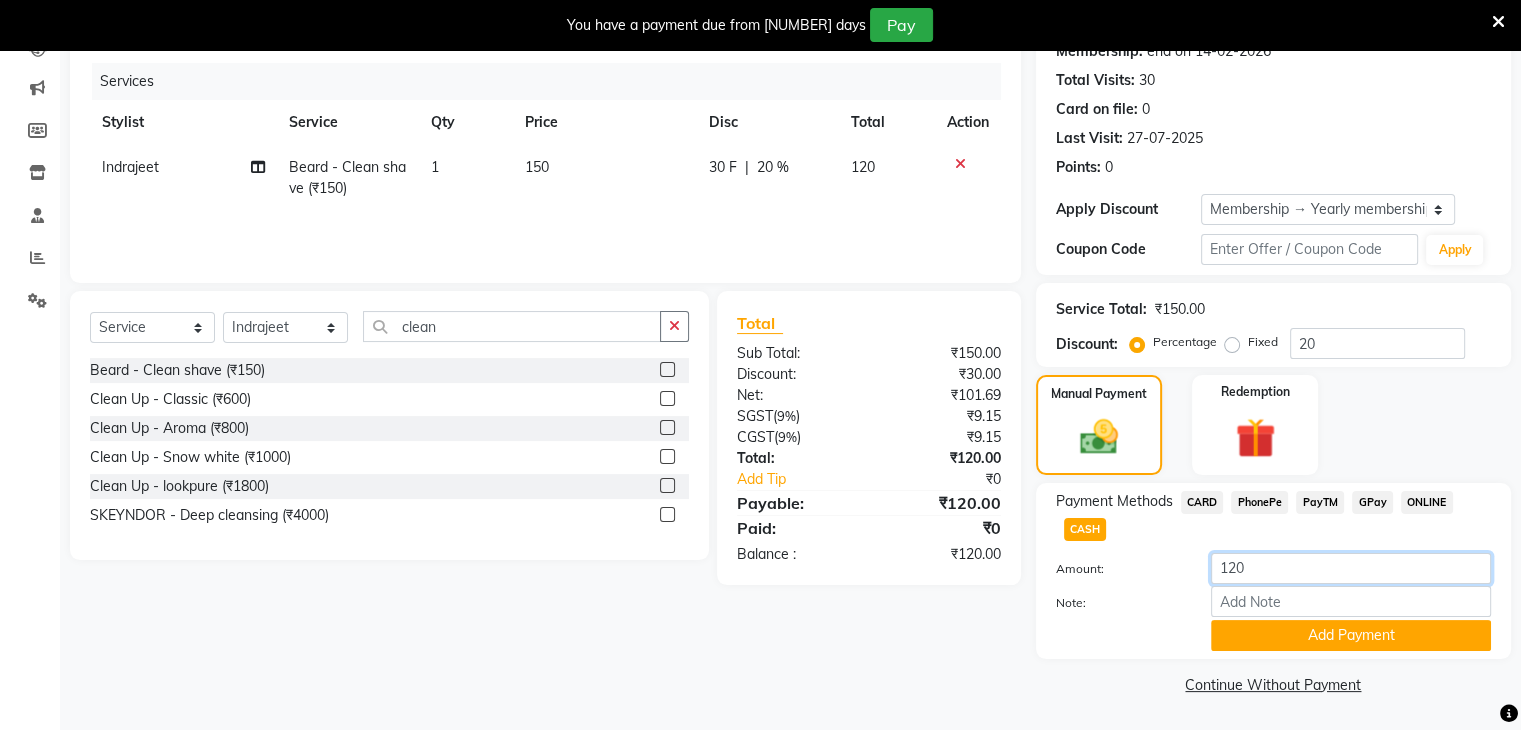 click on "120" 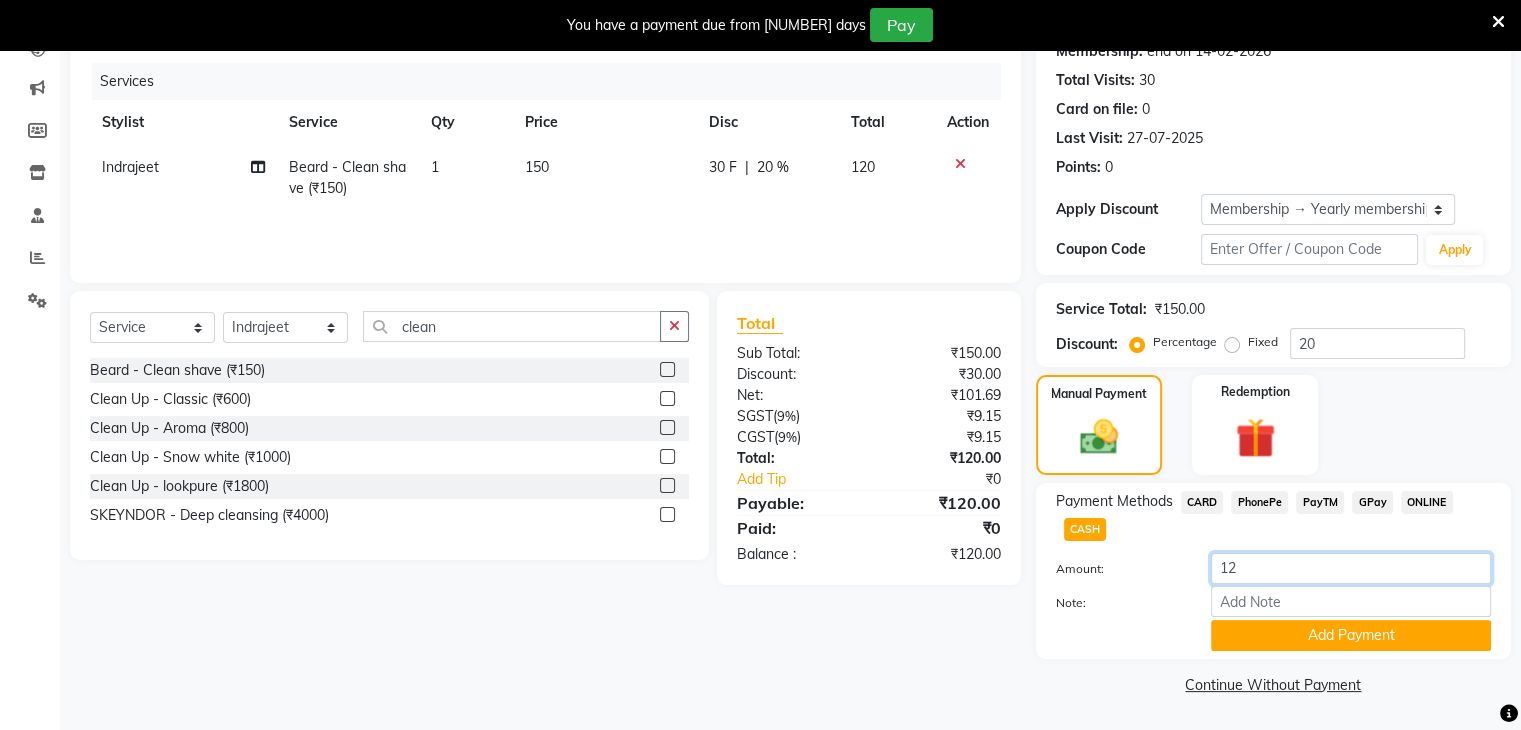 type on "1" 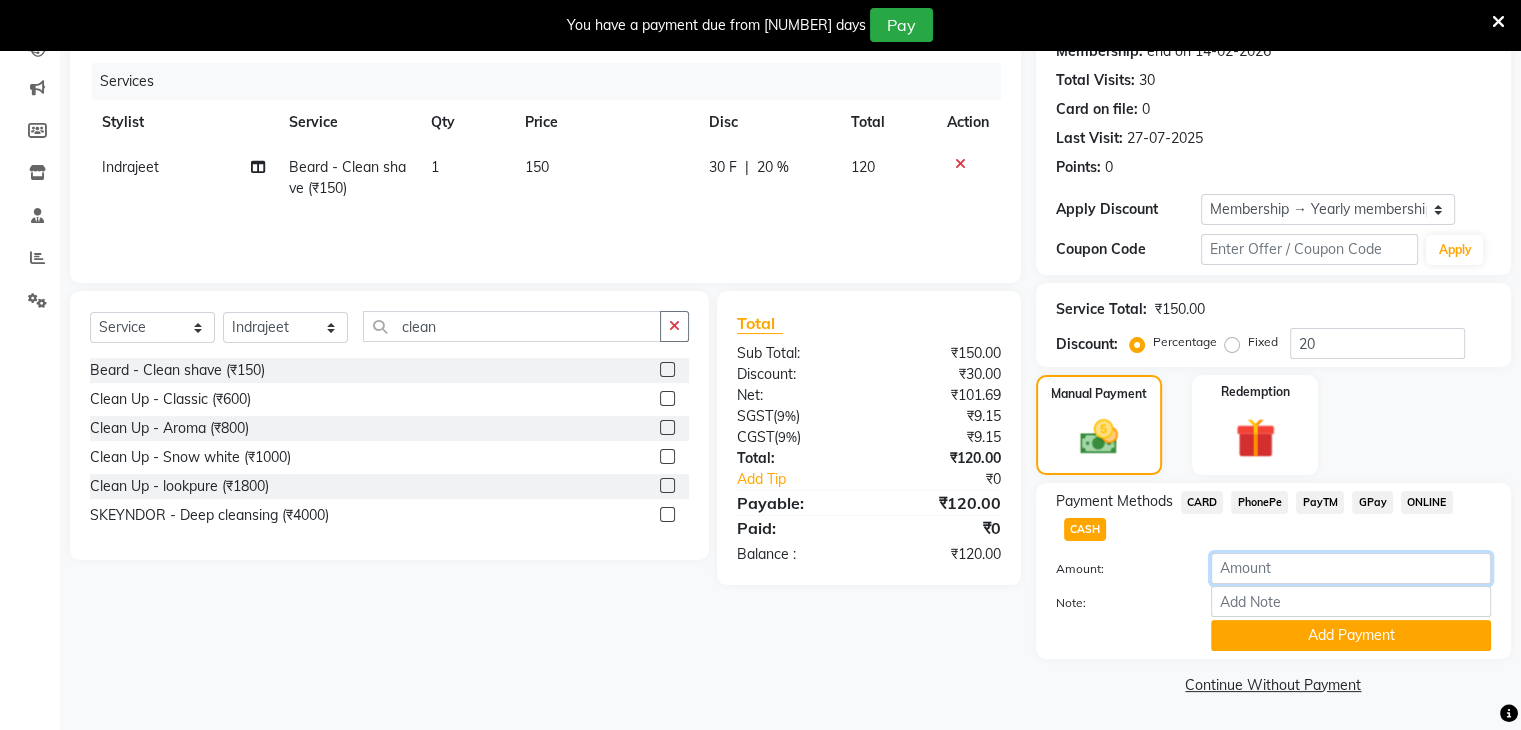 click 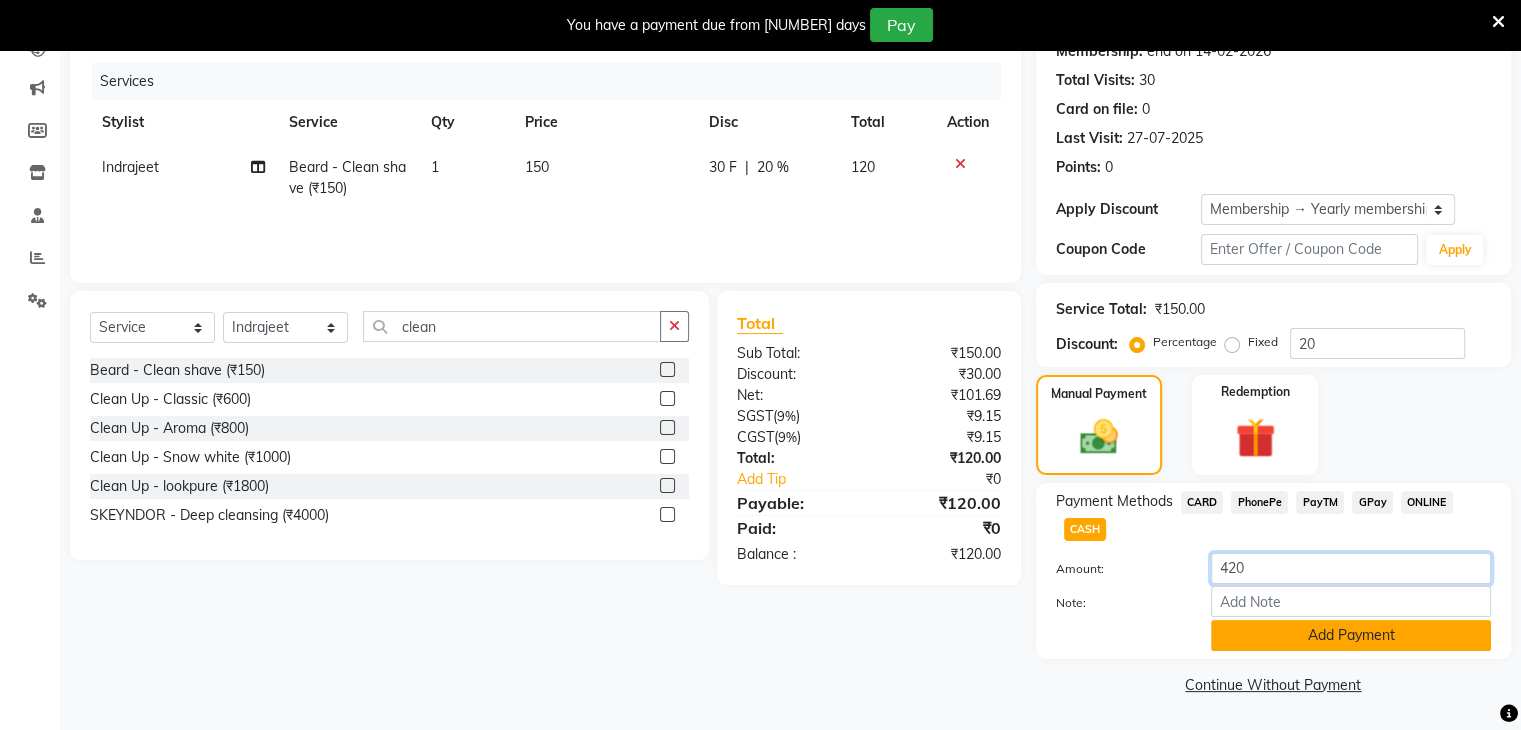 type on "420" 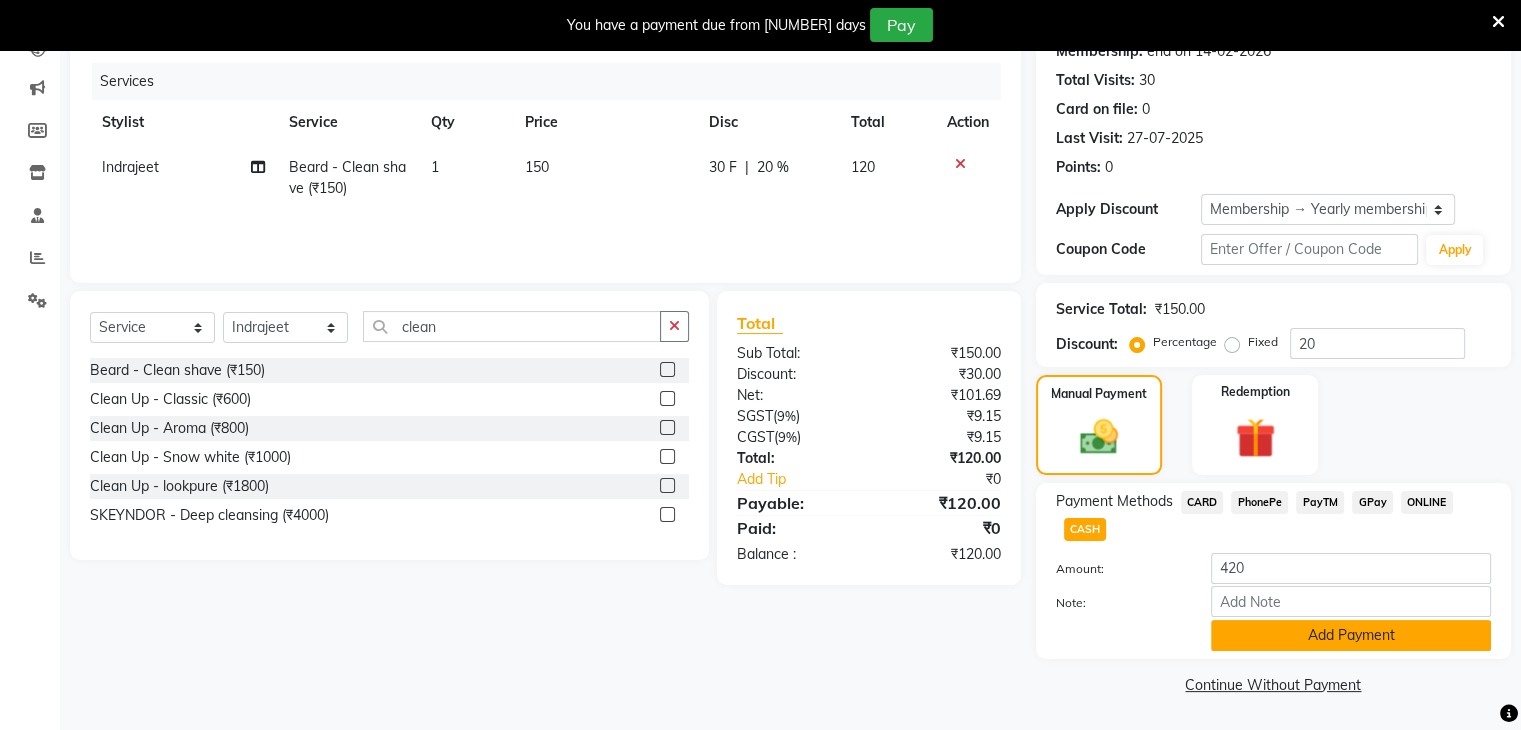 click on "Add Payment" 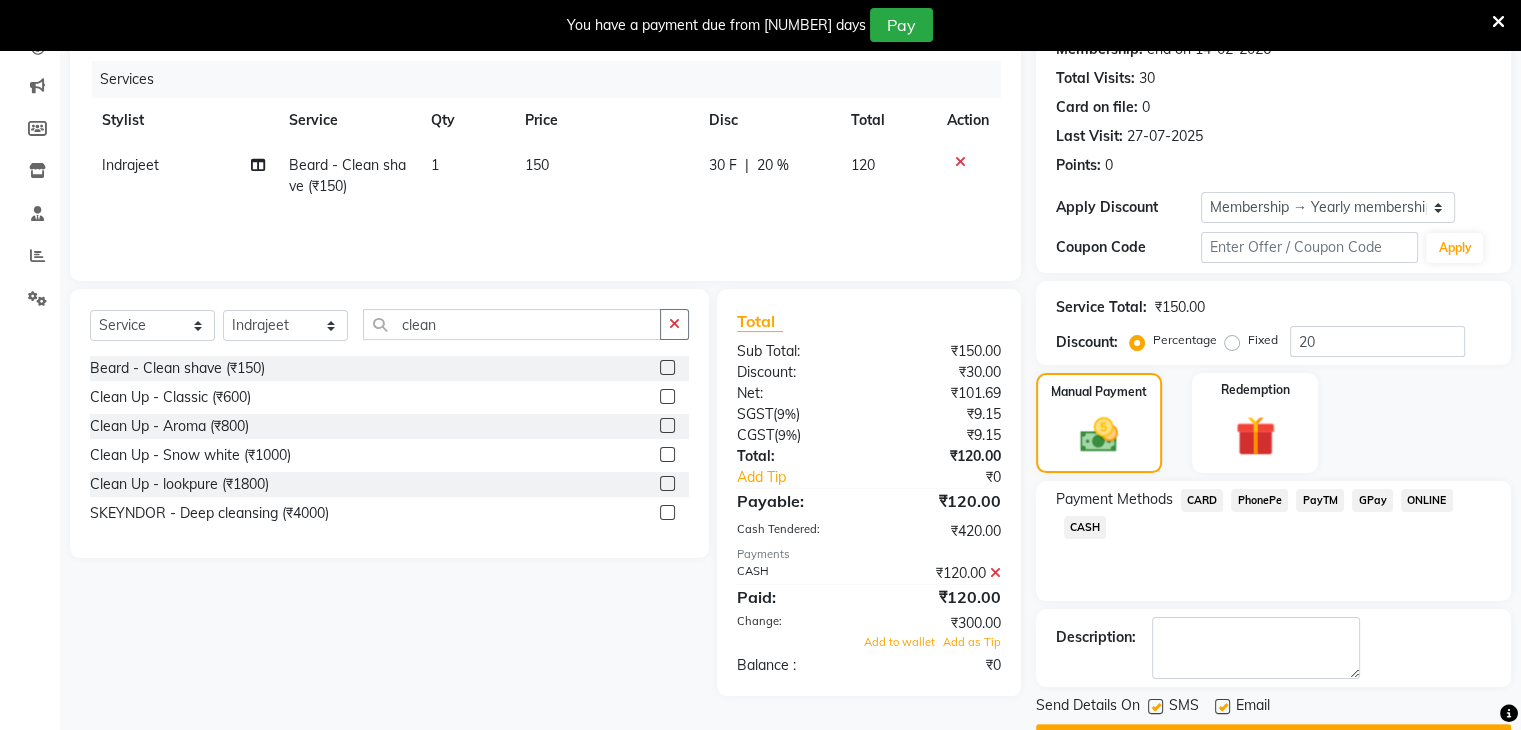 click 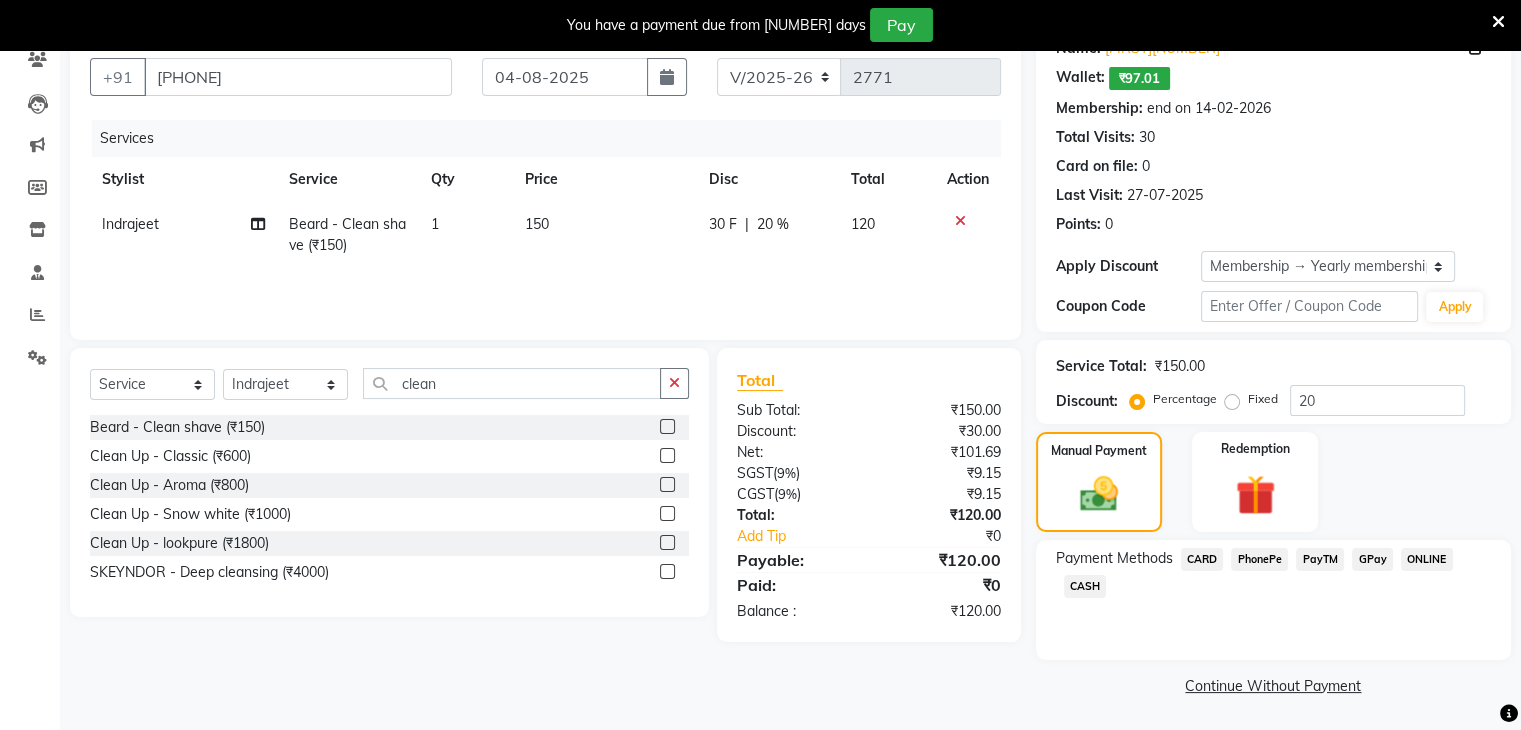 click on "CASH" 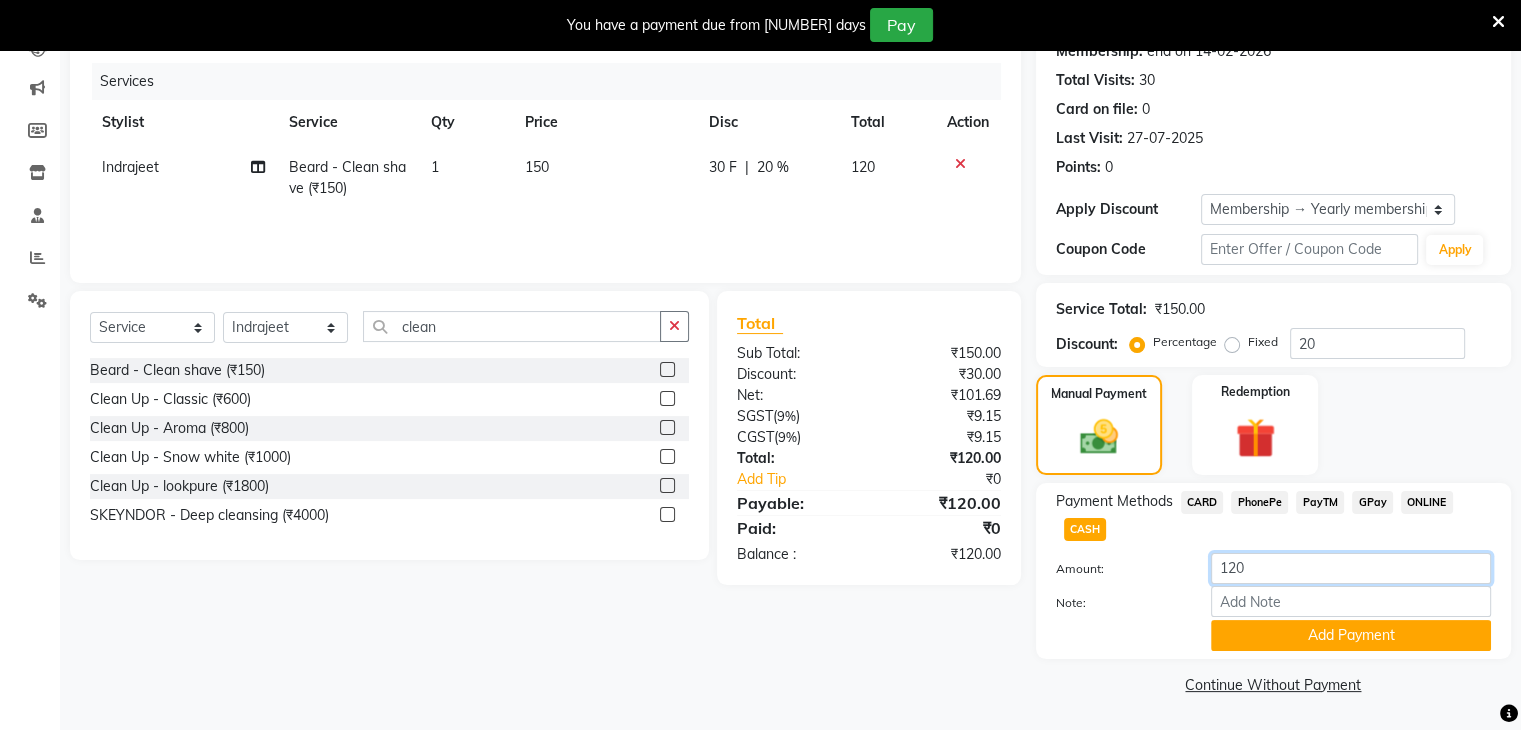 click on "120" 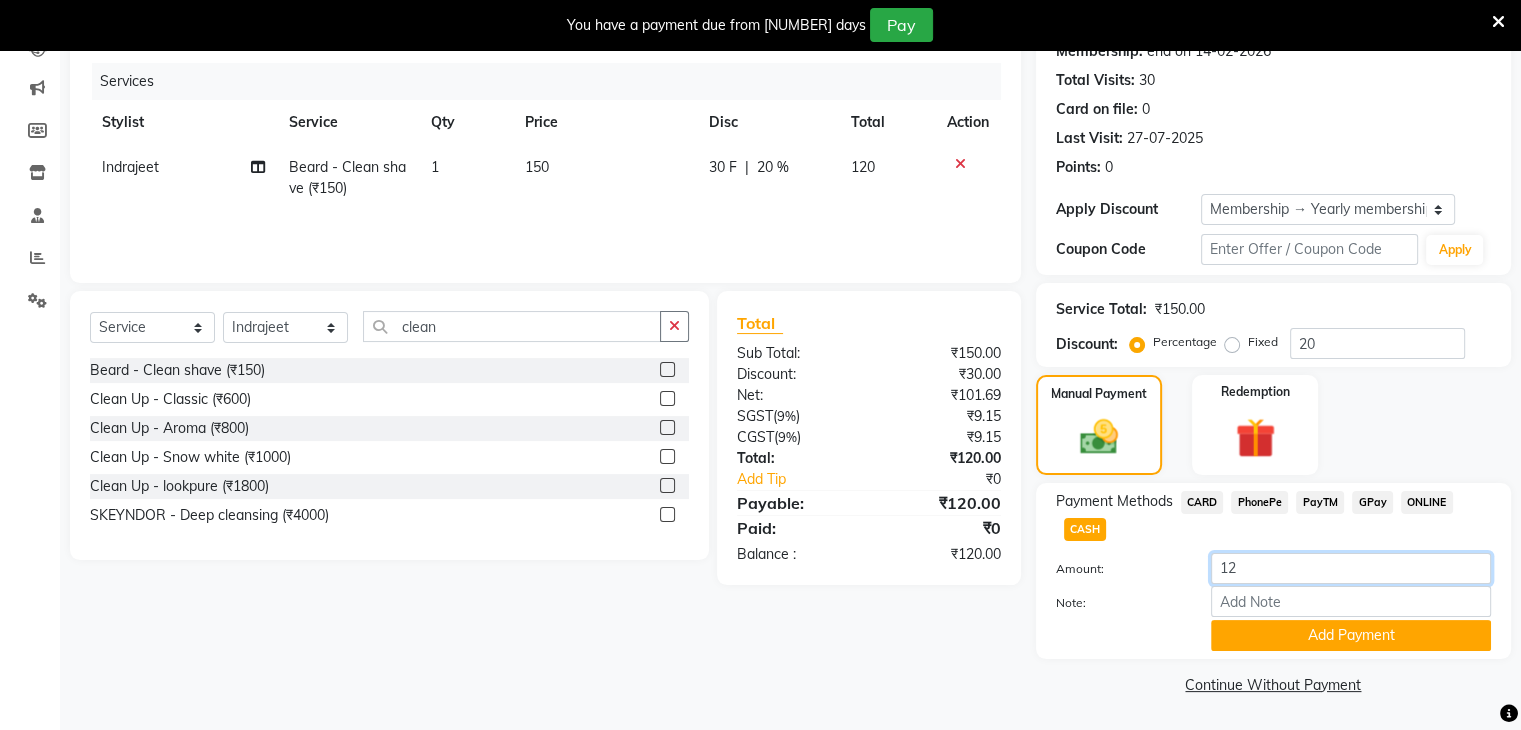 type on "1" 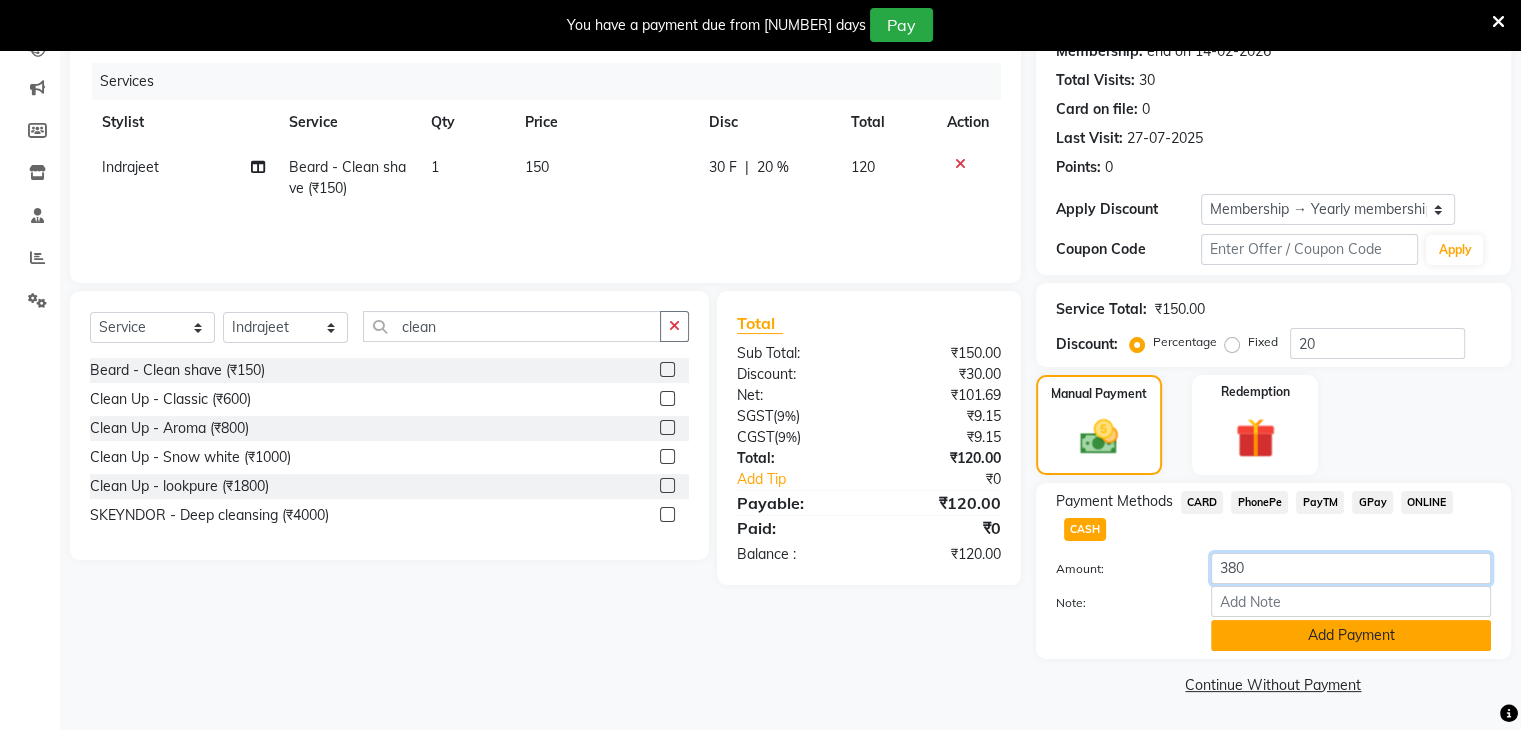 type on "380" 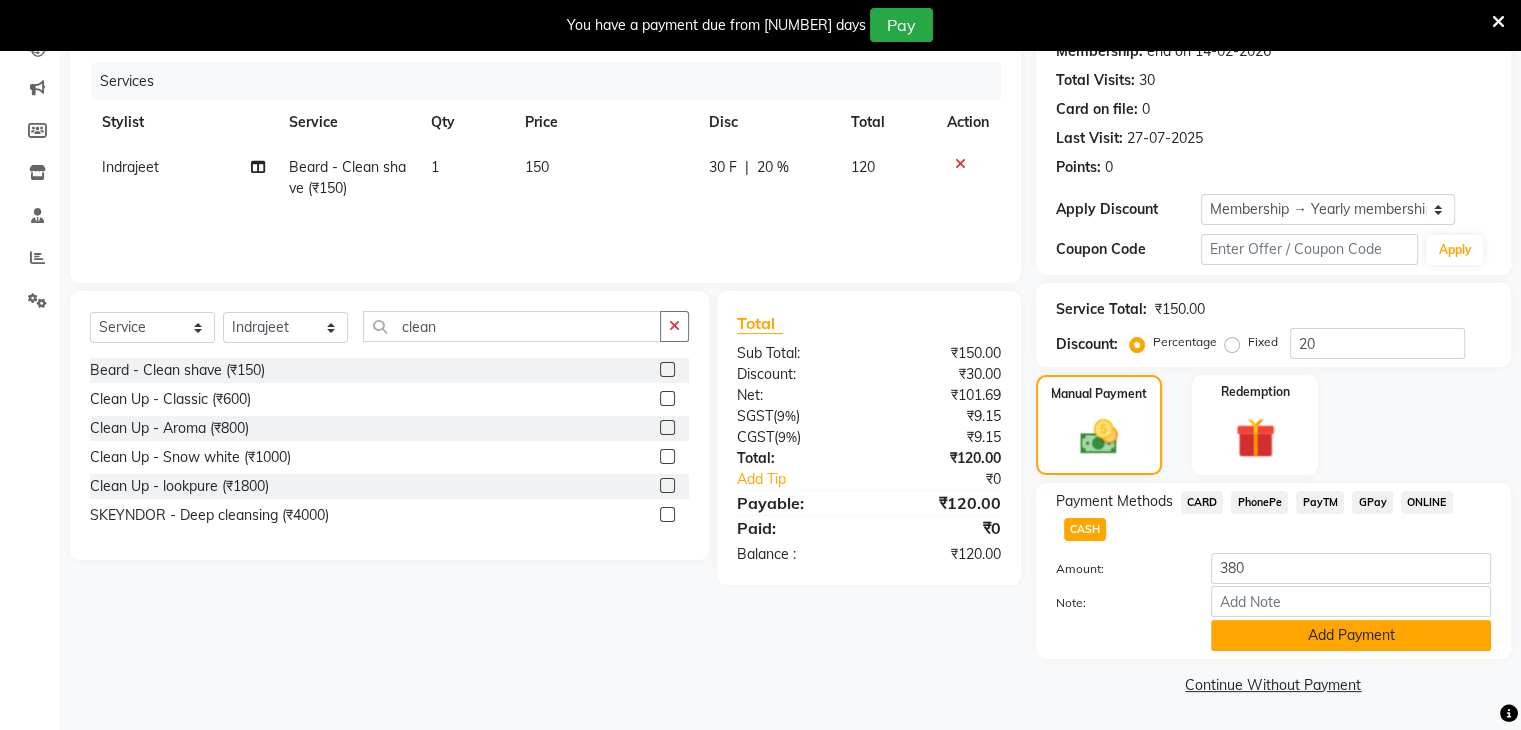 click on "Add Payment" 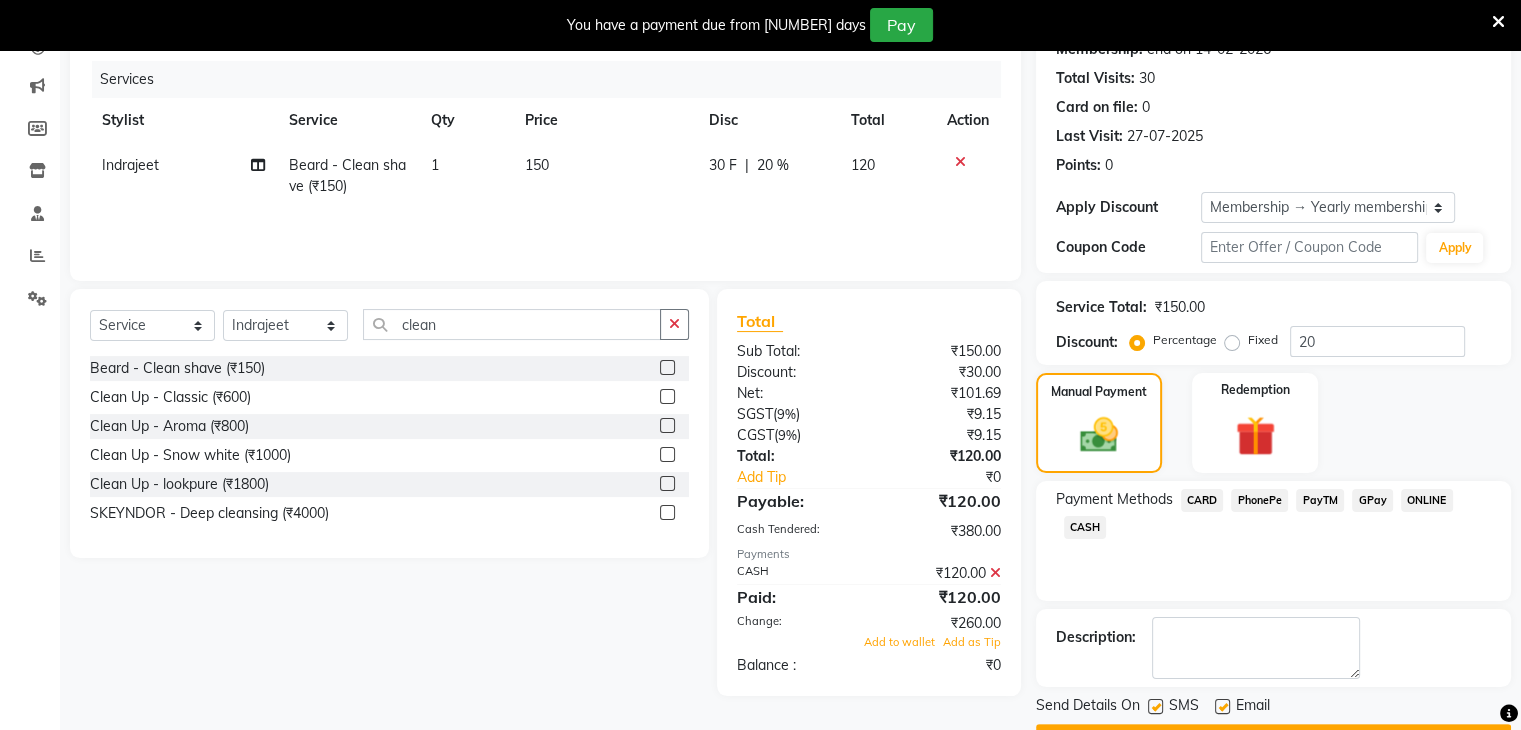 scroll, scrollTop: 291, scrollLeft: 0, axis: vertical 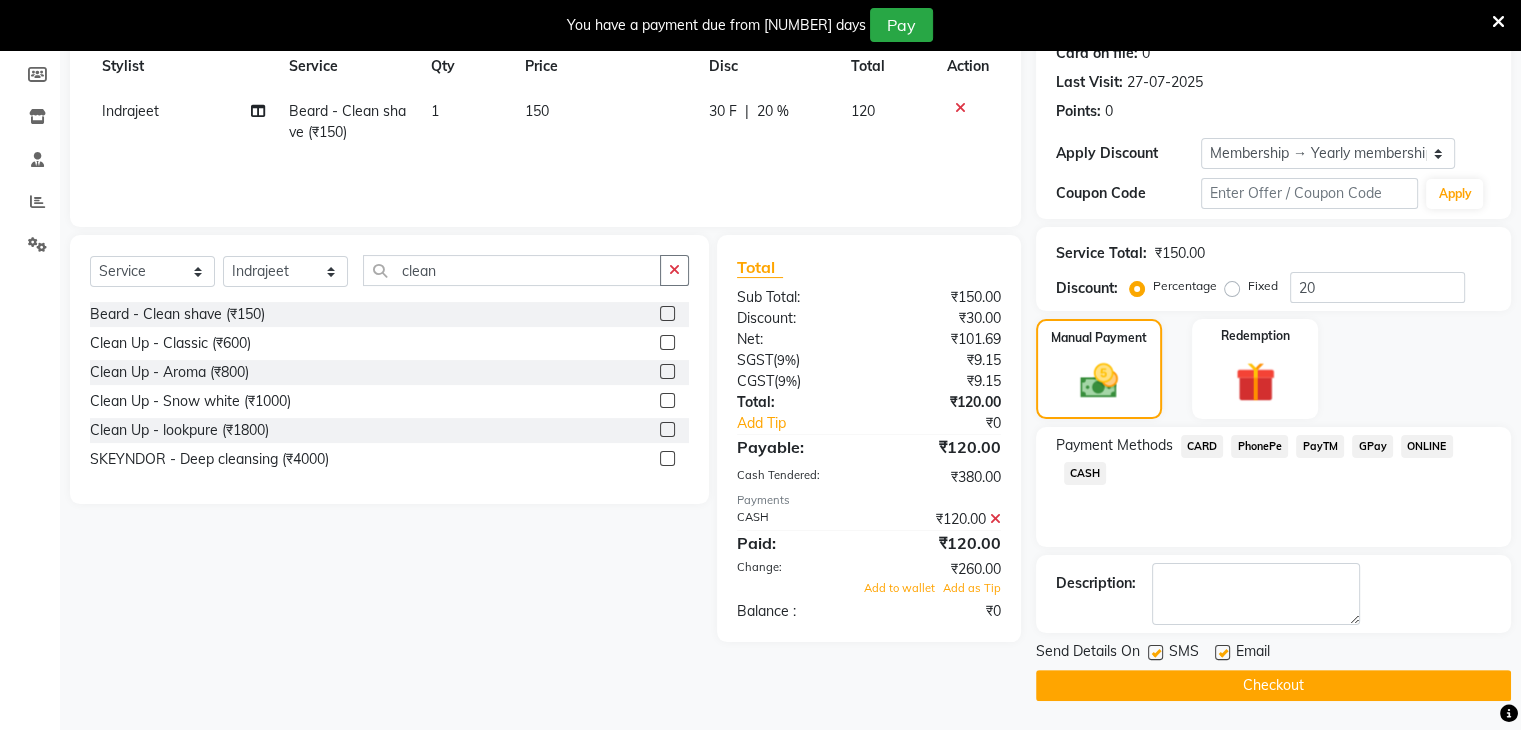 click 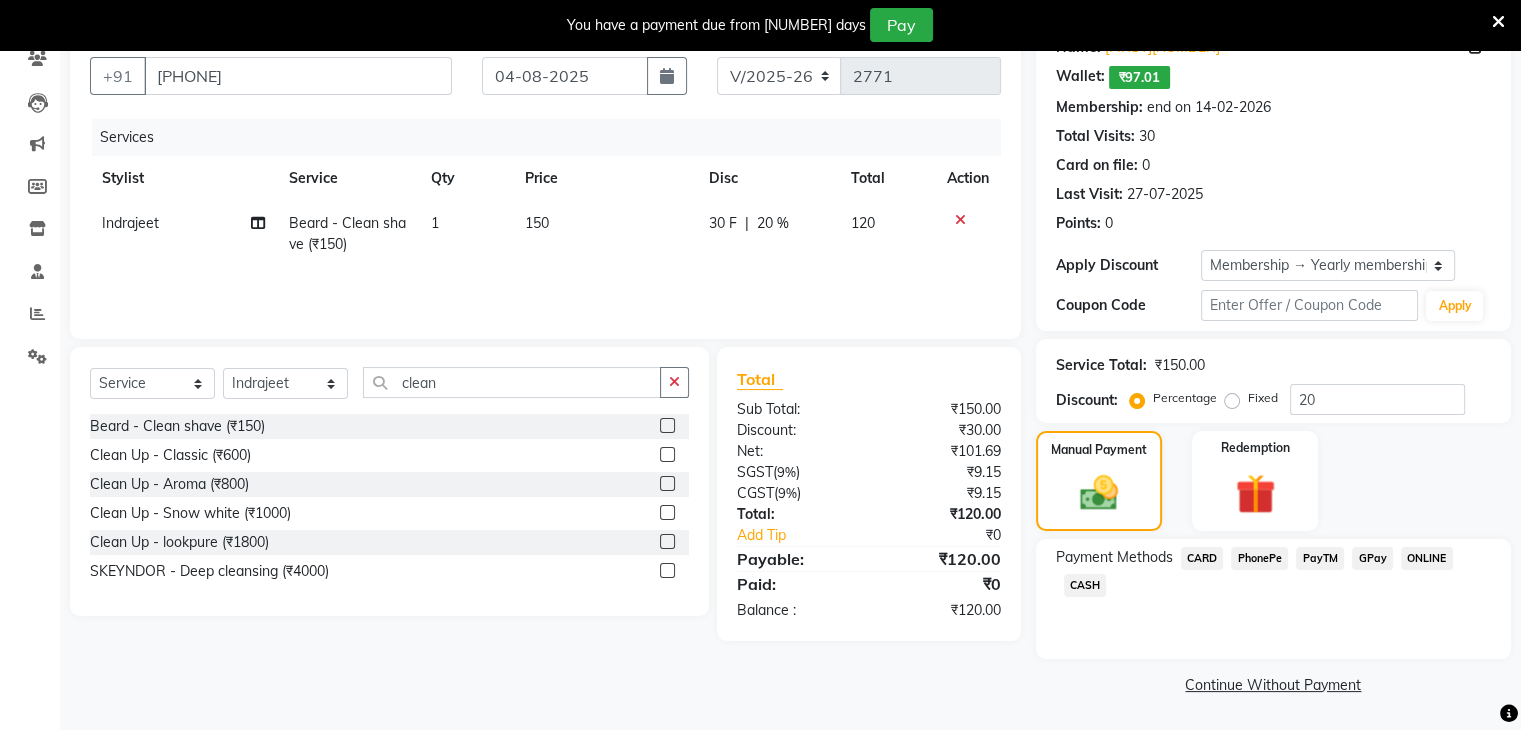 scroll, scrollTop: 178, scrollLeft: 0, axis: vertical 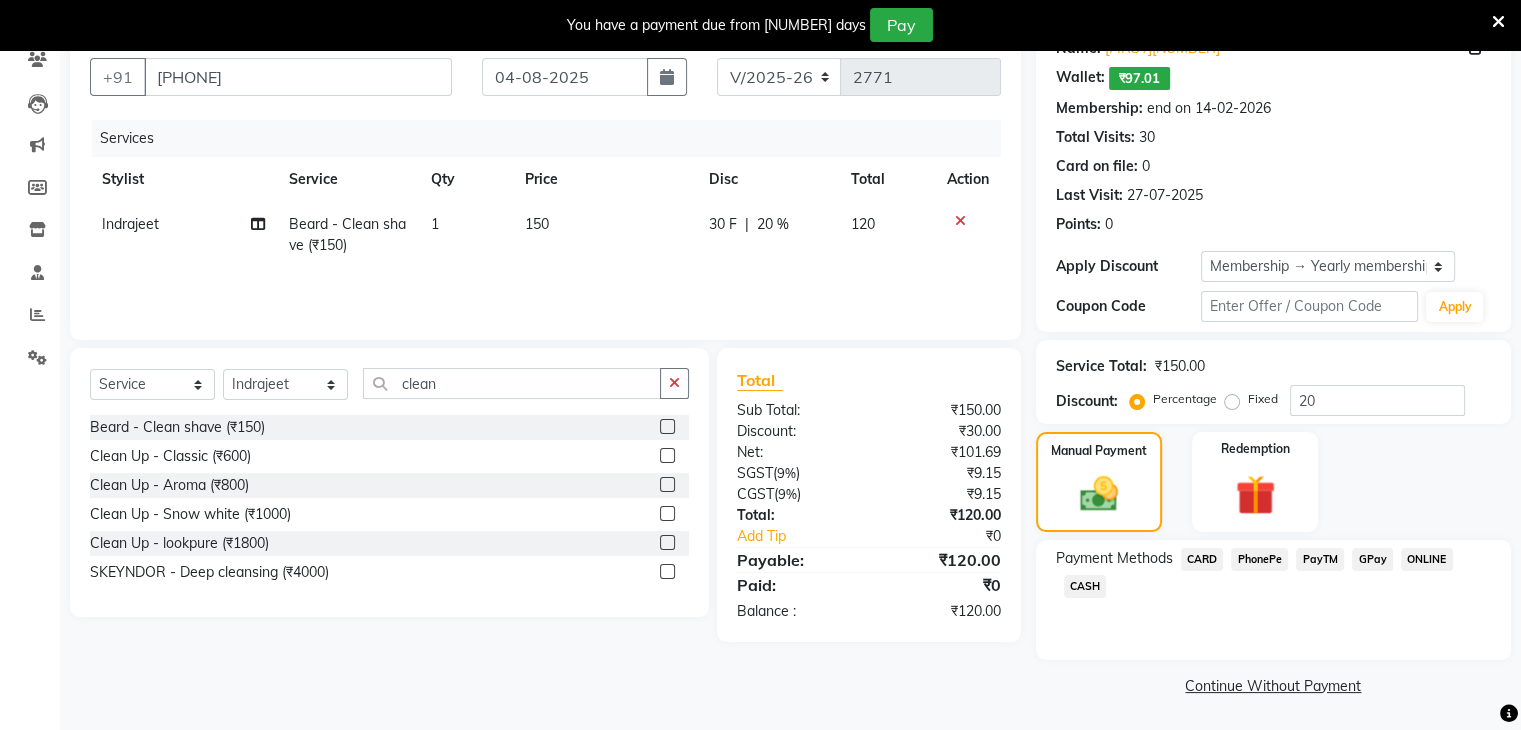 click on "CASH" 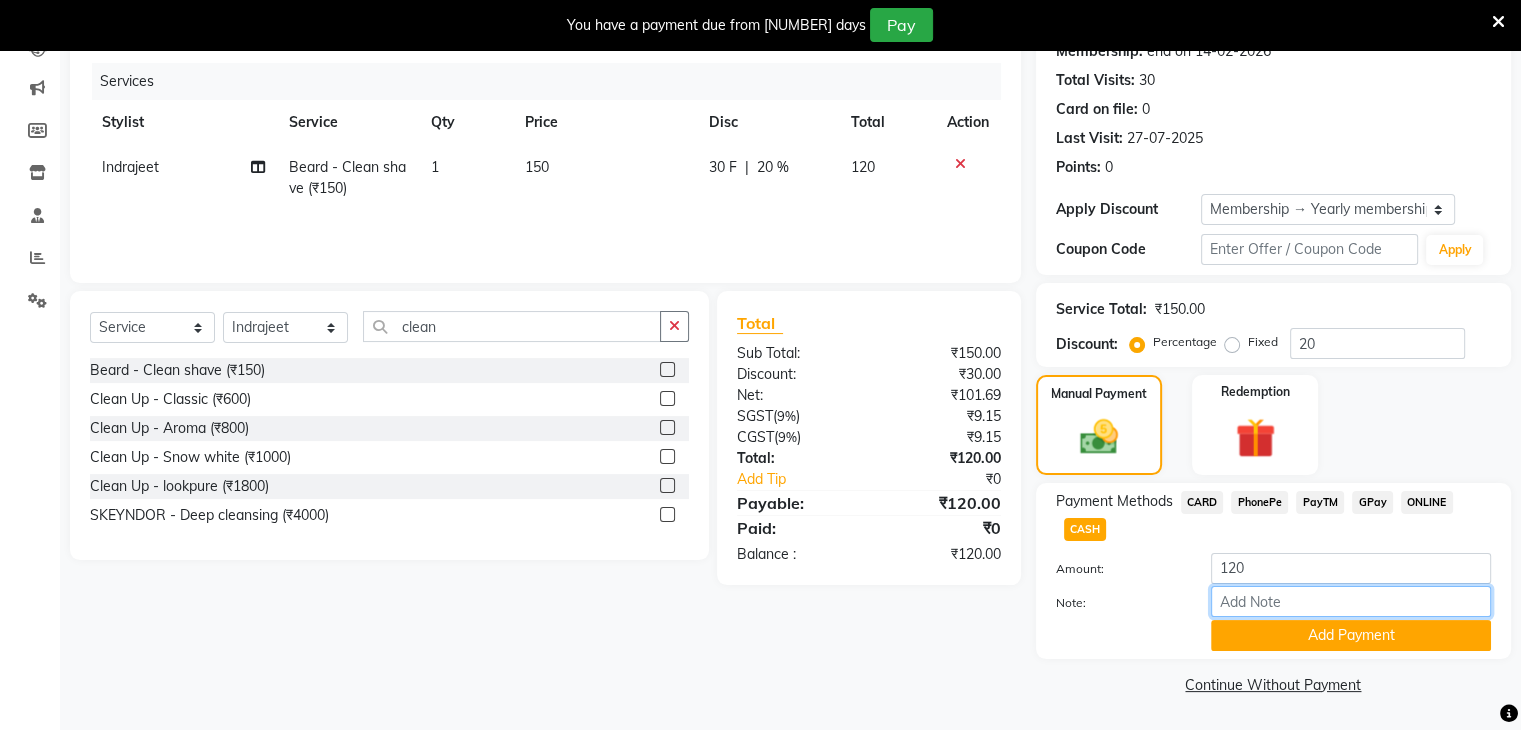 click on "Note:" at bounding box center [1351, 601] 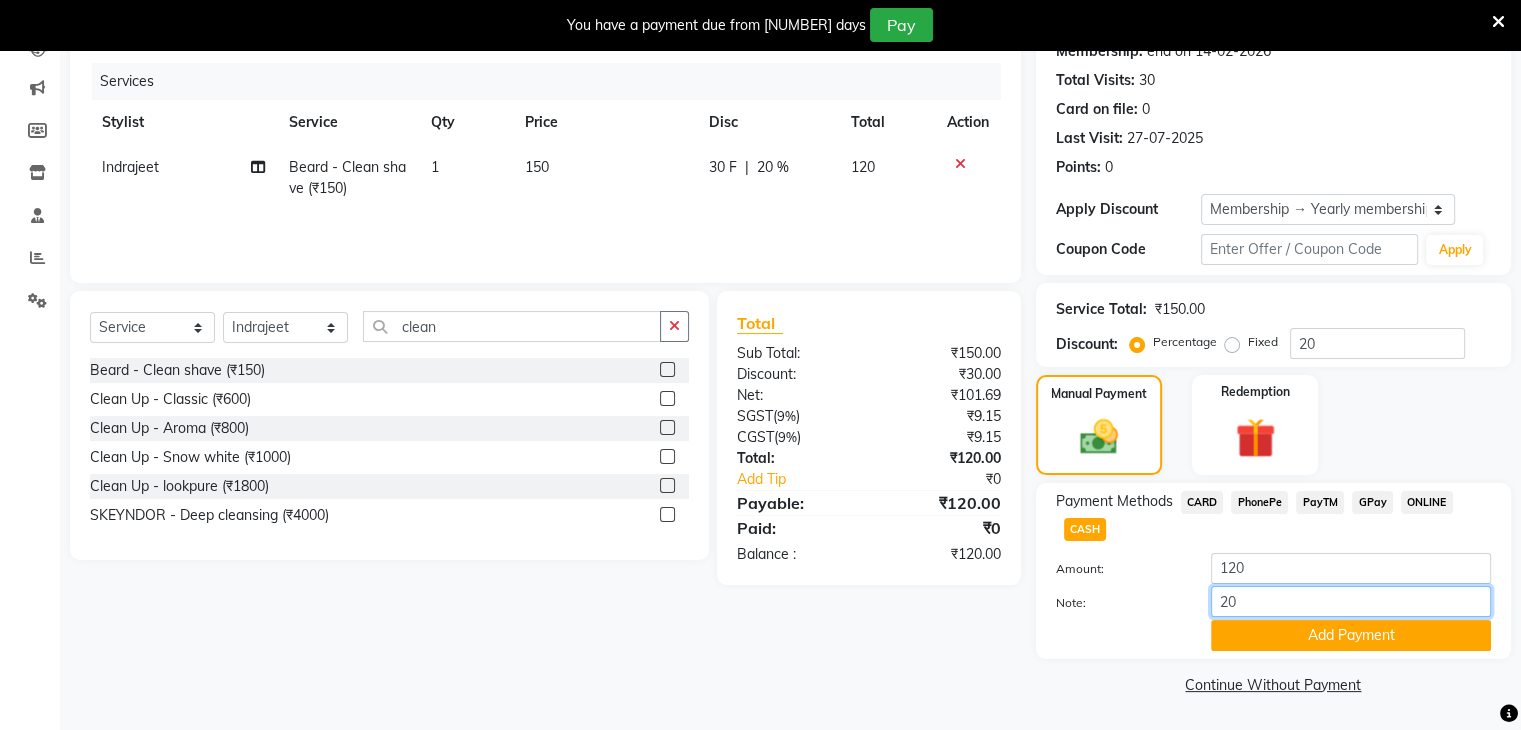 type on "2" 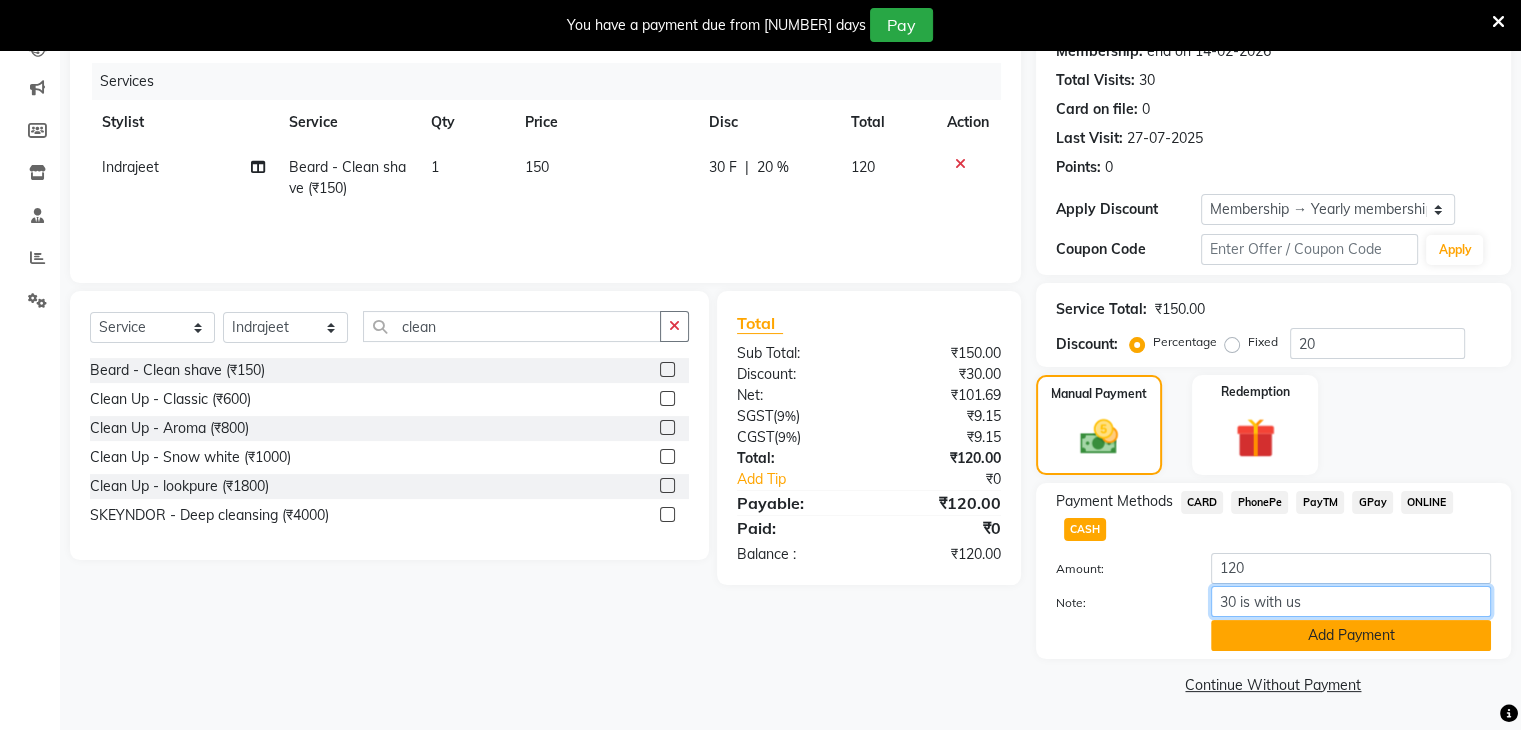 type on "30 is with us" 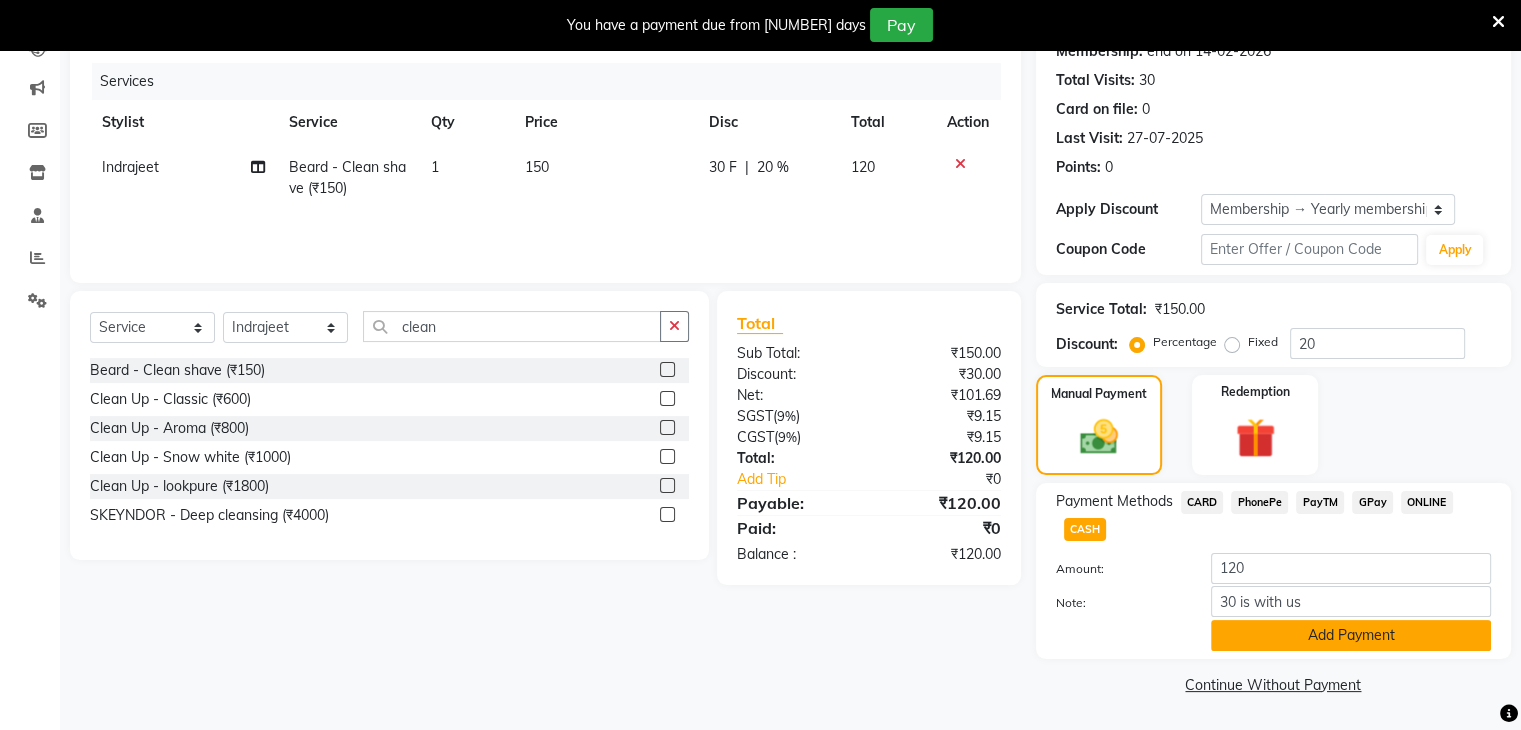 click on "Add Payment" 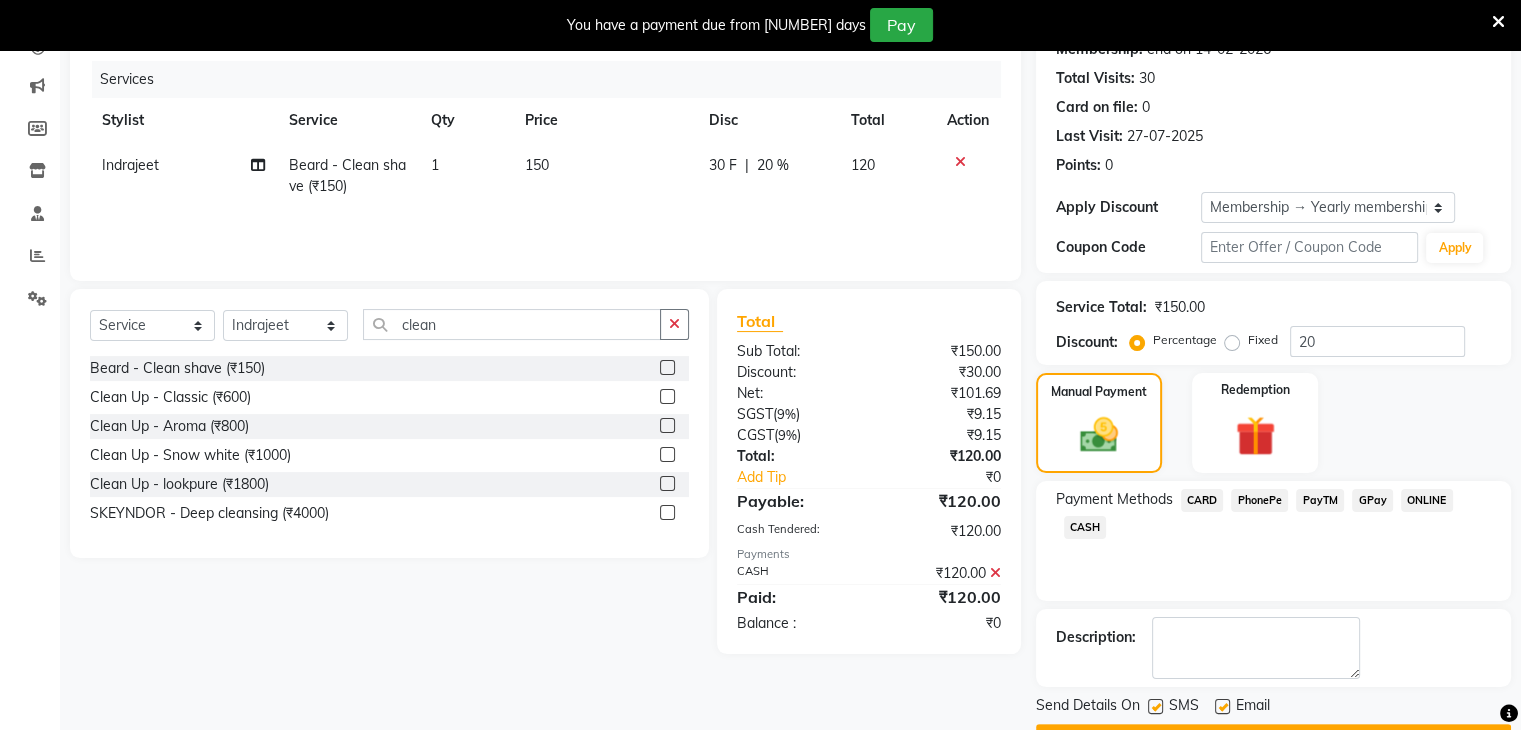 scroll, scrollTop: 291, scrollLeft: 0, axis: vertical 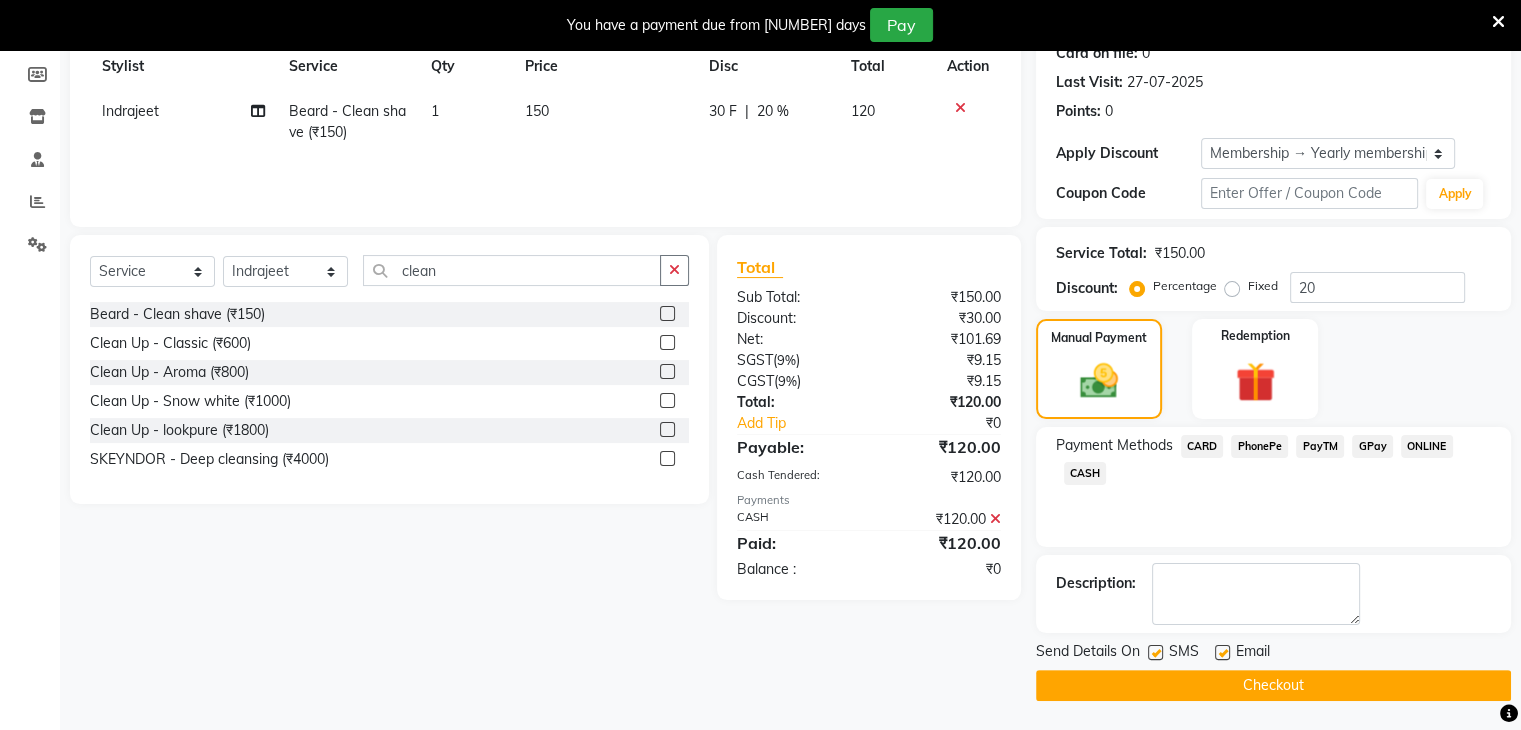 click 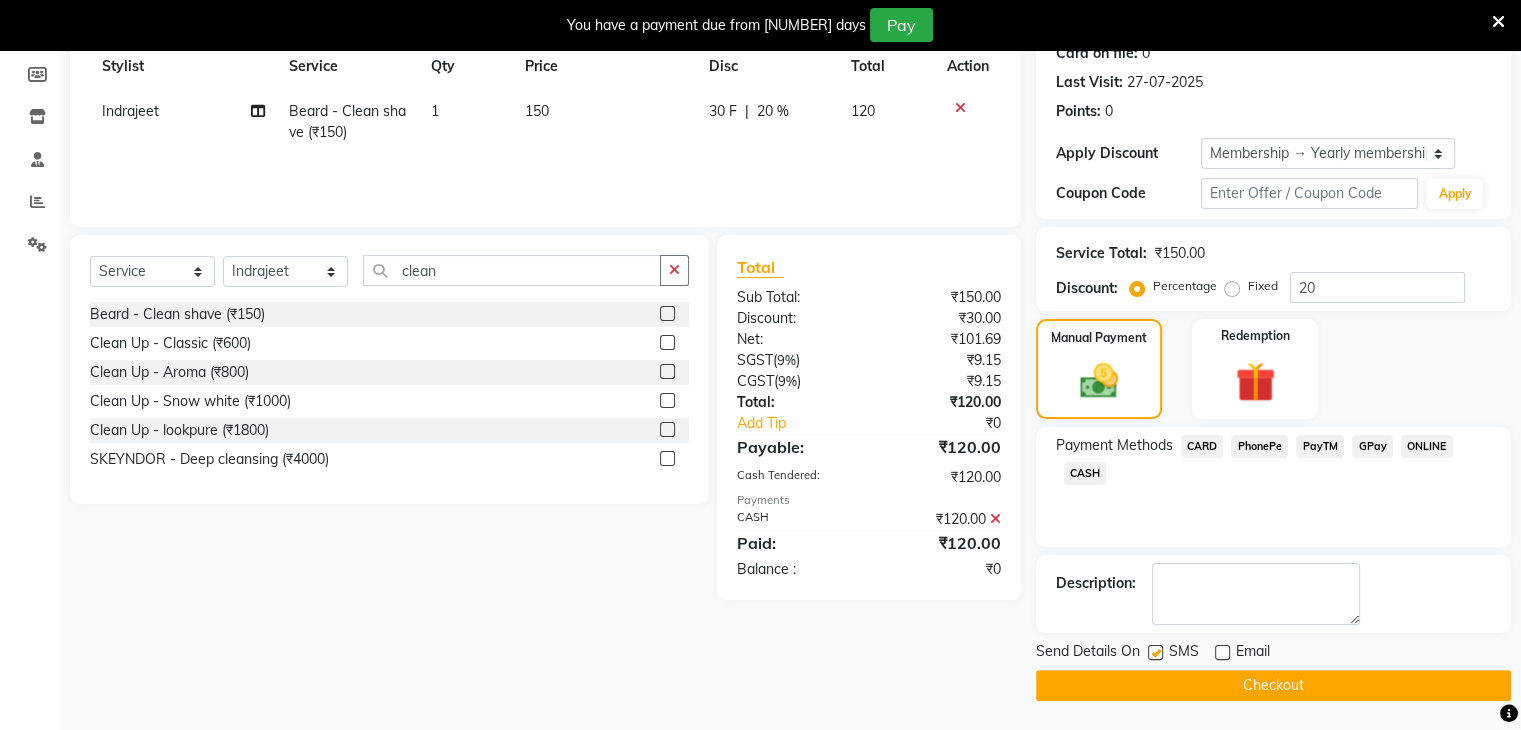 click on "INVOICE PREVIOUS INVOICES Create New   Save  Client +91 9769323149 Date 04-08-2025 Invoice Number V/2025 V/2025-26 2771 Services Stylist Service Qty Price Disc Total Action Indrajeet Beard - Clean shave (₹150) 1 150 30 F | 20 % 120 Select  Service  Product  Membership  Package Voucher Prepaid Gift Card  Select Stylist Arti CHANDANI Deepali Dhaval Sir DISHA KAMDAR Hussain Indrajeet Jyoti Mahesh  Manisha Mayuri Mehboob Nabil Nikita Nzreen Rahul Rajan Rishika Salma Salmani Shivani UMAR clean Beard - Clean shave (₹150)  Clean Up  - Classic (₹600)  Clean Up  - Aroma (₹800)  Clean Up  - Snow white (₹1000)  Clean Up  - lookpure (₹1800)  SKEYNDOR - Deep cleansing (₹4000)  Total Sub Total: ₹150.00 Discount: ₹30.00 Net: ₹101.69 SGST  ( 9% ) ₹9.15 CGST  ( 9% ) ₹9.15 Total: ₹120.00 Add Tip ₹0 Payable: ₹120.00 Cash Tendered: ₹120.00 Payments CASH ₹120.00  Paid: ₹120.00 Balance   : ₹0 Name: Bijal149   Wallet:   ₹97.01  Membership: end on 14-02-2026 Total Visits:  30 Card on file:  0" 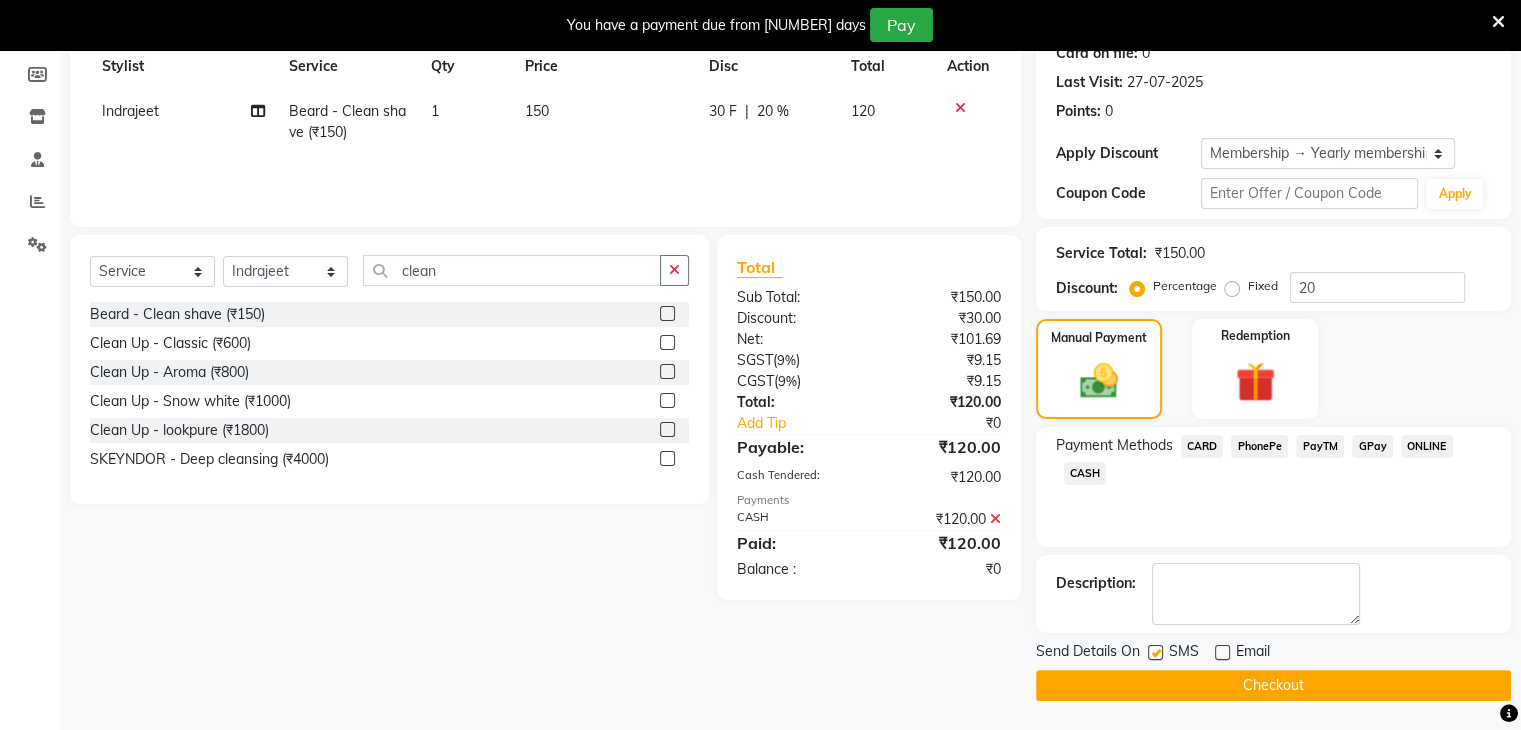 click on "Checkout" 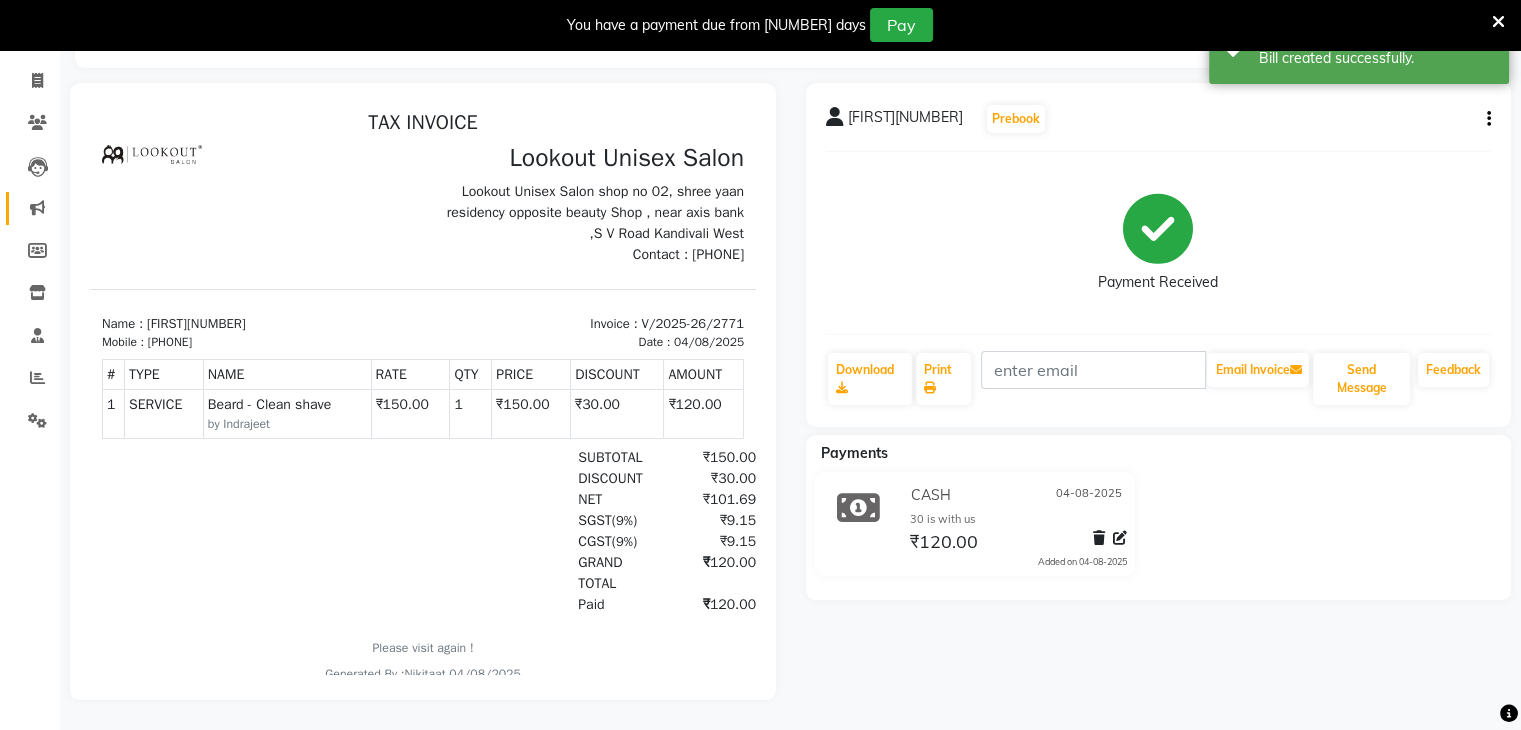 scroll, scrollTop: 0, scrollLeft: 0, axis: both 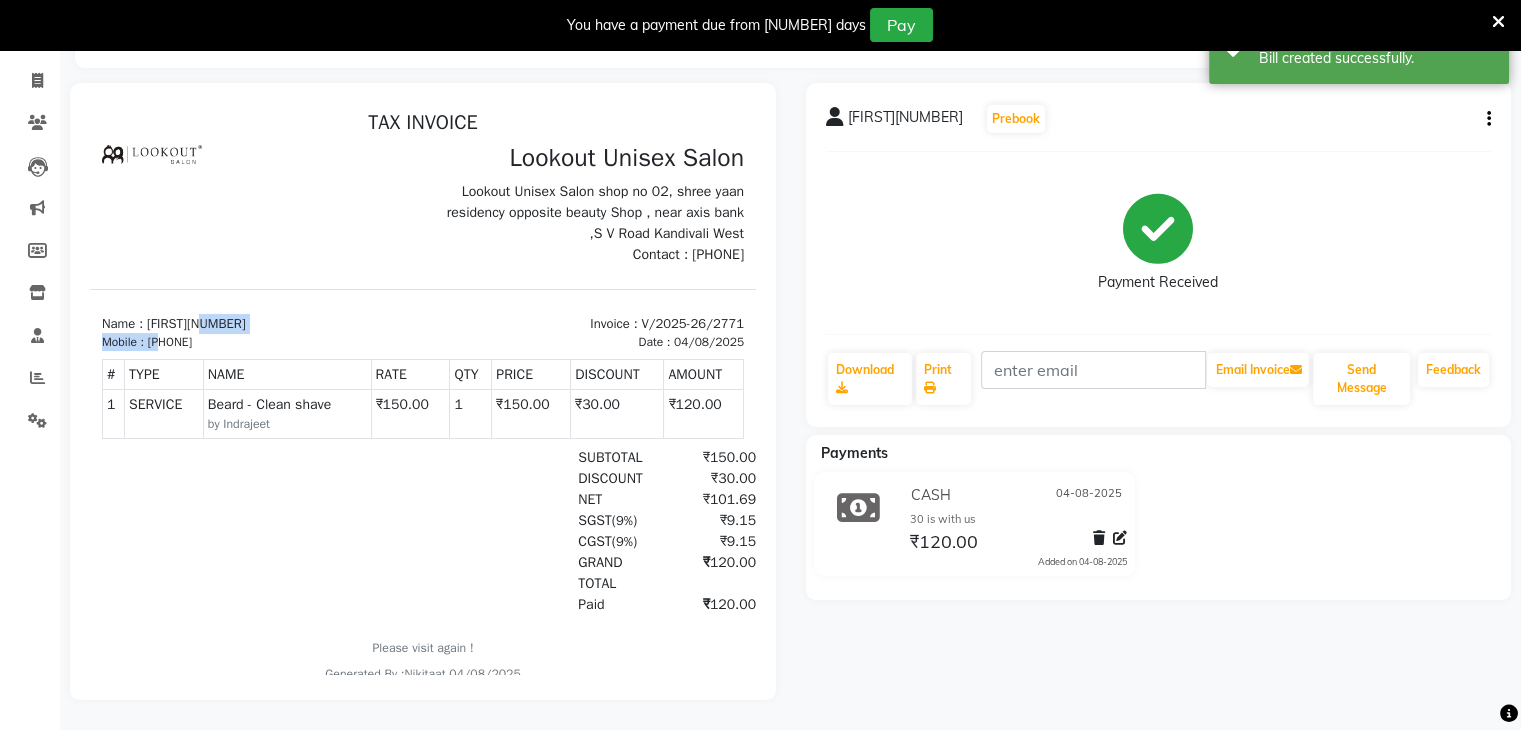 drag, startPoint x: 164, startPoint y: 337, endPoint x: 248, endPoint y: 330, distance: 84.29116 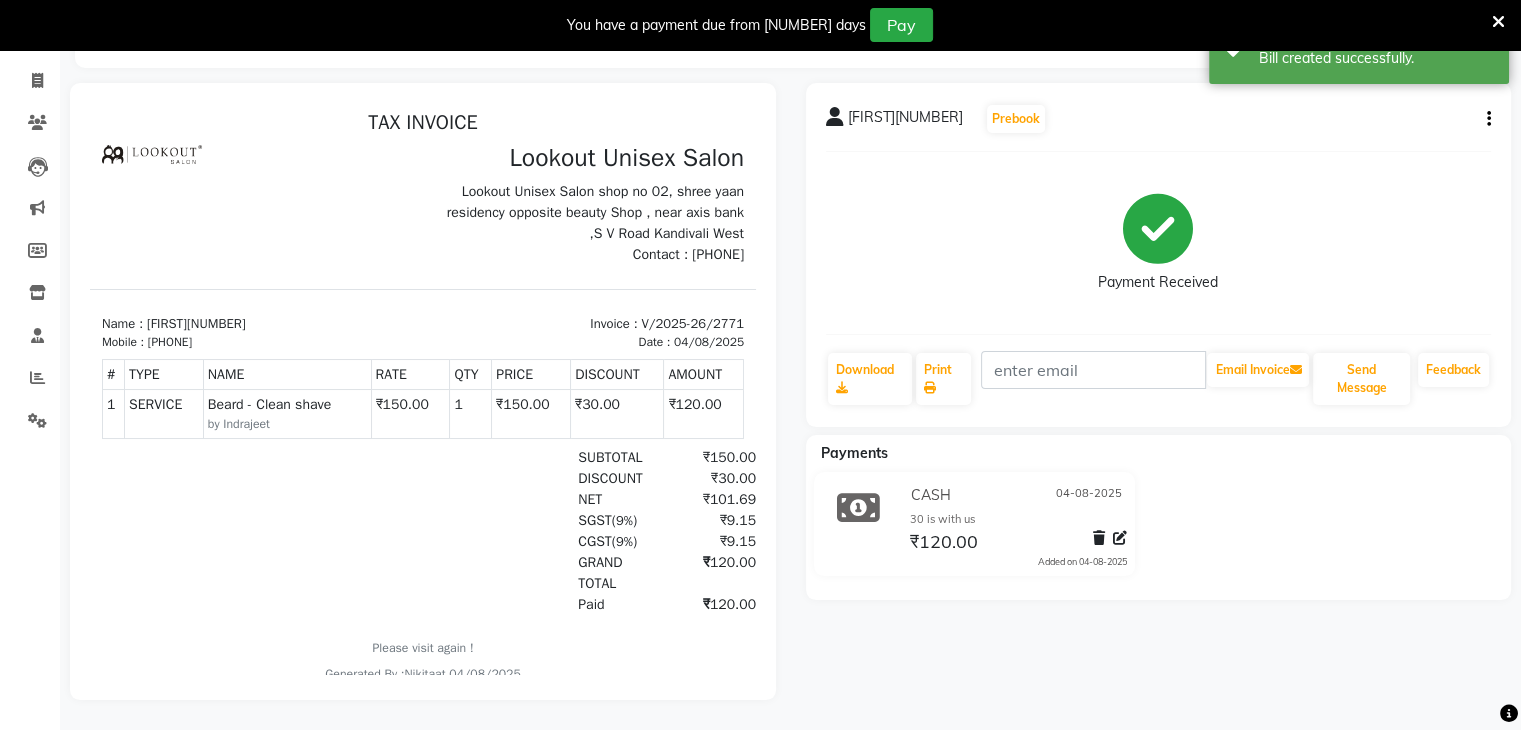 click at bounding box center (256, 204) 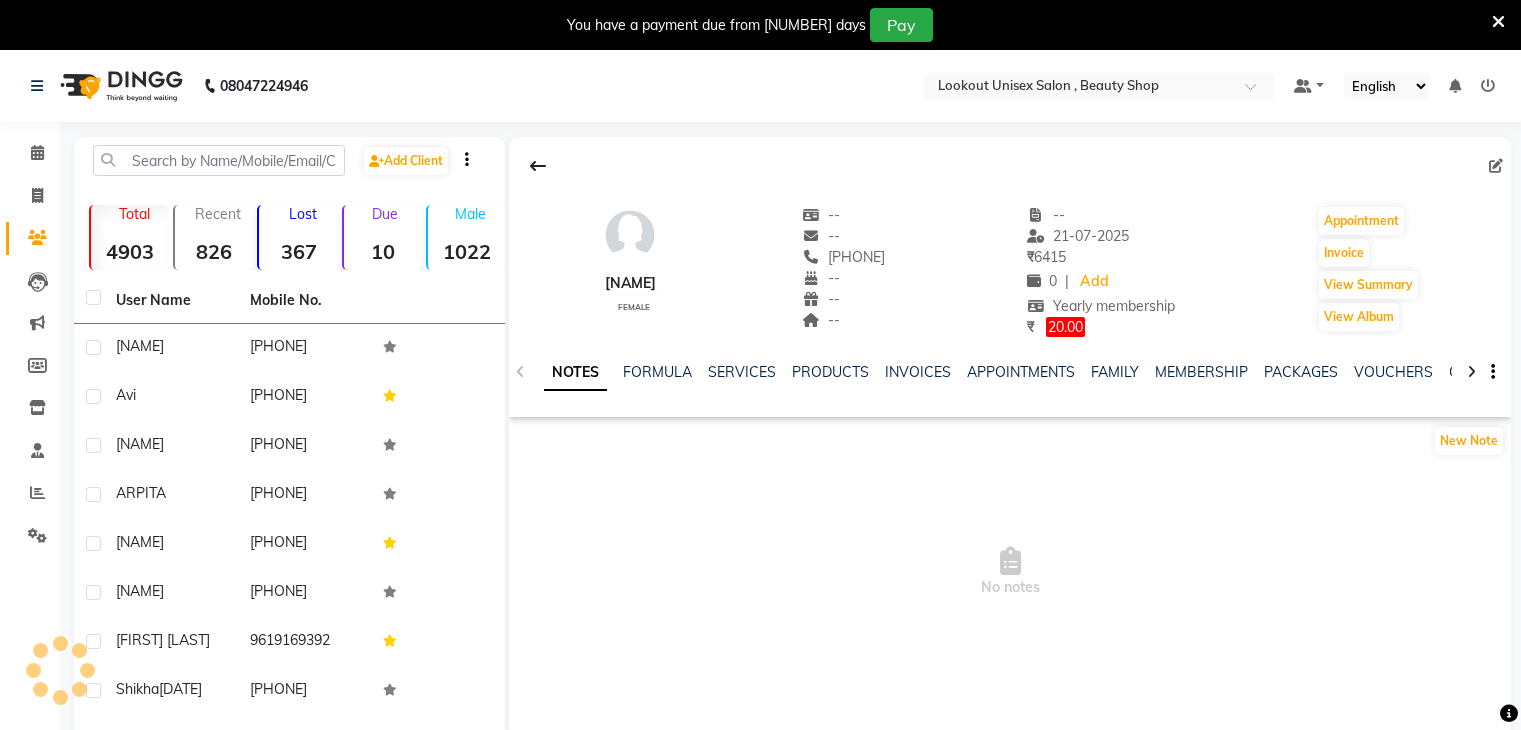 scroll, scrollTop: 0, scrollLeft: 0, axis: both 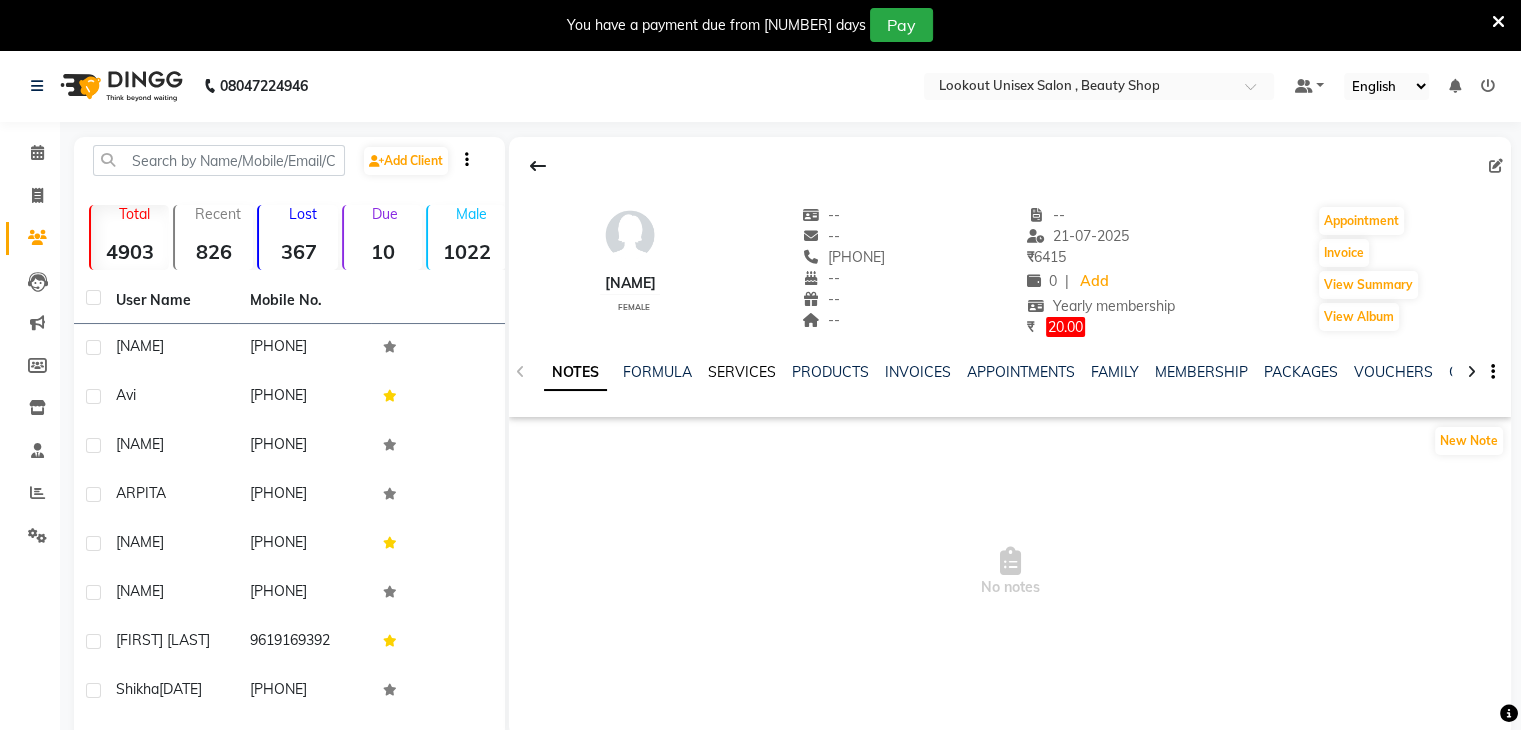 click on "SERVICES" 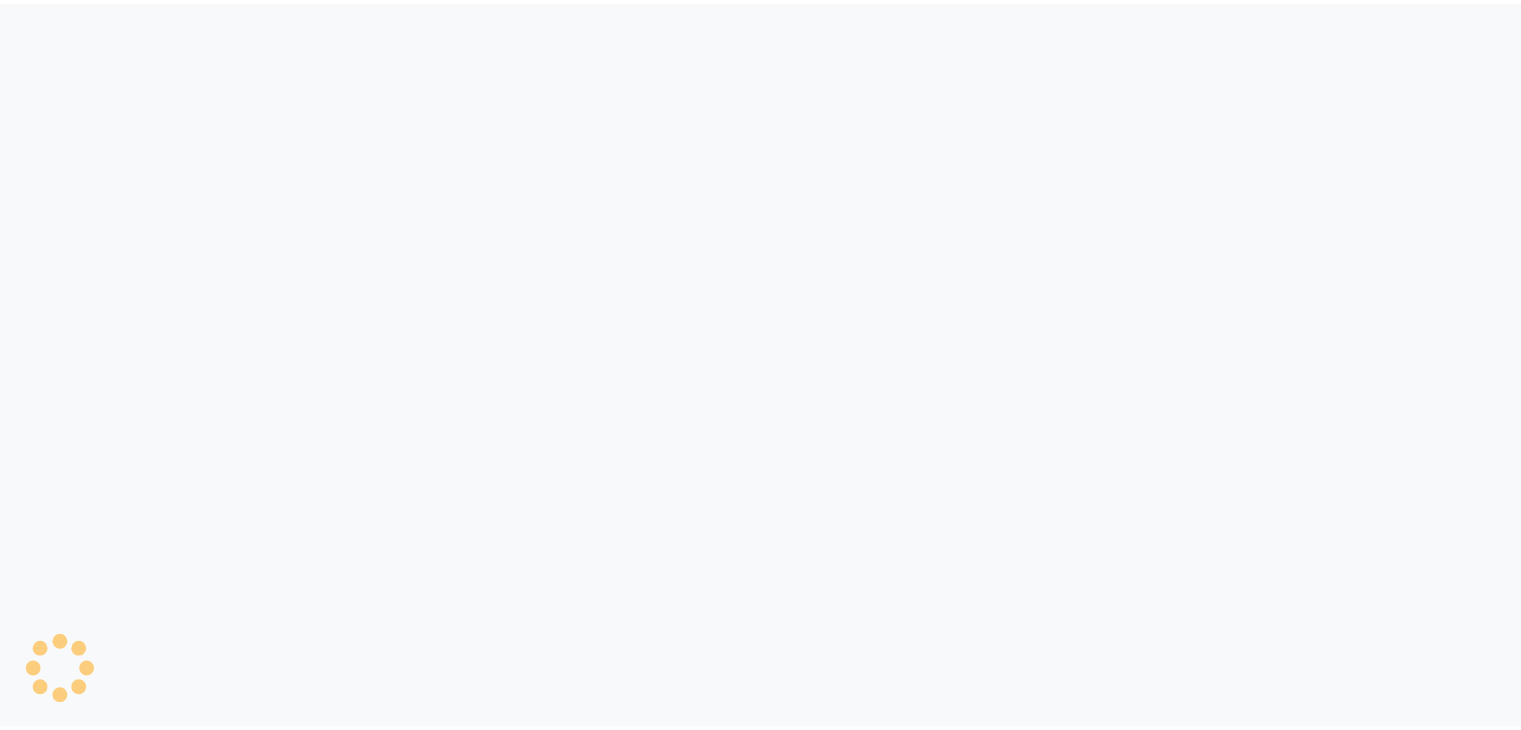 scroll, scrollTop: 0, scrollLeft: 0, axis: both 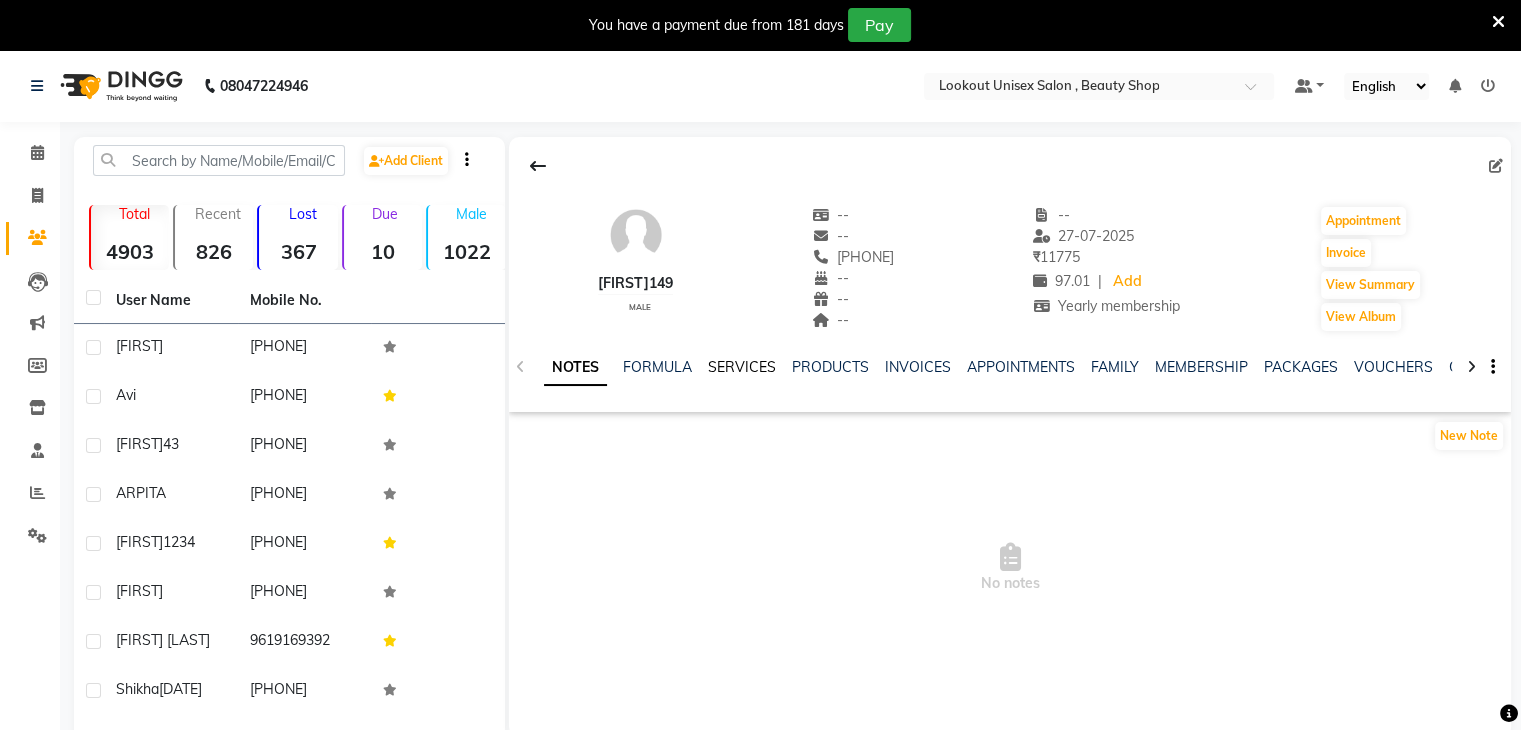 click on "SERVICES" 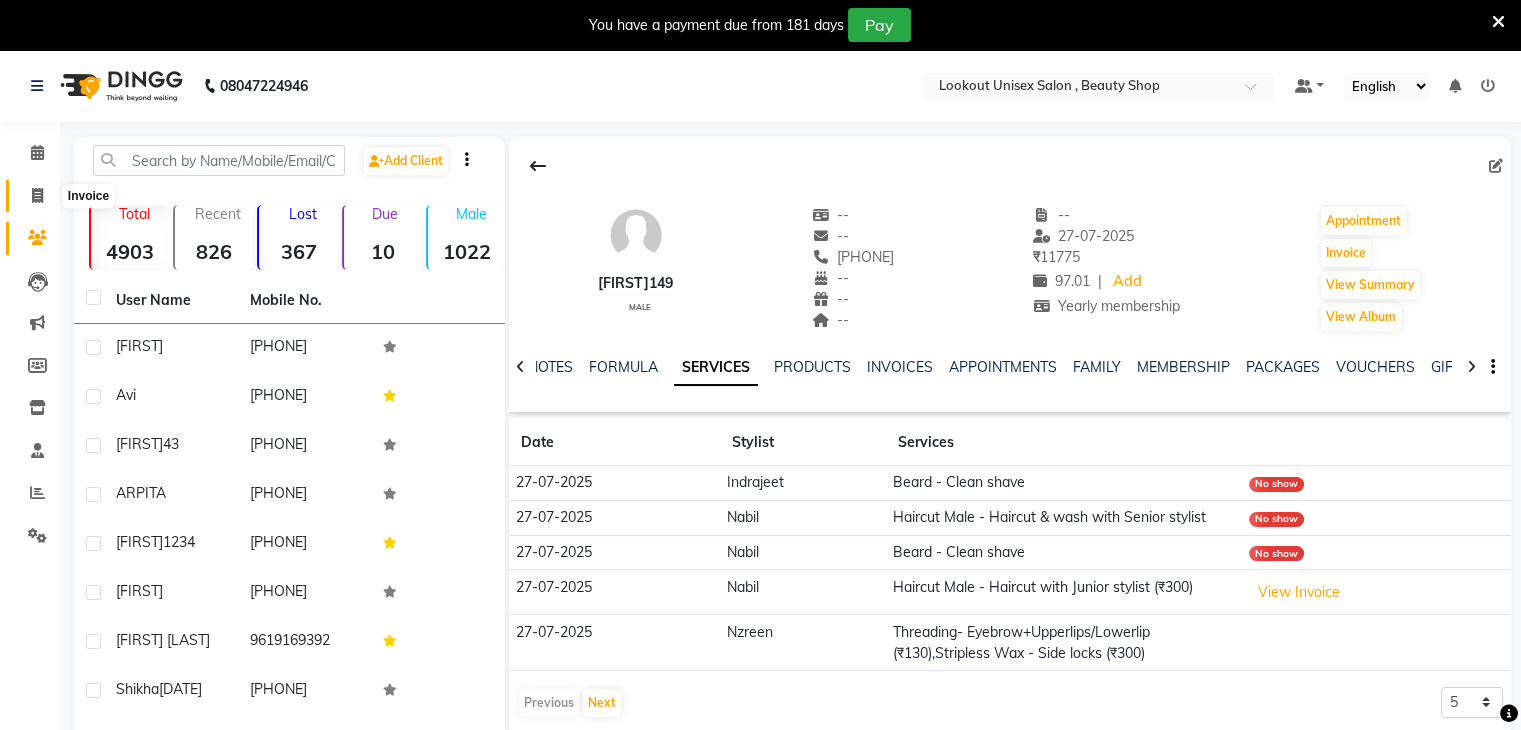 click 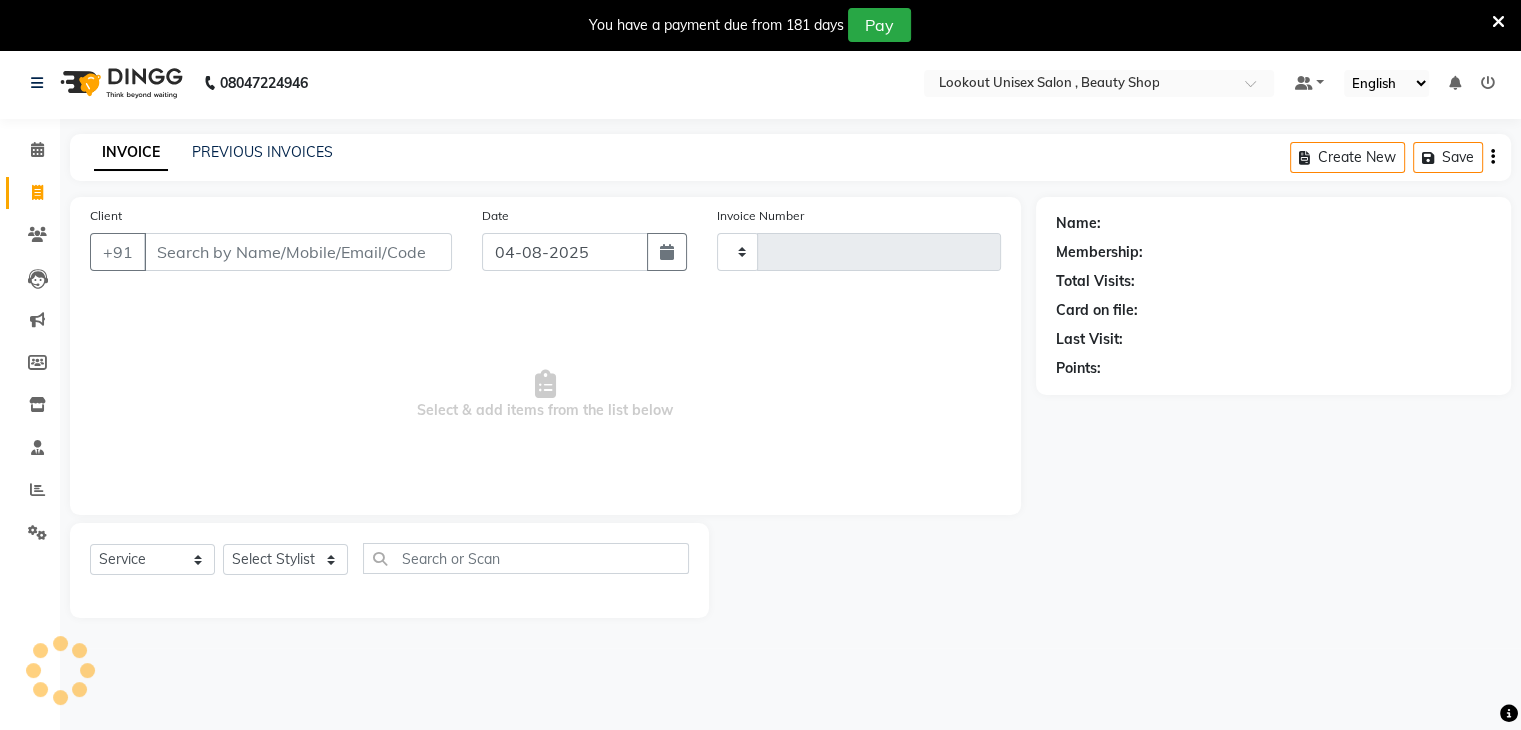 type on "2772" 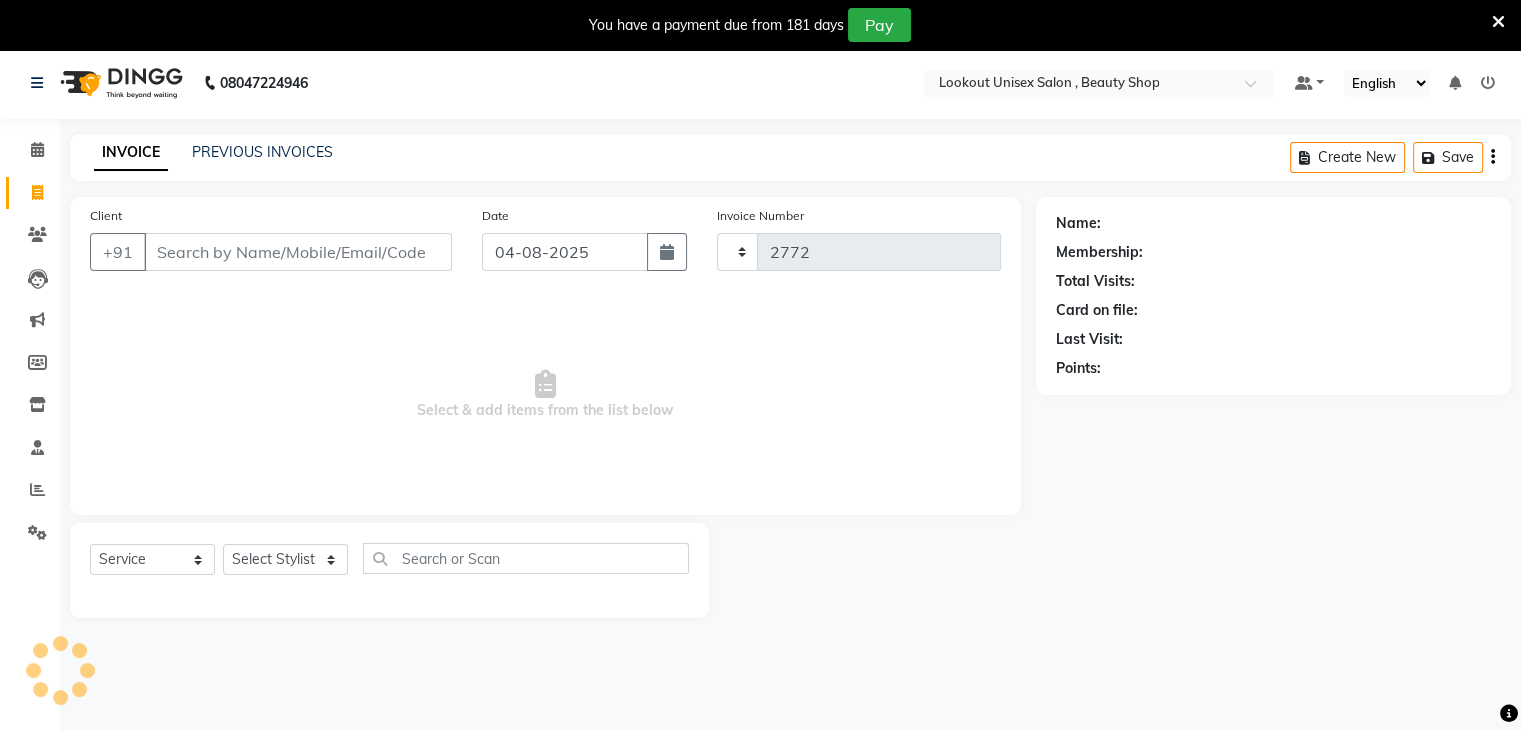 scroll, scrollTop: 50, scrollLeft: 0, axis: vertical 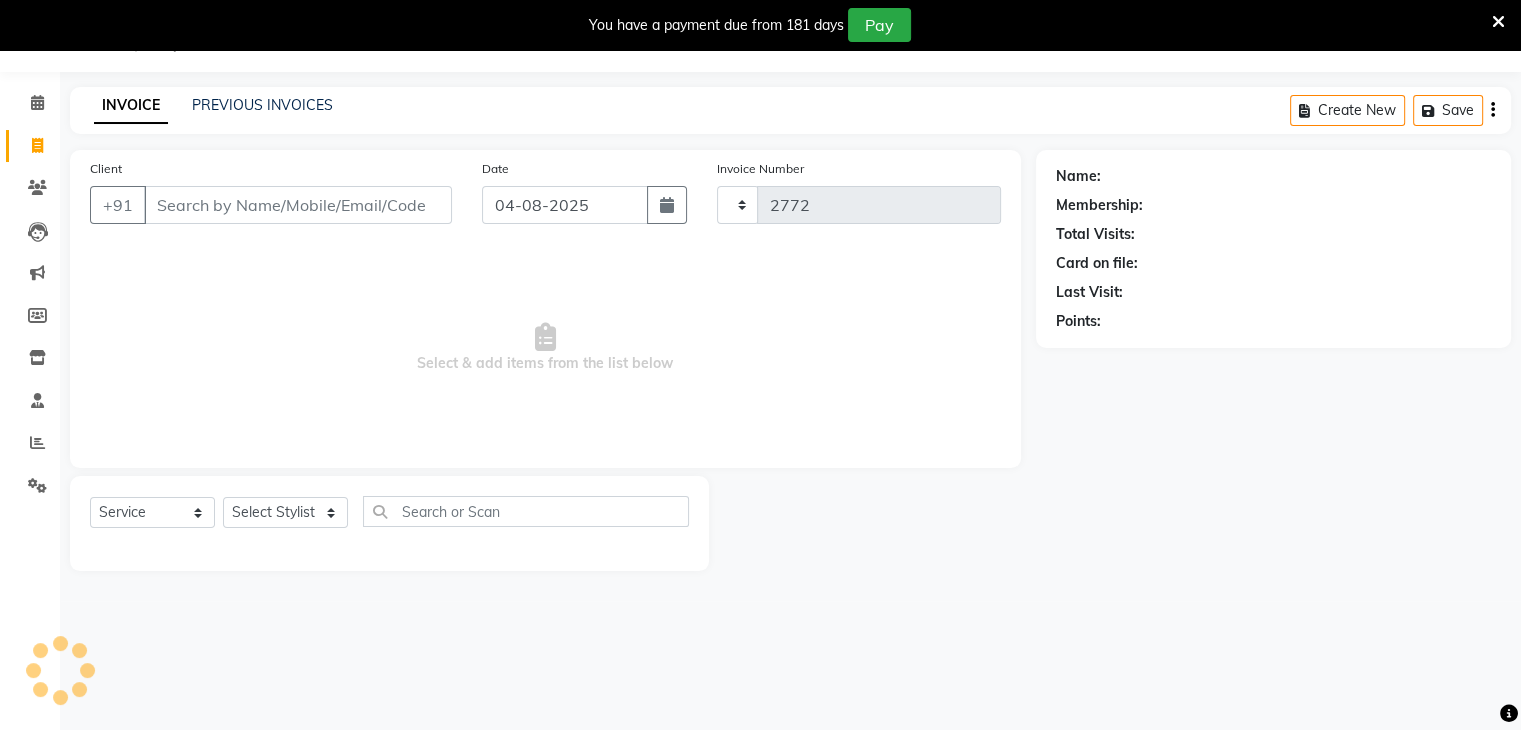 select on "7658" 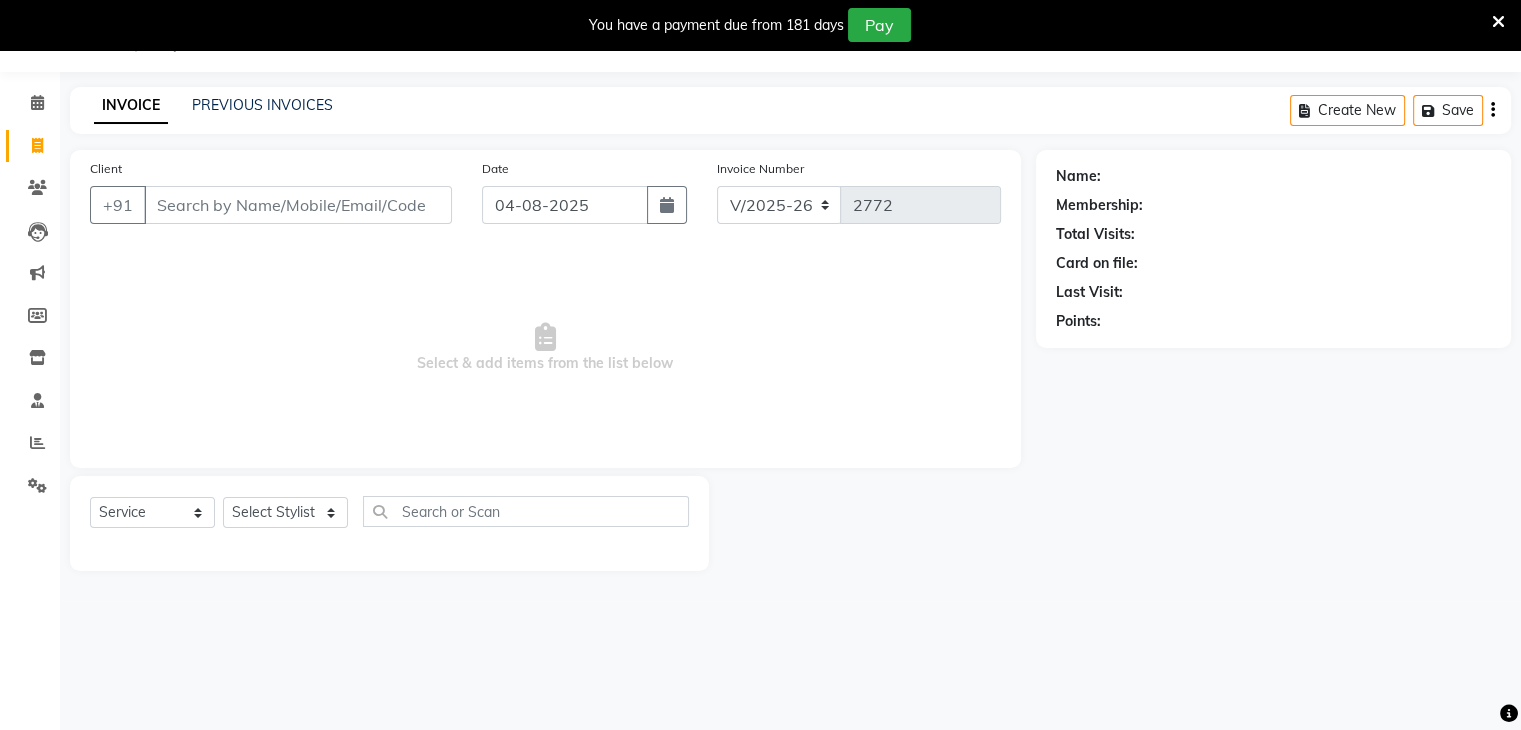 click on "Client" at bounding box center (298, 205) 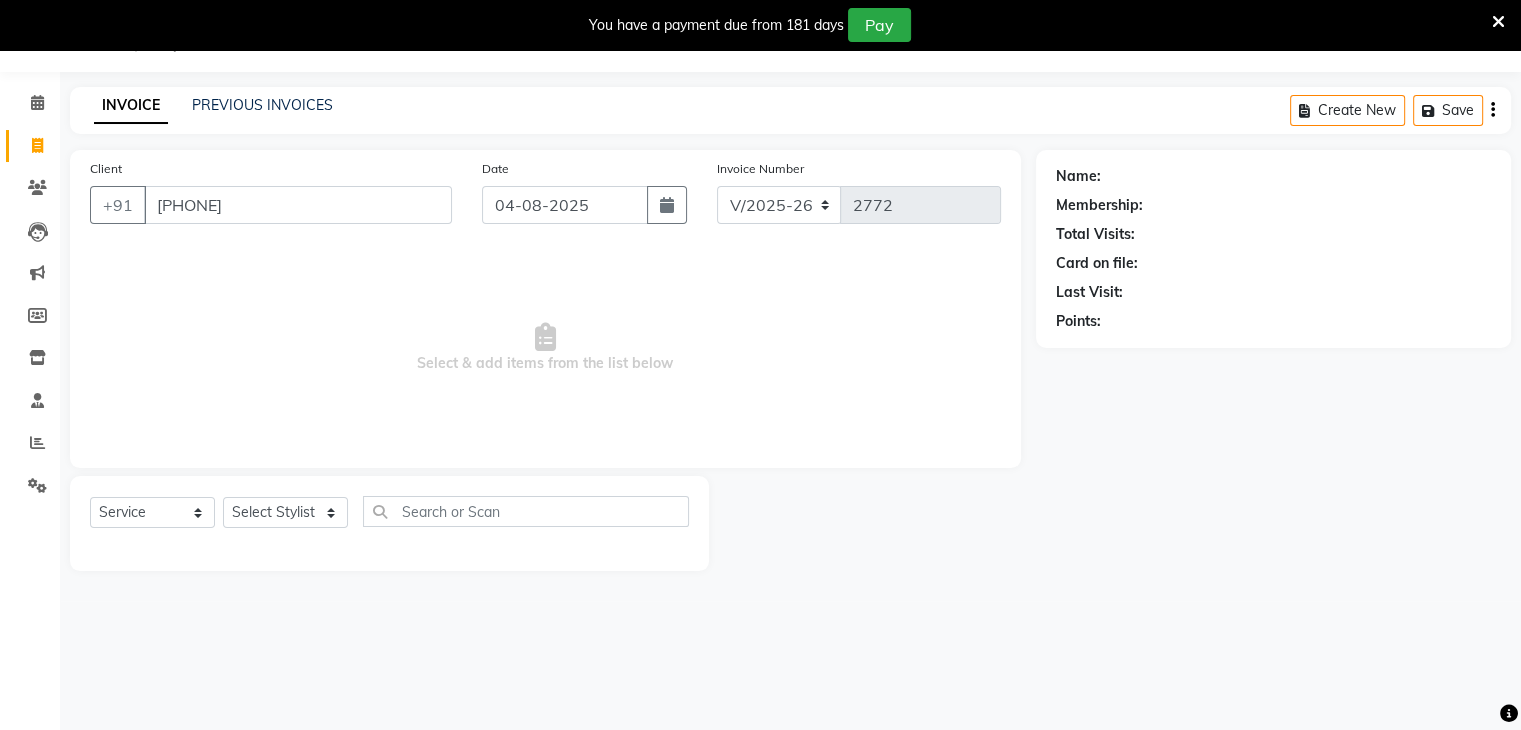 type on "[PHONE]" 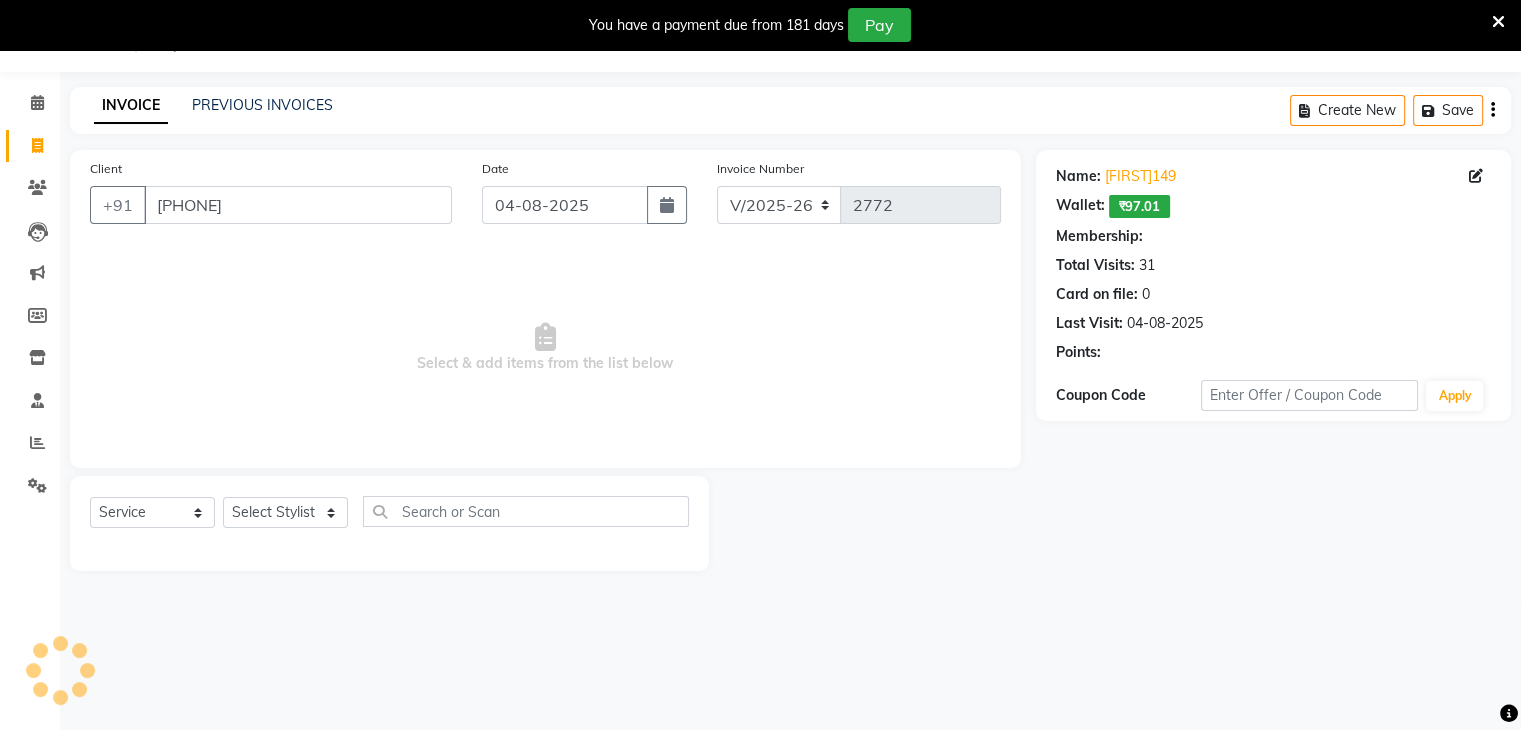 select on "1: Object" 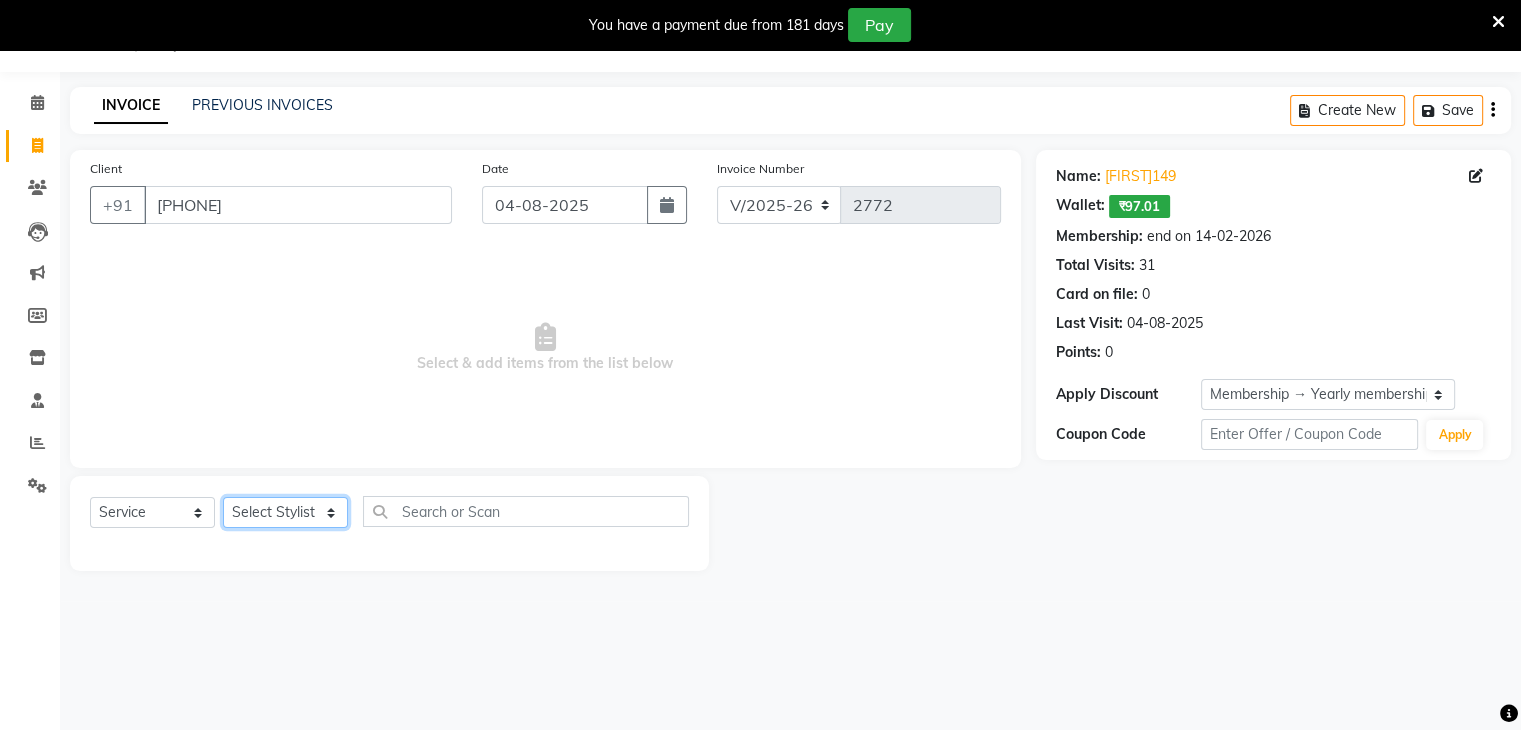 click on "Select Stylist Arti CHANDANI Deepali Dhaval Sir DISHA KAMDAR Hussain Indrajeet Jyoti Mahesh  Manisha Mayuri Mehboob Nabil Nikita Nzreen Rahul Rajan Rishika Salma Salmani Shivani UMAR" 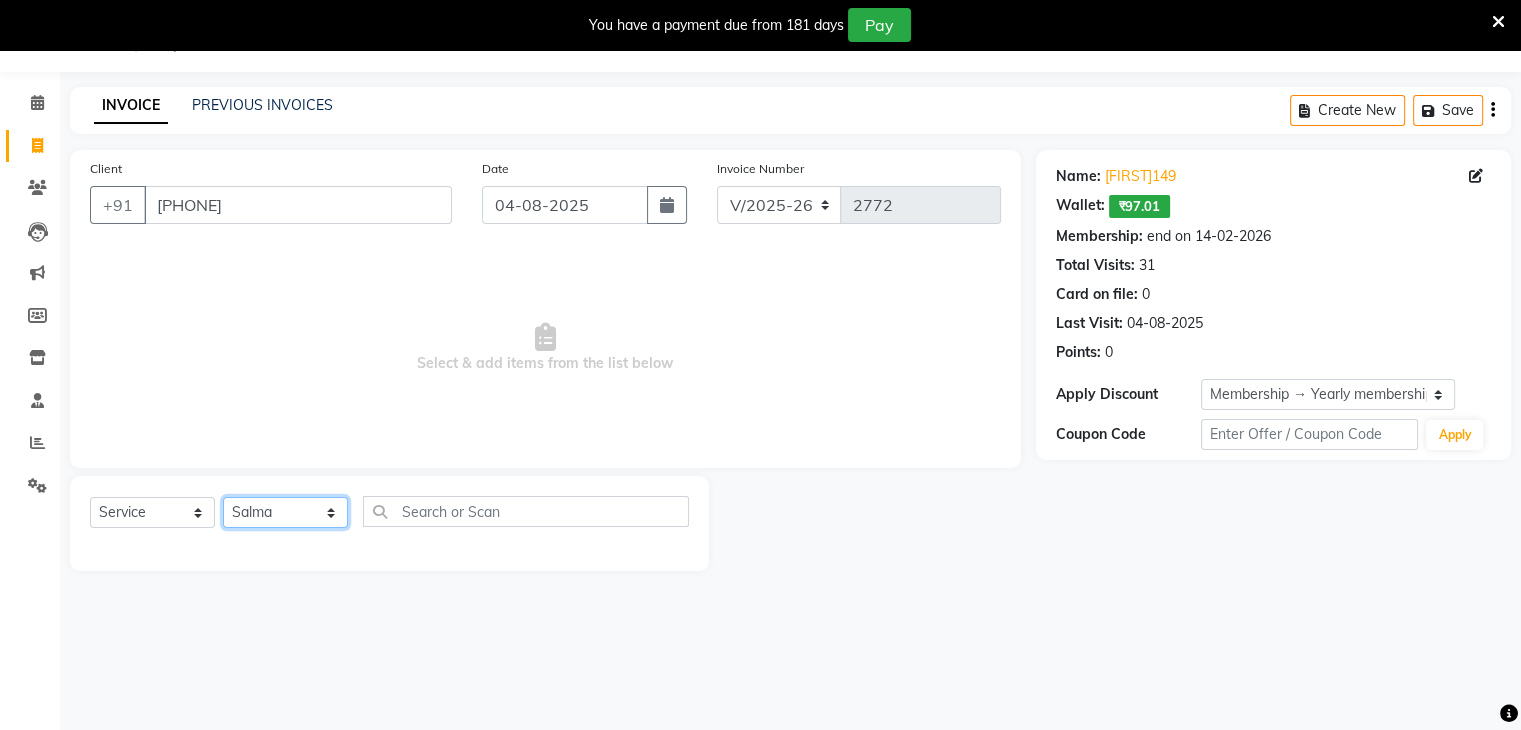 click on "Select Stylist Arti CHANDANI Deepali Dhaval Sir DISHA KAMDAR Hussain Indrajeet Jyoti Mahesh  Manisha Mayuri Mehboob Nabil Nikita Nzreen Rahul Rajan Rishika Salma Salmani Shivani UMAR" 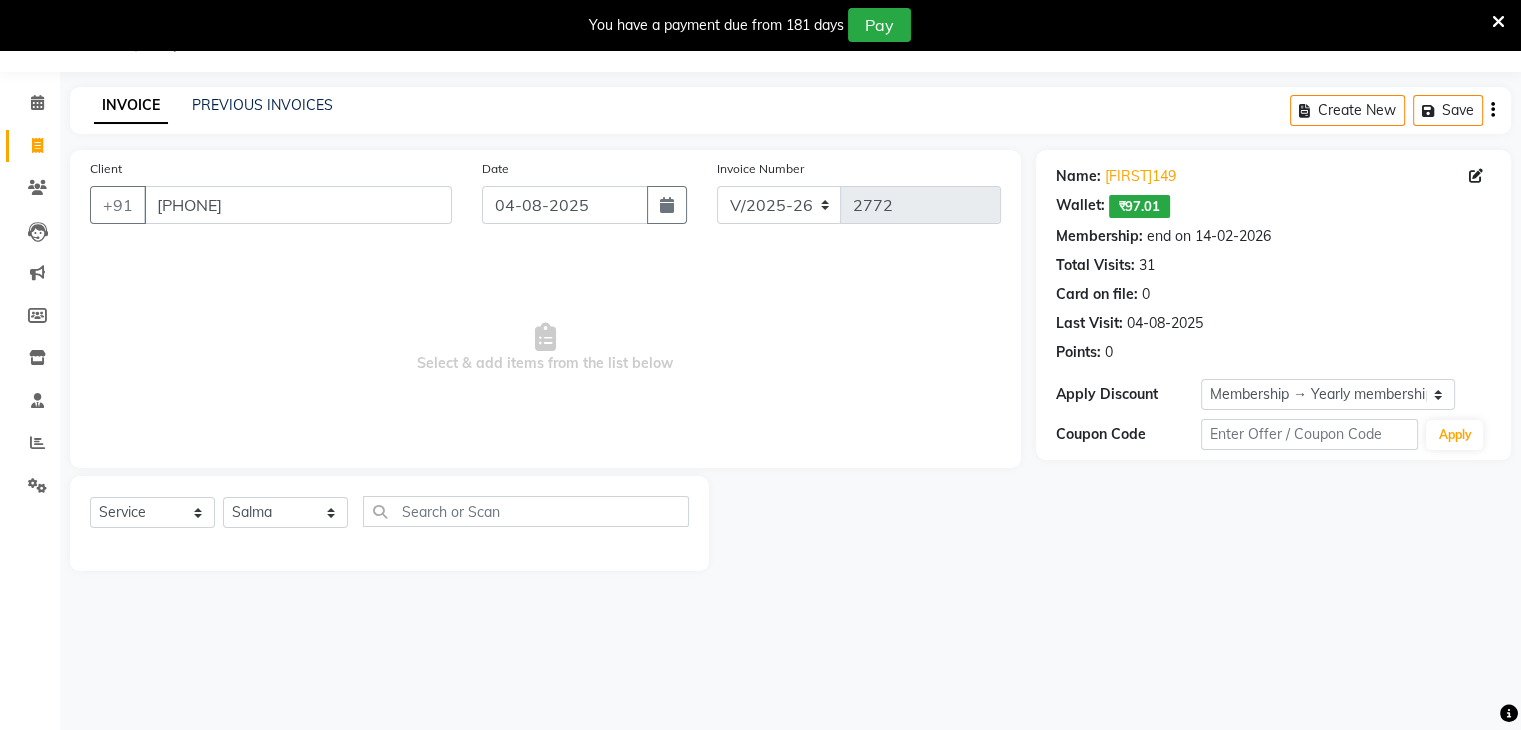 click on "Select  Service  Product  Membership  Package Voucher Prepaid Gift Card  Select Stylist Arti CHANDANI Deepali Dhaval Sir DISHA KAMDAR Hussain Indrajeet Jyoti Mahesh  Manisha Mayuri Mehboob Nabil Nikita Nzreen Rahul Rajan Rishika Salma Salmani Shivani UMAR" 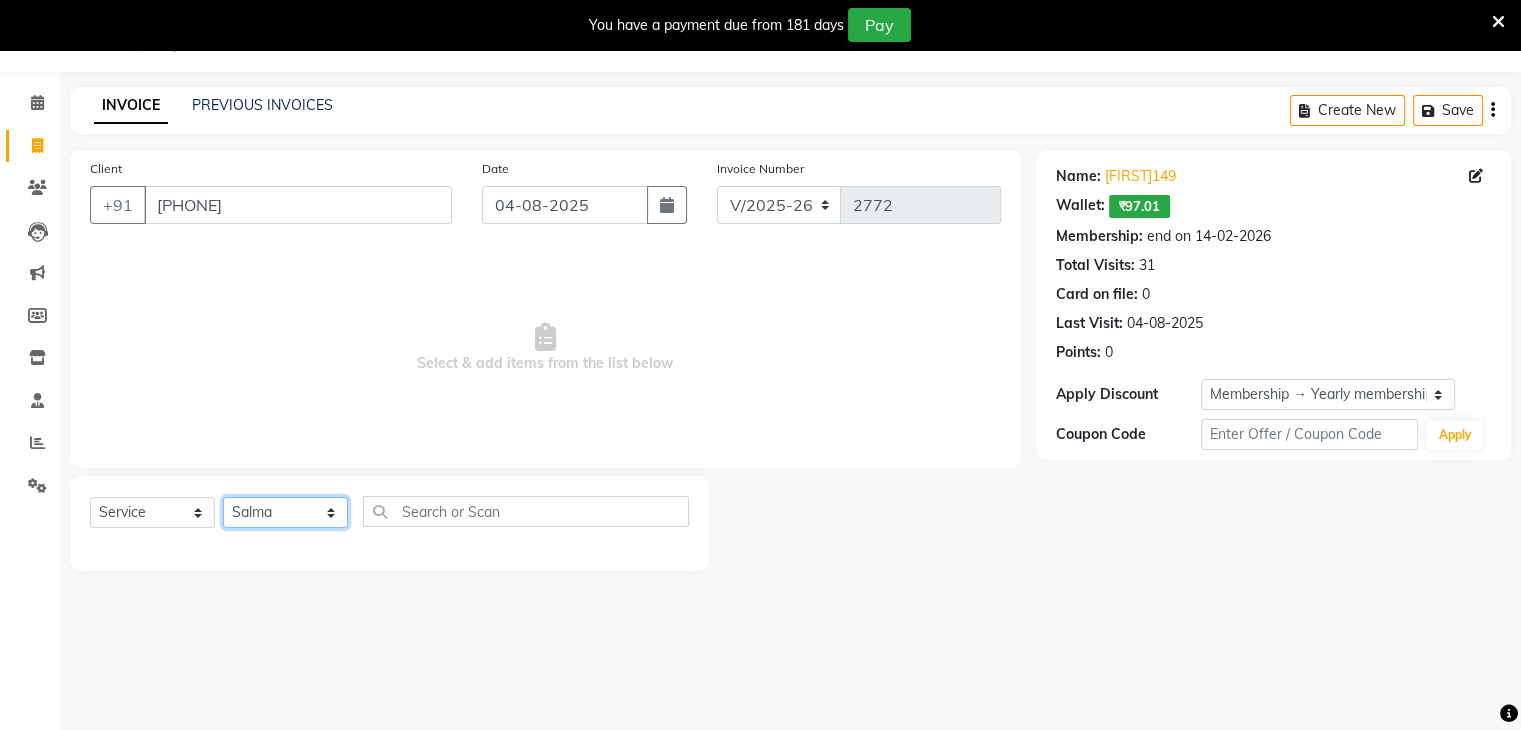 click on "Select Stylist Arti CHANDANI Deepali Dhaval Sir DISHA KAMDAR Hussain Indrajeet Jyoti Mahesh  Manisha Mayuri Mehboob Nabil Nikita Nzreen Rahul Rajan Rishika Salma Salmani Shivani UMAR" 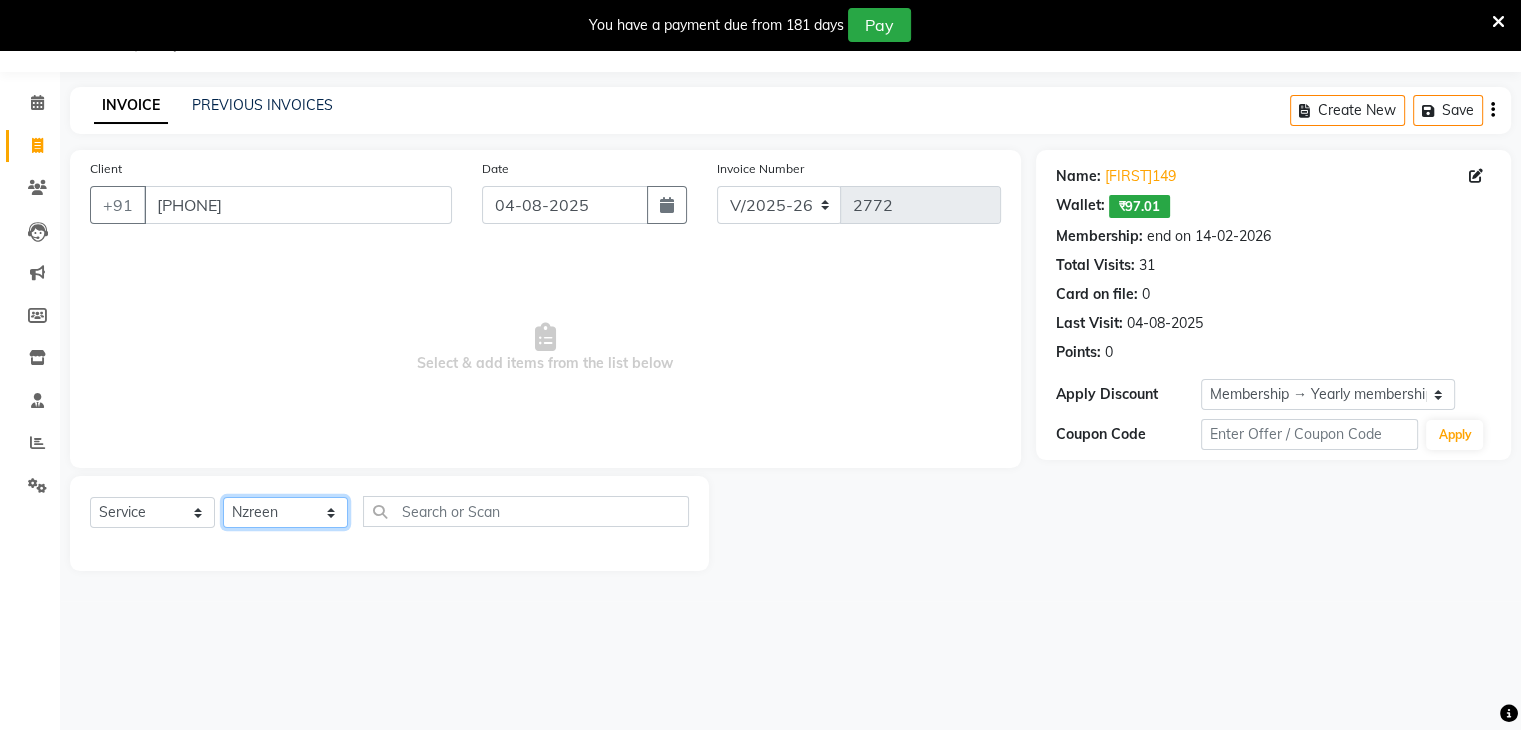 click on "Select Stylist Arti CHANDANI Deepali Dhaval Sir DISHA KAMDAR Hussain Indrajeet Jyoti Mahesh  Manisha Mayuri Mehboob Nabil Nikita Nzreen Rahul Rajan Rishika Salma Salmani Shivani UMAR" 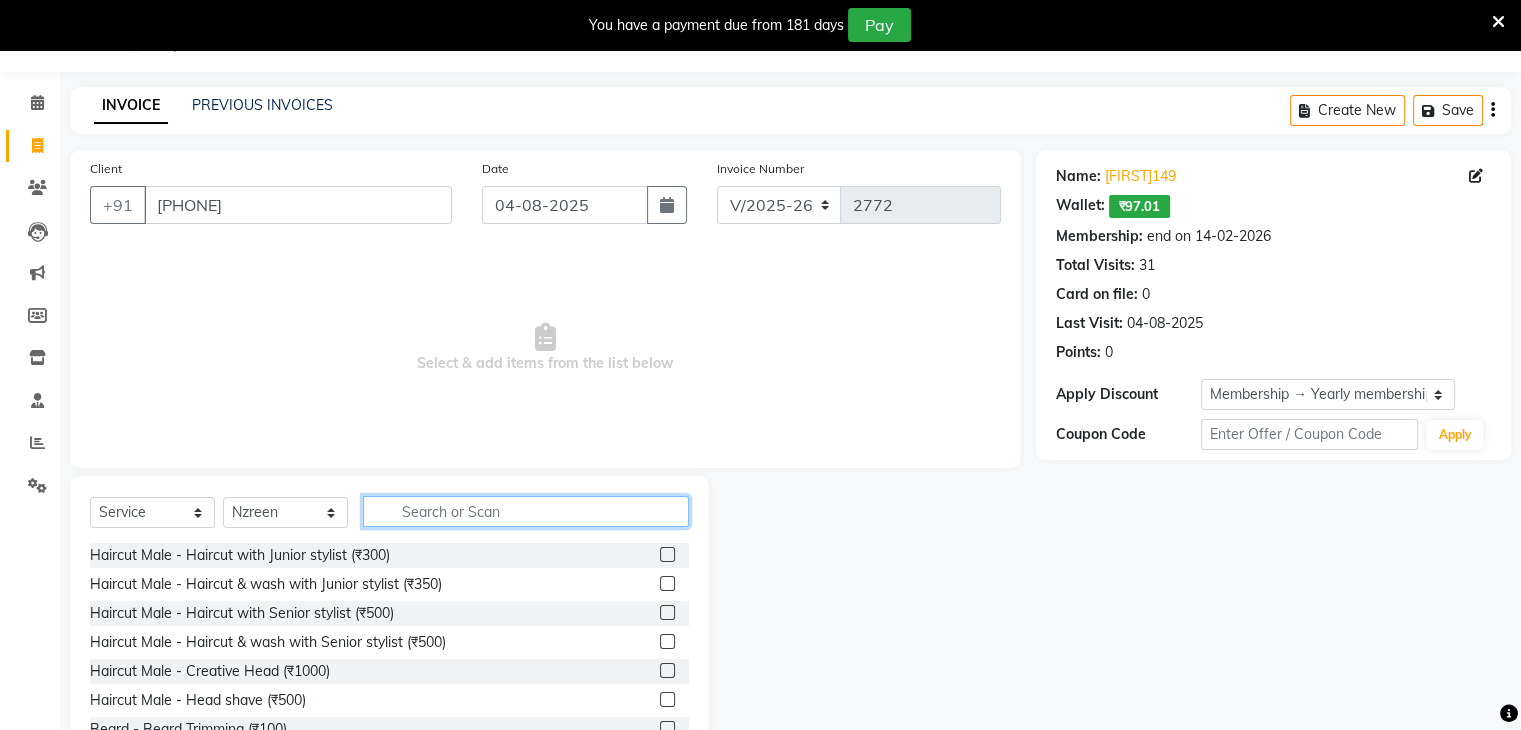 click 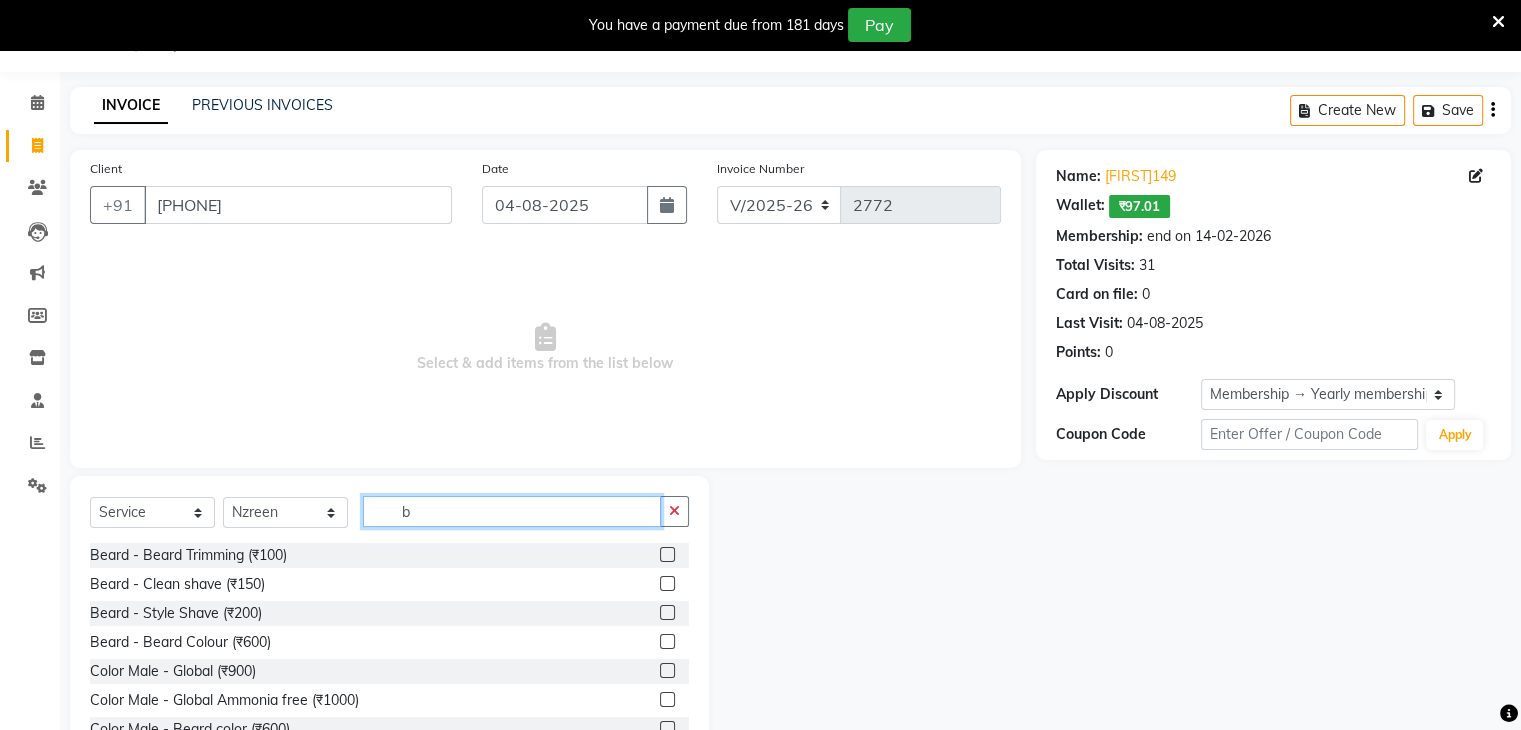 type on "b" 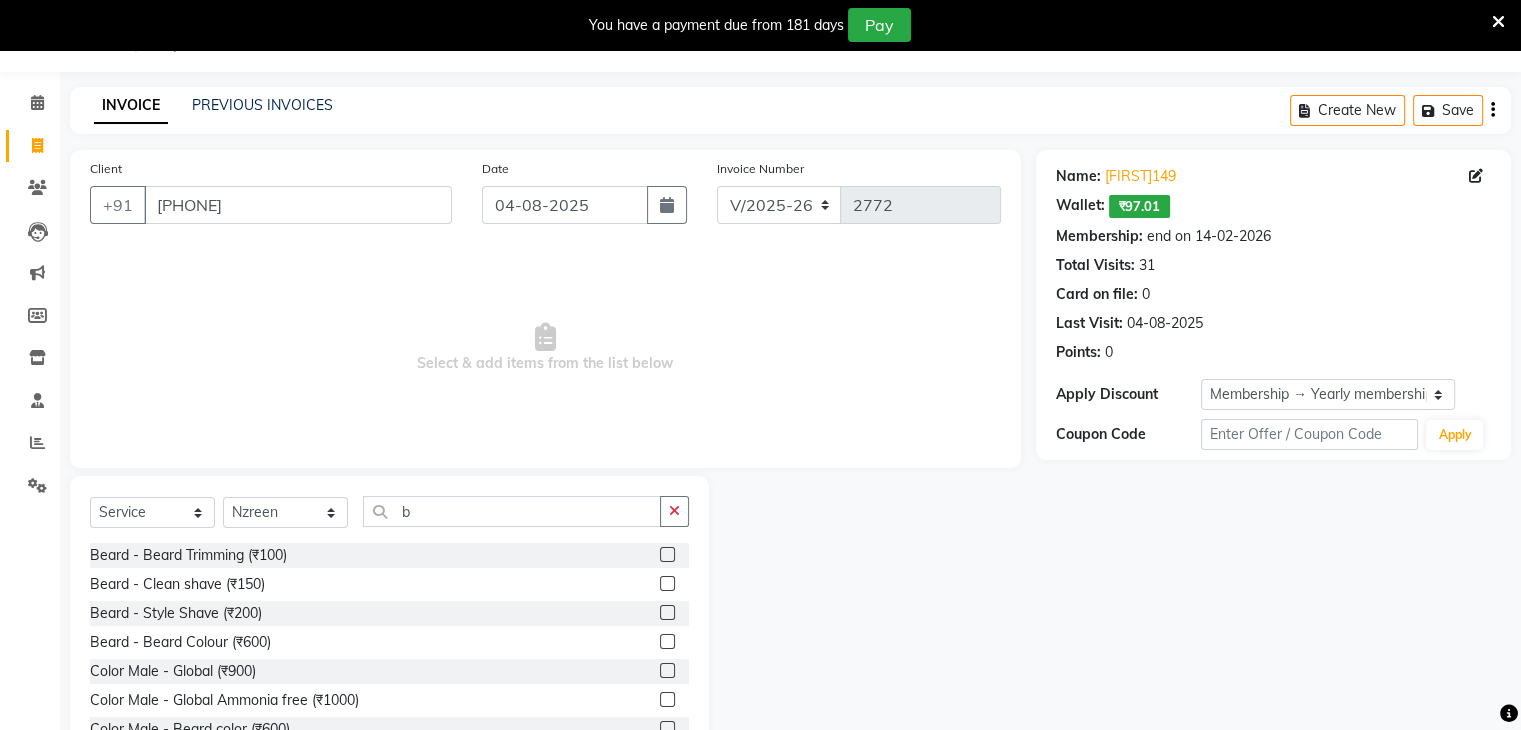 click 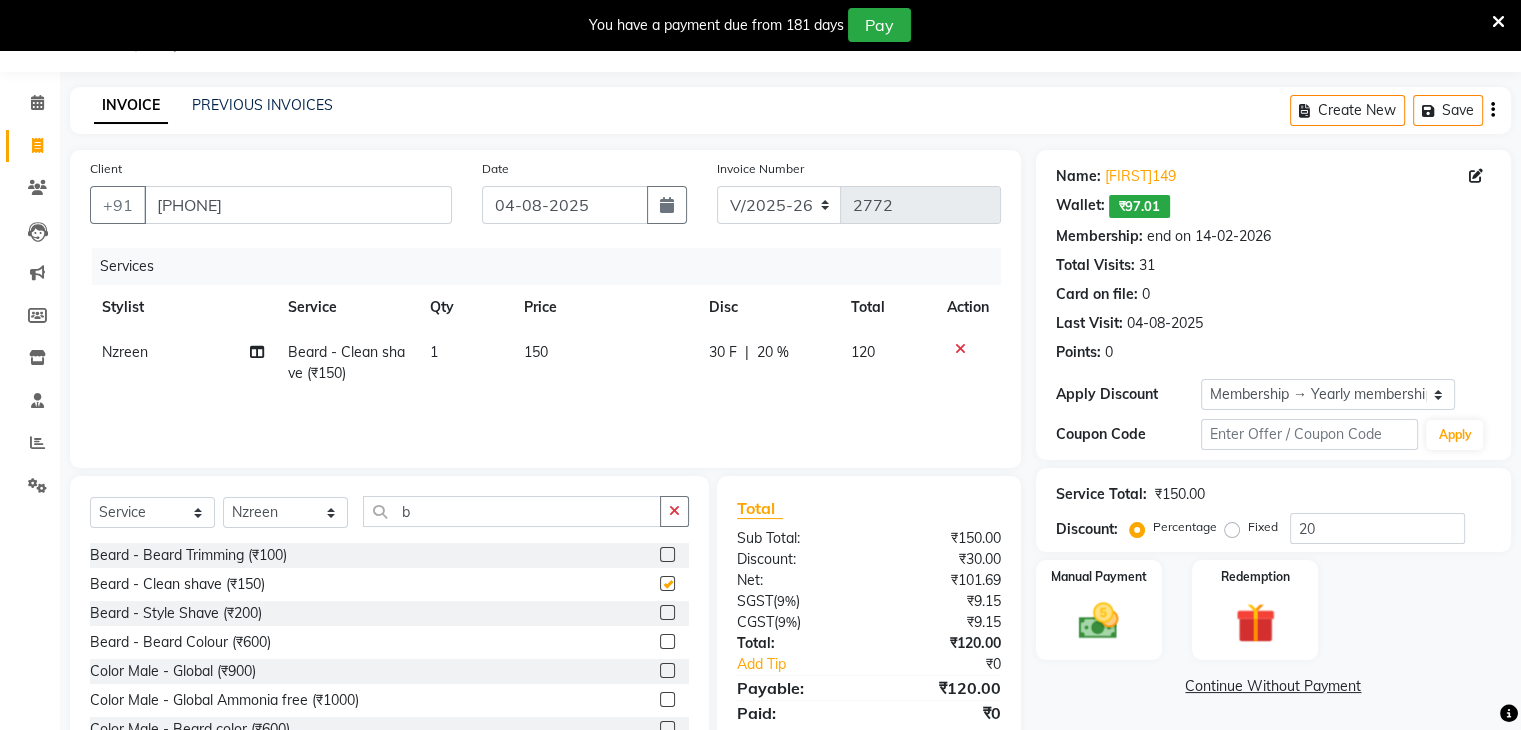 checkbox on "false" 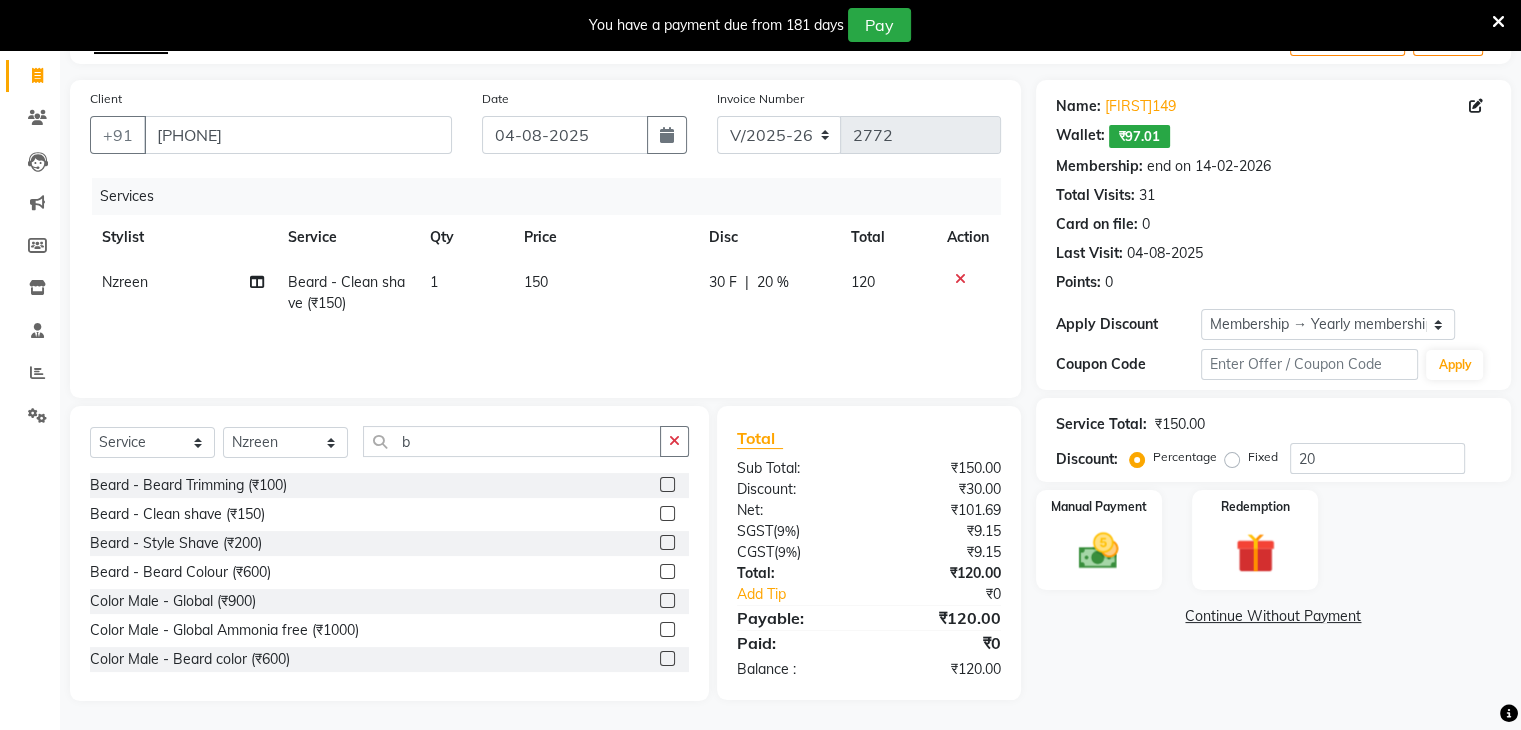 scroll, scrollTop: 122, scrollLeft: 0, axis: vertical 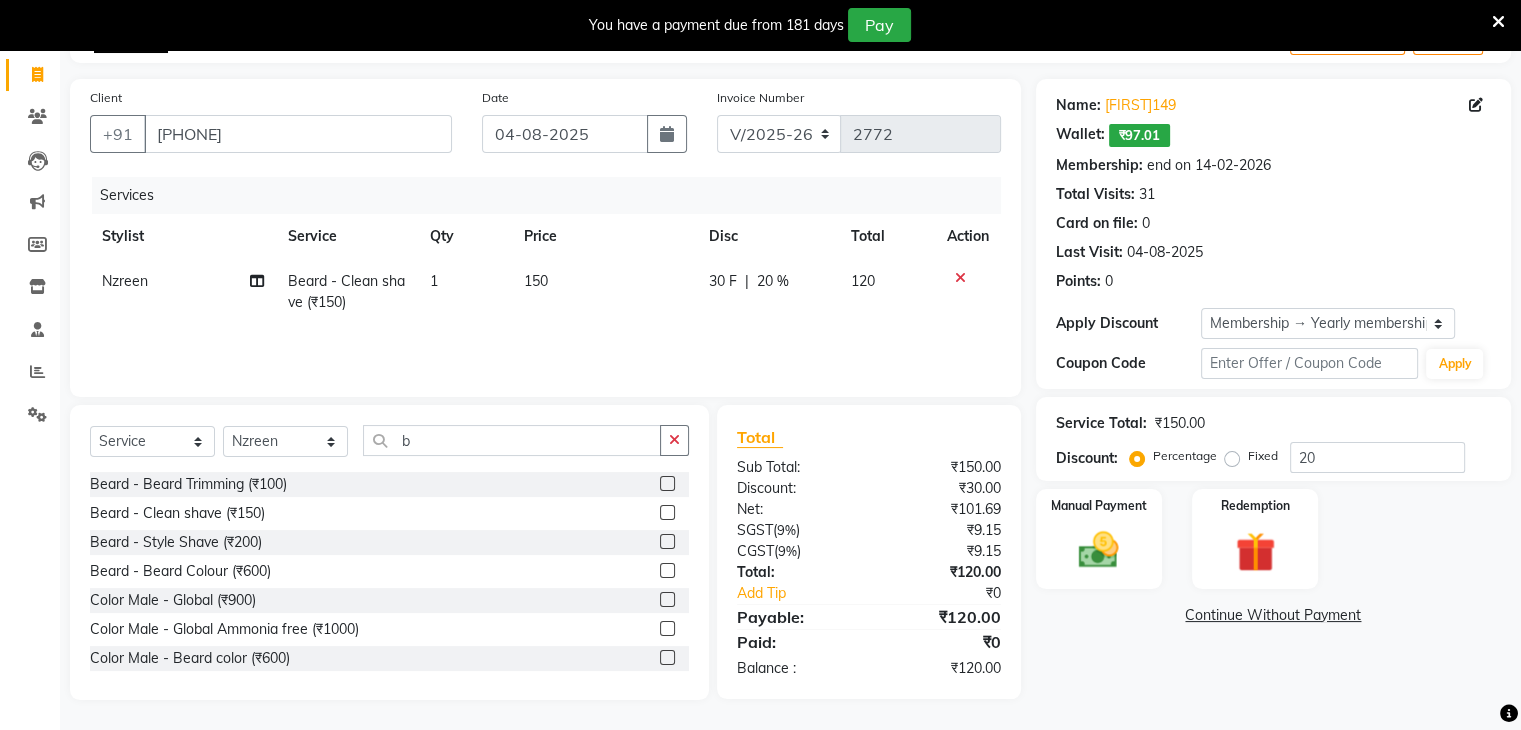 click 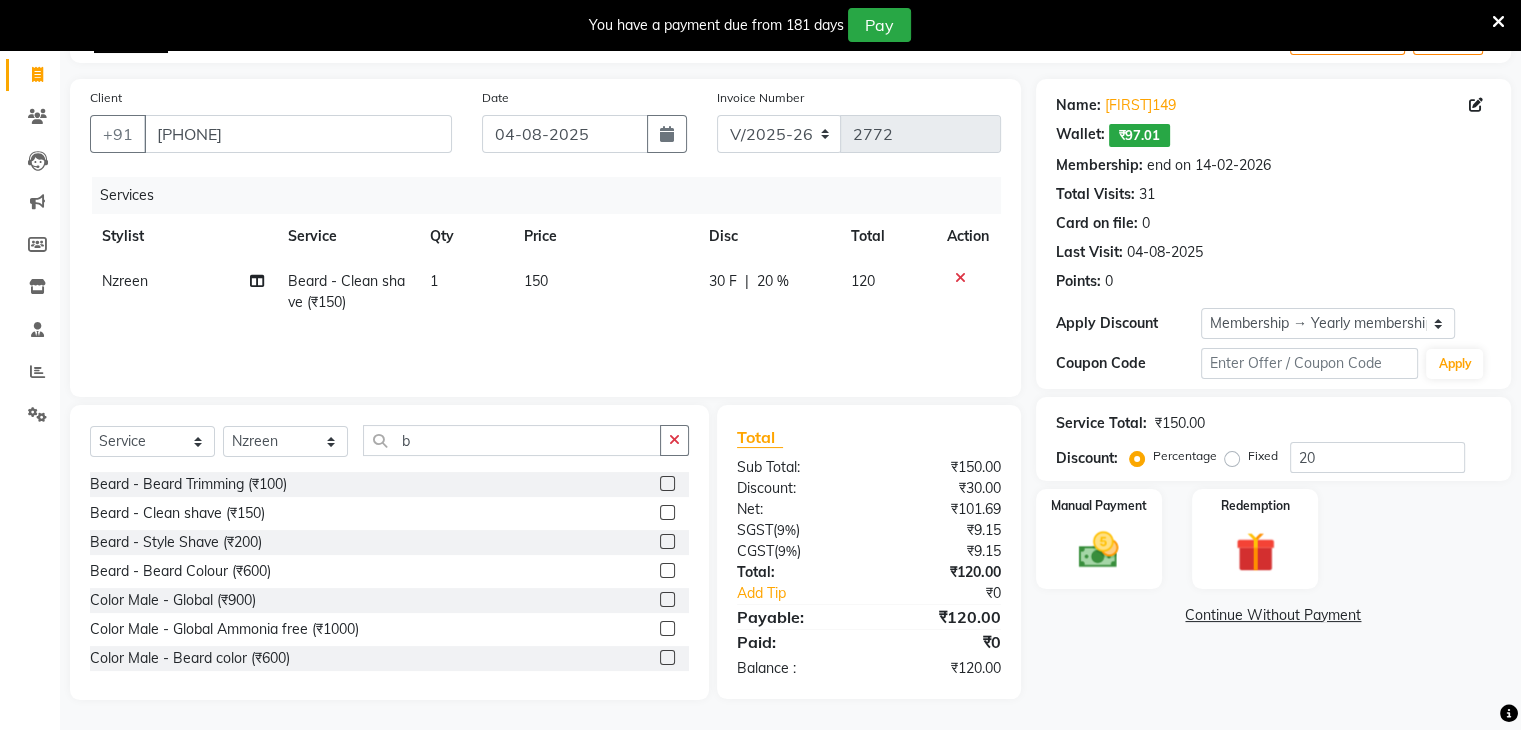 click 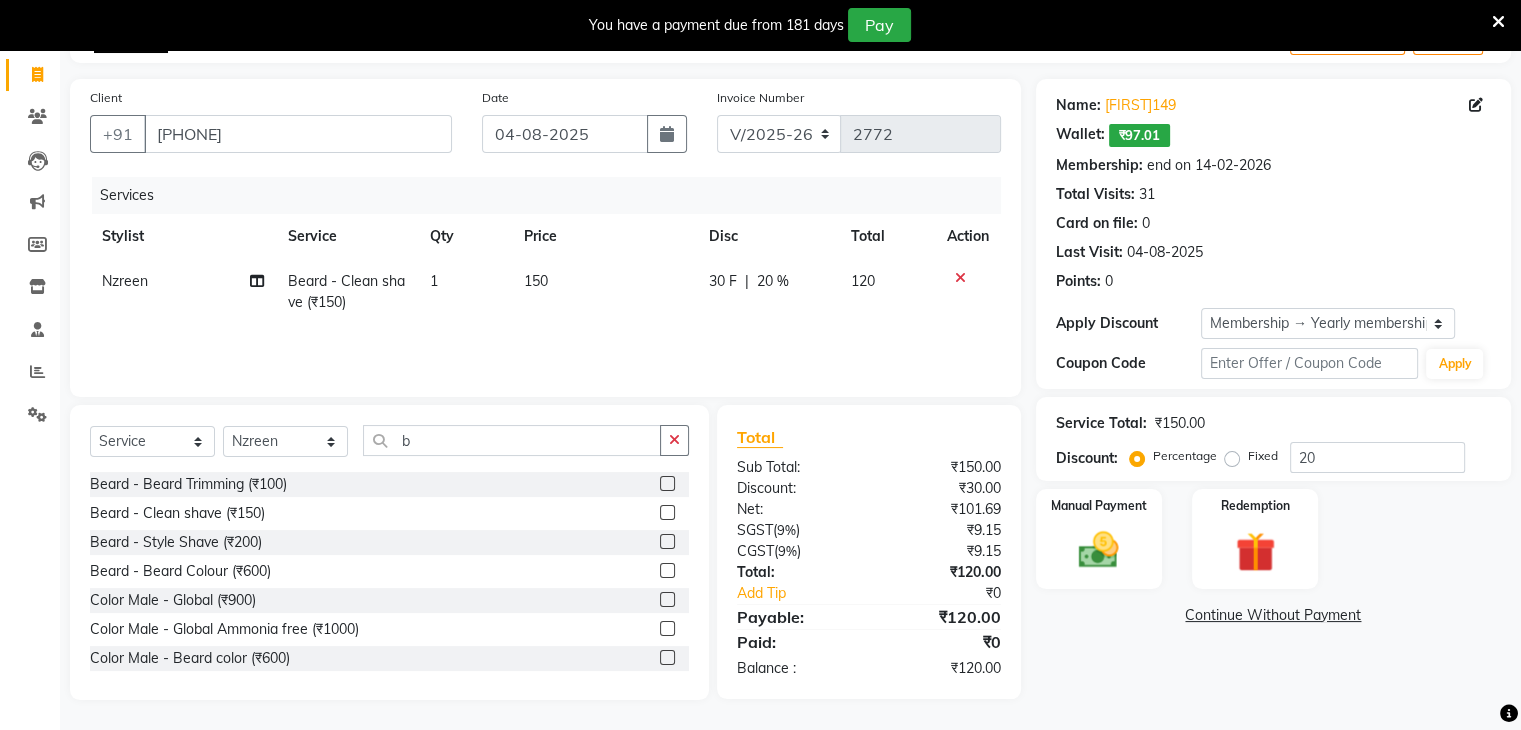 click 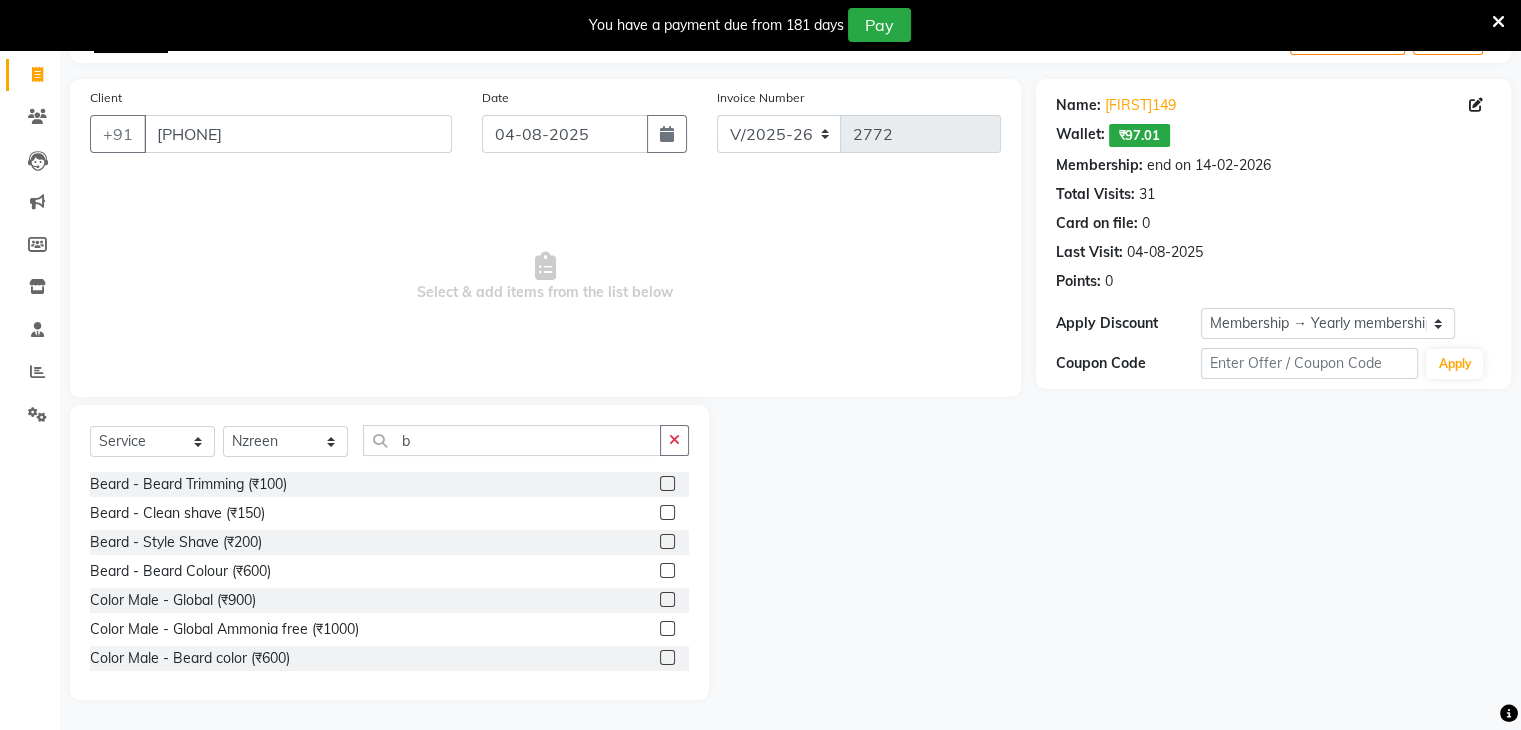click on "Invoice" 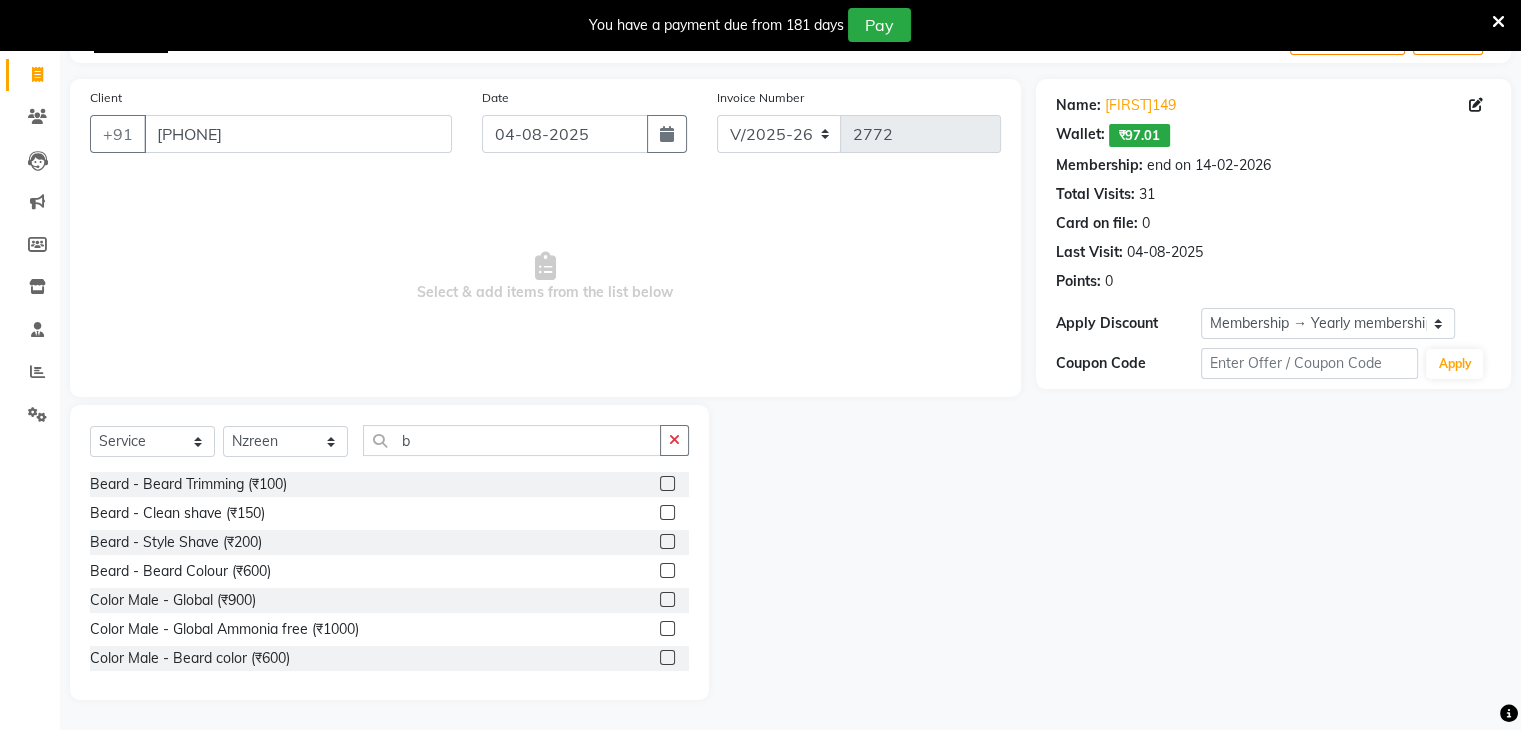 select on "service" 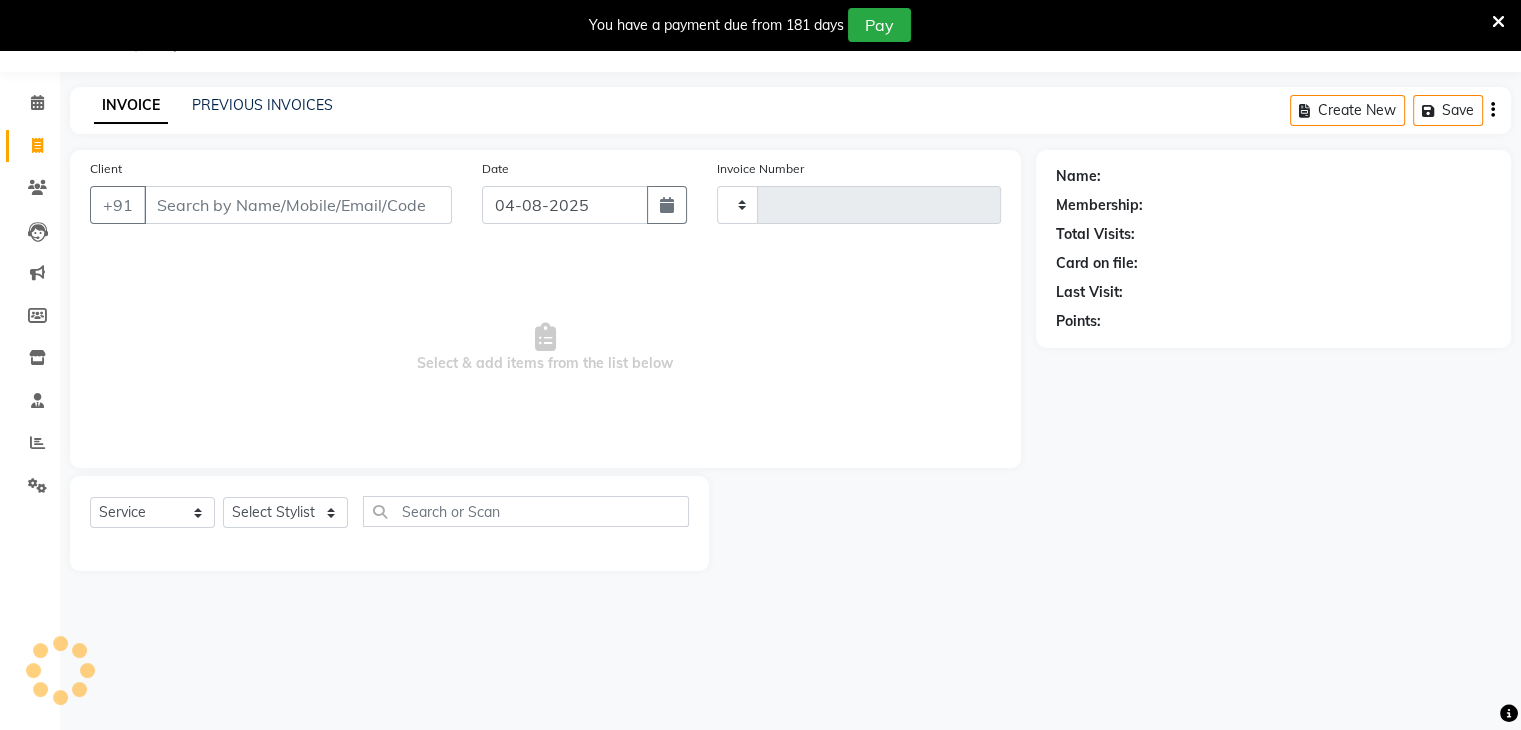 scroll, scrollTop: 50, scrollLeft: 0, axis: vertical 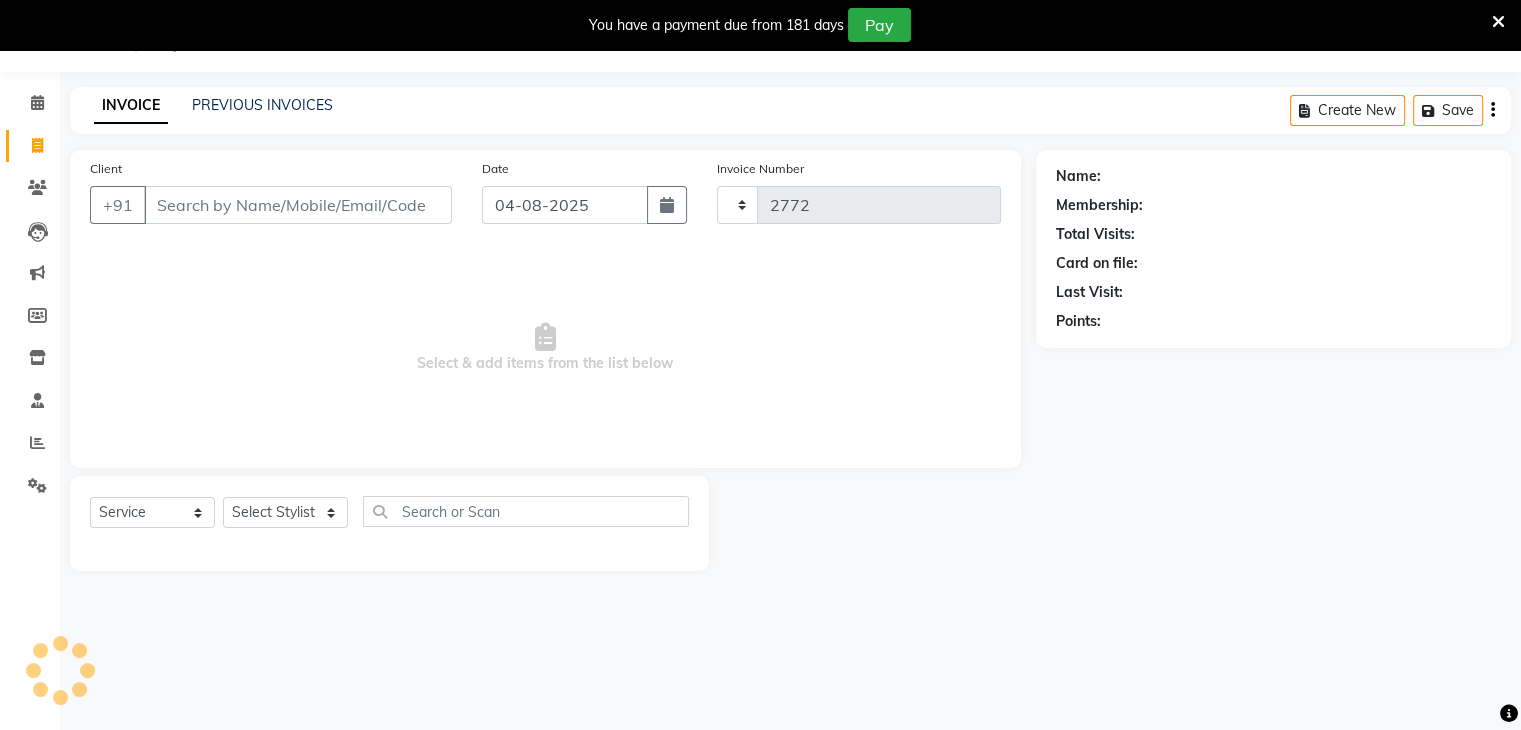 select on "7658" 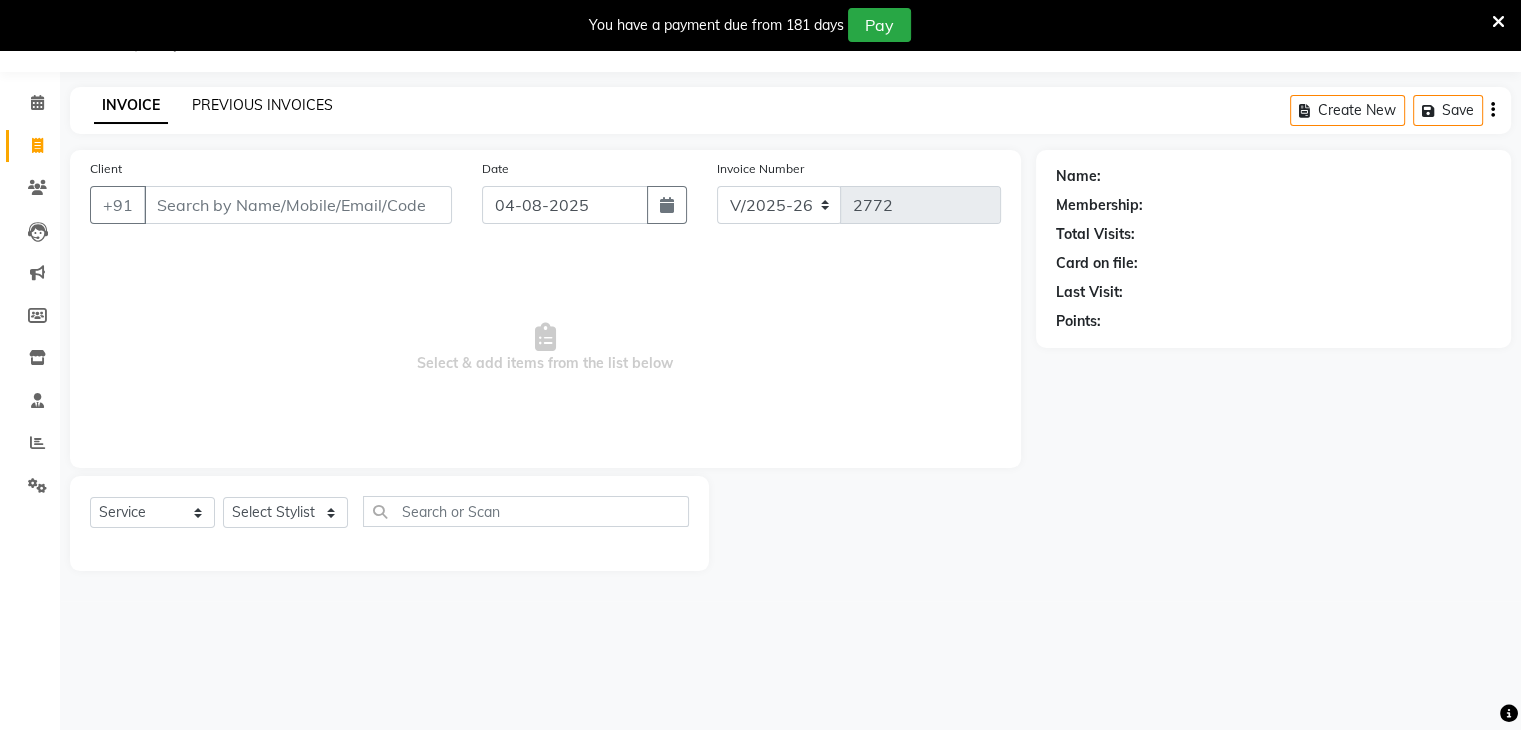 click on "PREVIOUS INVOICES" 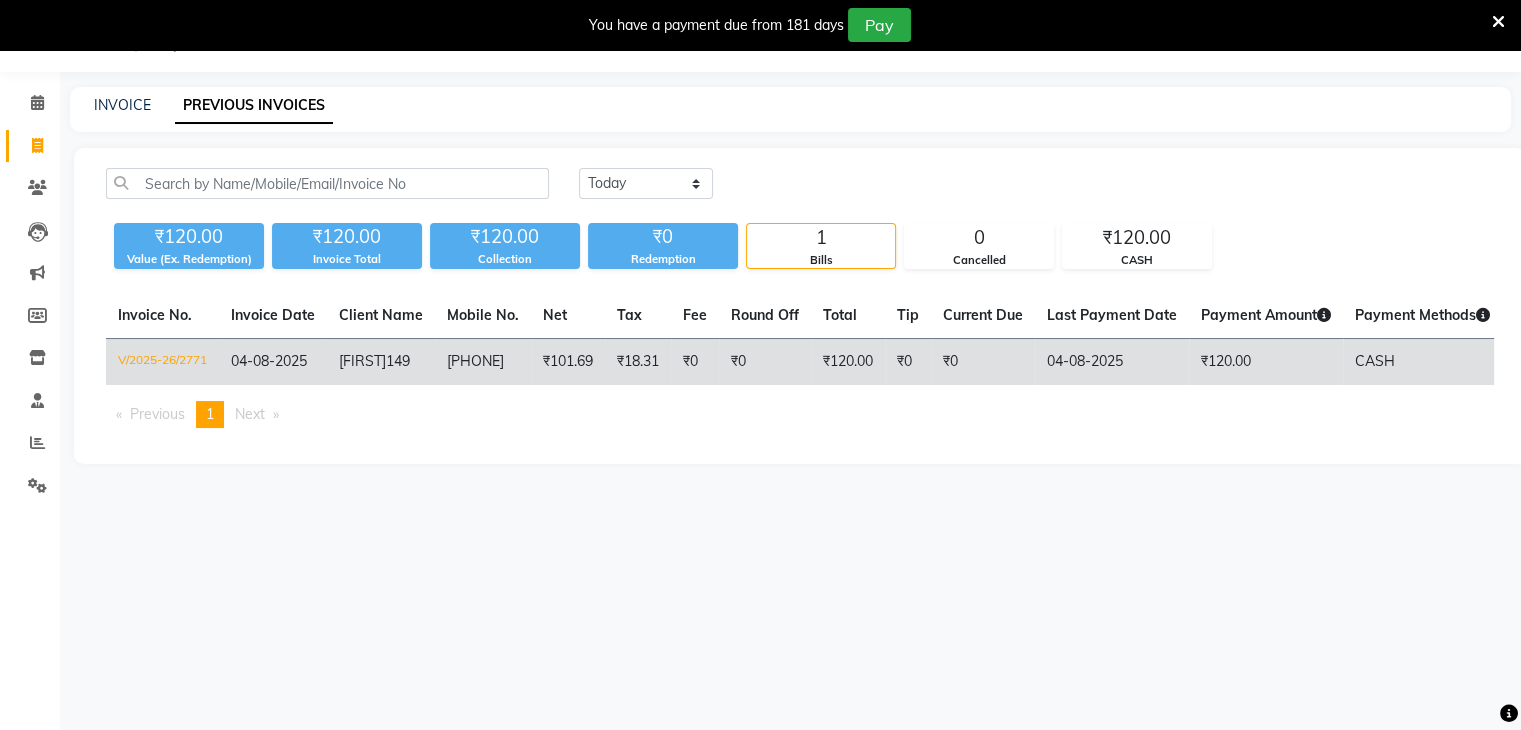 click on "V/2025-26/2771" 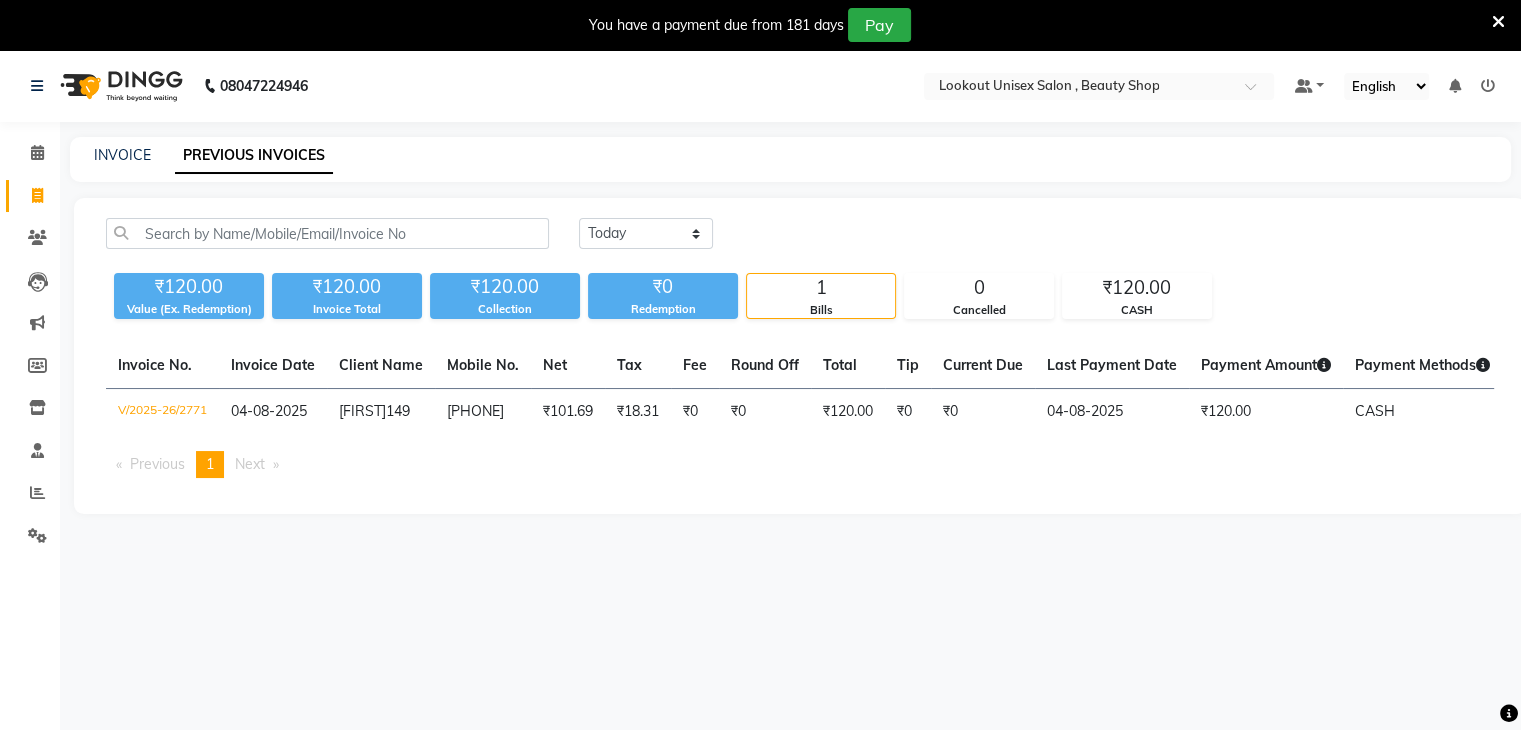 scroll, scrollTop: 0, scrollLeft: 0, axis: both 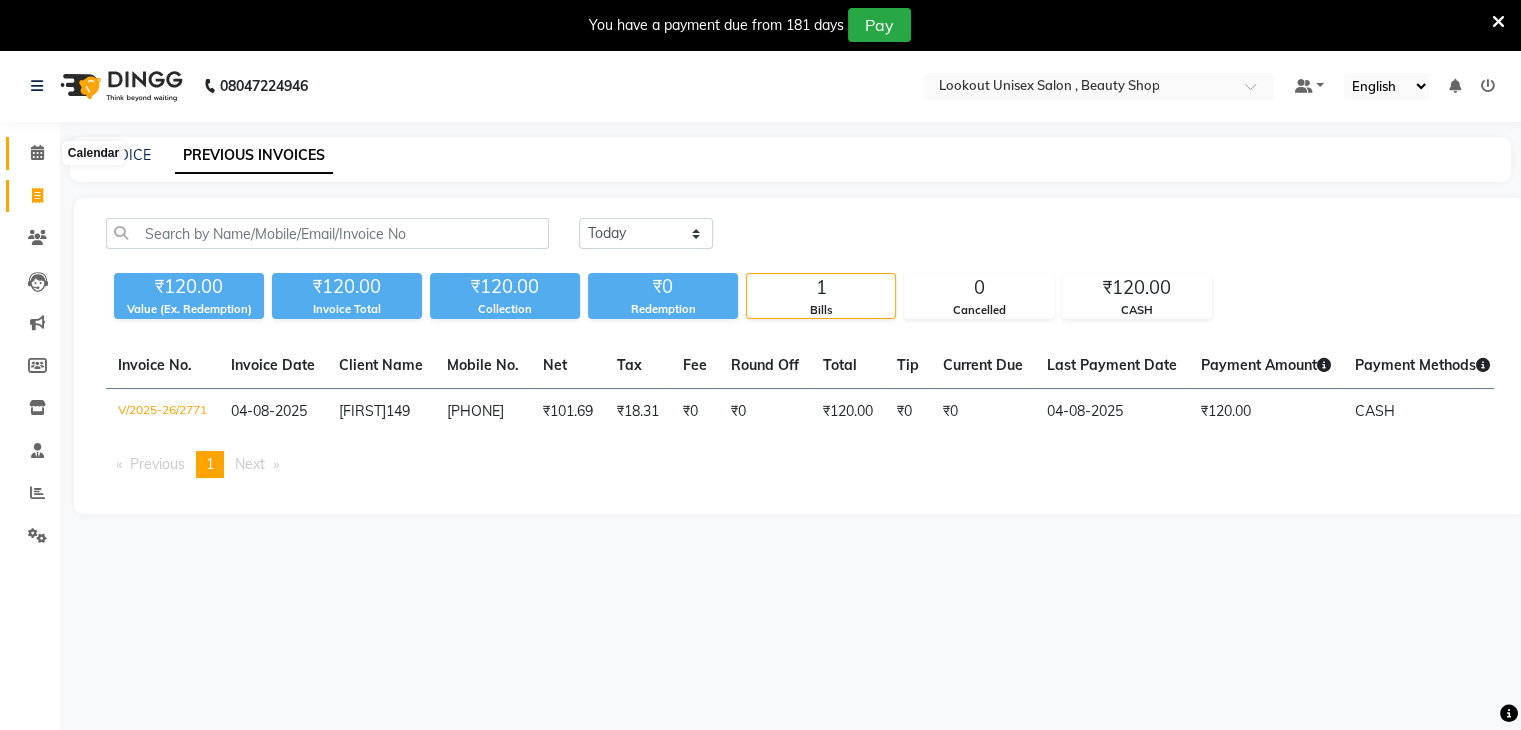 click 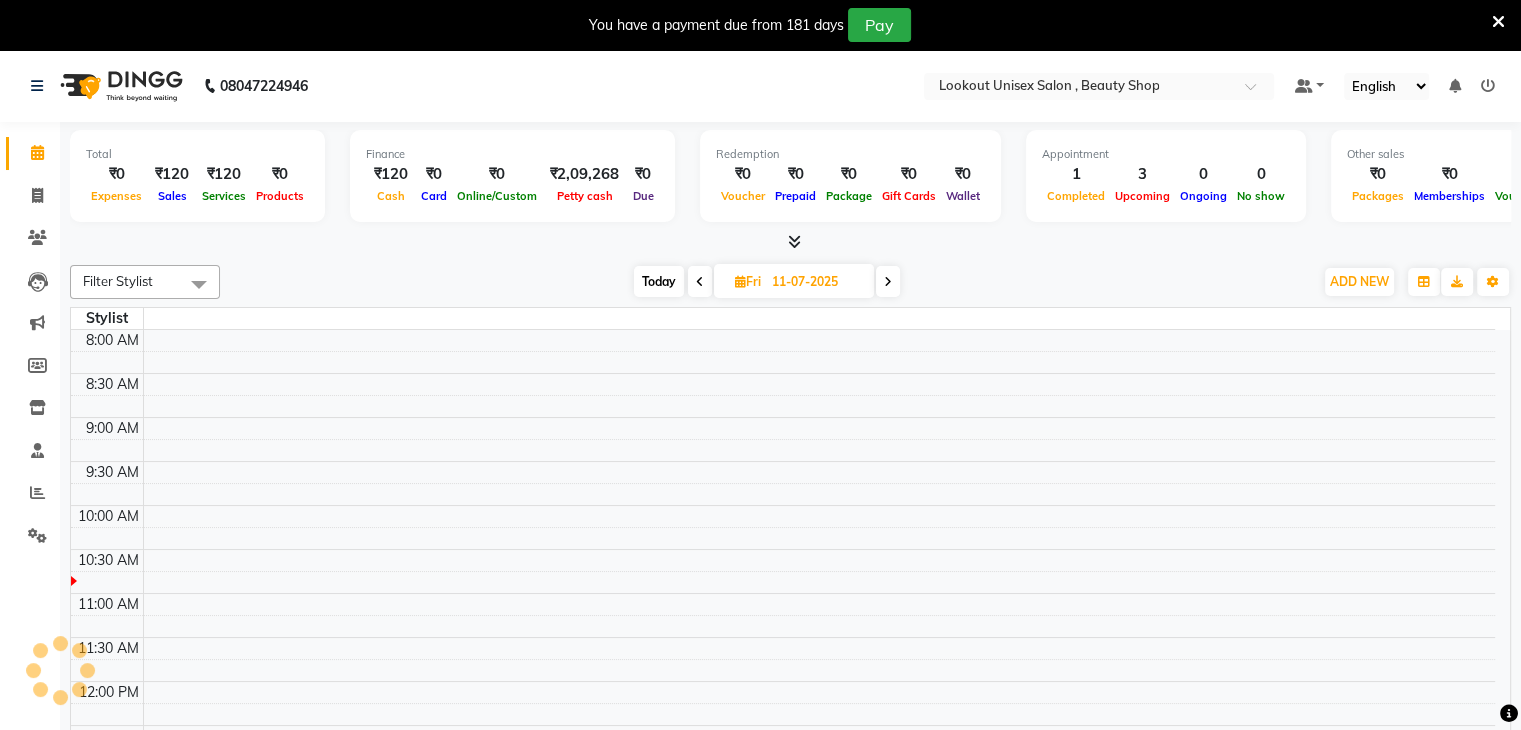 scroll, scrollTop: 175, scrollLeft: 0, axis: vertical 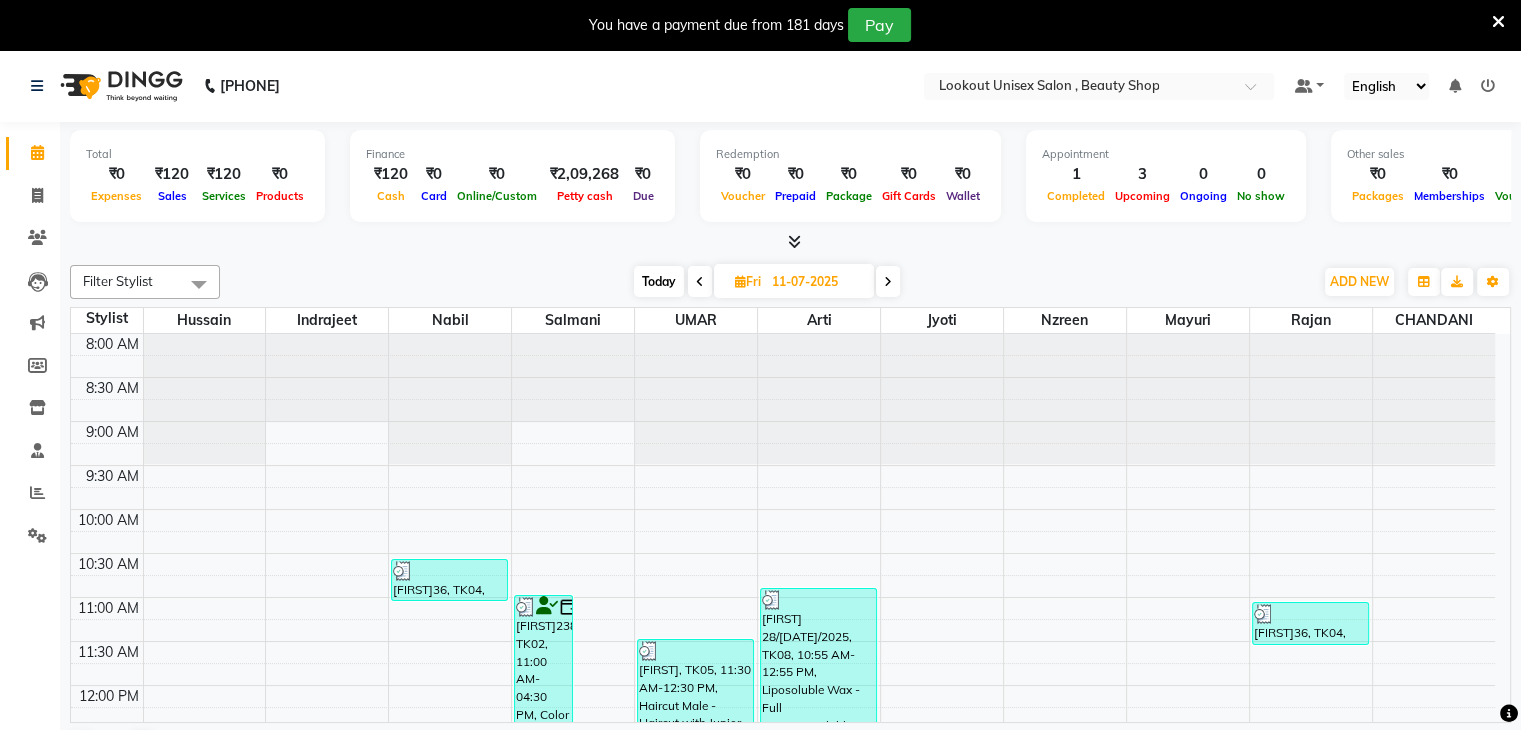 click on "Today" at bounding box center [659, 281] 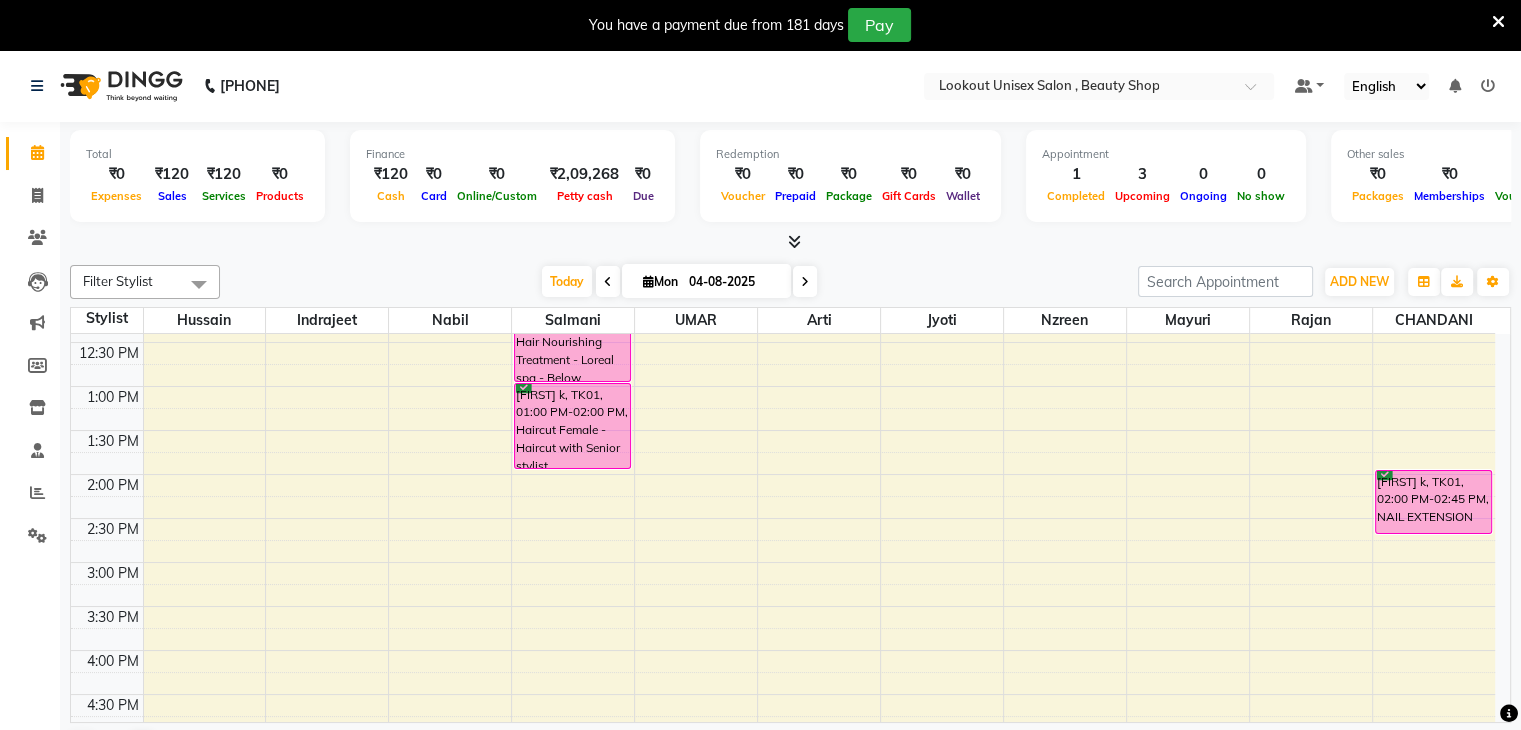 scroll, scrollTop: 400, scrollLeft: 0, axis: vertical 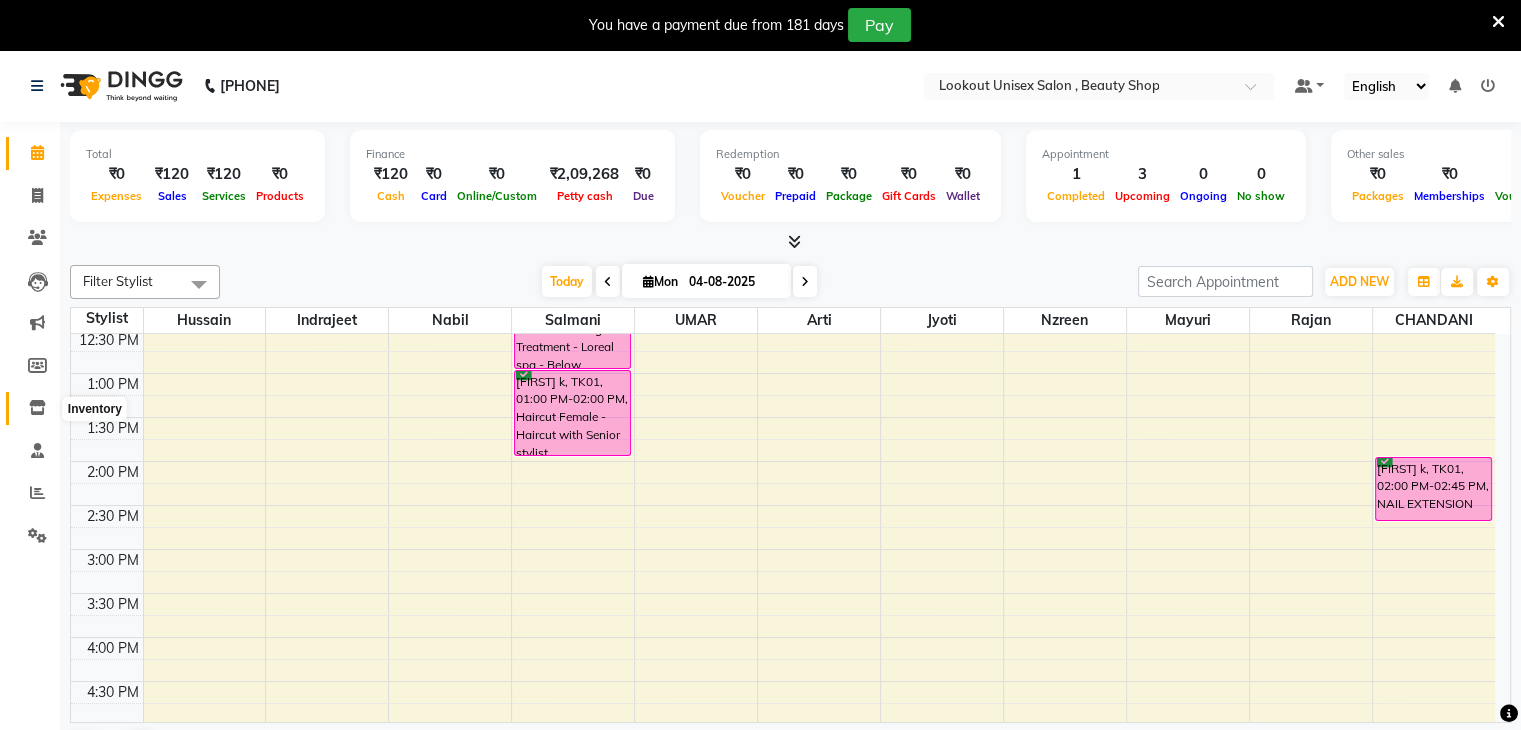 click 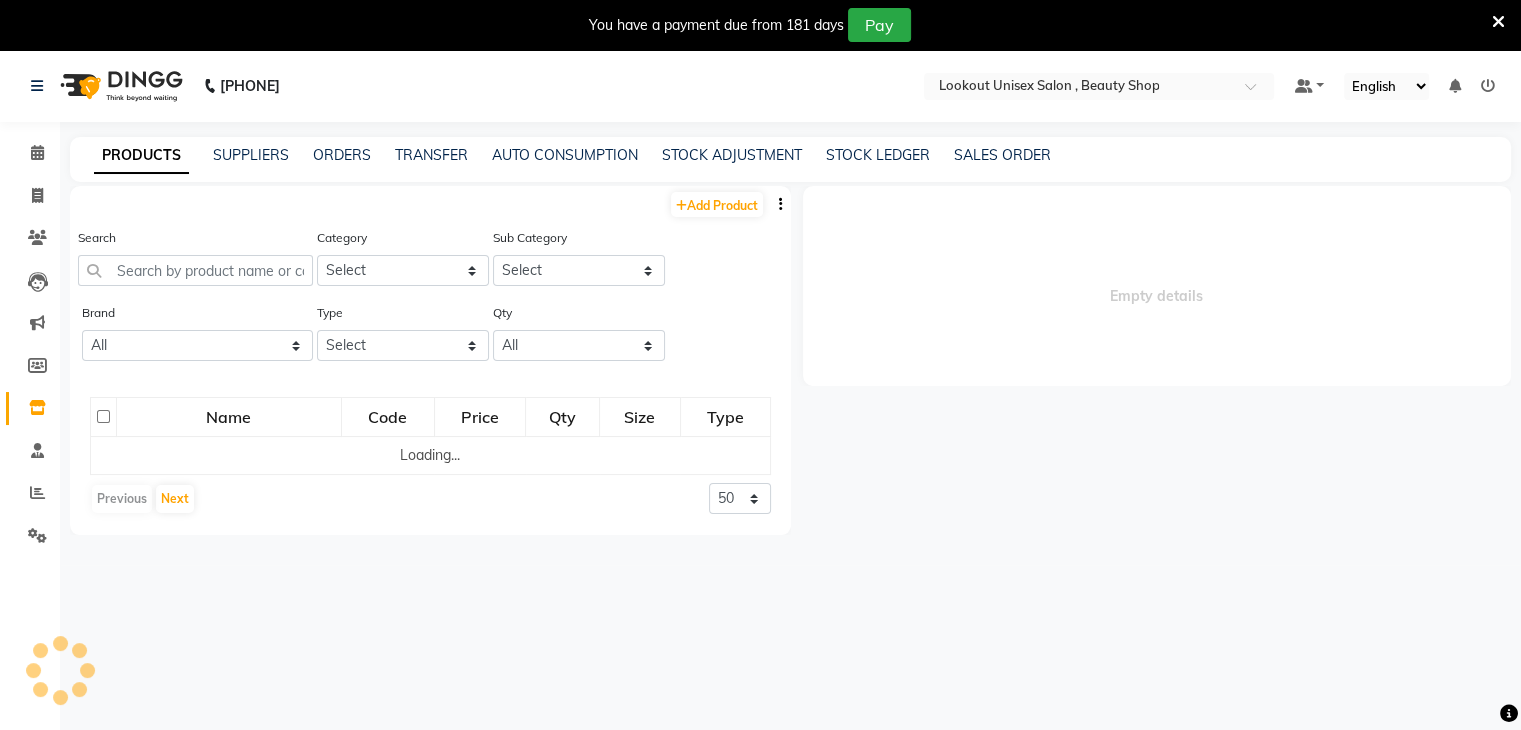 select 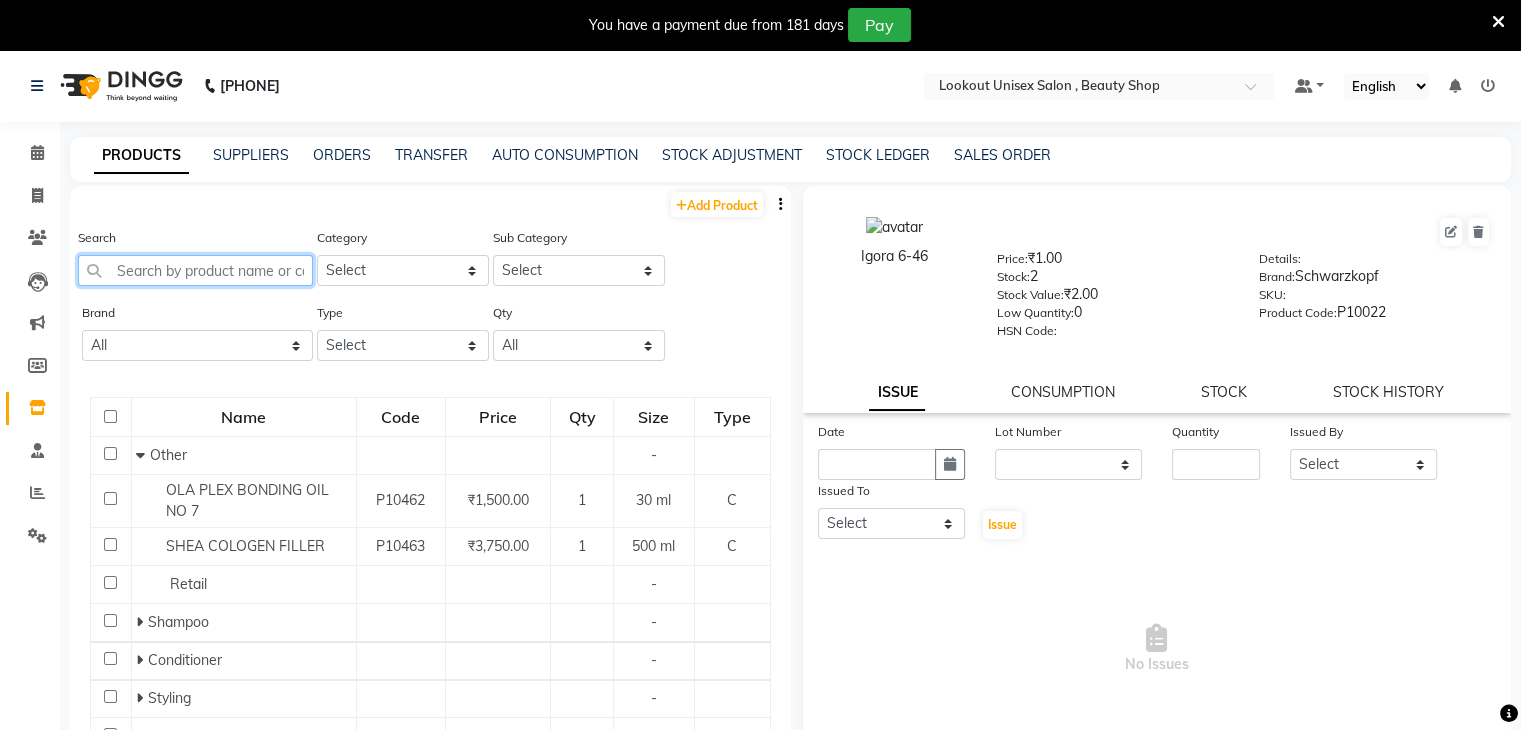 click 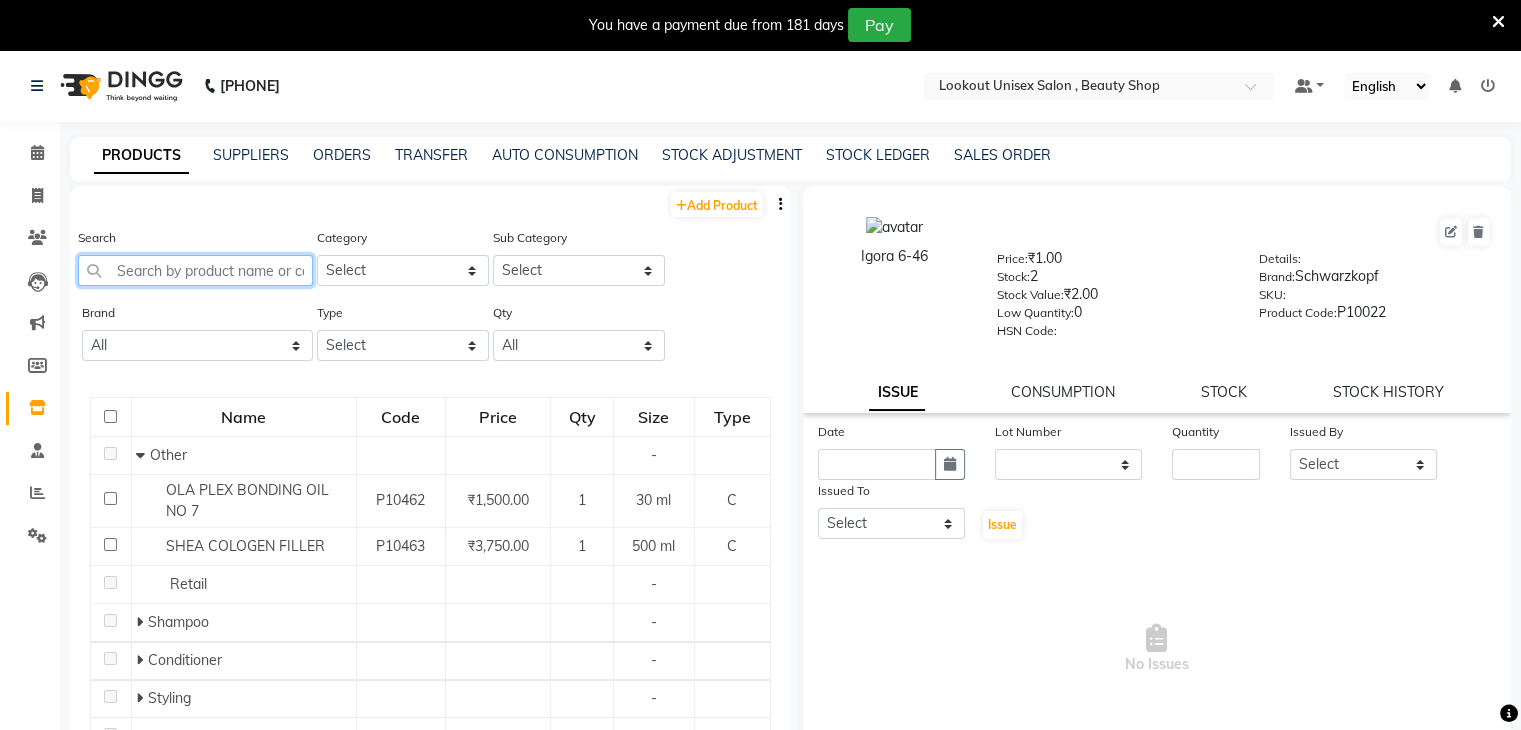 click 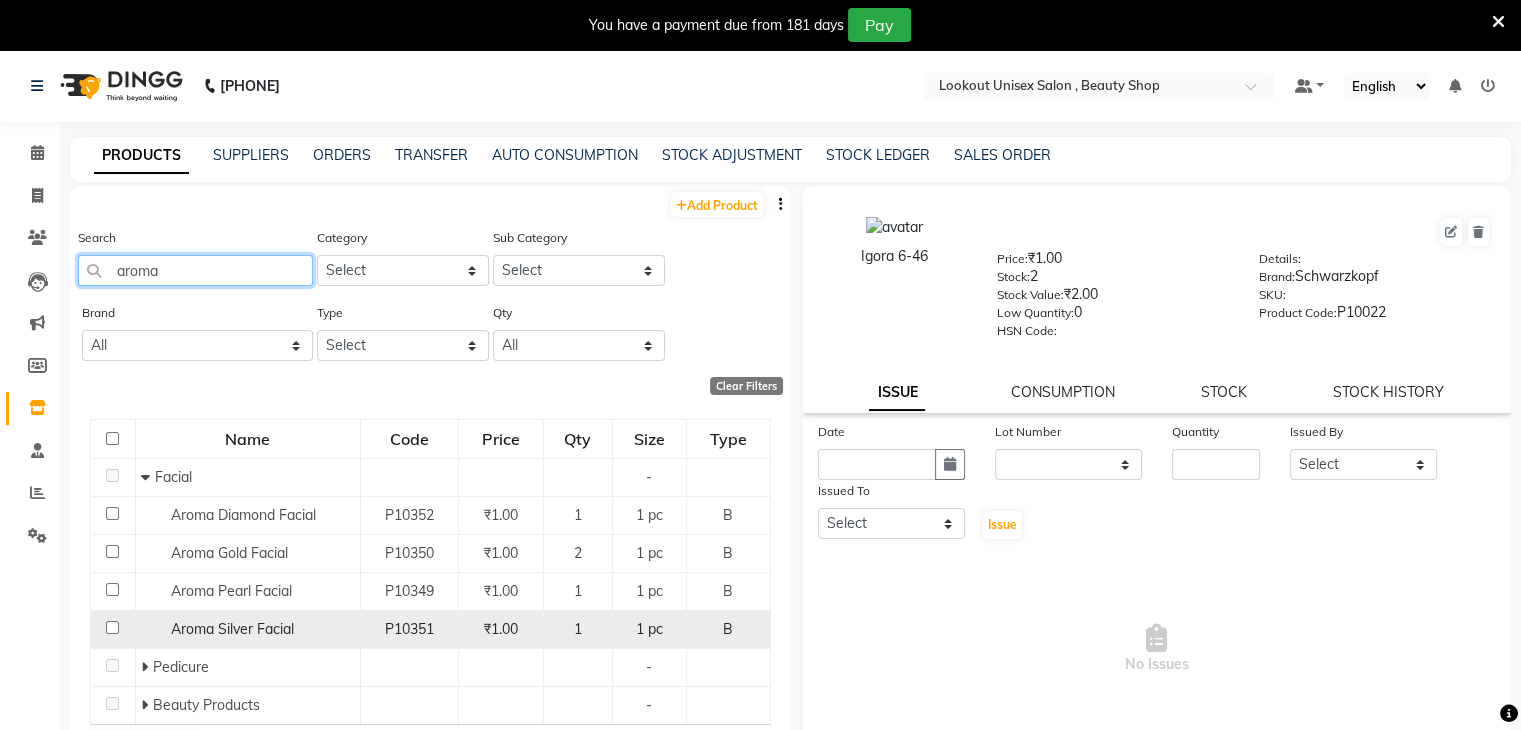 scroll, scrollTop: 22, scrollLeft: 0, axis: vertical 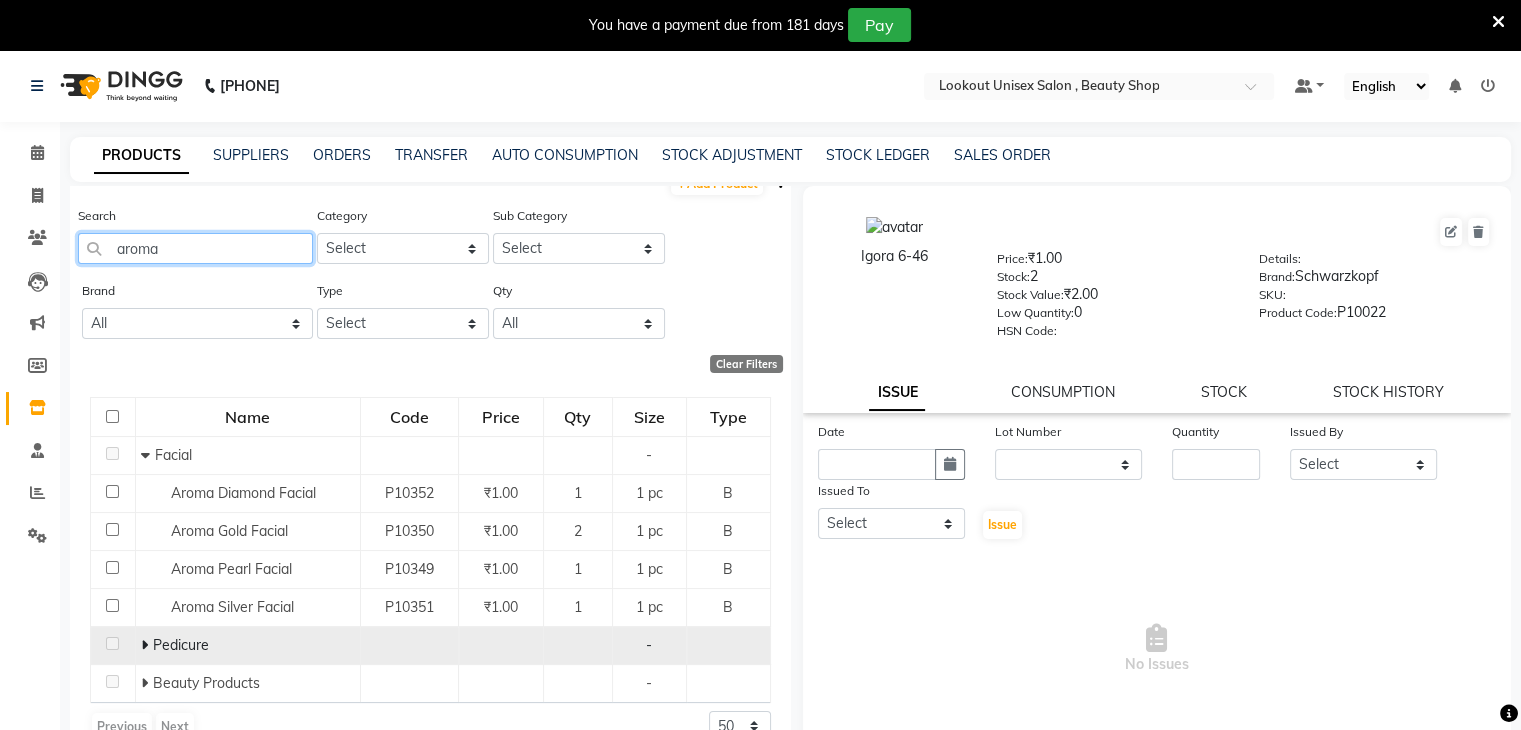 type on "aroma" 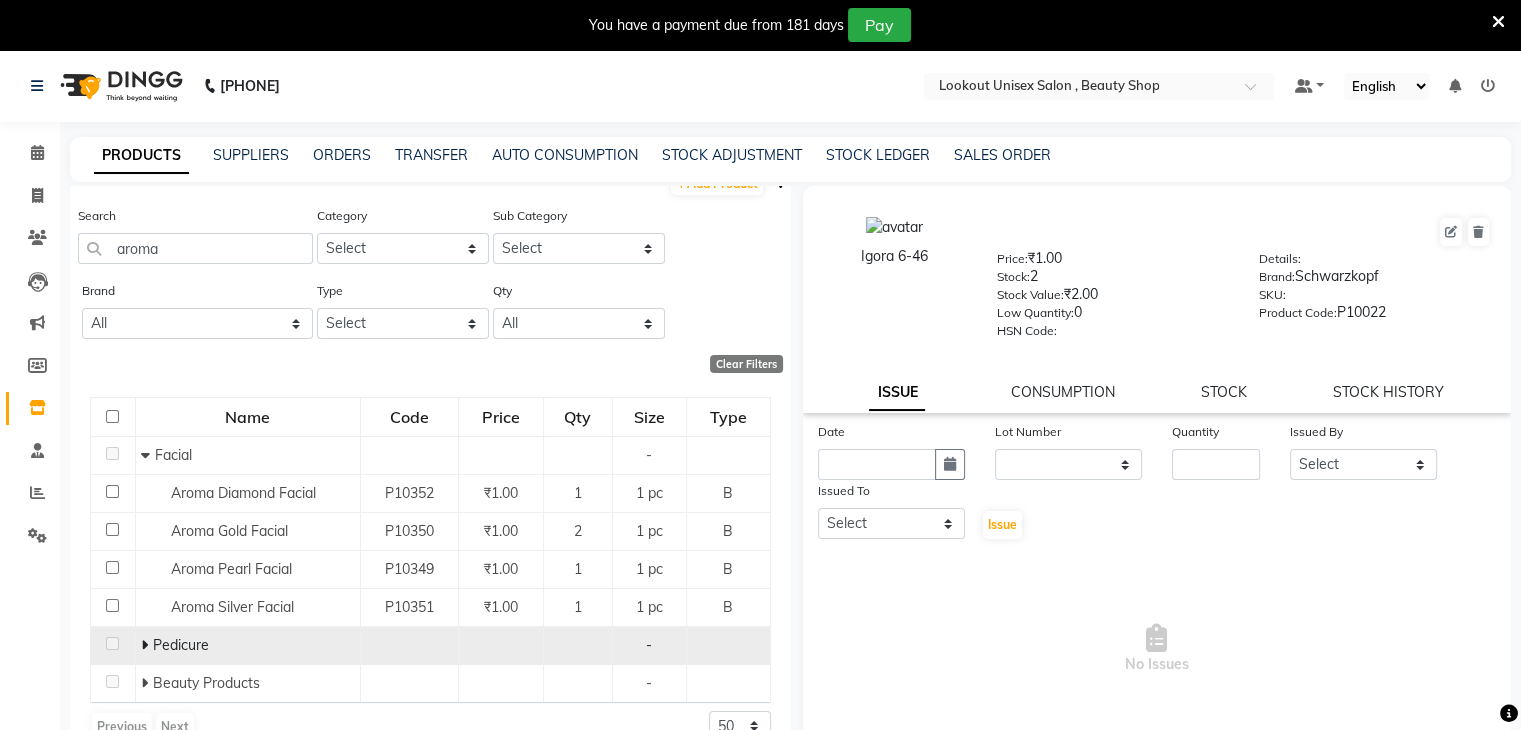 click 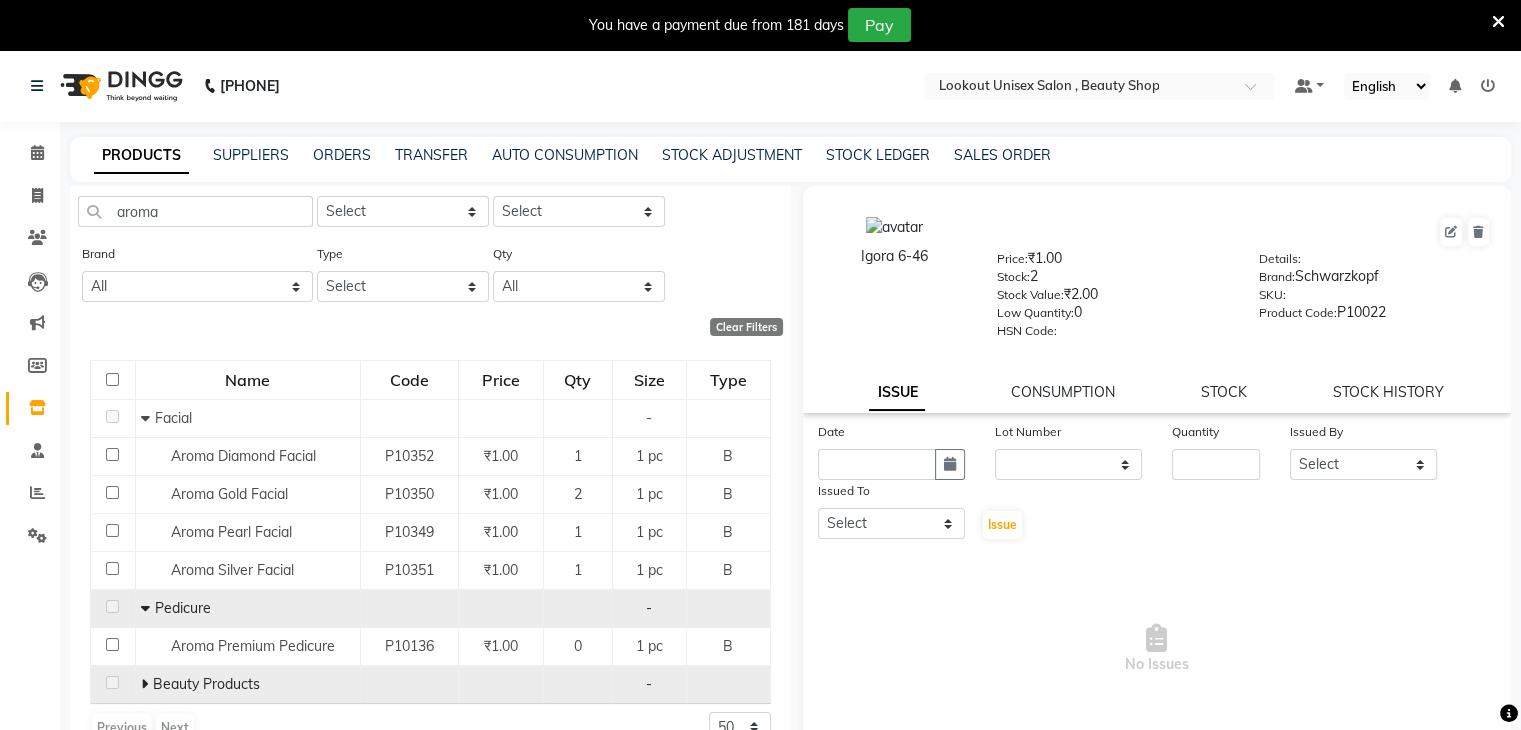 scroll, scrollTop: 60, scrollLeft: 0, axis: vertical 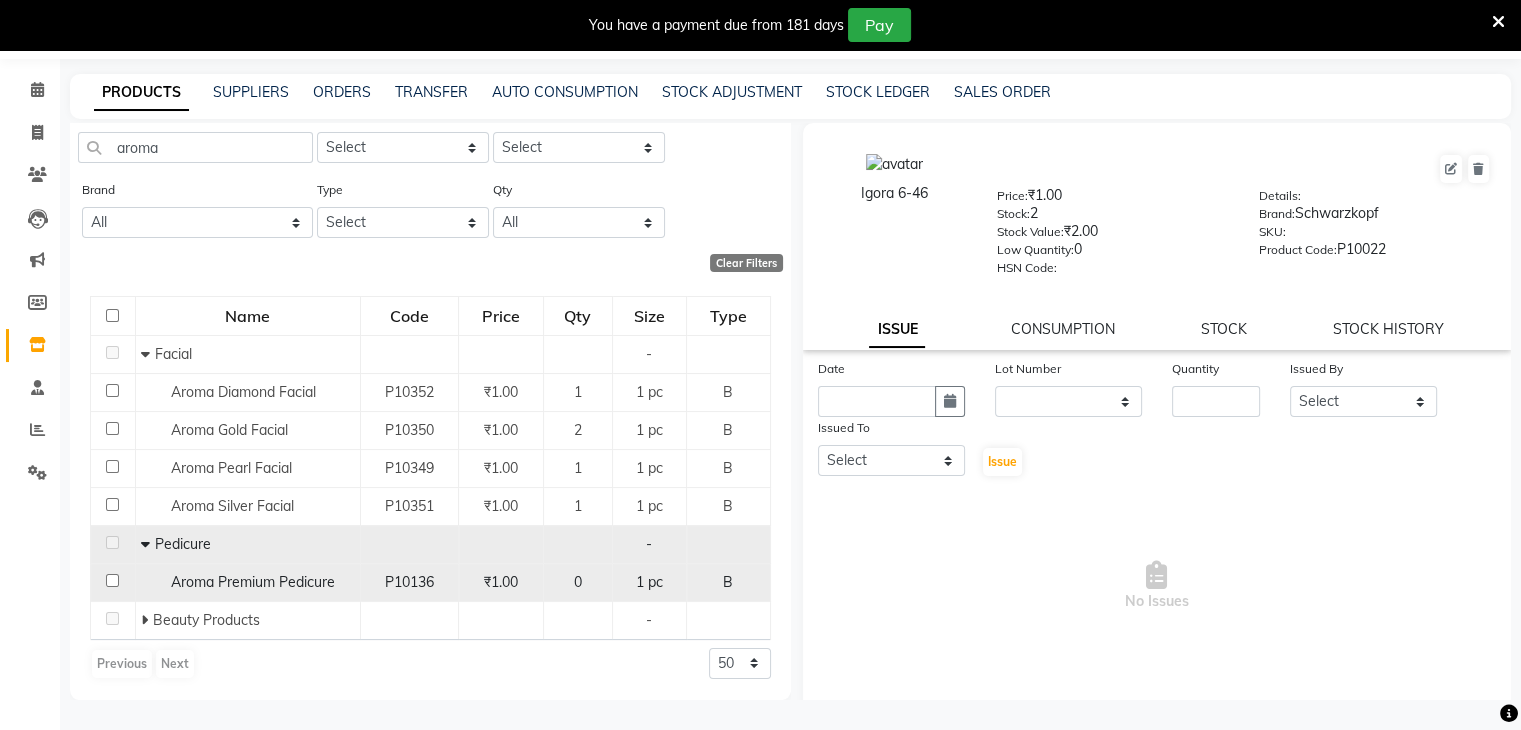 click 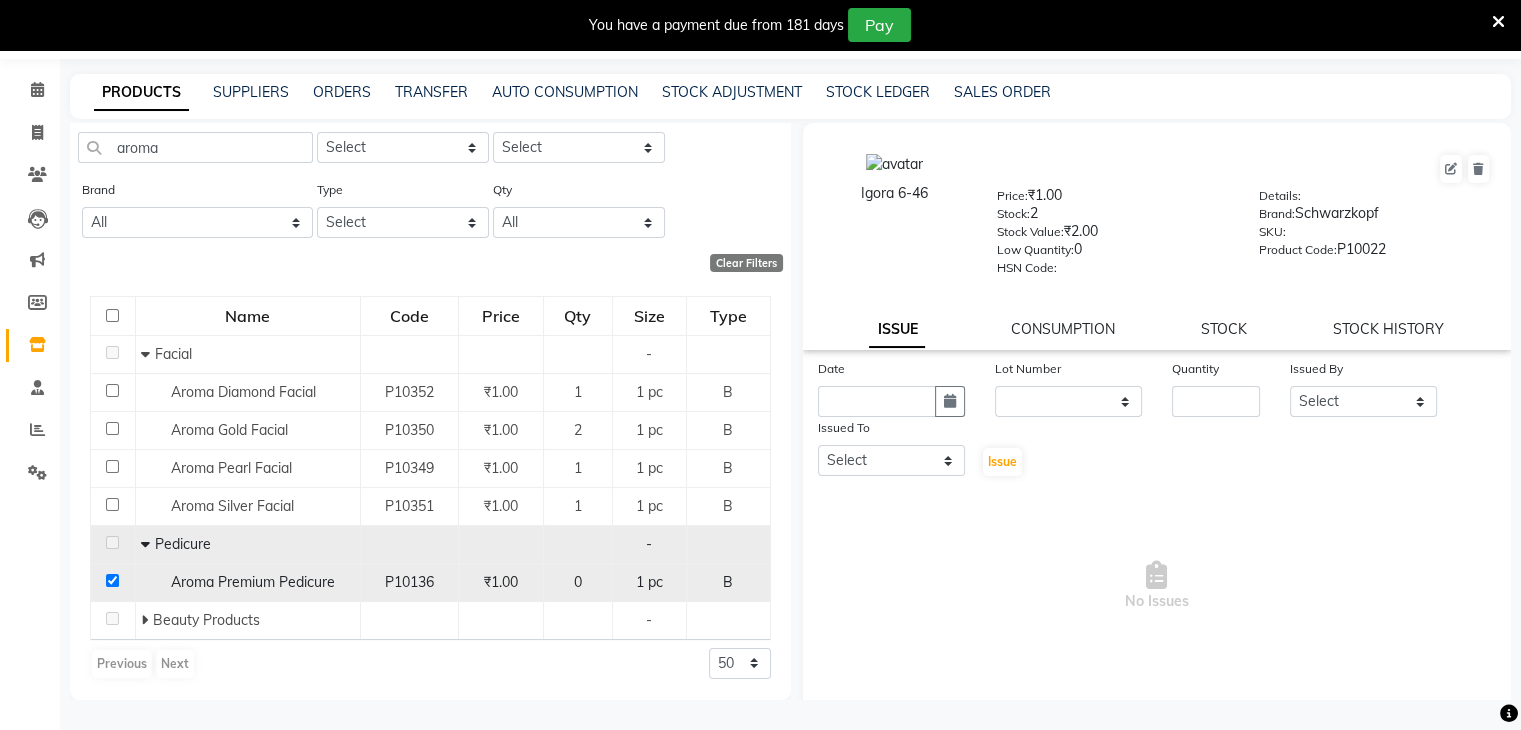 checkbox on "true" 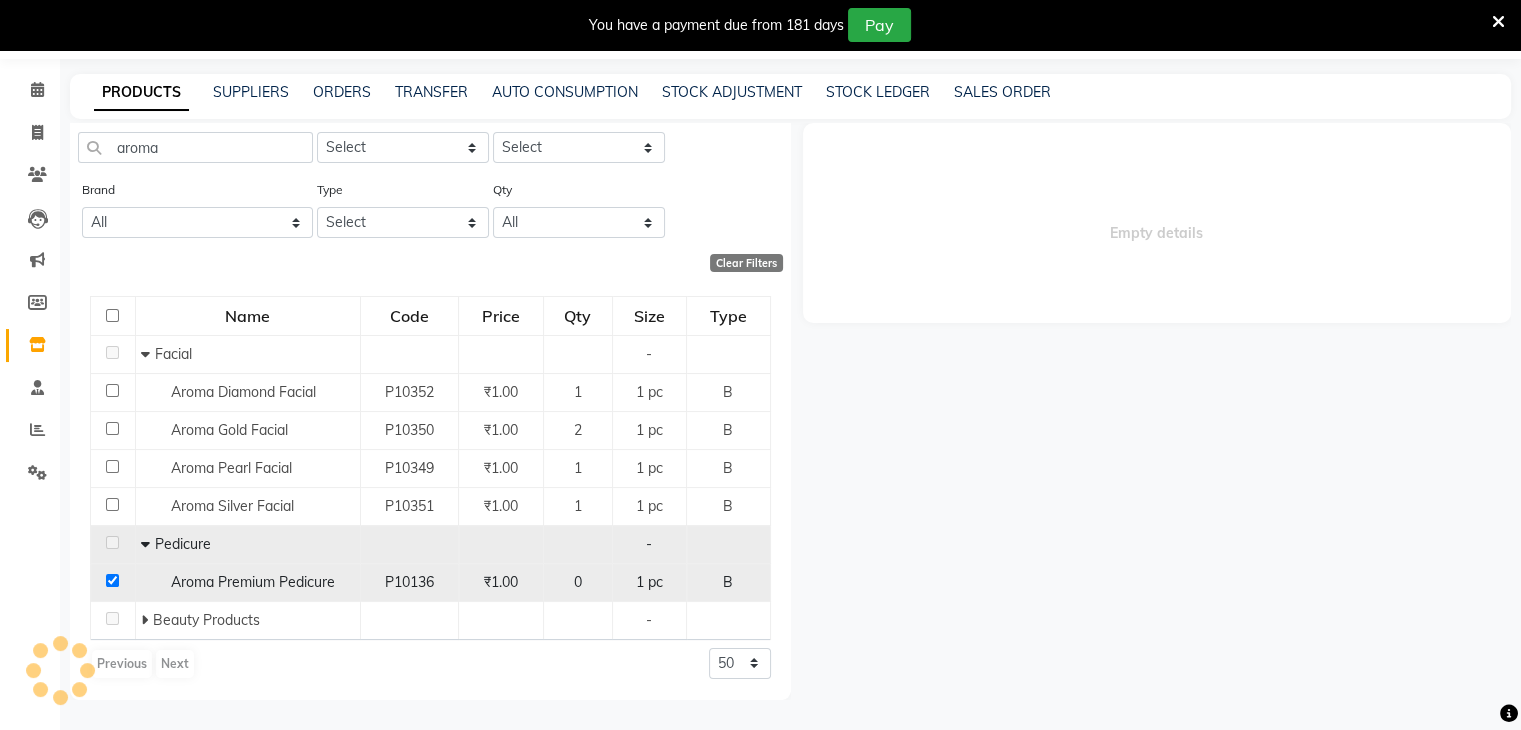 select 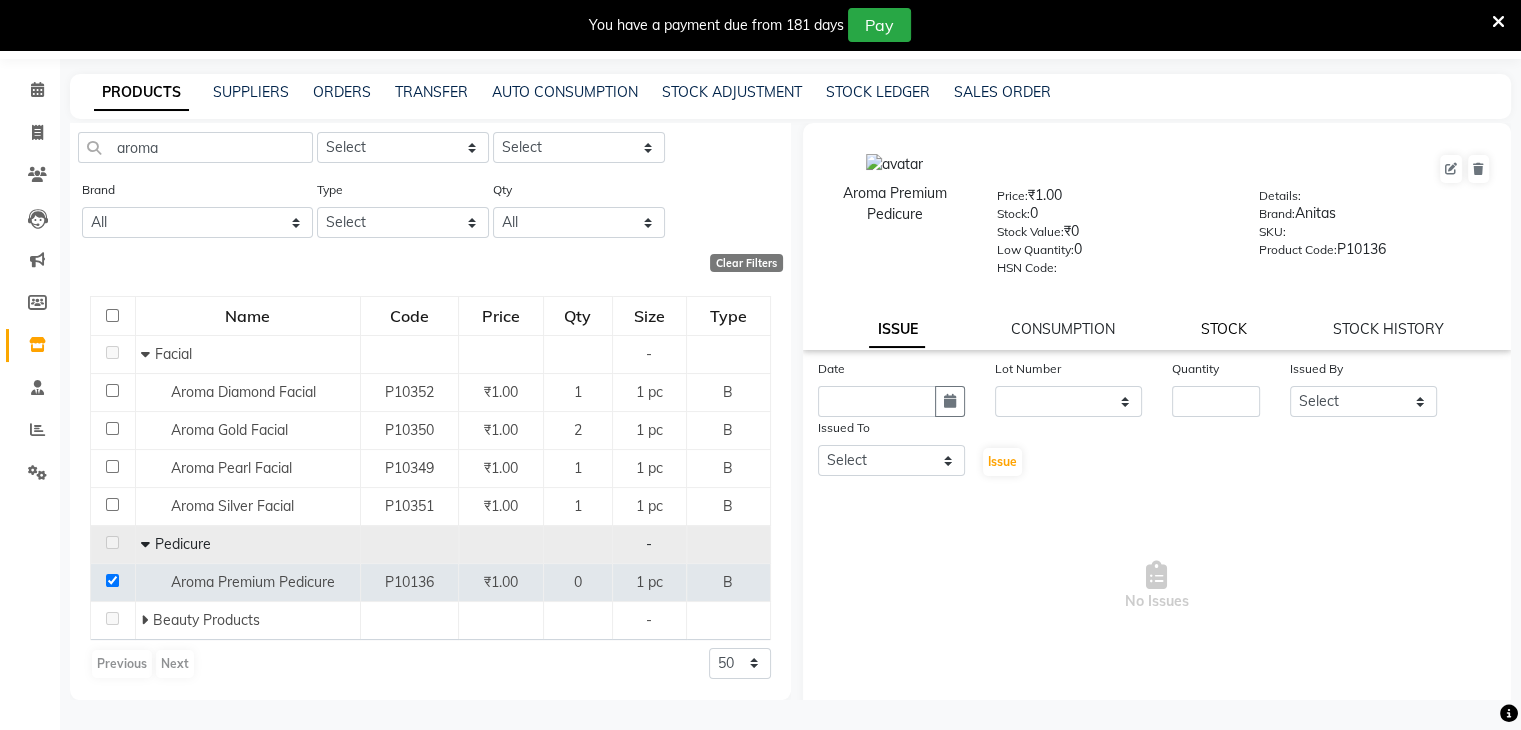 click on "STOCK" 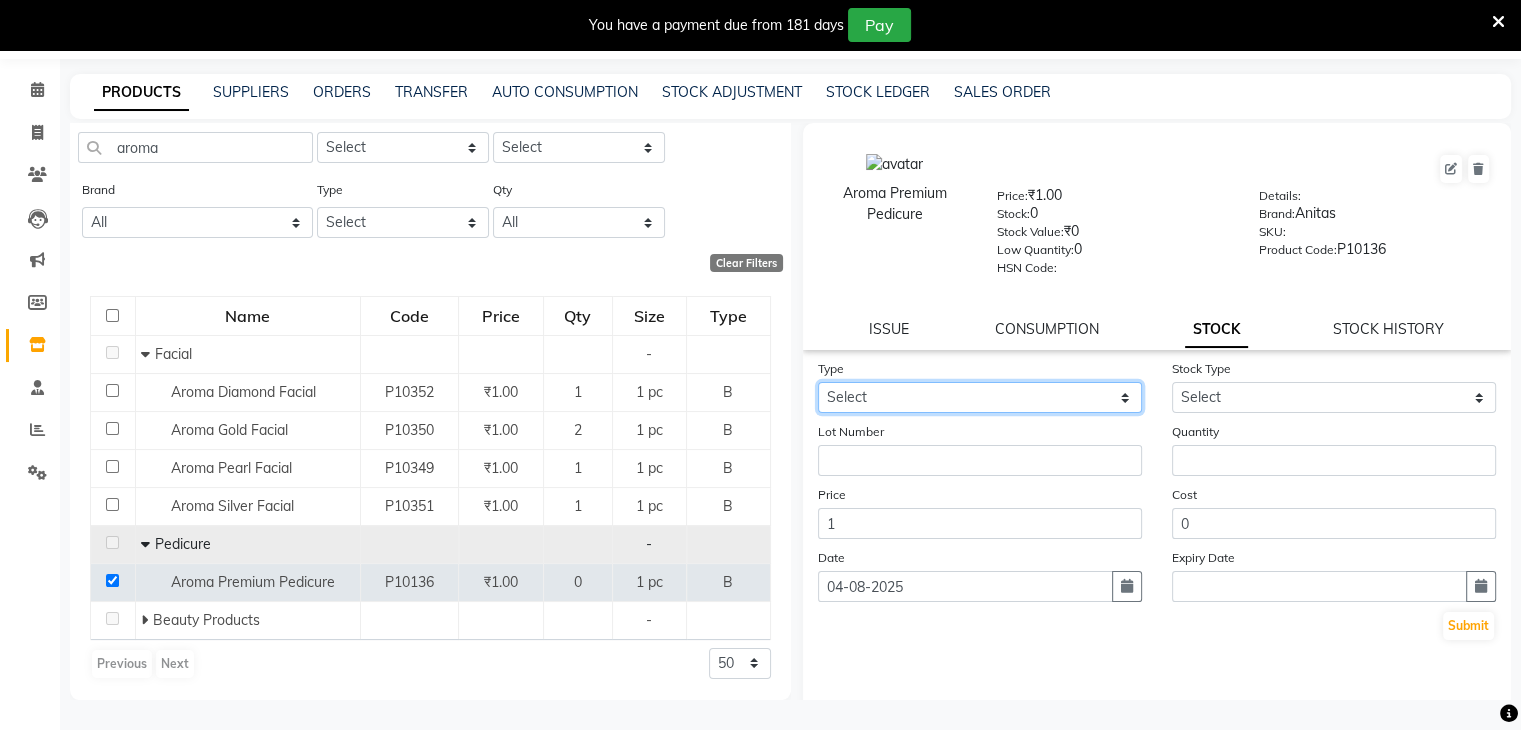 click on "Select In Out" 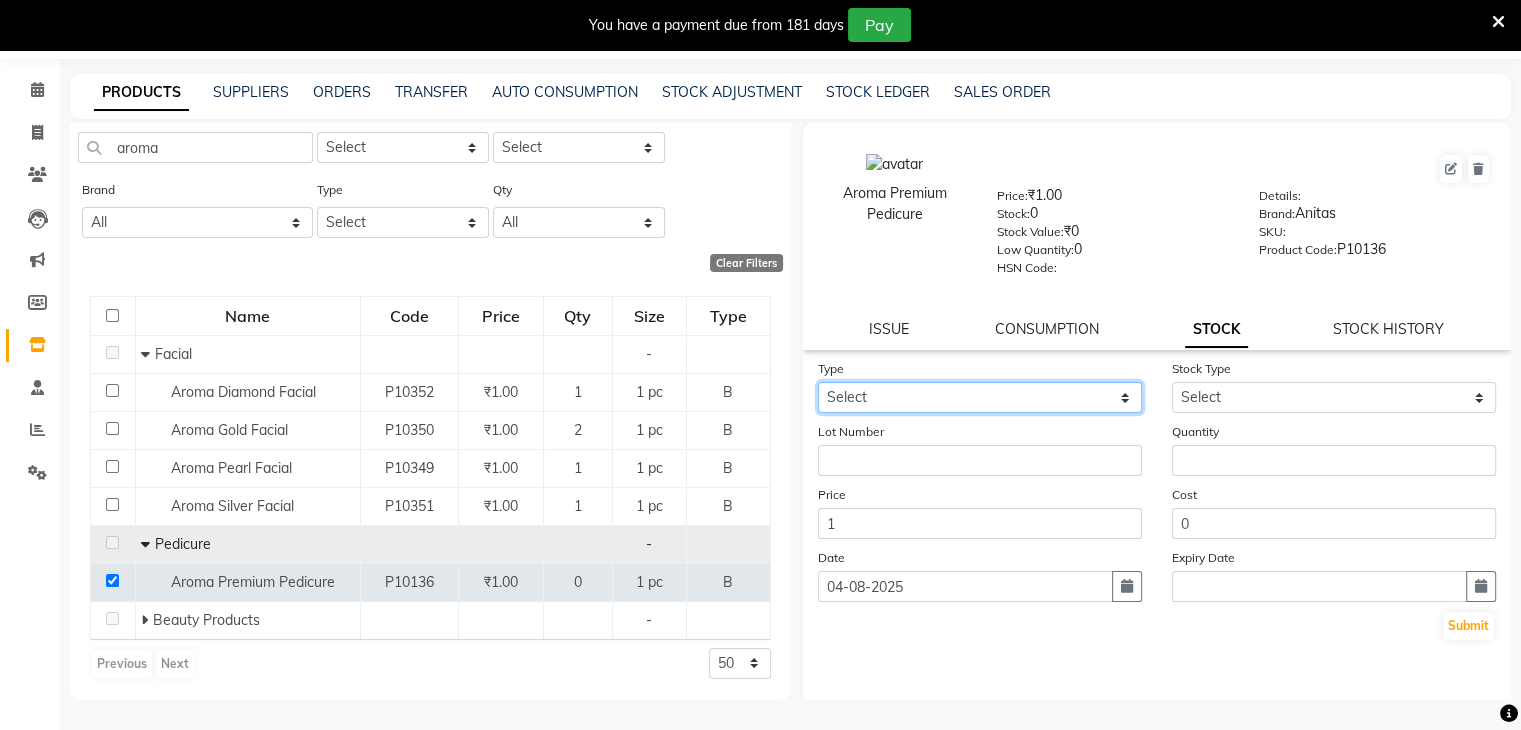 select on "in" 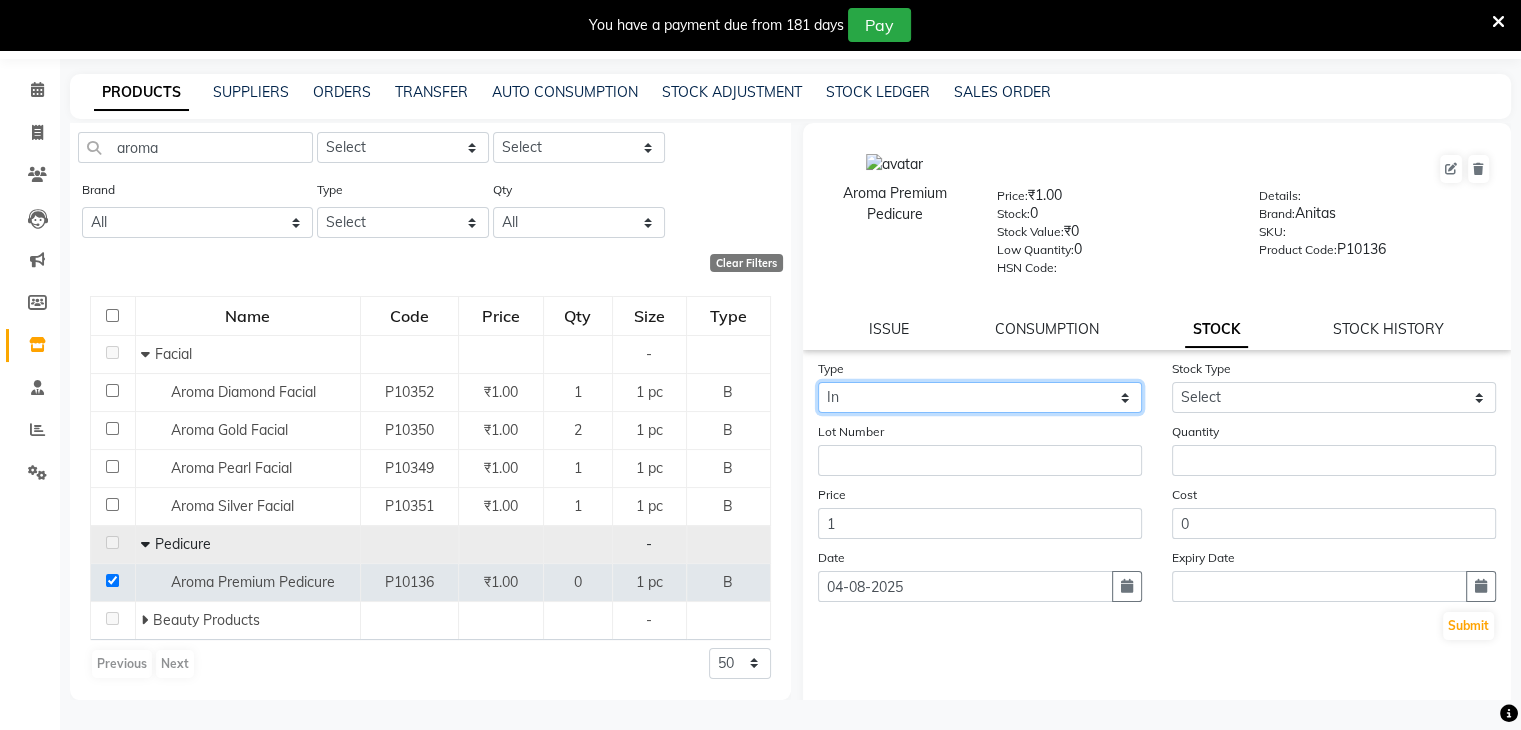 click on "Select In Out" 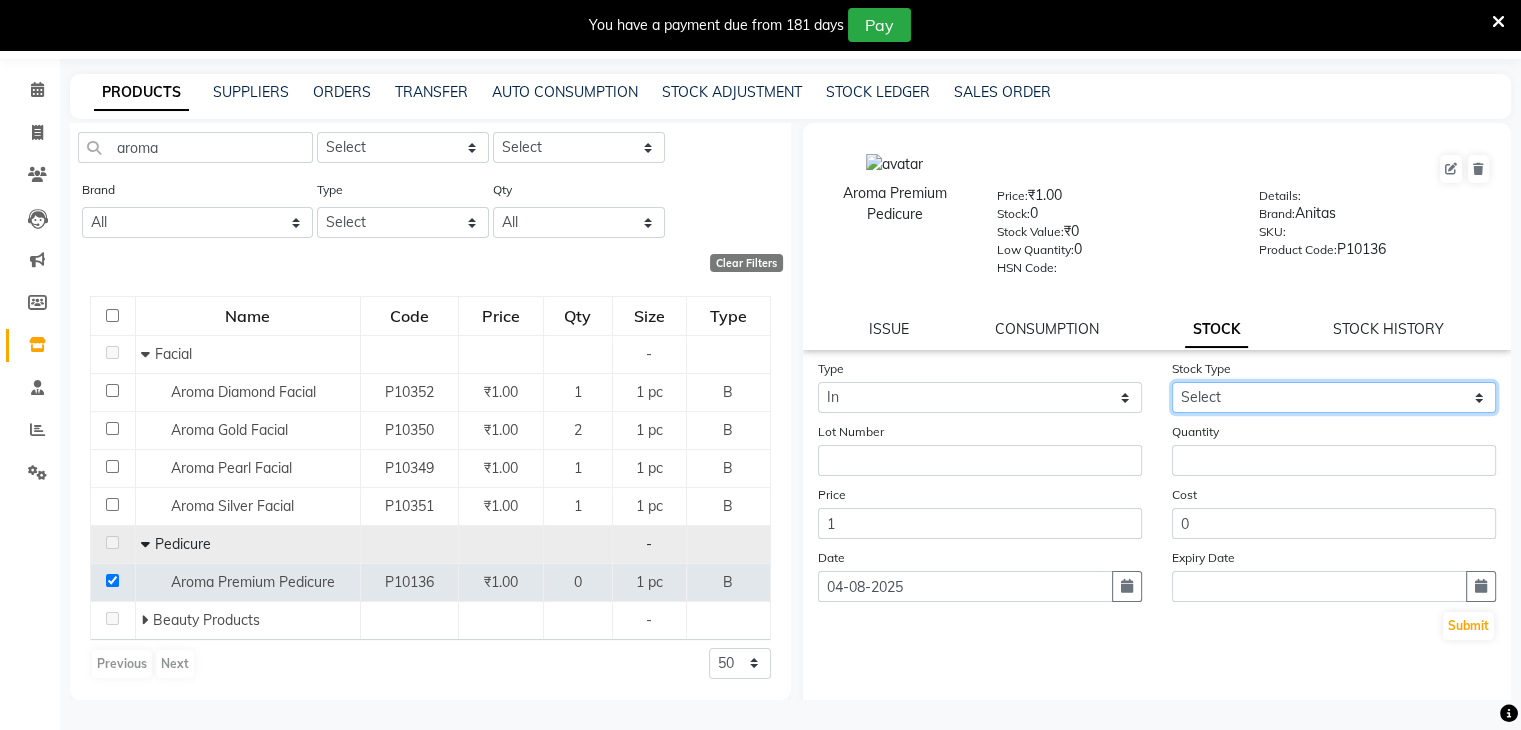 click on "Select New Stock Adjustment Return Other" 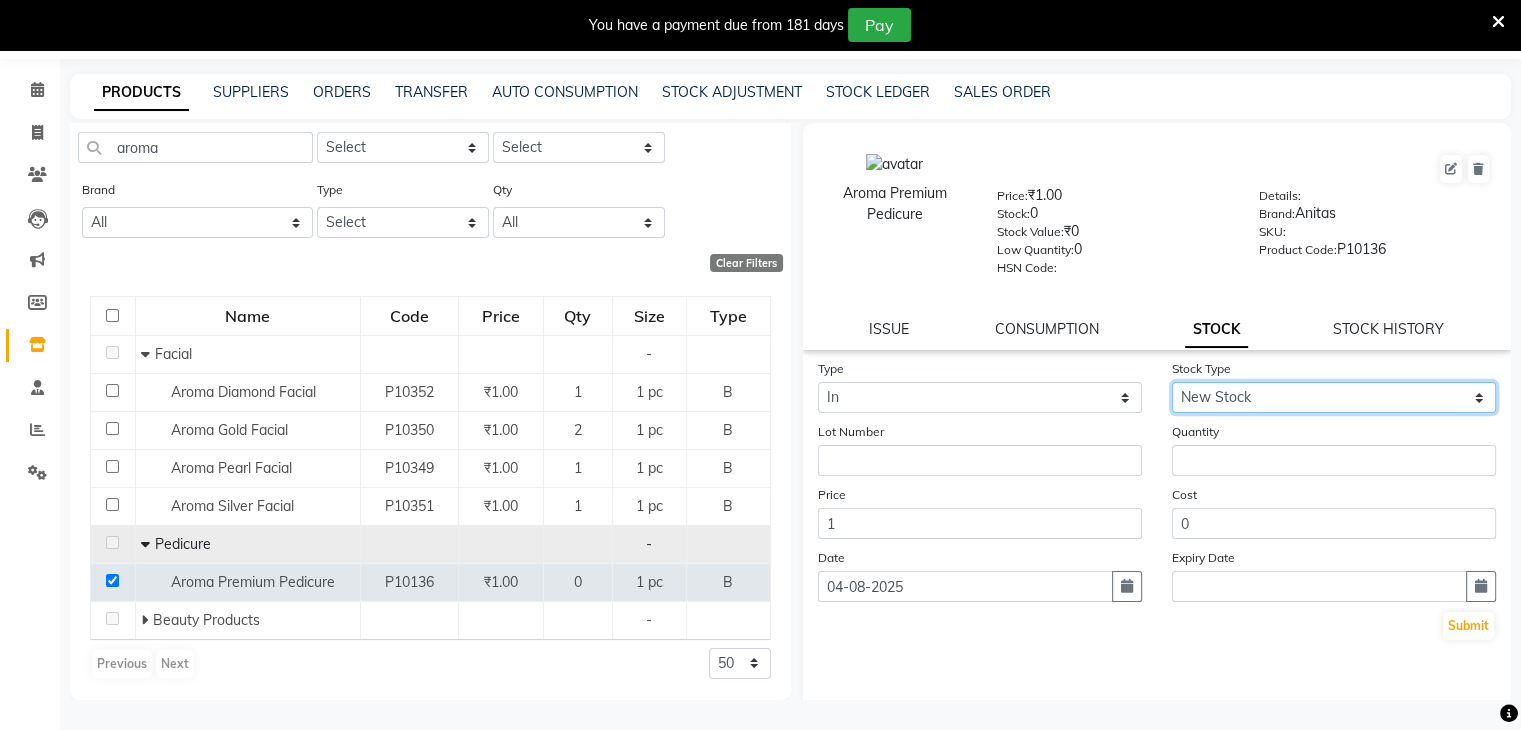 click on "Select New Stock Adjustment Return Other" 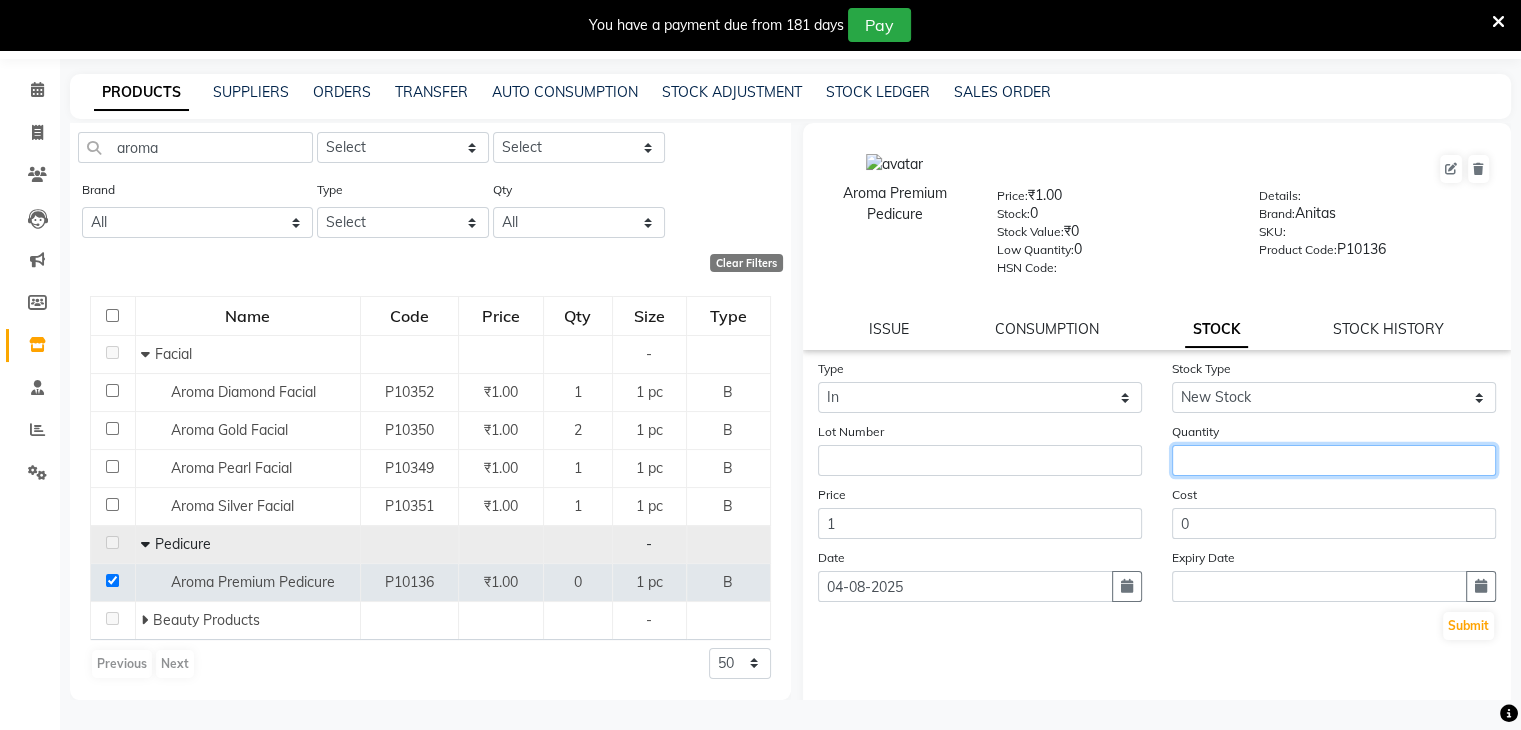 click 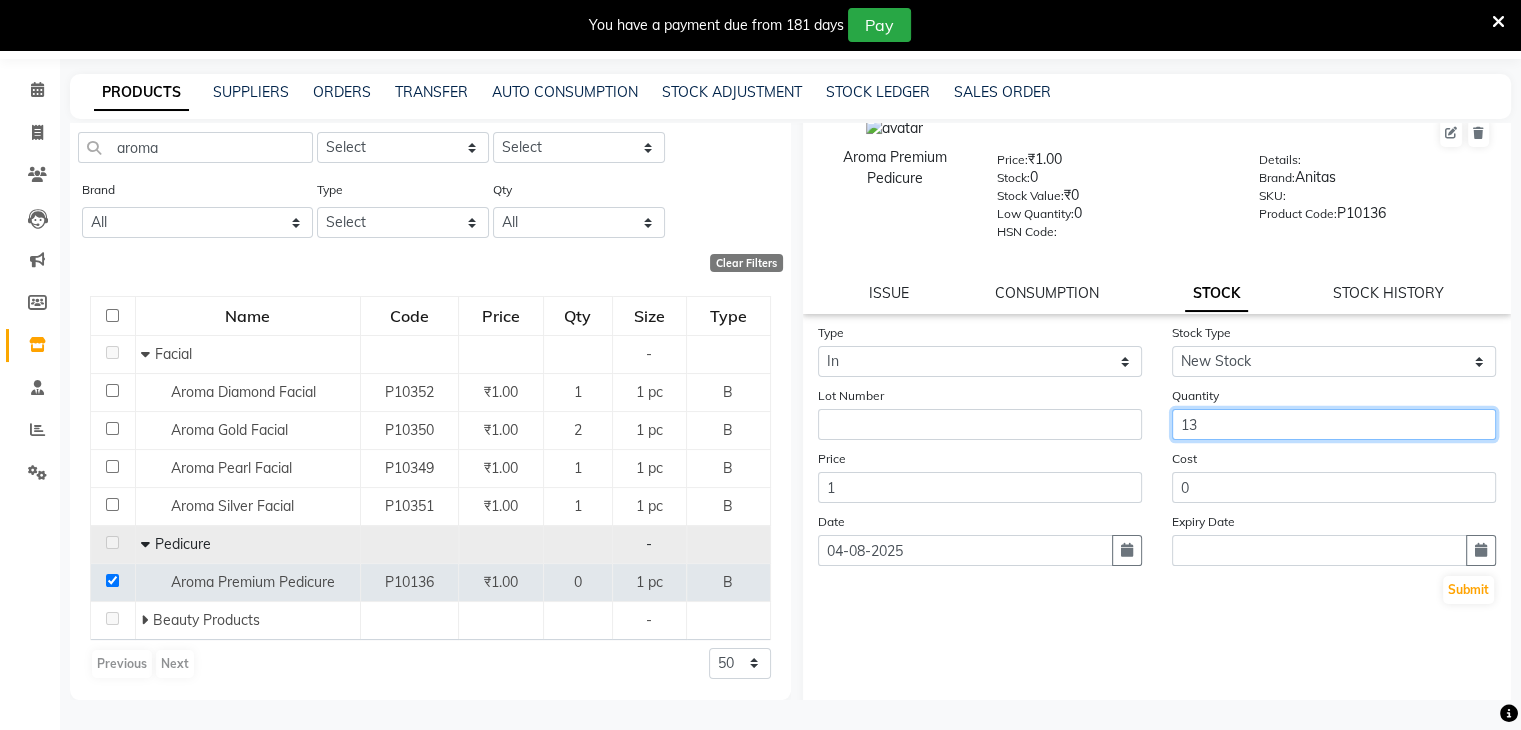 scroll, scrollTop: 64, scrollLeft: 0, axis: vertical 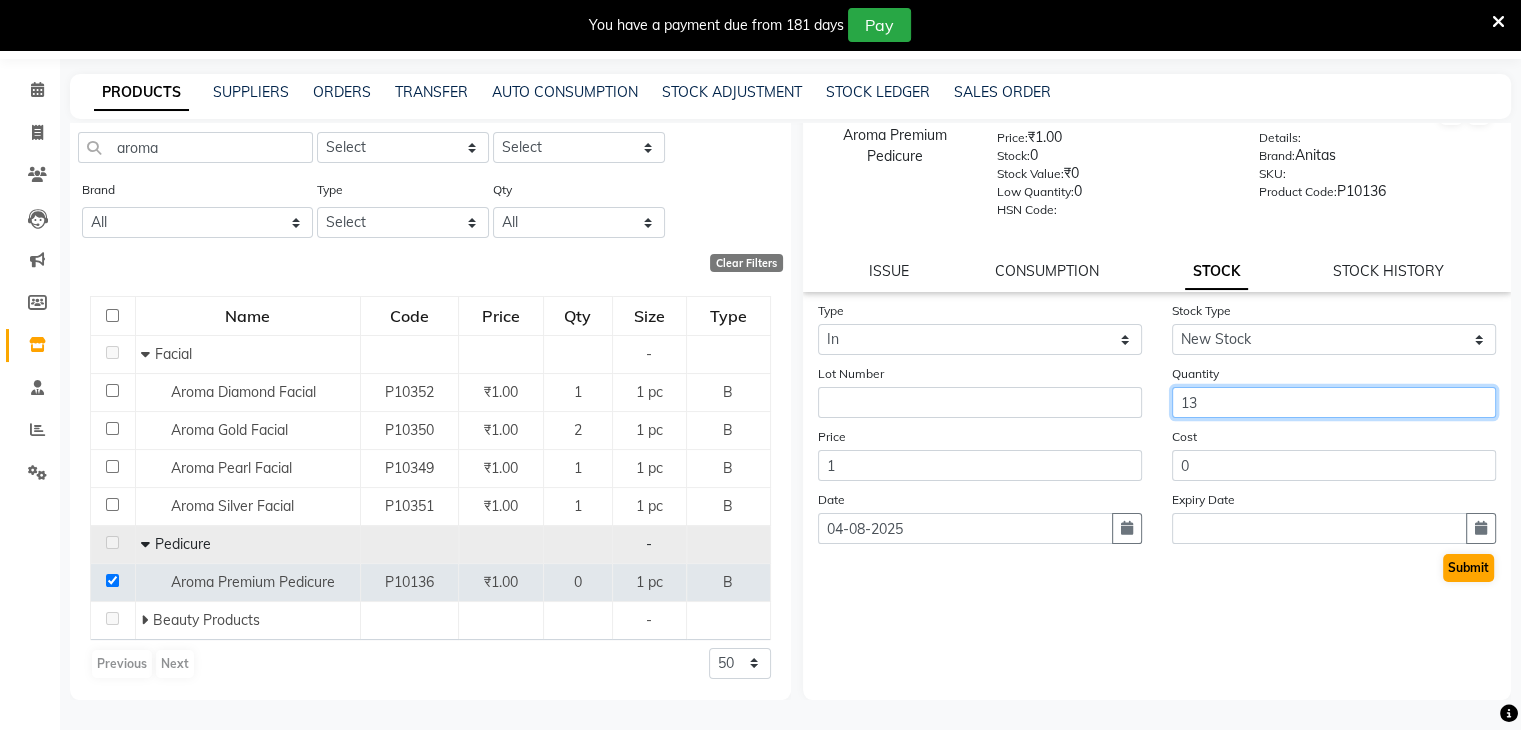 type on "13" 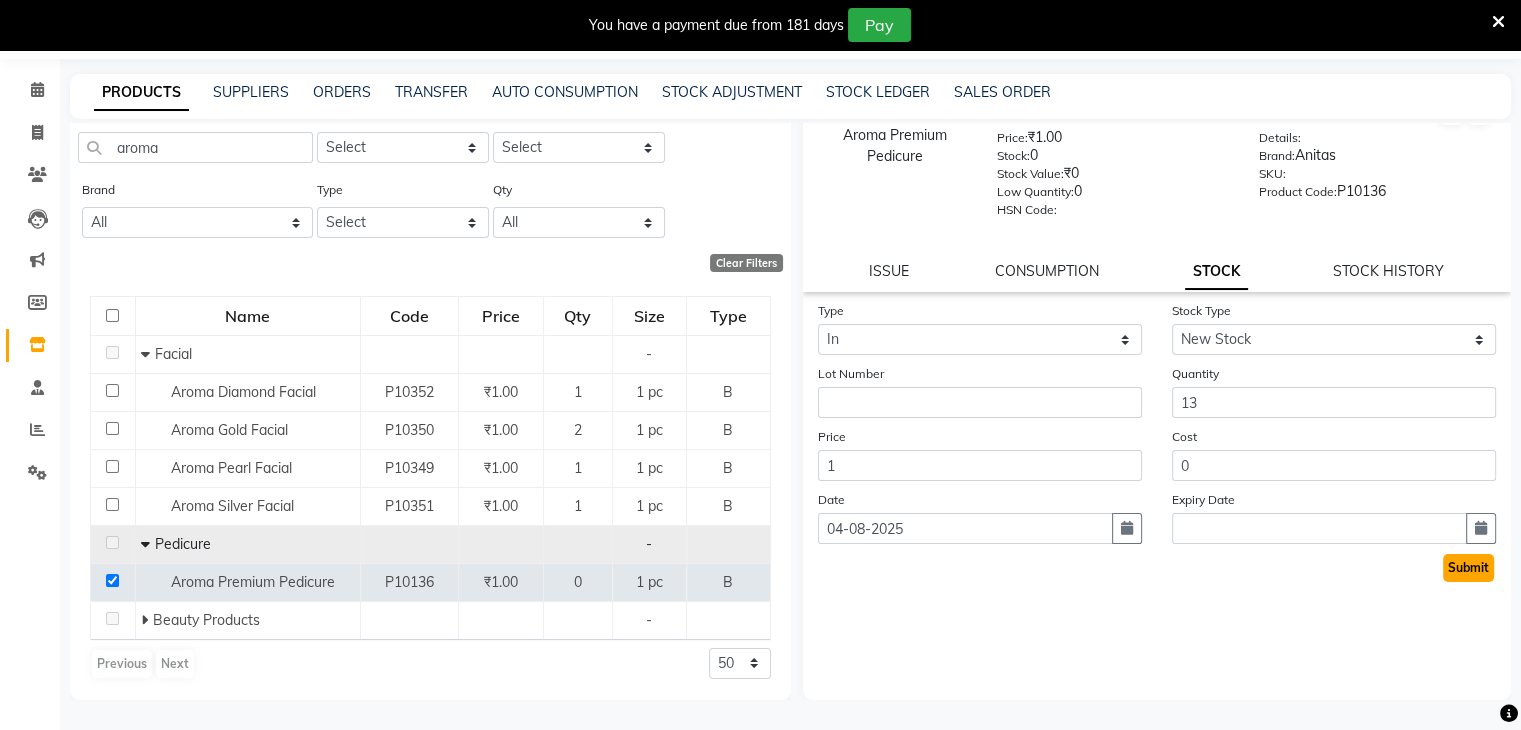 click on "Submit" 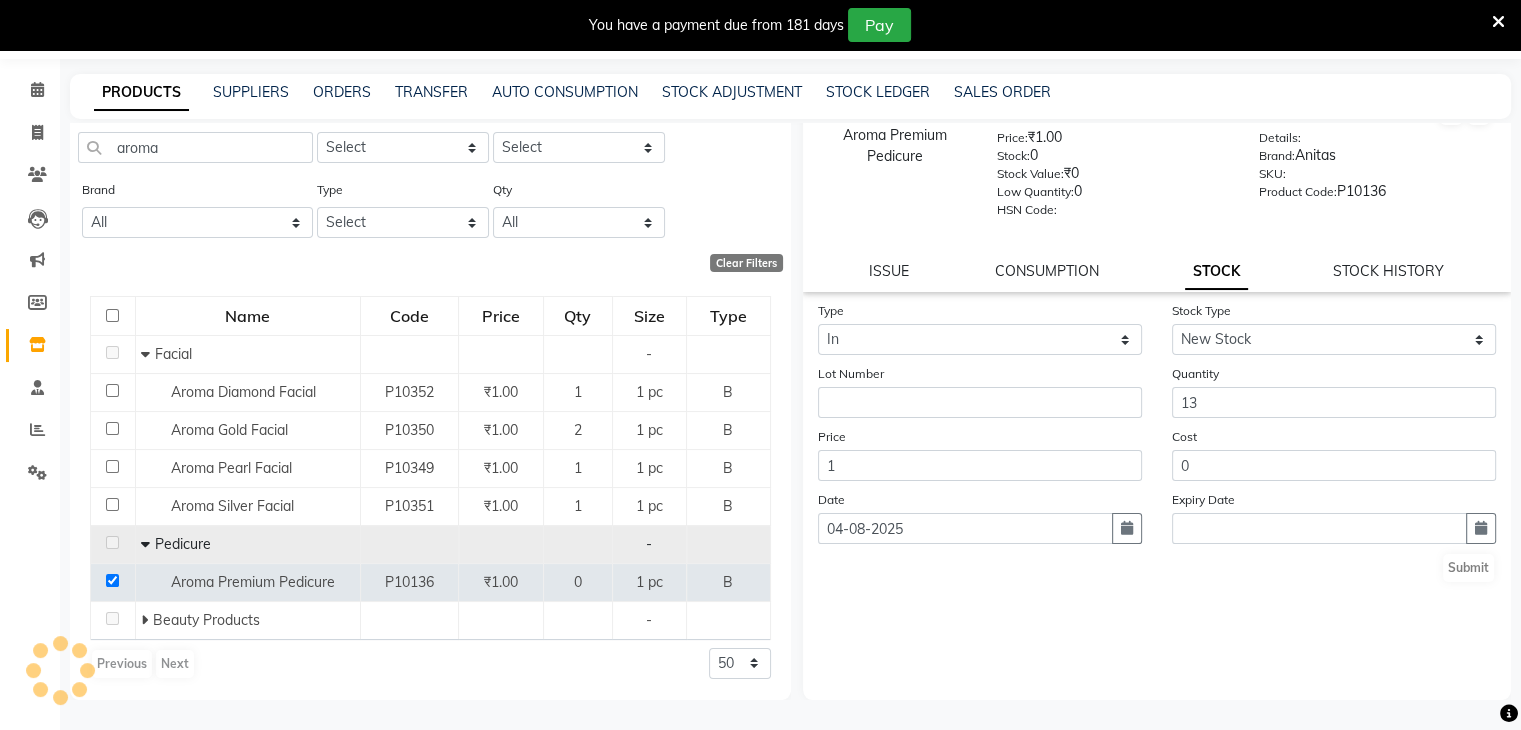 scroll, scrollTop: 0, scrollLeft: 0, axis: both 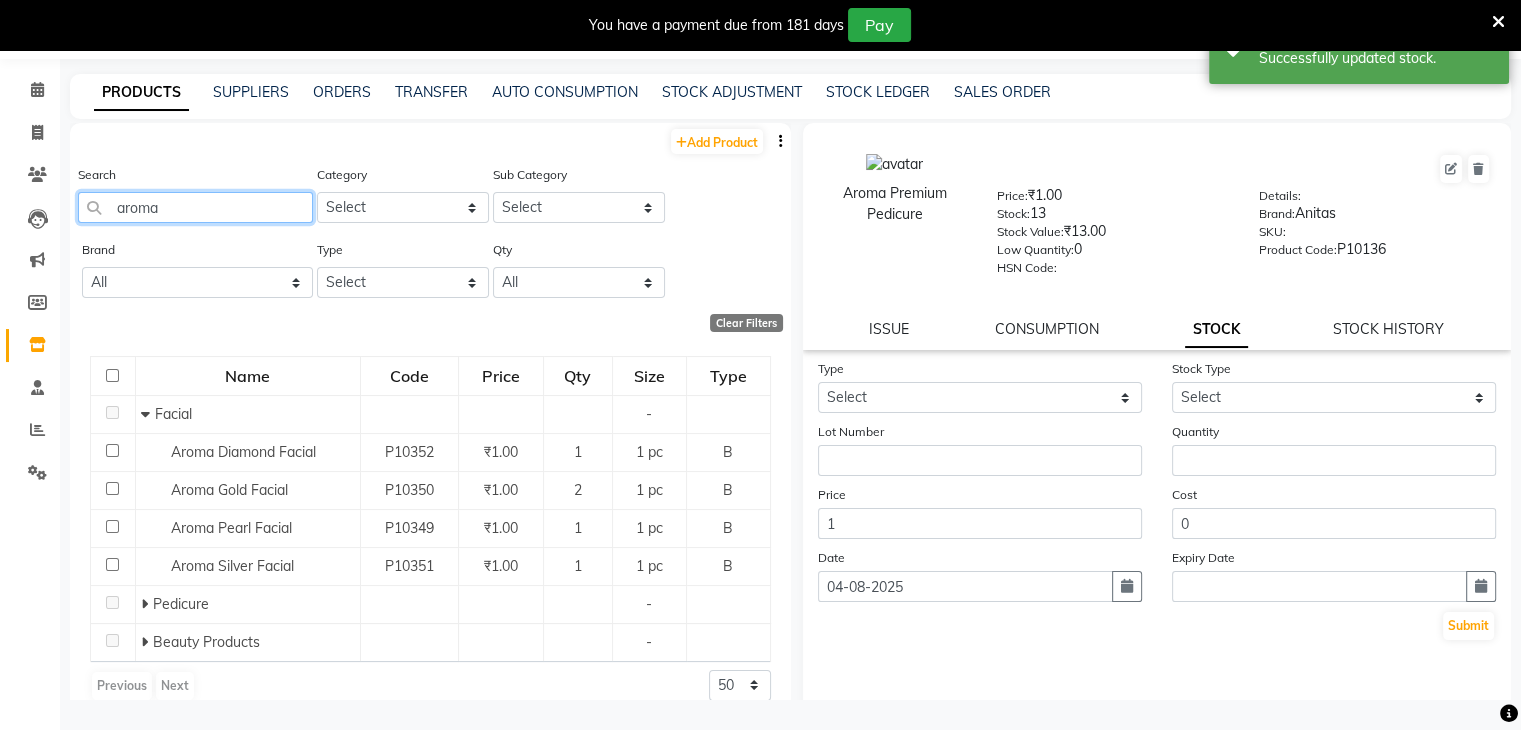 click on "aroma" 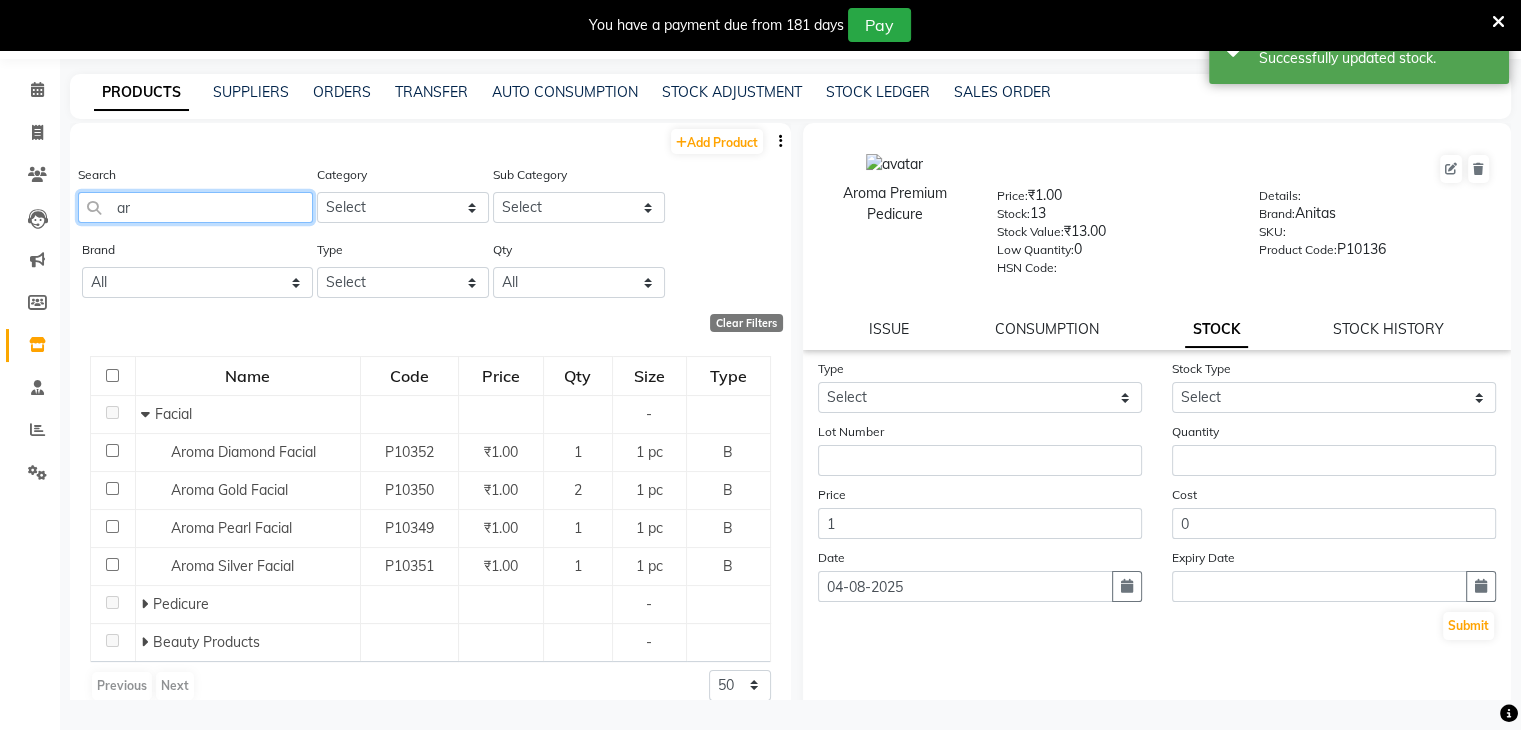 type on "a" 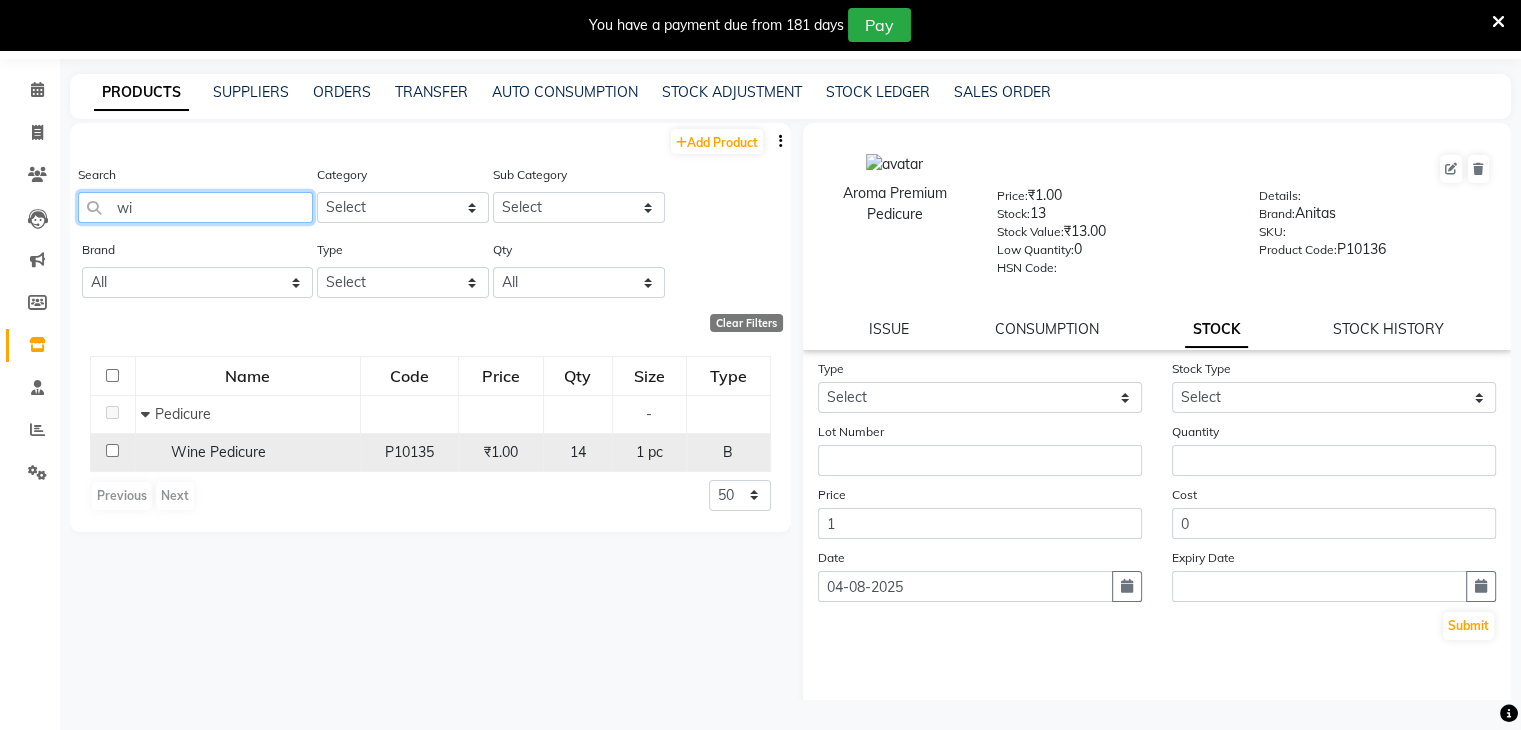 type on "w" 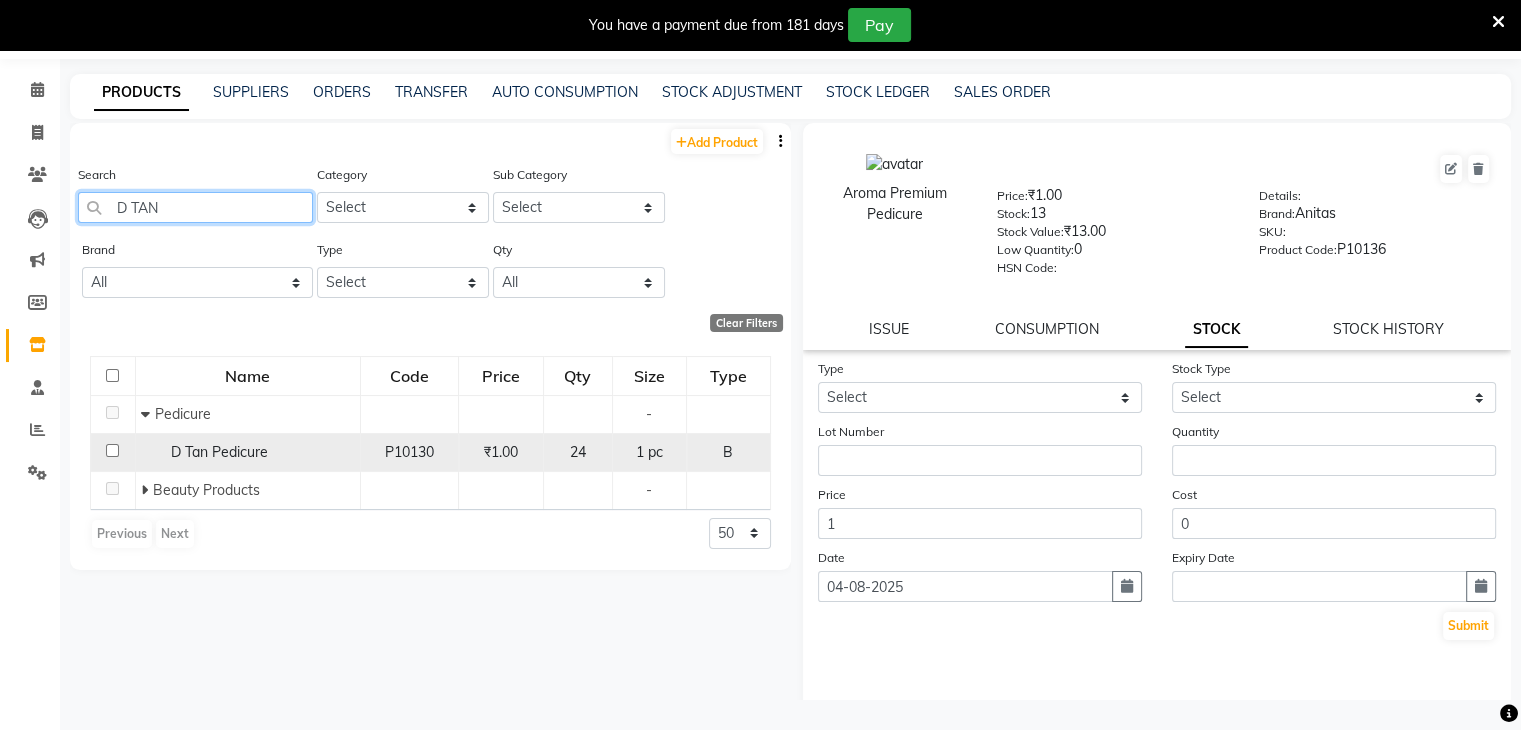 type on "D TAN" 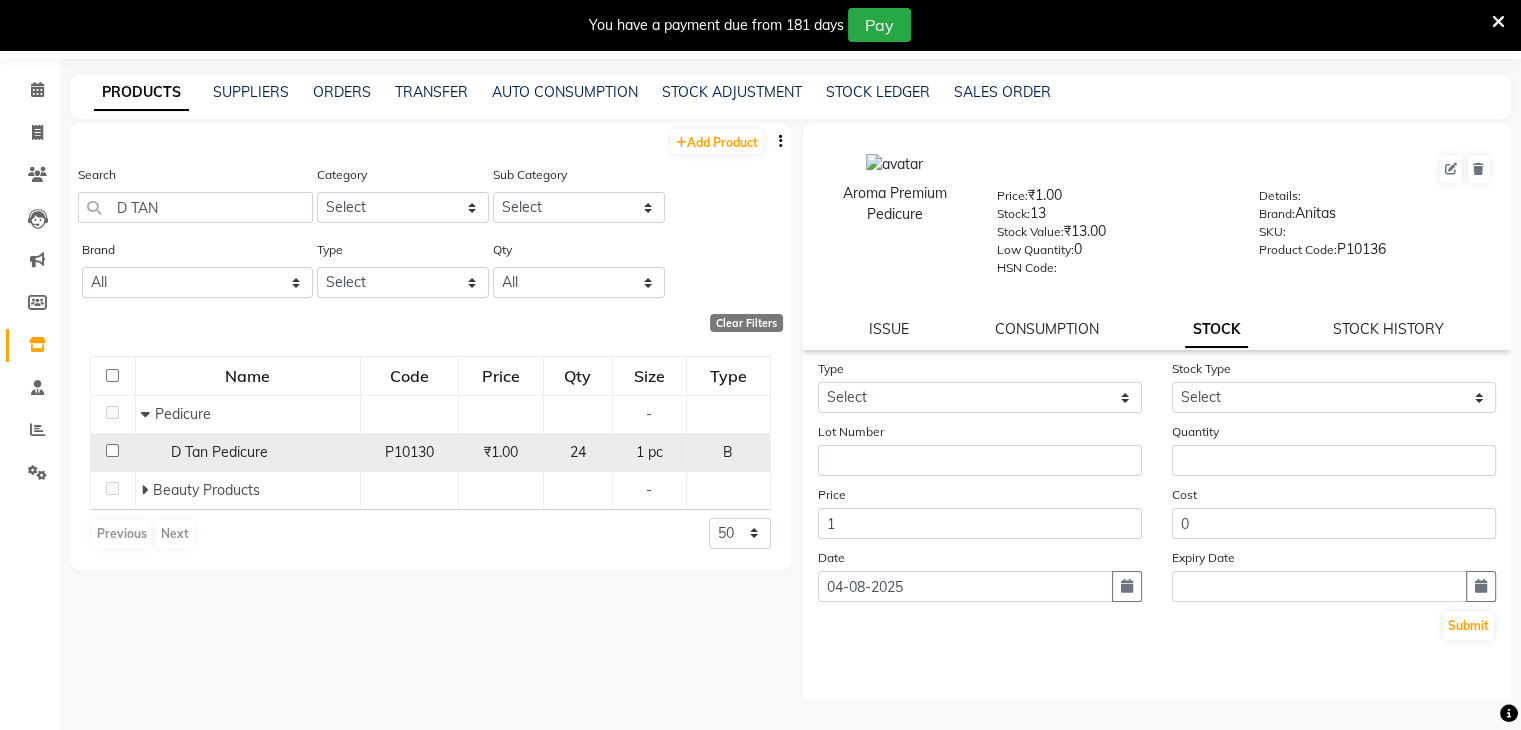 click 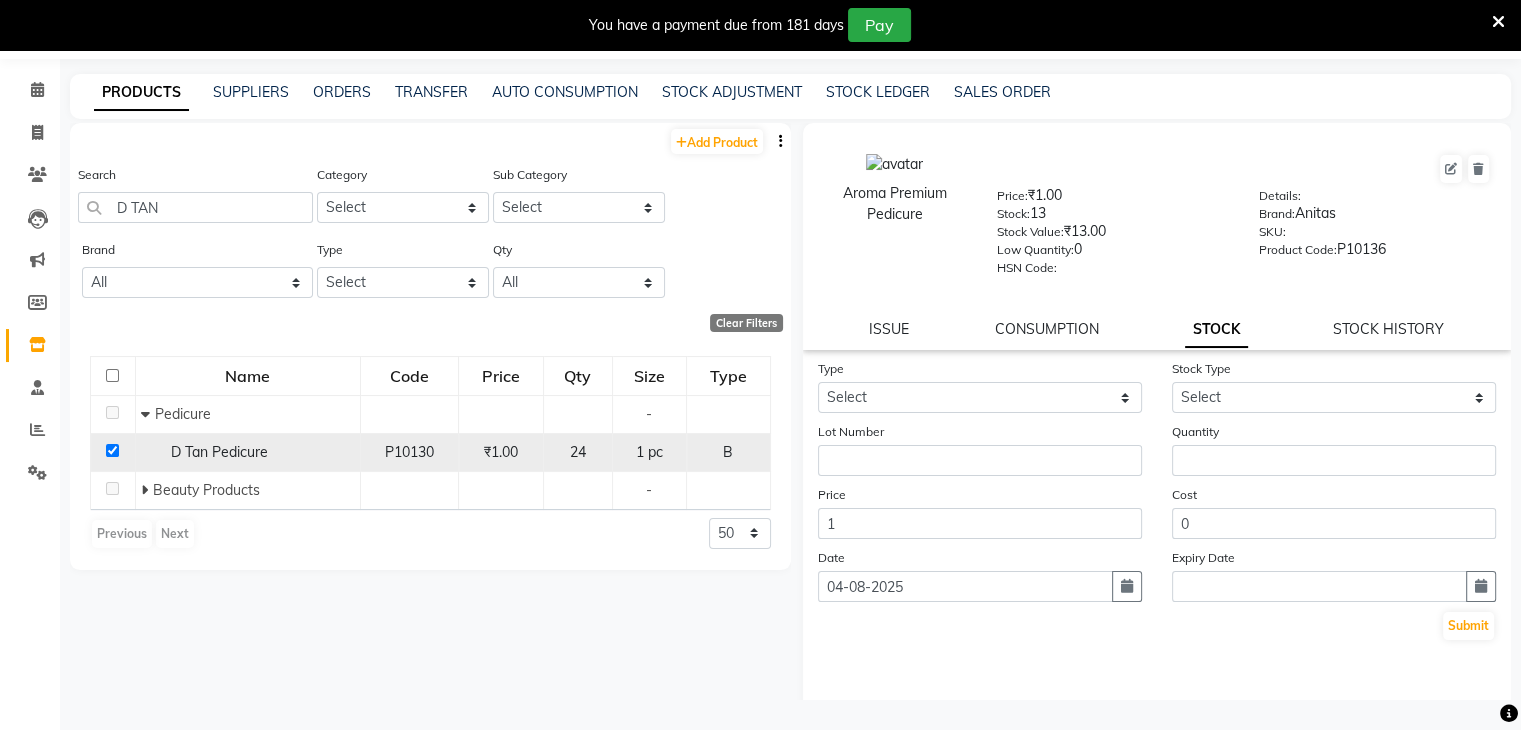 checkbox on "true" 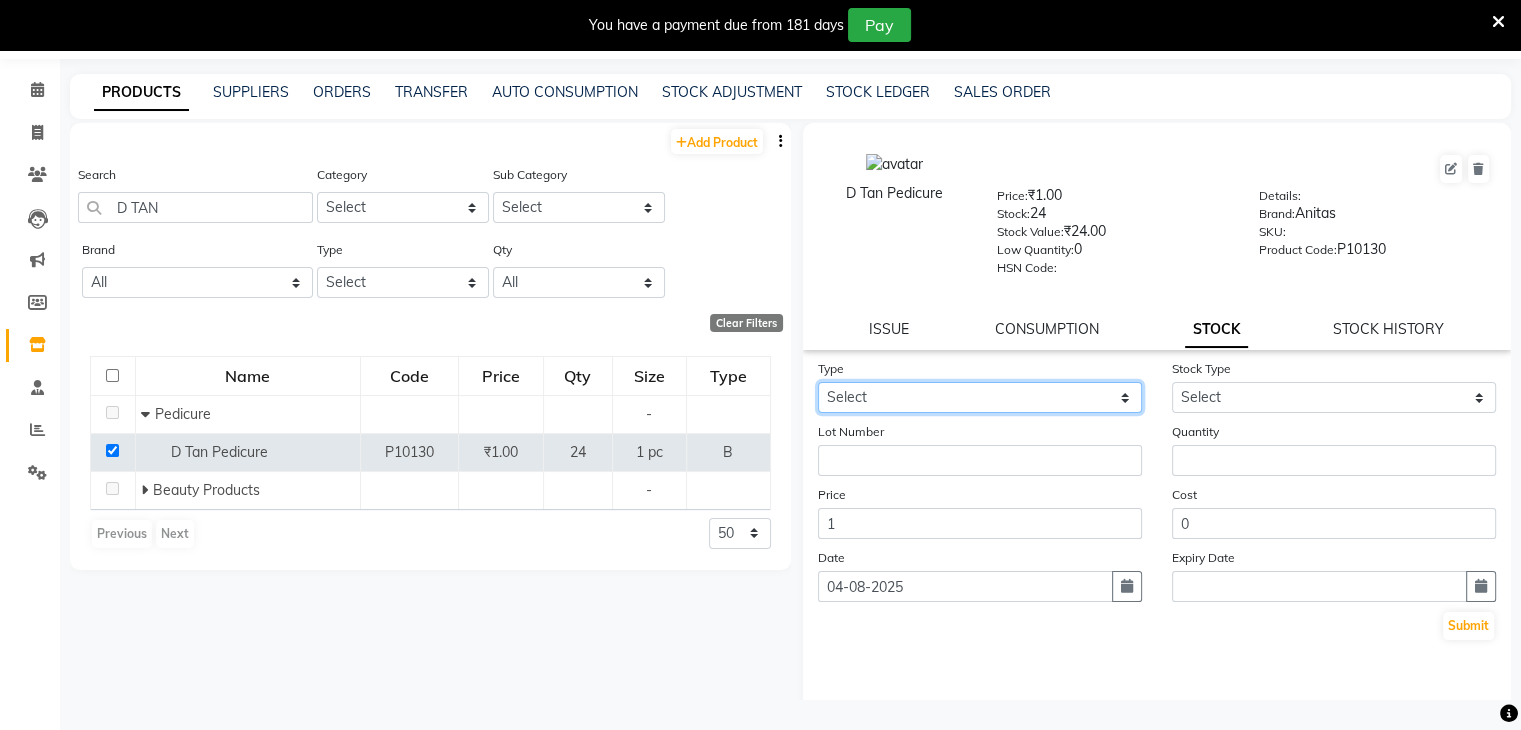 click on "Select In Out" 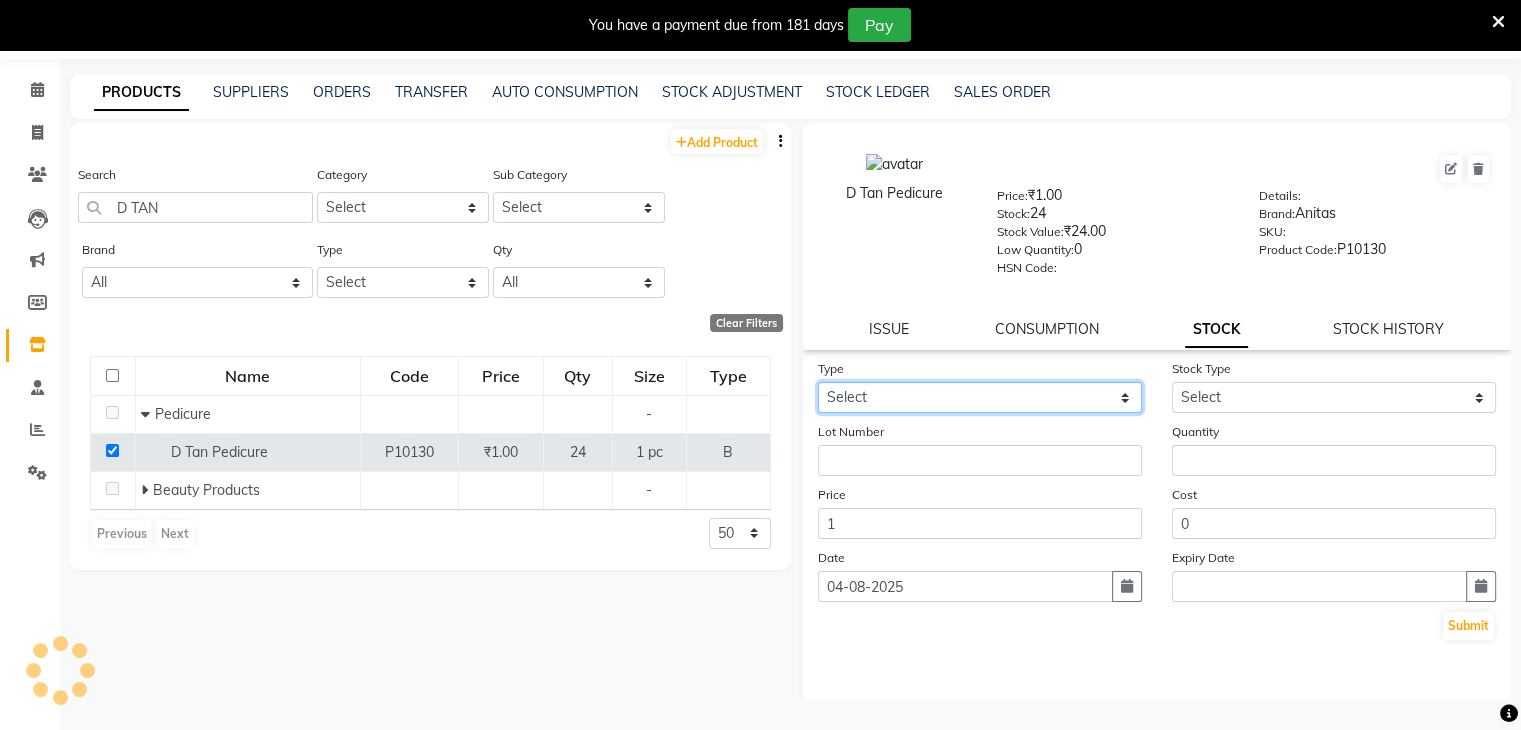 select on "in" 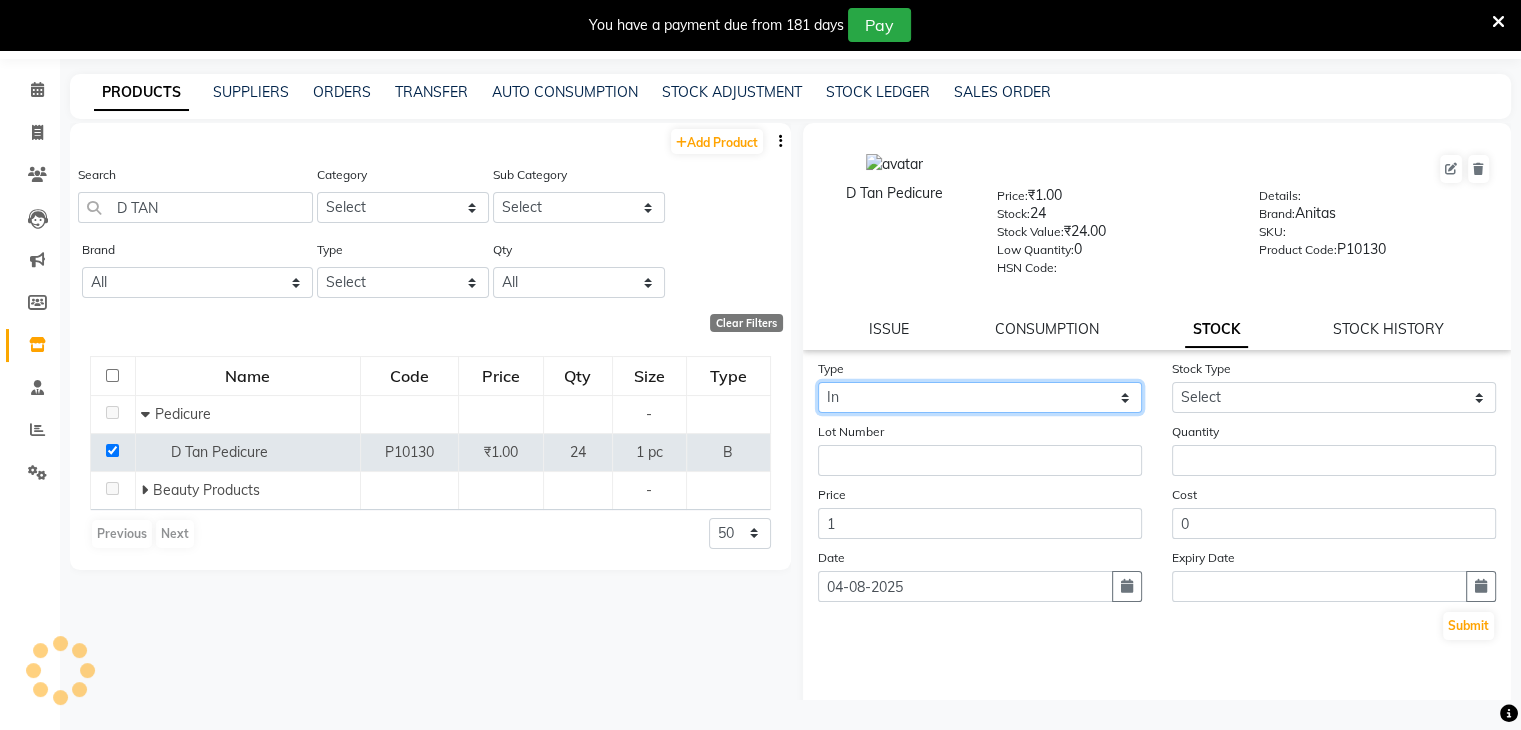 click on "Select In Out" 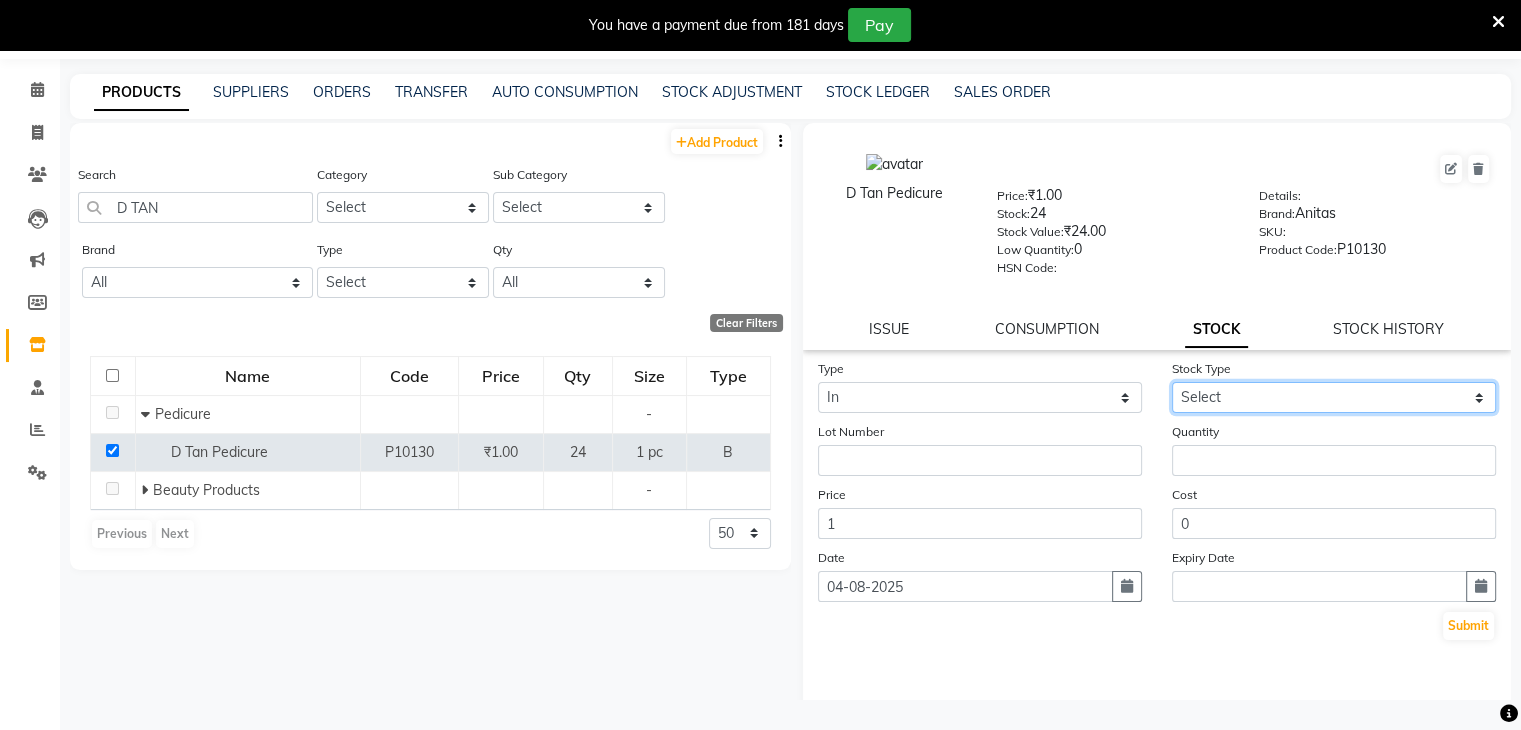 click on "Select New Stock Adjustment Return Other" 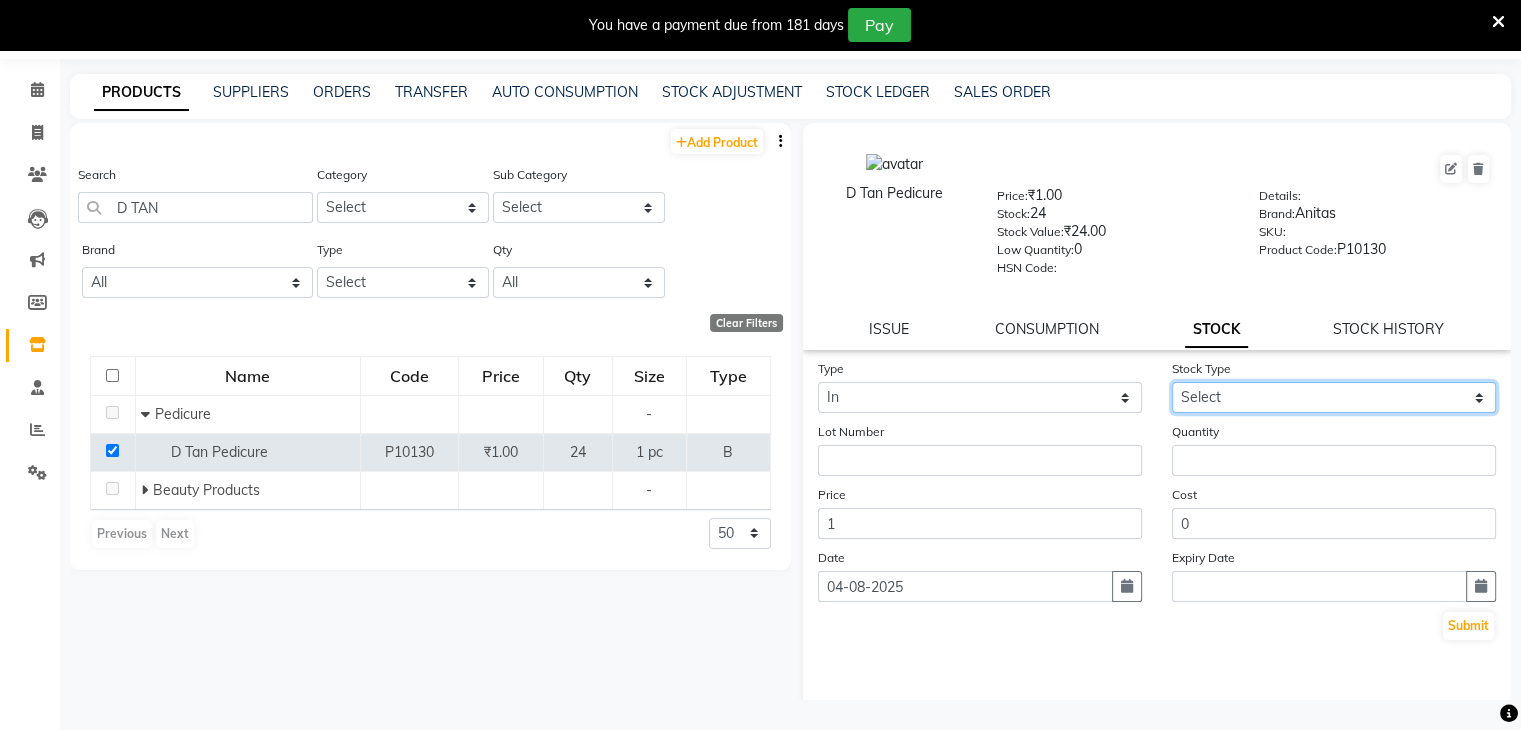 select on "new stock" 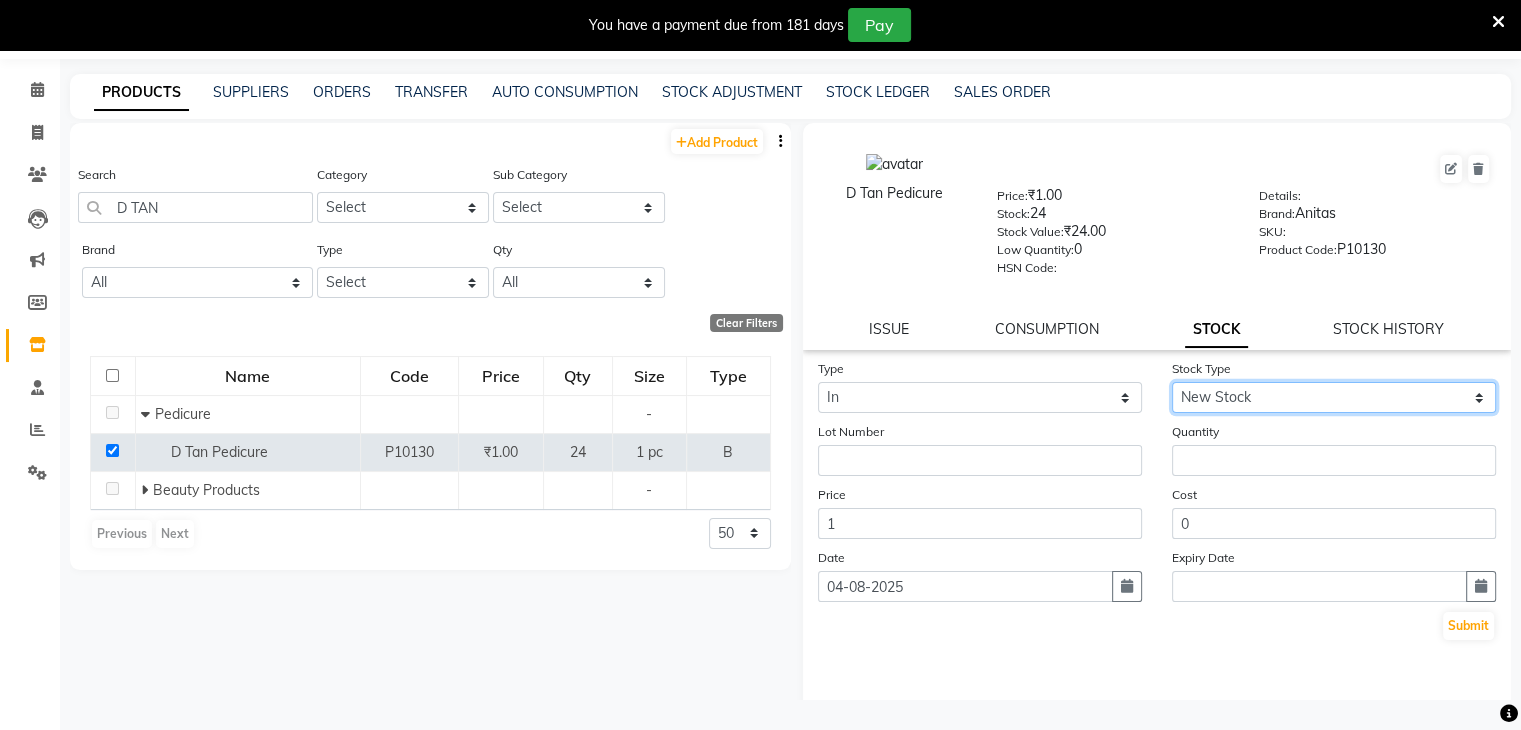 click on "Select New Stock Adjustment Return Other" 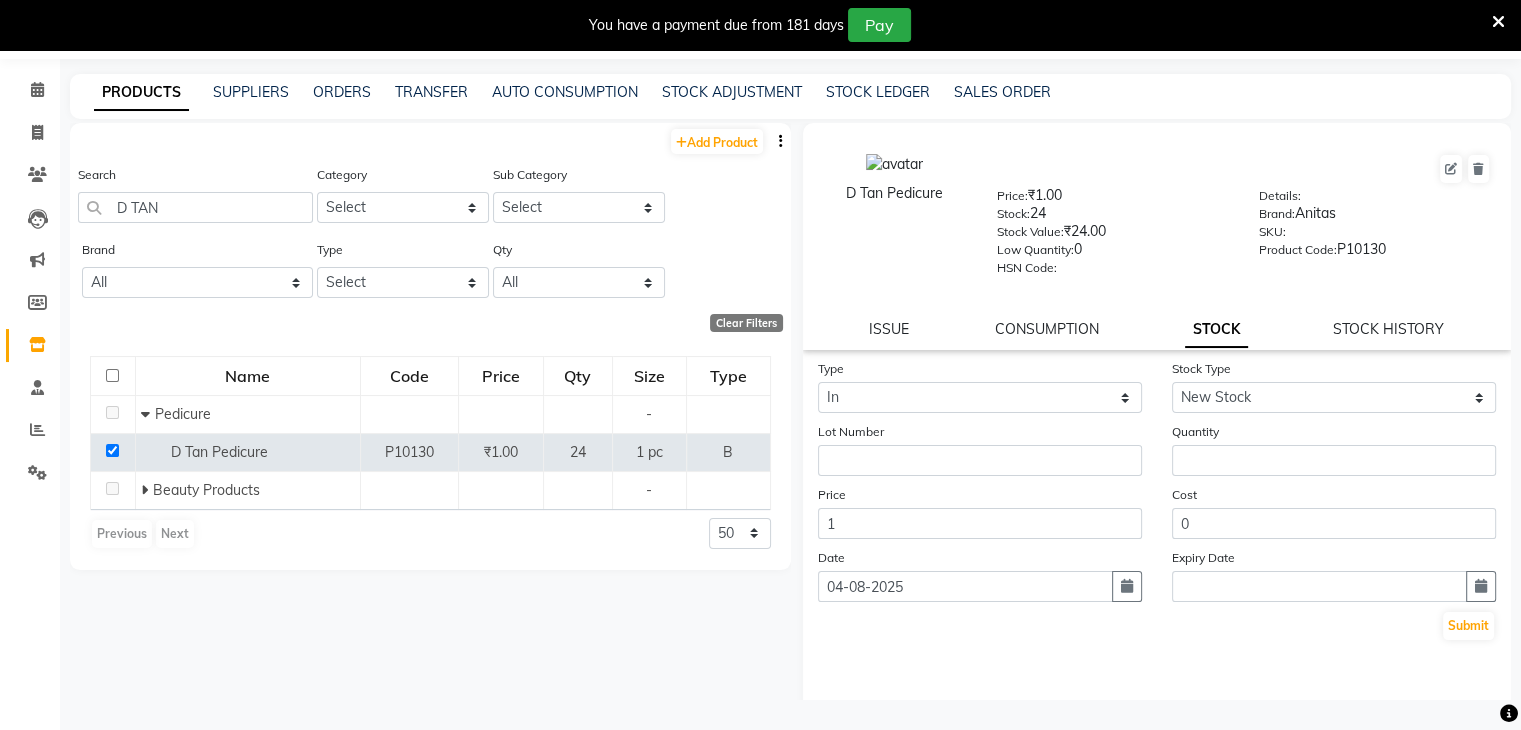 click on "Quantity" 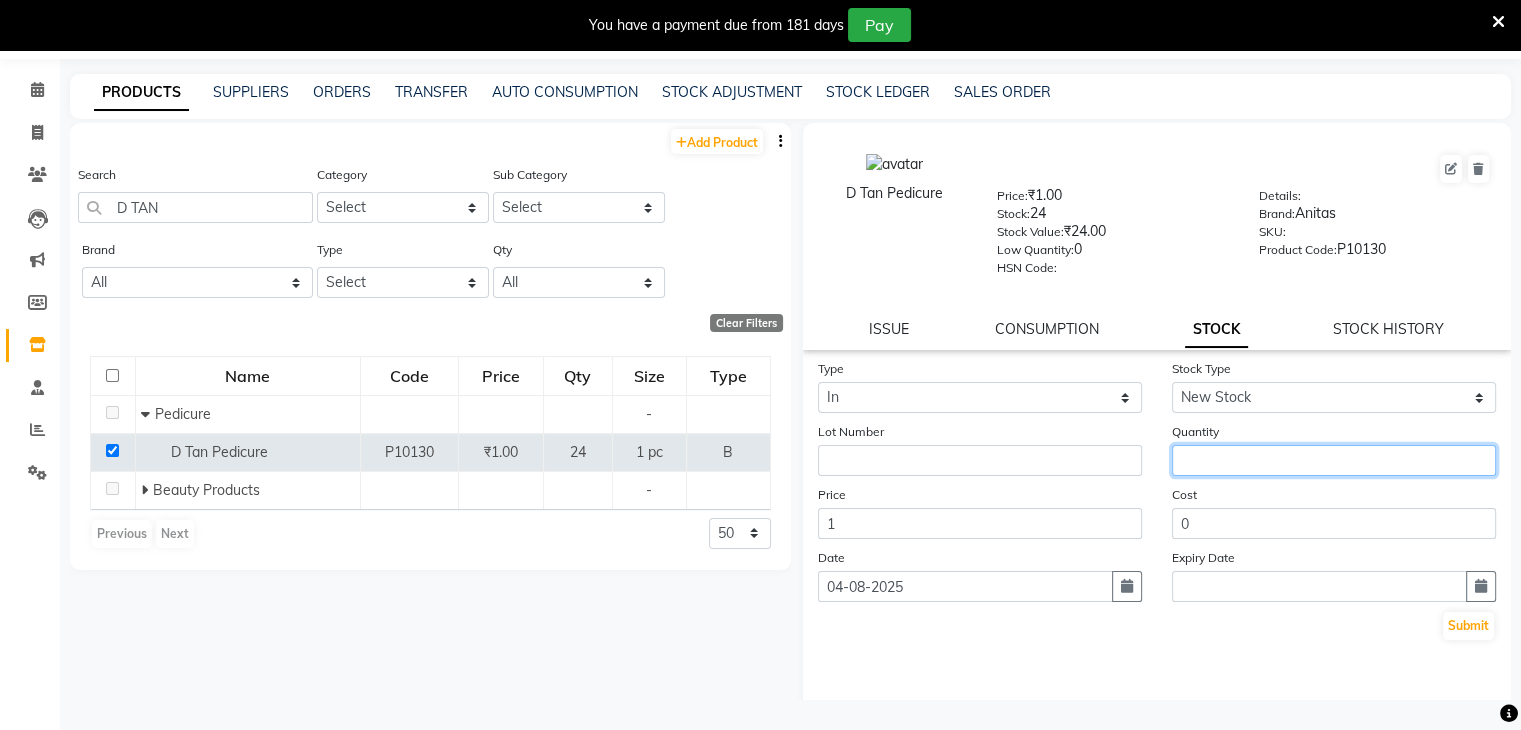 click 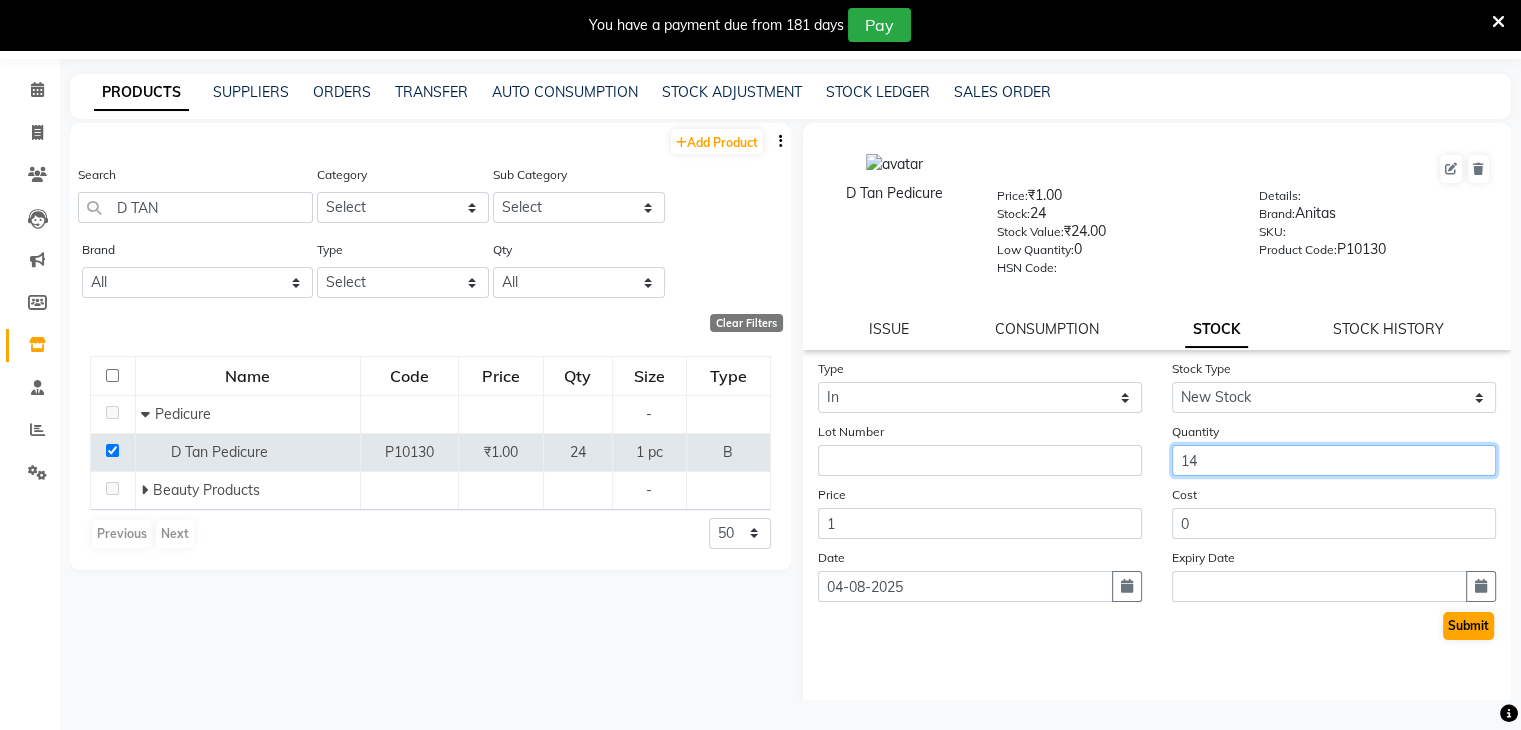 type on "14" 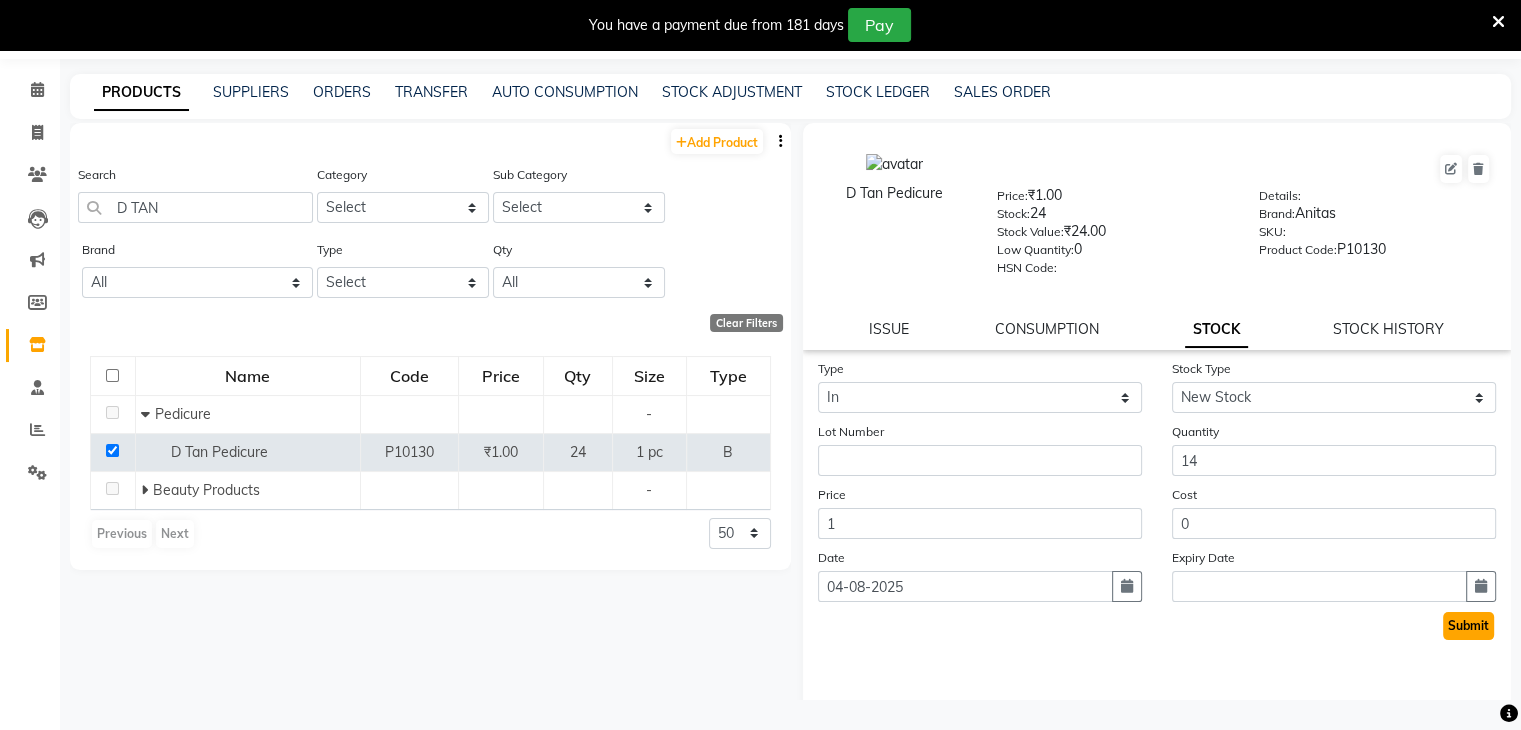 click on "Submit" 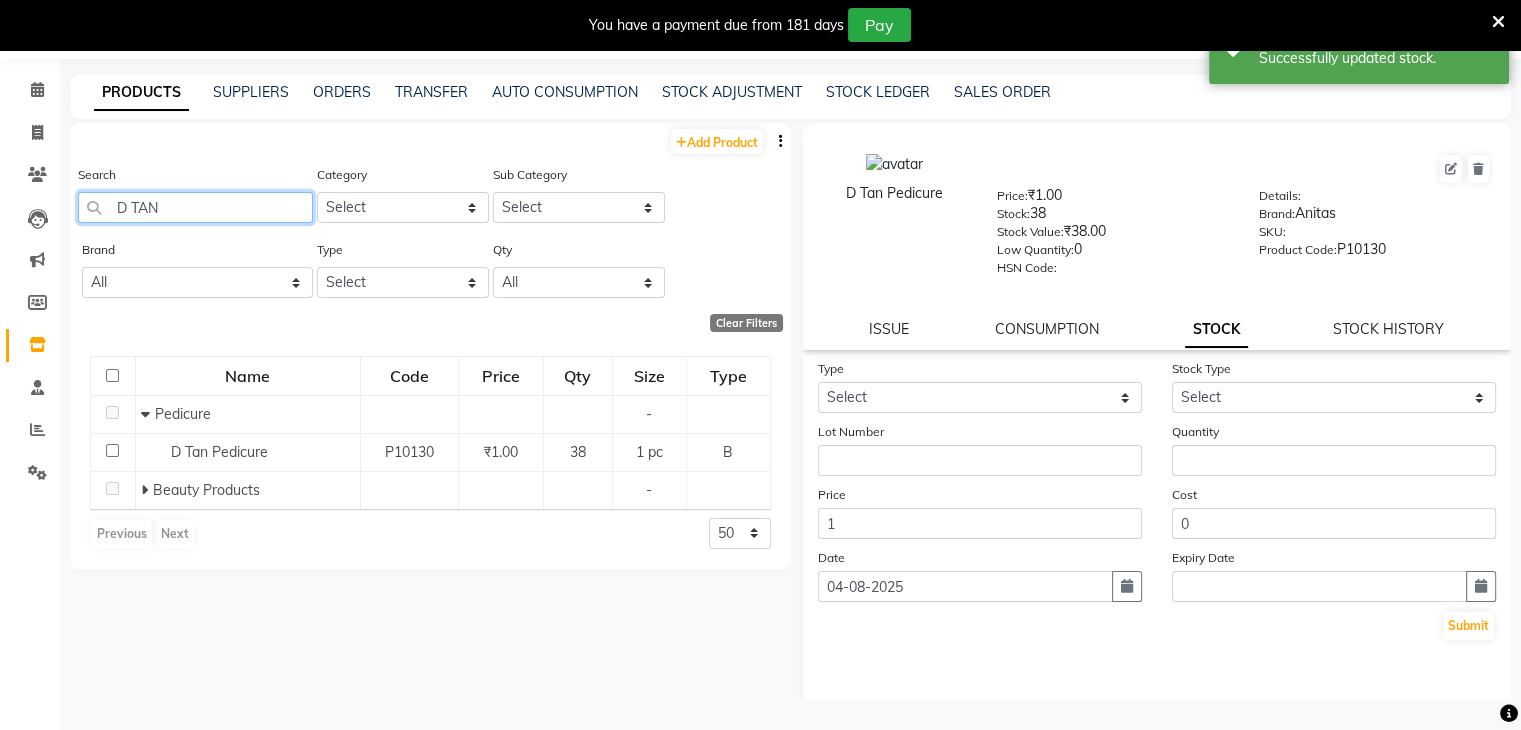 click on "D TAN" 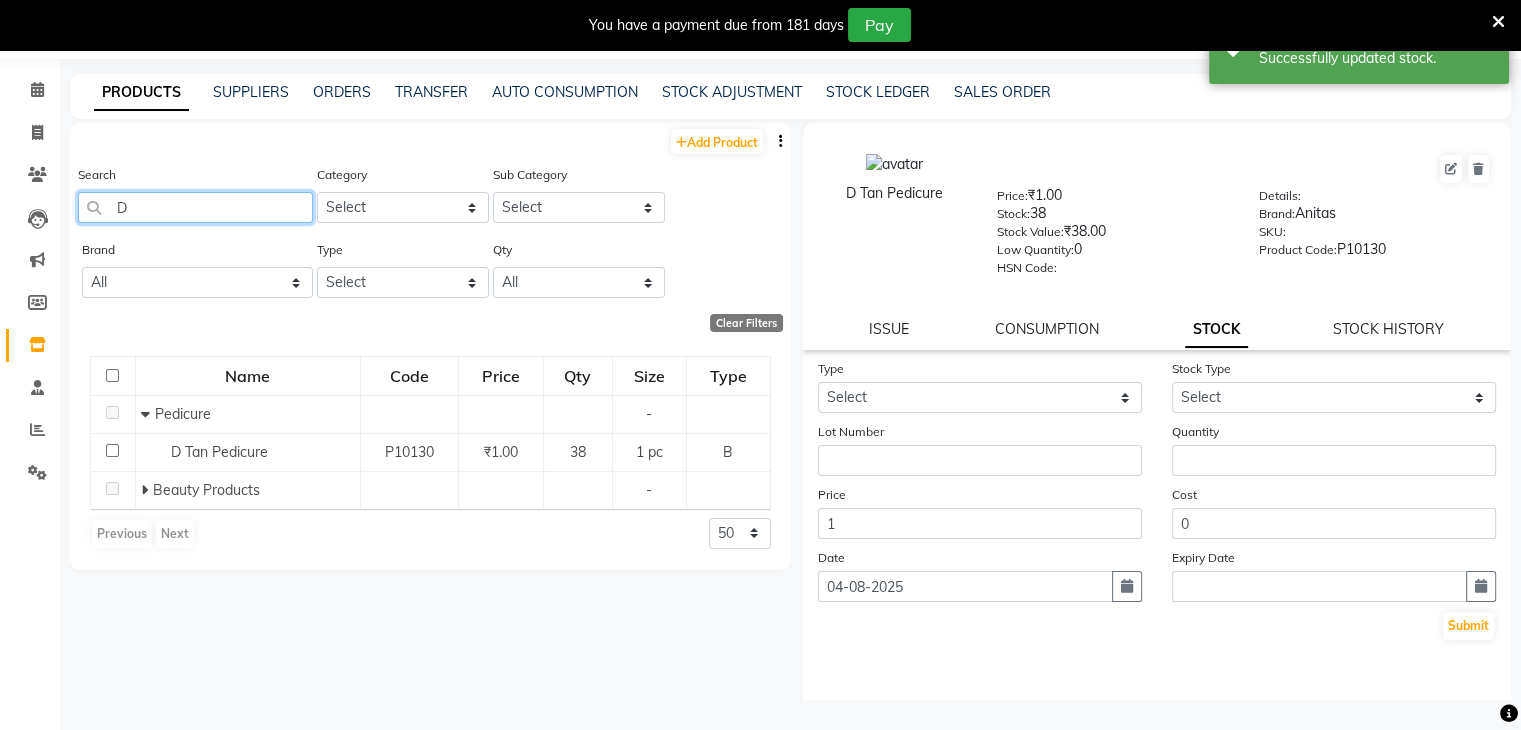 type on "D" 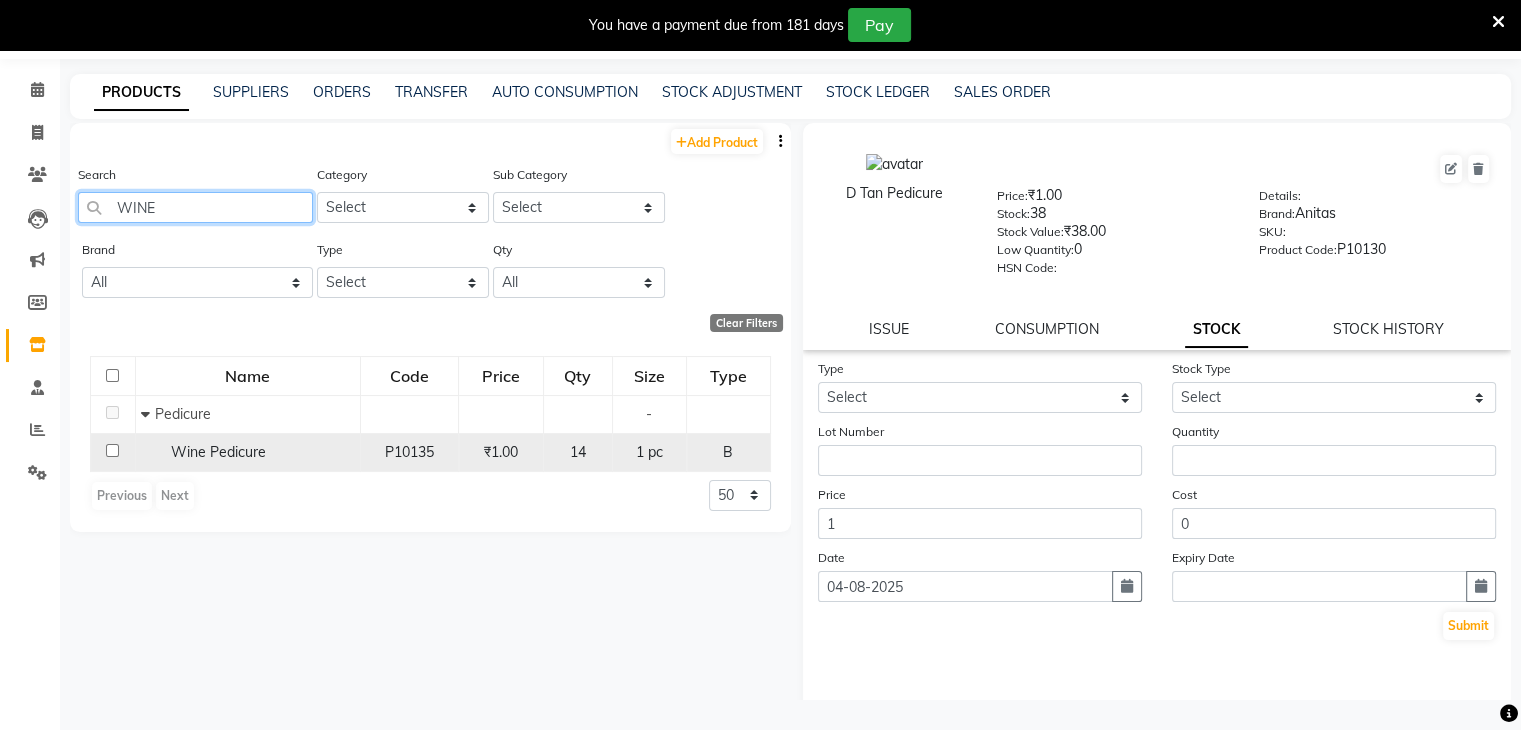 type on "WINE" 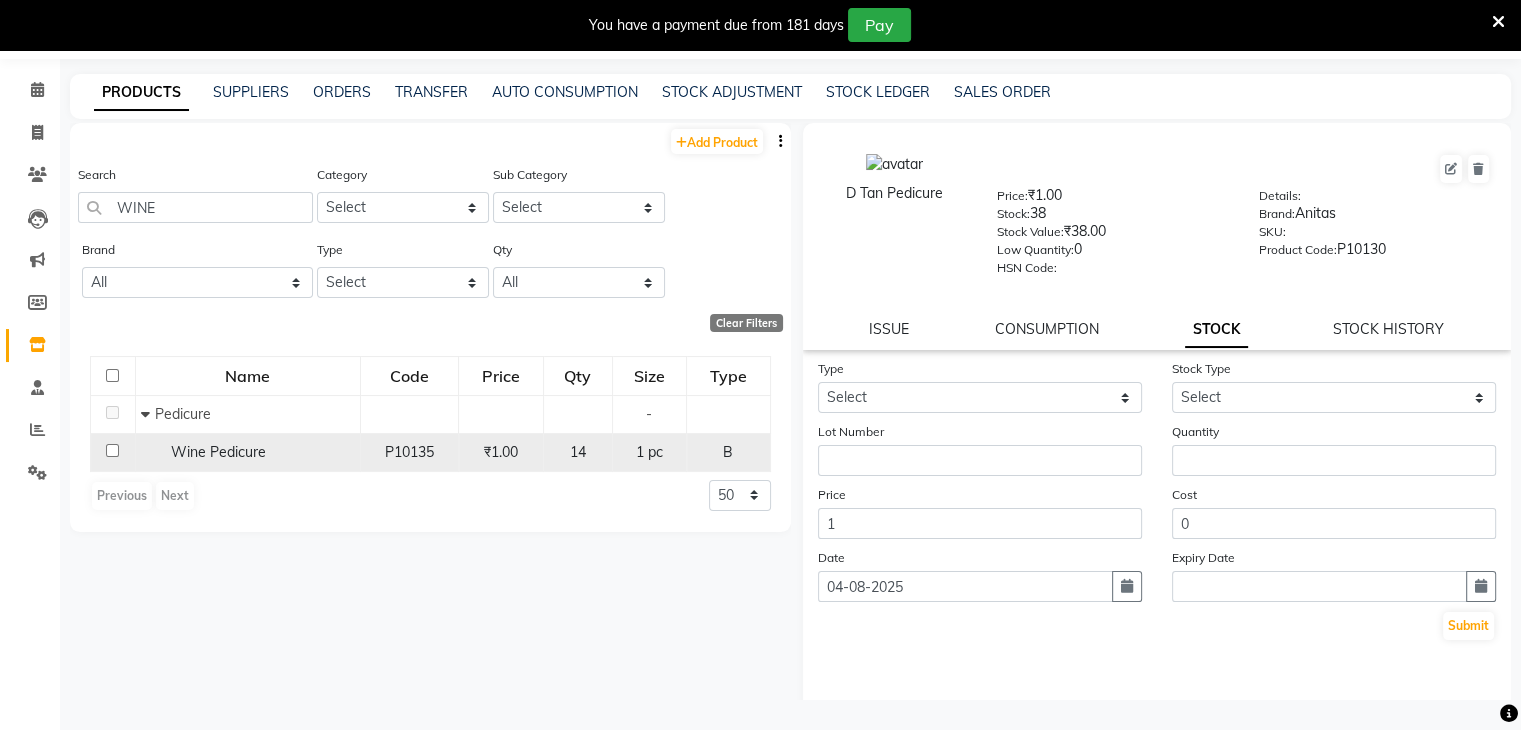 click 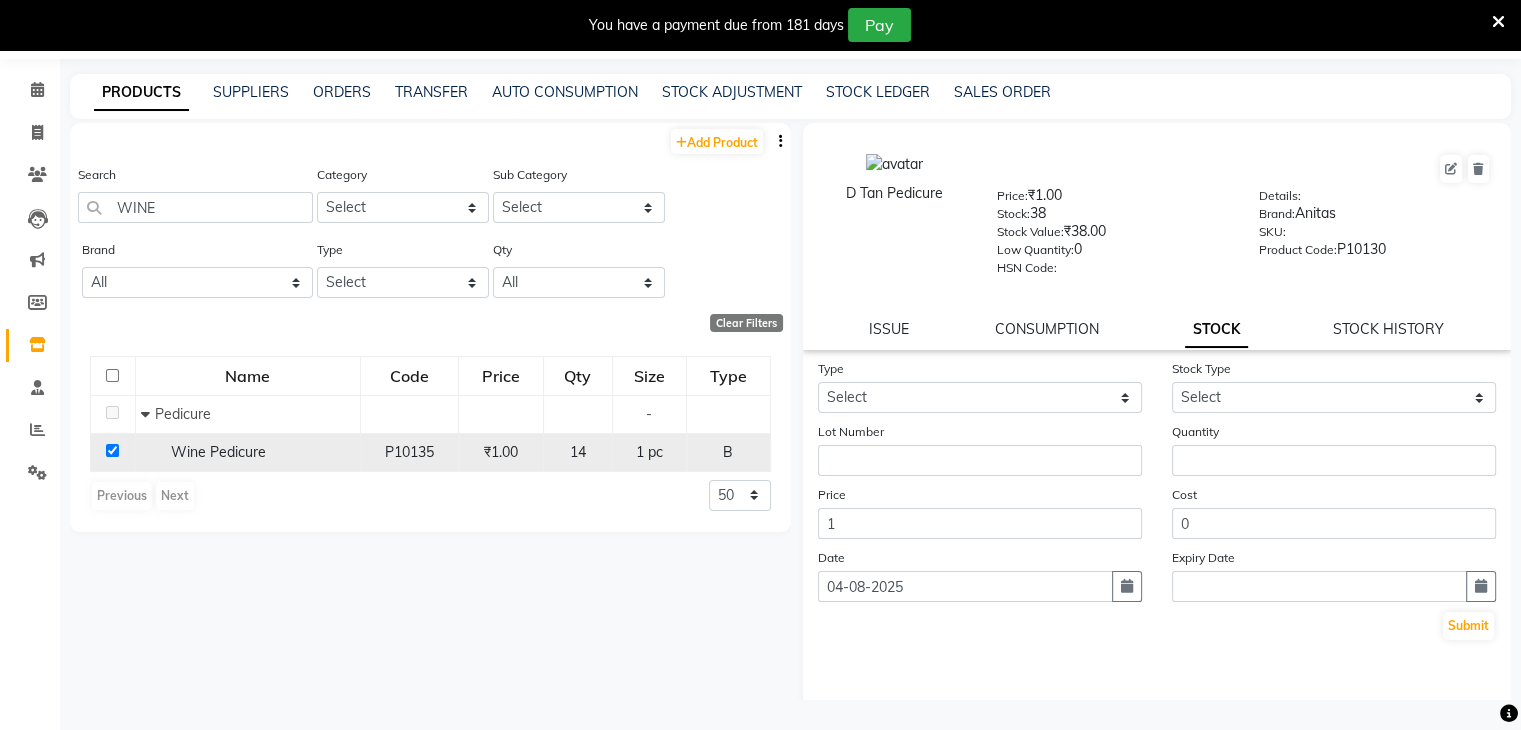 checkbox on "true" 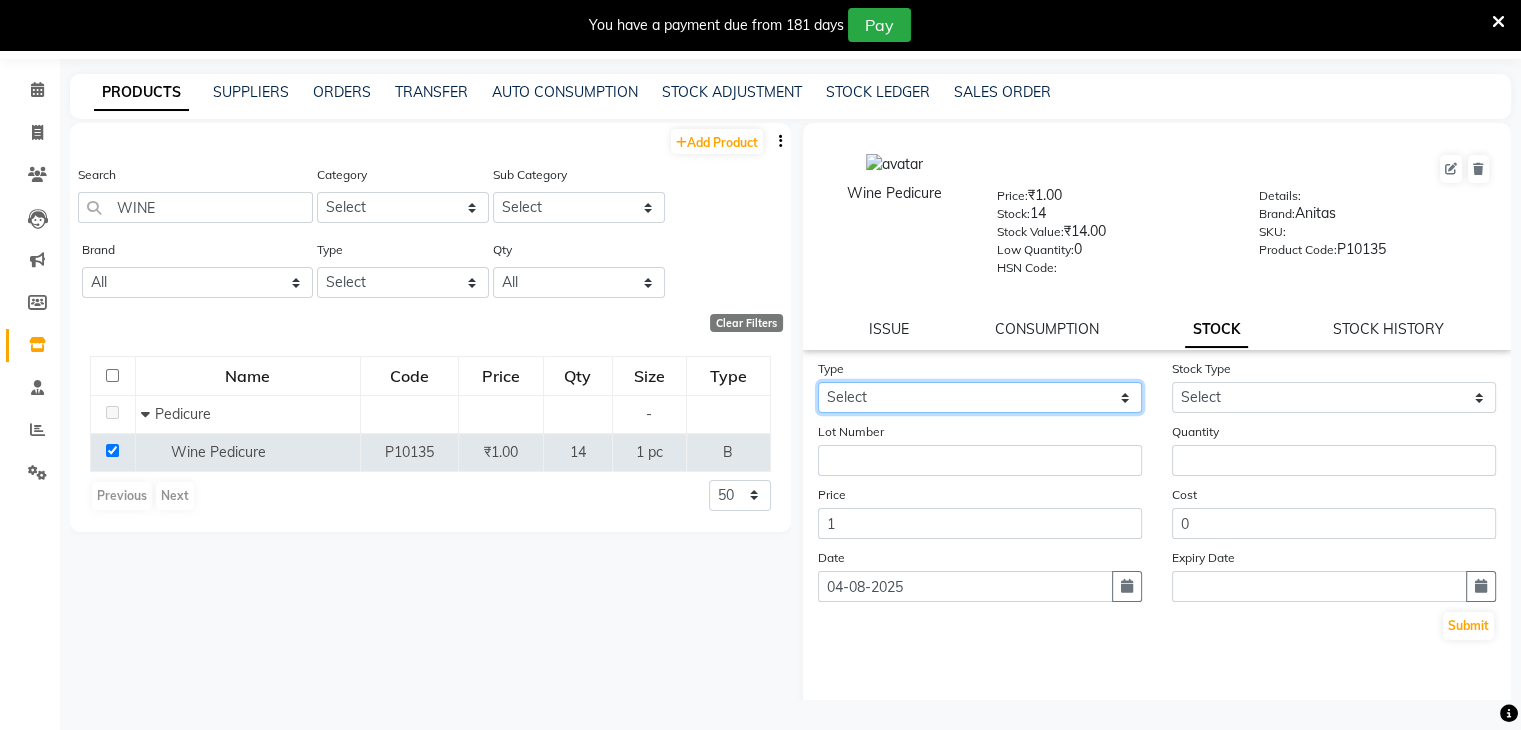 click on "Select In Out" 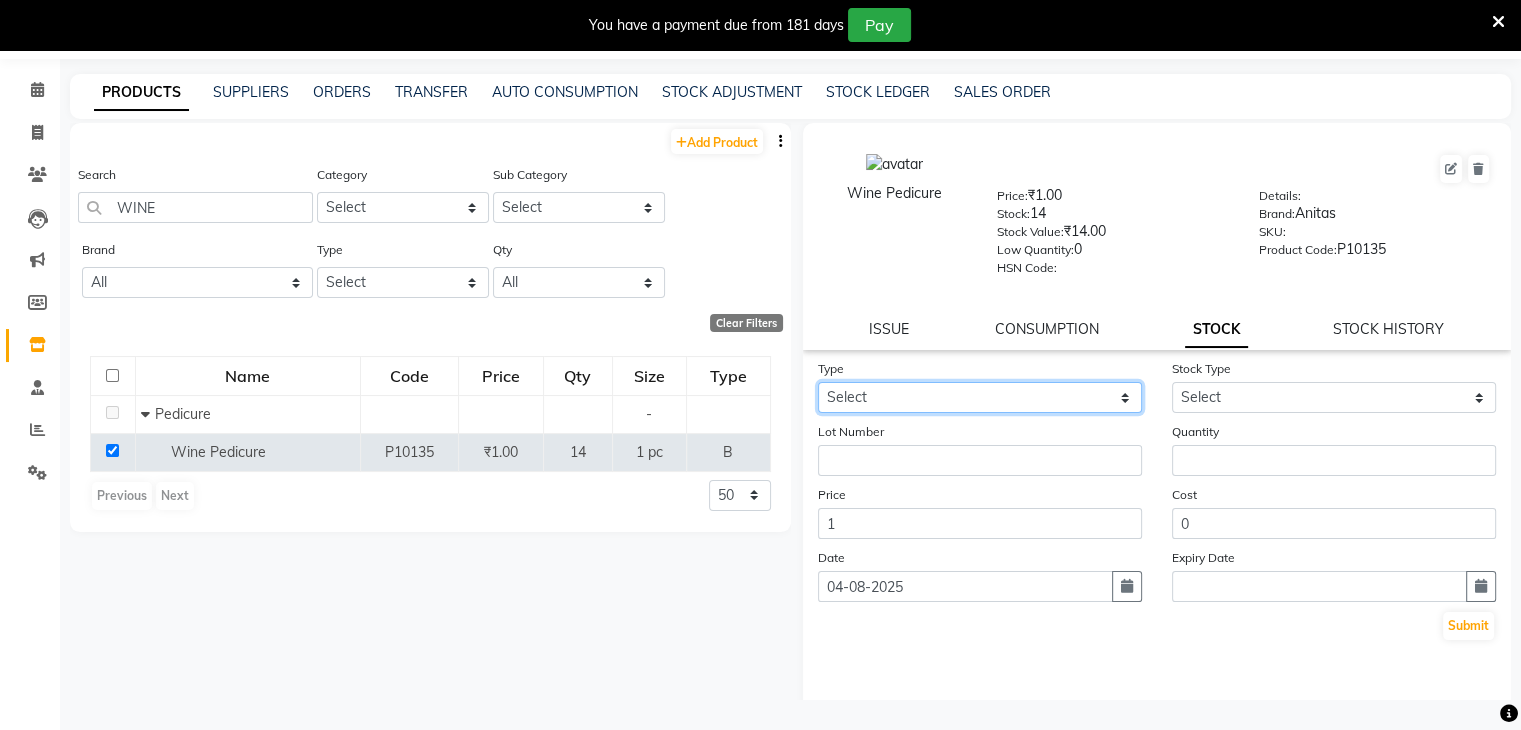 select on "out" 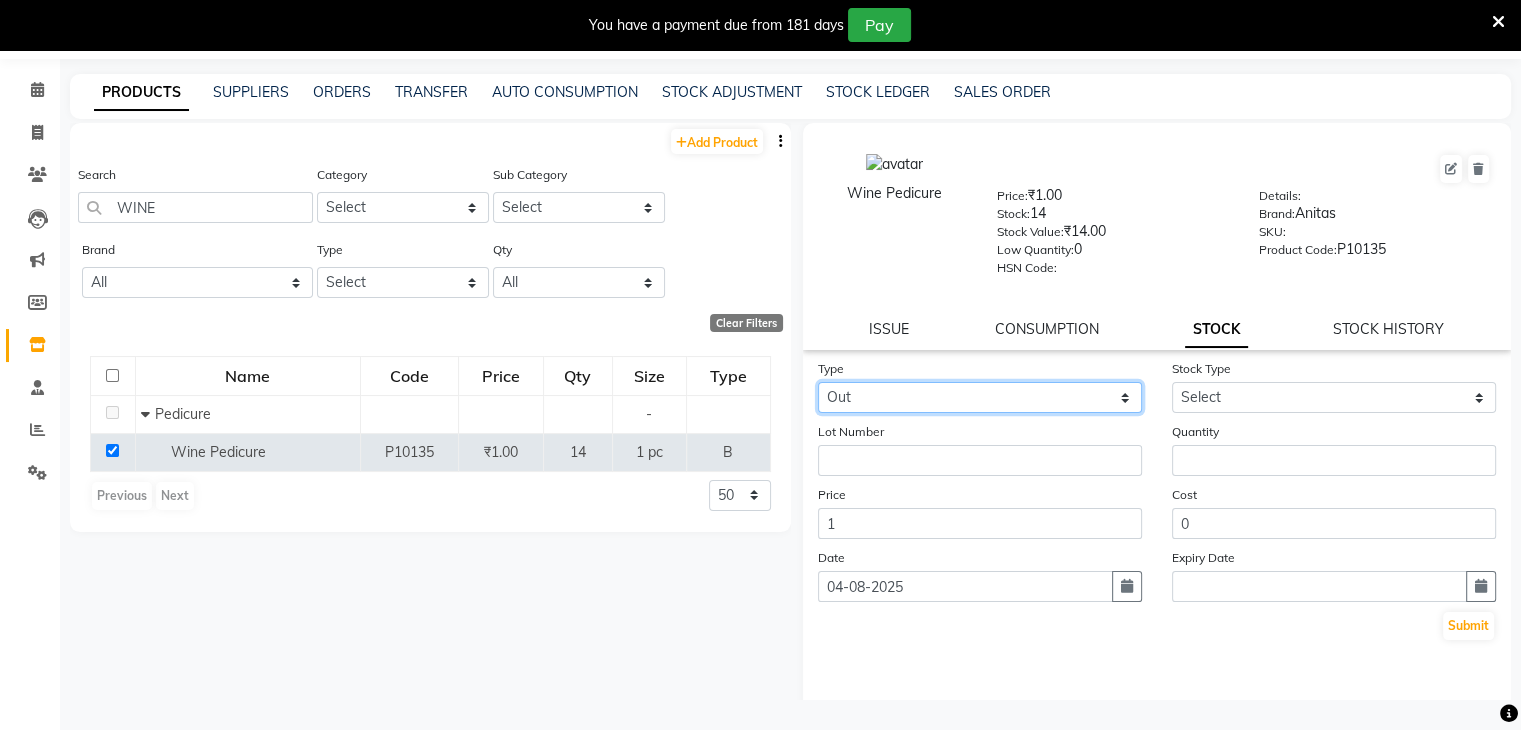 click on "Select In Out" 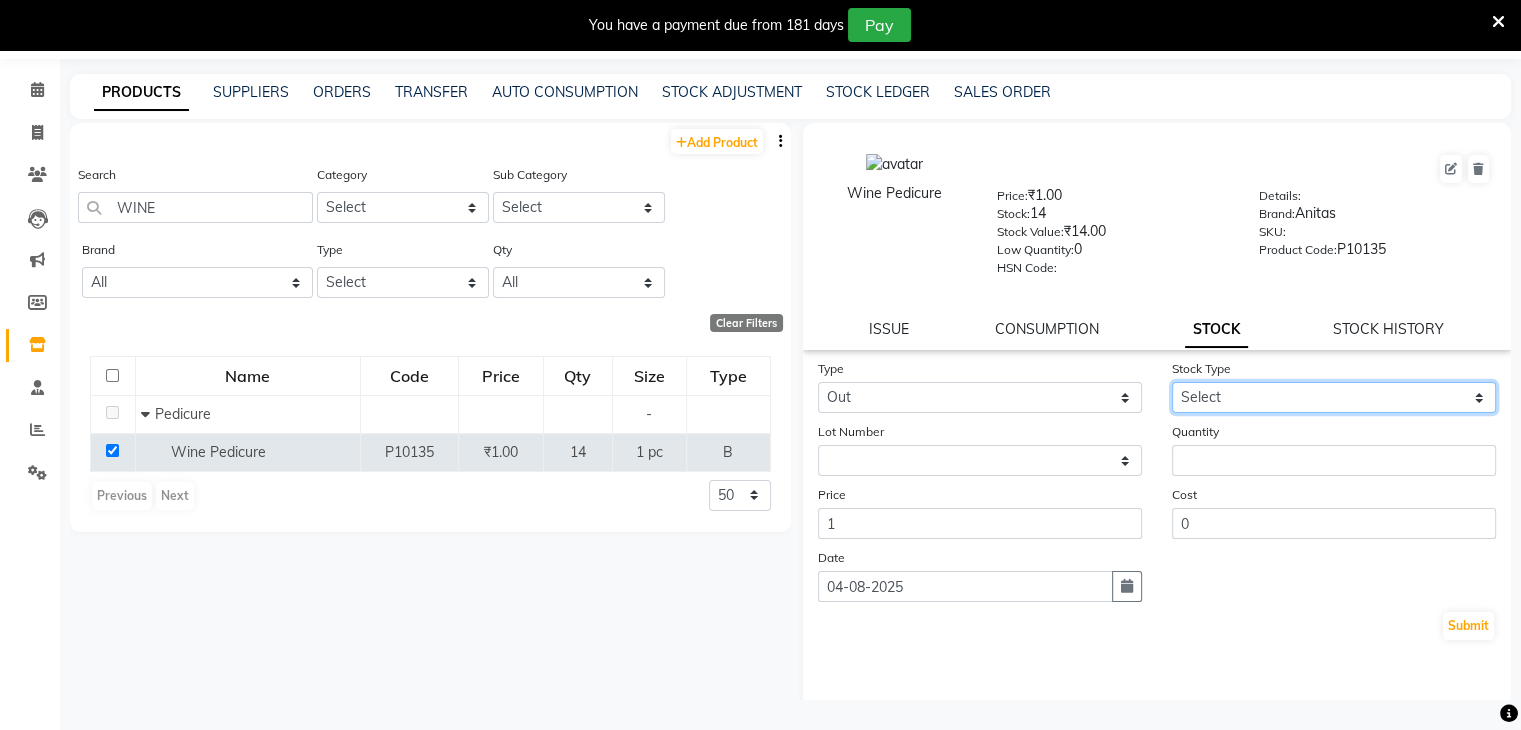 click on "Select Internal Use Damaged Expired Adjustment Return Other" 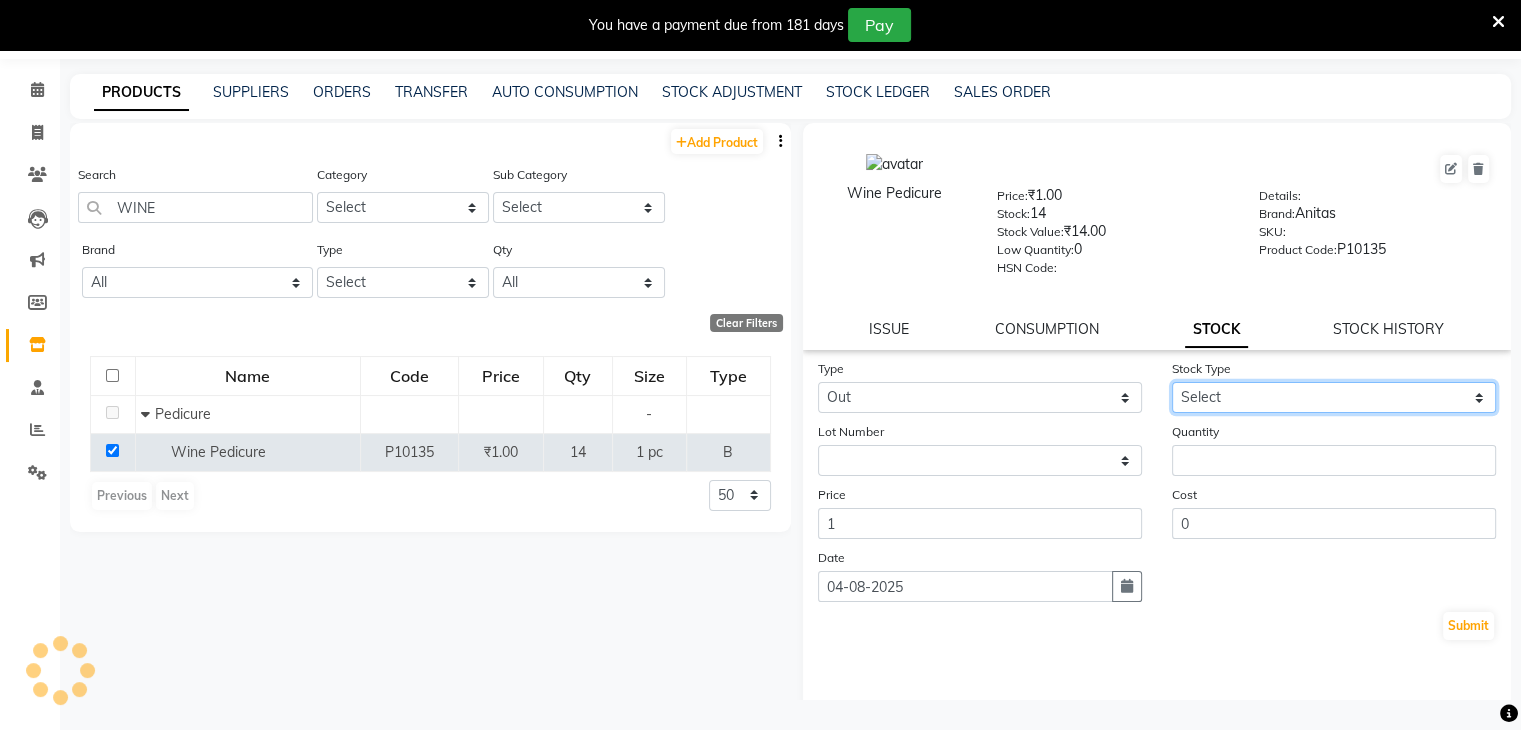 select on "internal use" 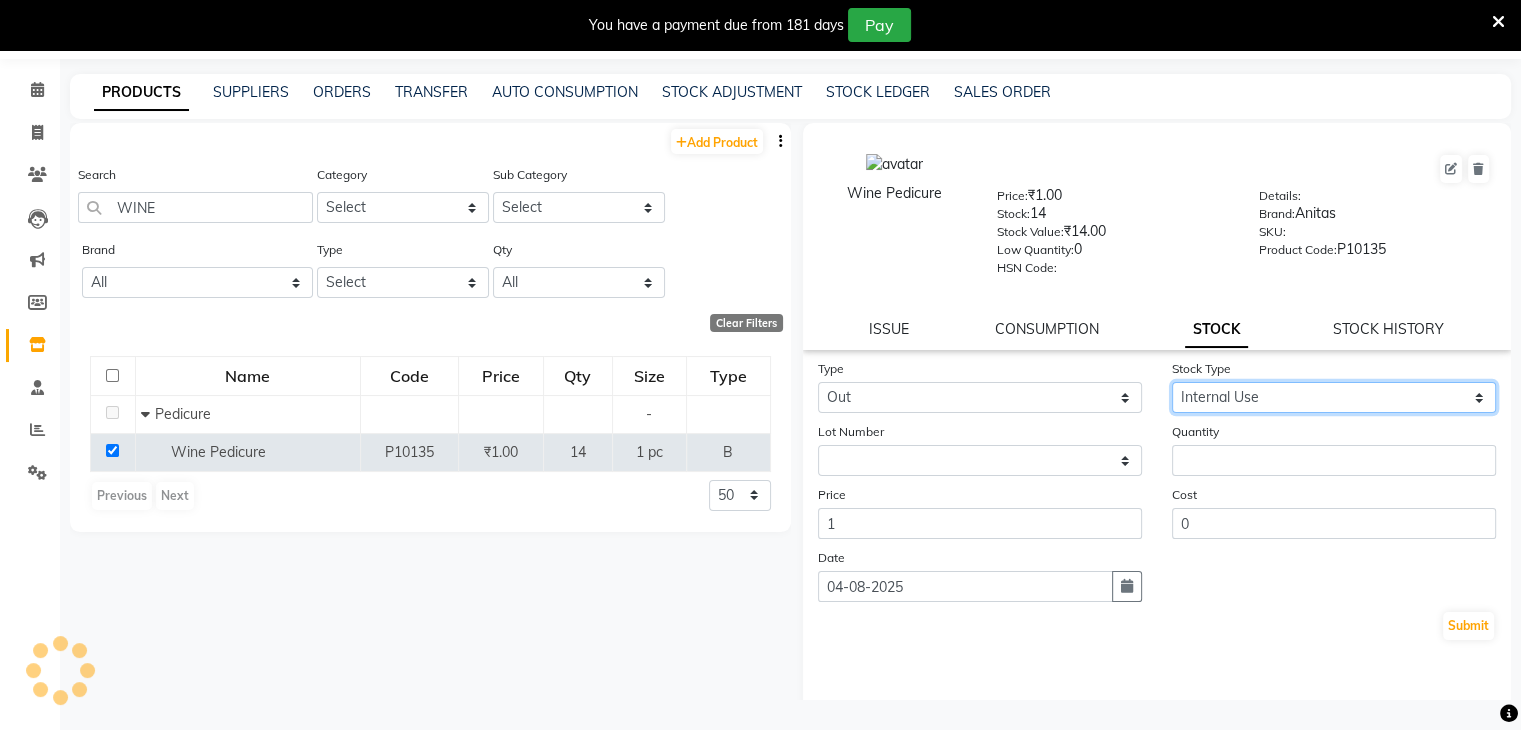 click on "Select Internal Use Damaged Expired Adjustment Return Other" 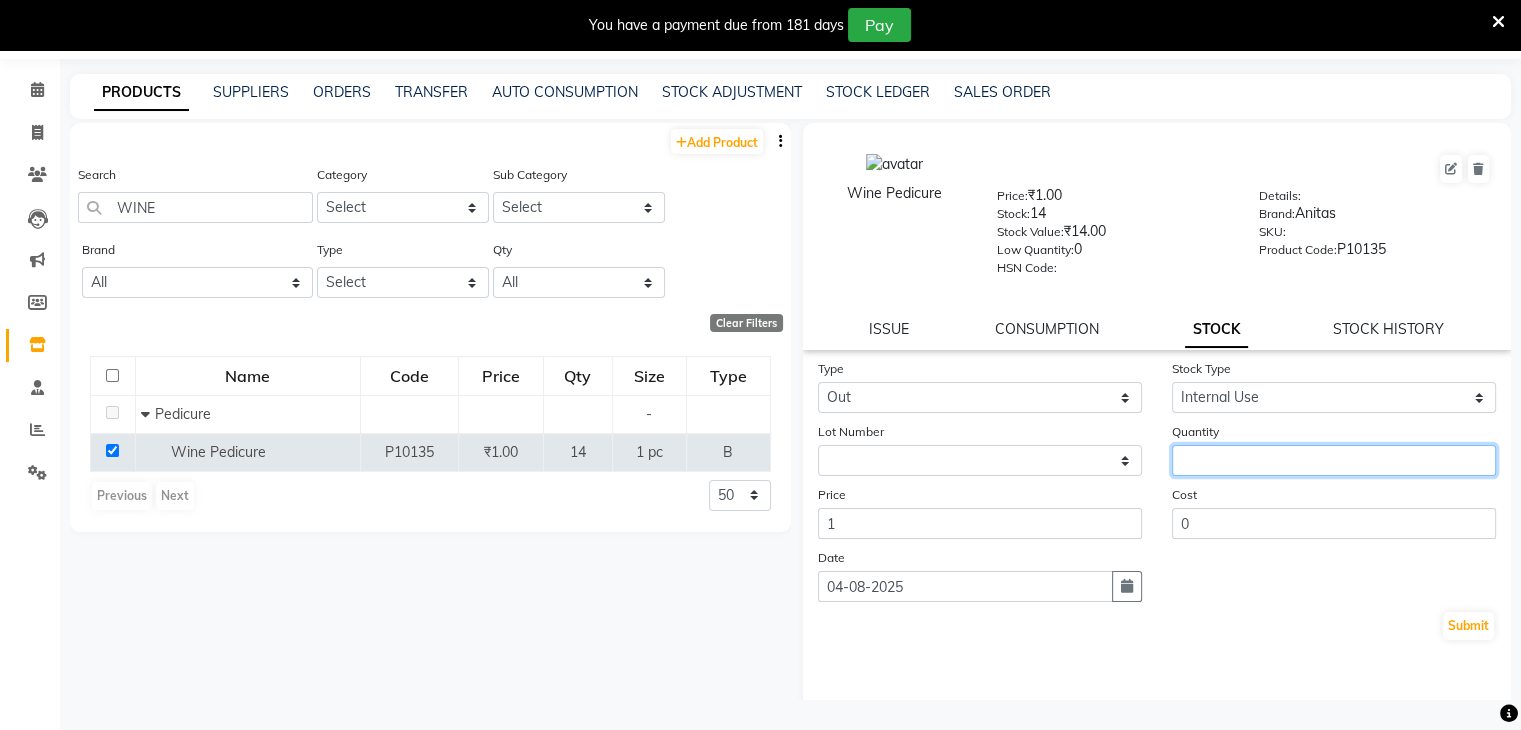 click 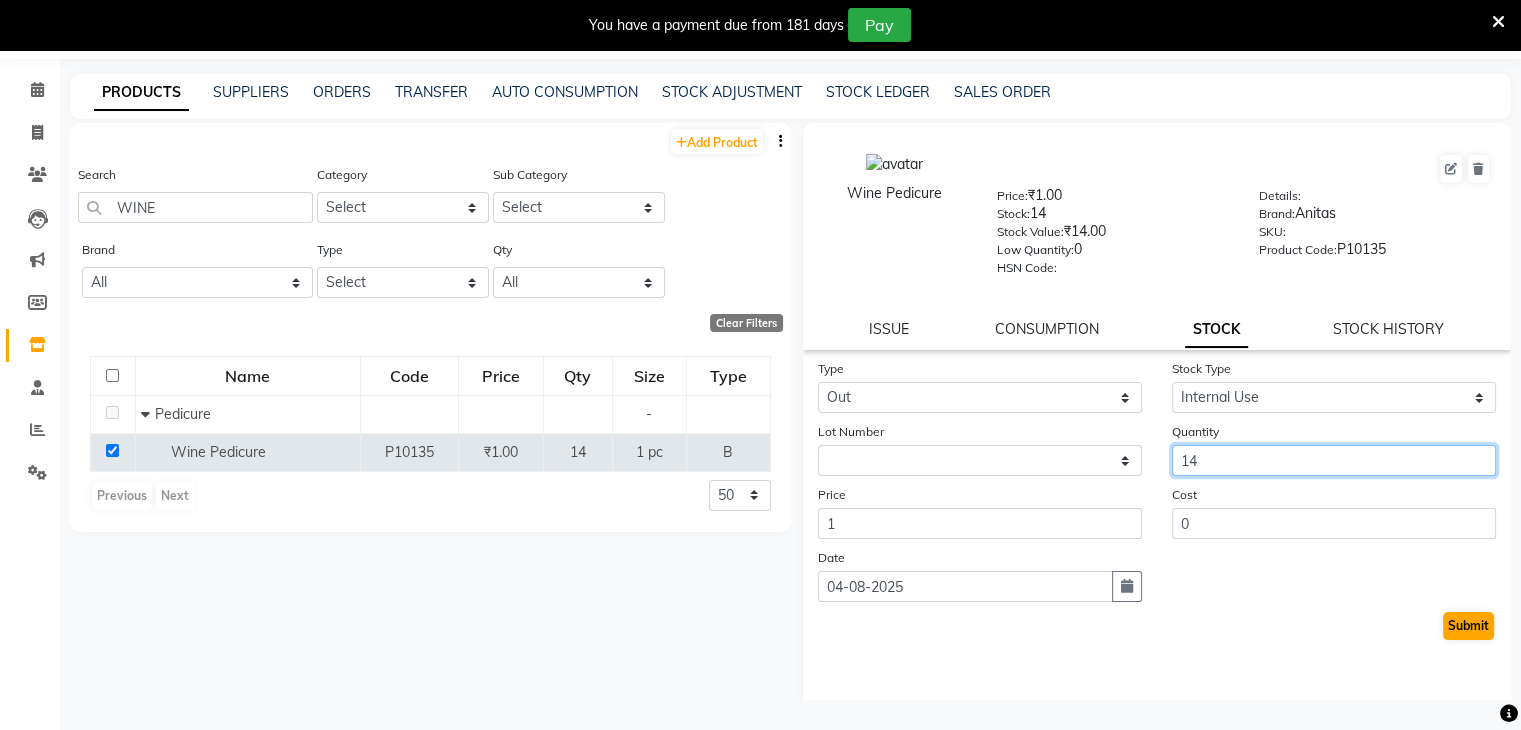 type on "14" 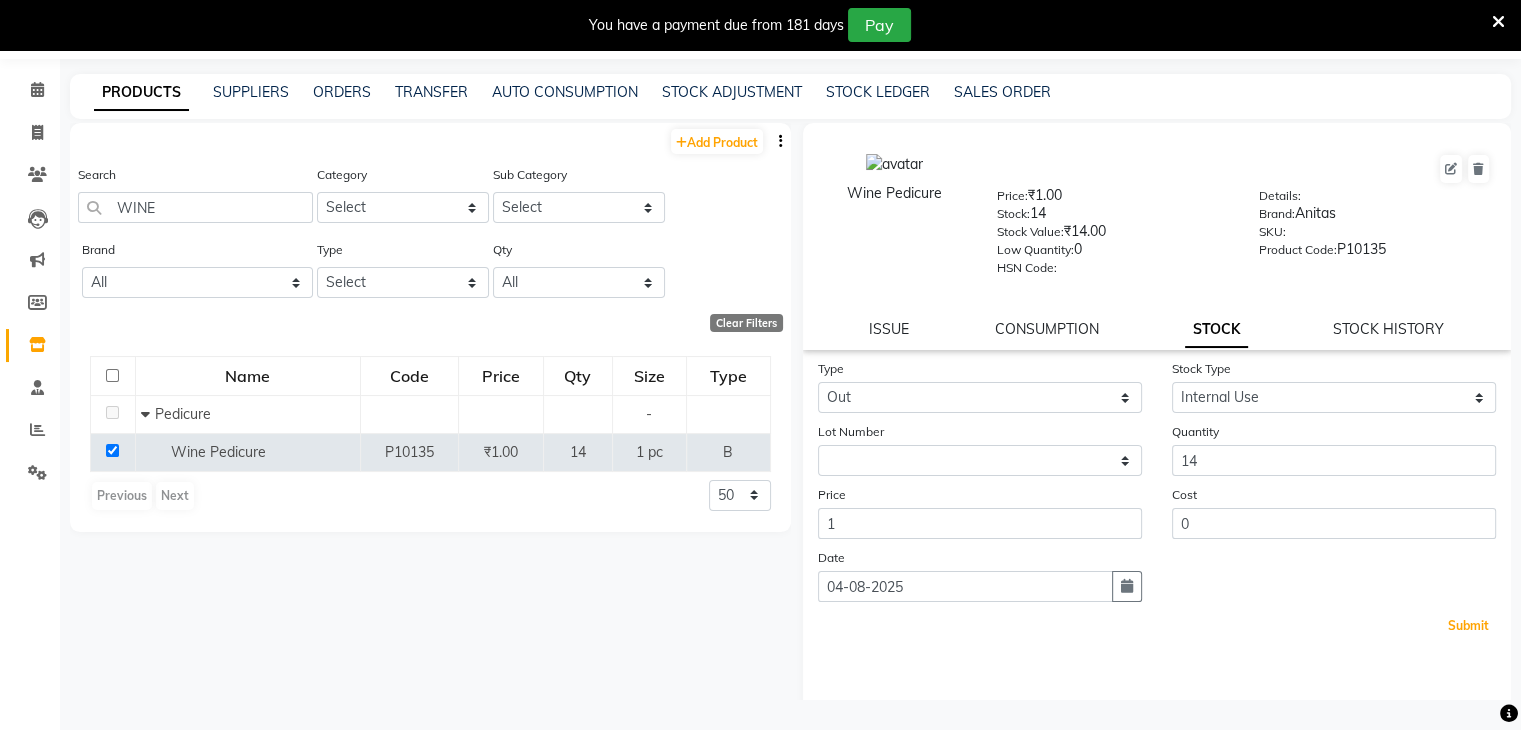 click on "Submit" 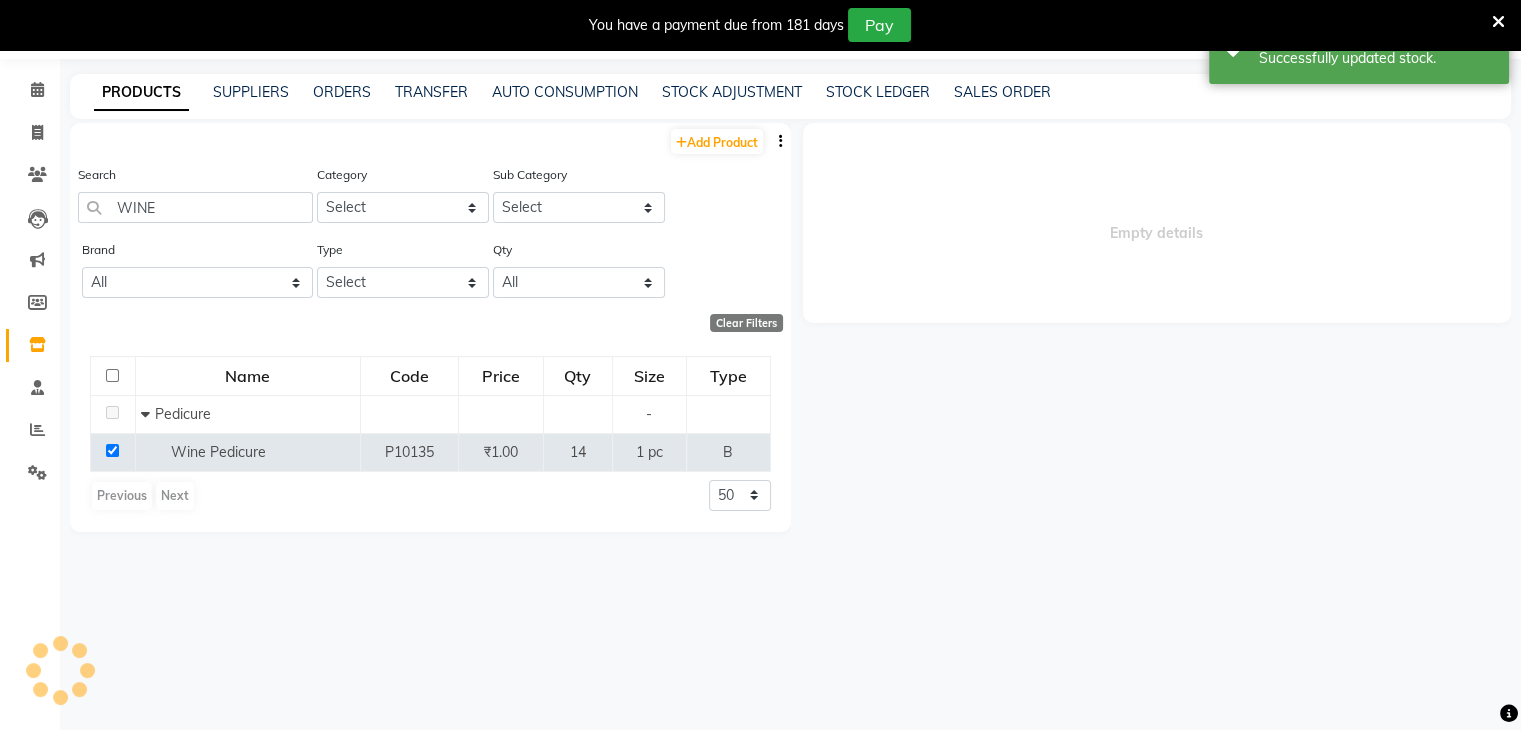 select 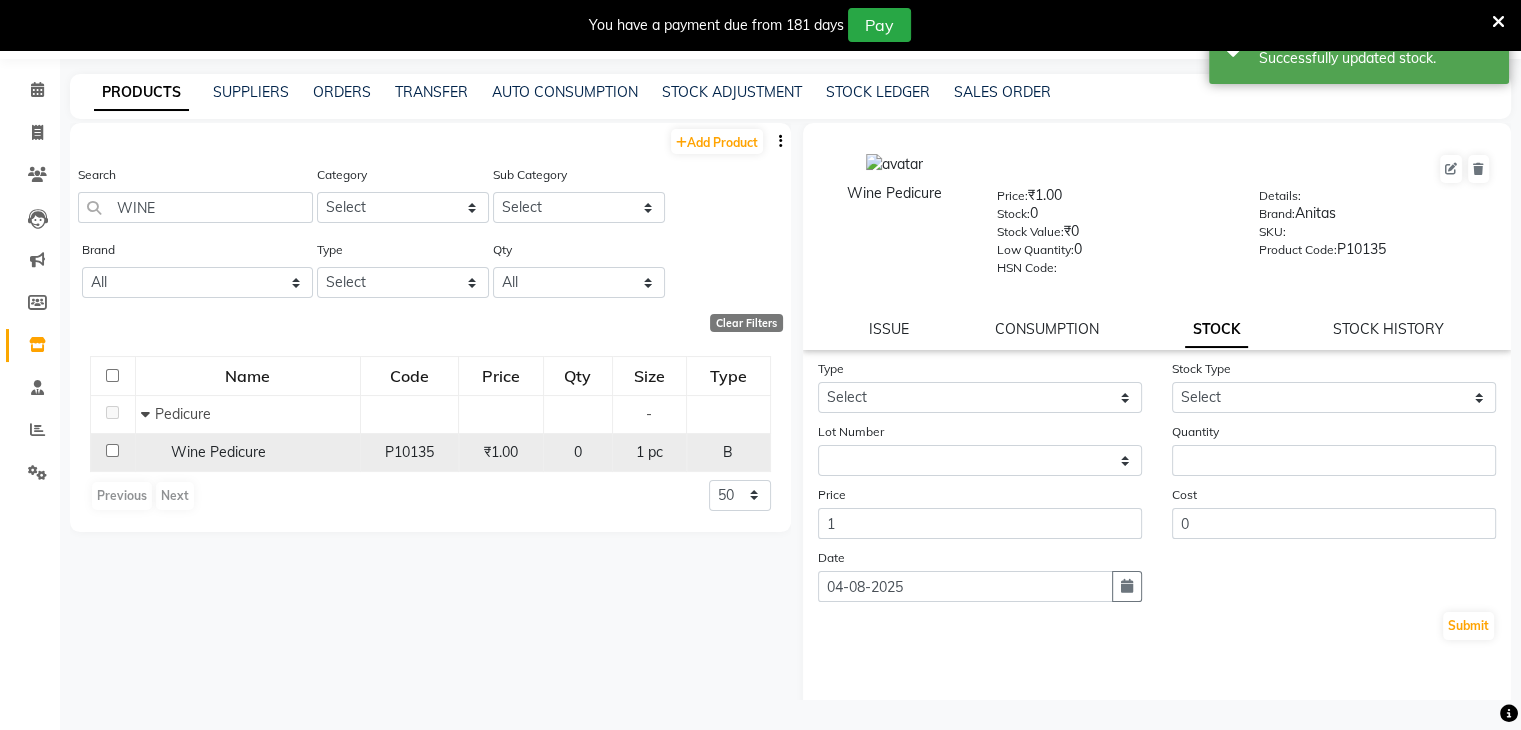 click 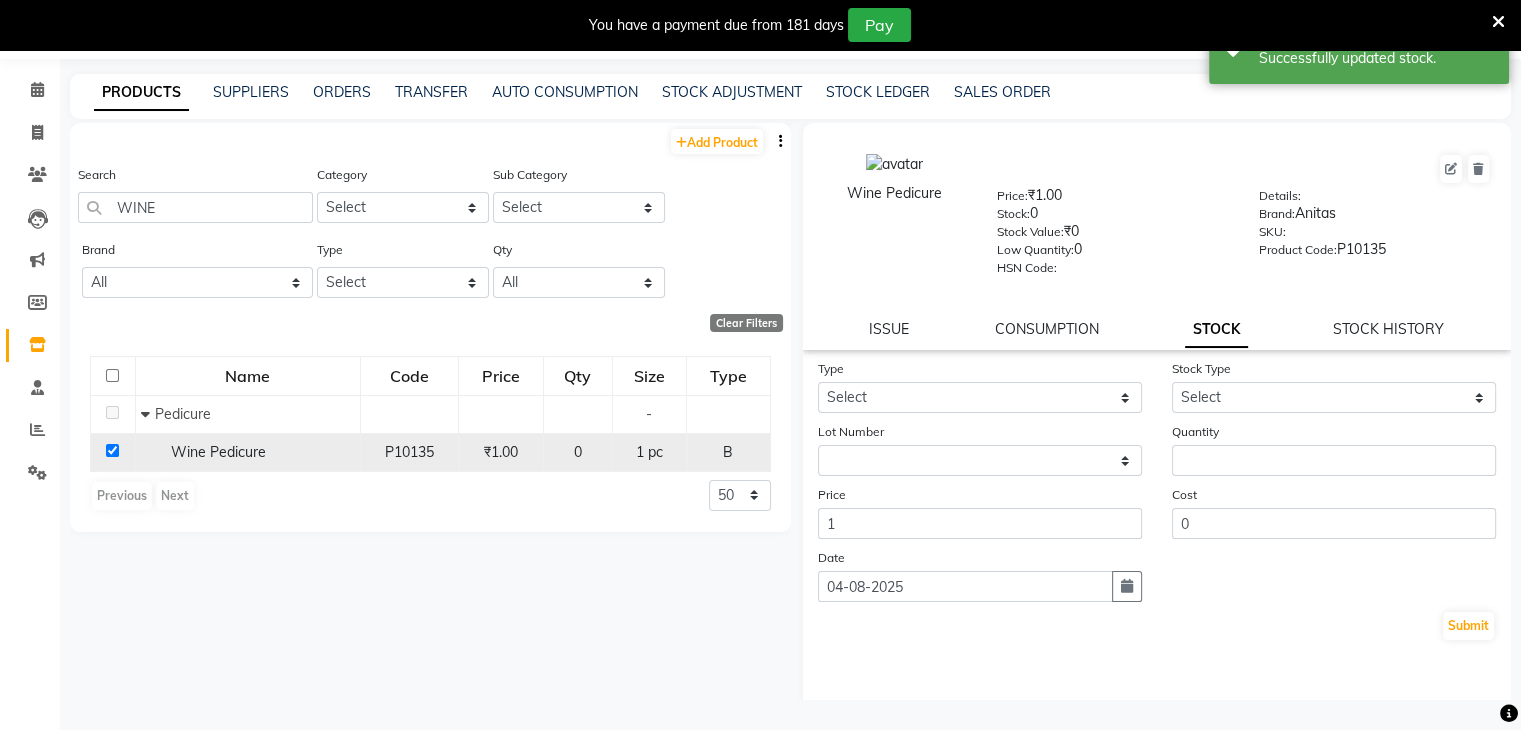 checkbox on "true" 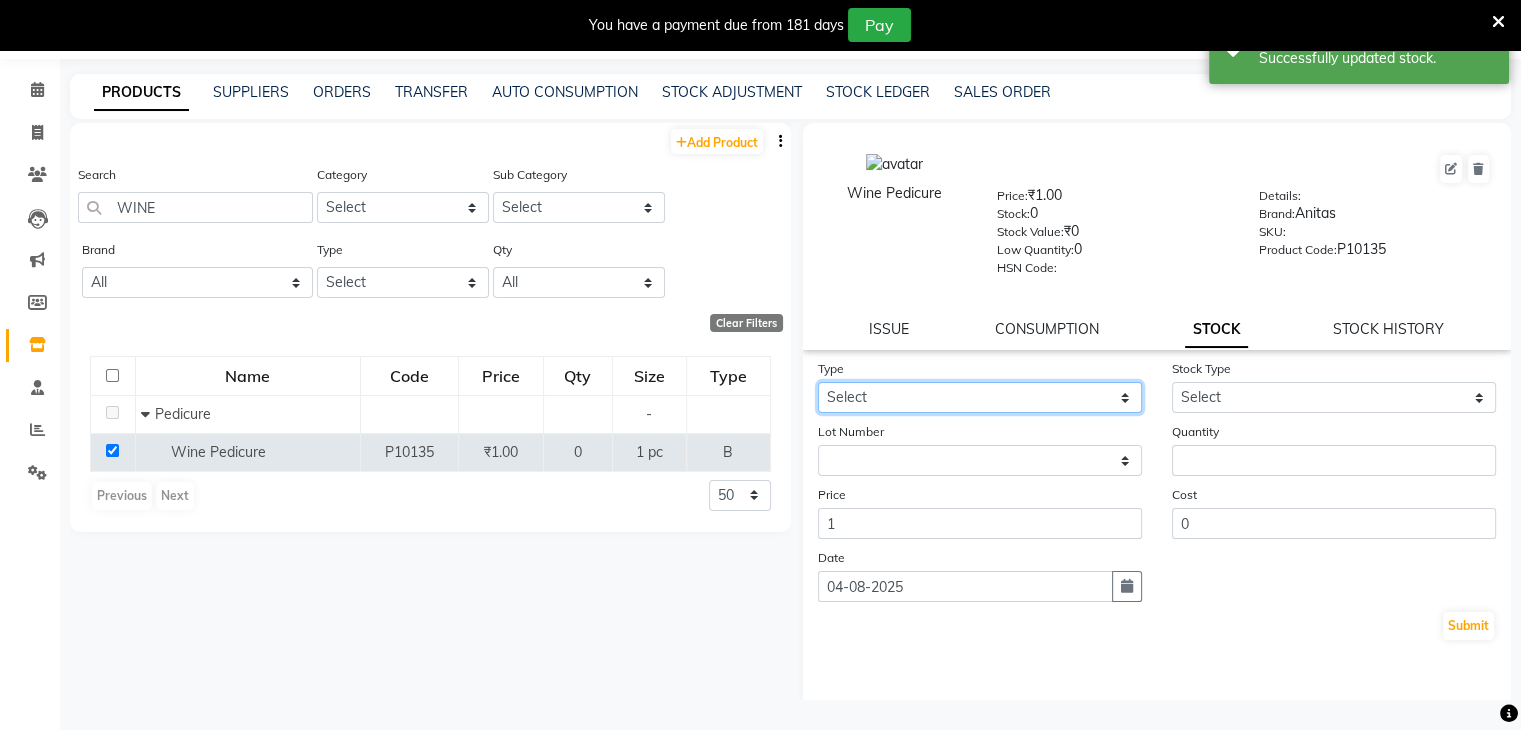 click on "Select In Out" 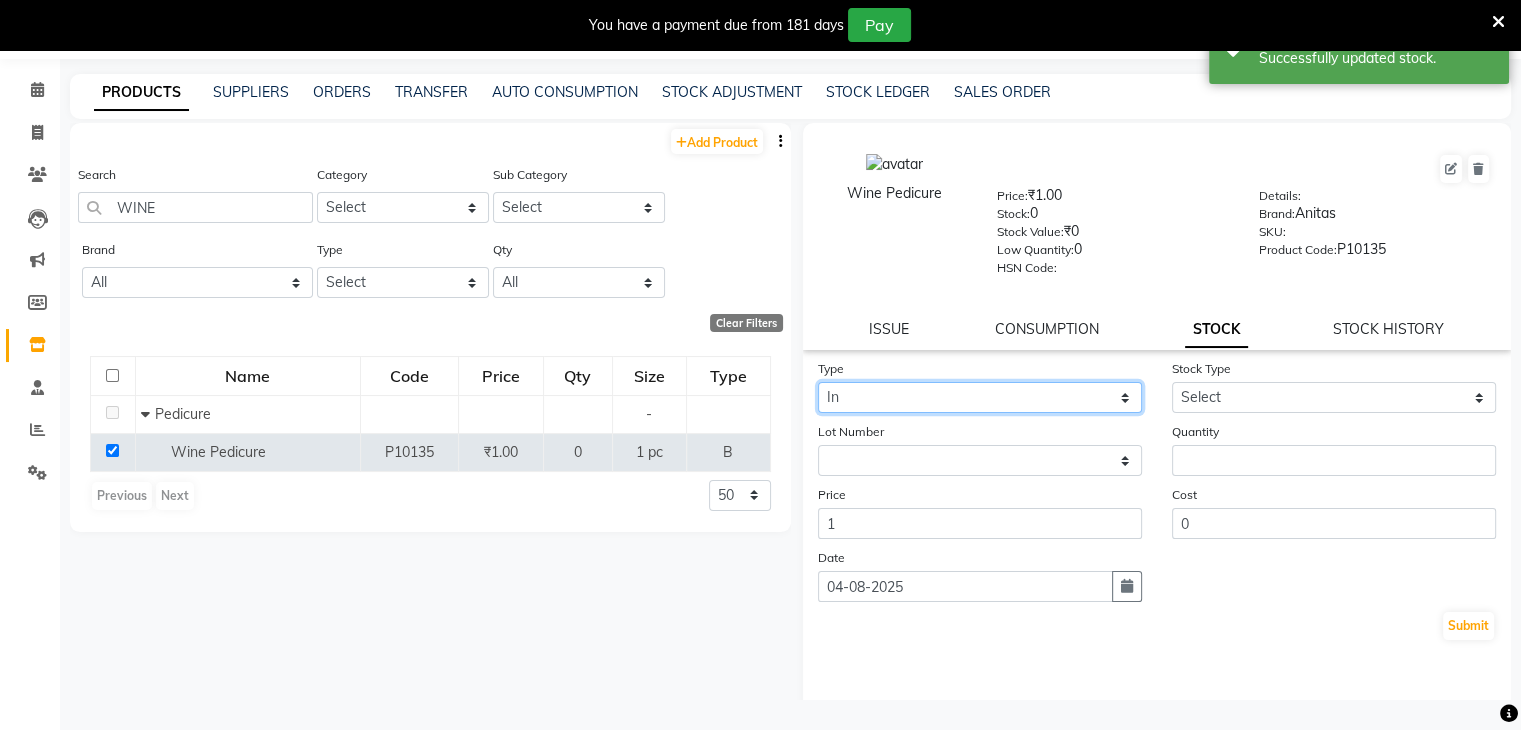 click on "Select In Out" 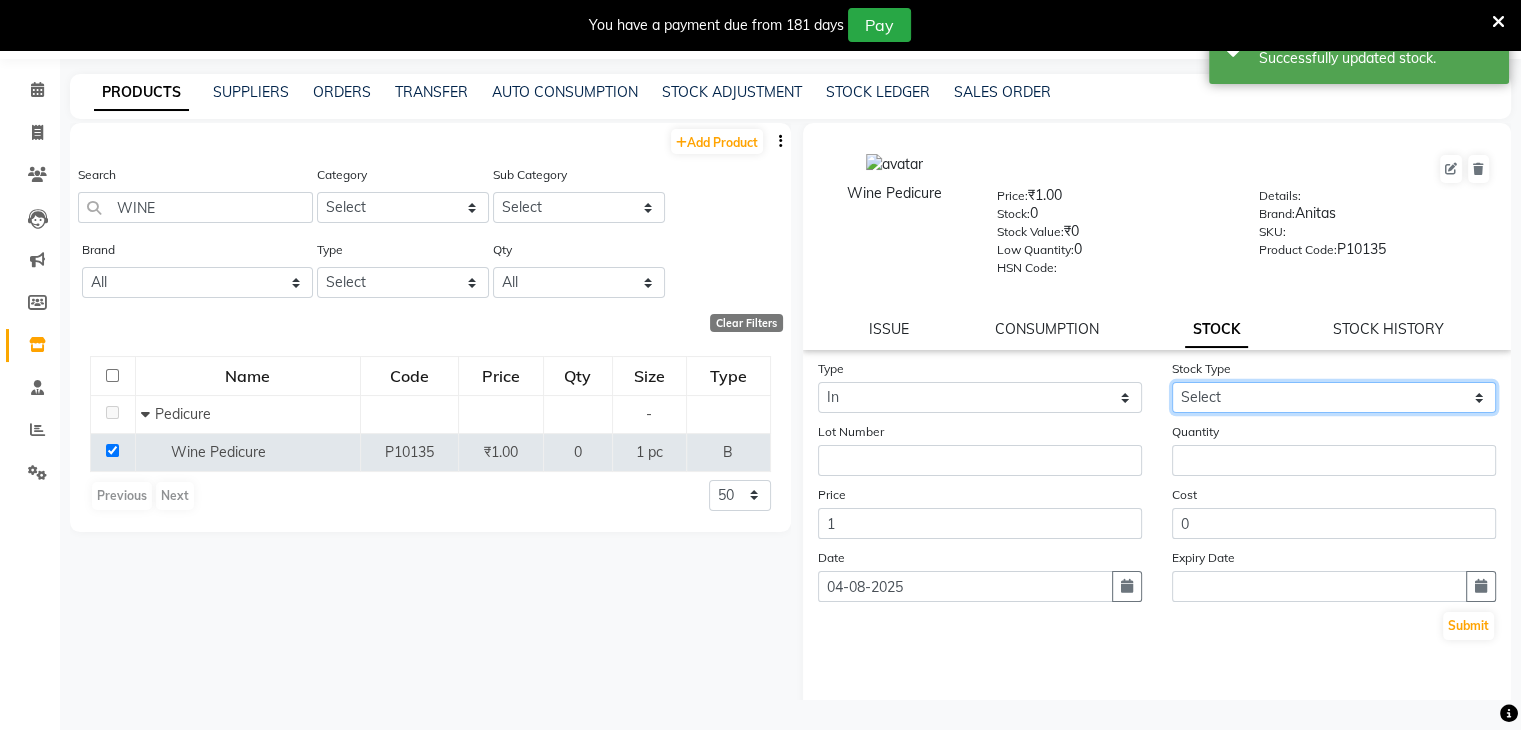 click on "Select New Stock Adjustment Return Other" 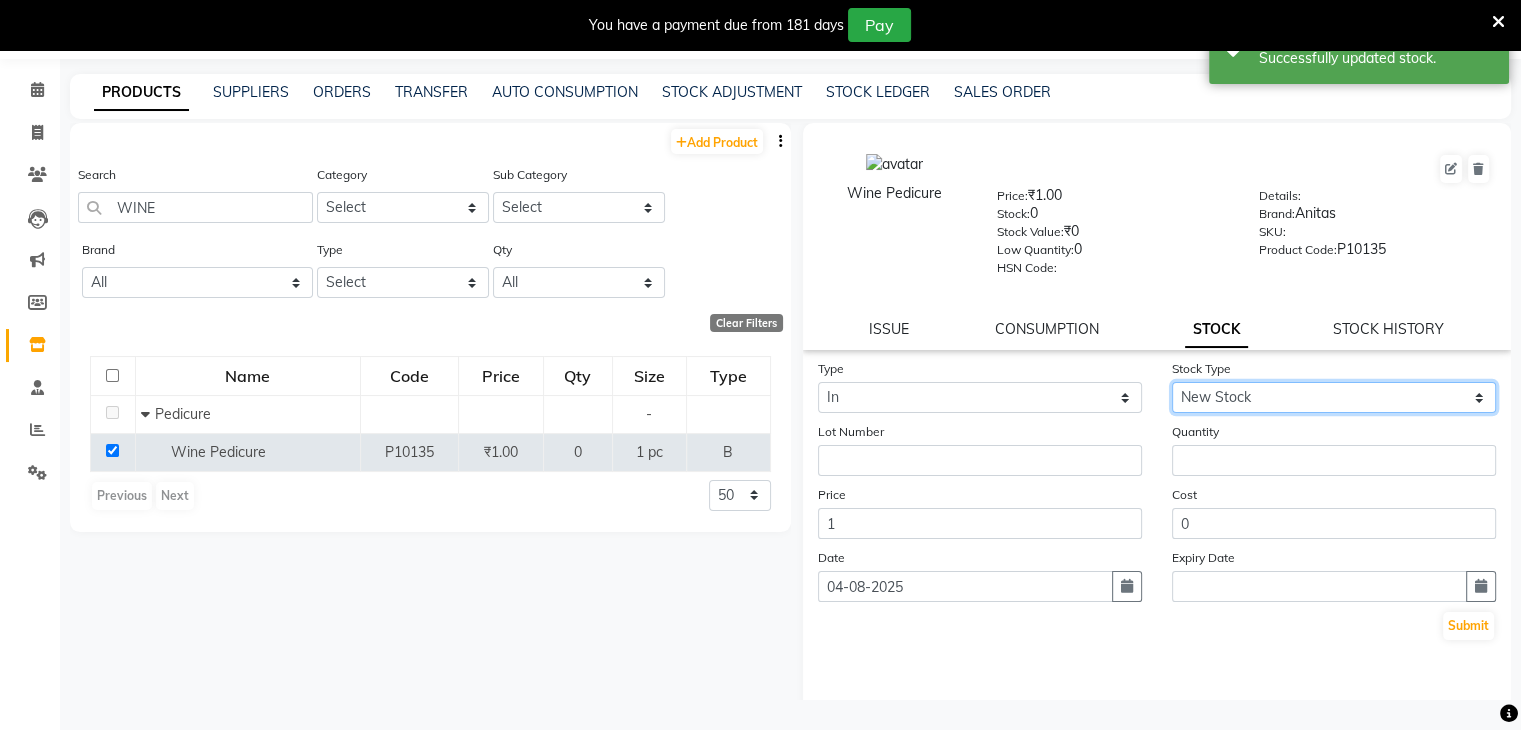 click on "Select New Stock Adjustment Return Other" 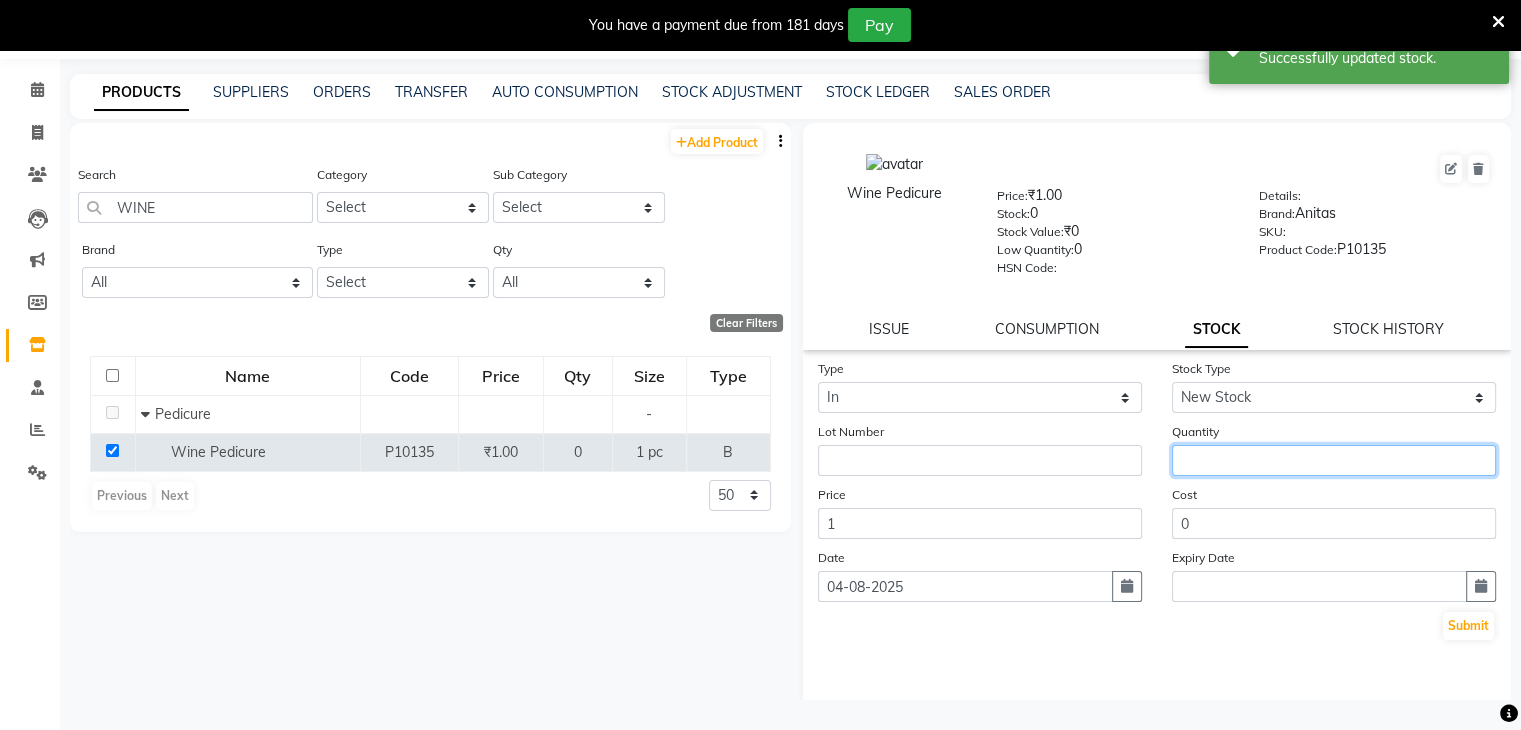 click 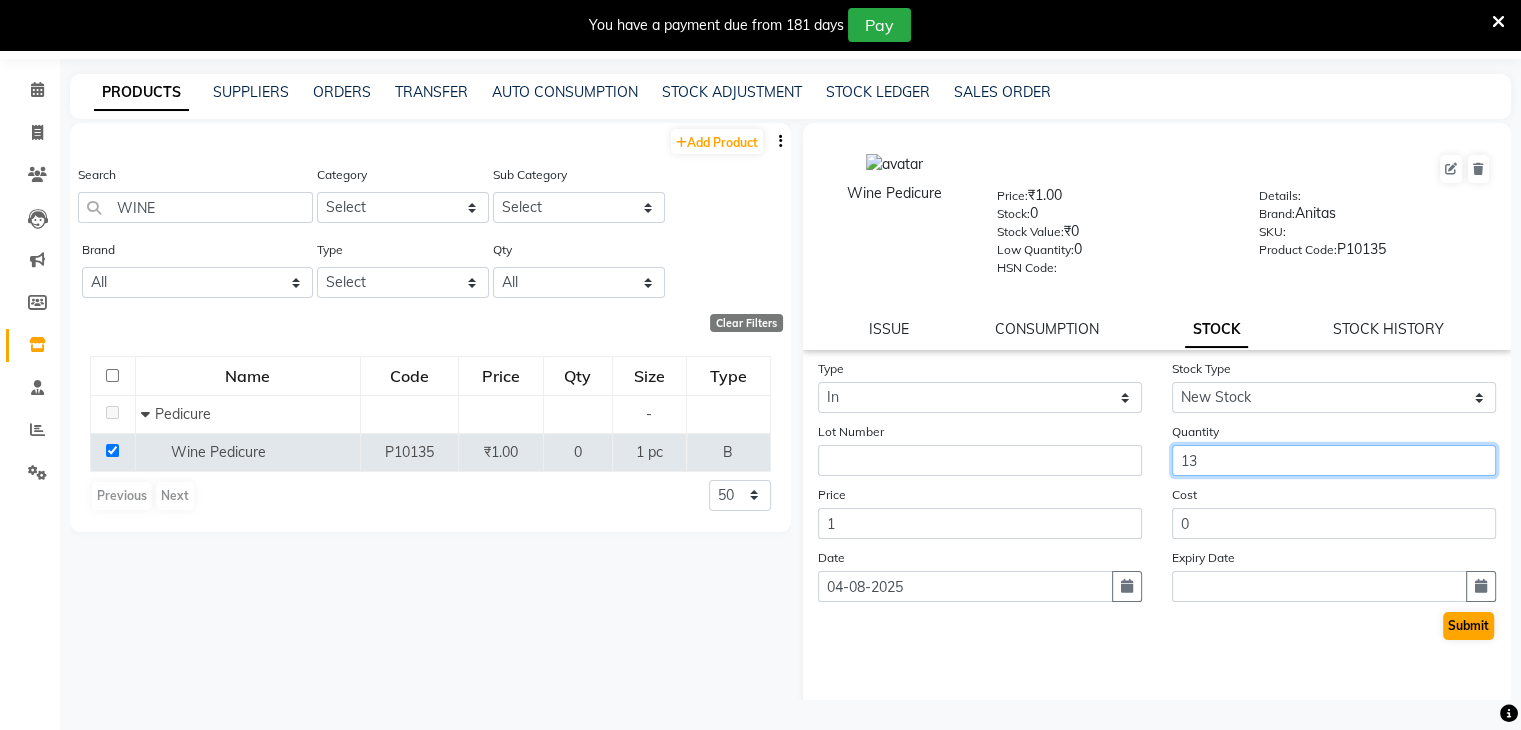 type on "13" 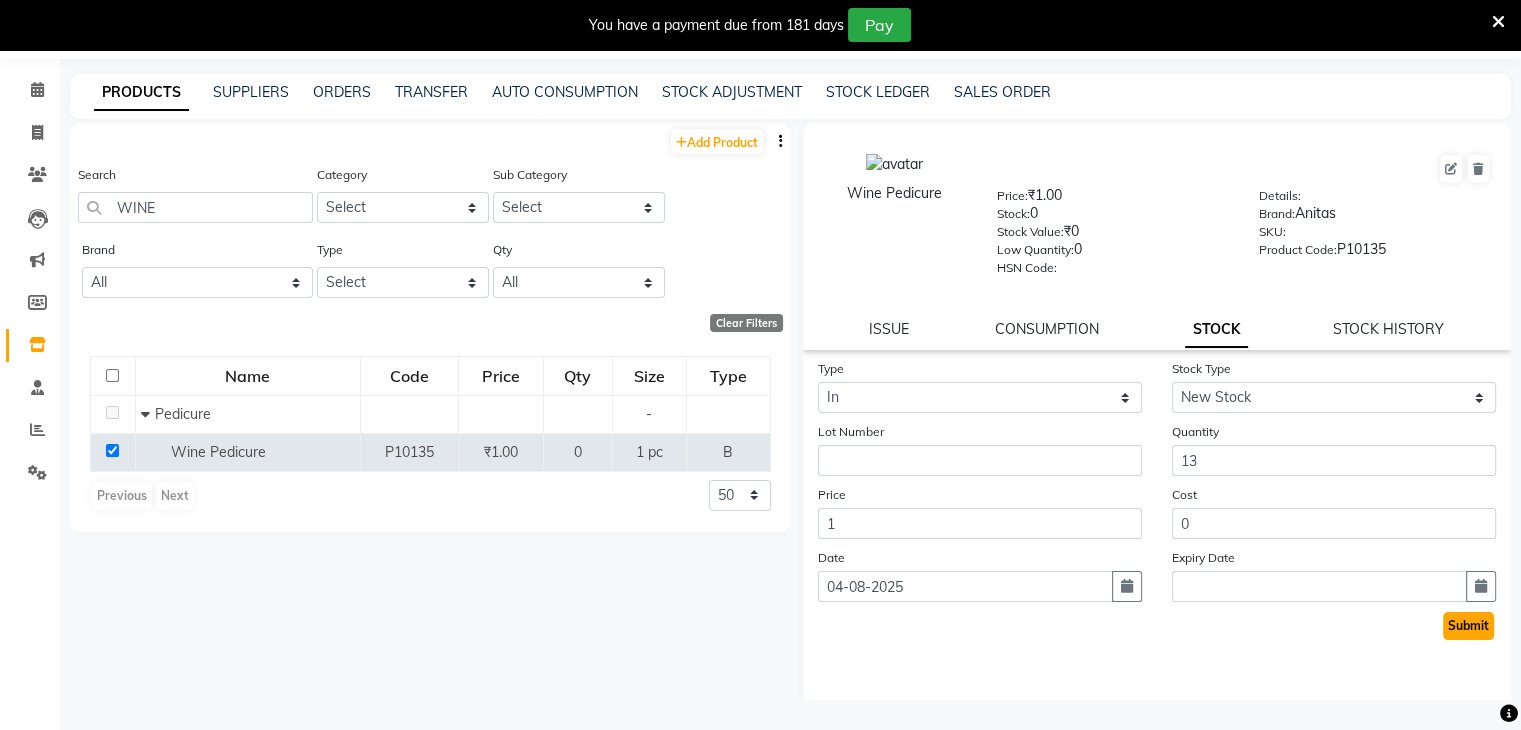 click on "Submit" 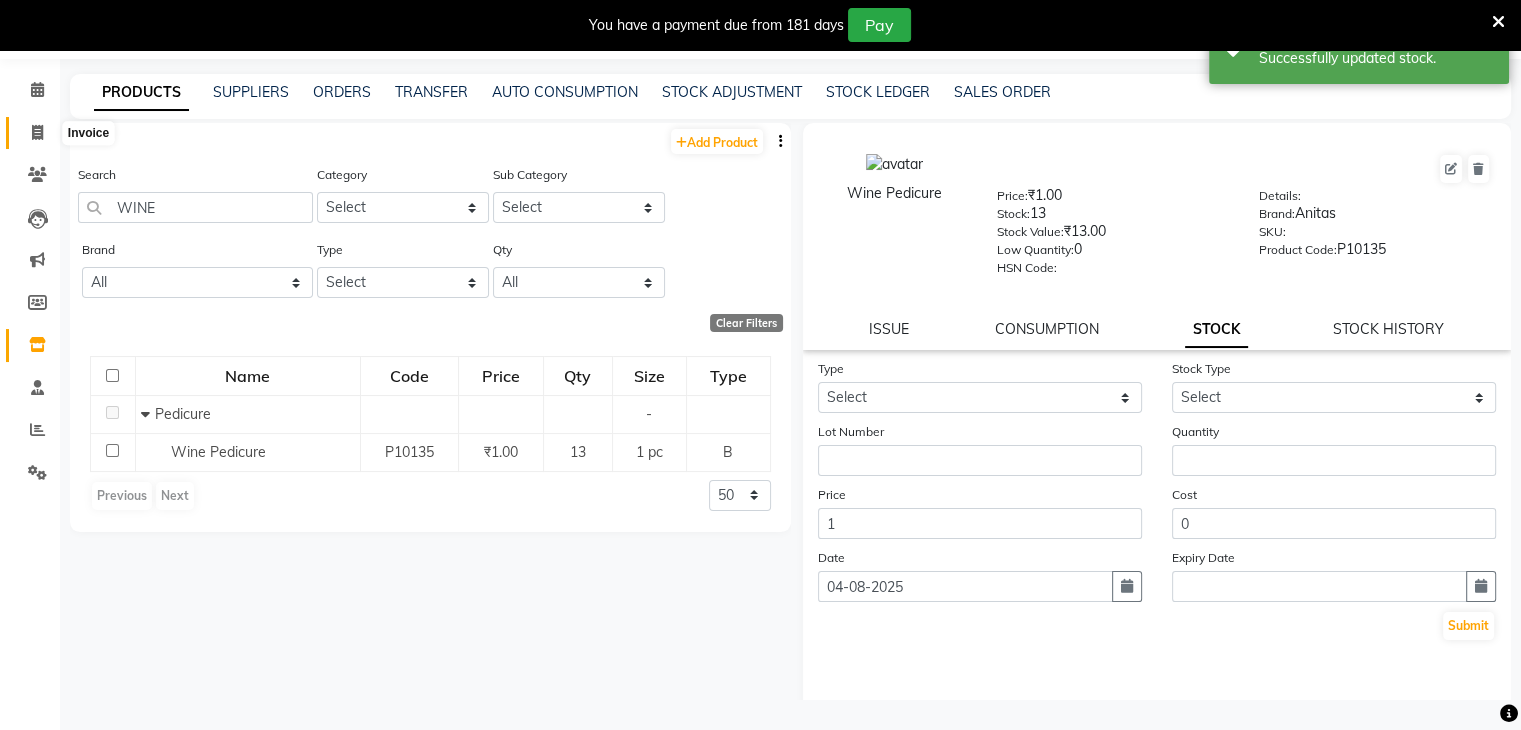click 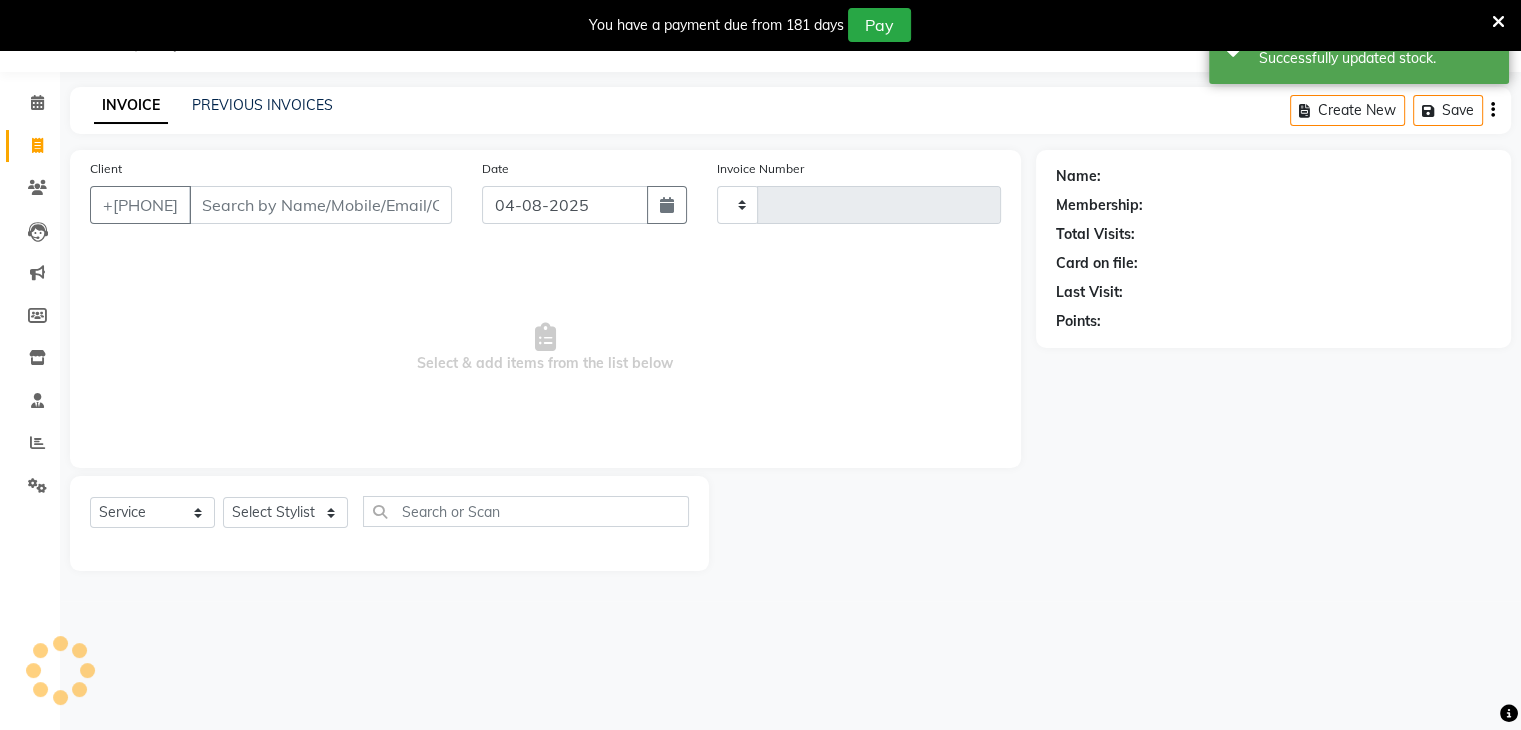 scroll, scrollTop: 50, scrollLeft: 0, axis: vertical 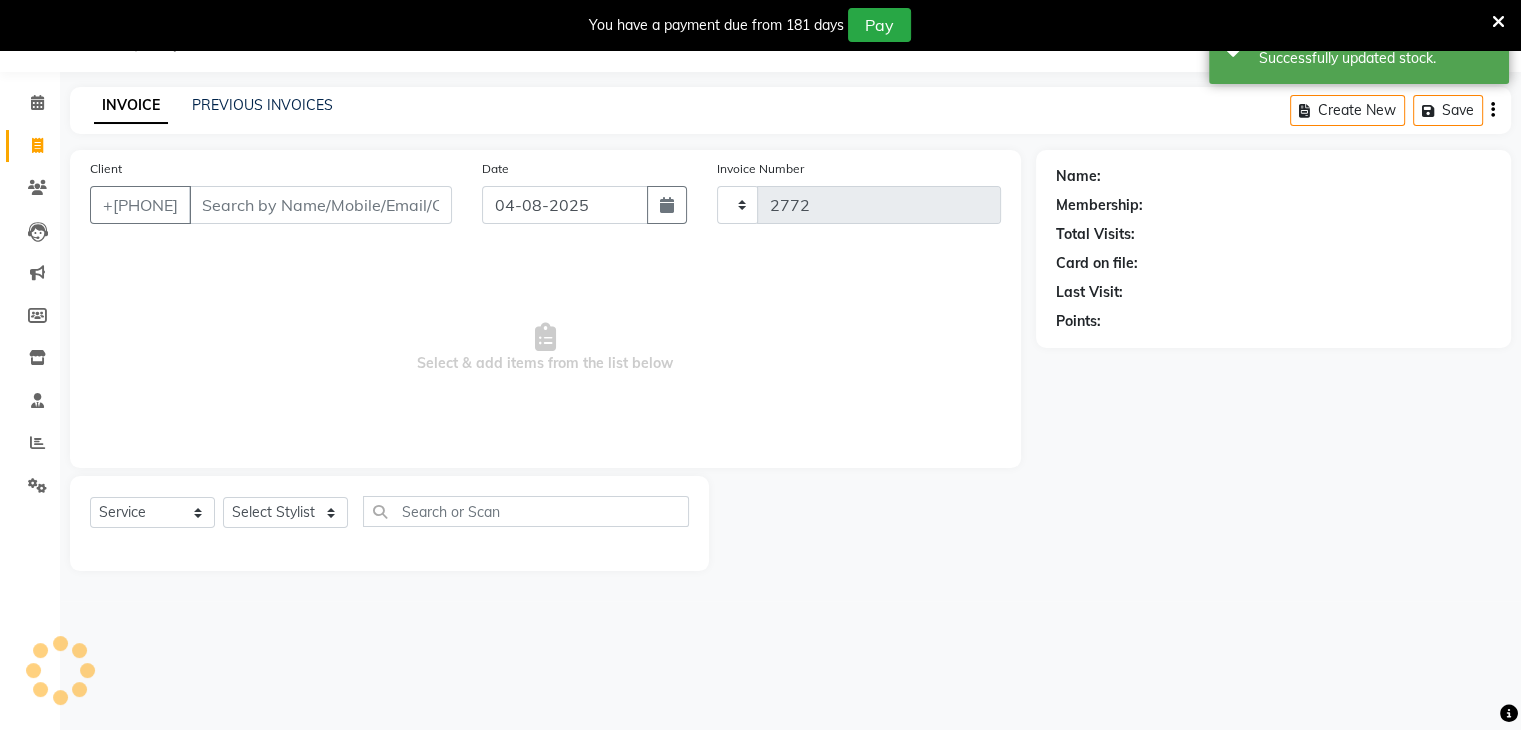 select on "7658" 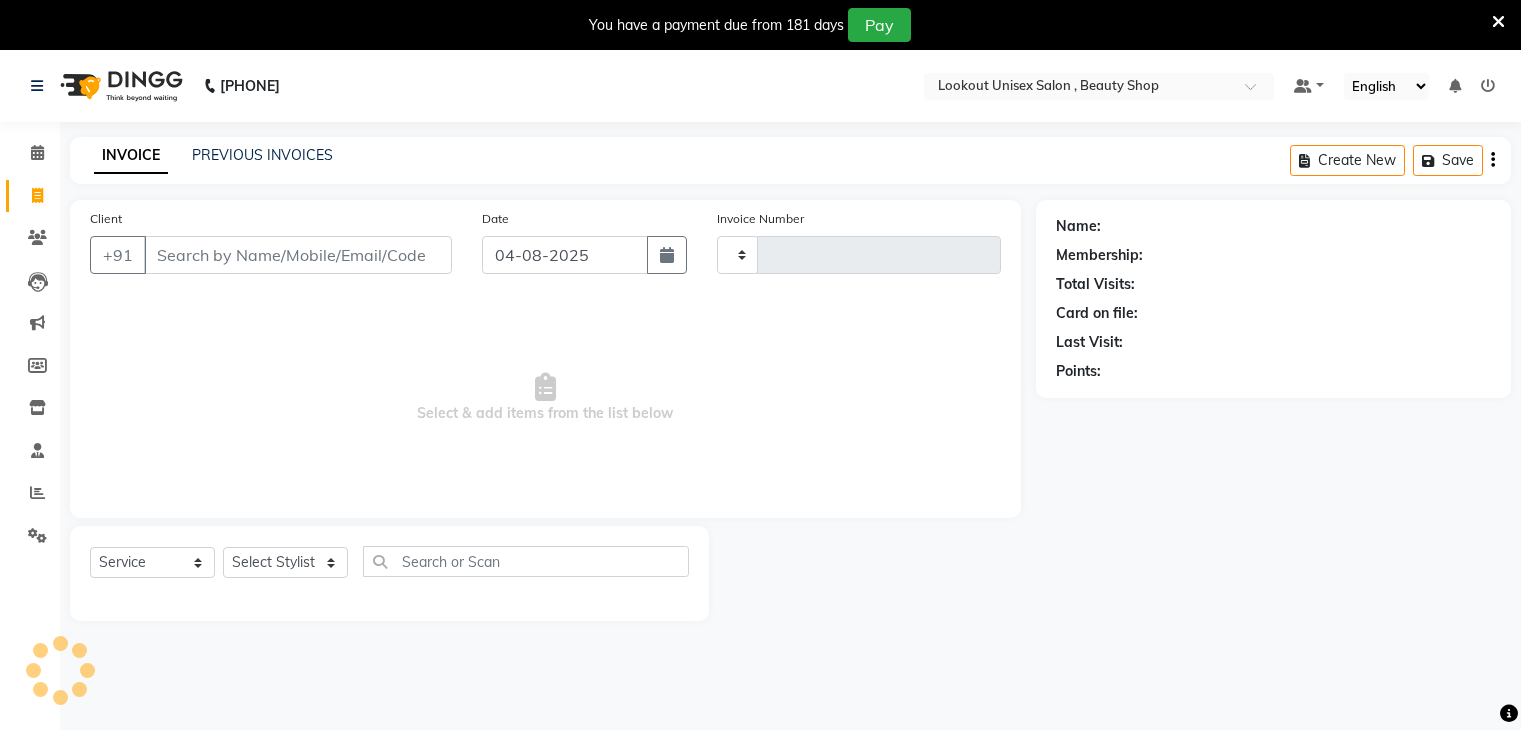 select on "service" 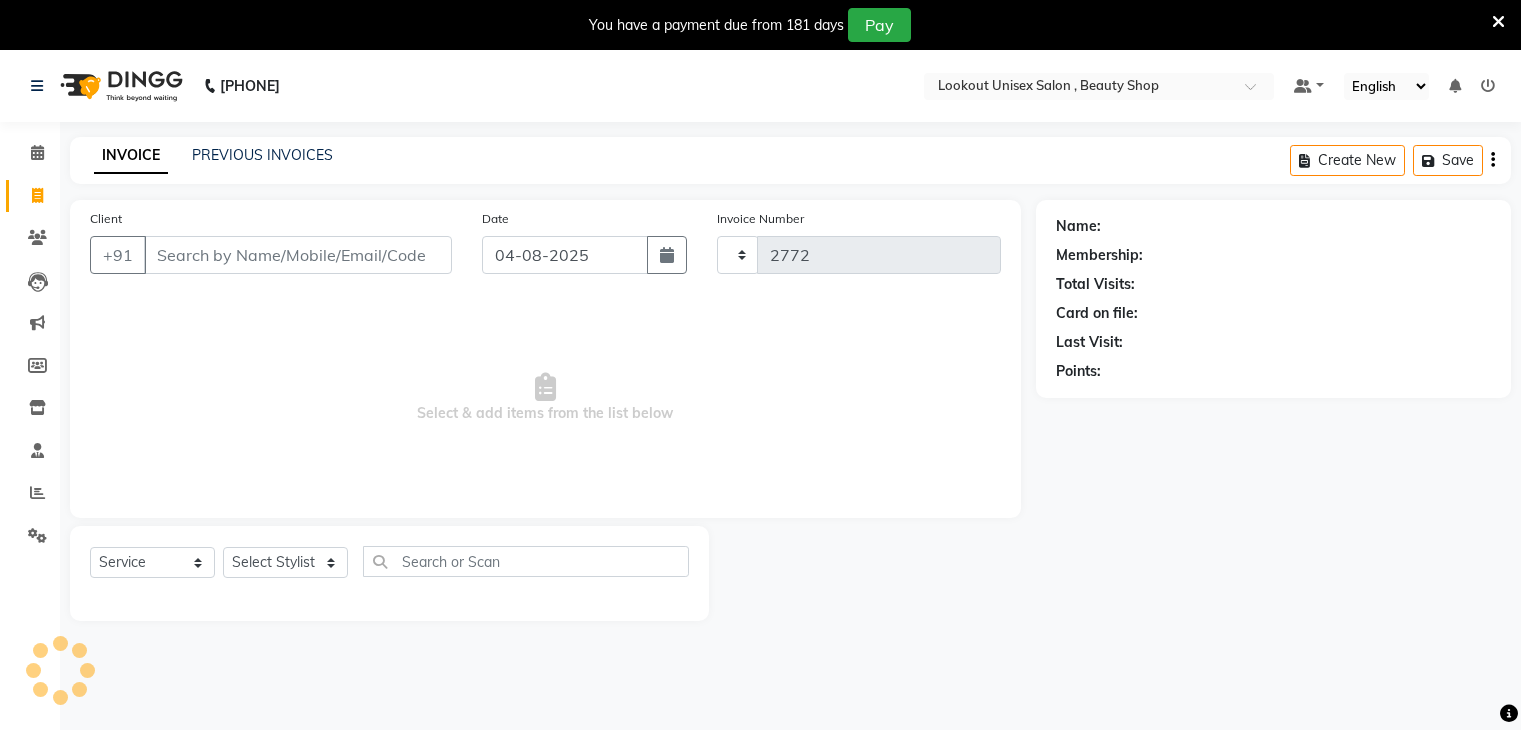 scroll, scrollTop: 50, scrollLeft: 0, axis: vertical 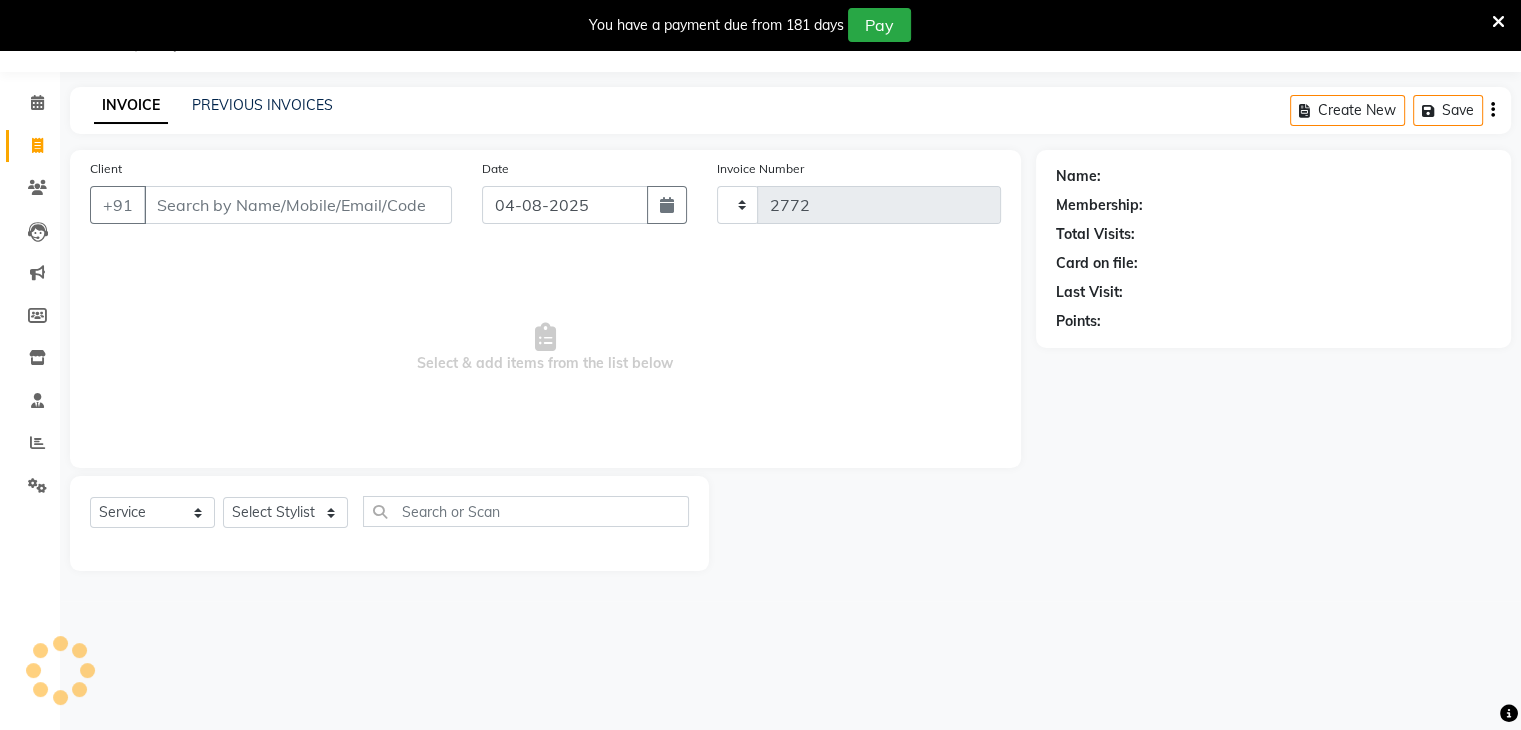 select on "7658" 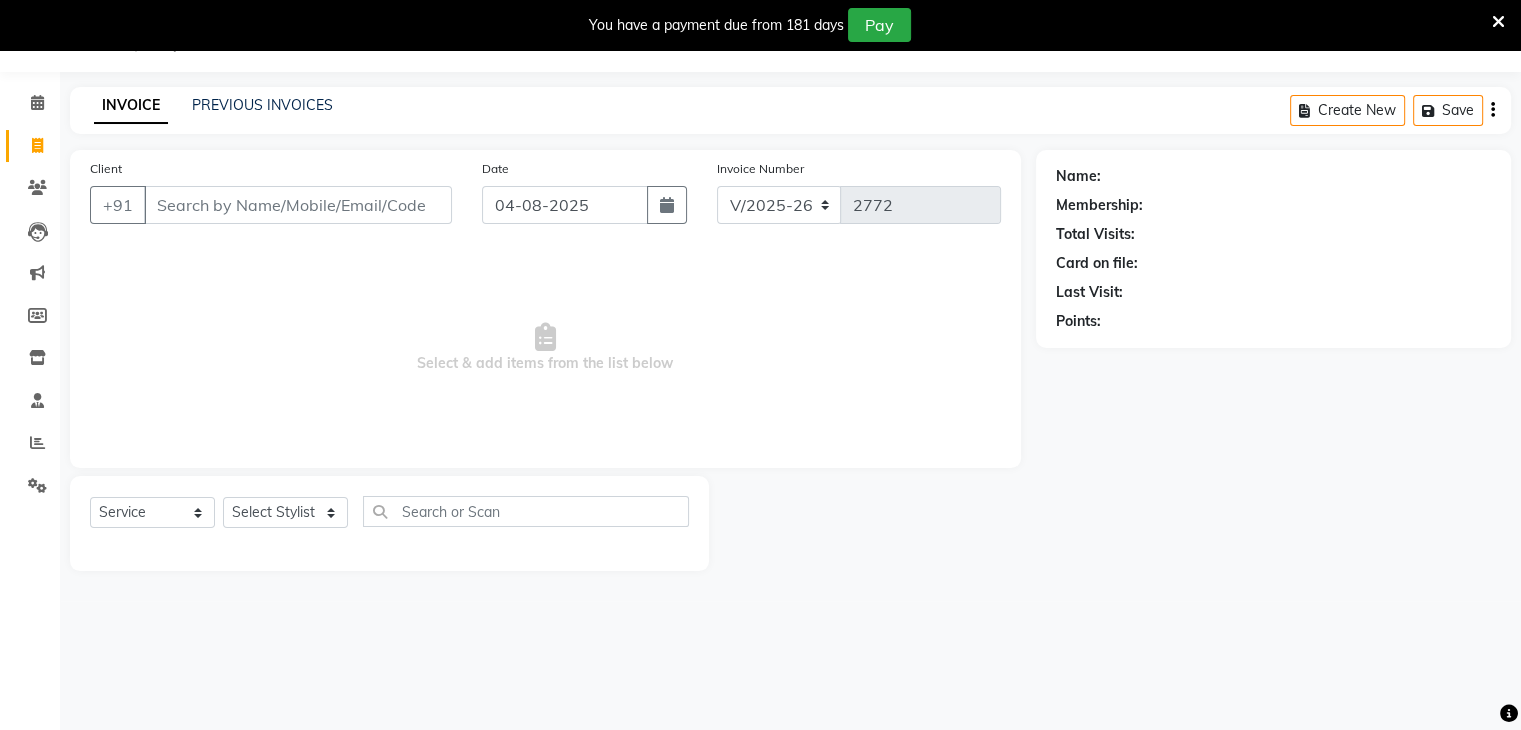 scroll, scrollTop: 0, scrollLeft: 0, axis: both 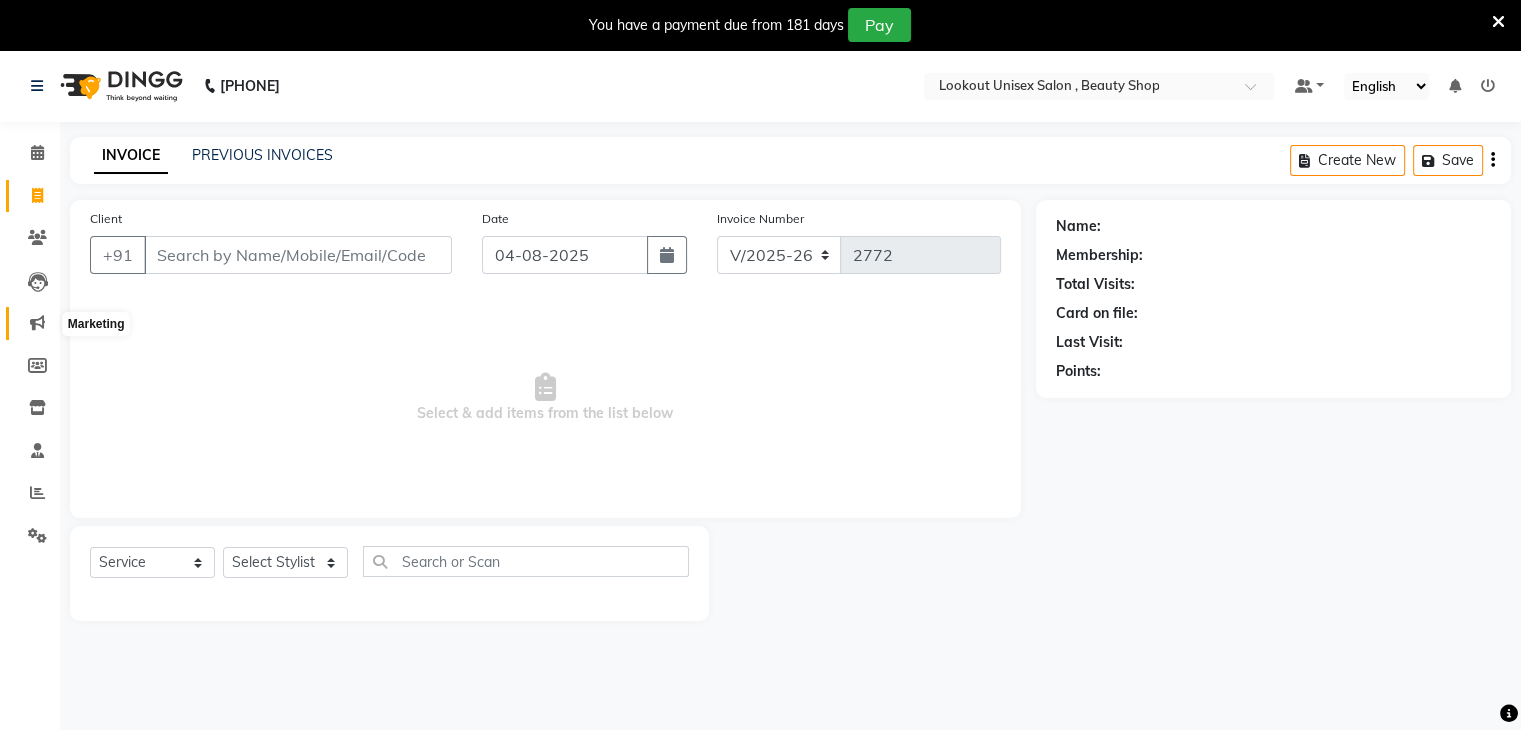 click 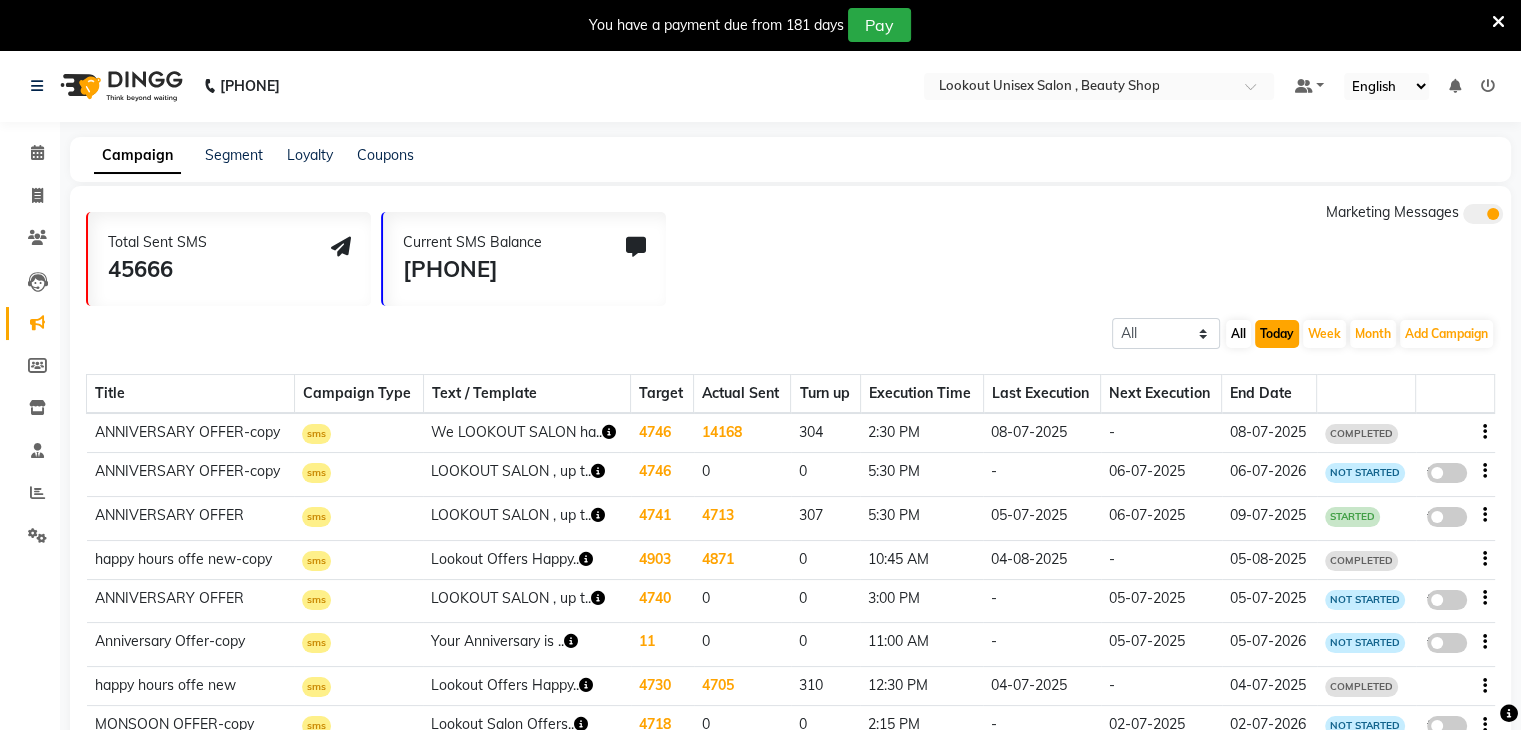 click on "Today" 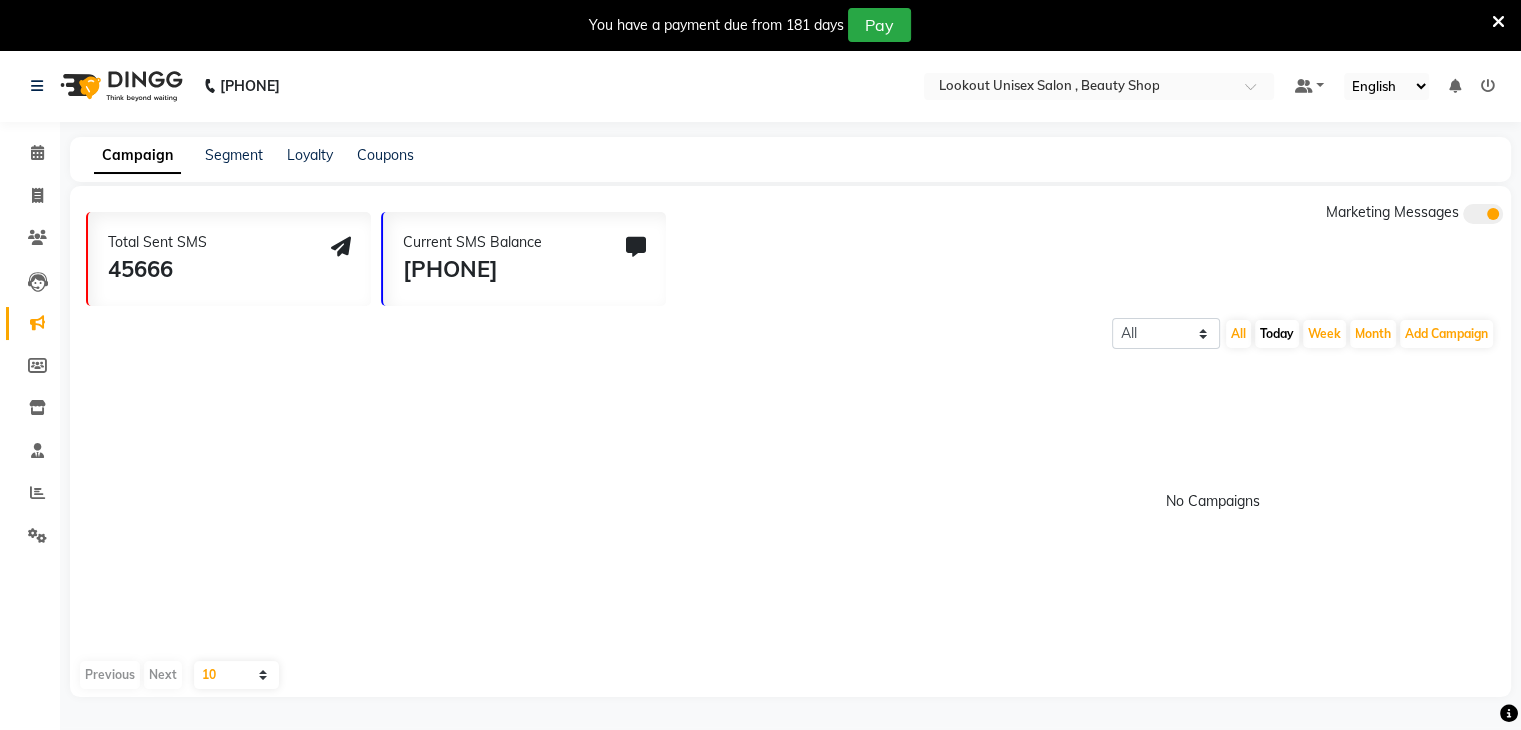 click on "All Today Week Month" 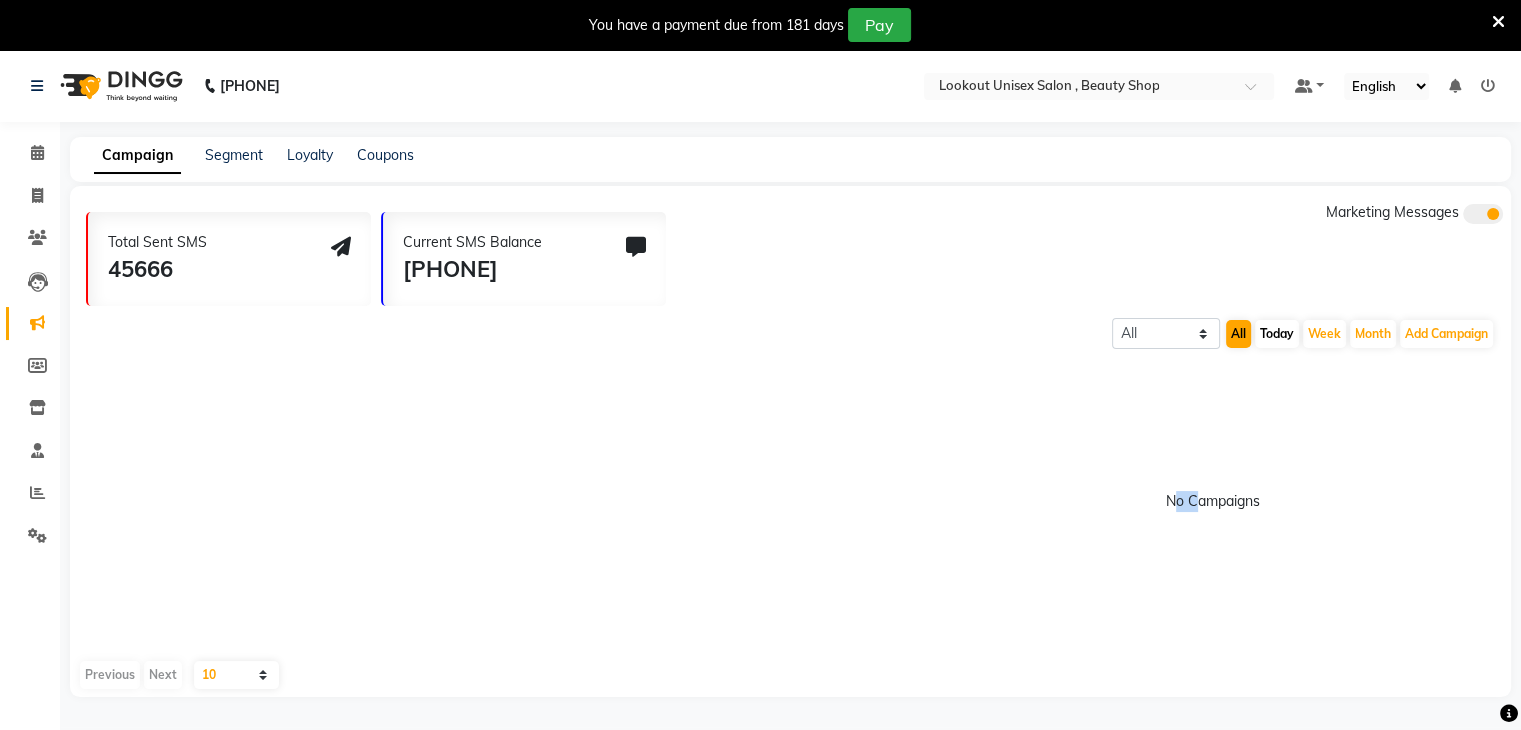 drag, startPoint x: 1247, startPoint y: 329, endPoint x: 1236, endPoint y: 339, distance: 14.866069 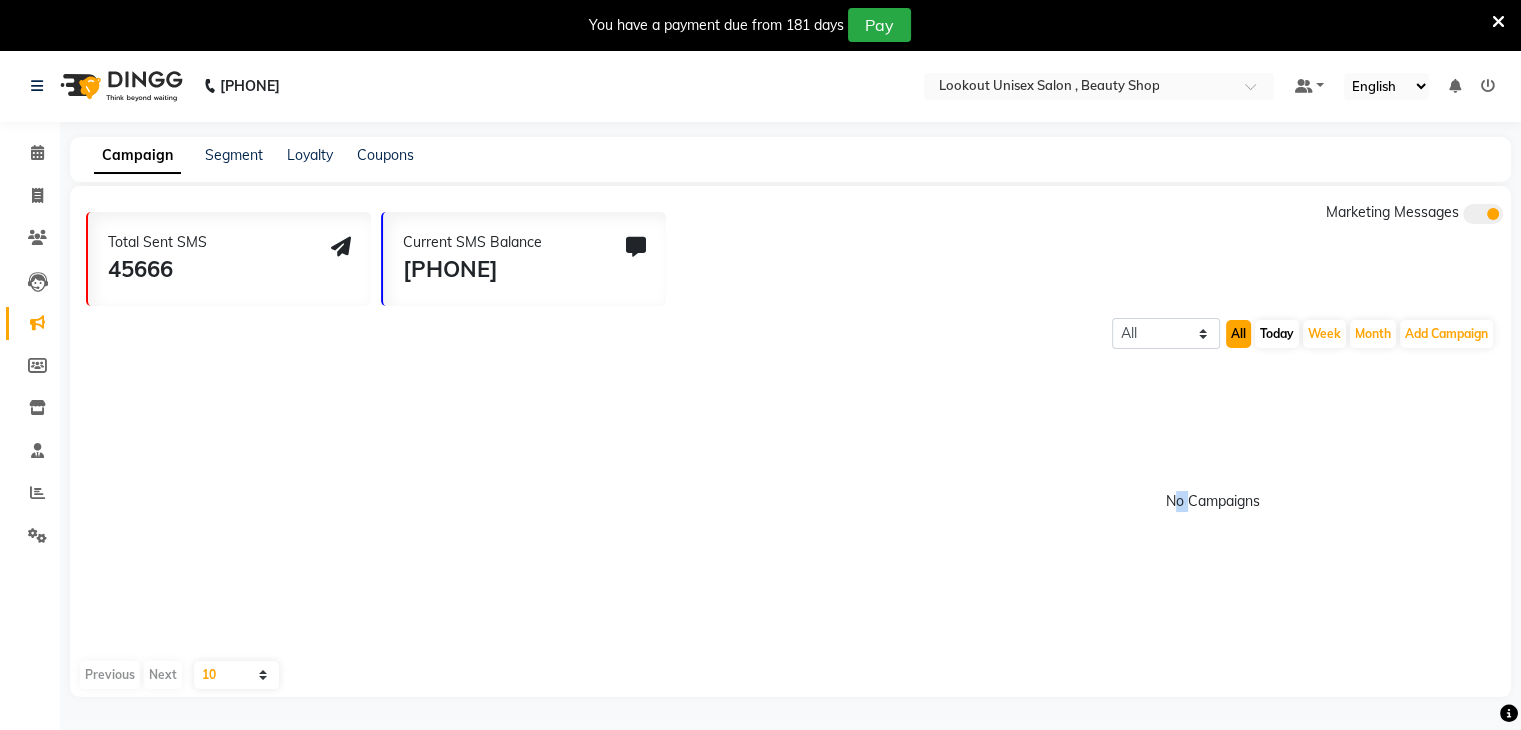 click on "All" 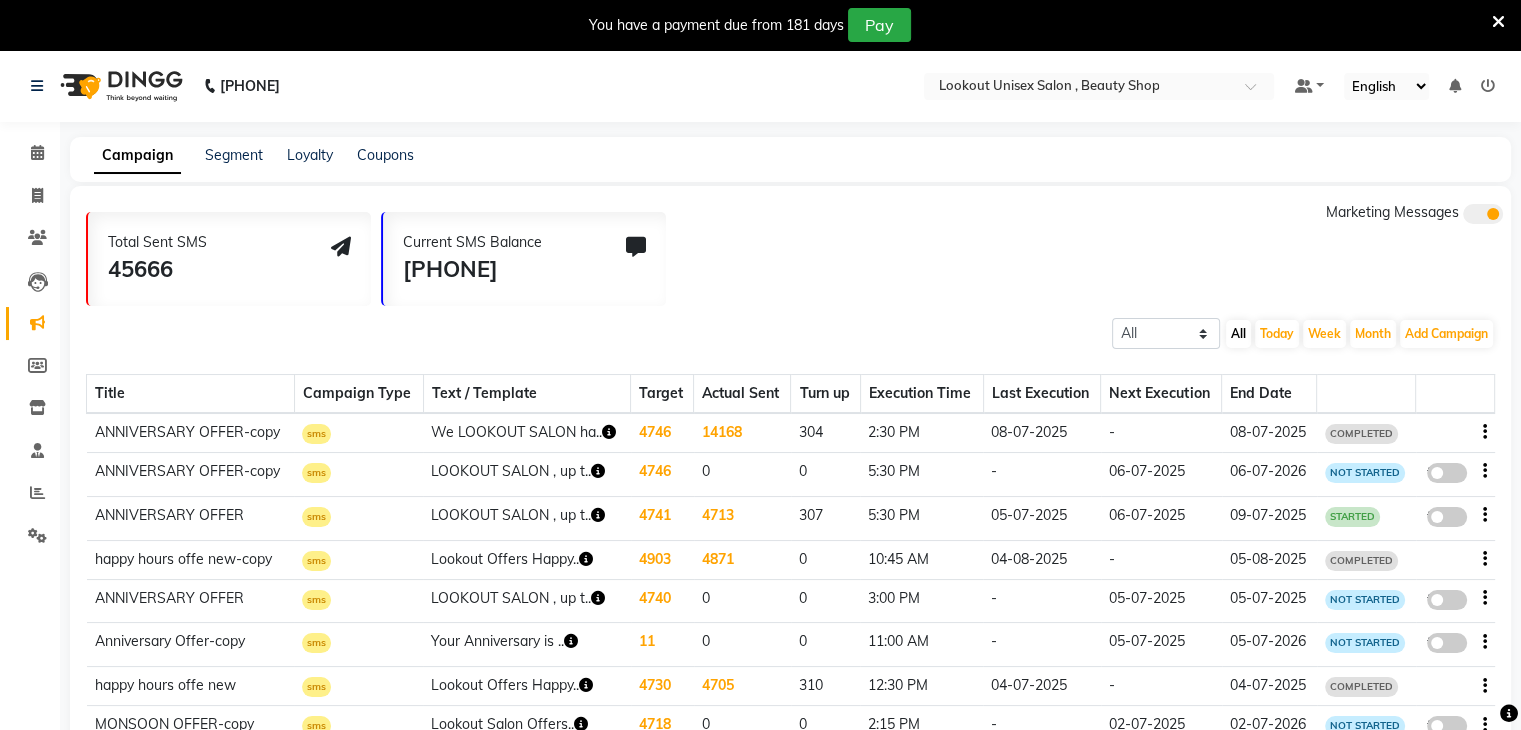 click 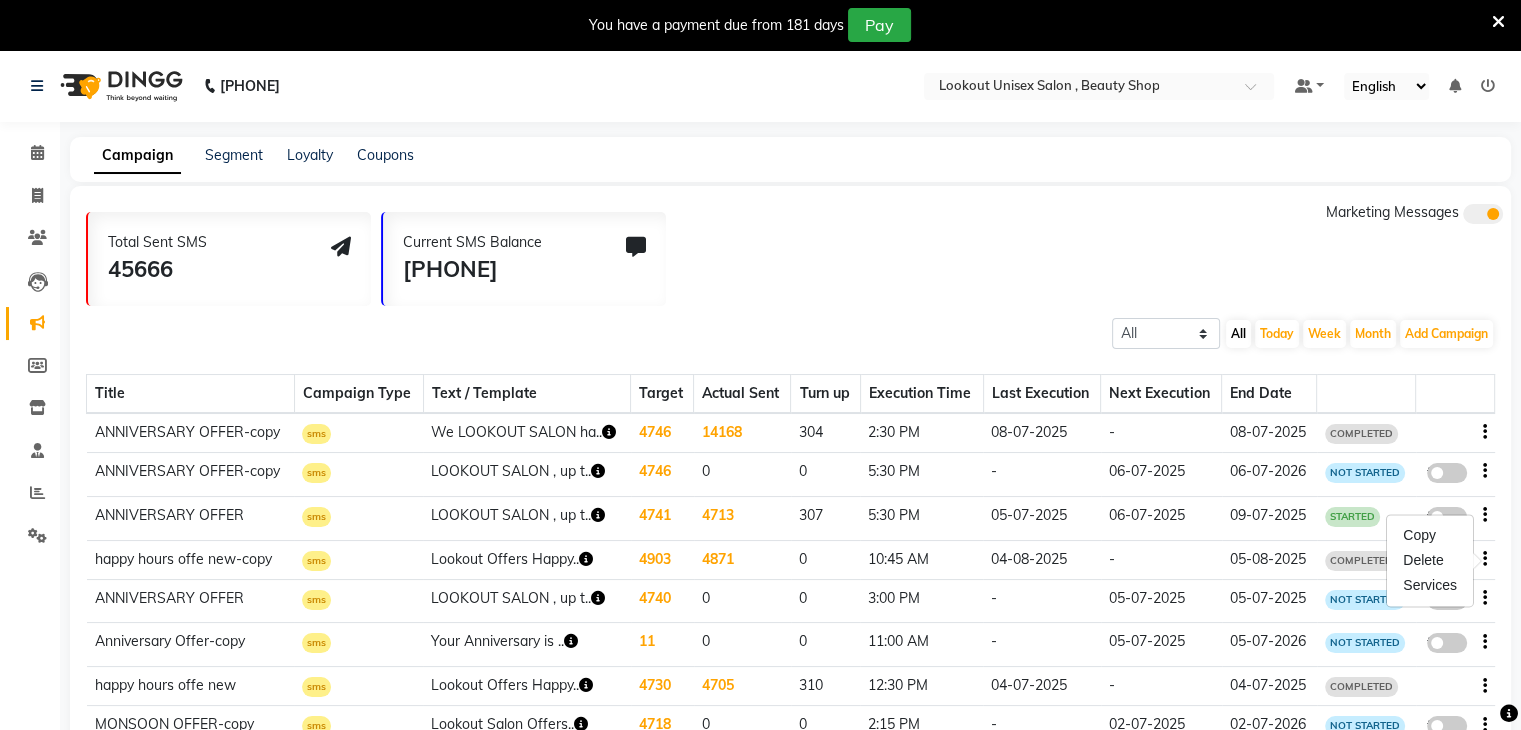 click on "05-08-2025" 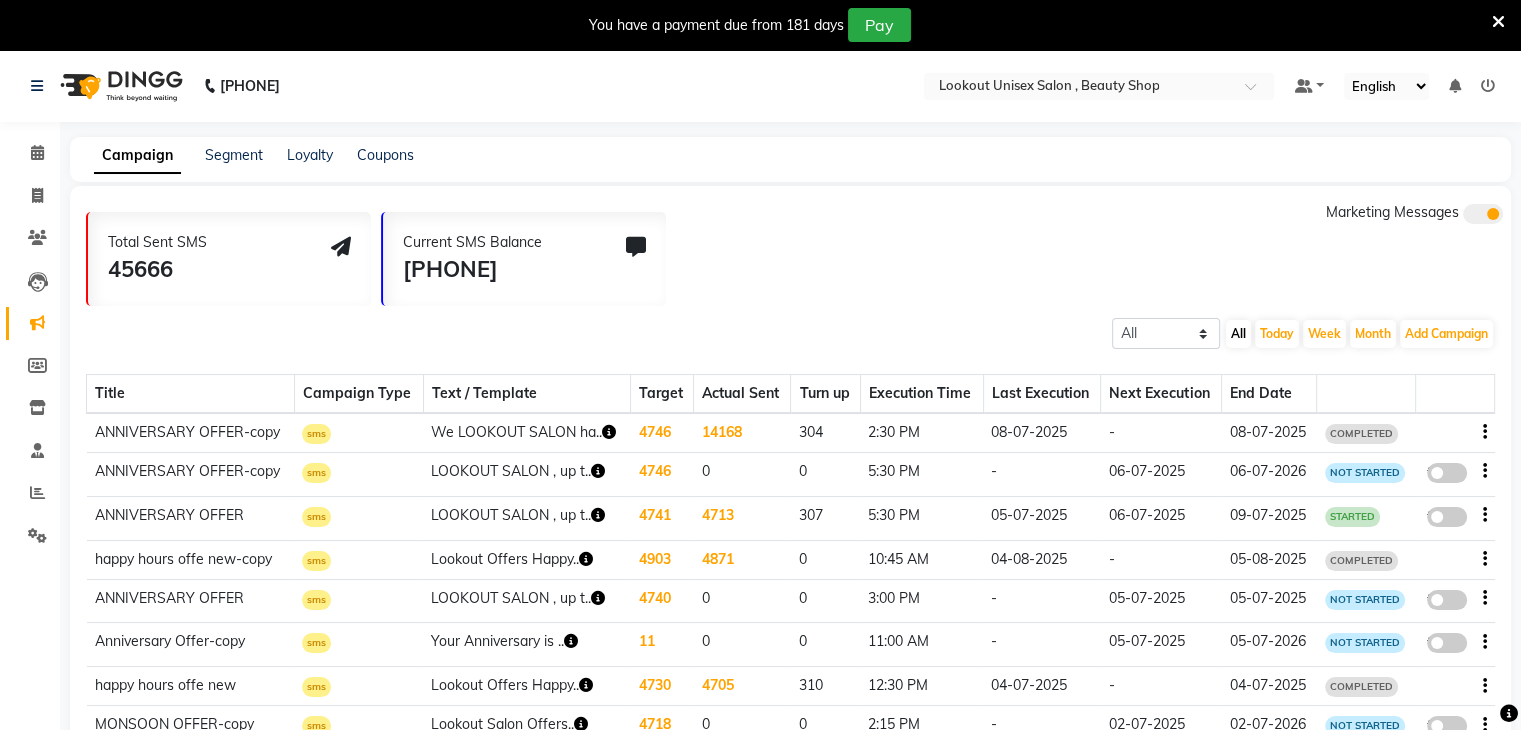 click on "05-08-2025" 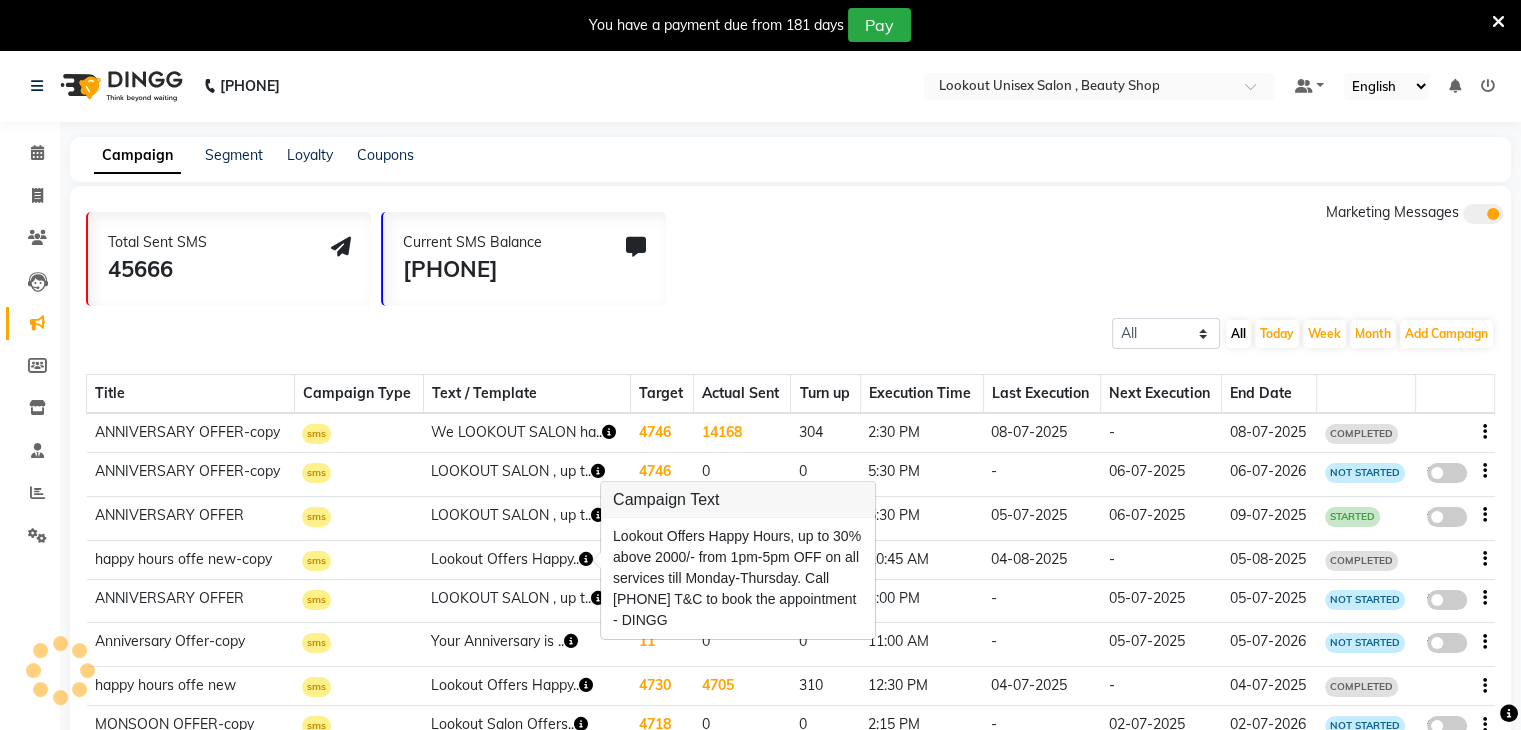 click 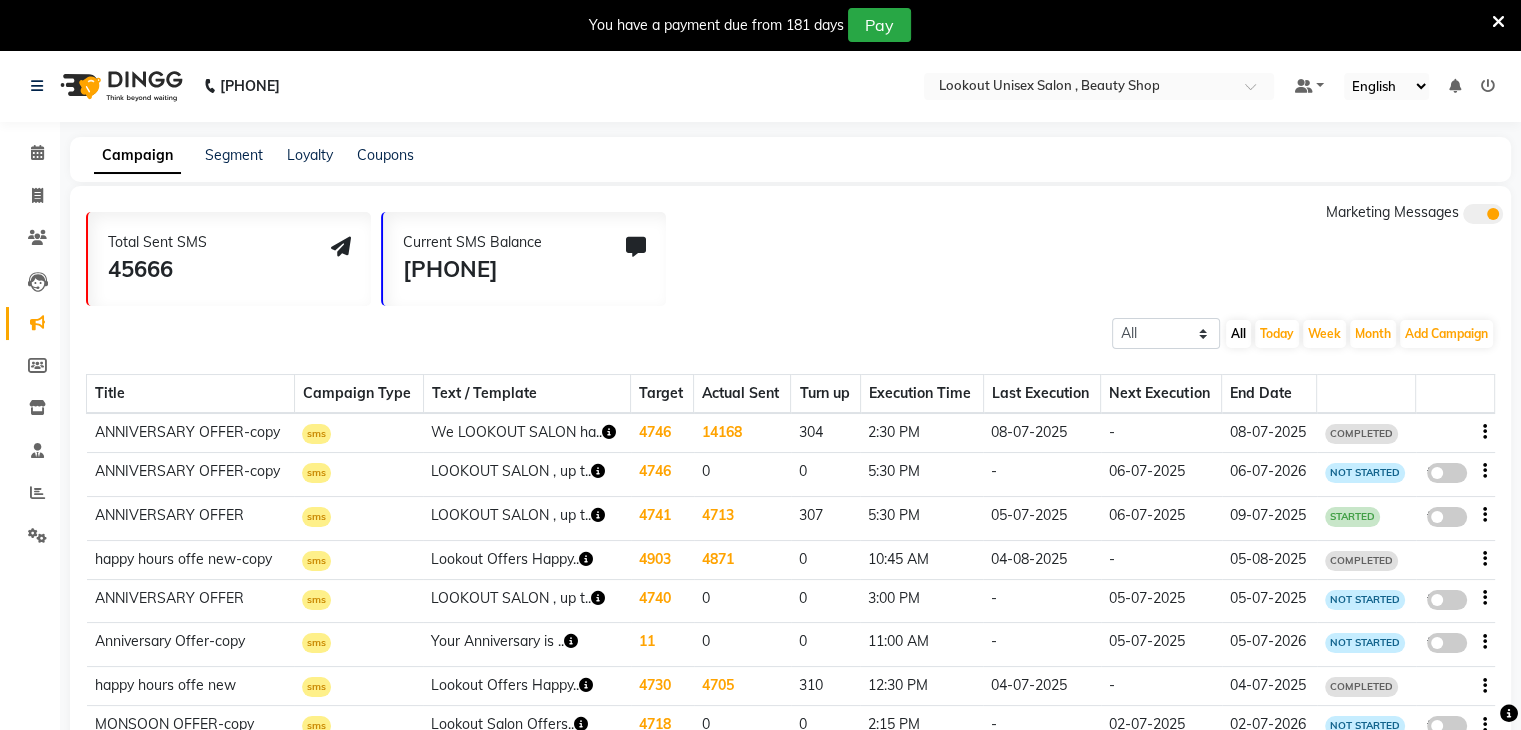 click on "10:45 AM" 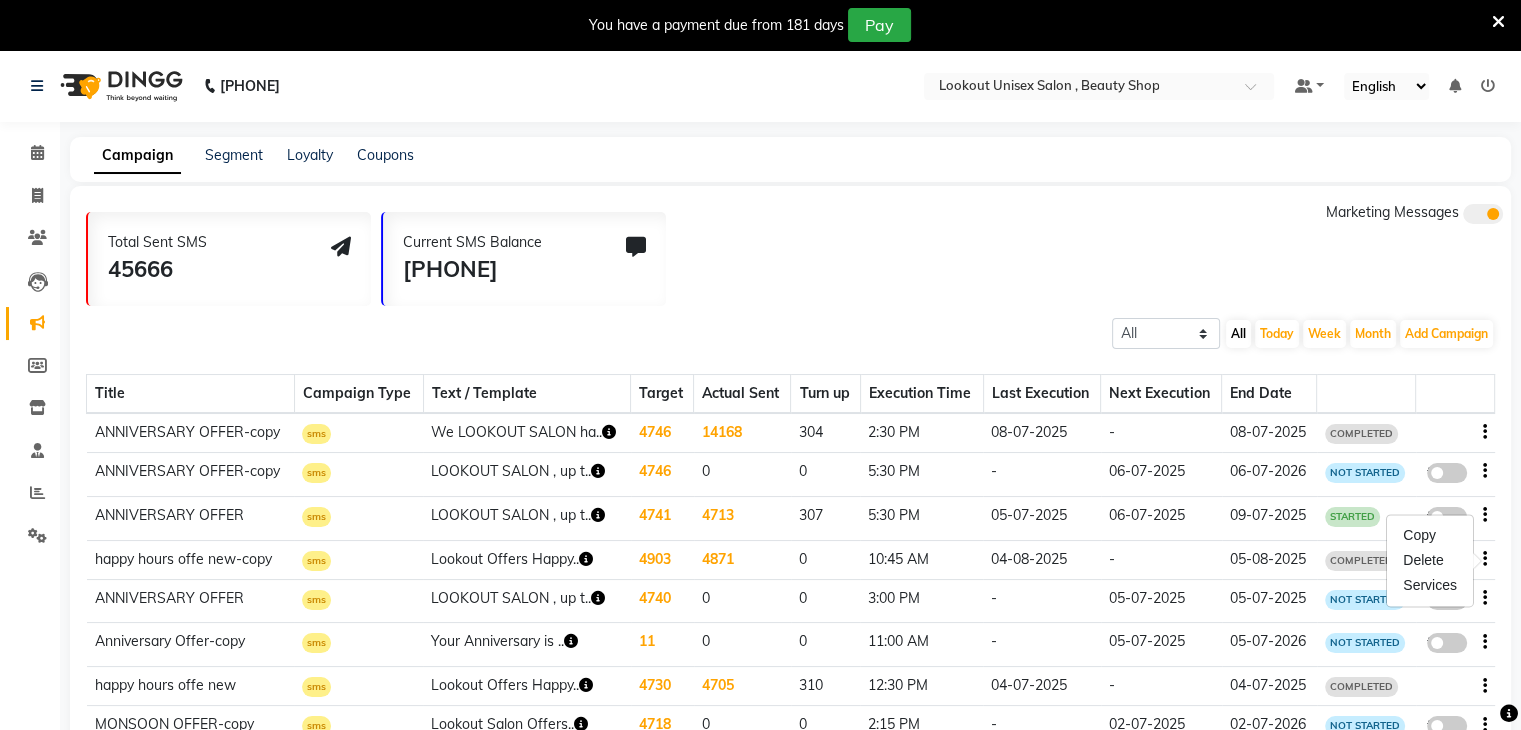 click at bounding box center [1509, 714] 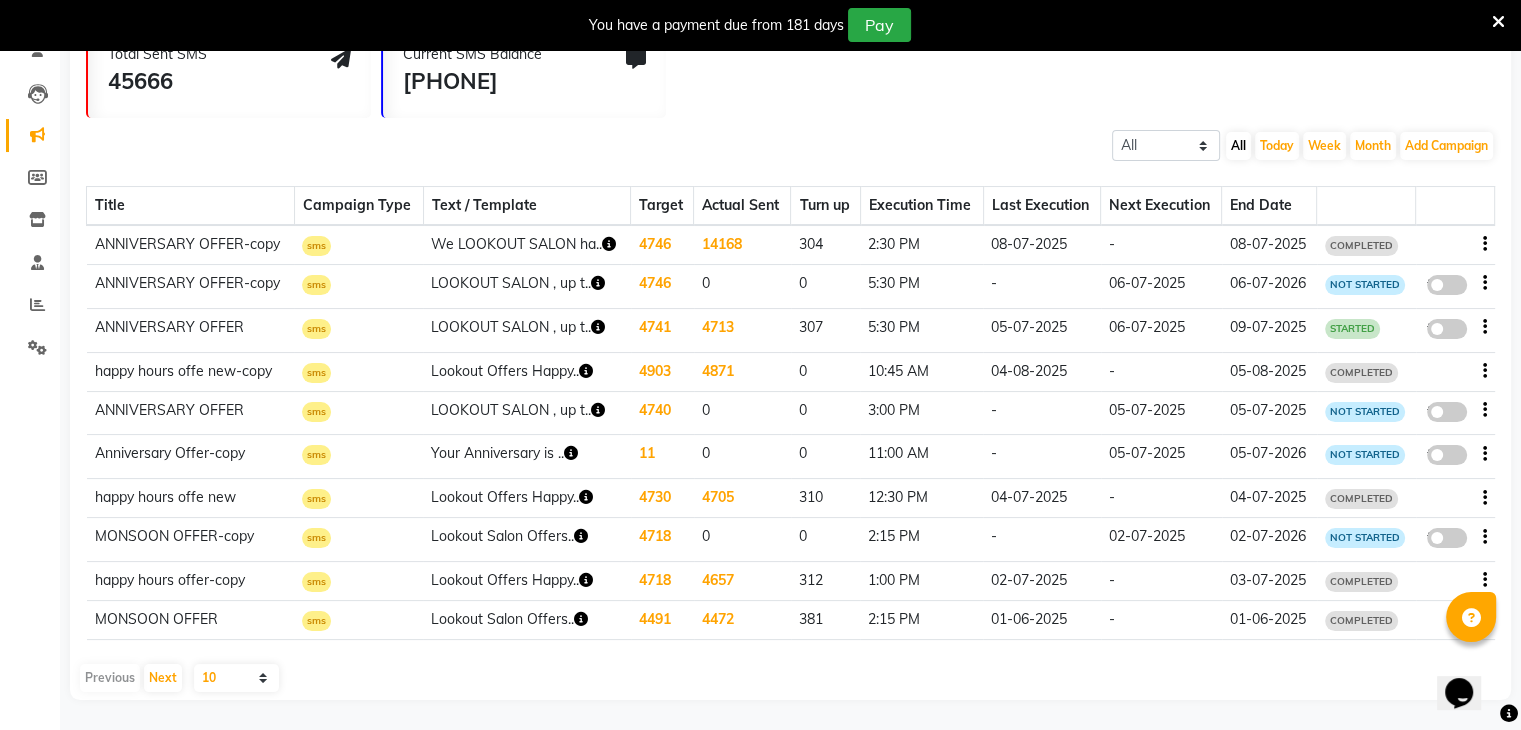 scroll, scrollTop: 0, scrollLeft: 0, axis: both 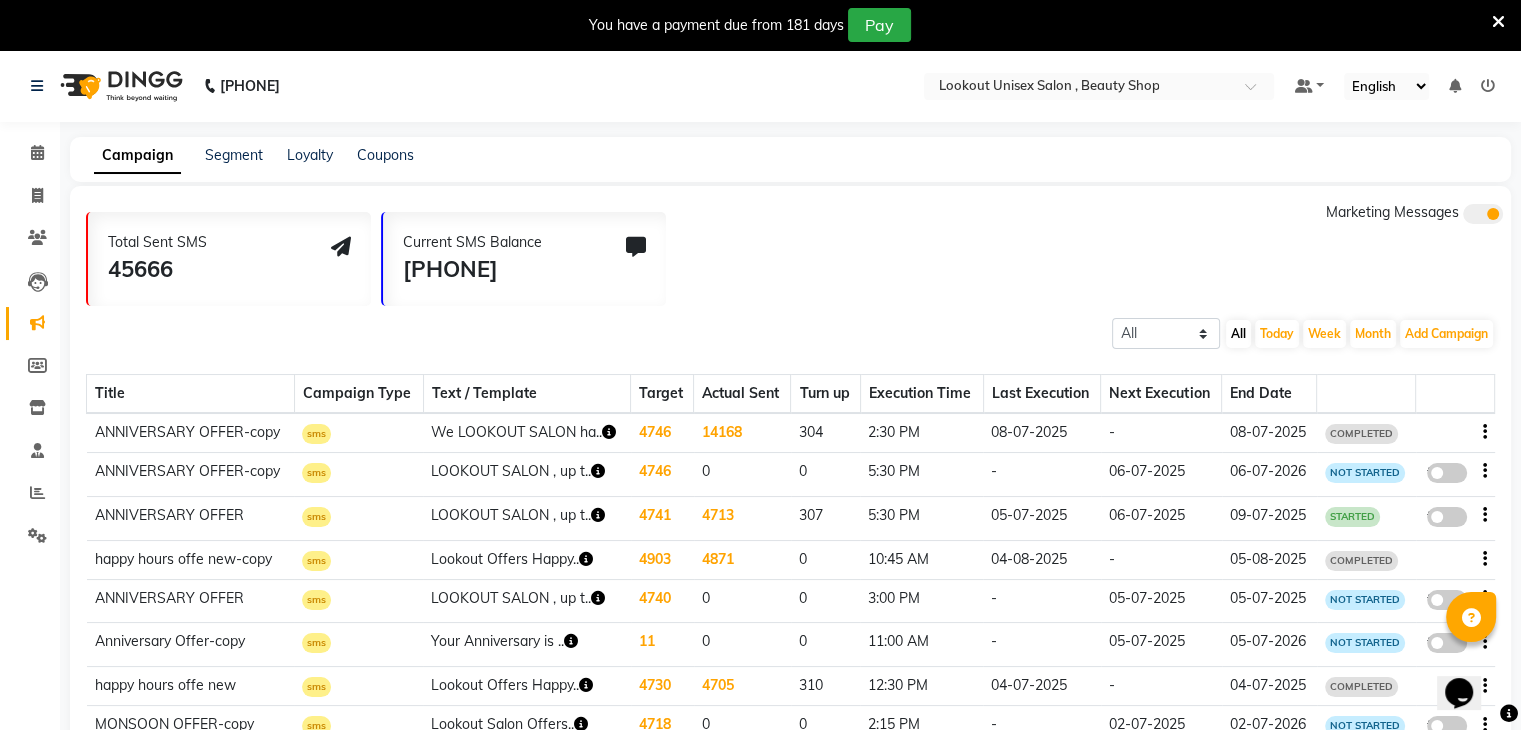click on "sms" 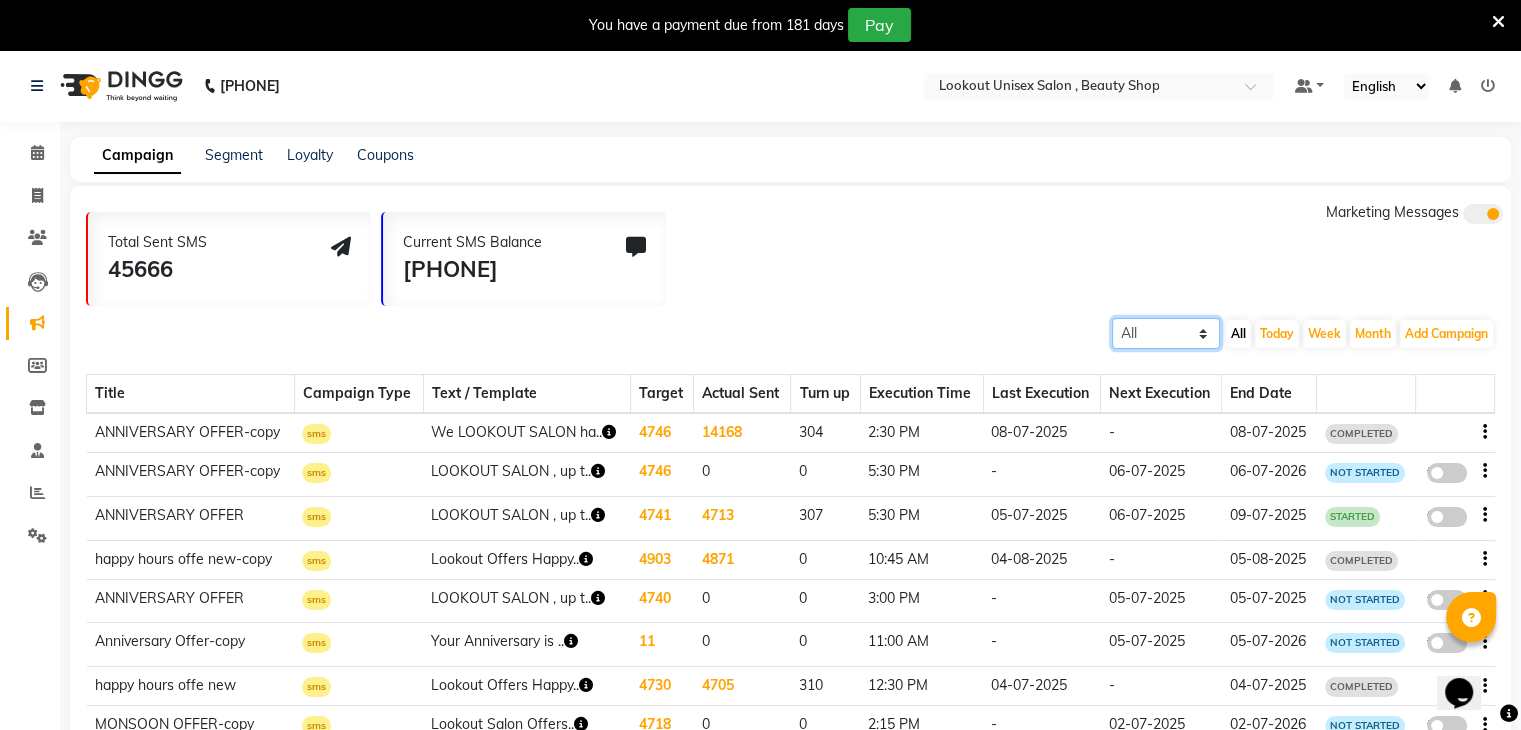 click on "All Scheduled Completed" 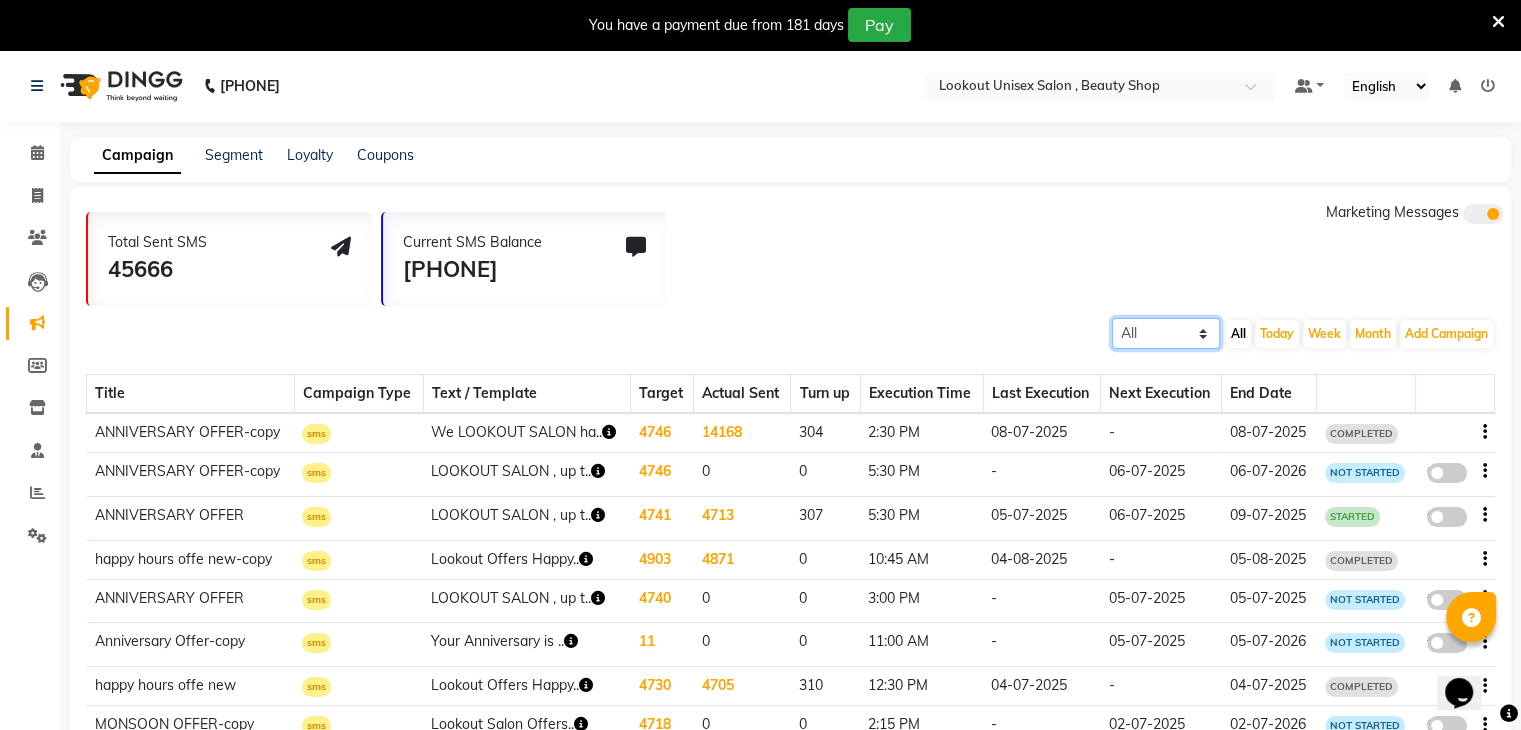 select on "scheduled" 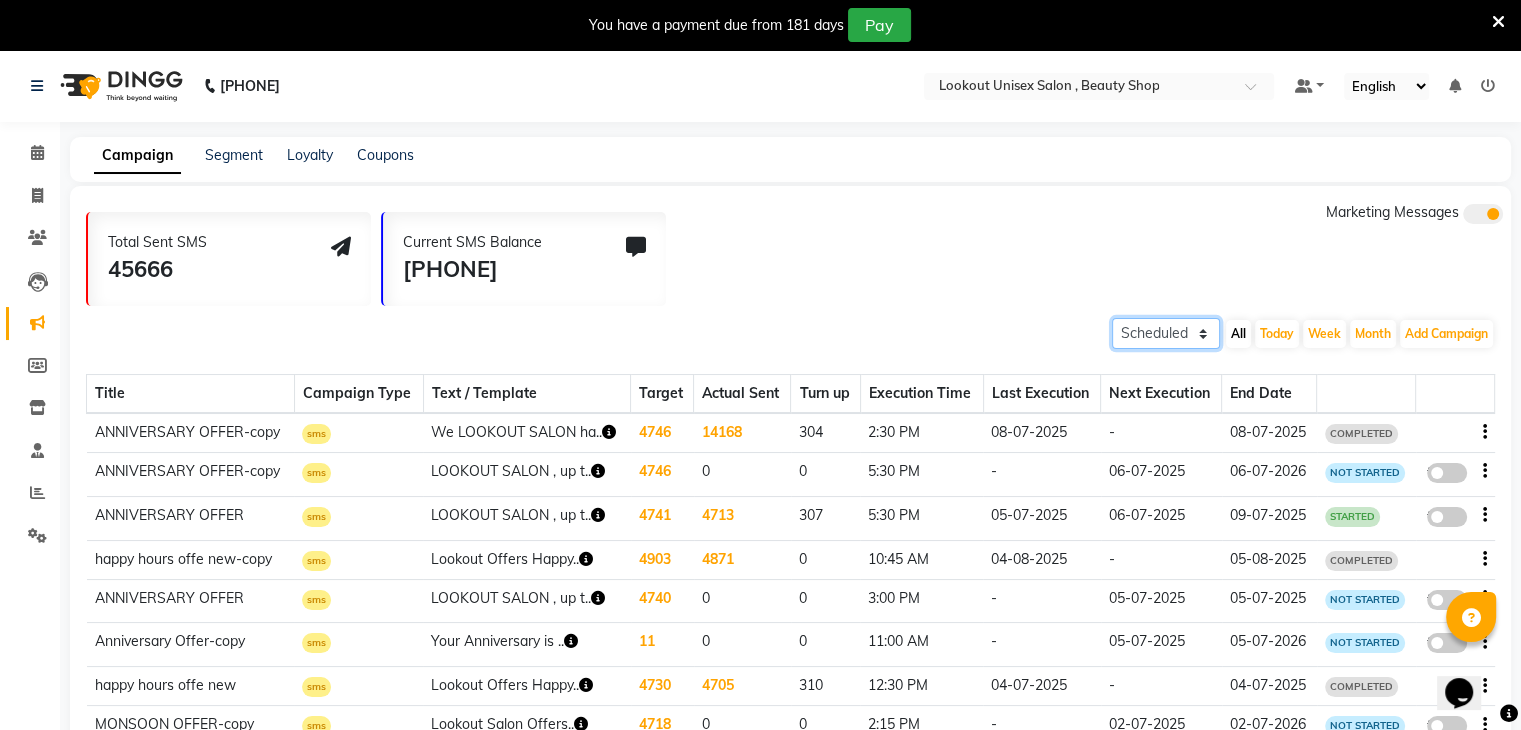 click on "All Scheduled Completed" 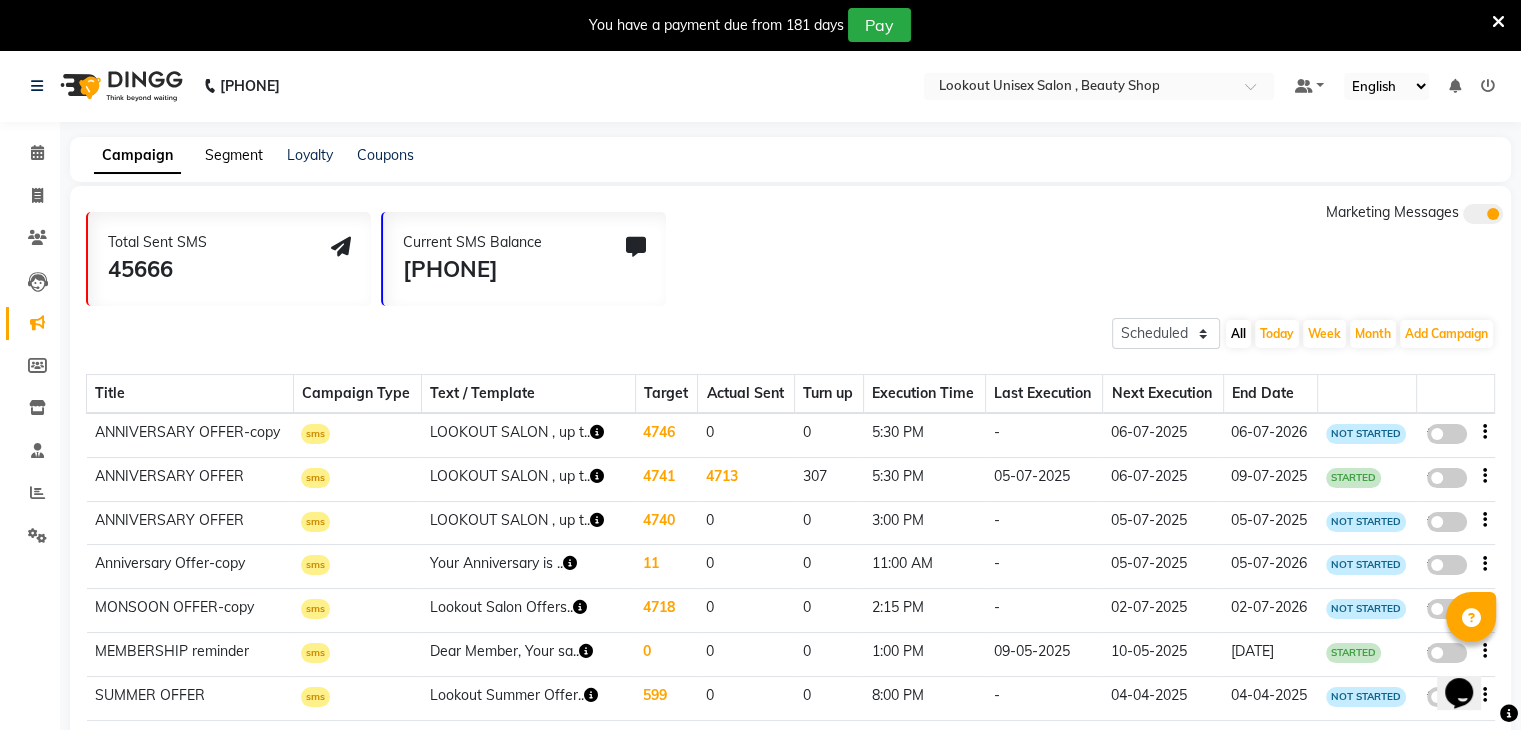 click on "Segment" 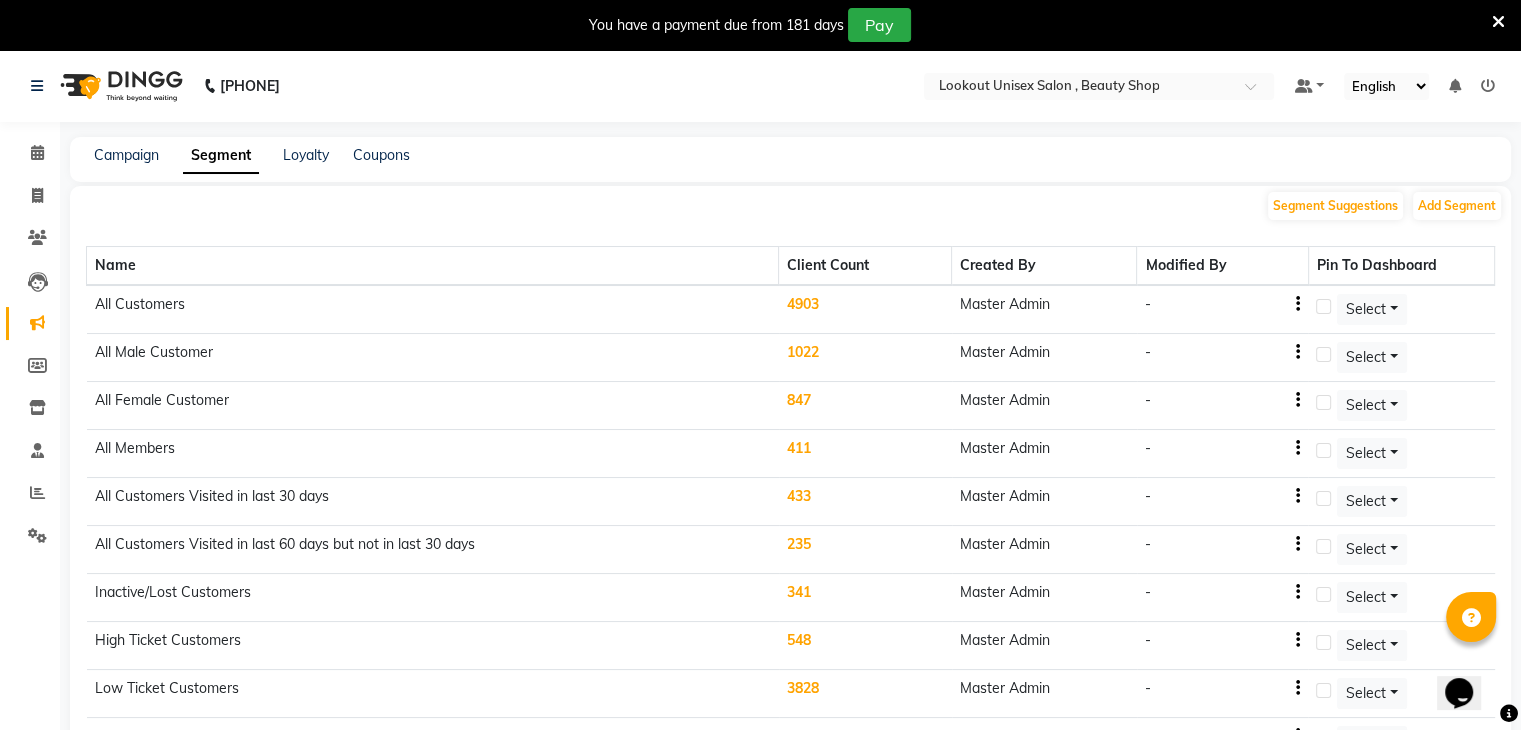 click on "Campaign Segment Loyalty Coupons" 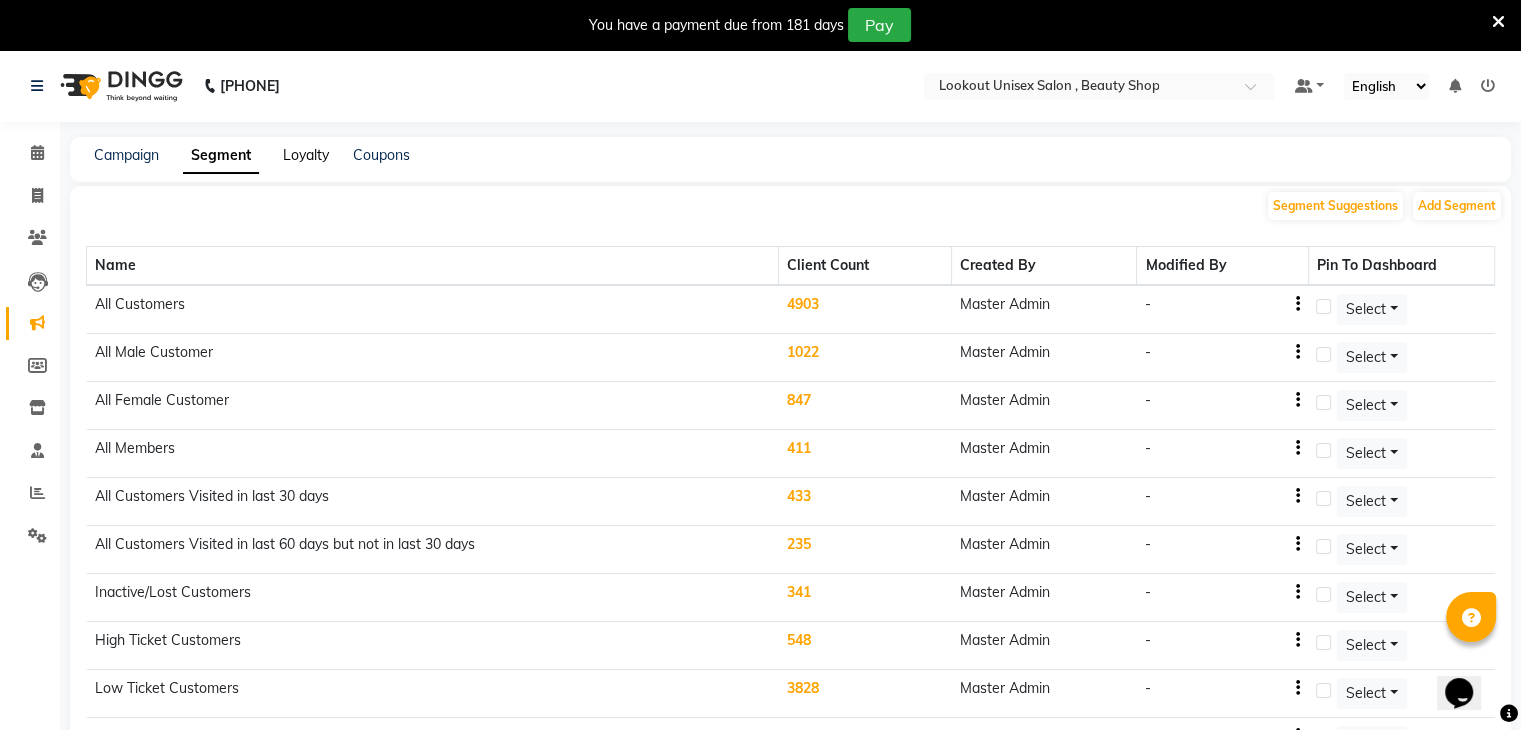 drag, startPoint x: 313, startPoint y: 167, endPoint x: 309, endPoint y: 155, distance: 12.649111 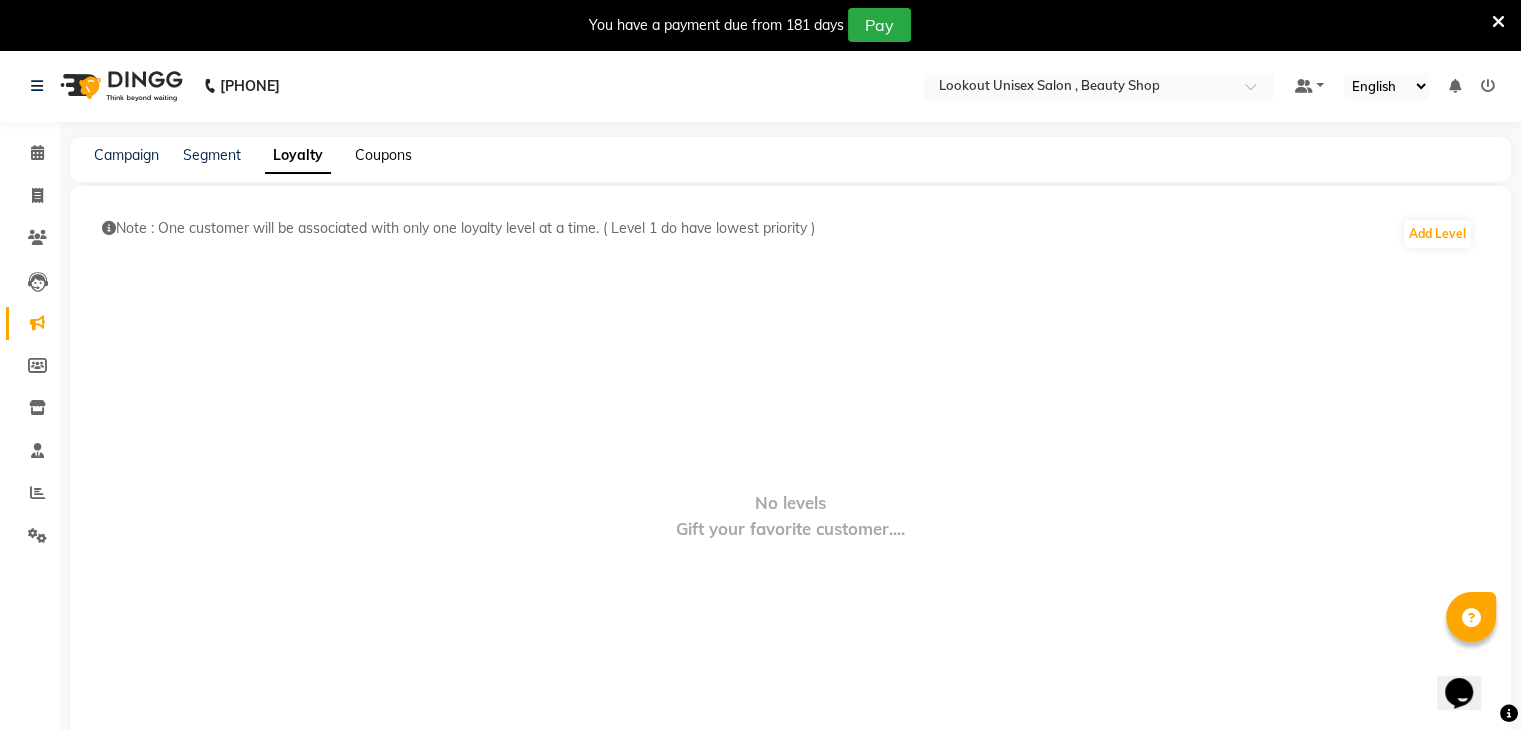 click on "Coupons" 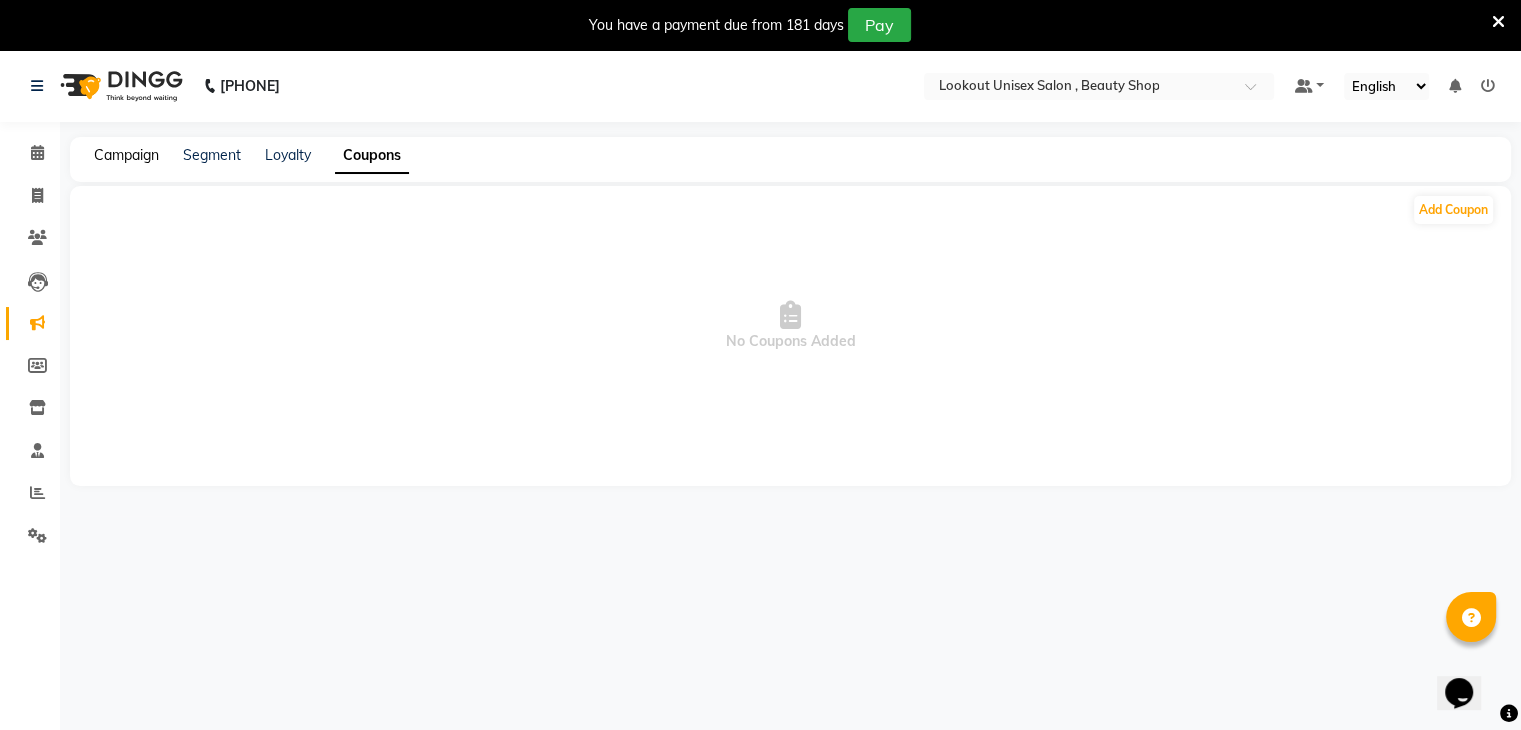 click on "Campaign" 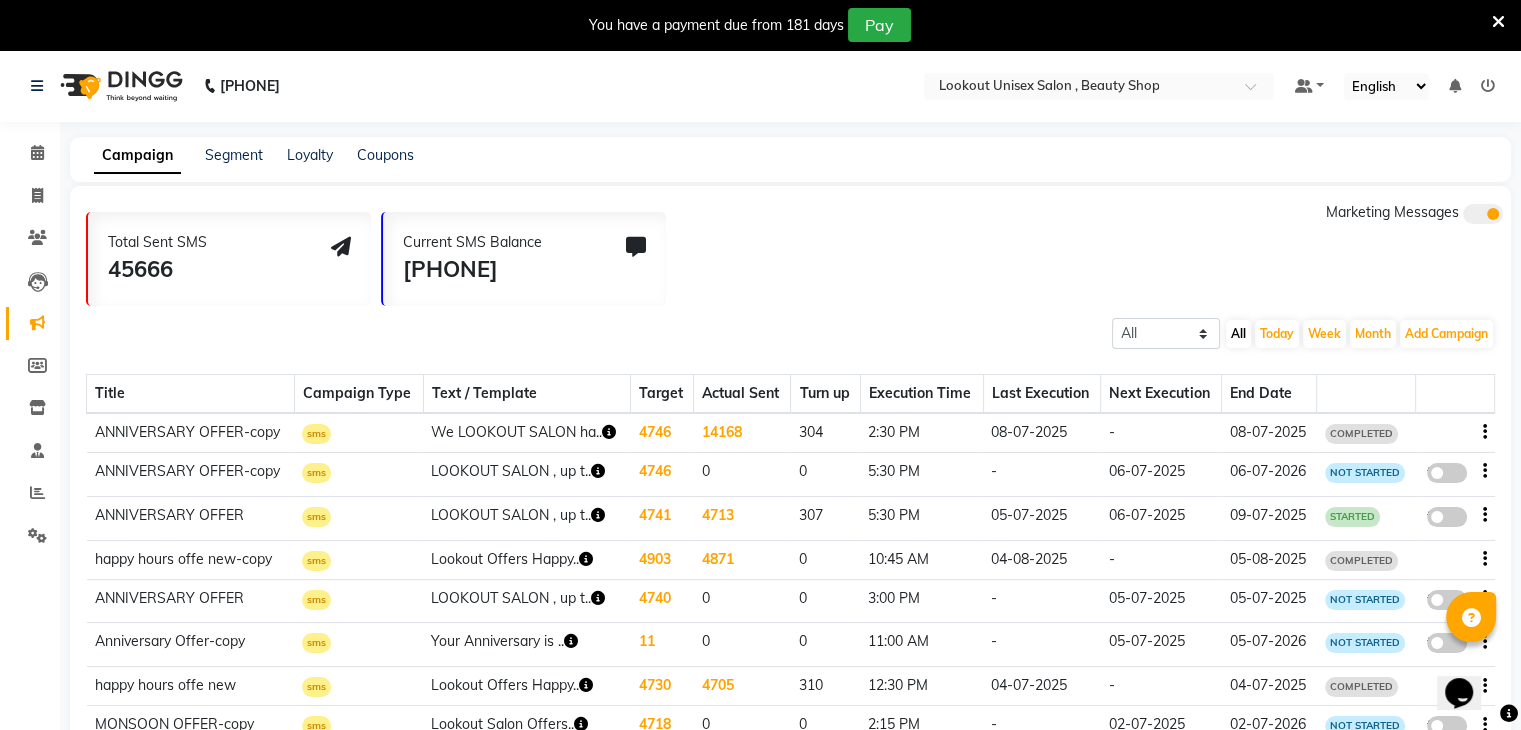 click 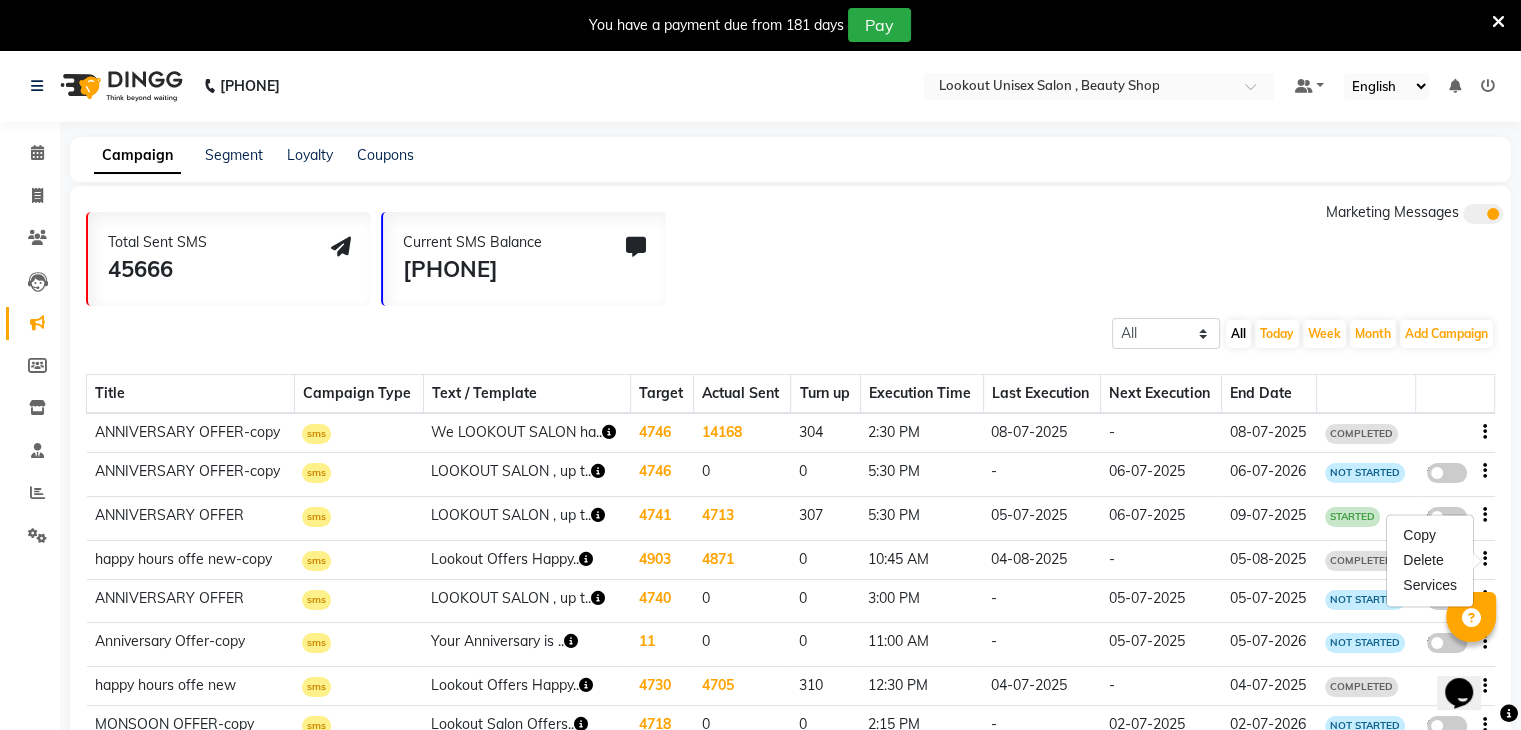 click on "05-08-2025" 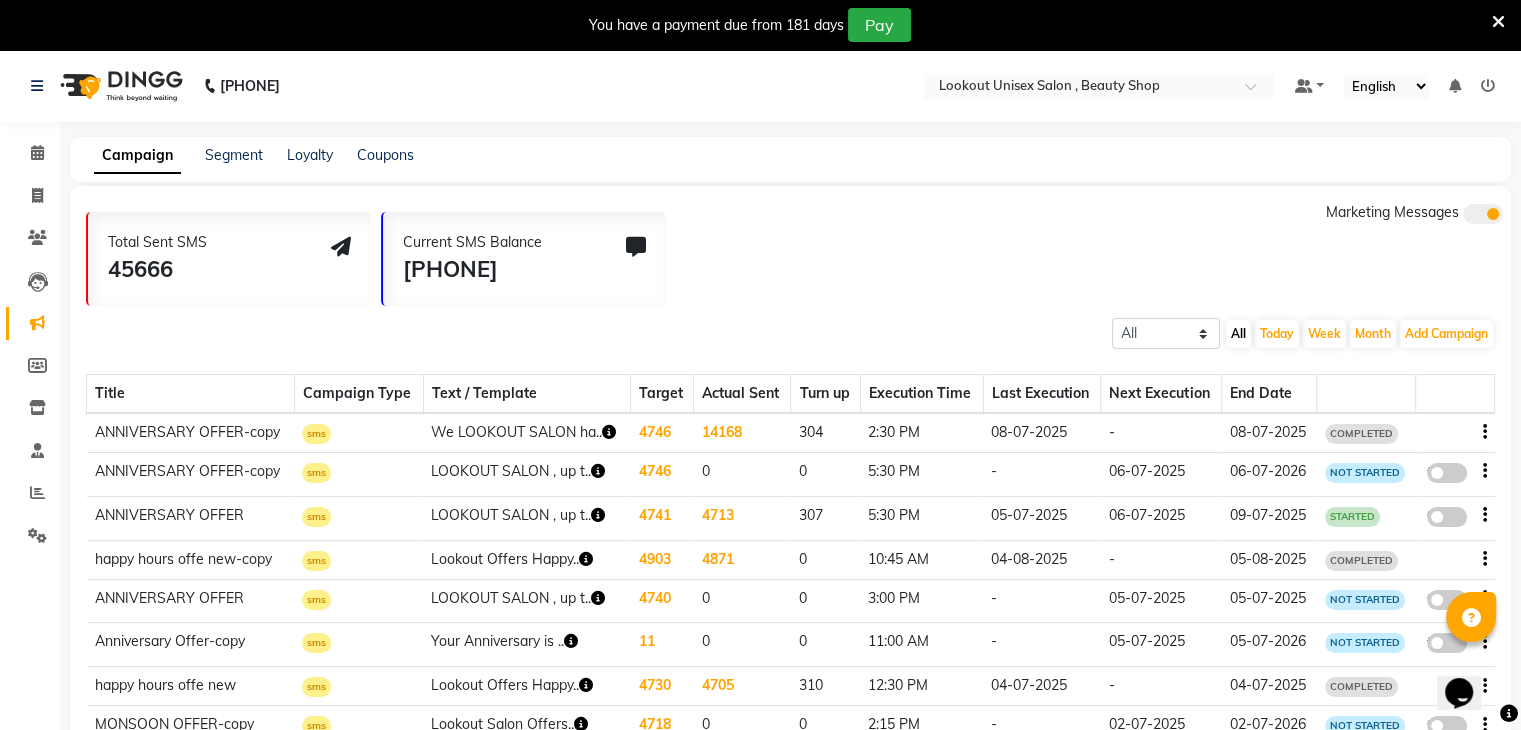 click 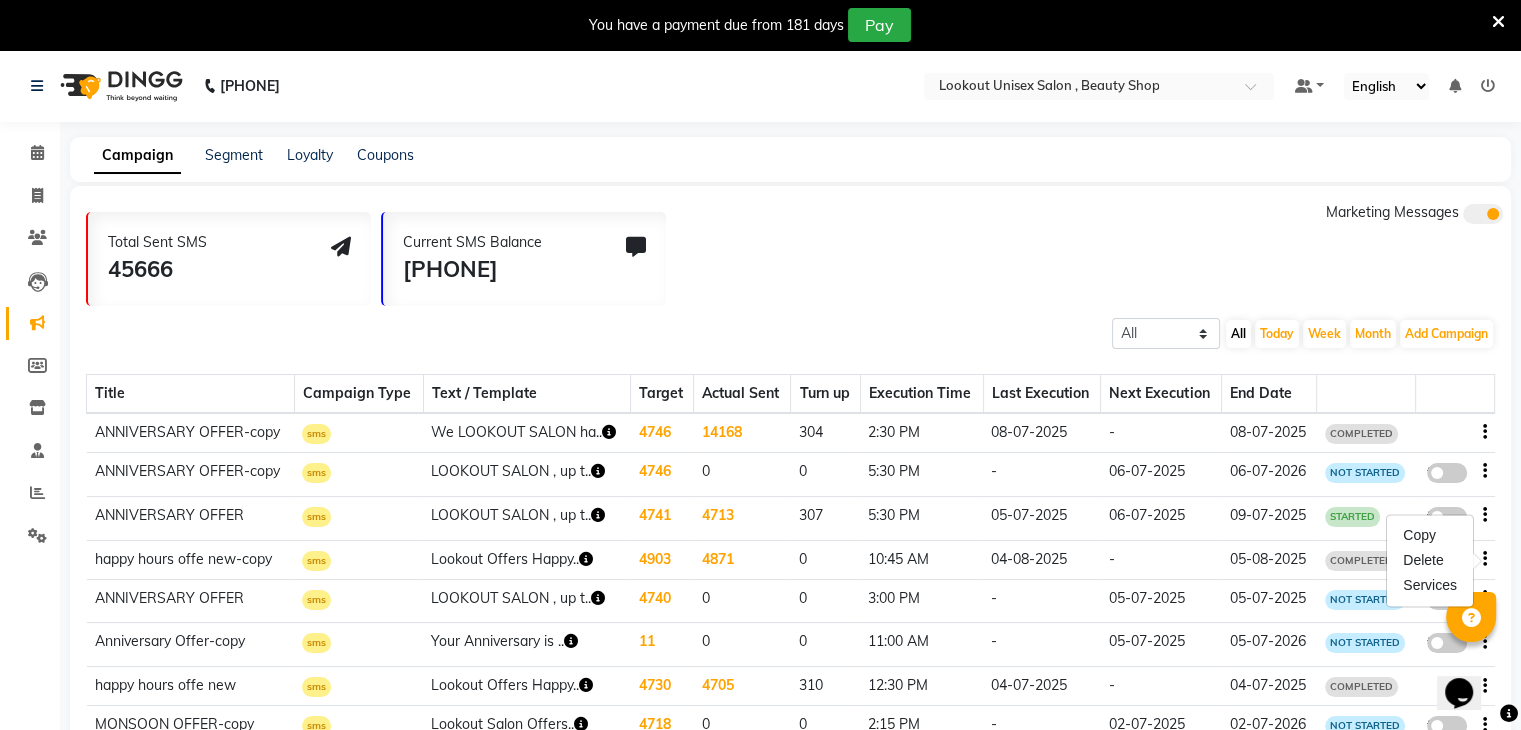 click on "05-08-2025" 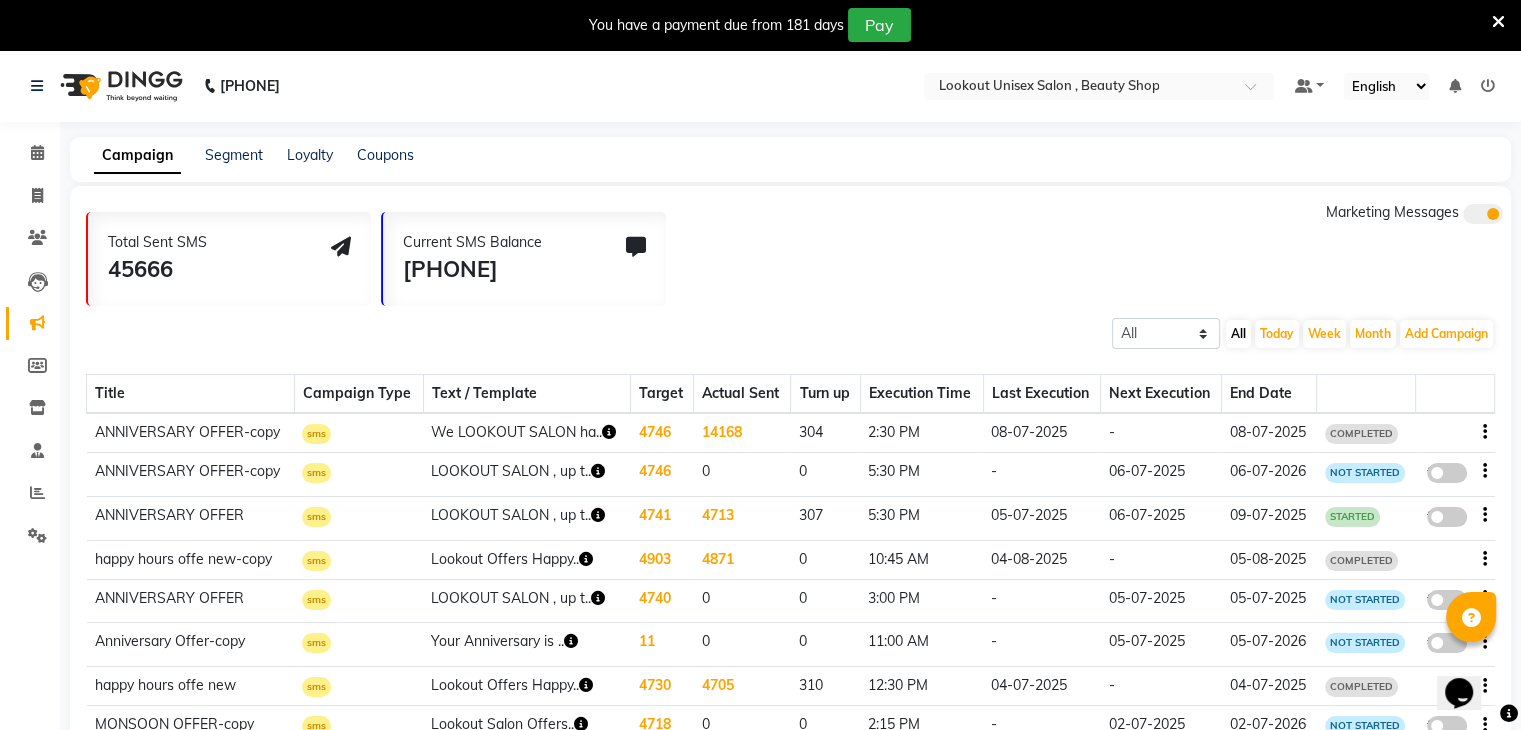 click on "Turn up" 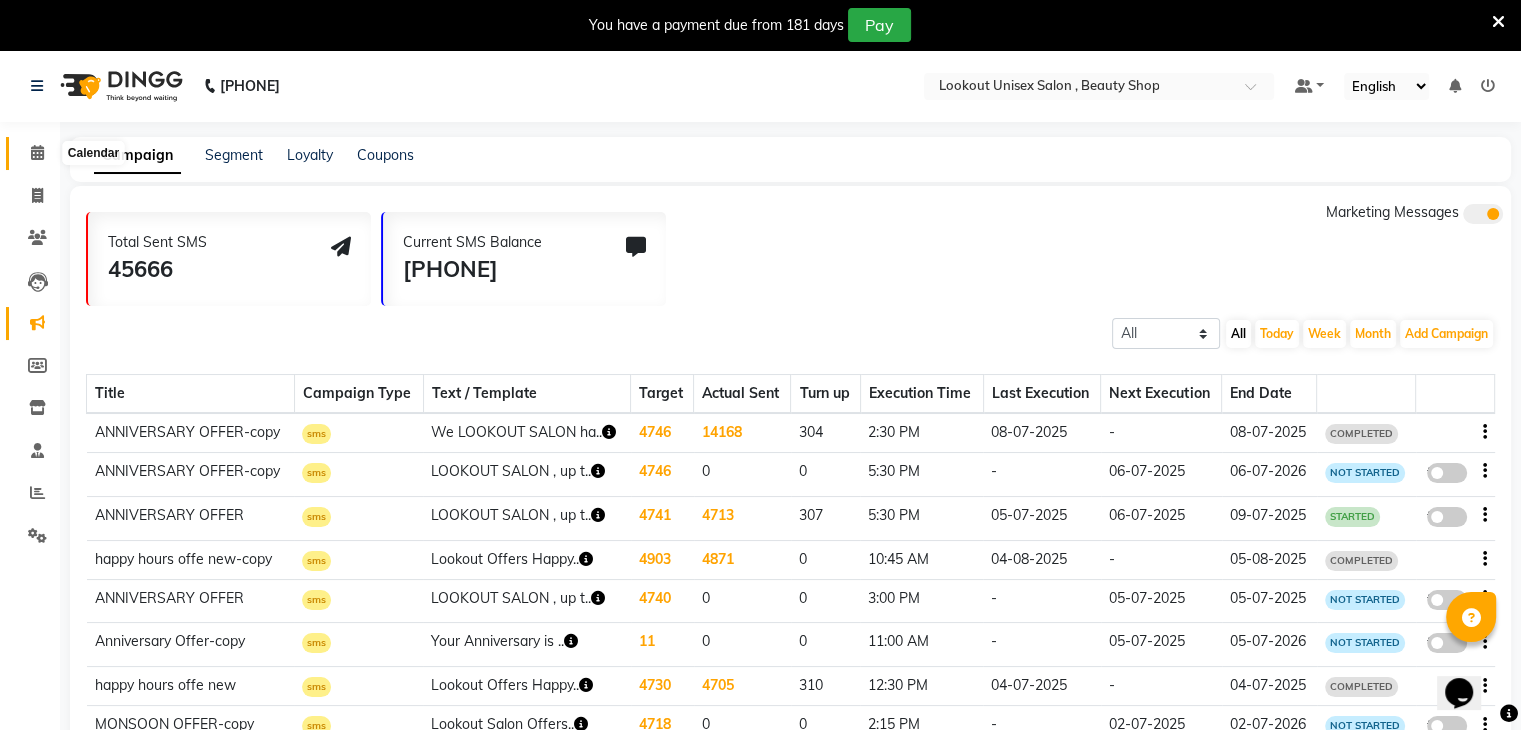 click 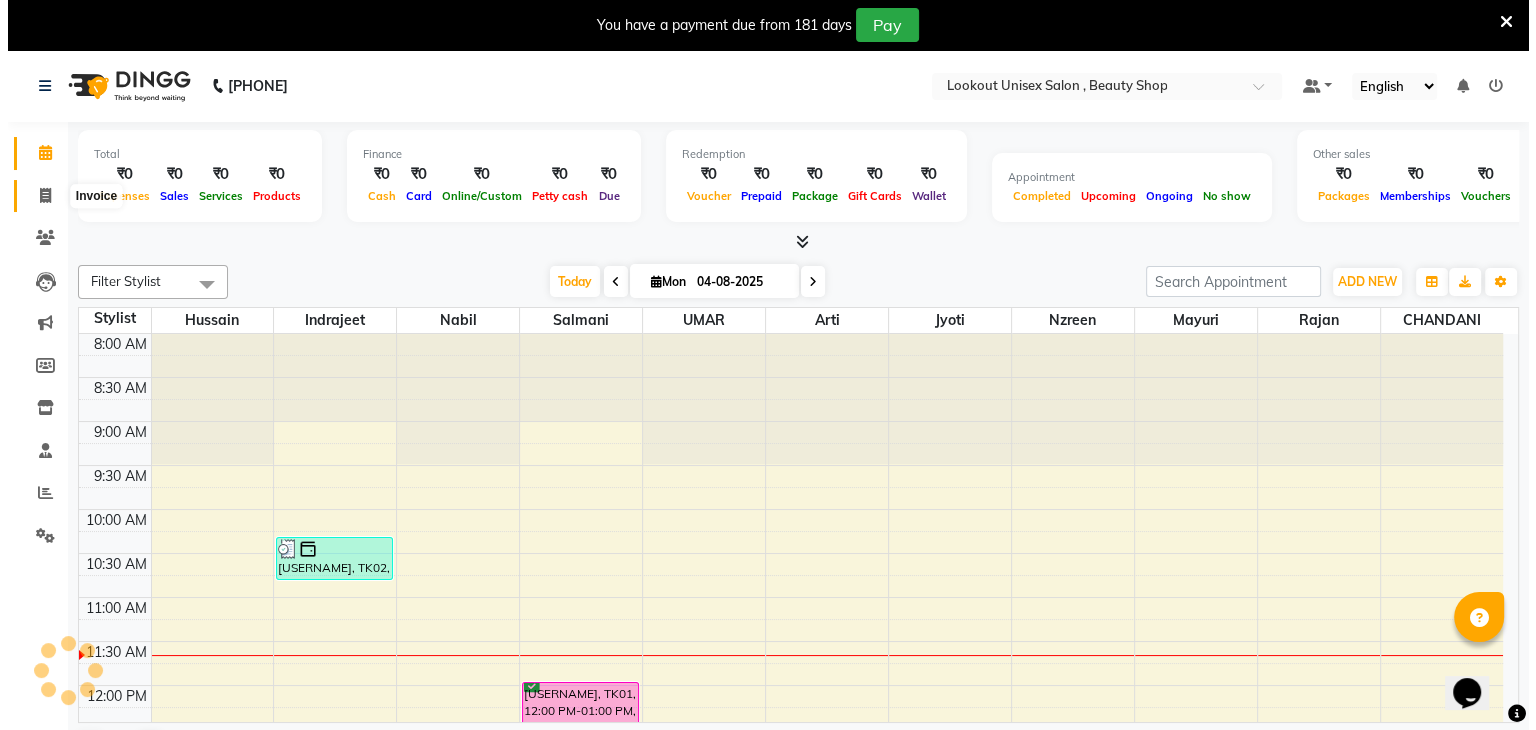 scroll, scrollTop: 263, scrollLeft: 0, axis: vertical 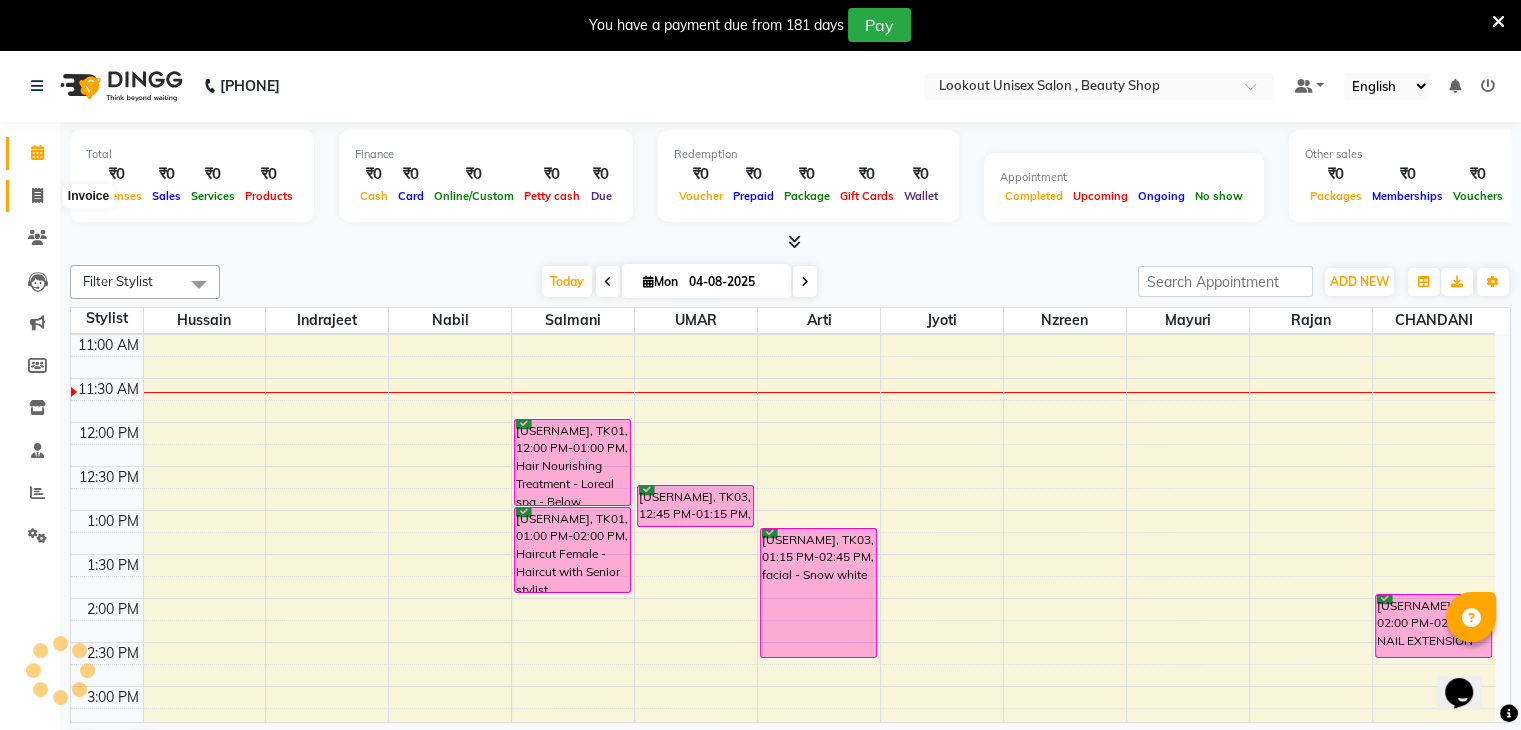 click 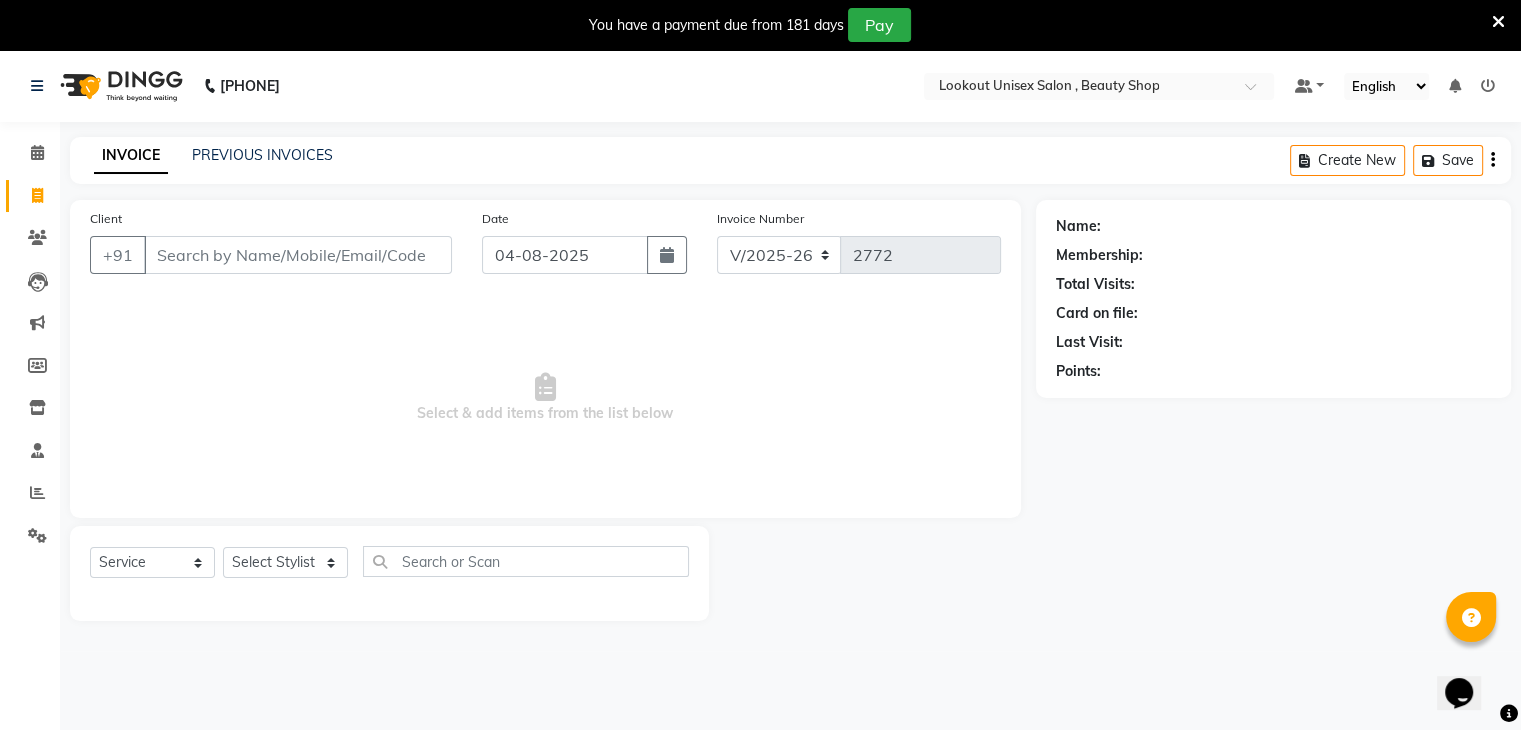 click on "Client" at bounding box center [298, 255] 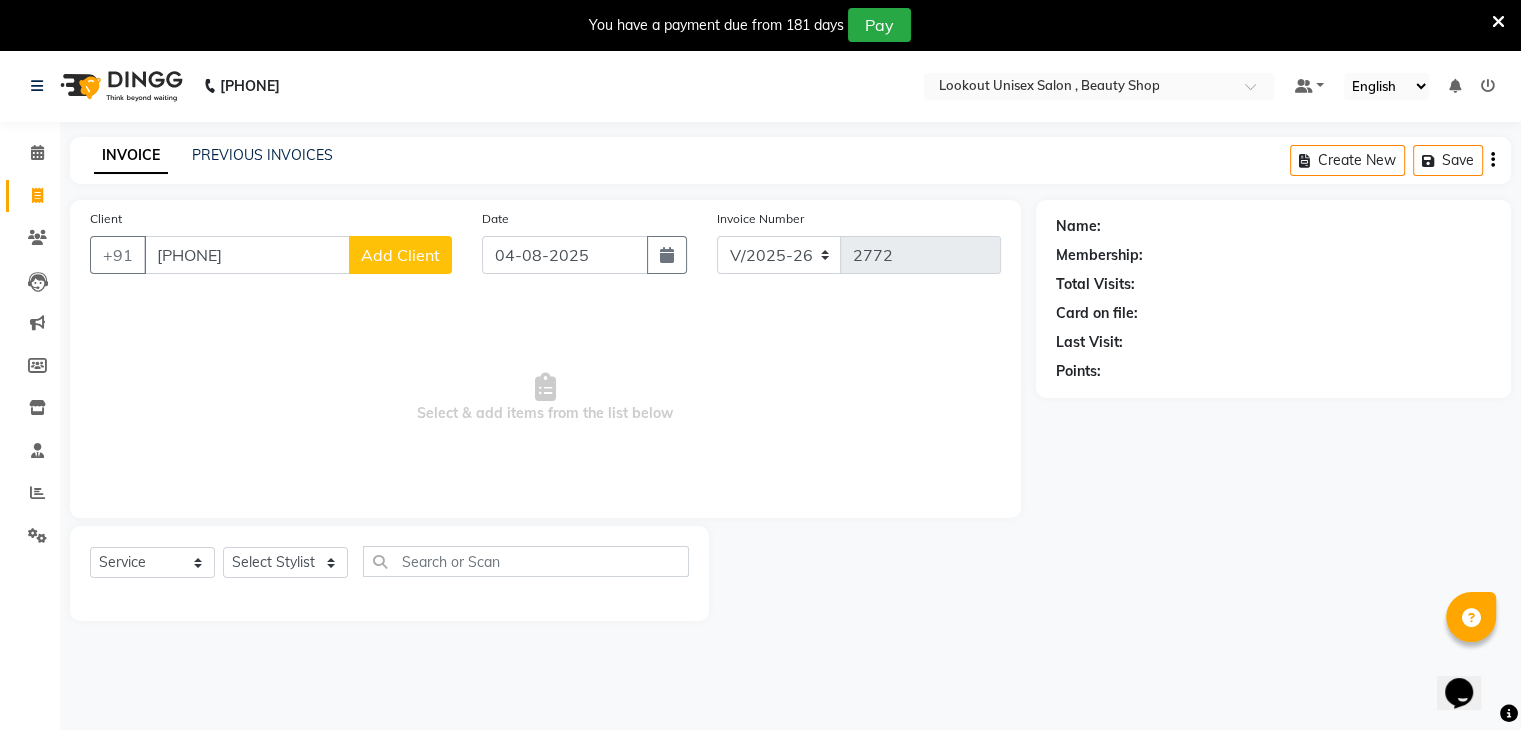 type on "9552482692" 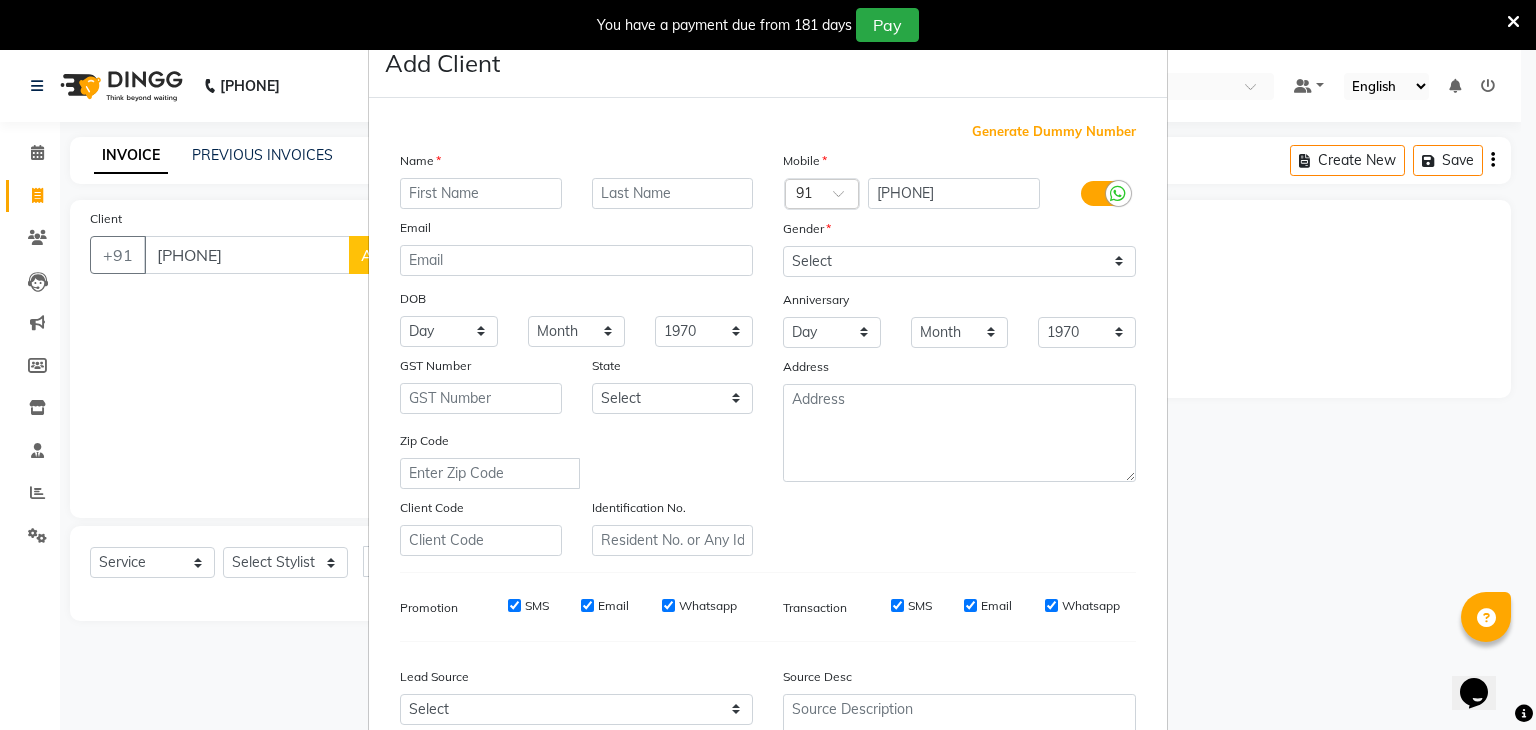 click at bounding box center [481, 193] 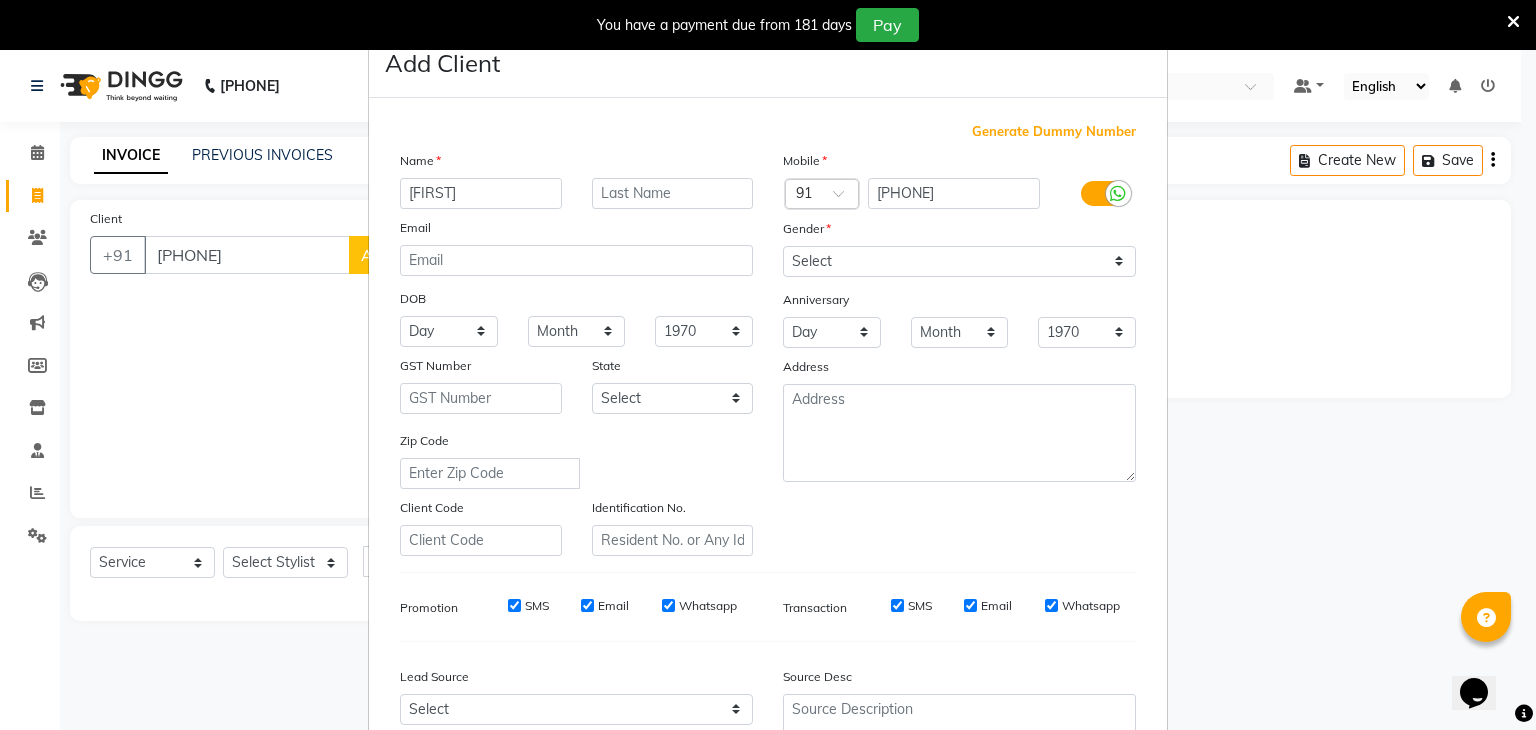 type on "BHAVISH" 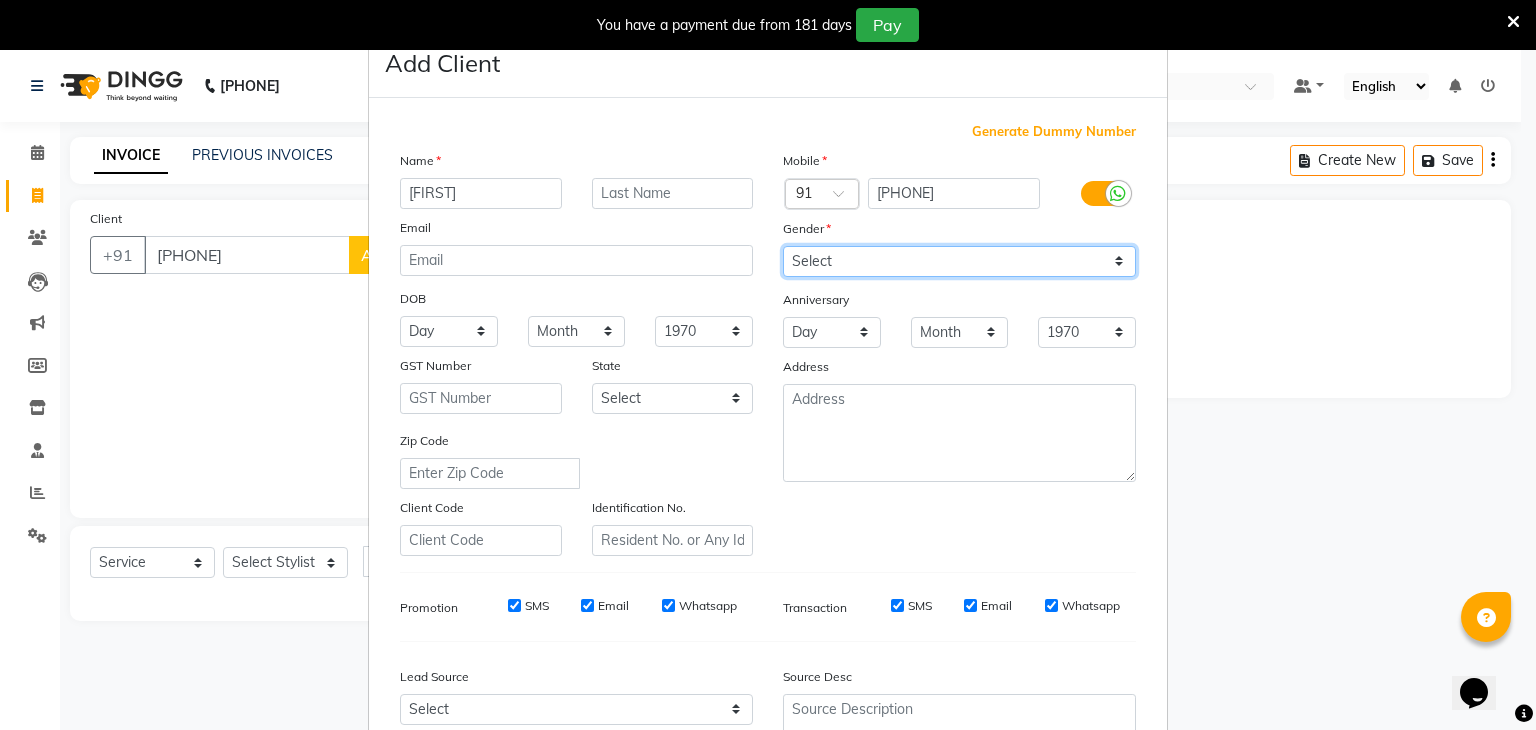 click on "Select Male Female Other Prefer Not To Say" at bounding box center [959, 261] 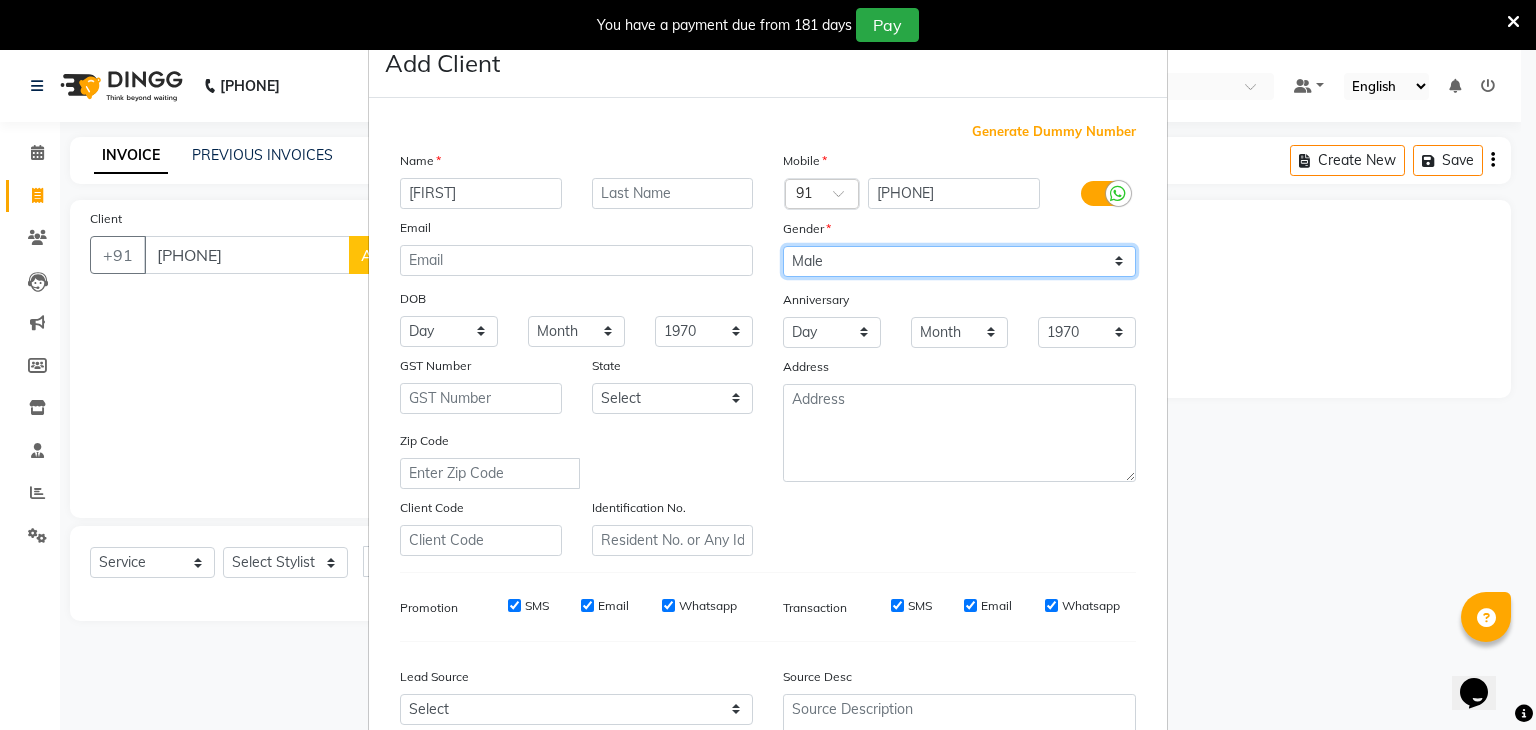 click on "Select Male Female Other Prefer Not To Say" at bounding box center [959, 261] 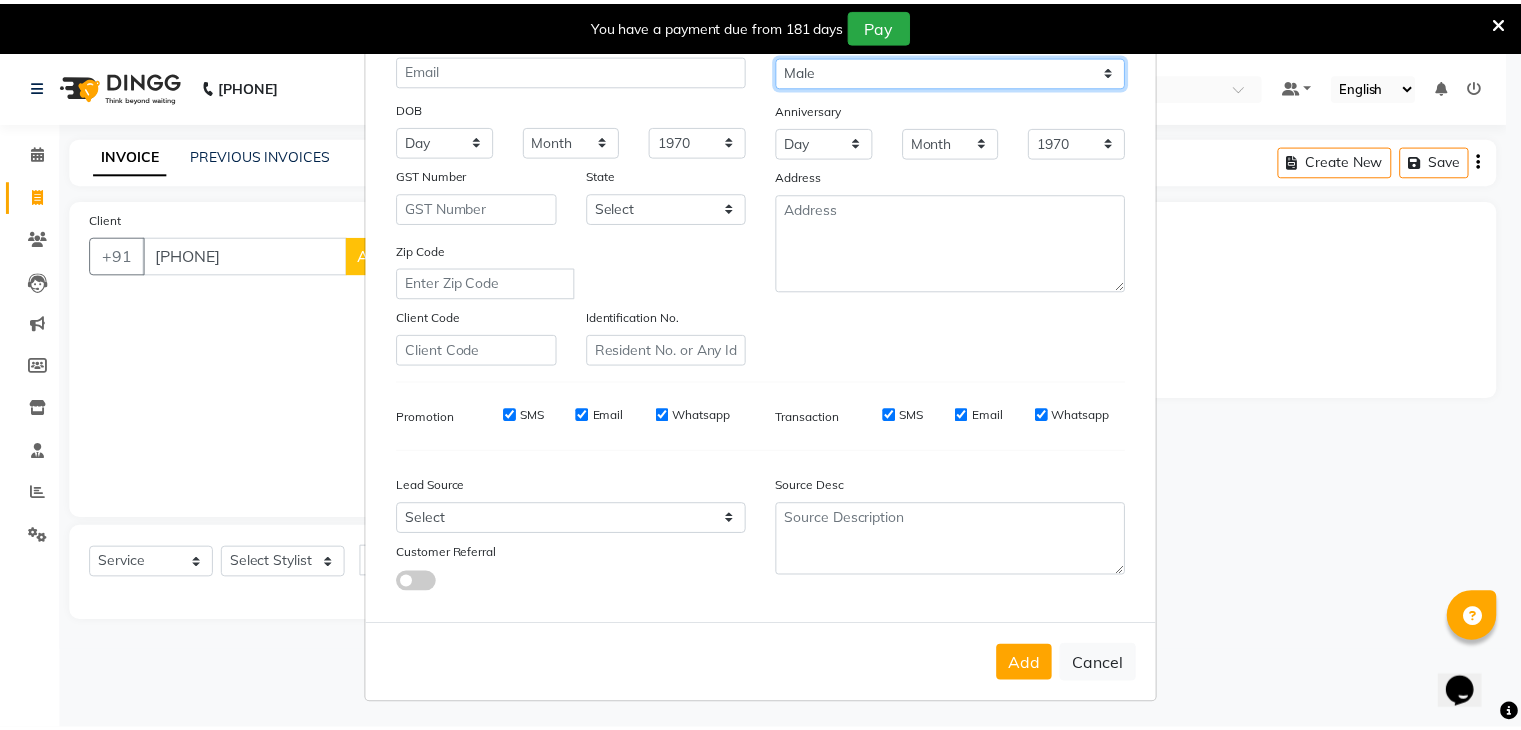 scroll, scrollTop: 203, scrollLeft: 0, axis: vertical 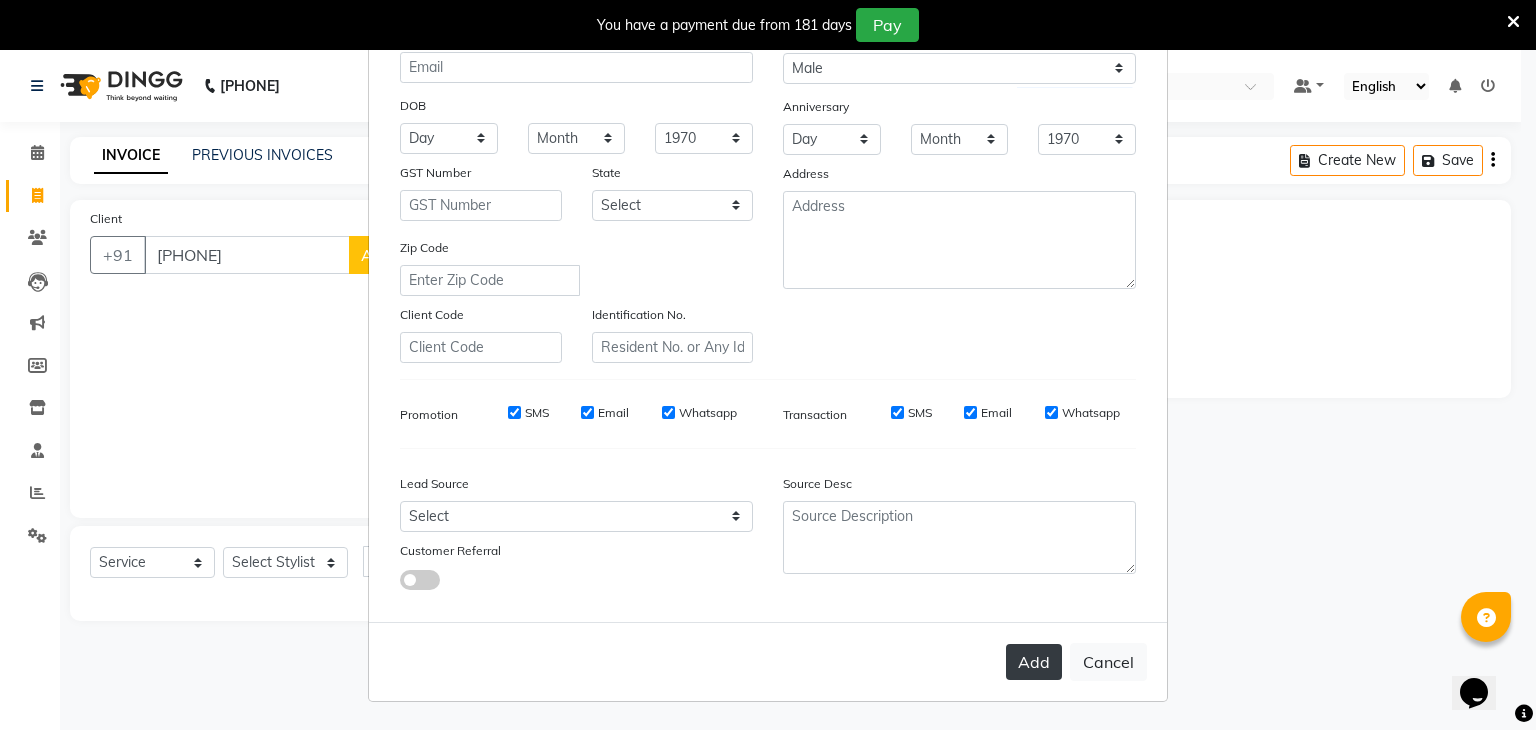 click on "Add" at bounding box center (1034, 662) 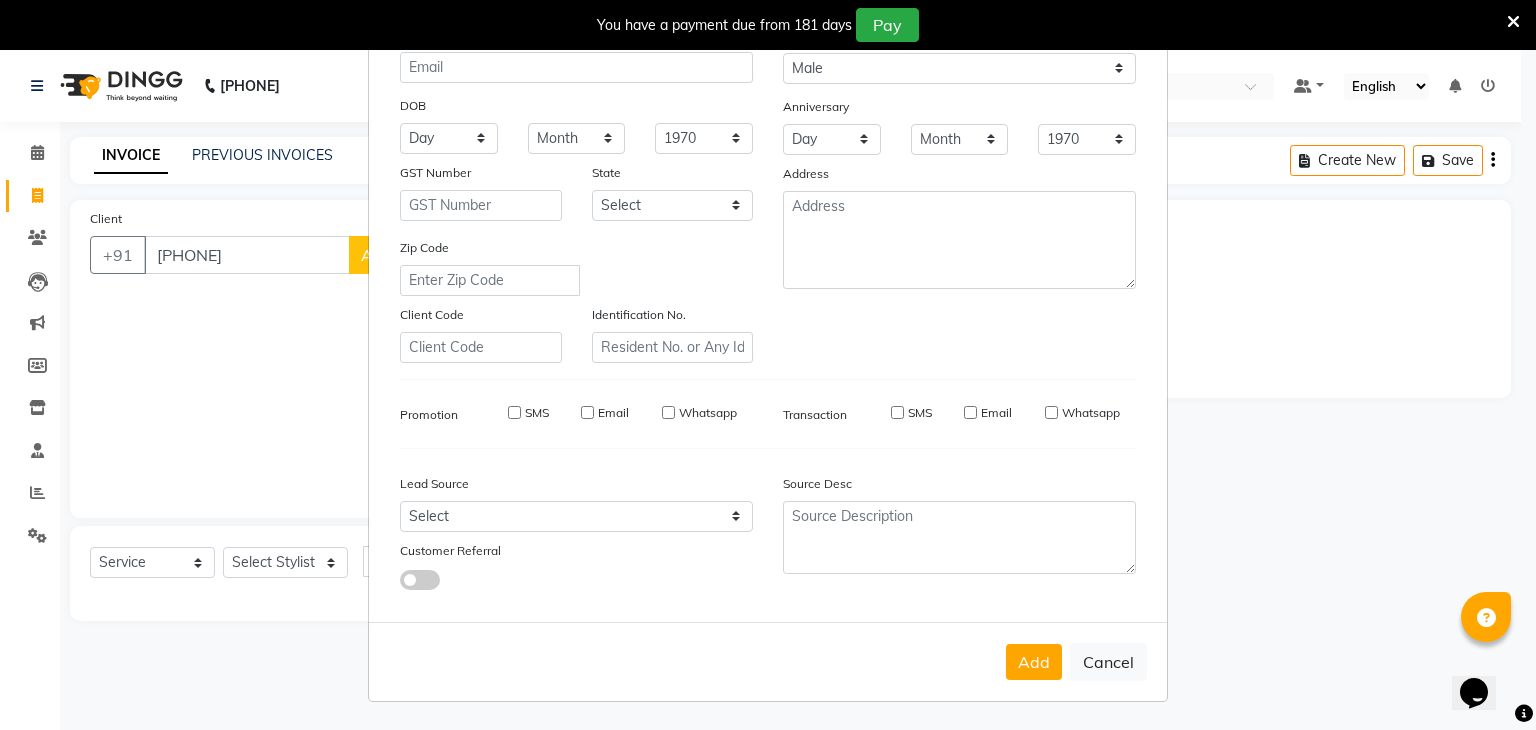 type 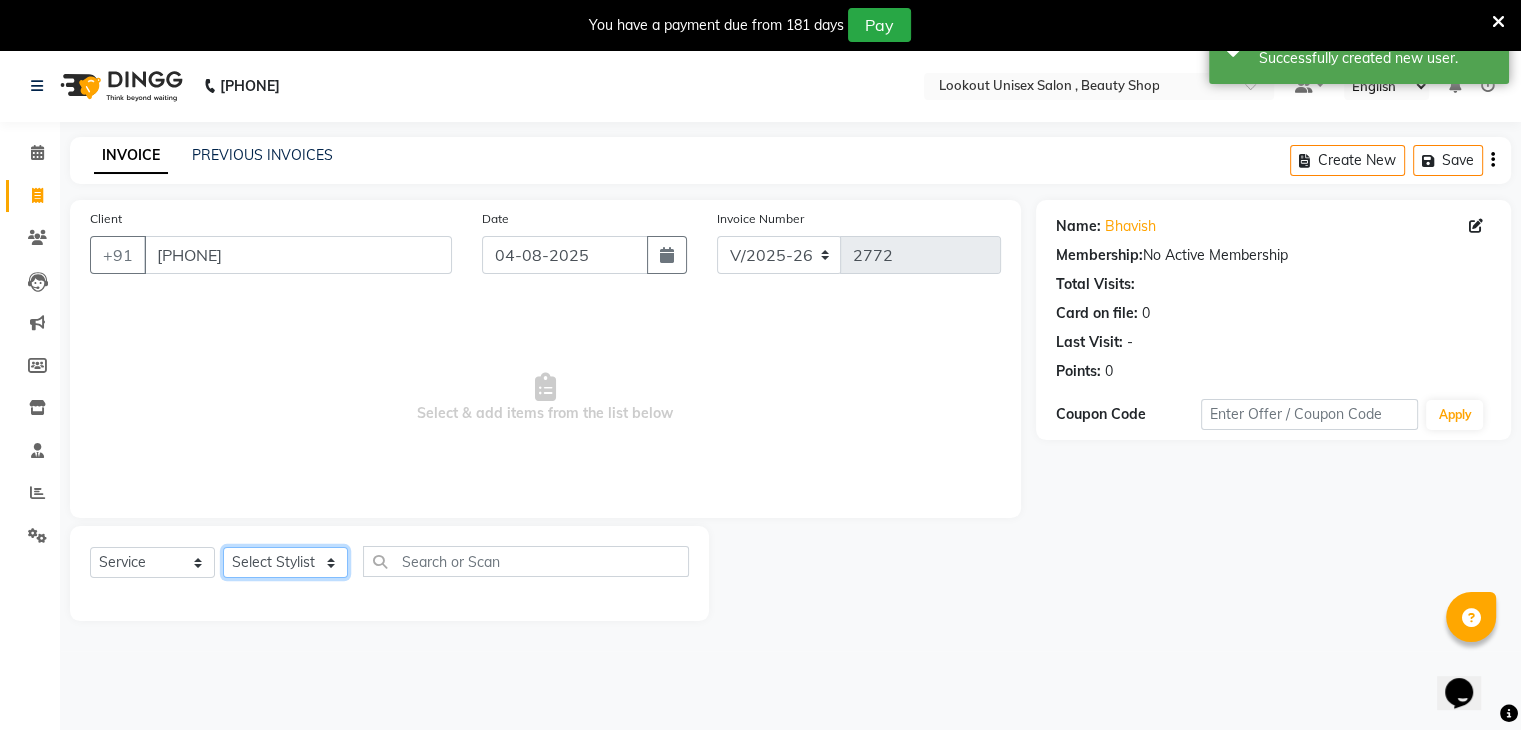 click on "Select Stylist Arti CHANDANI Deepali Dhaval Sir DISHA KAMDAR Hussain Indrajeet Jyoti Mahesh  Manisha Mayuri Mehboob Nabil Nikita Nzreen Rahul Rajan Rishika Salma Salmani Shivani UMAR" 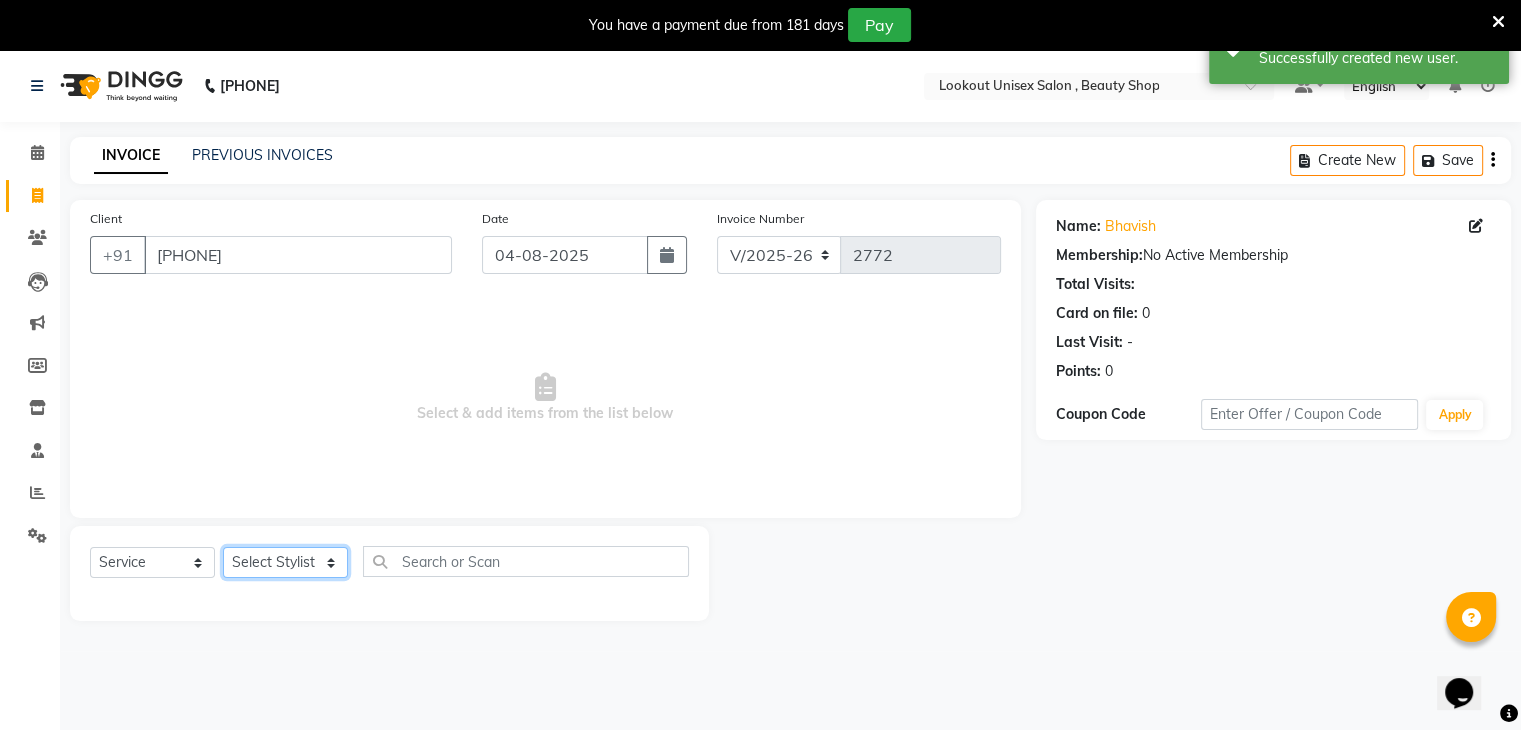 select on "68200" 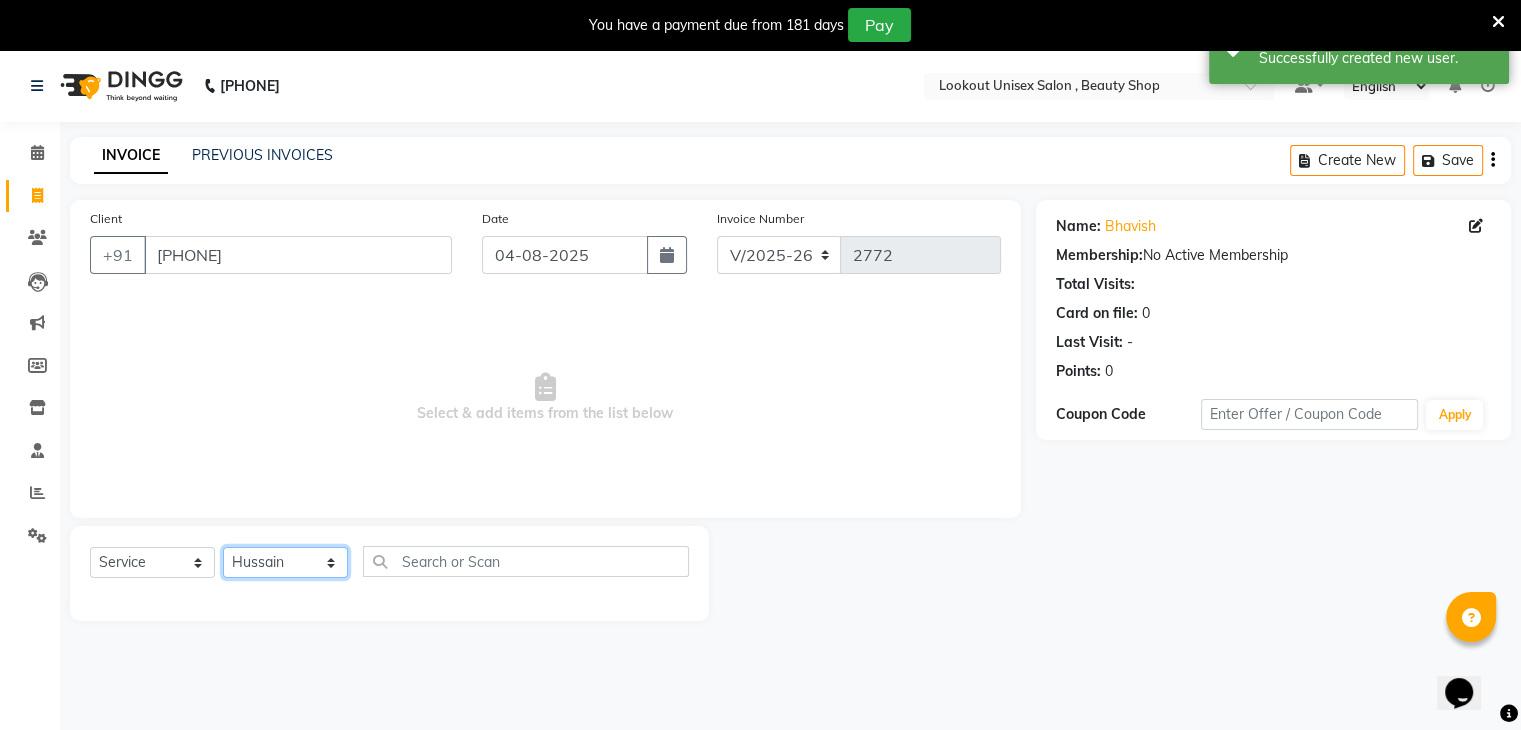 click on "Select Stylist Arti CHANDANI Deepali Dhaval Sir DISHA KAMDAR Hussain Indrajeet Jyoti Mahesh  Manisha Mayuri Mehboob Nabil Nikita Nzreen Rahul Rajan Rishika Salma Salmani Shivani UMAR" 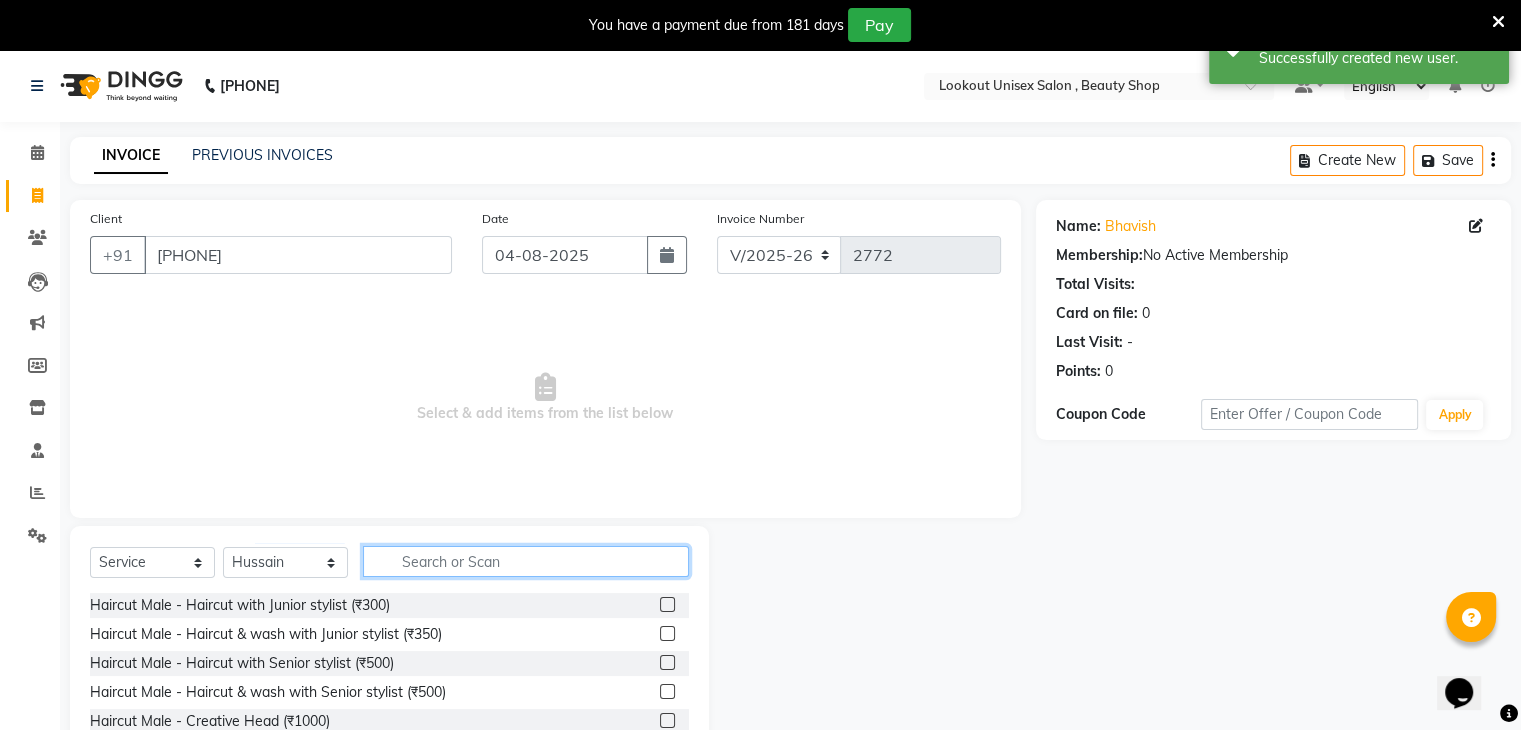 click 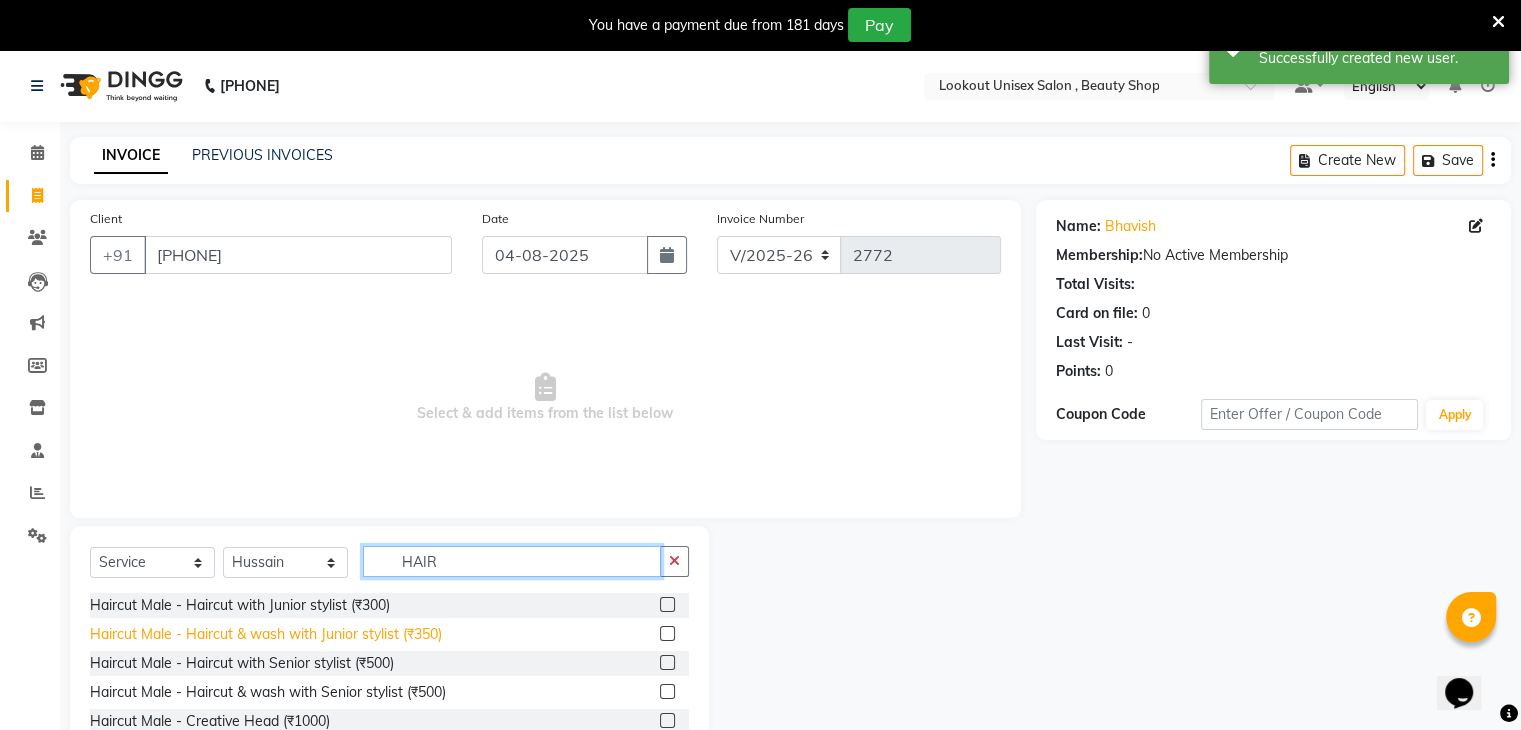type on "HAIR" 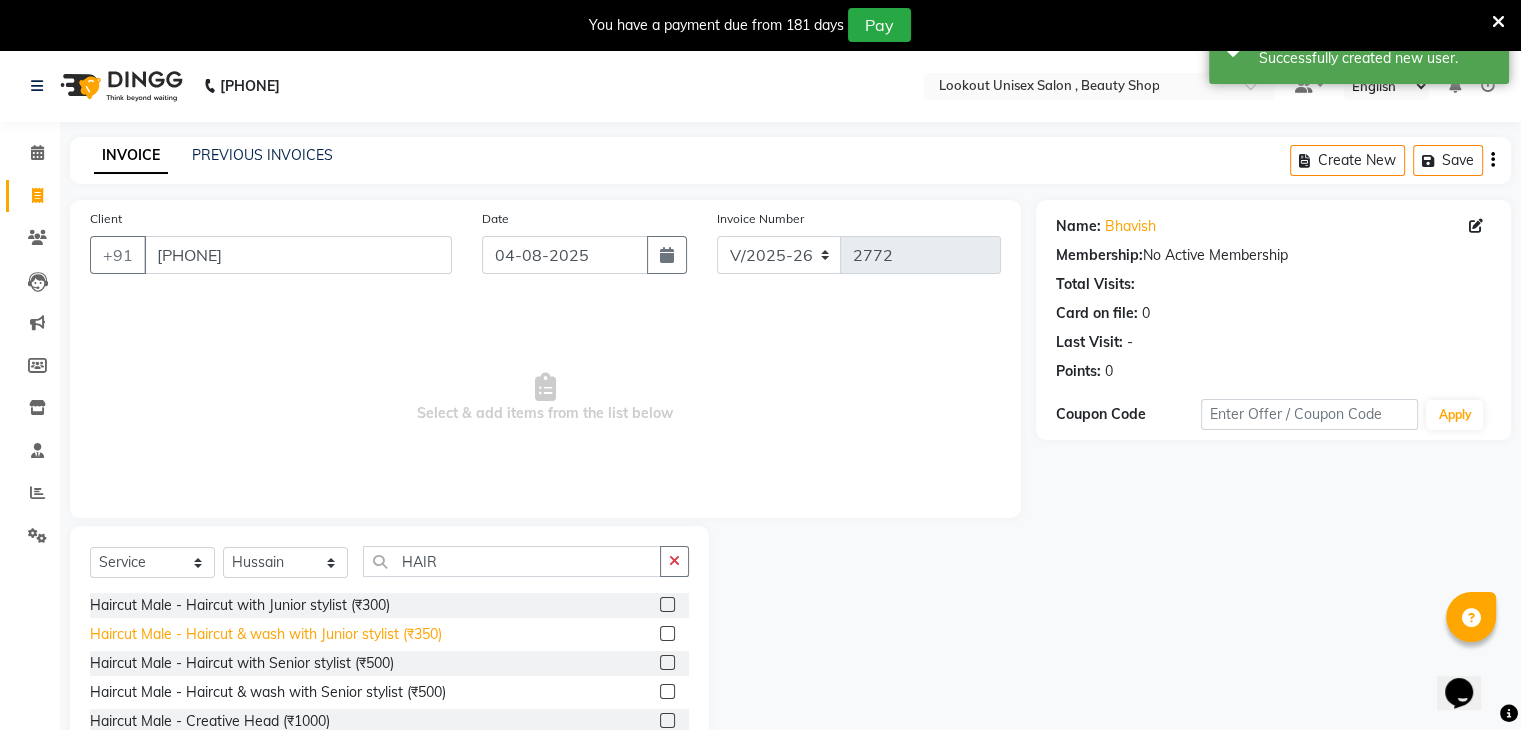 click on "Haircut  Male - Haircut & wash with Junior stylist (₹350)" 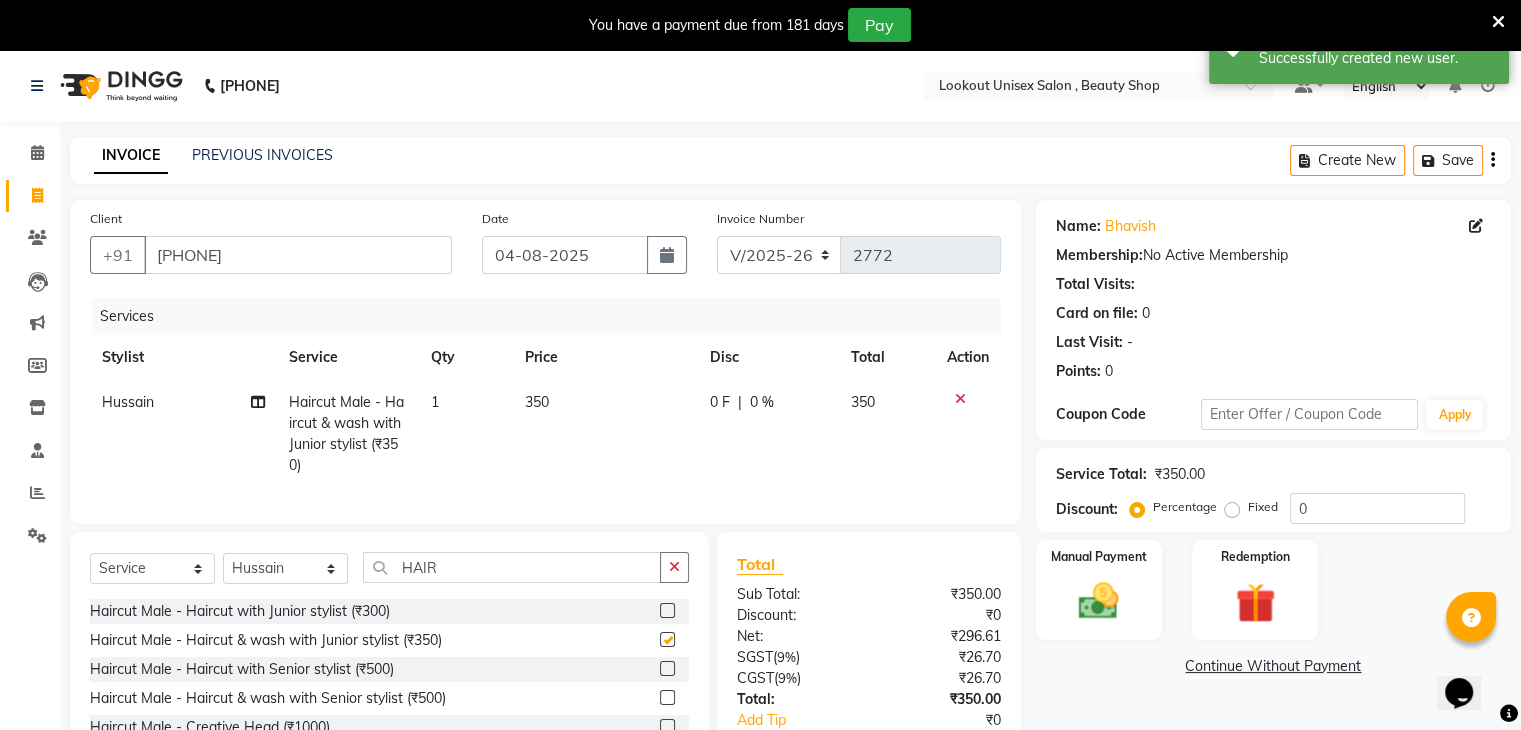 checkbox on "false" 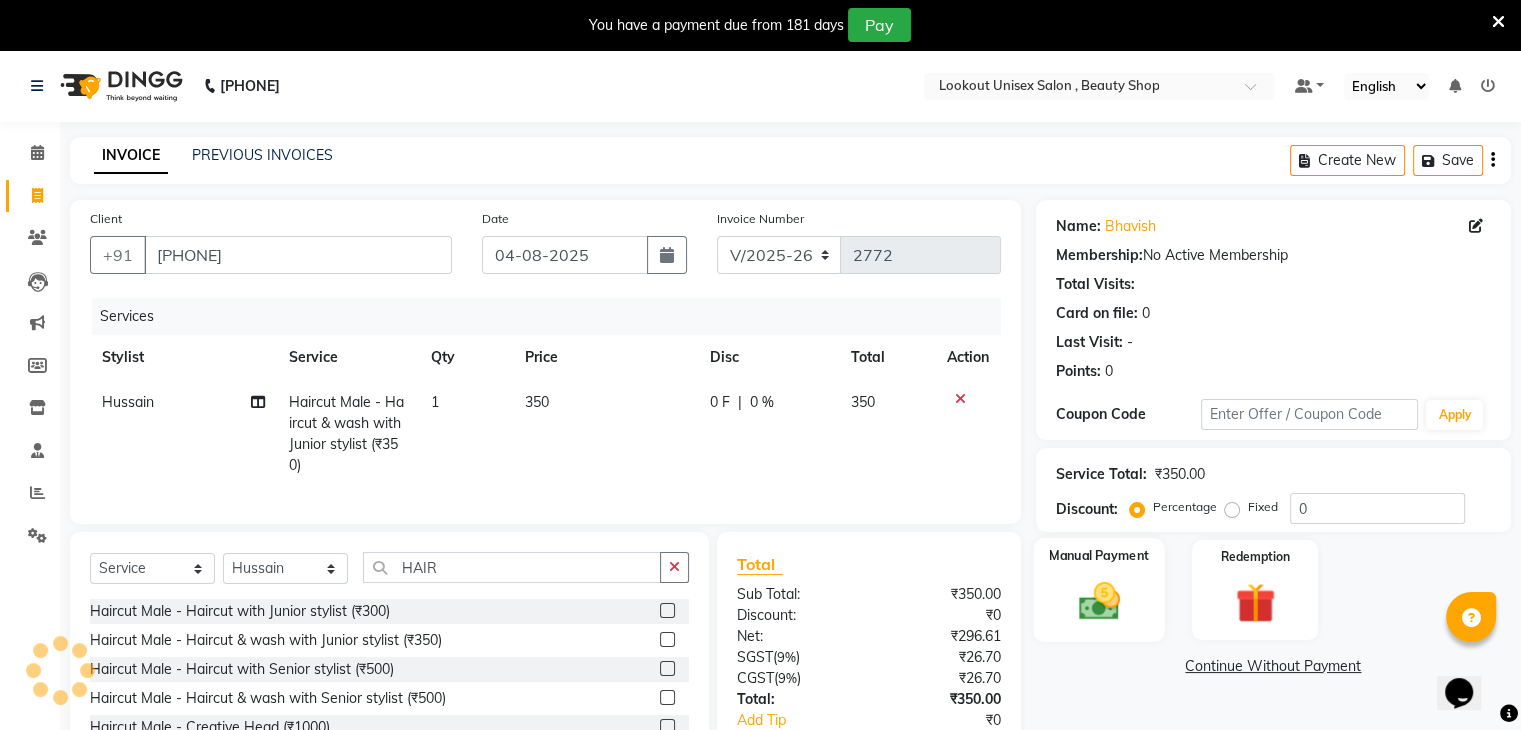 click 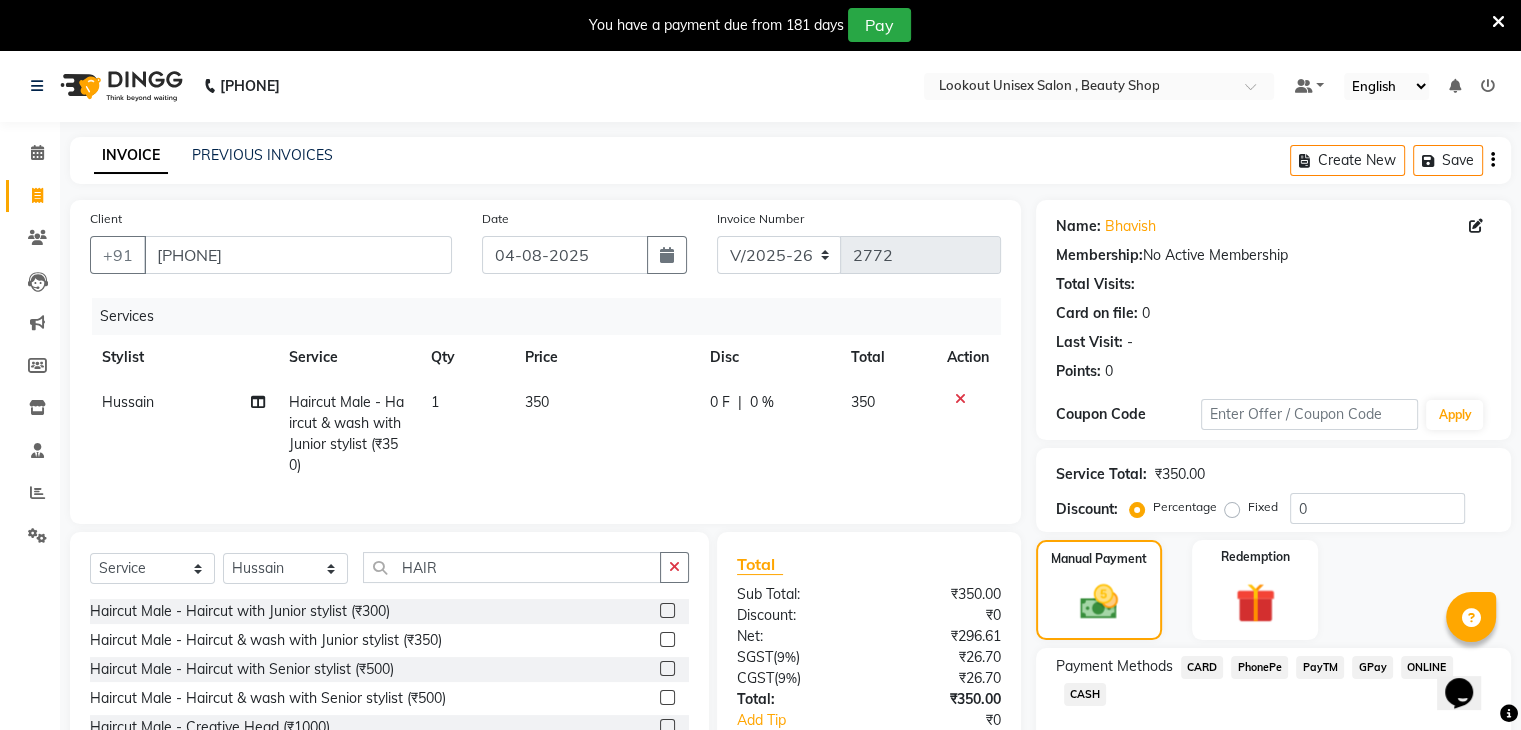 scroll, scrollTop: 100, scrollLeft: 0, axis: vertical 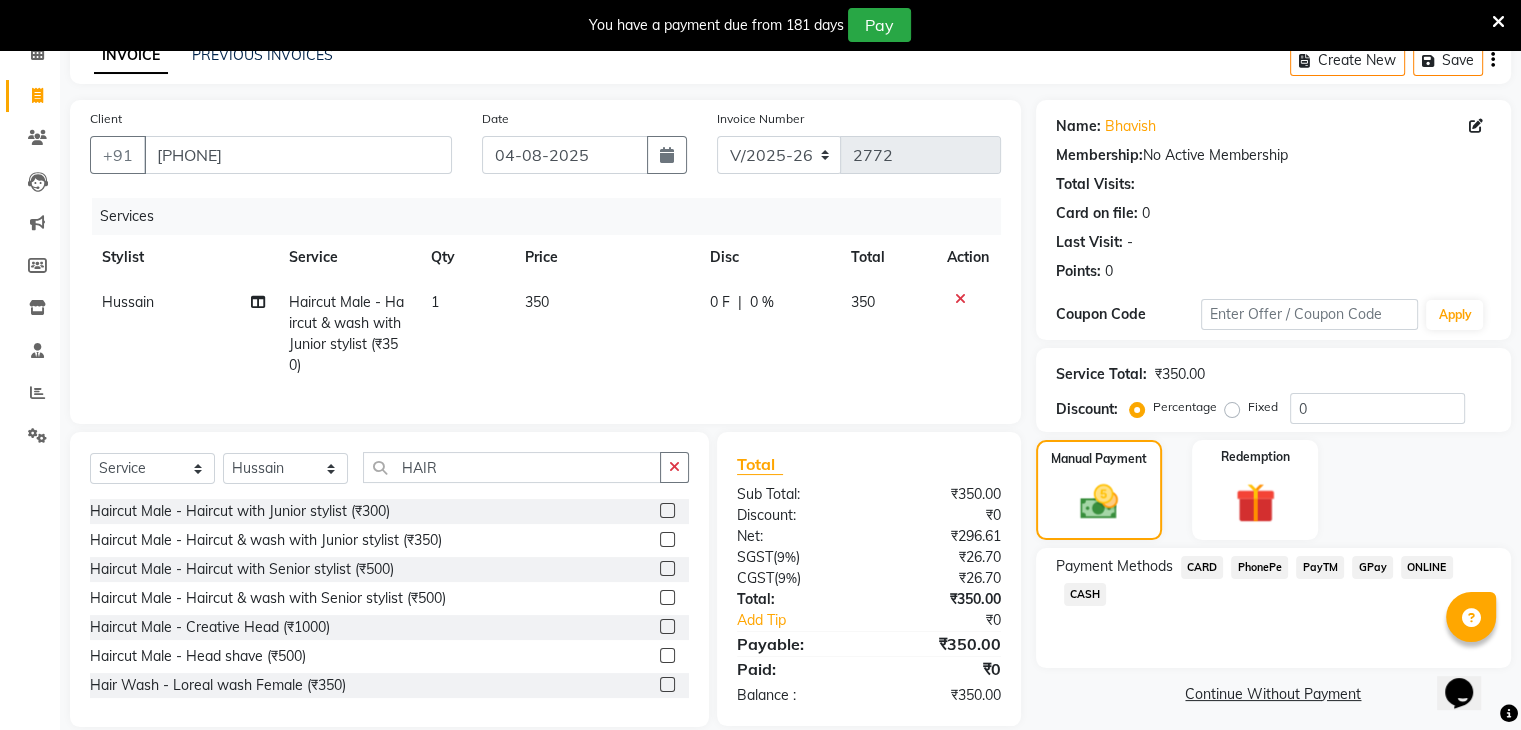 click on "PayTM" 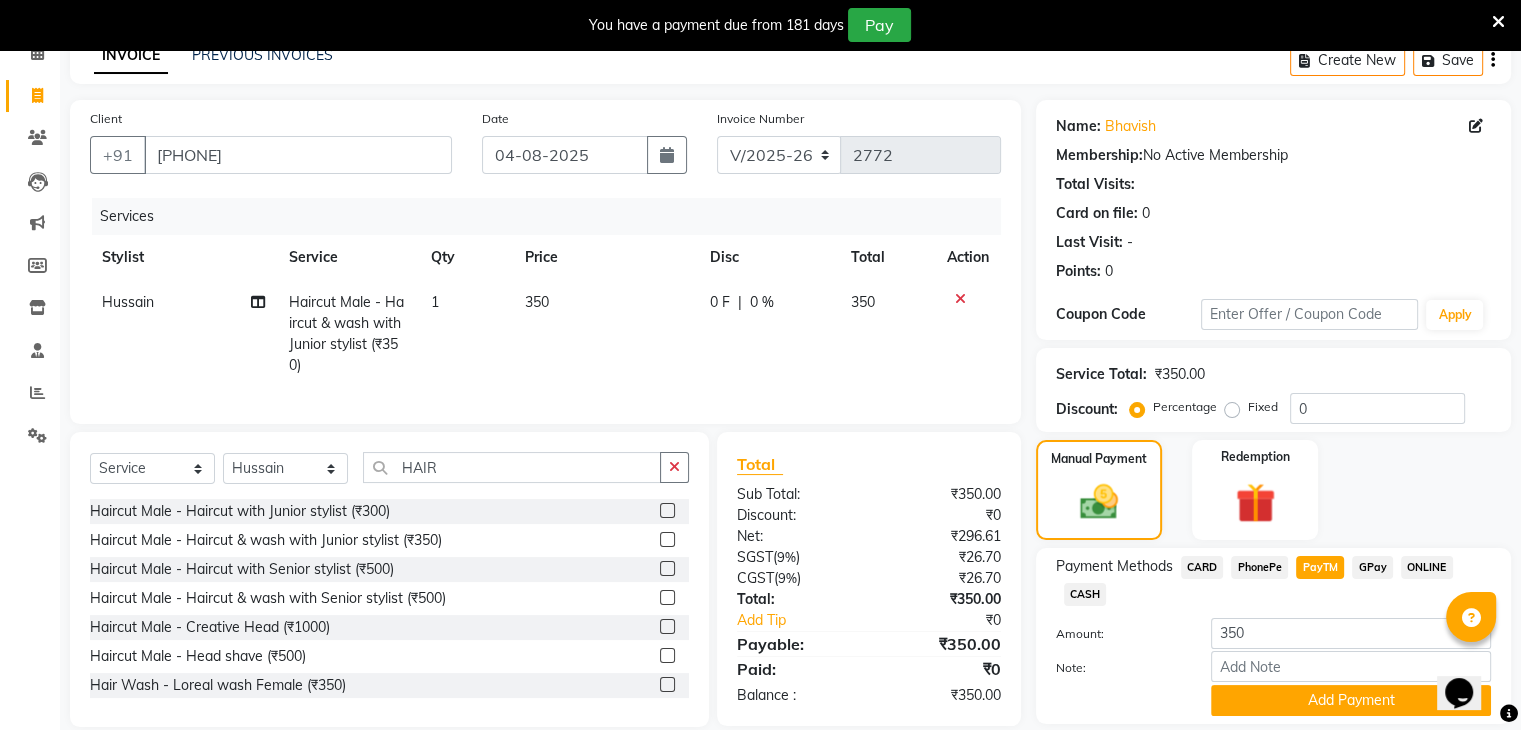 scroll, scrollTop: 167, scrollLeft: 0, axis: vertical 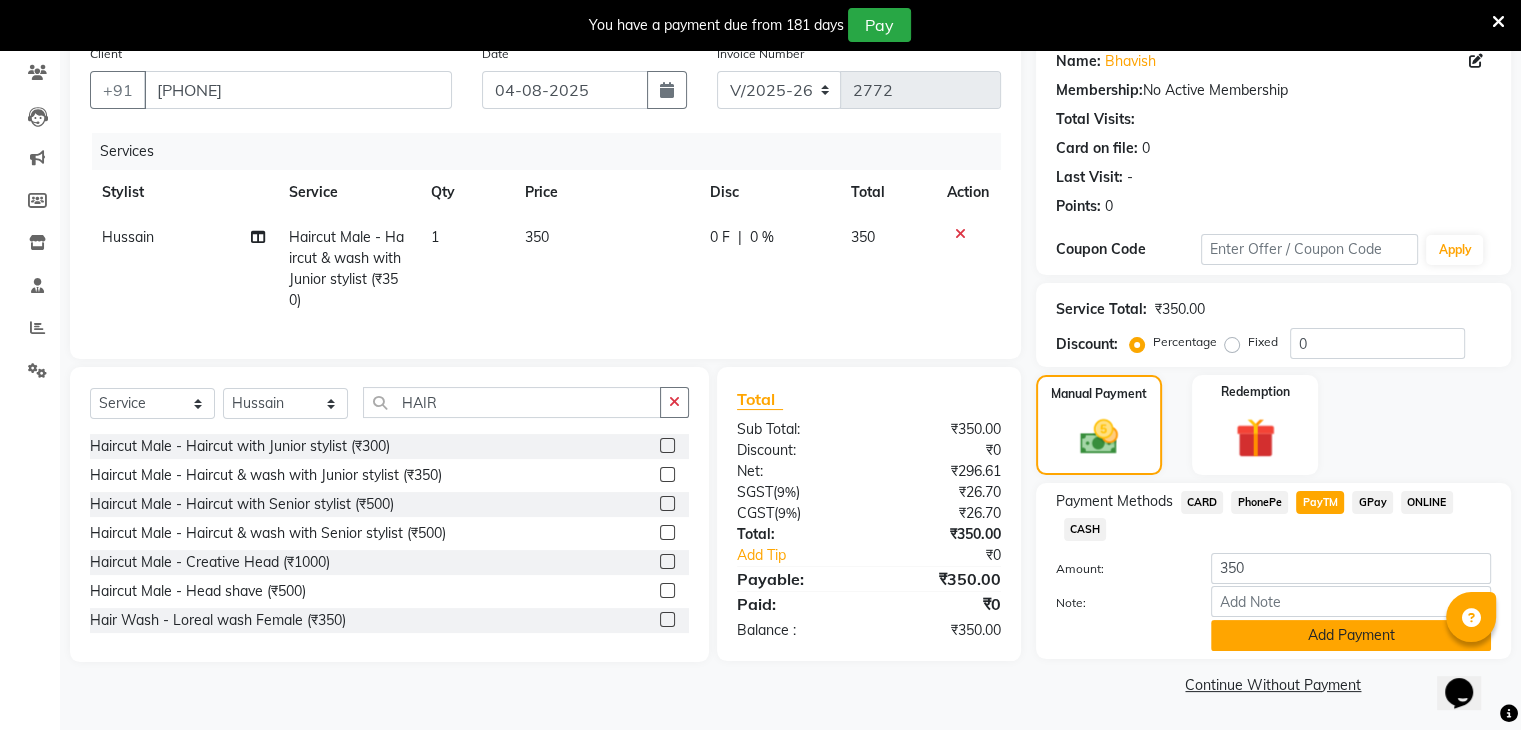 click on "Add Payment" 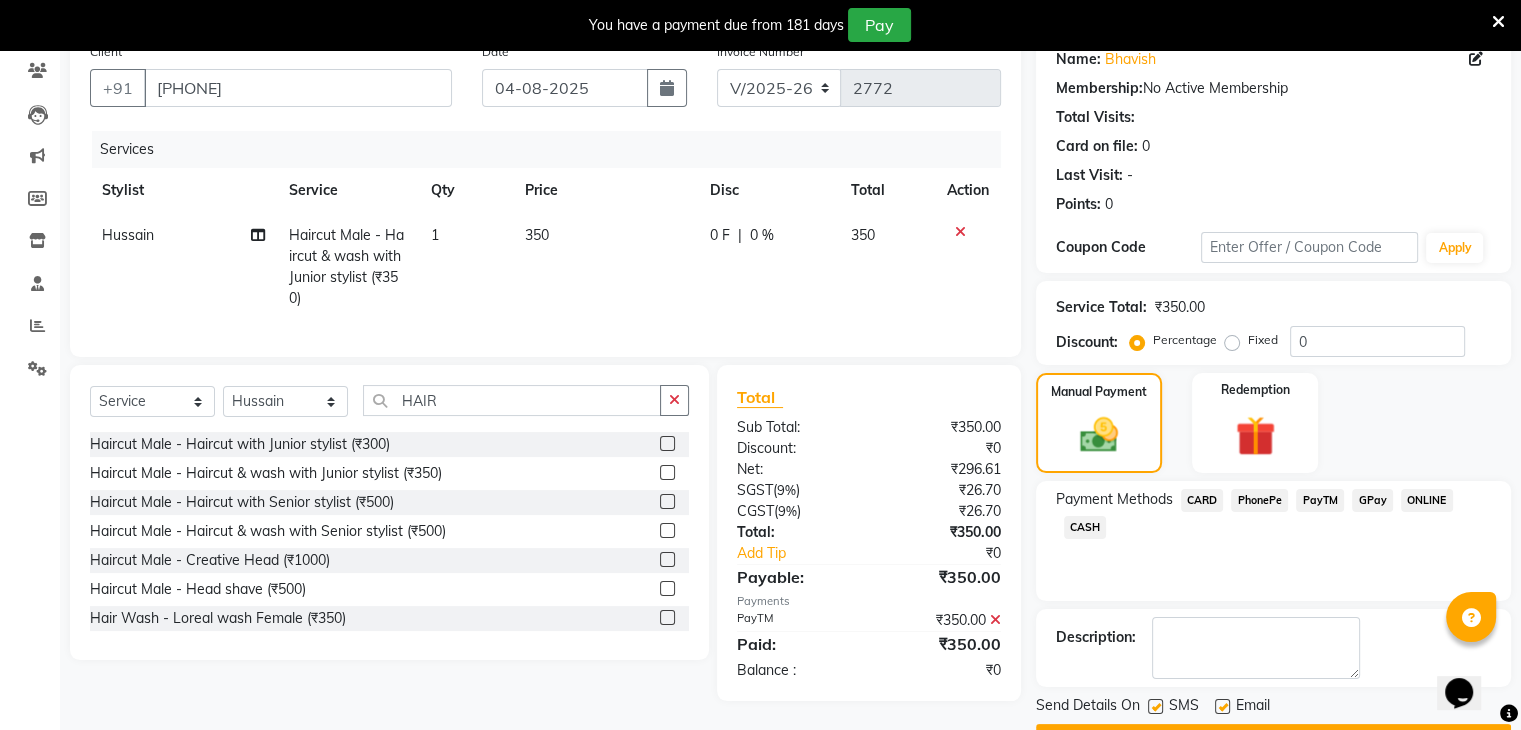 scroll, scrollTop: 220, scrollLeft: 0, axis: vertical 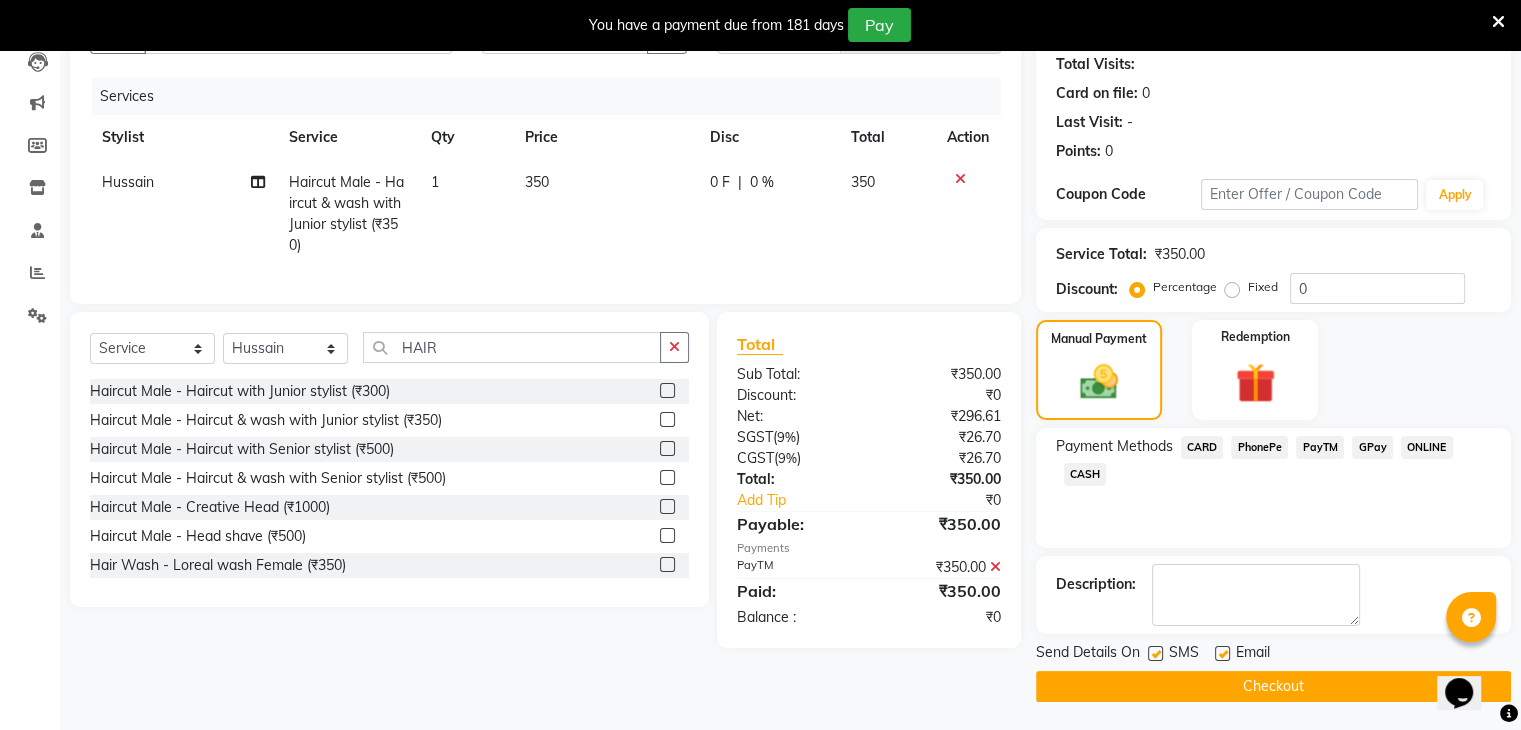 click 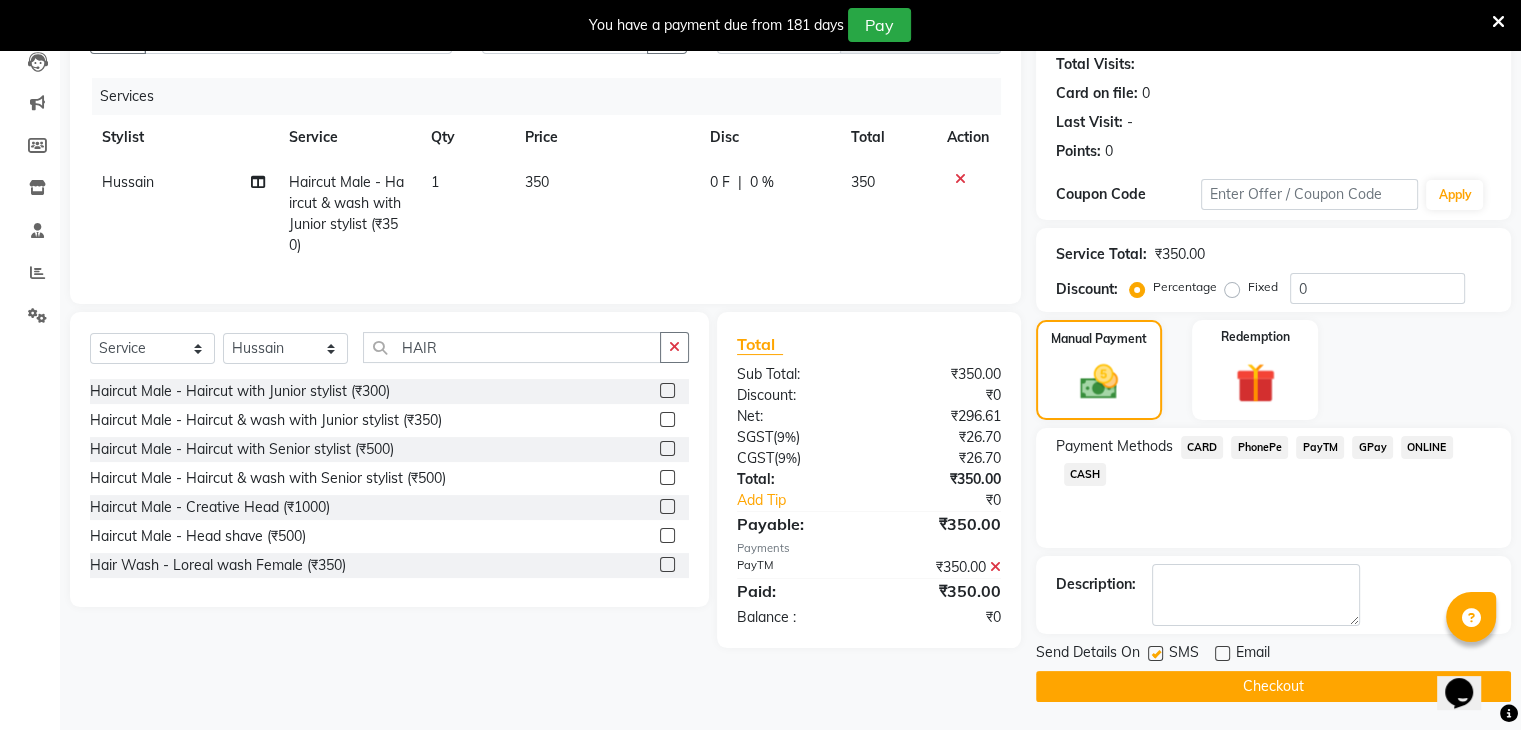 click on "Checkout" 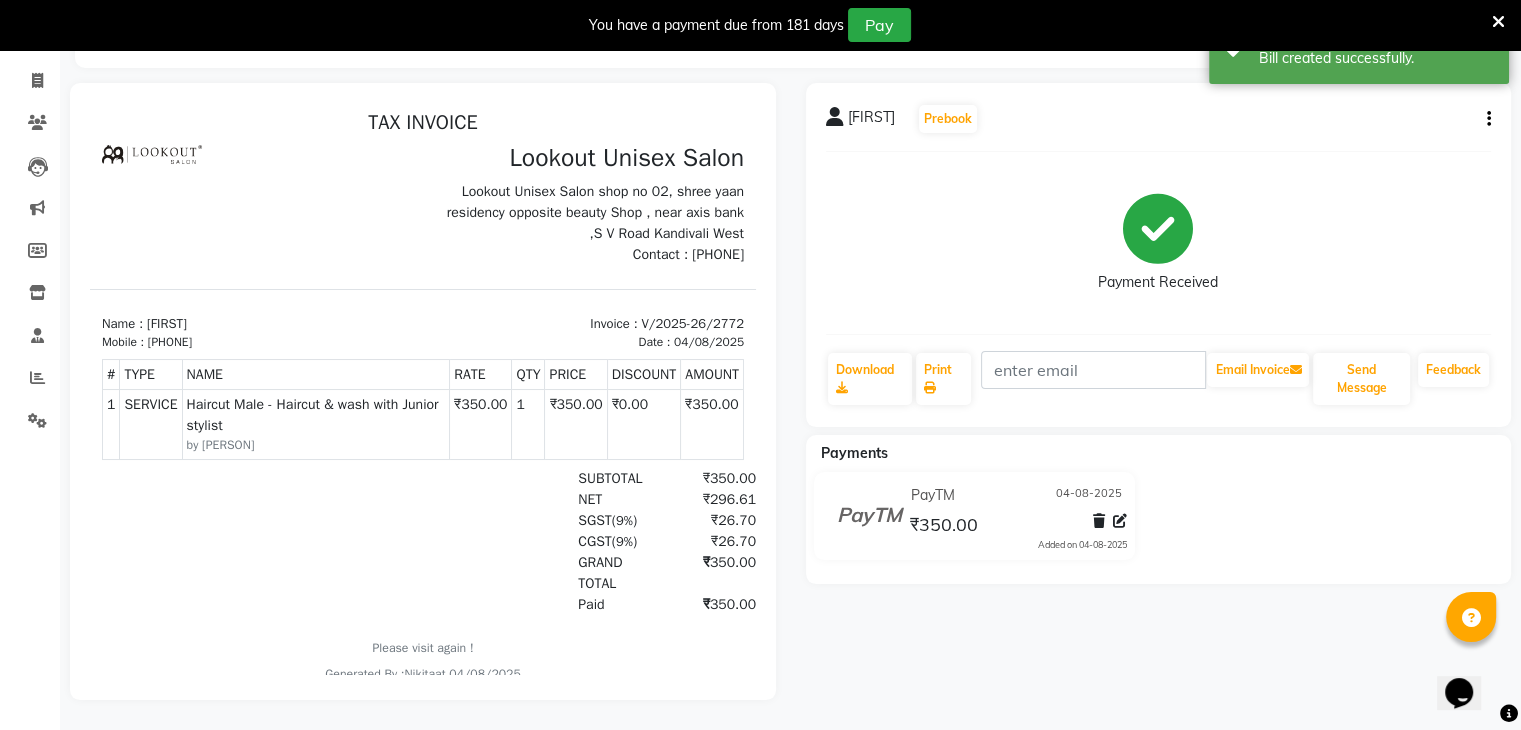 scroll, scrollTop: 0, scrollLeft: 0, axis: both 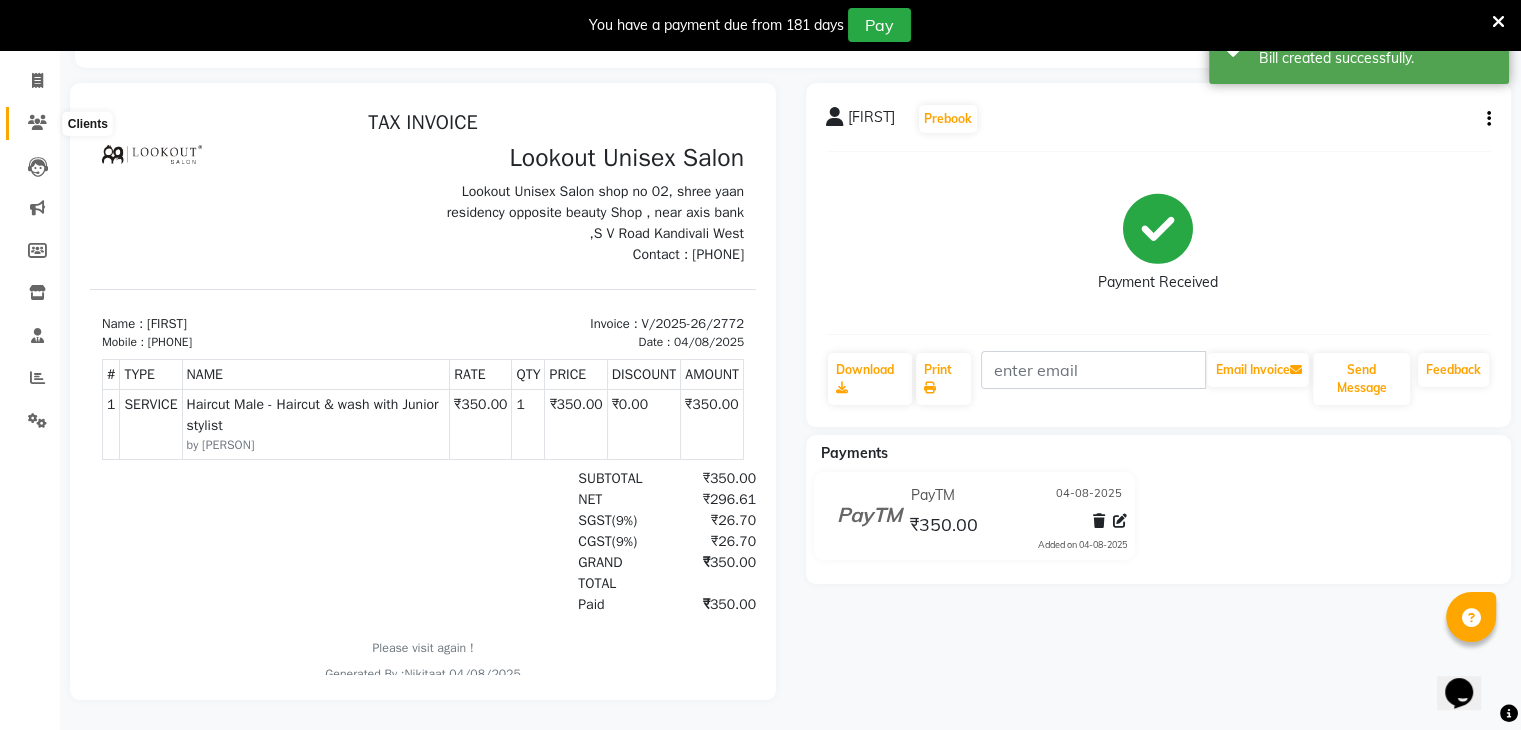 click 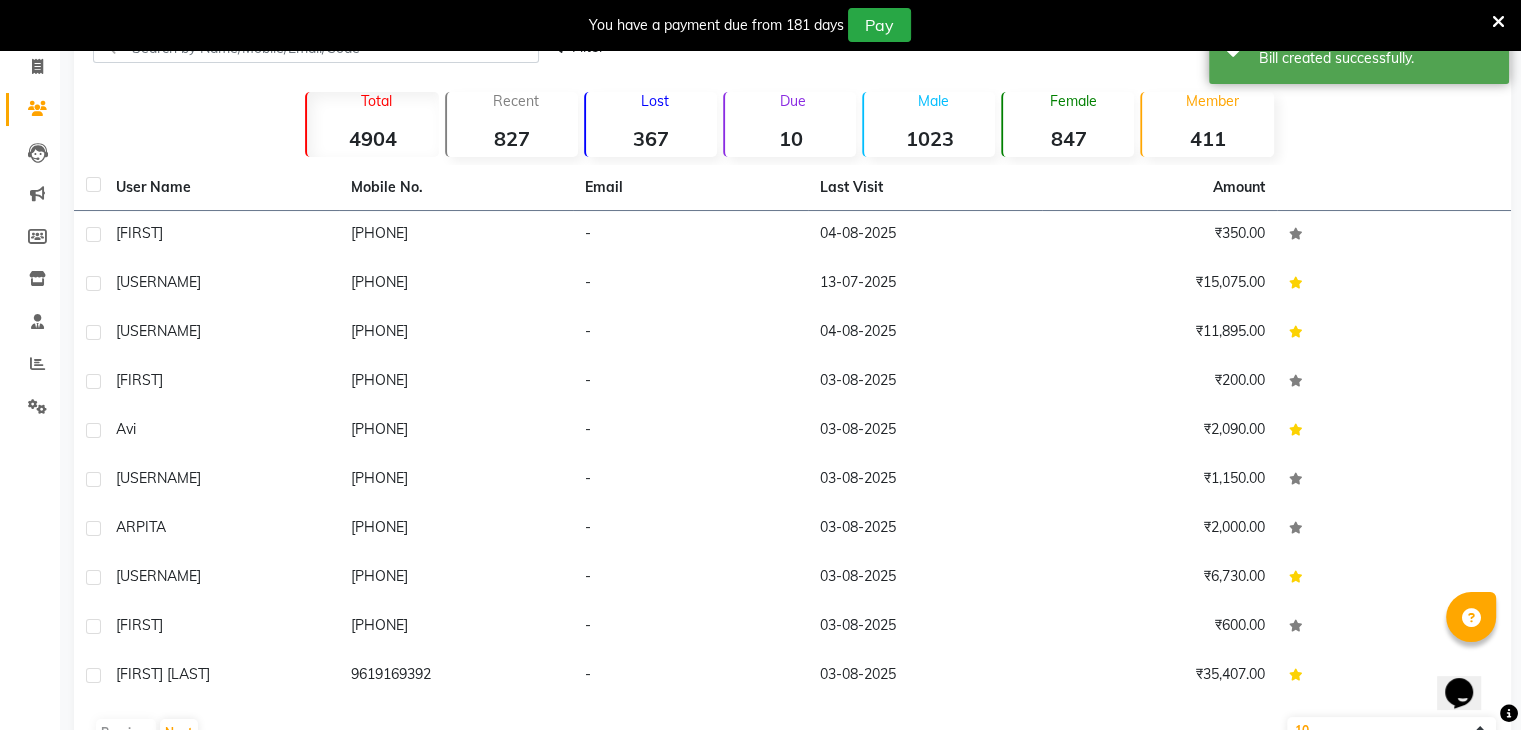 scroll, scrollTop: 0, scrollLeft: 0, axis: both 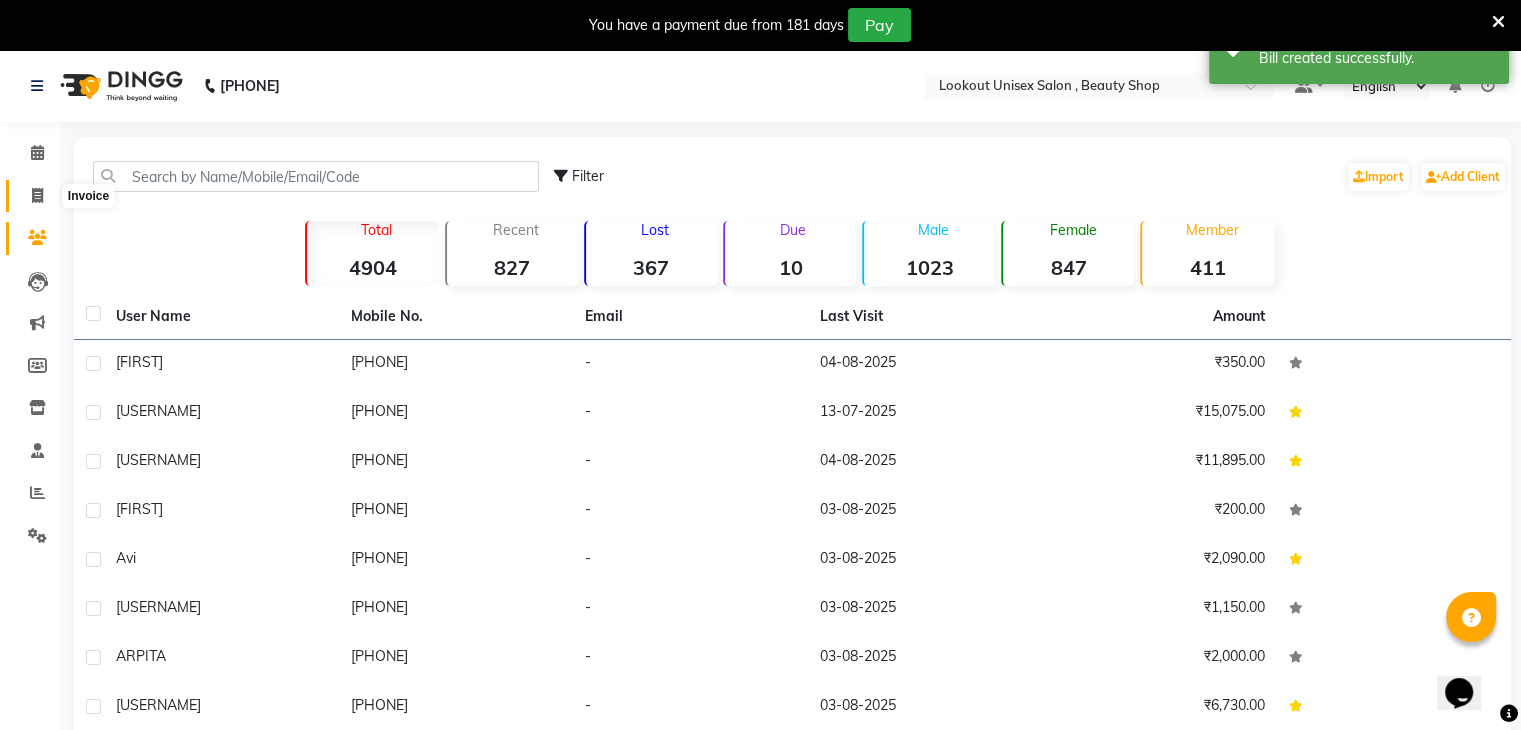 click 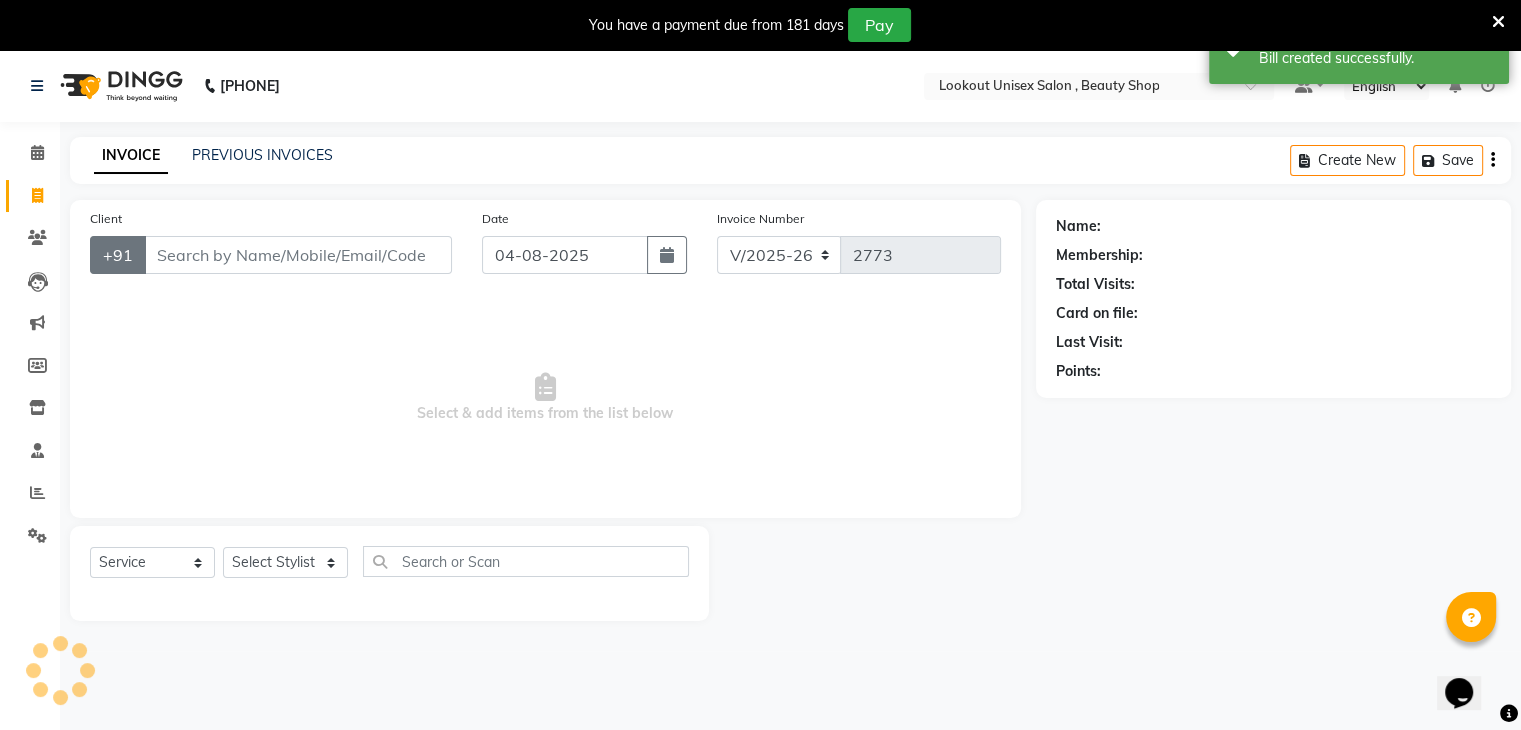 scroll, scrollTop: 50, scrollLeft: 0, axis: vertical 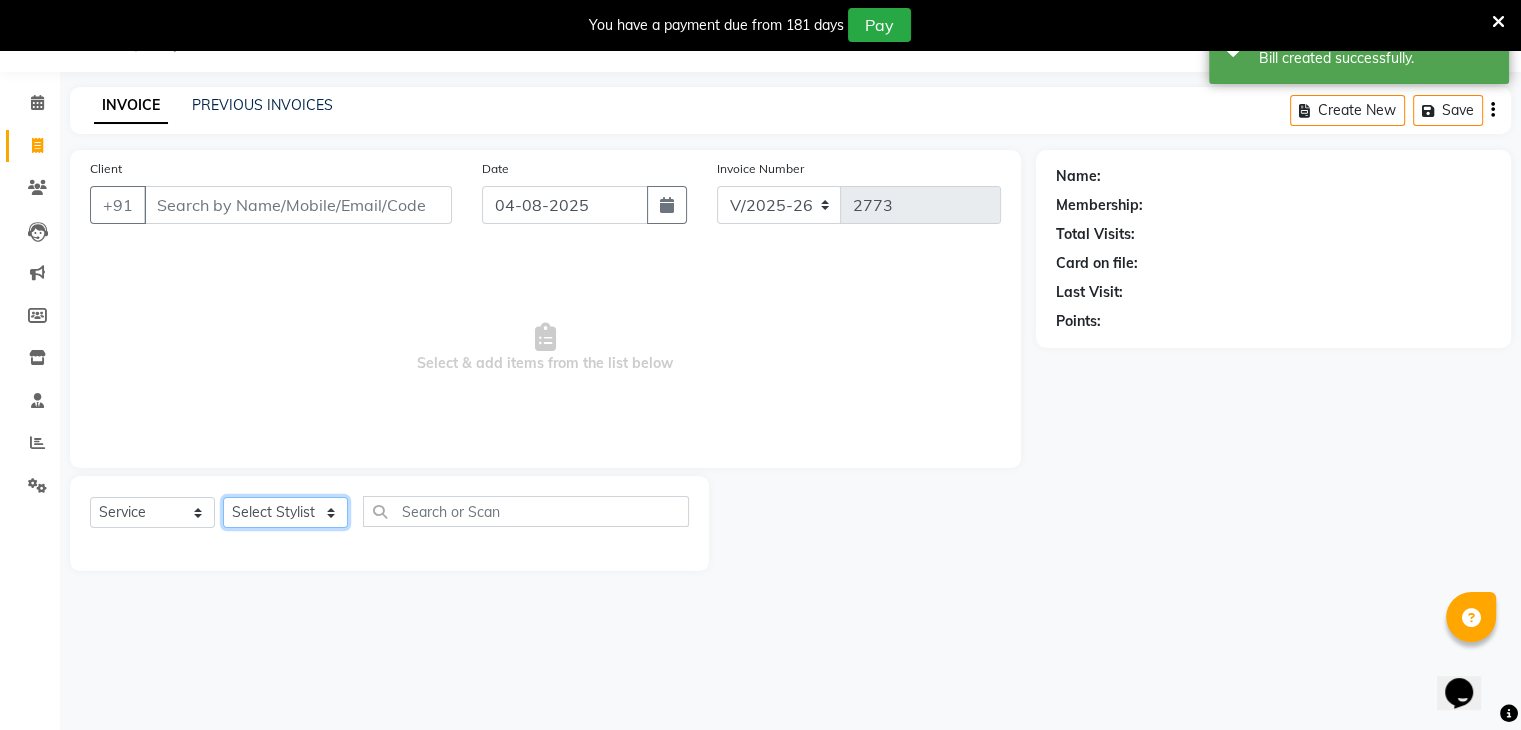 click on "Select Stylist" 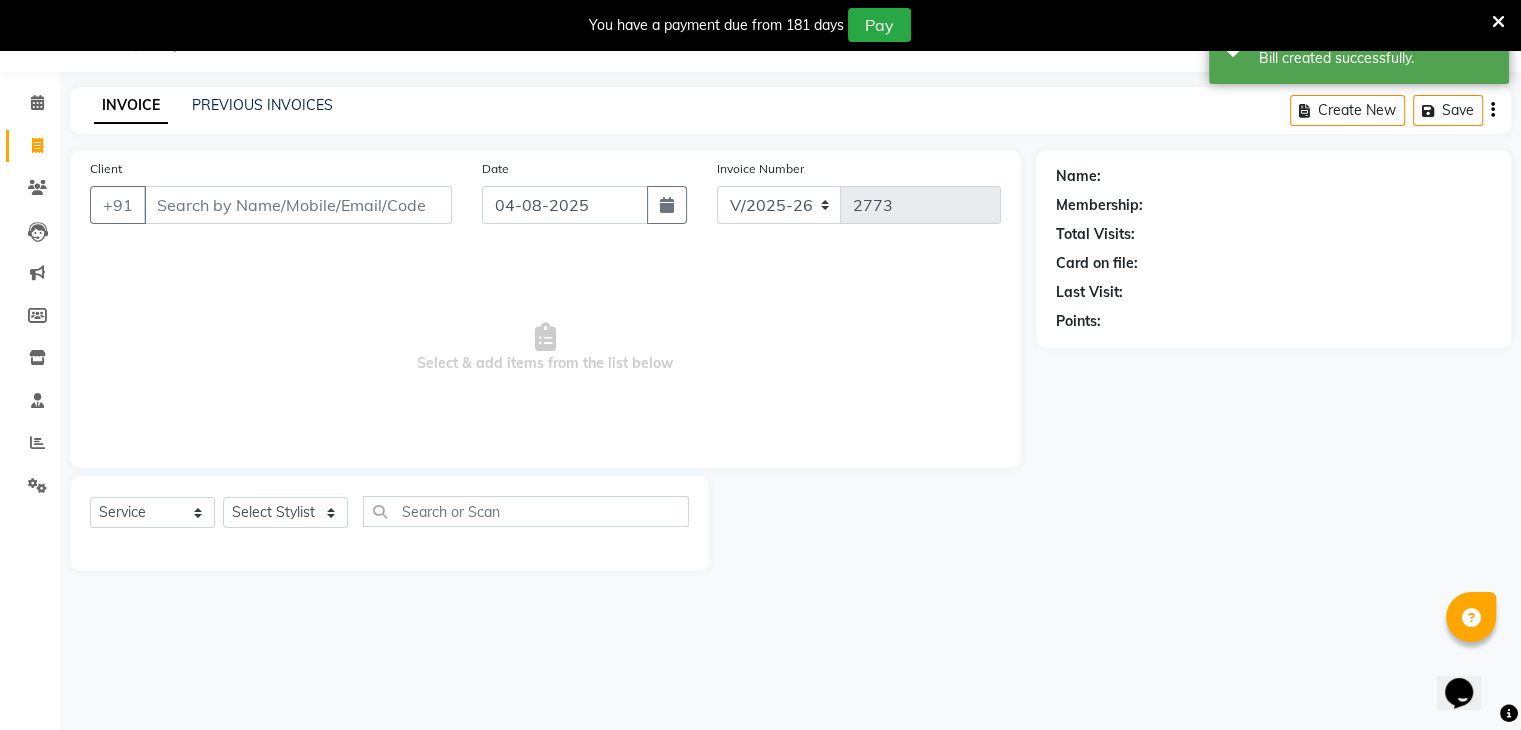 click on "Select & add items from the list below" at bounding box center [545, 348] 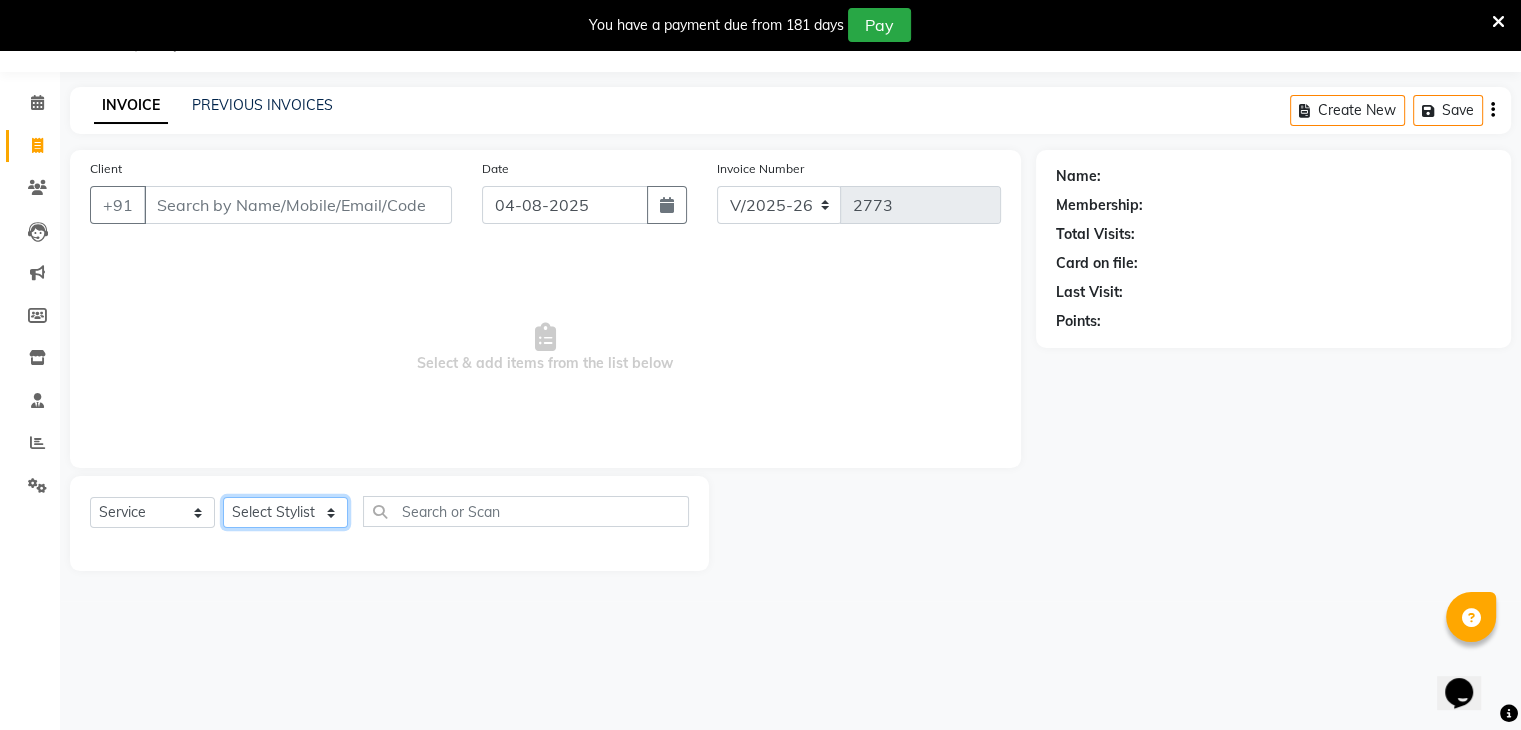 click on "Select Stylist Arti CHANDANI Deepali Dhaval Sir DISHA KAMDAR Hussain Indrajeet Jyoti Mahesh  Manisha Mayuri Mehboob Nabil Nikita Nzreen Rahul Rajan Rishika Salma Salmani Shivani UMAR" 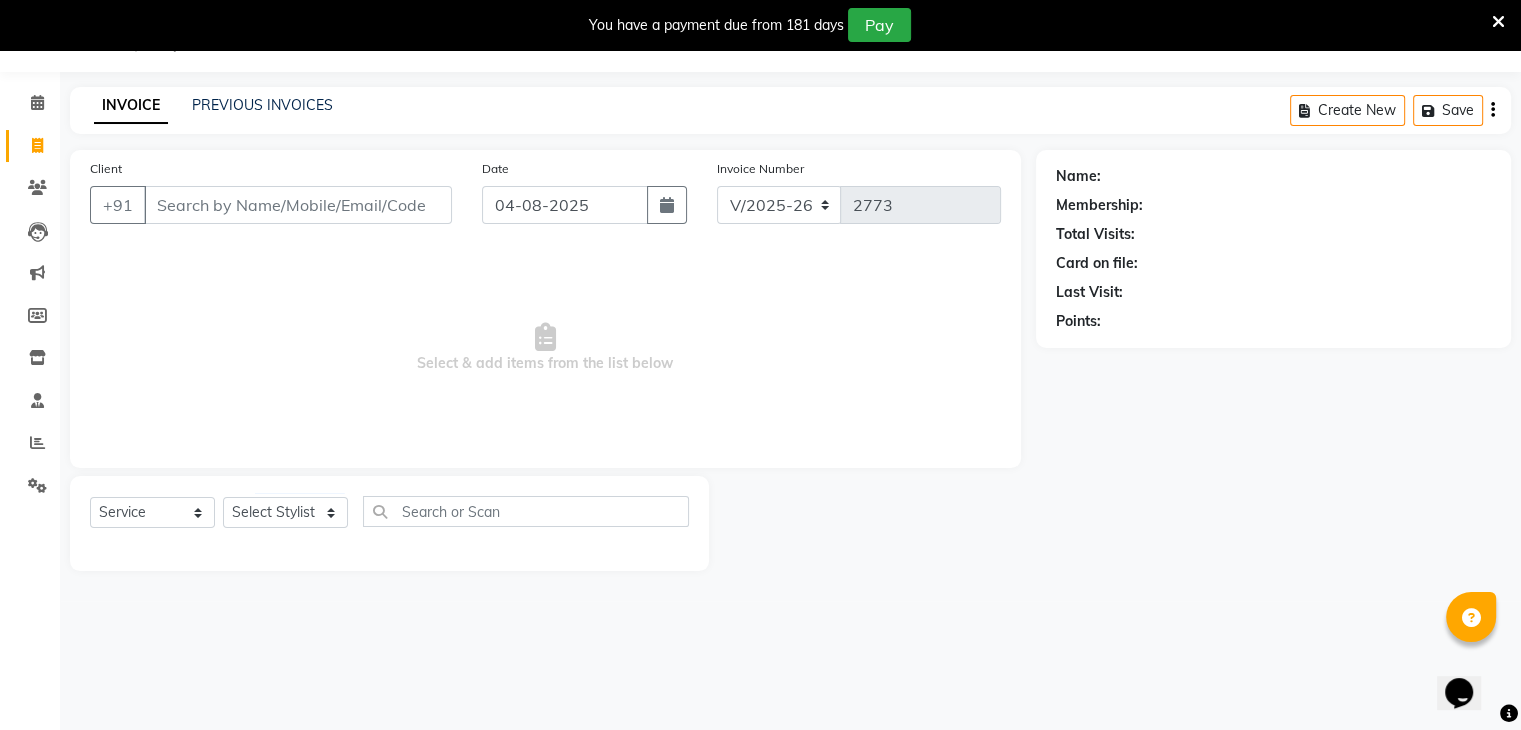 click on "Select & add items from the list below" at bounding box center (545, 348) 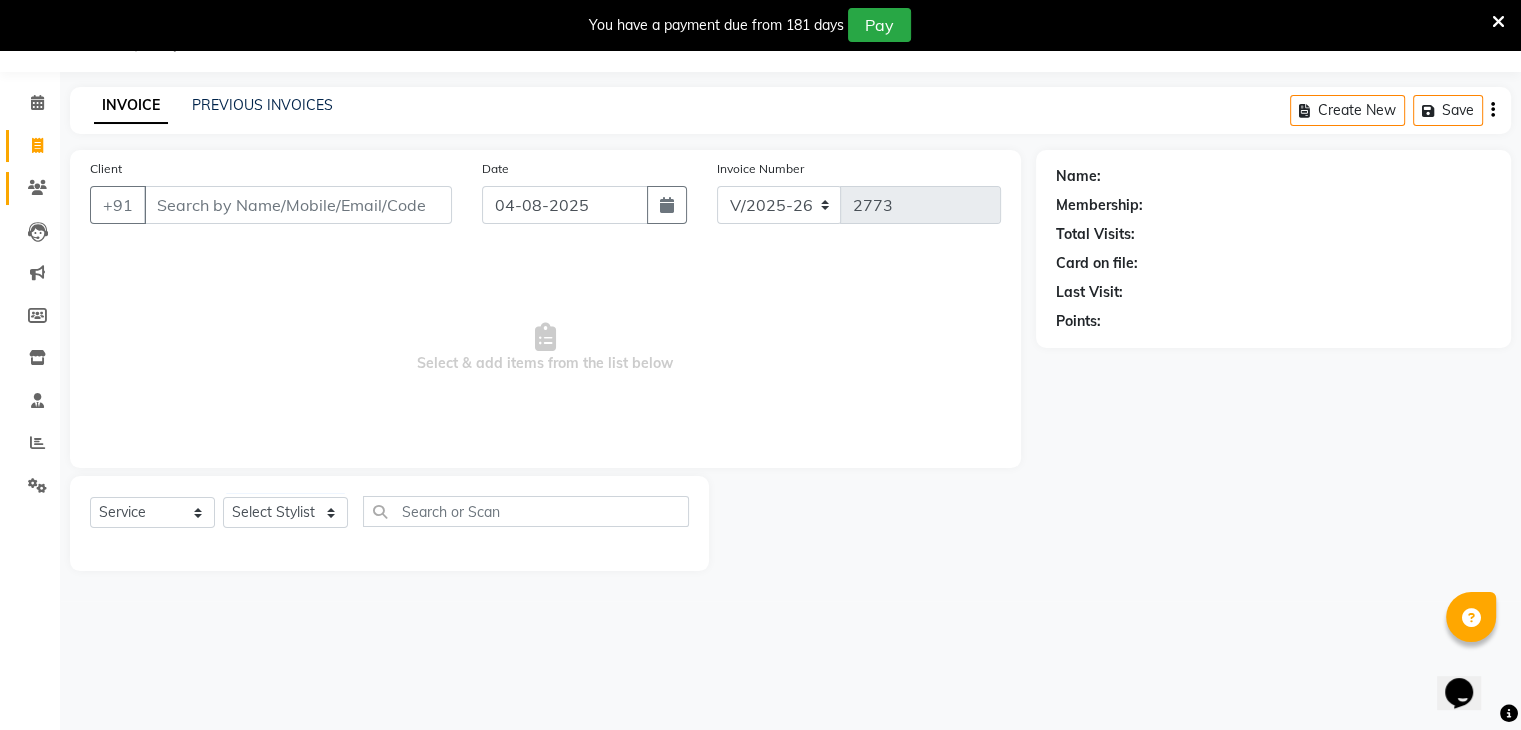 click on "Clients" 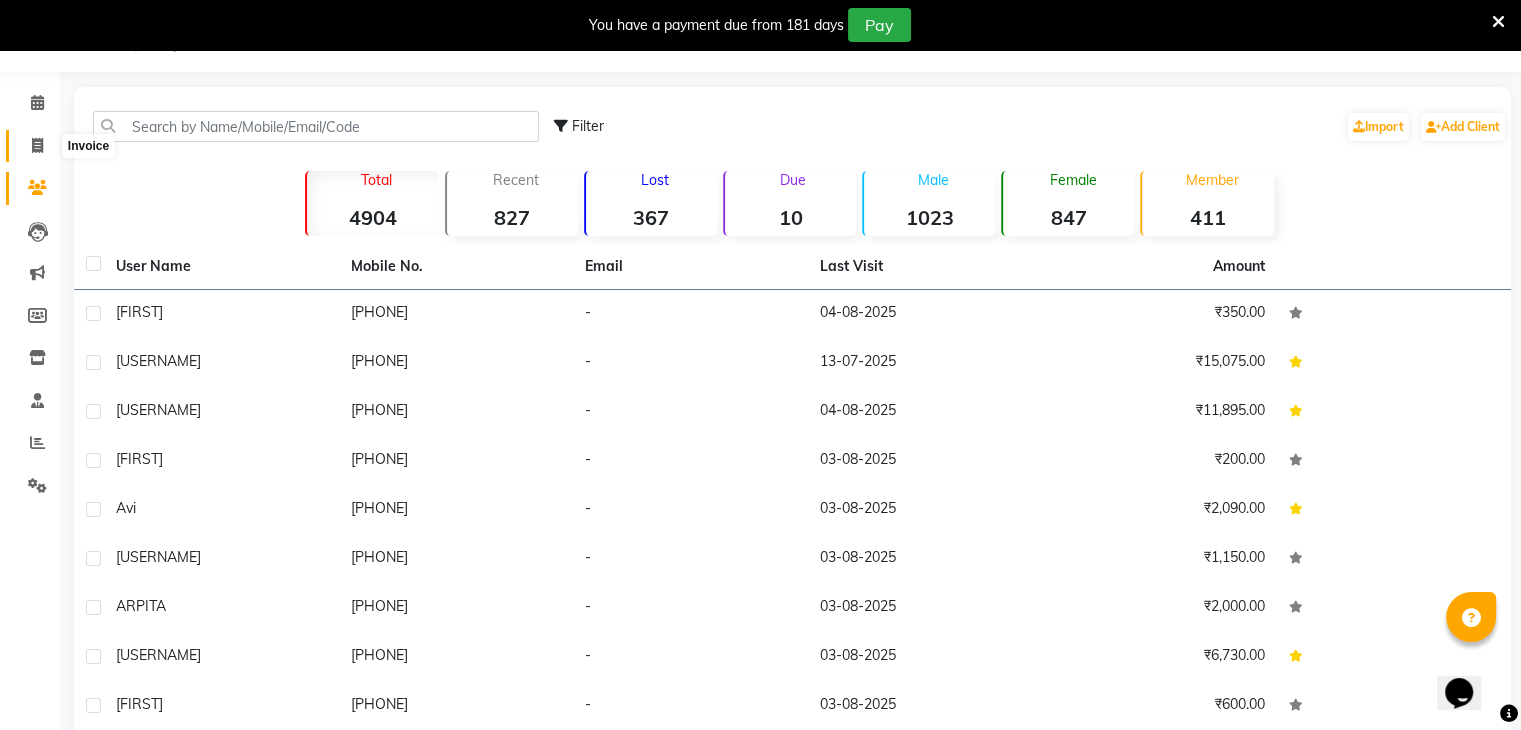 click 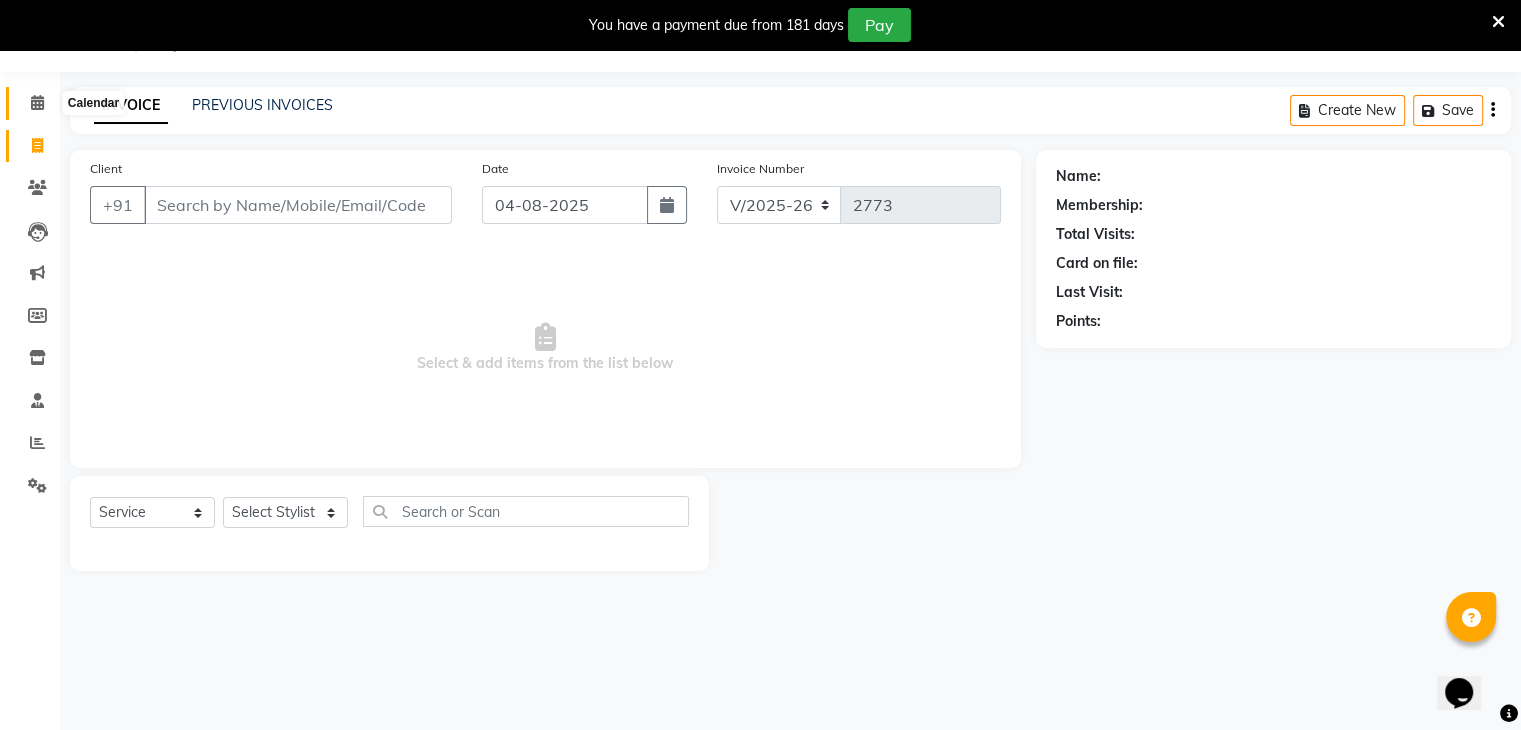 click 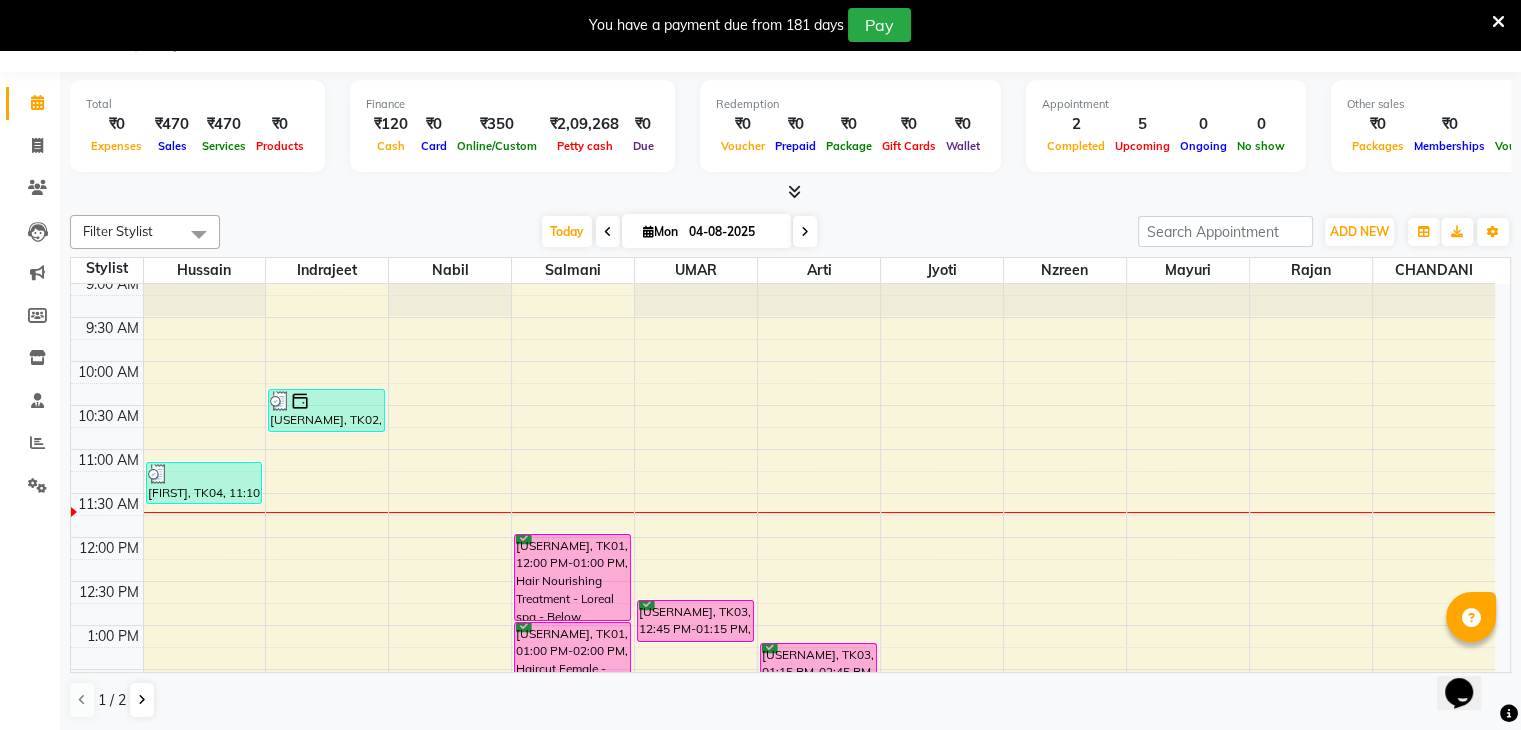 scroll, scrollTop: 100, scrollLeft: 0, axis: vertical 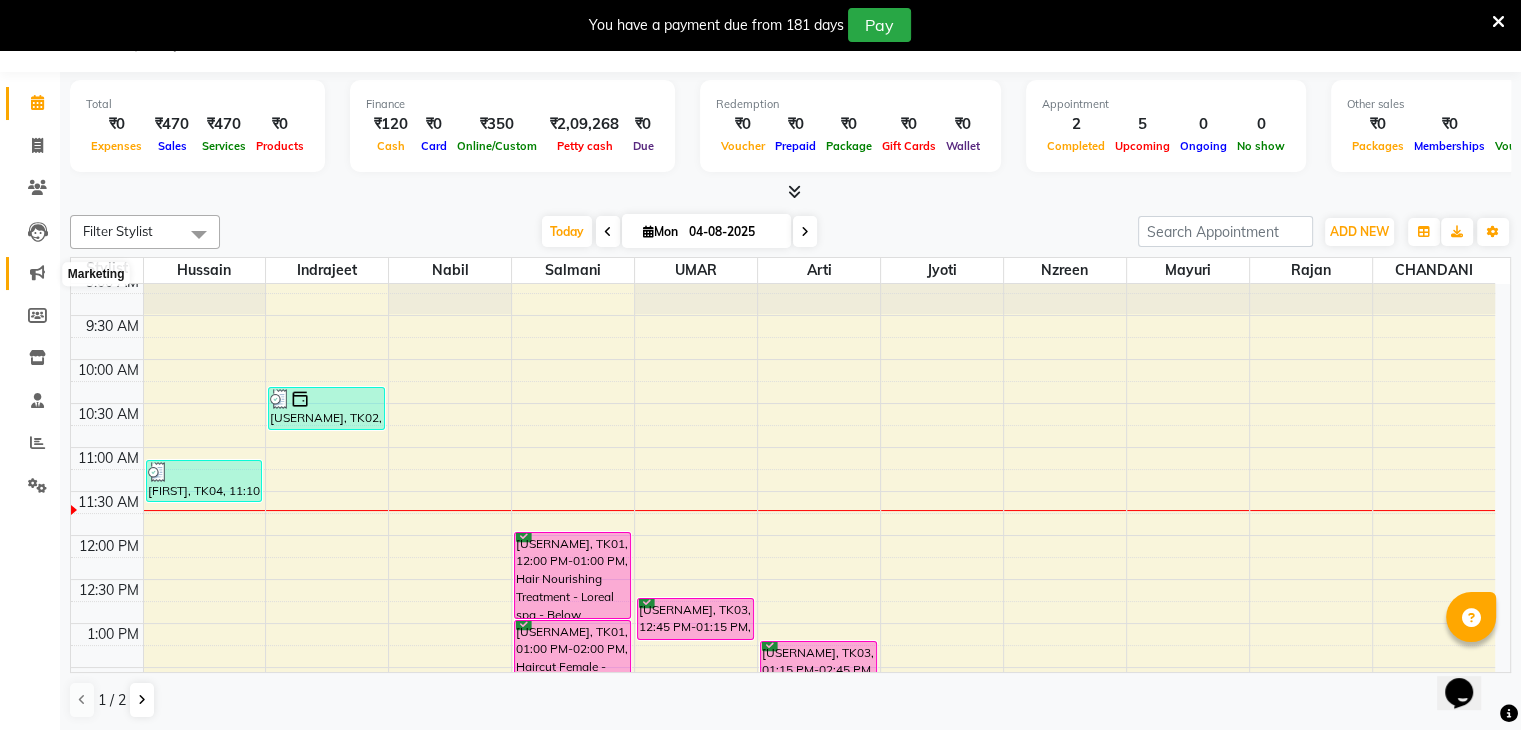 click 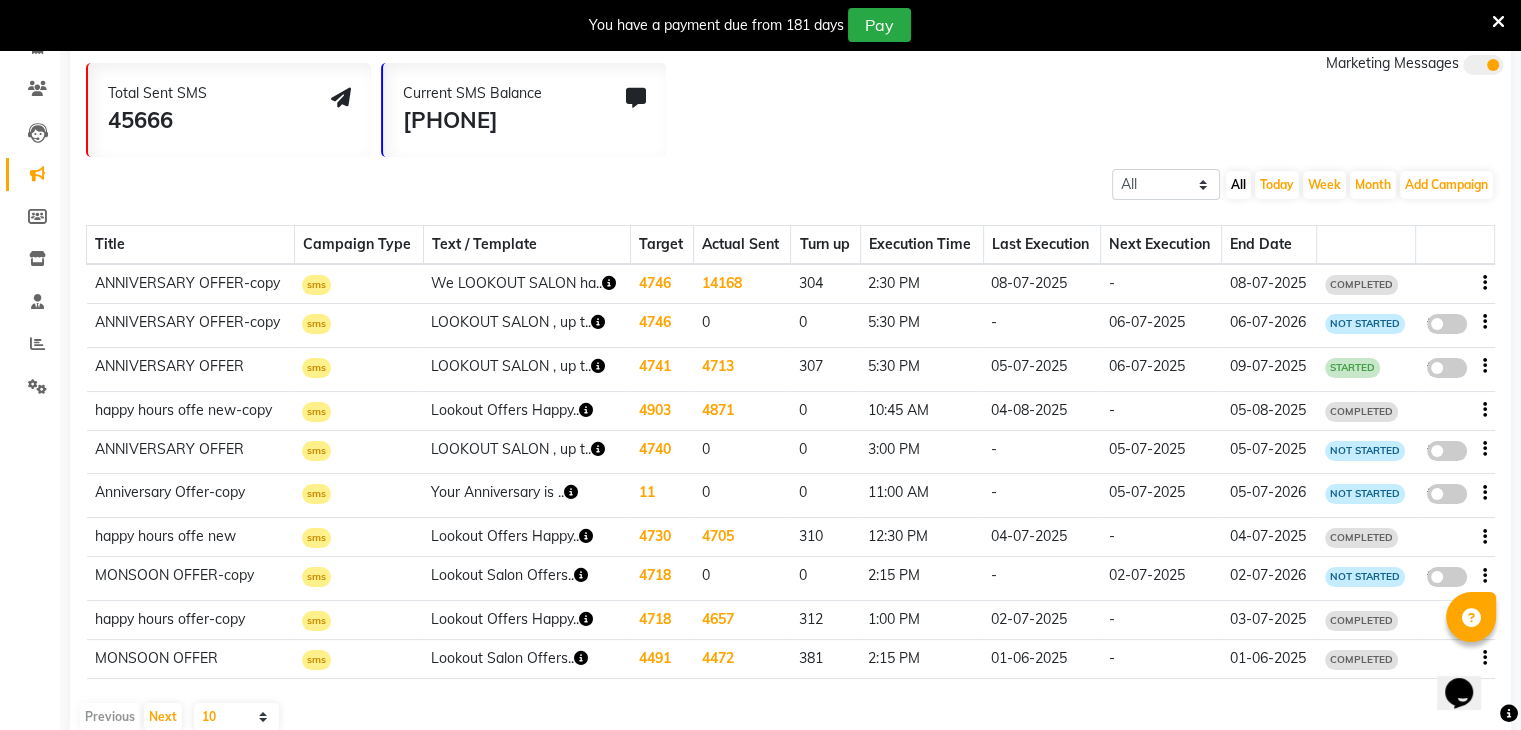 scroll, scrollTop: 150, scrollLeft: 0, axis: vertical 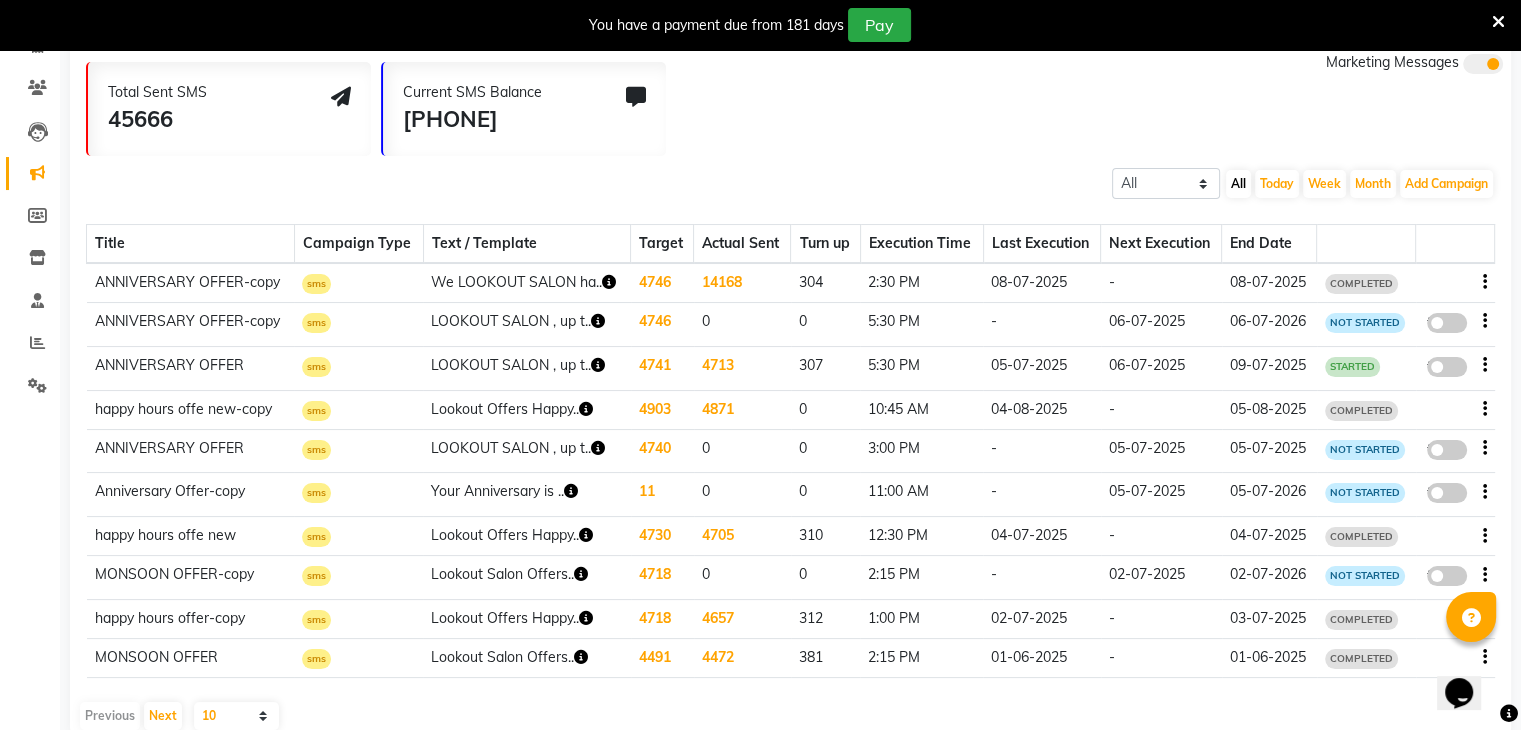 click 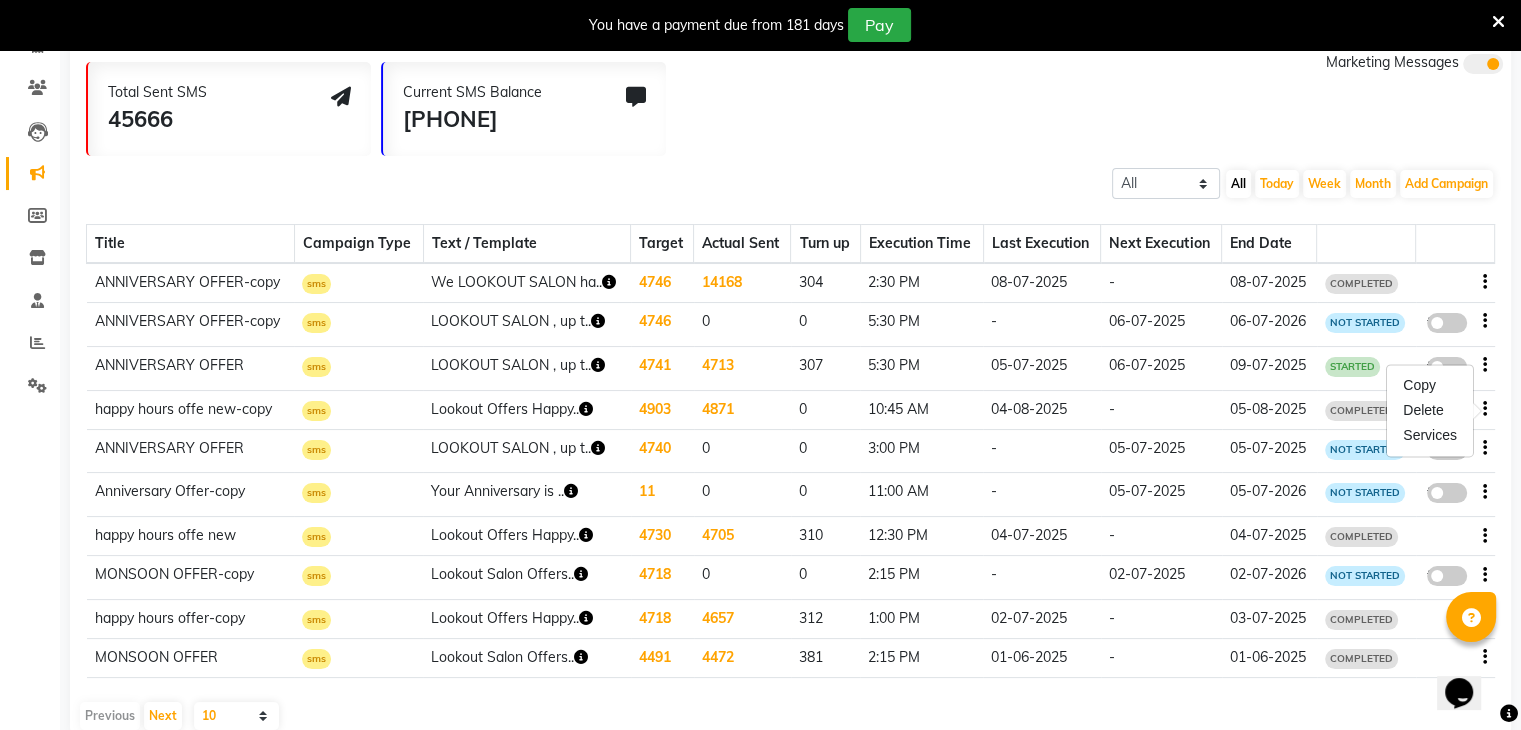 scroll, scrollTop: 192, scrollLeft: 0, axis: vertical 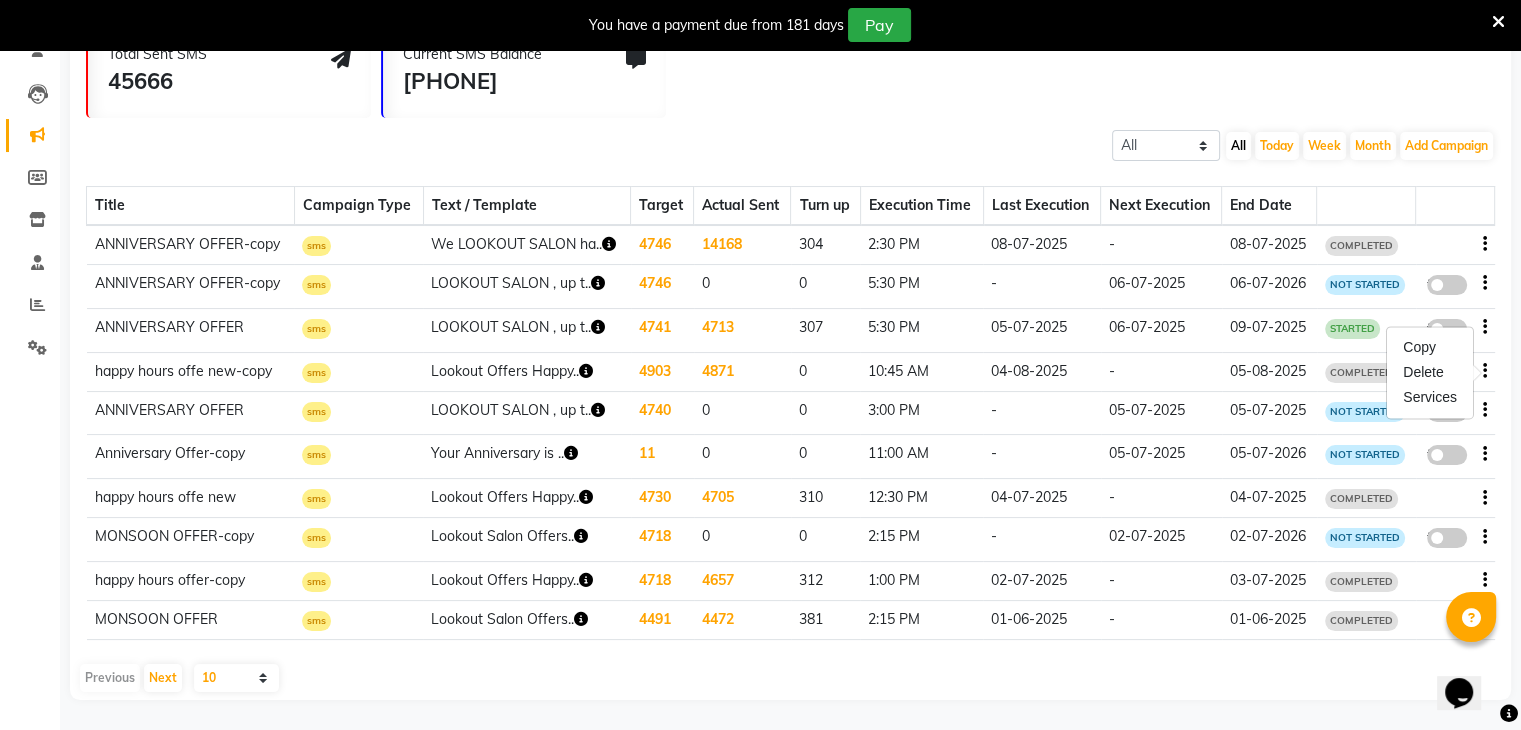 click 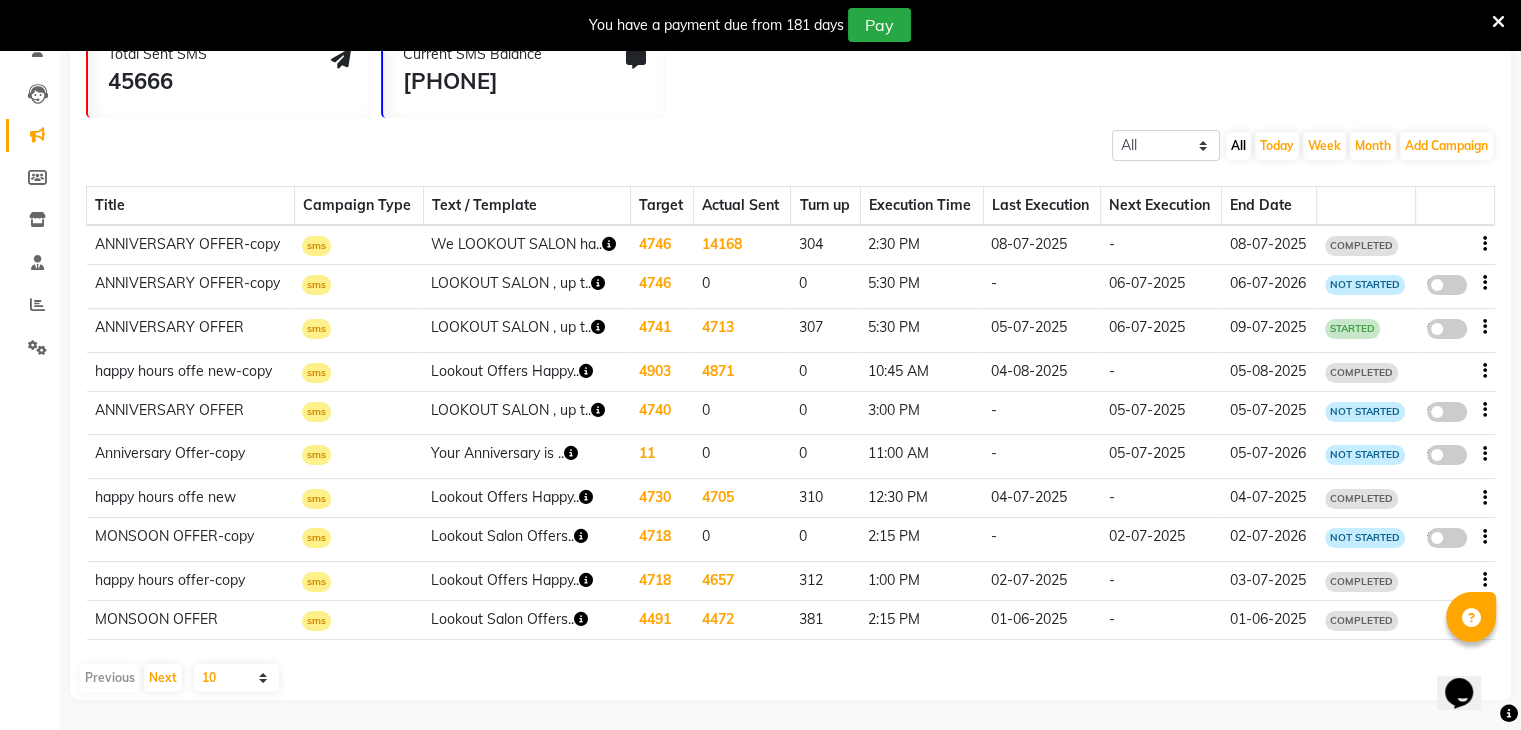 scroll, scrollTop: 0, scrollLeft: 0, axis: both 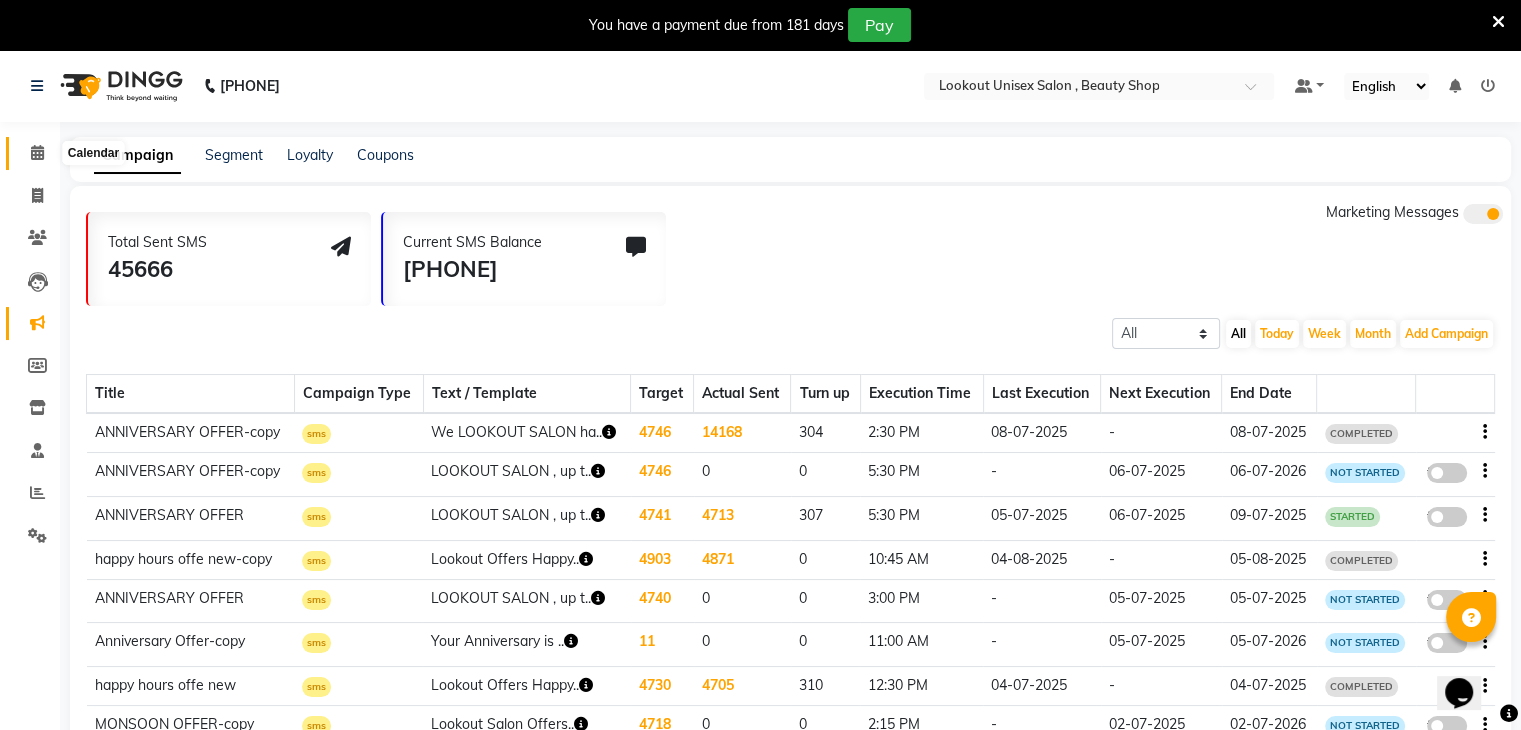 click 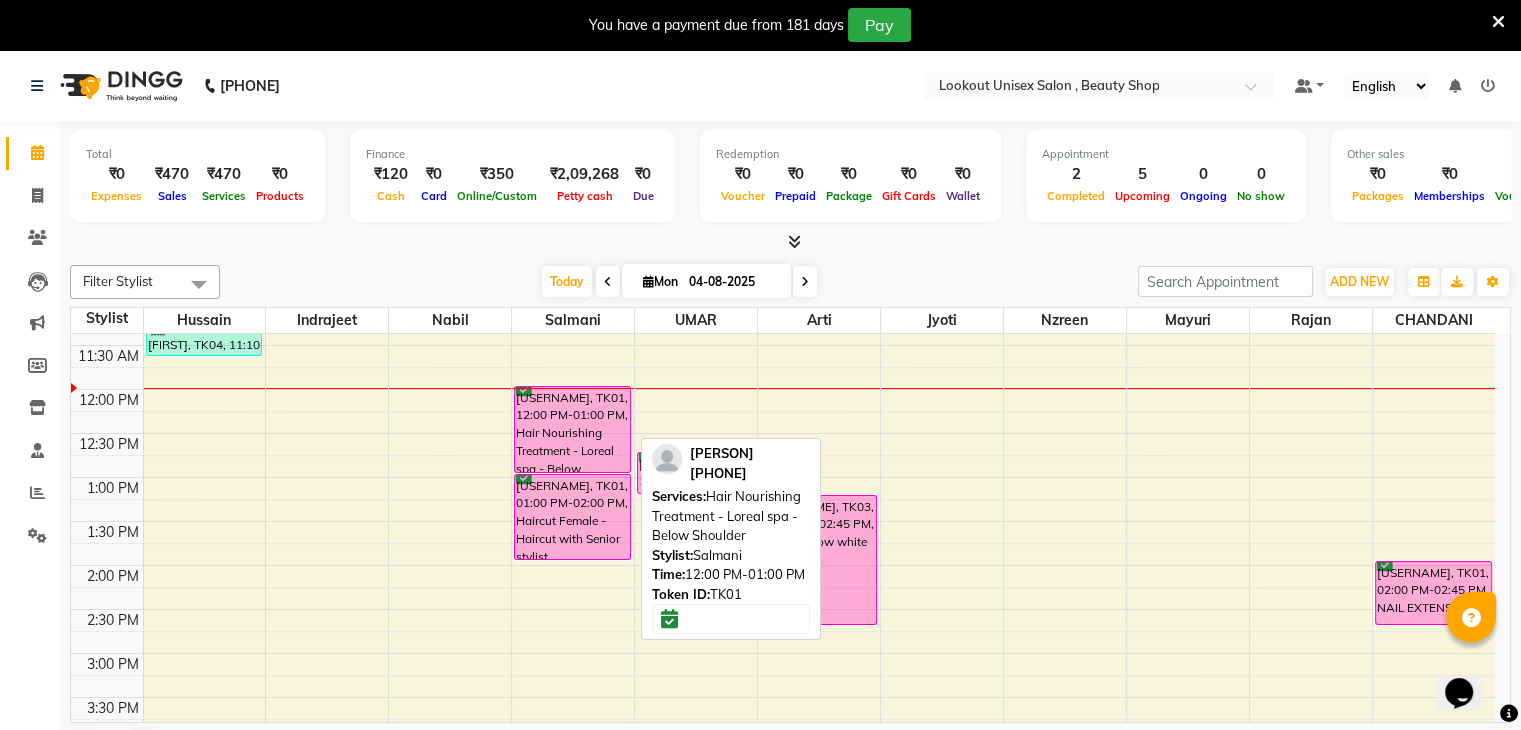 scroll, scrollTop: 300, scrollLeft: 0, axis: vertical 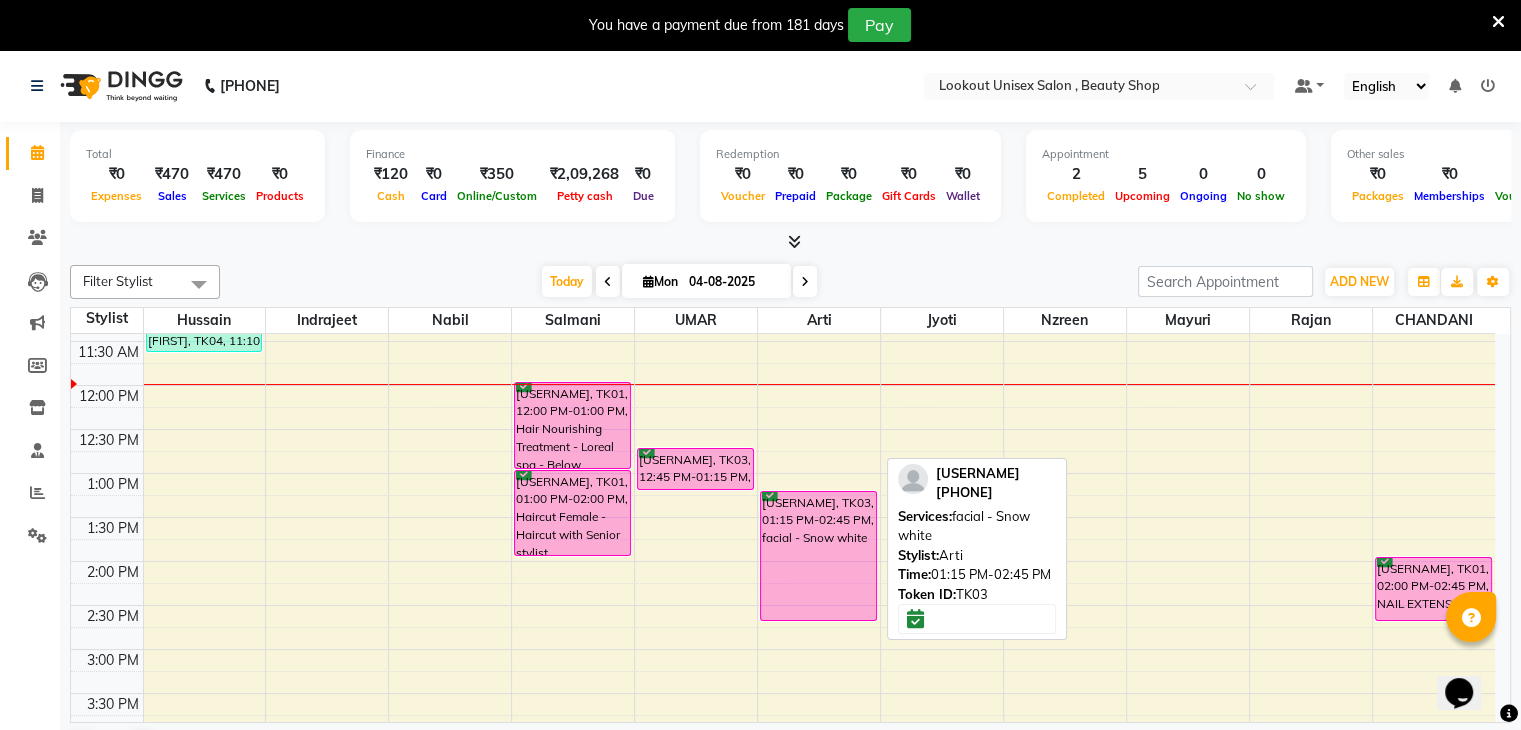 click on "Rishabh674, TK03, 01:15 PM-02:45 PM, facial - Snow white" at bounding box center [818, 556] 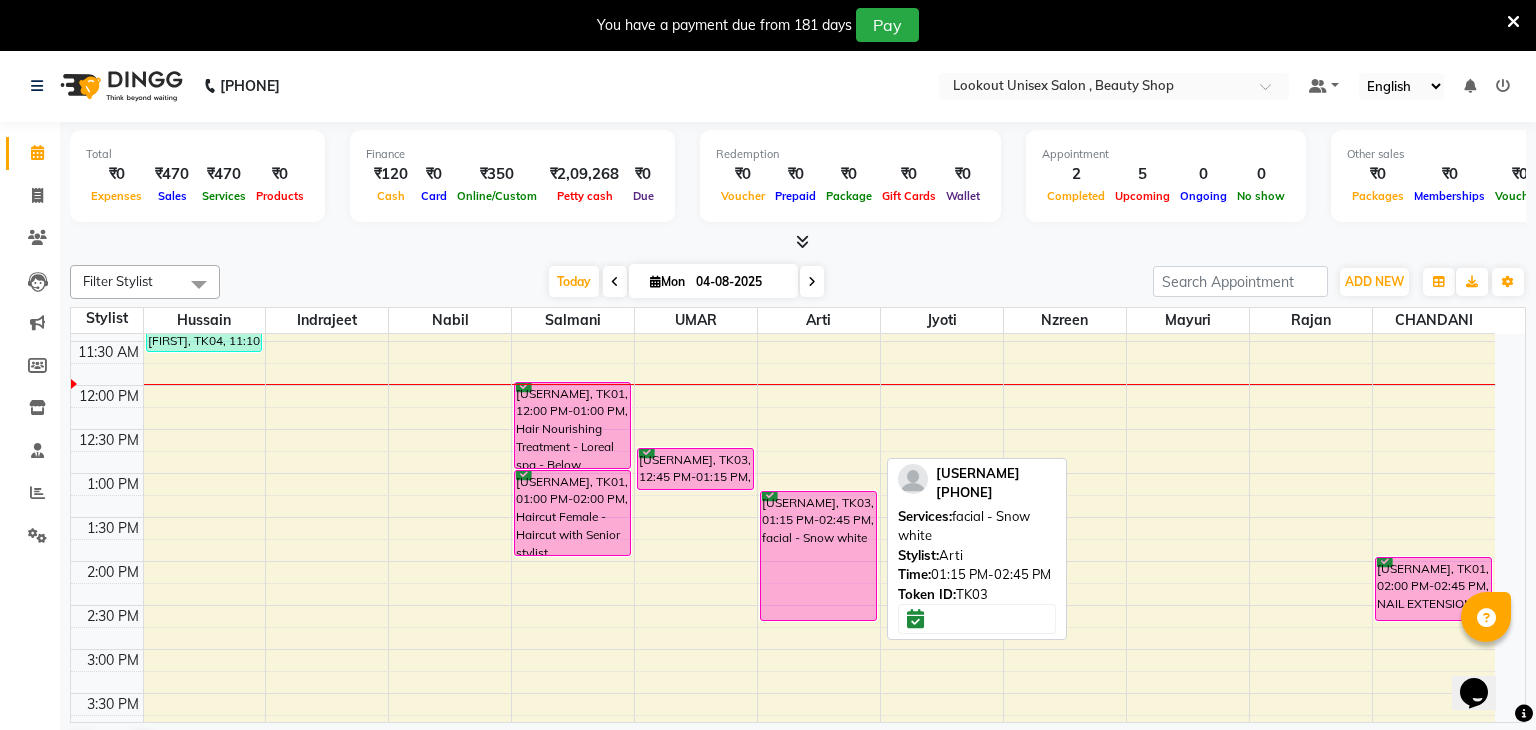select on "6" 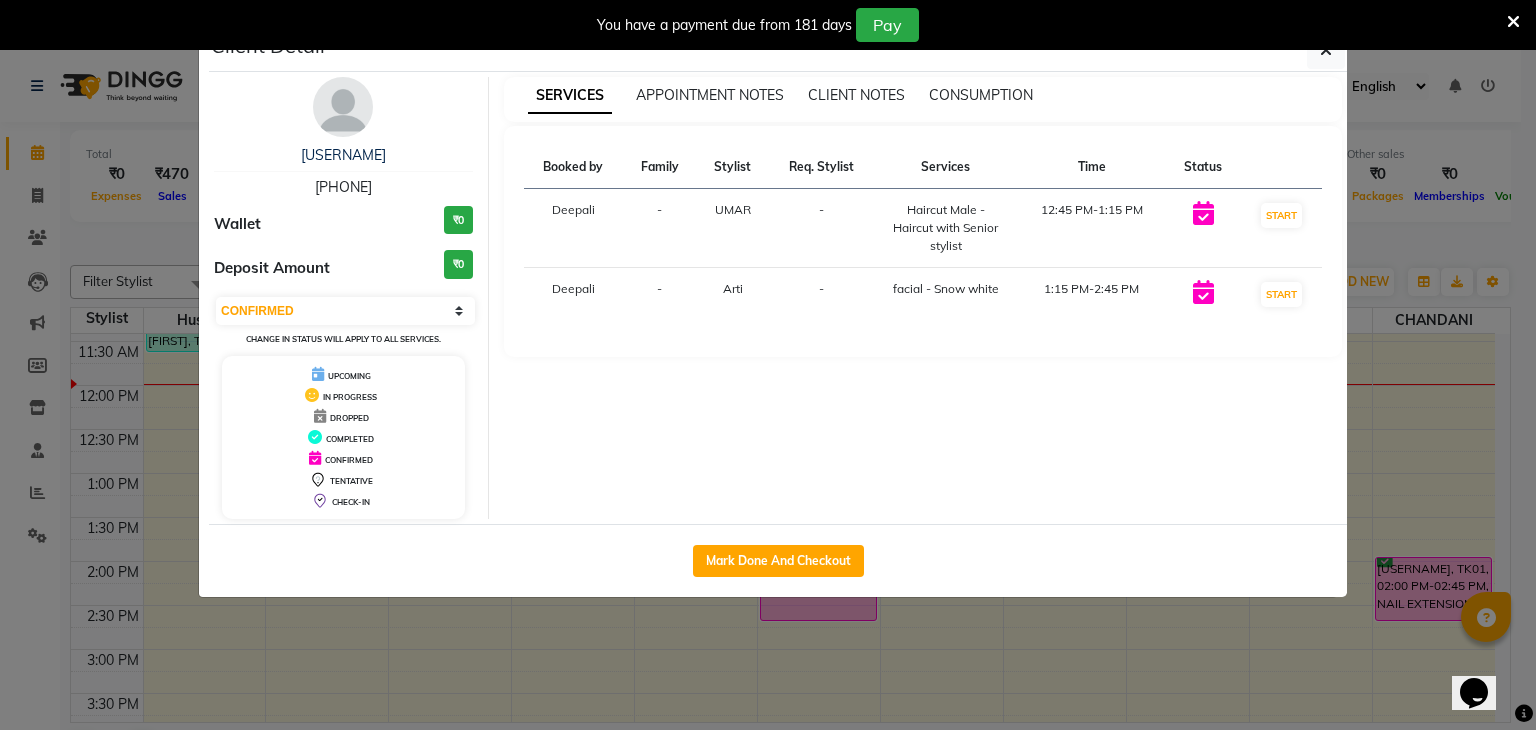 click on "Stylist" at bounding box center (733, 167) 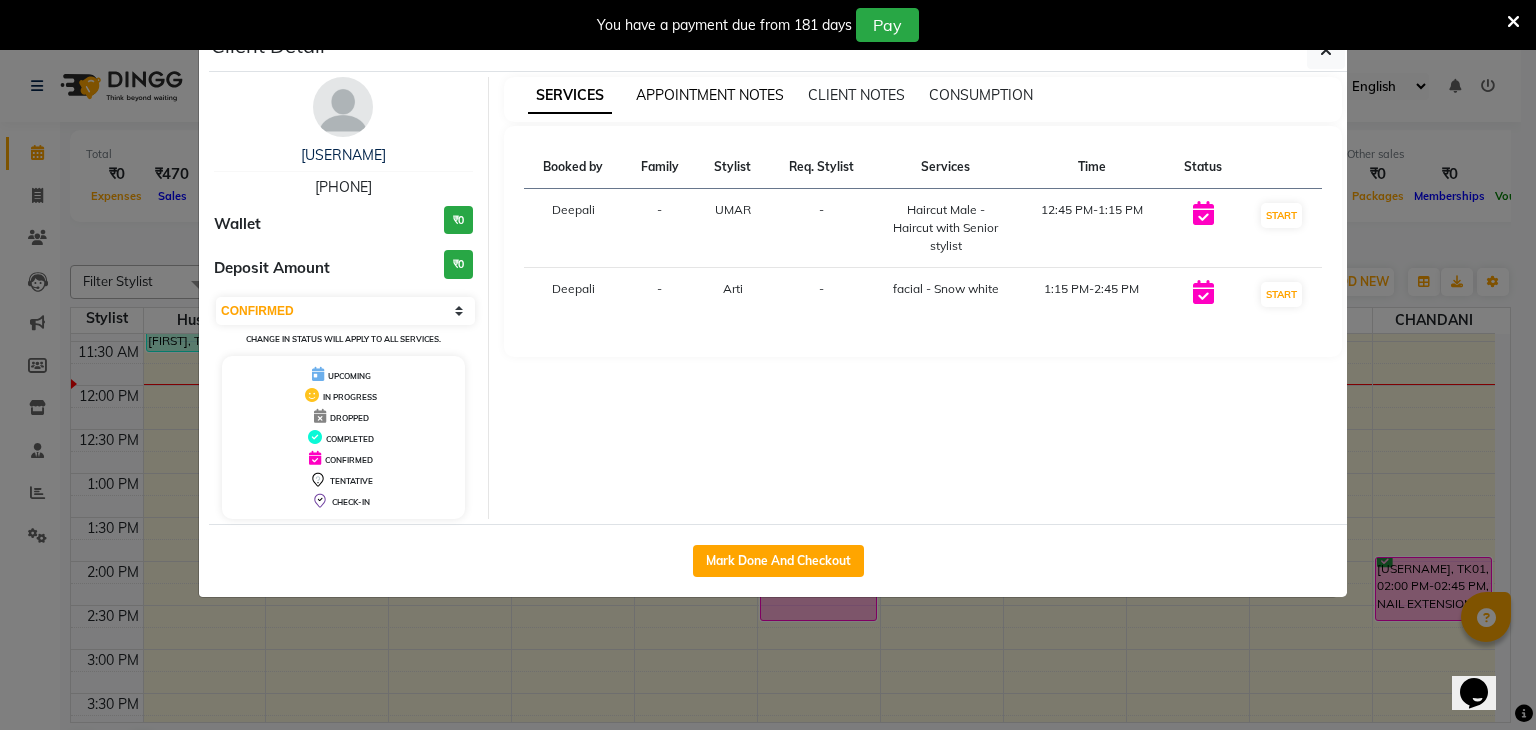 click on "APPOINTMENT NOTES" at bounding box center (710, 95) 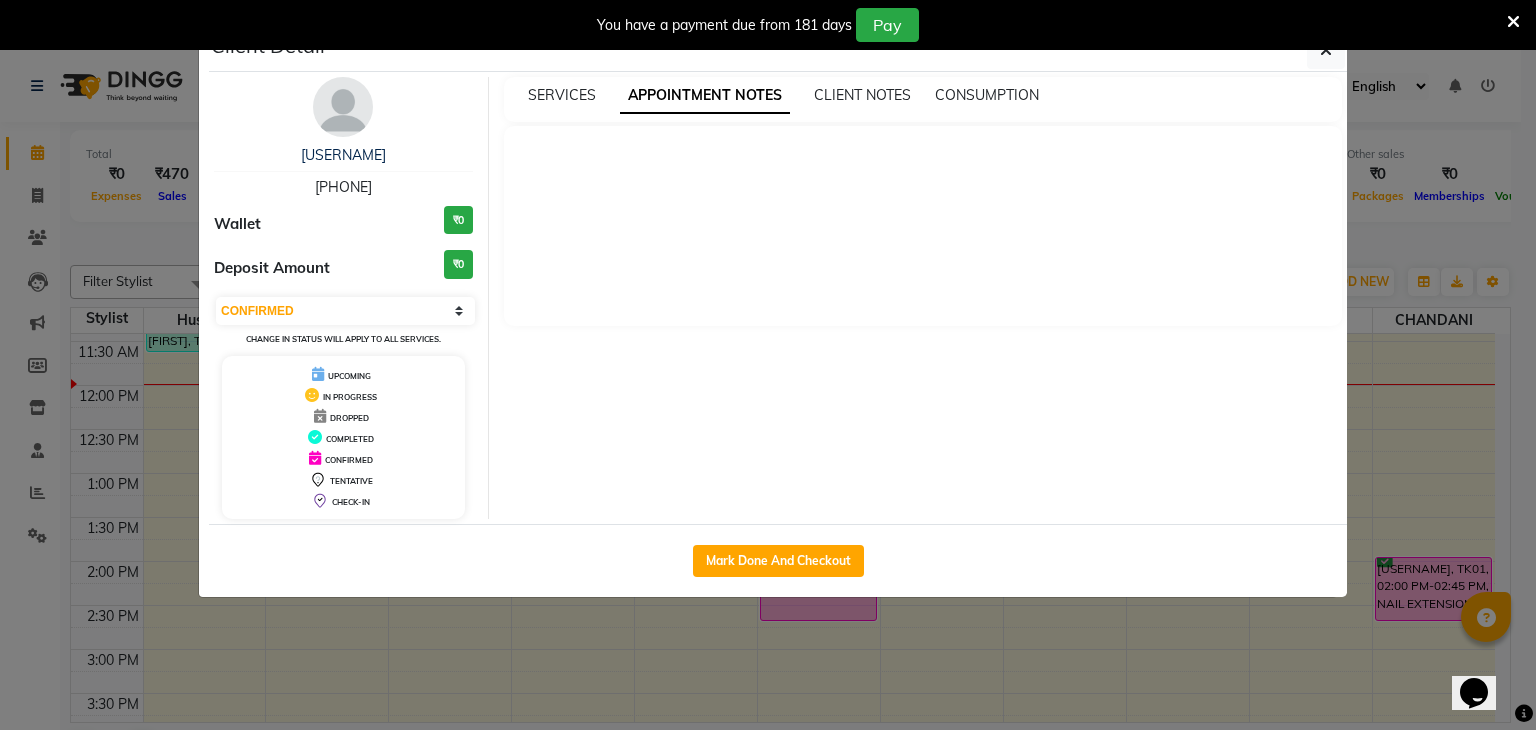 click on "7977585674" at bounding box center (343, 187) 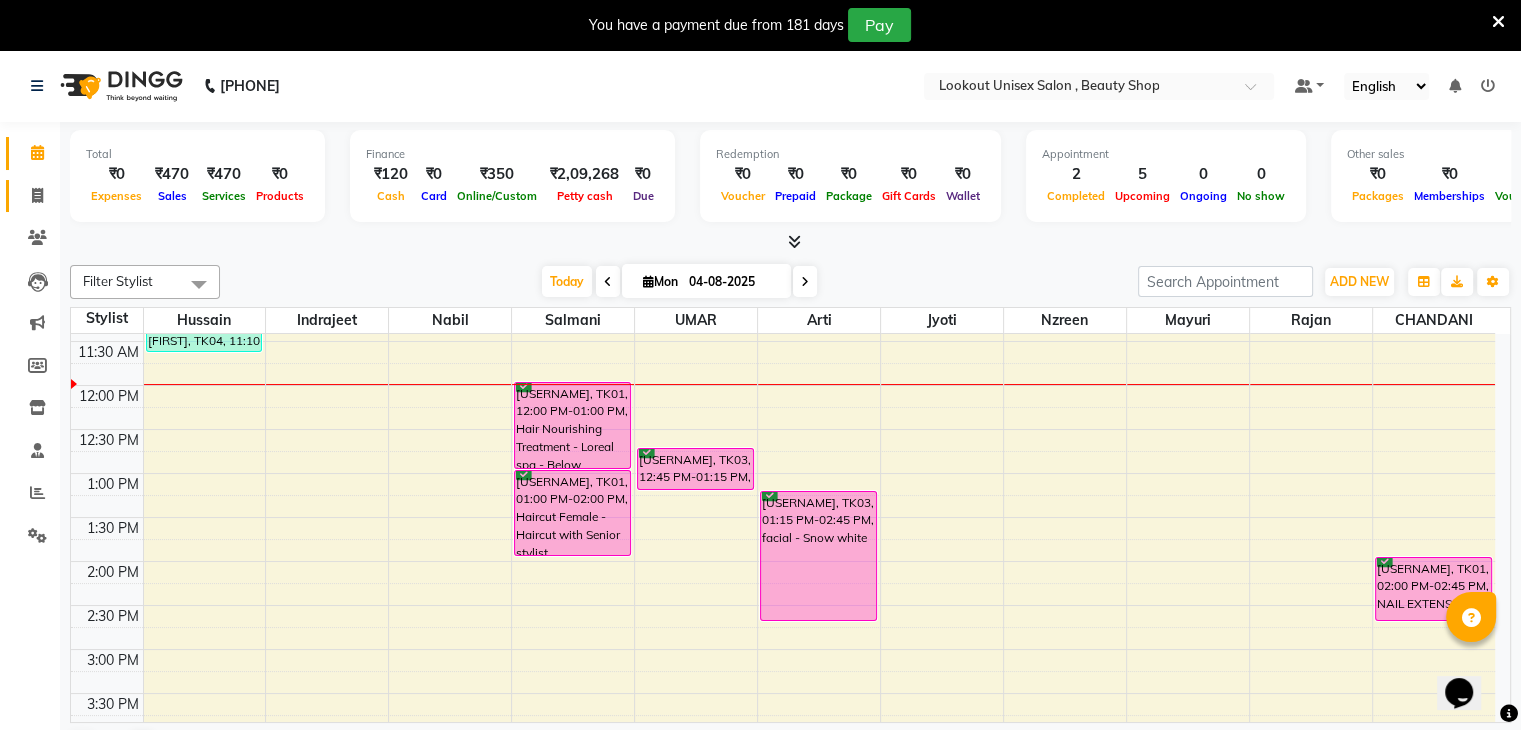 click on "Invoice" 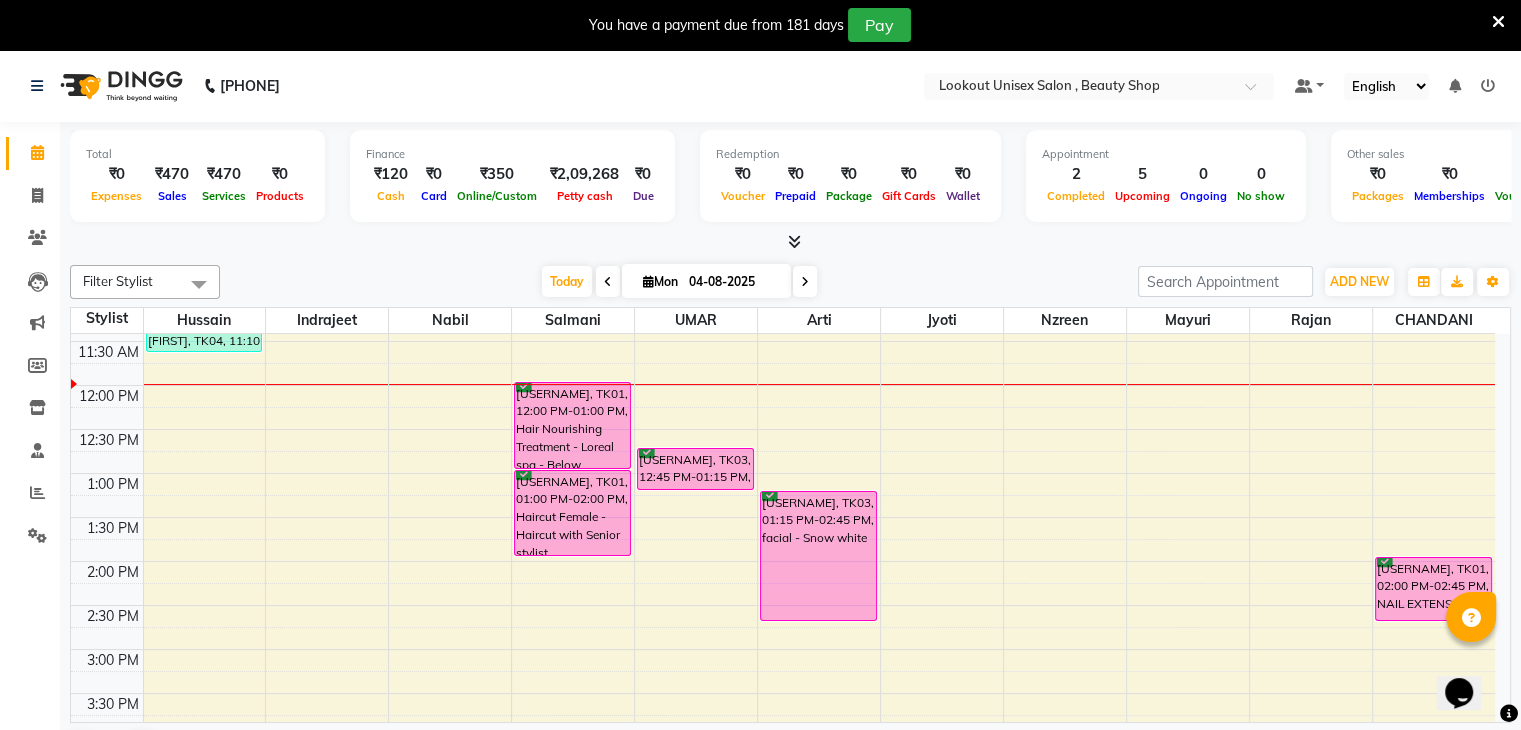 select on "7658" 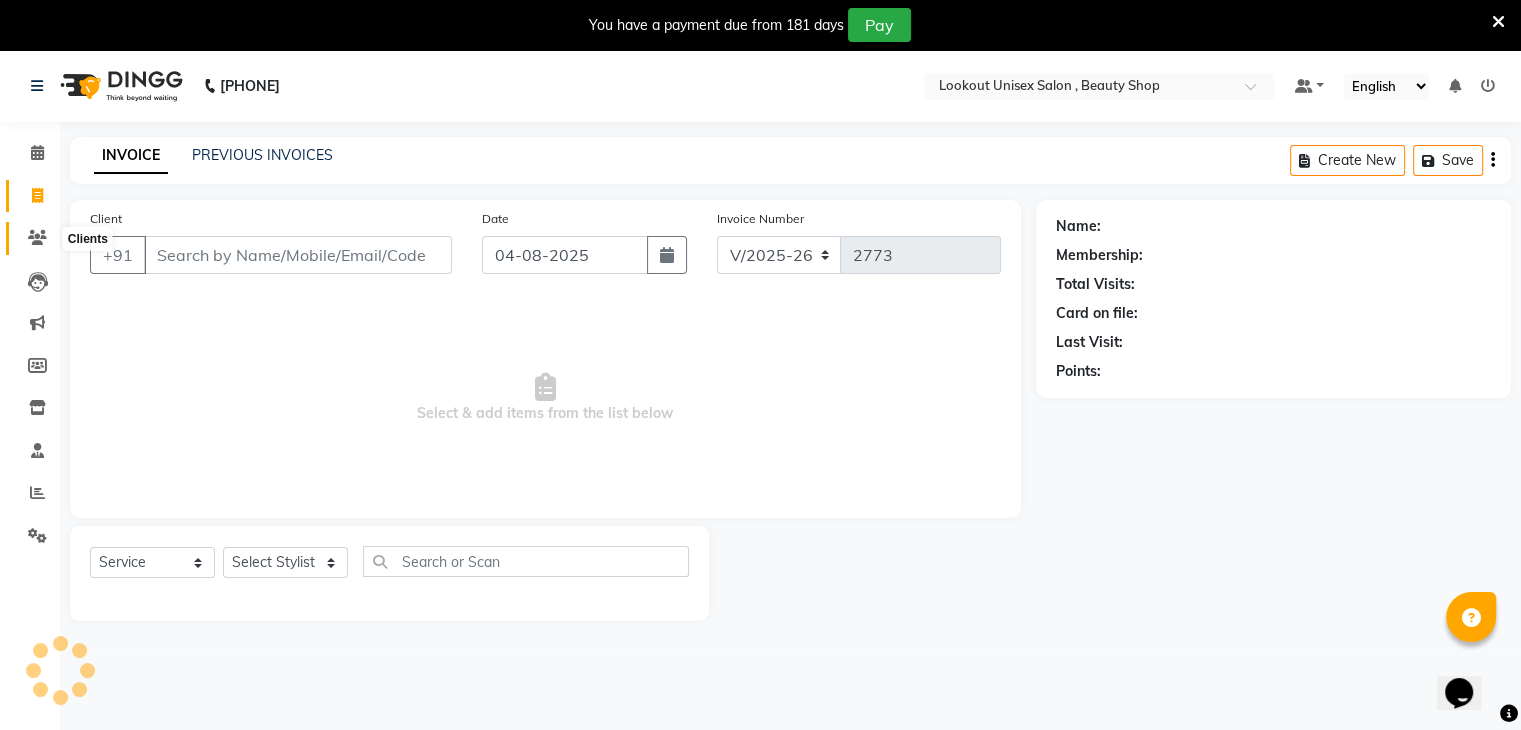 click 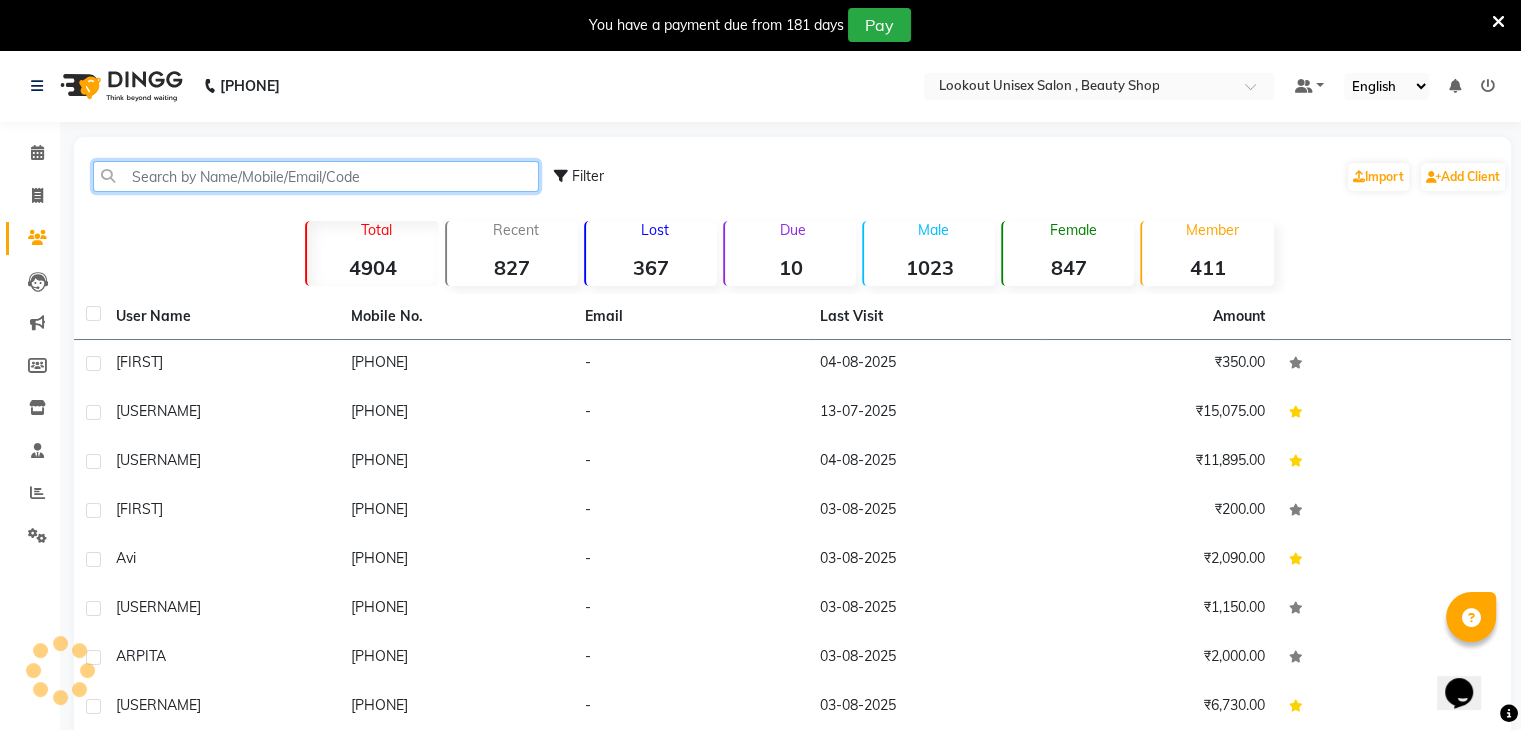 click 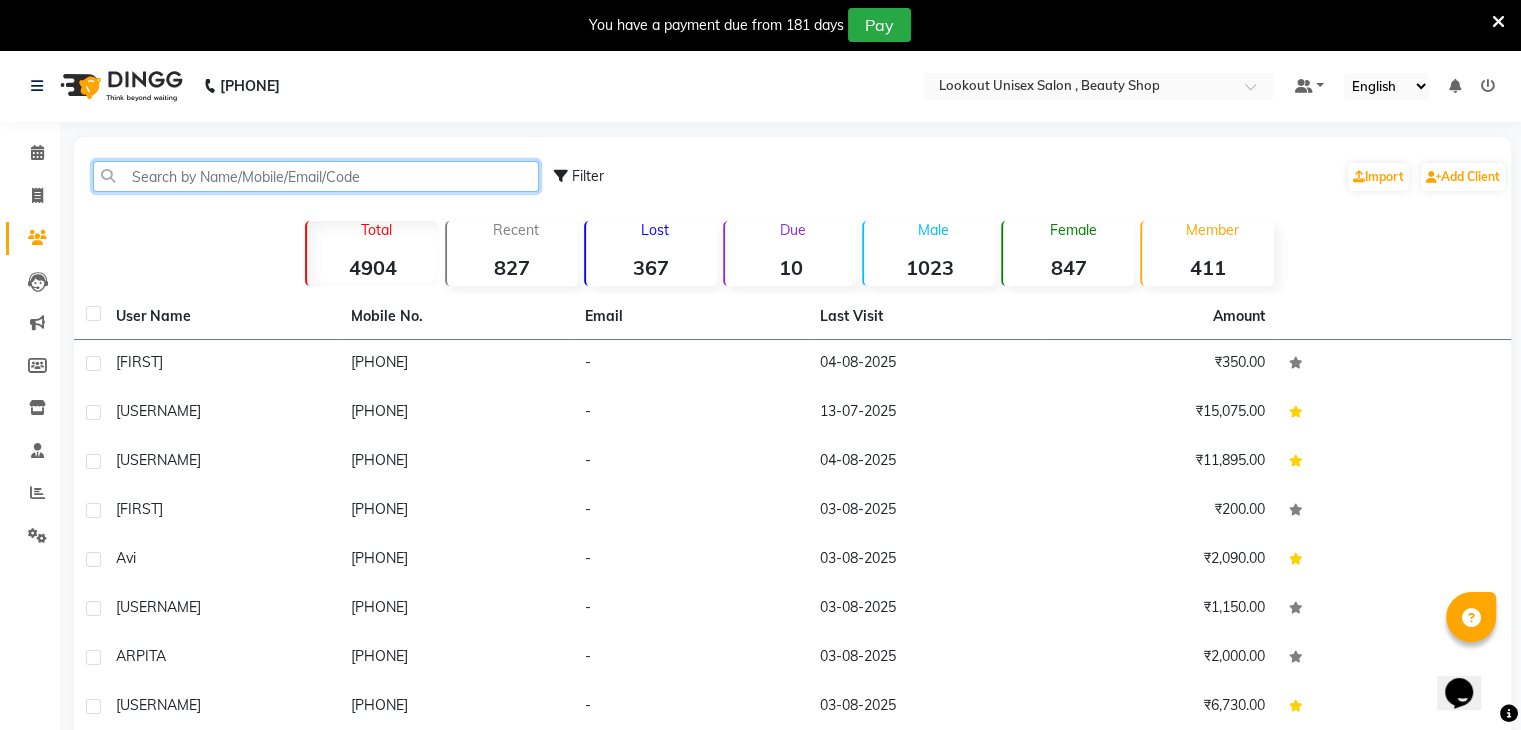 paste on "7977585674" 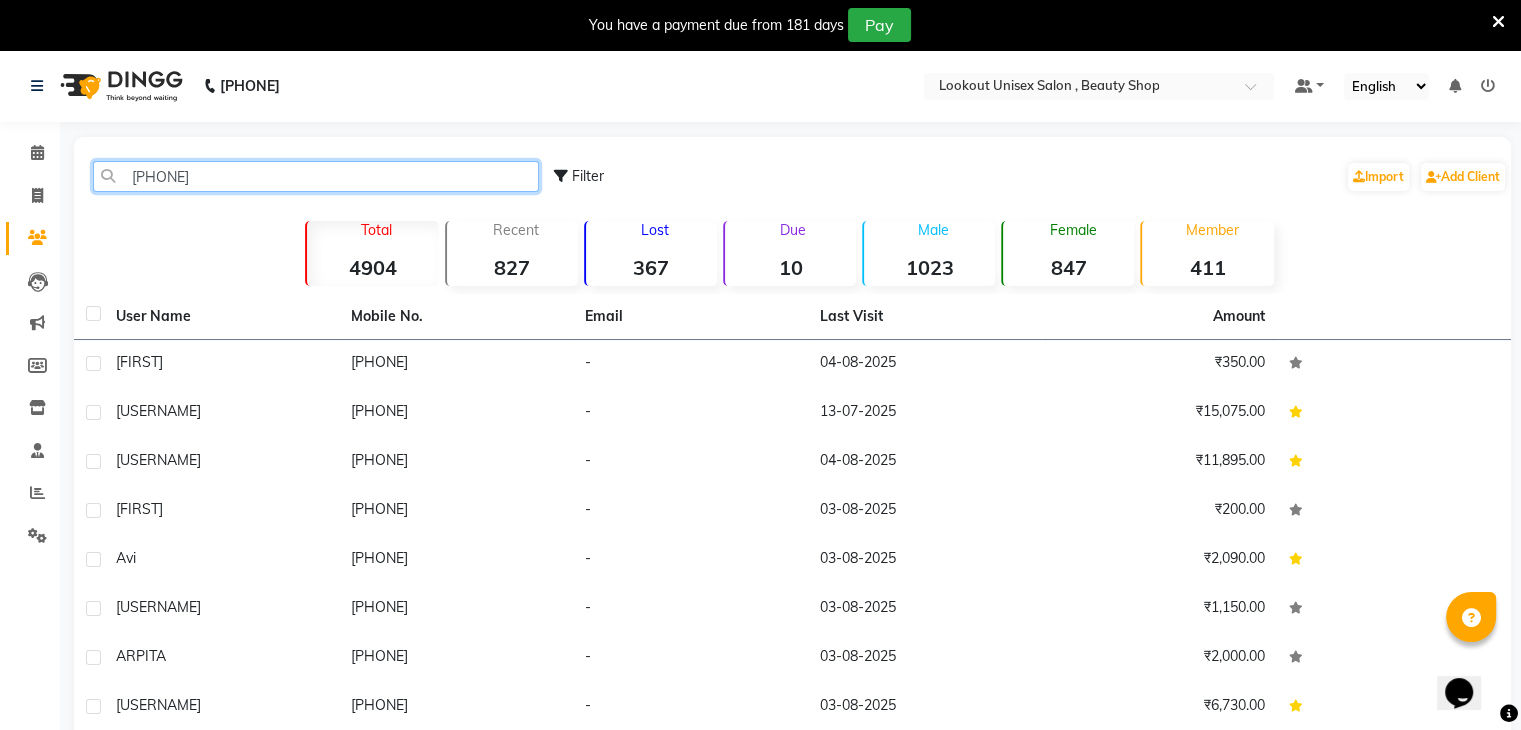 click on "7977585674" 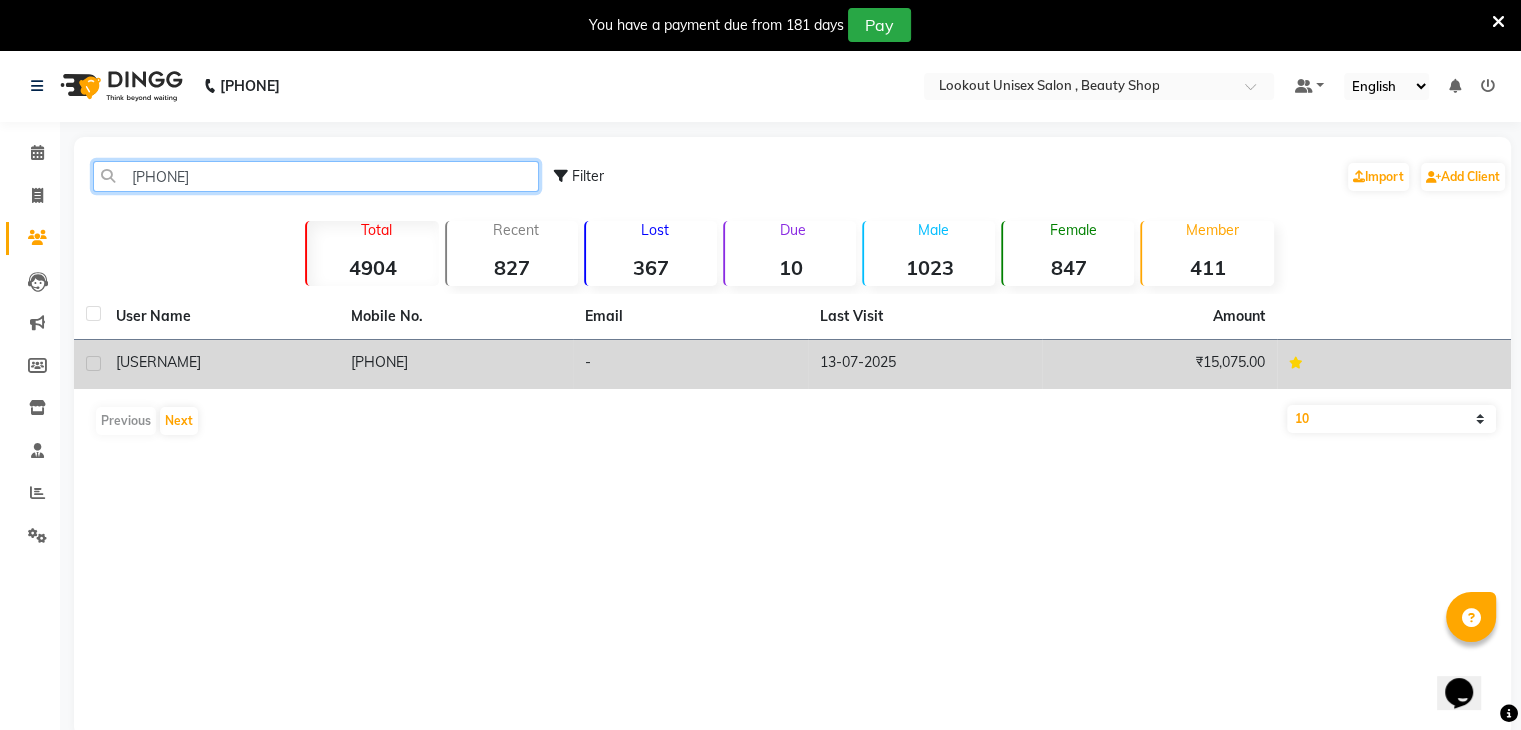 type on "7977585674" 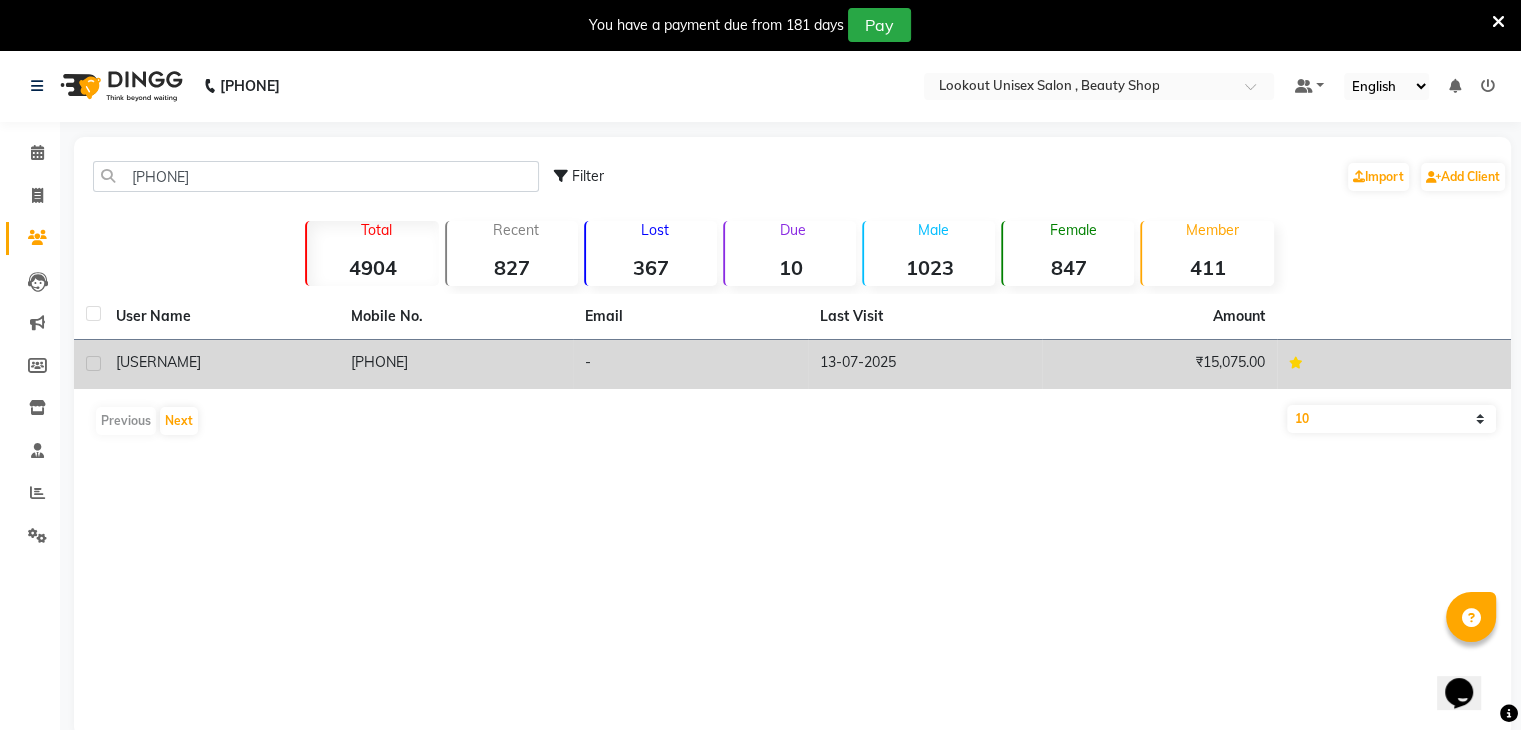 click on "Rishabh674" 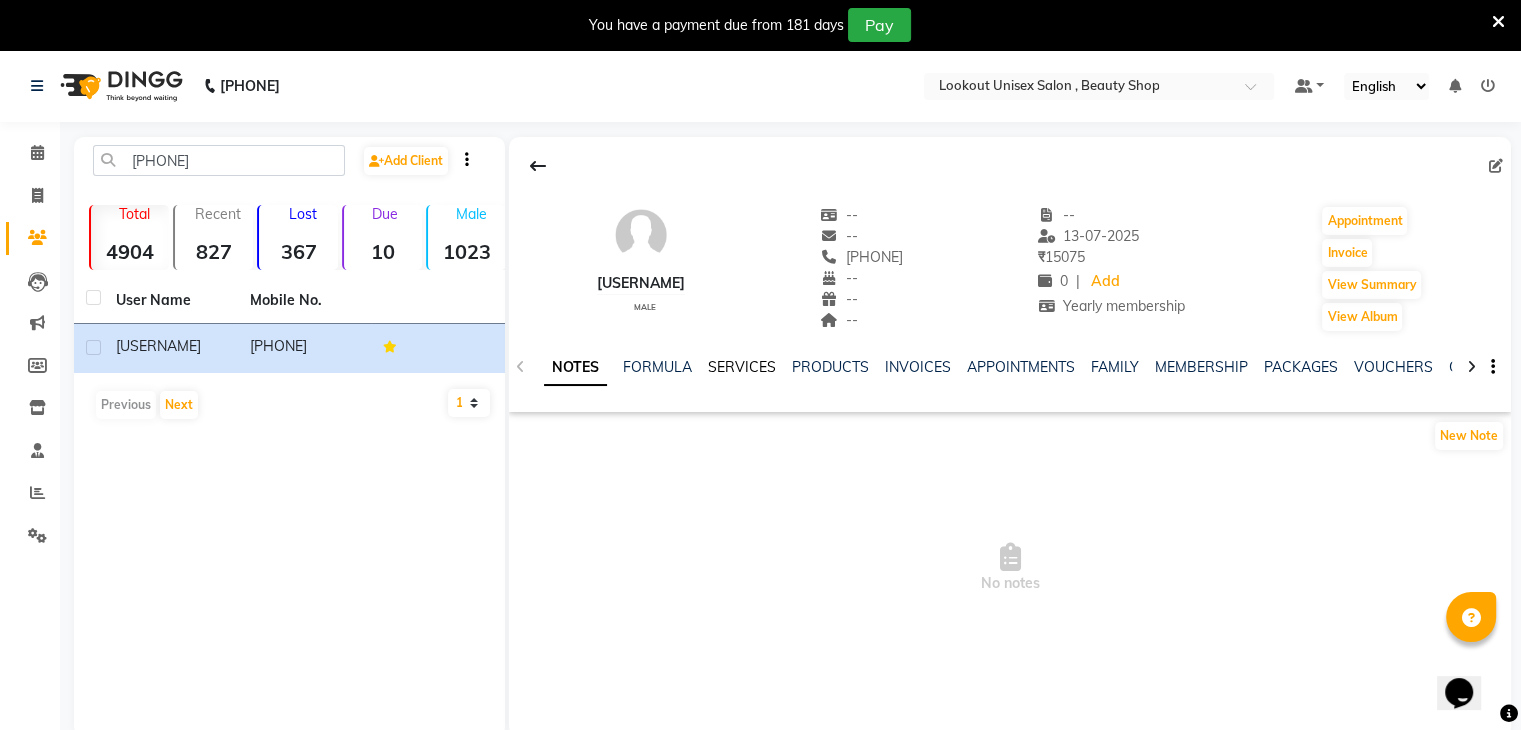 click on "SERVICES" 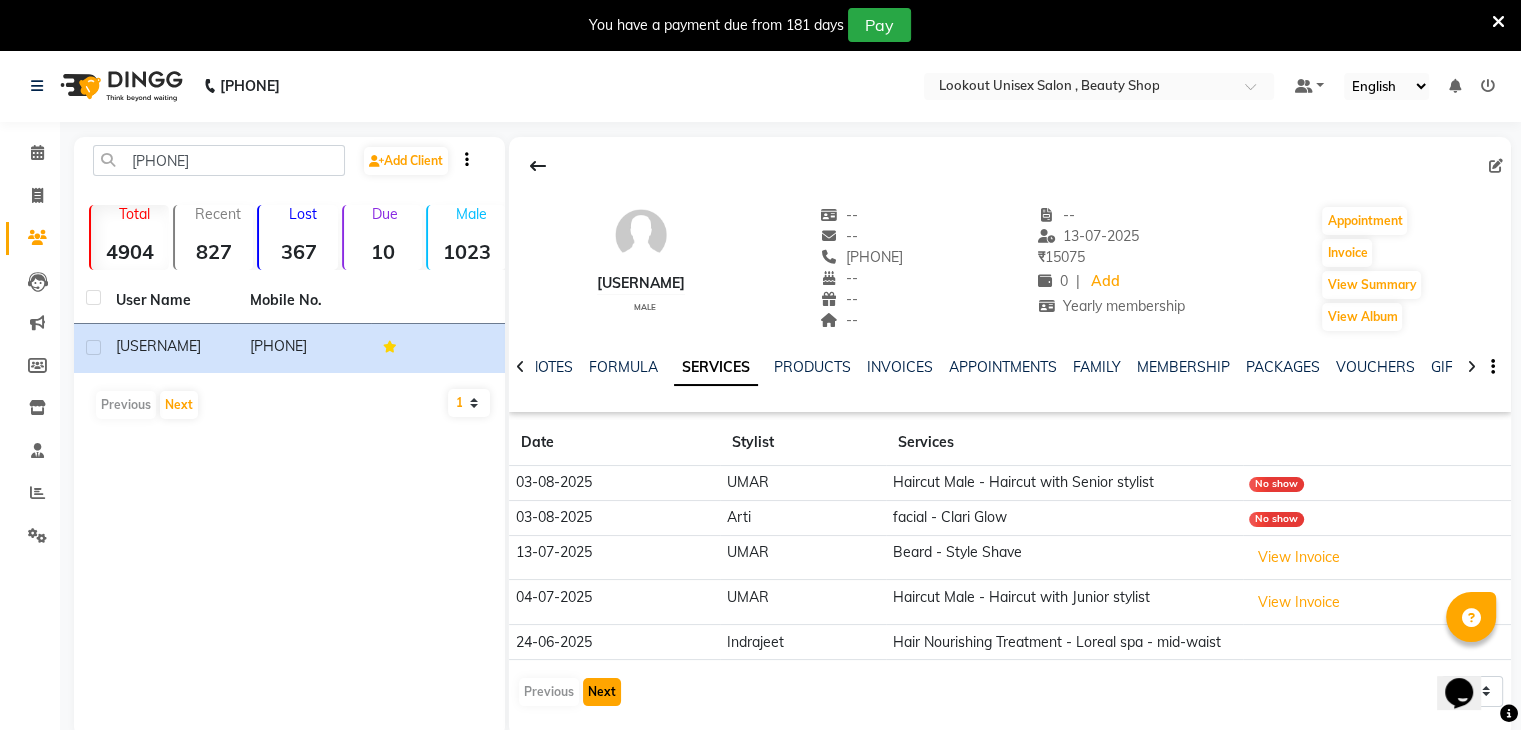 click on "Next" 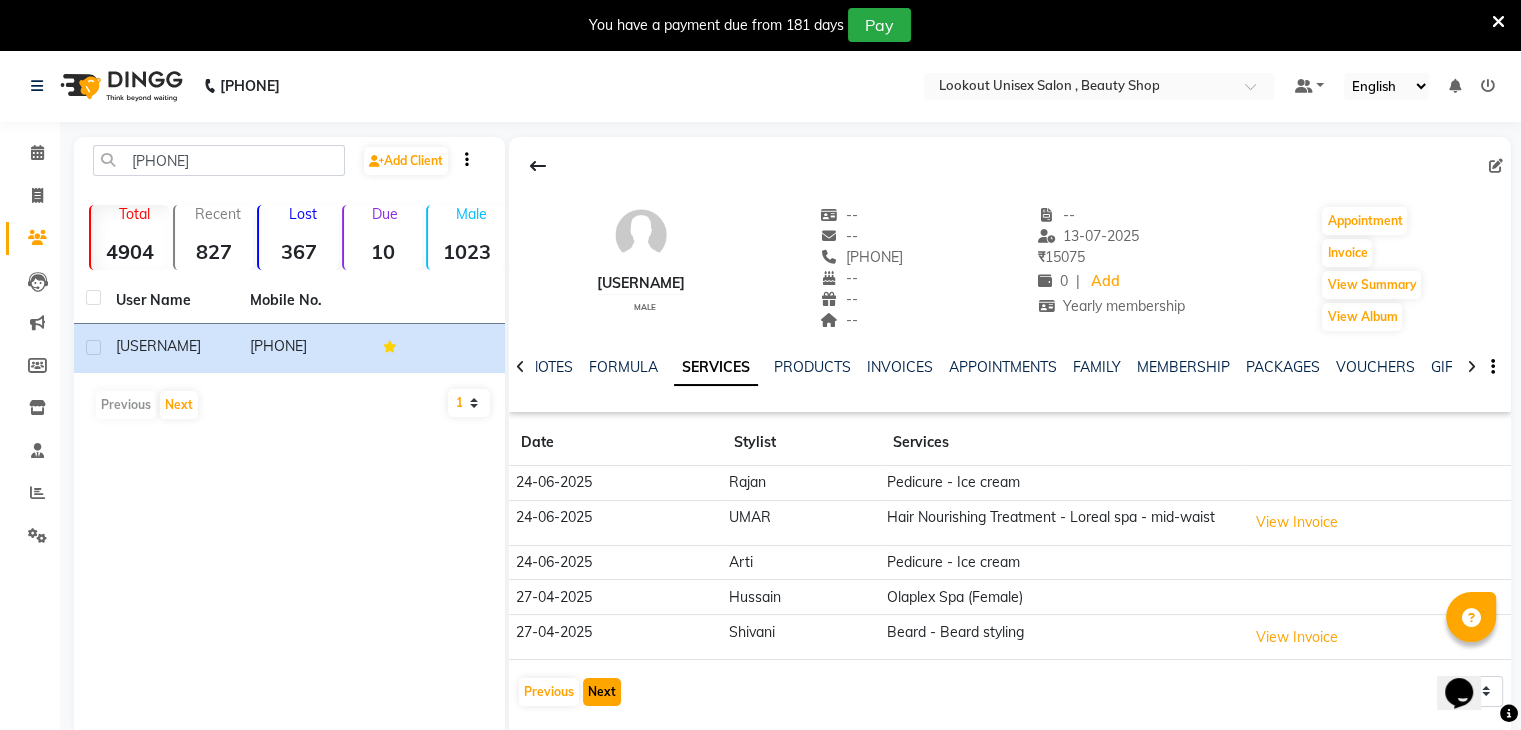 click on "Next" 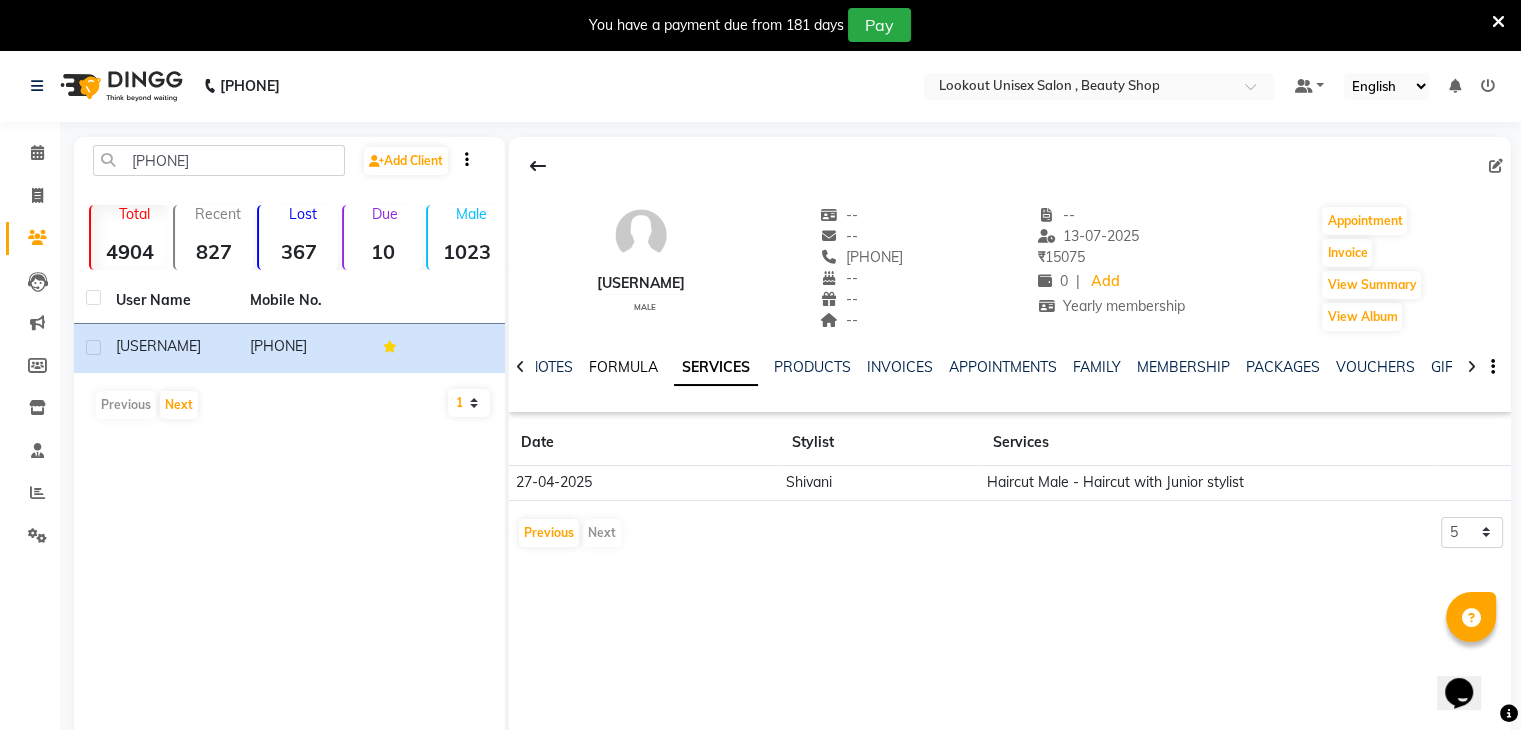 click on "FORMULA" 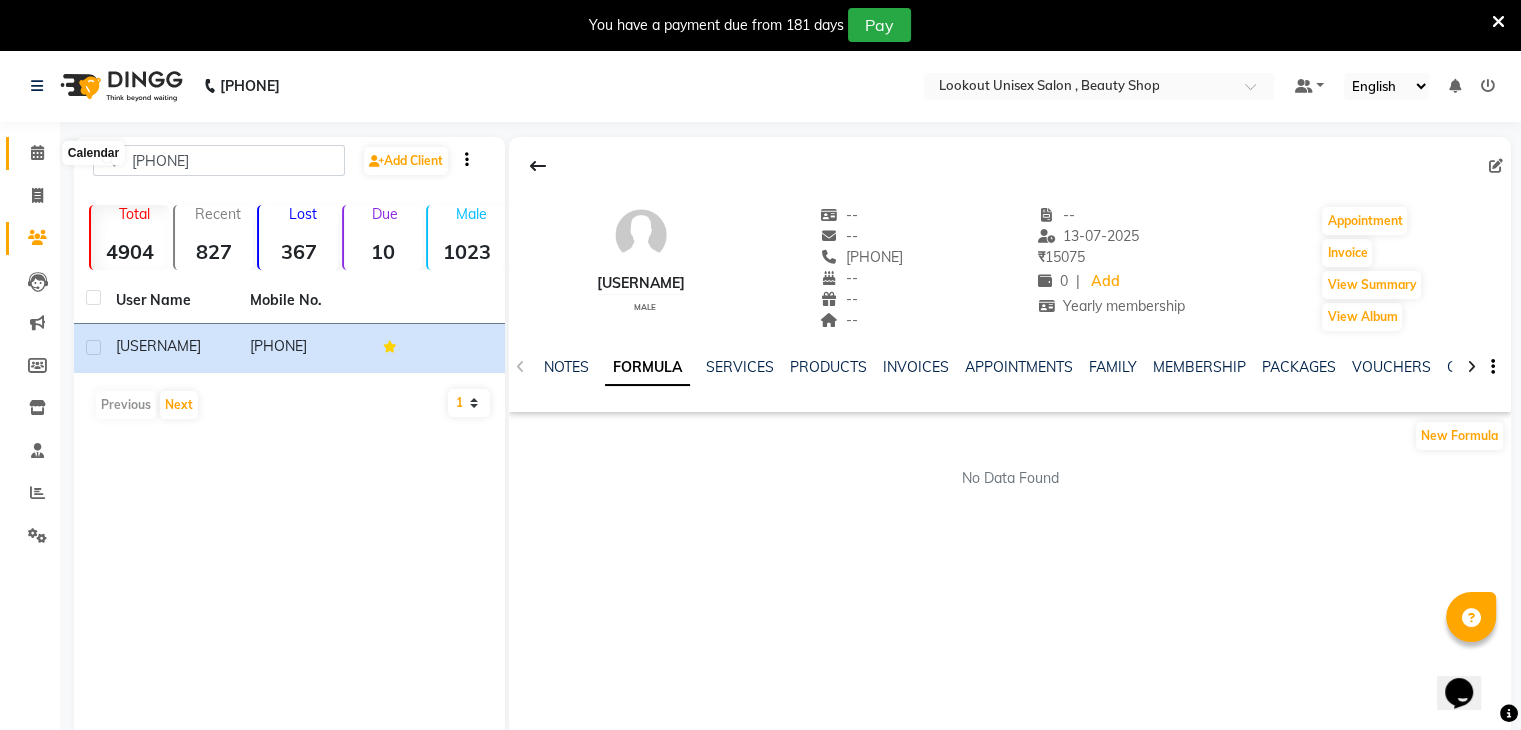 click 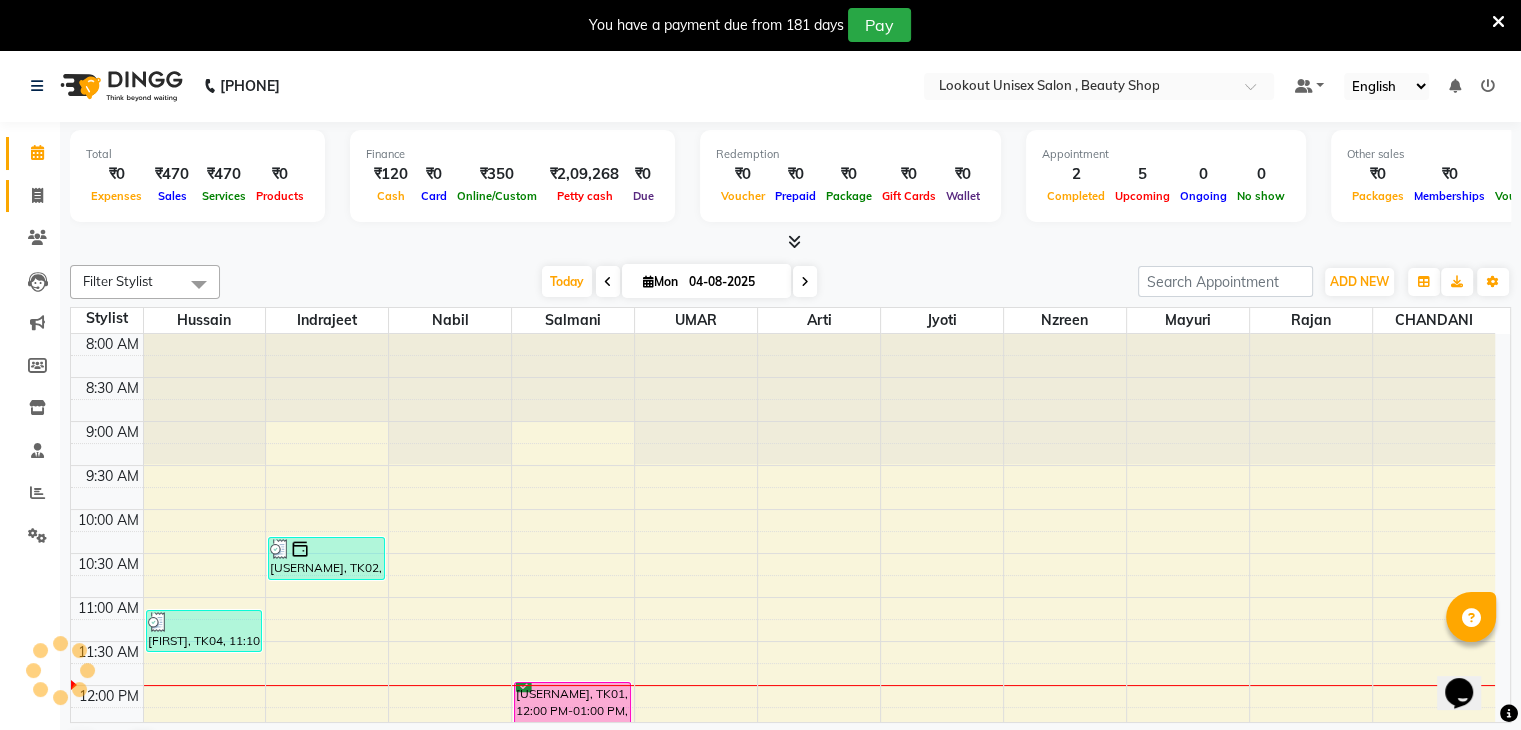 scroll, scrollTop: 350, scrollLeft: 0, axis: vertical 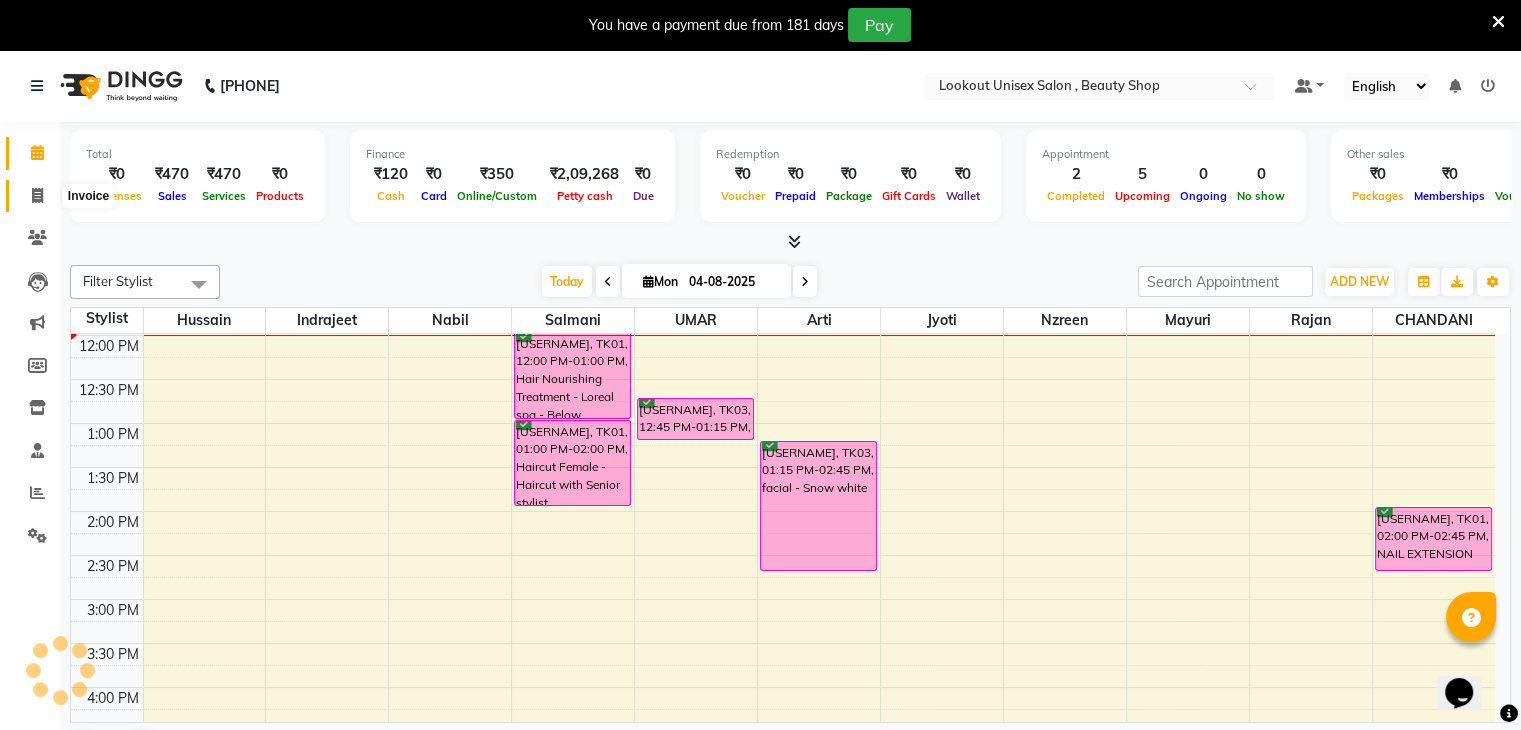 click 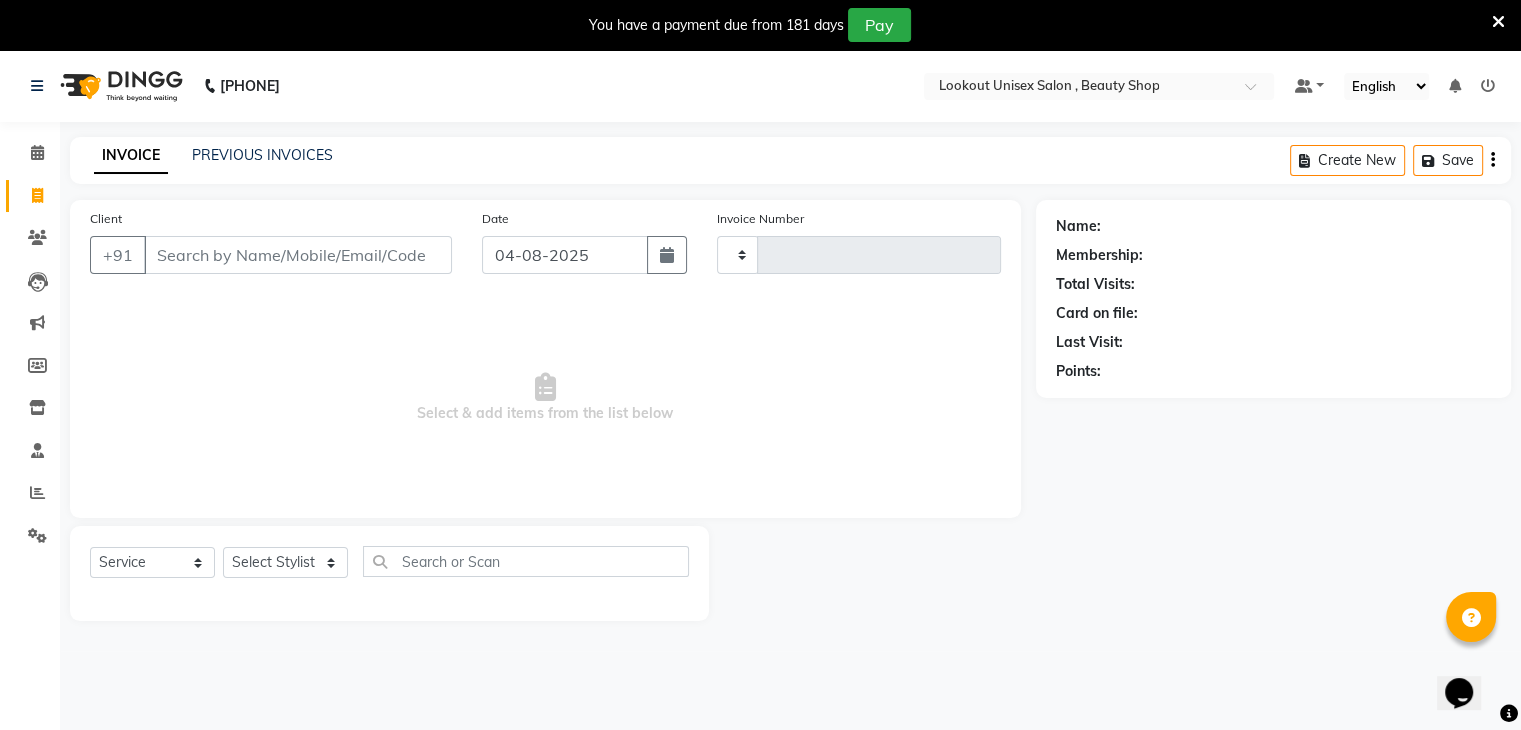 type on "2773" 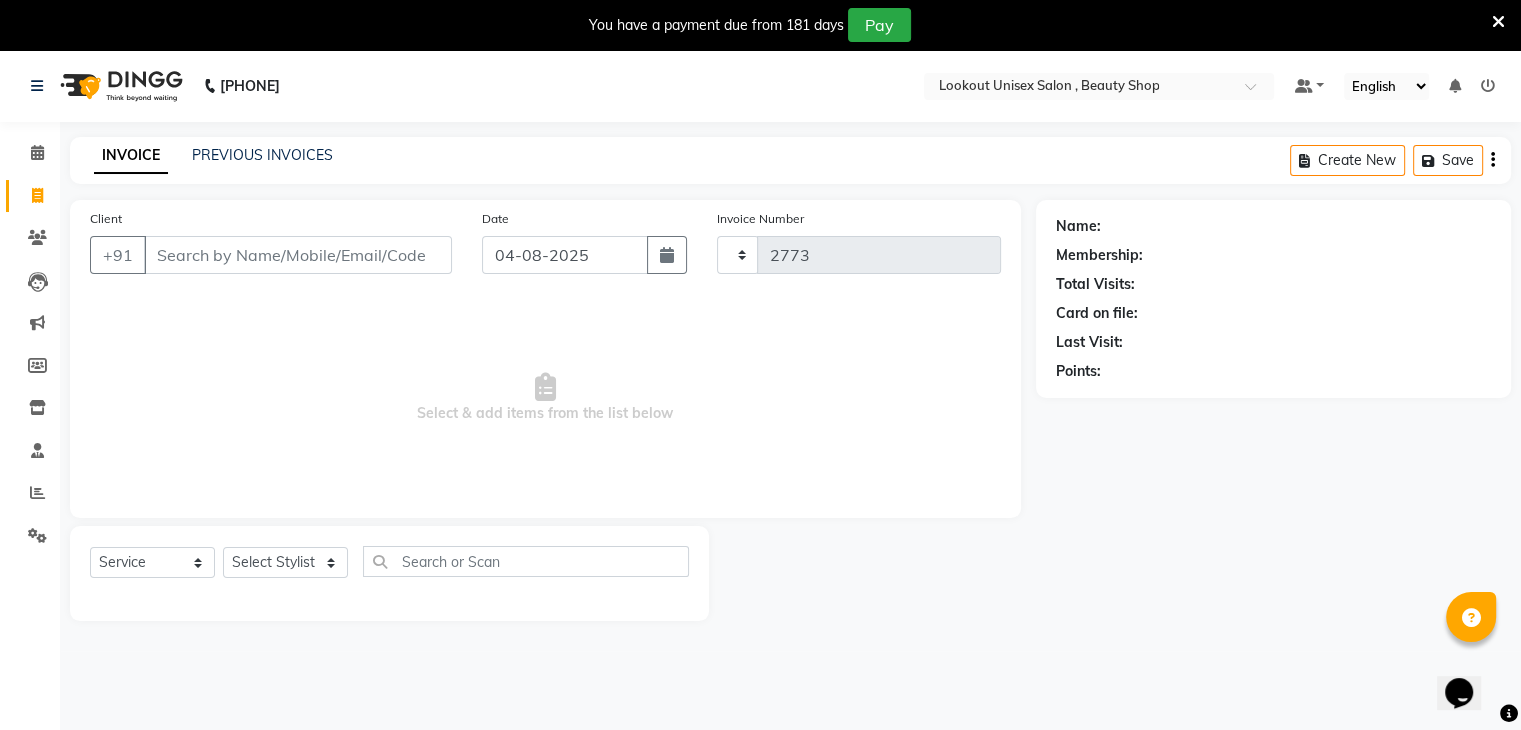 select on "7658" 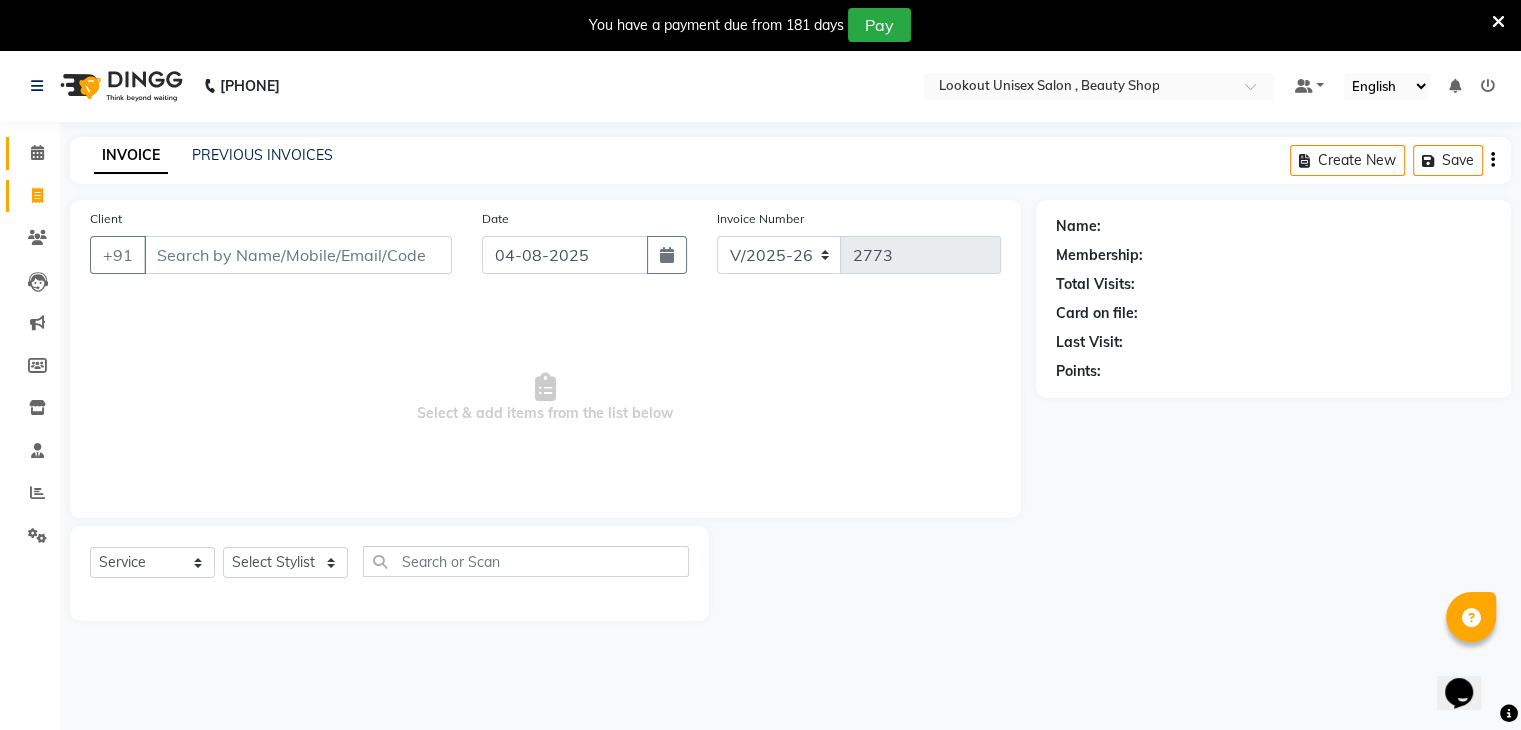 click 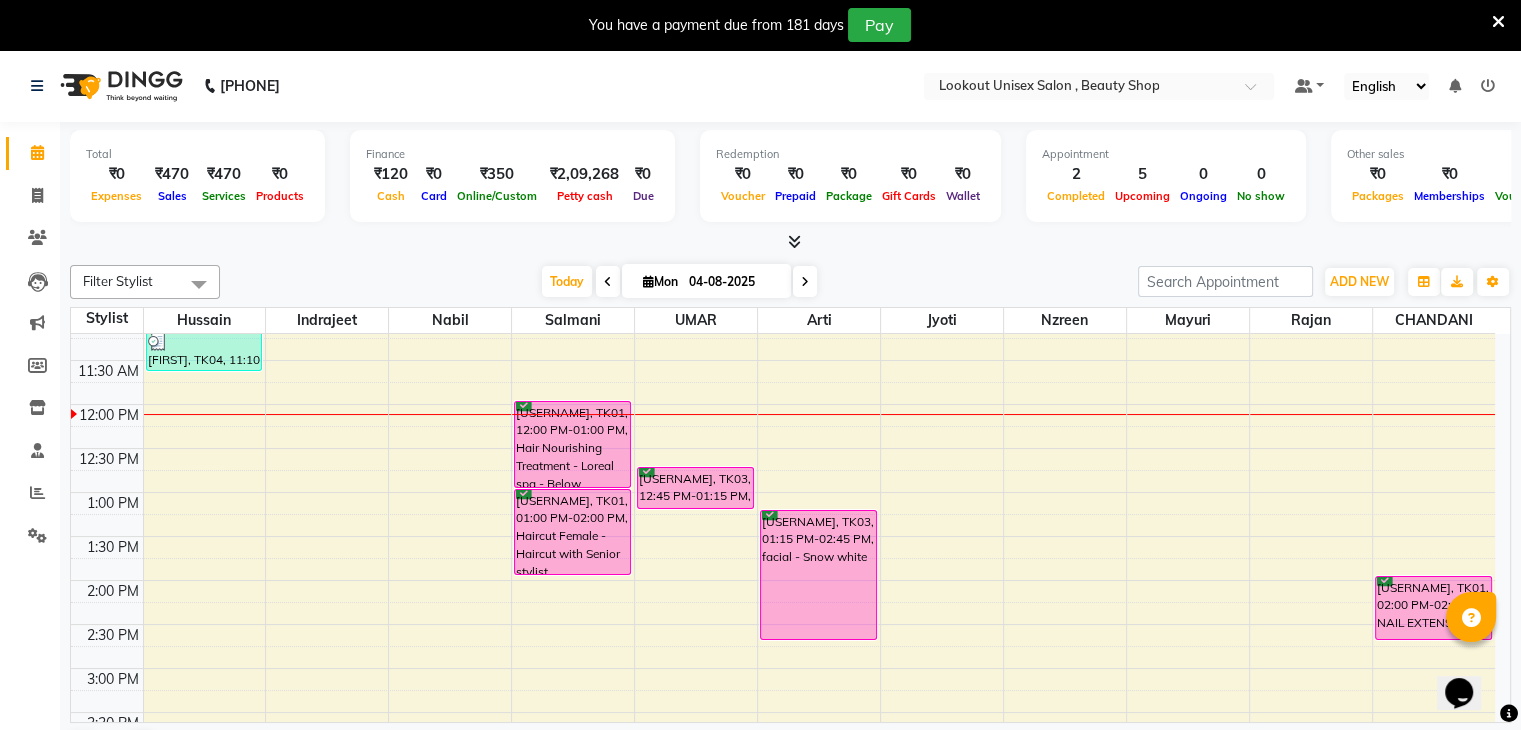 scroll, scrollTop: 300, scrollLeft: 0, axis: vertical 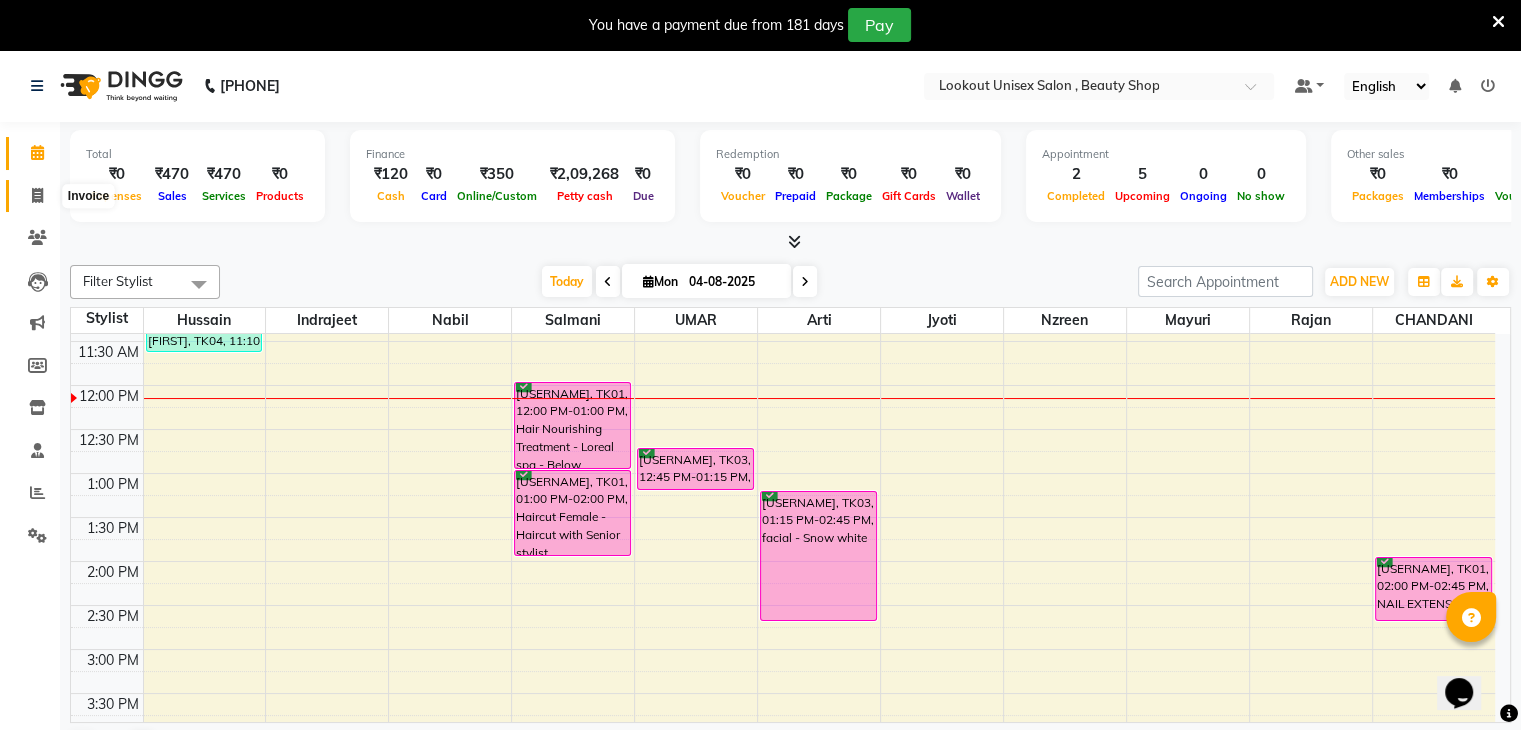 click 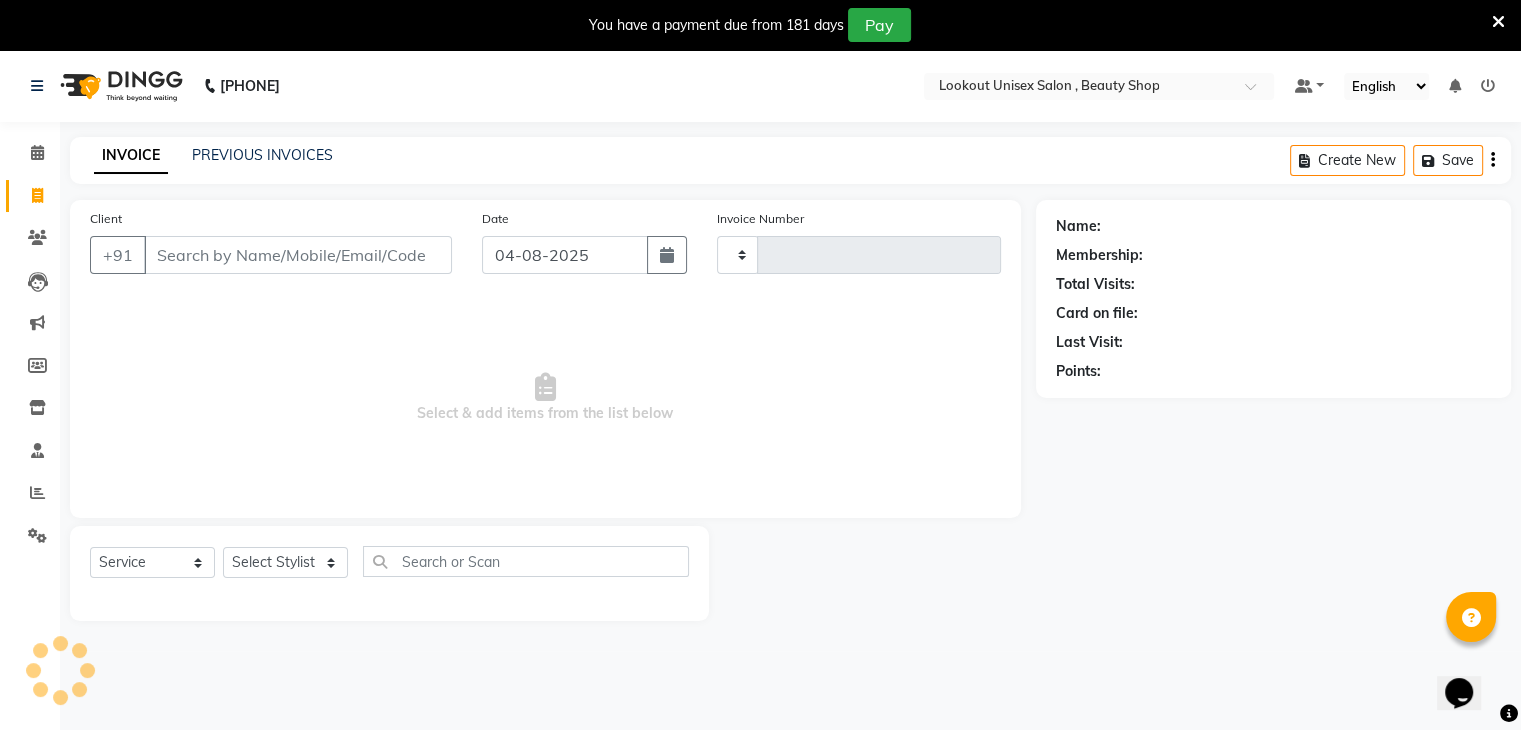 type on "2773" 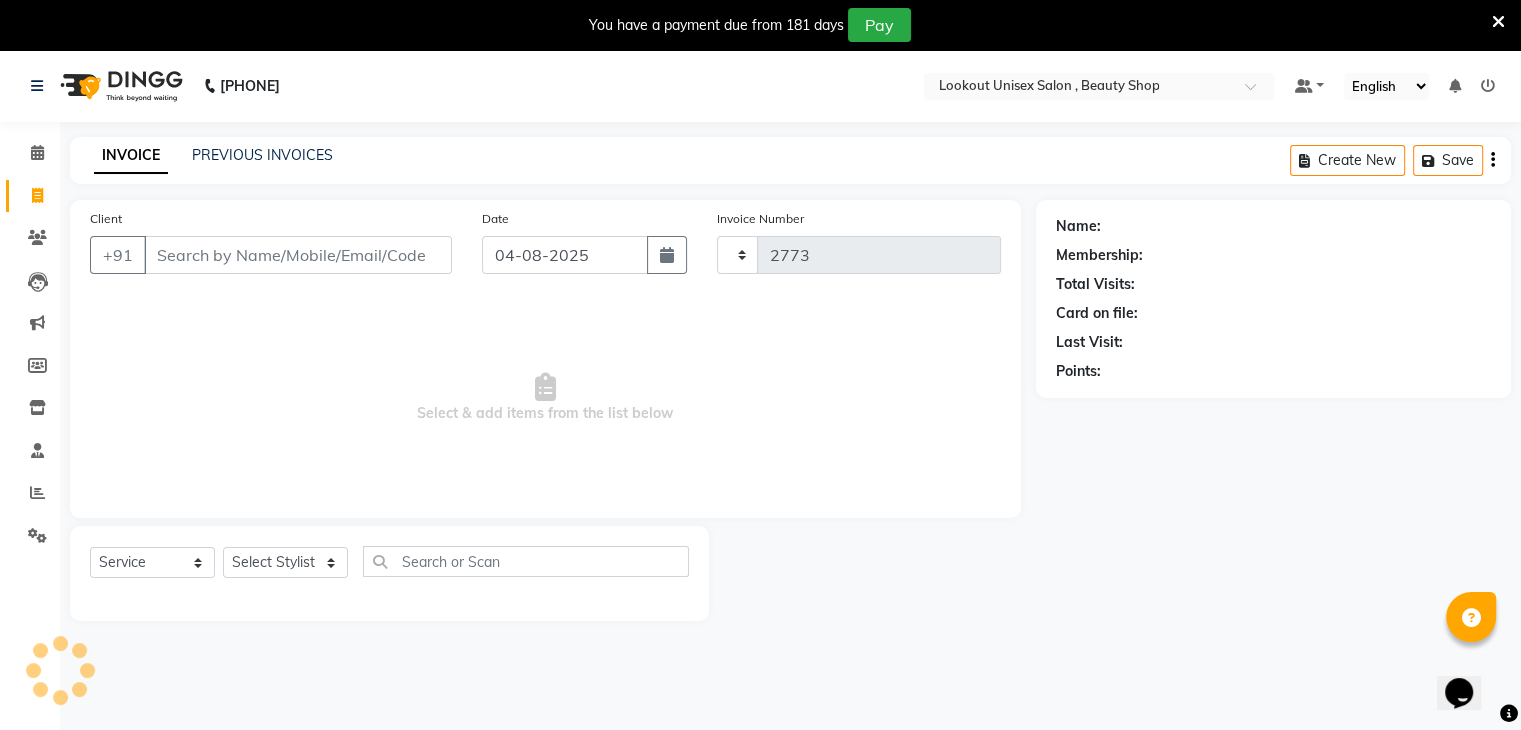 select on "7658" 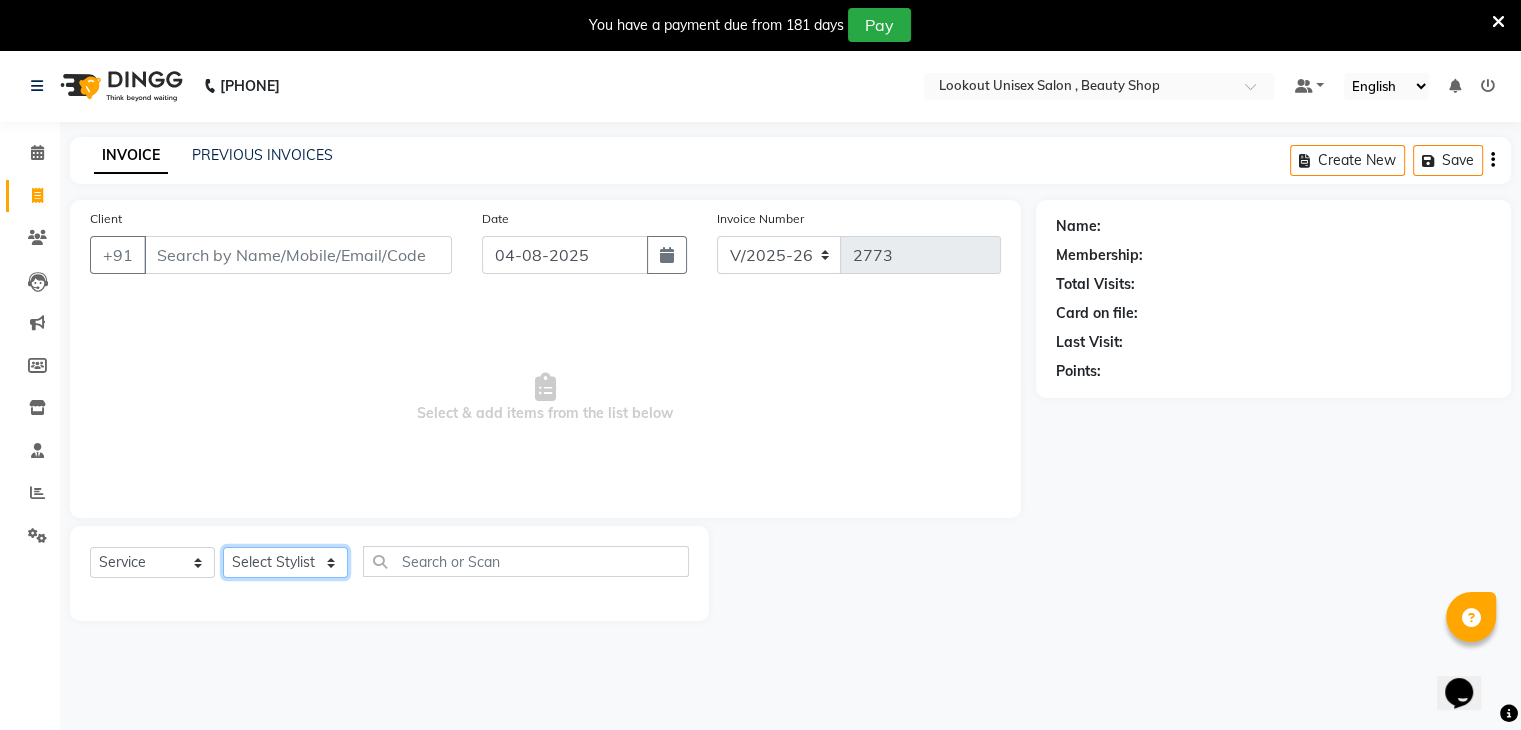click on "Select Stylist Arti CHANDANI Deepali Dhaval Sir DISHA KAMDAR Hussain Indrajeet Jyoti Mahesh  Manisha Mayuri Mehboob Nabil Nikita Nzreen Rahul Rajan Rishika Salma Salmani Shivani UMAR" 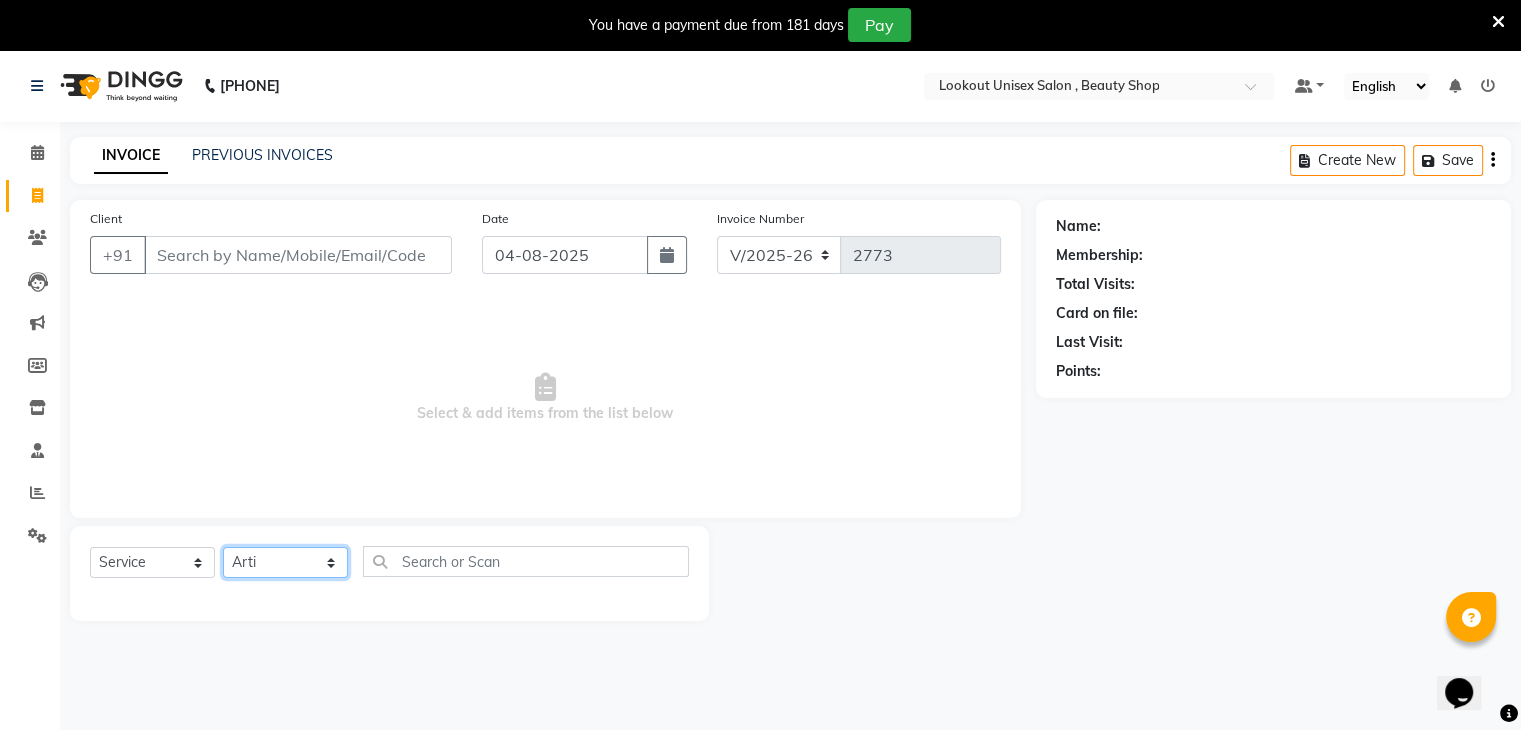 click on "Select Stylist Arti CHANDANI Deepali Dhaval Sir DISHA KAMDAR Hussain Indrajeet Jyoti Mahesh  Manisha Mayuri Mehboob Nabil Nikita Nzreen Rahul Rajan Rishika Salma Salmani Shivani UMAR" 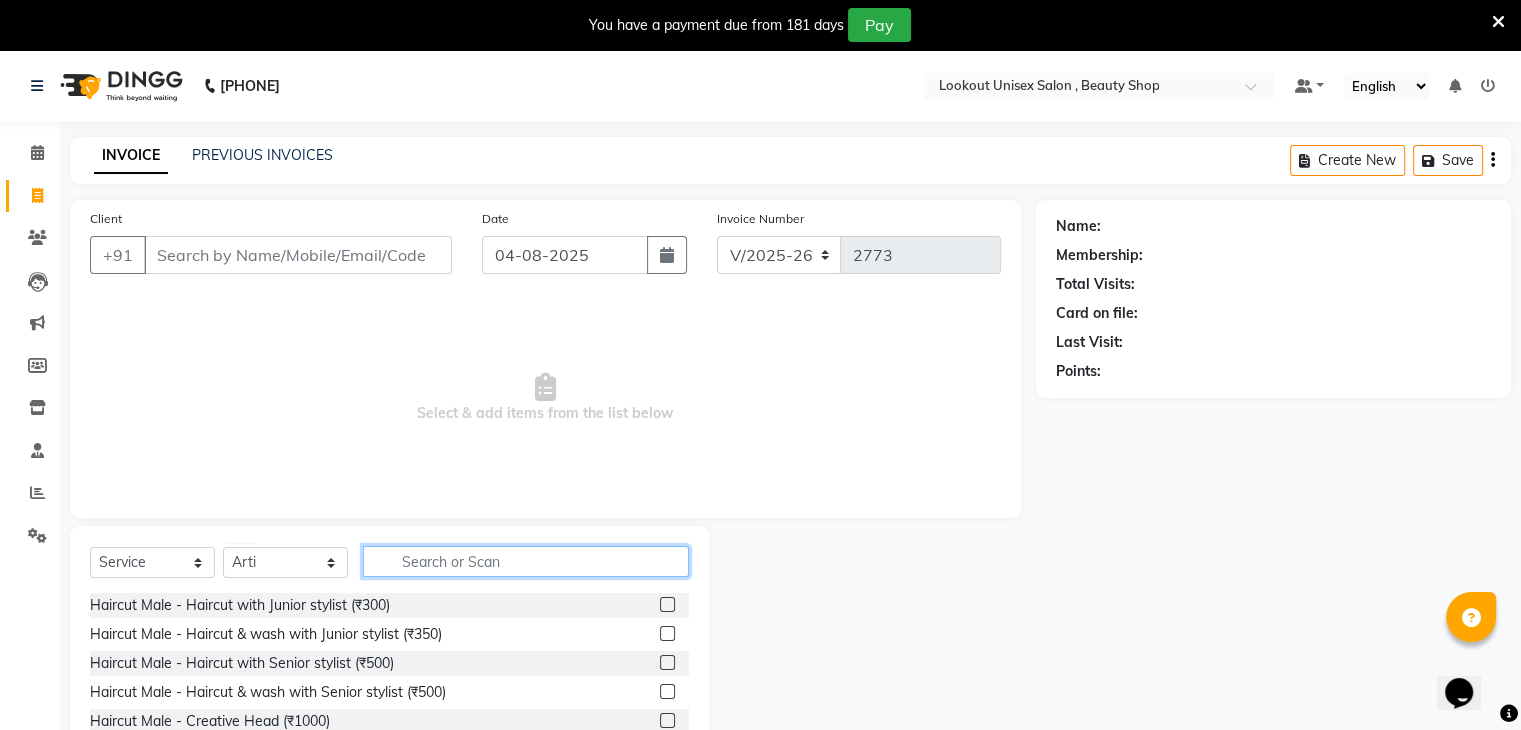 click 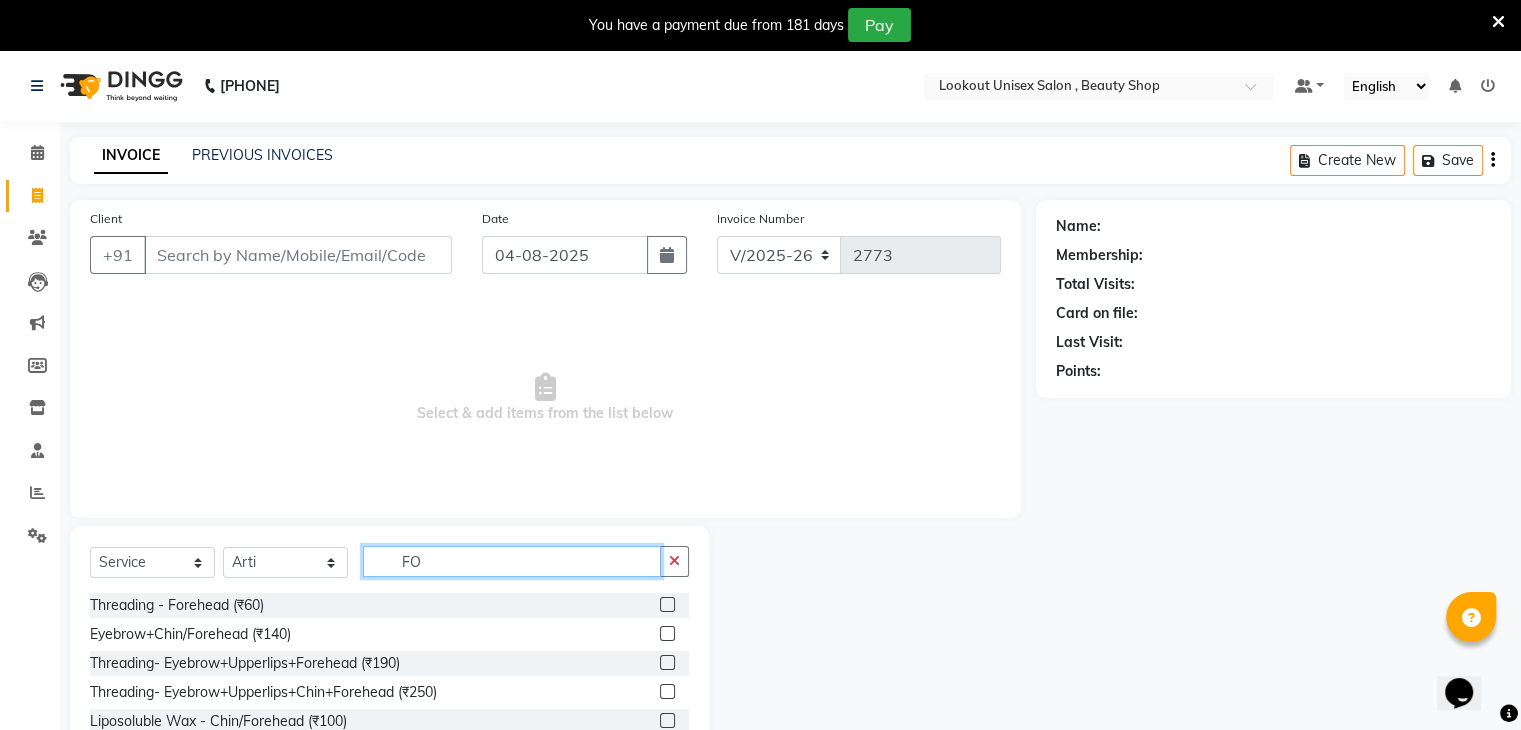 type on "F" 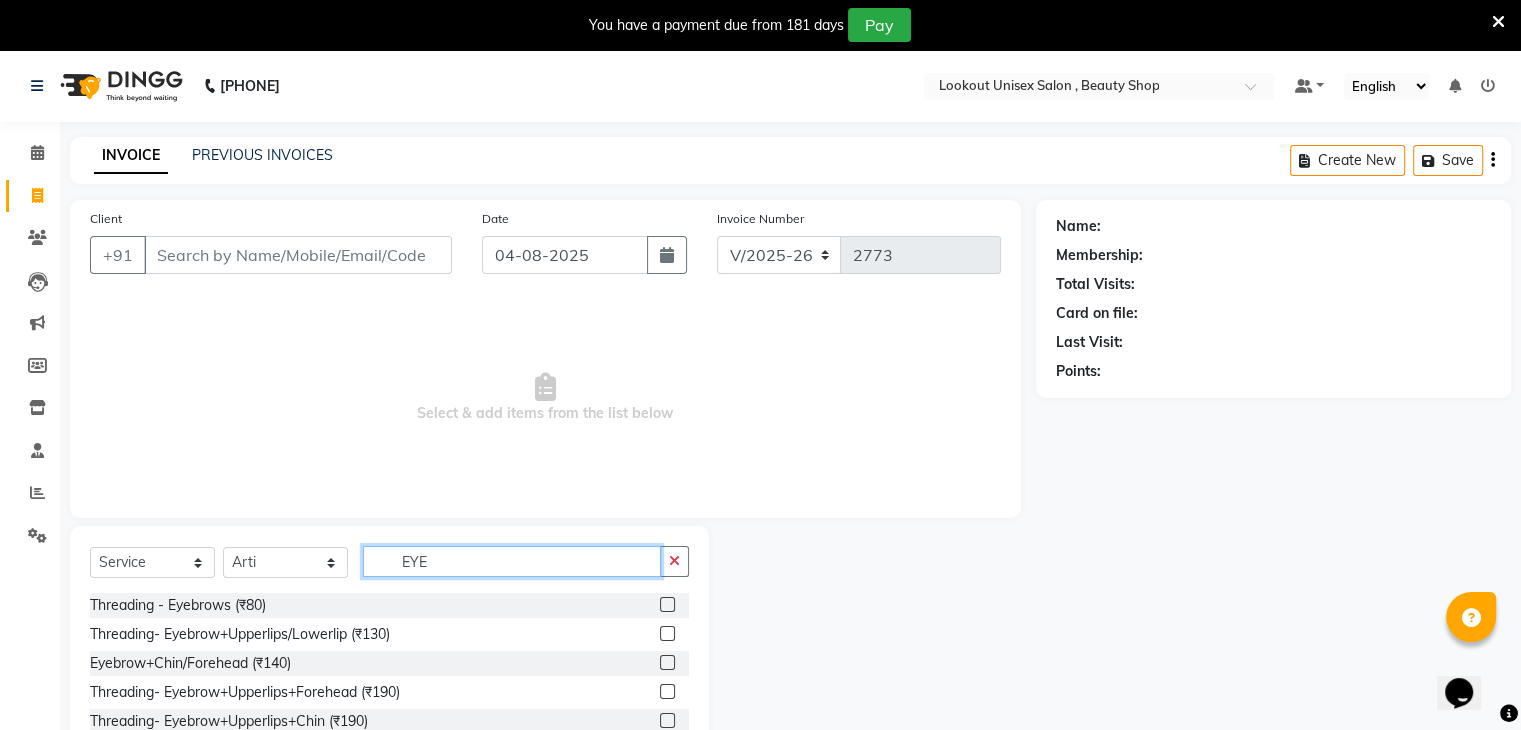 type on "EYE" 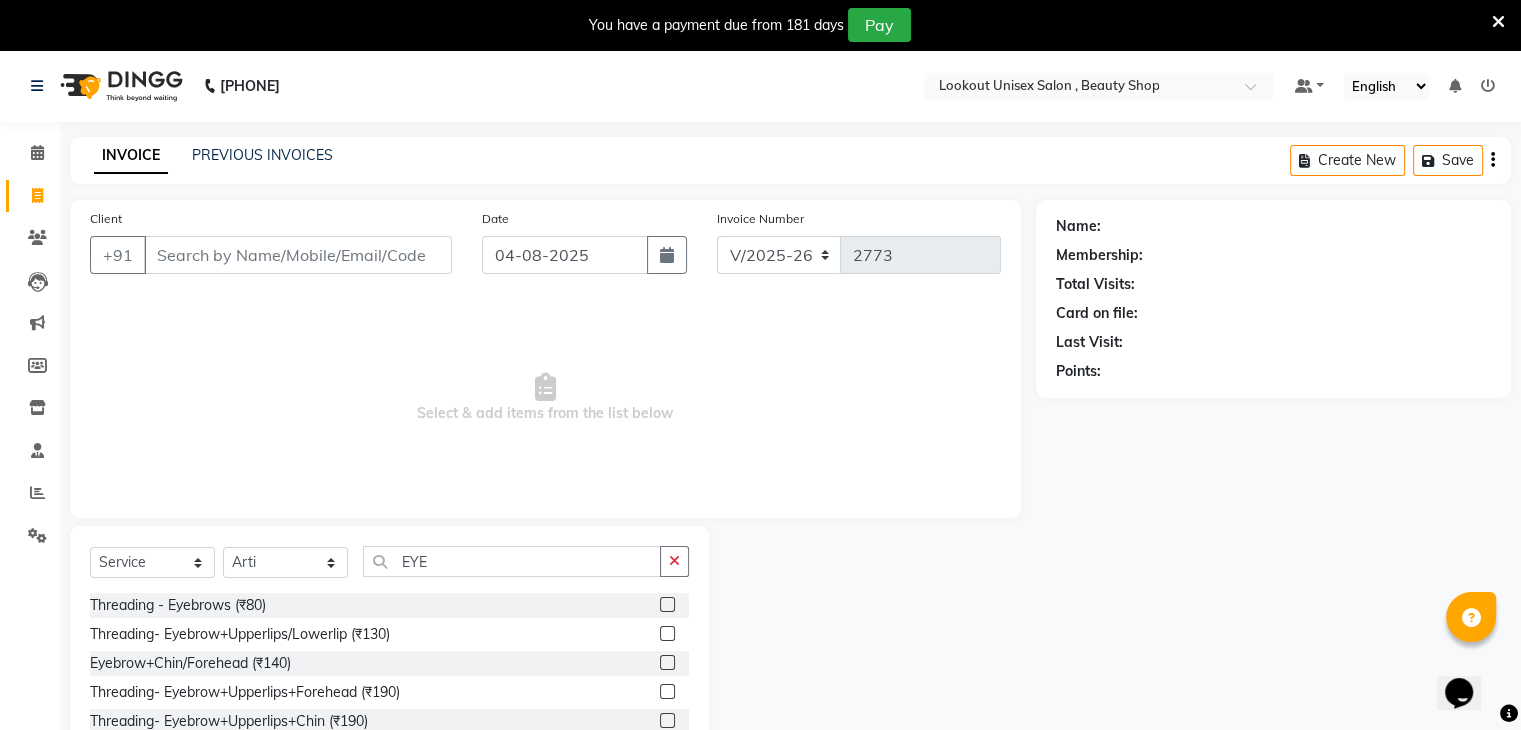 click 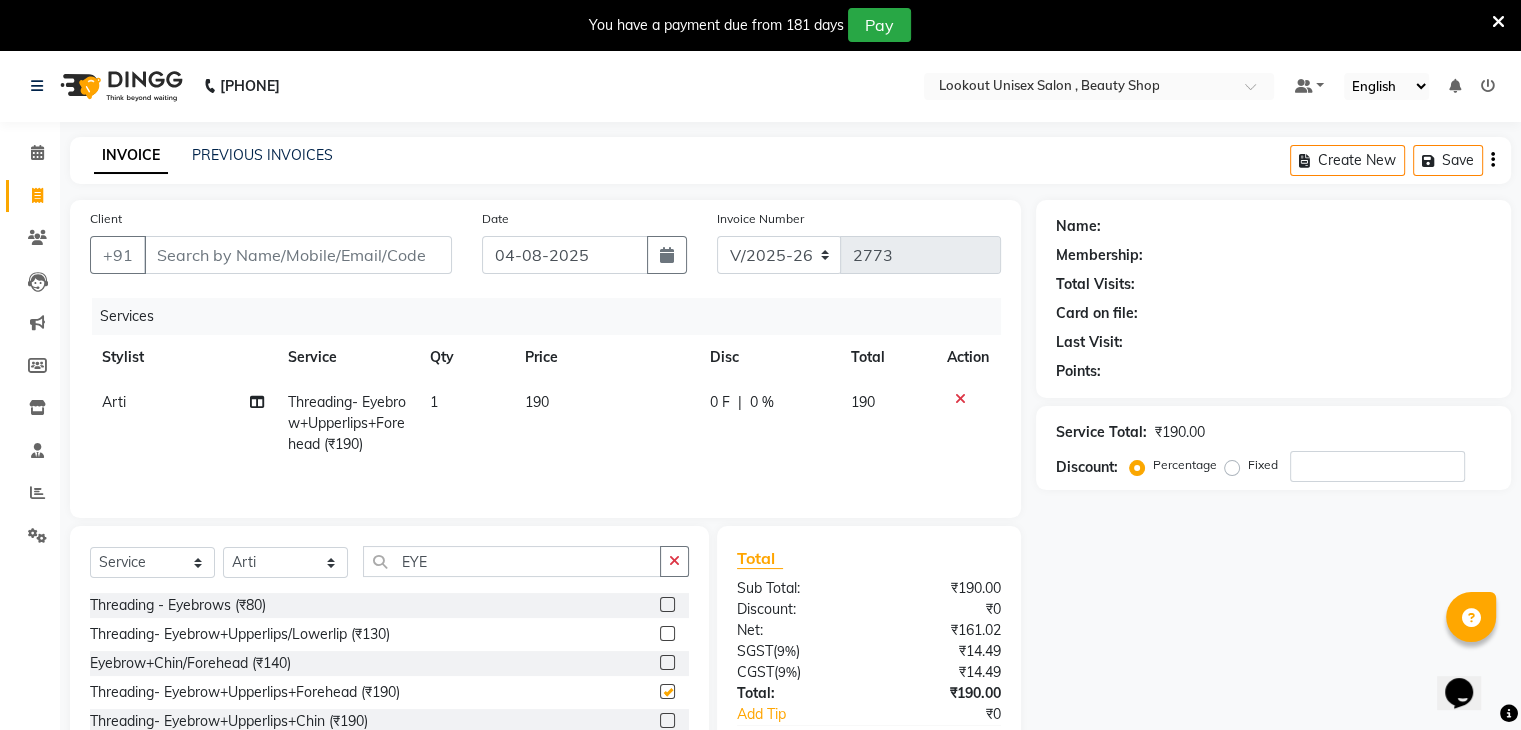 checkbox on "false" 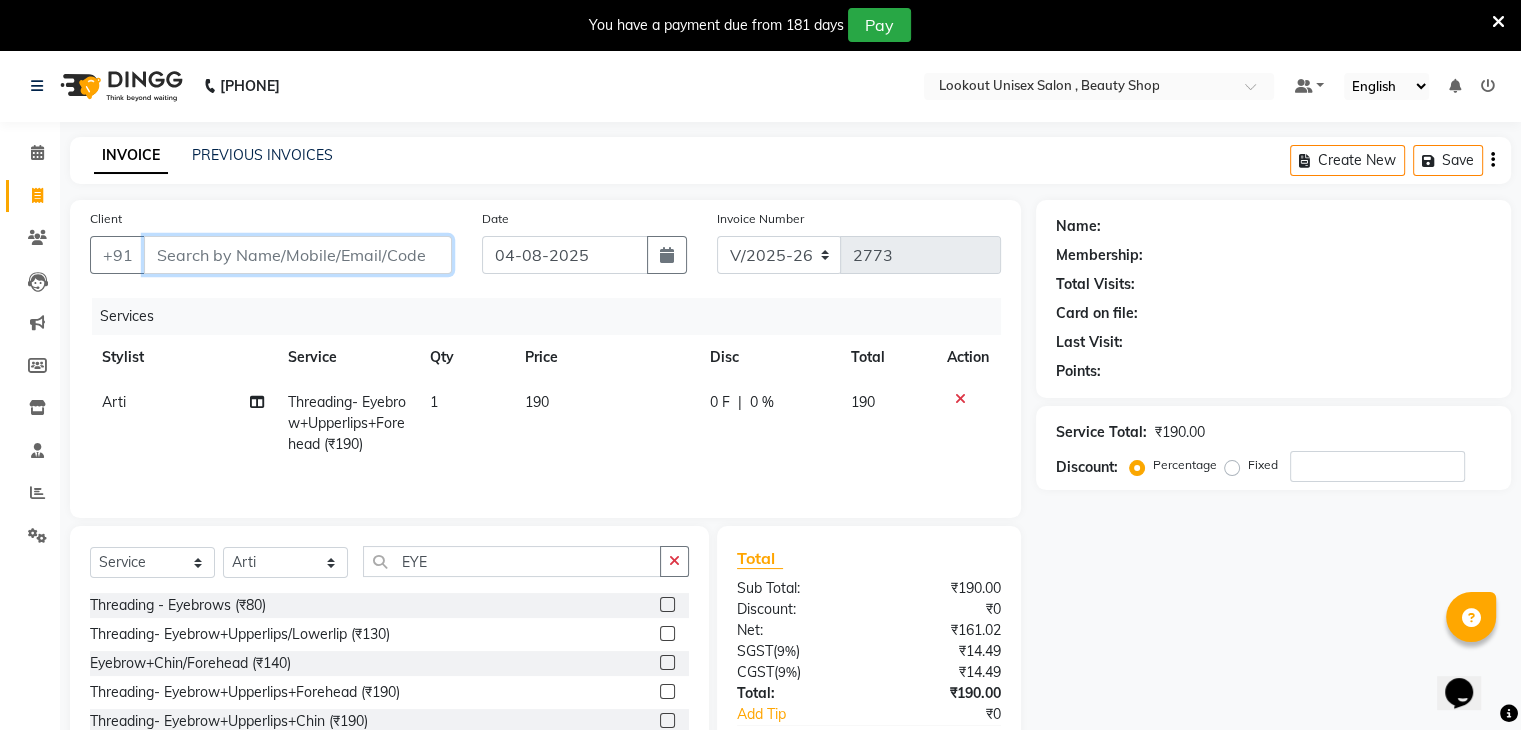 click on "Client" at bounding box center (298, 255) 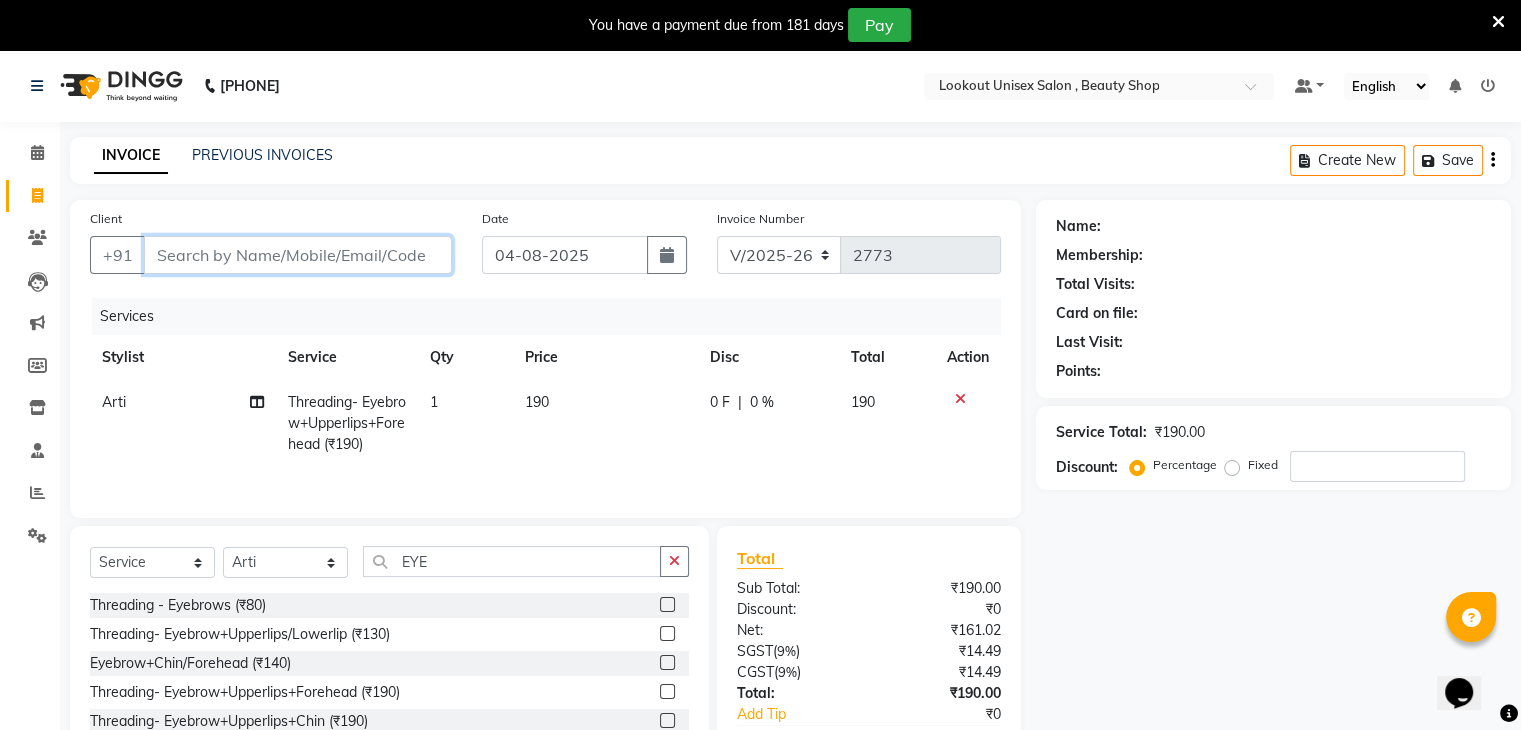type on "9" 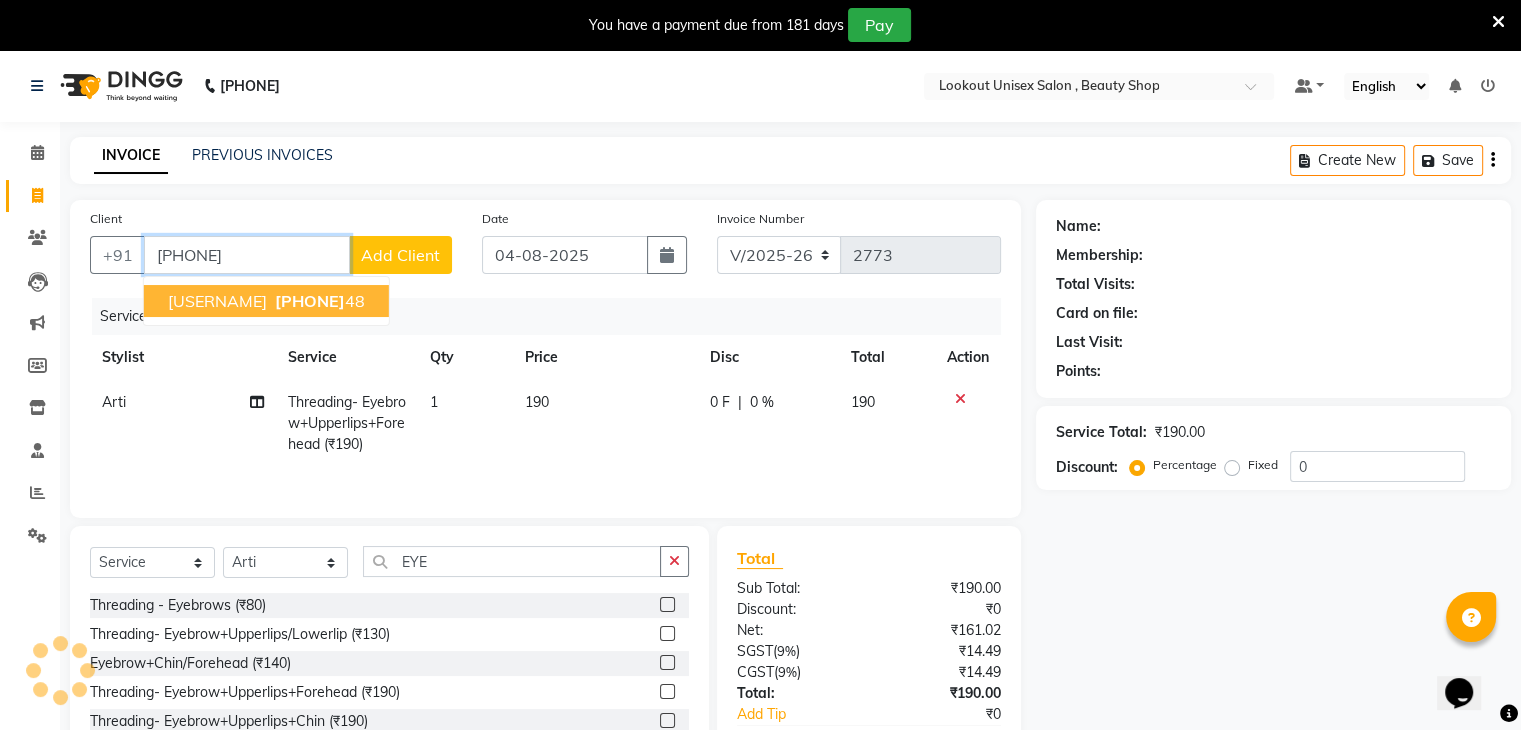 type on "9833920148" 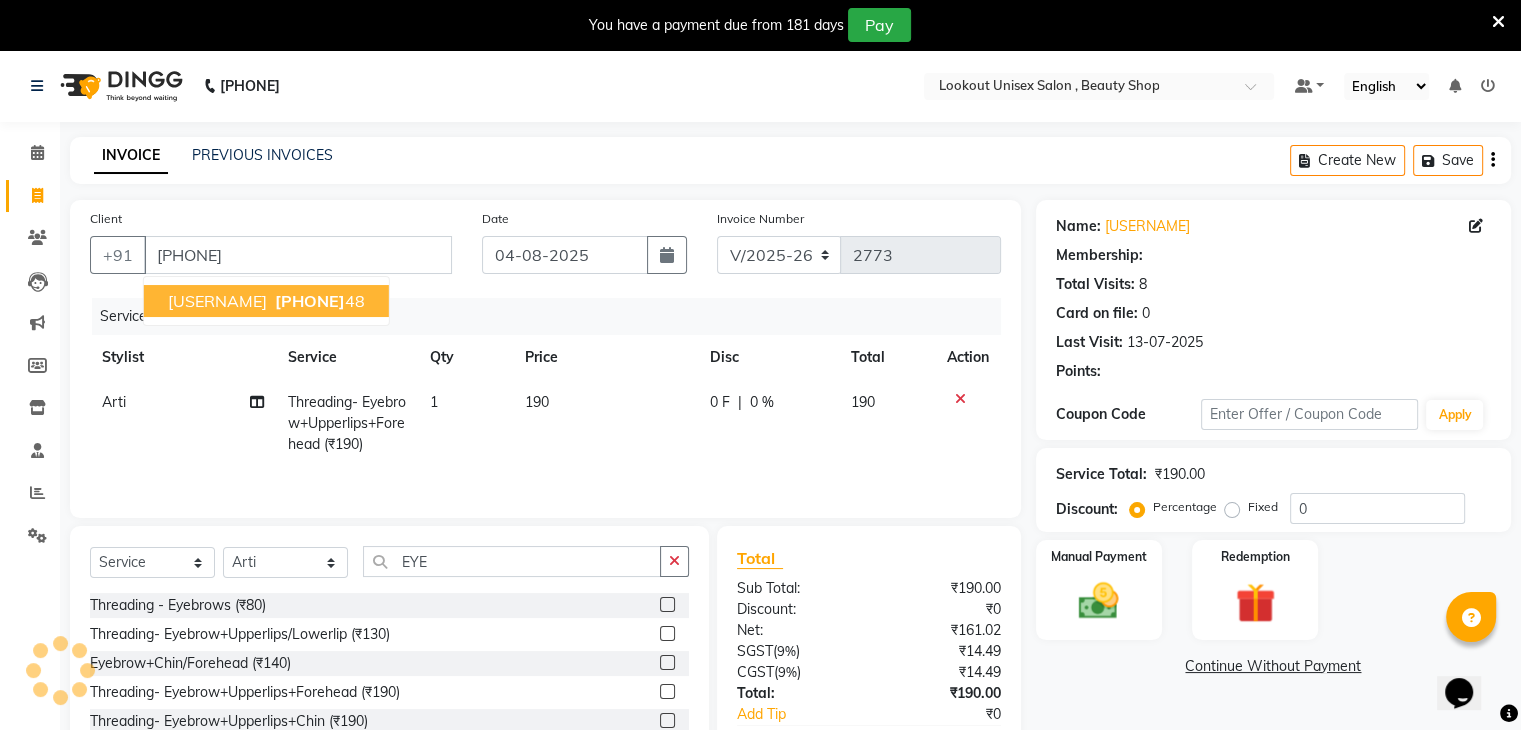 select on "1: Object" 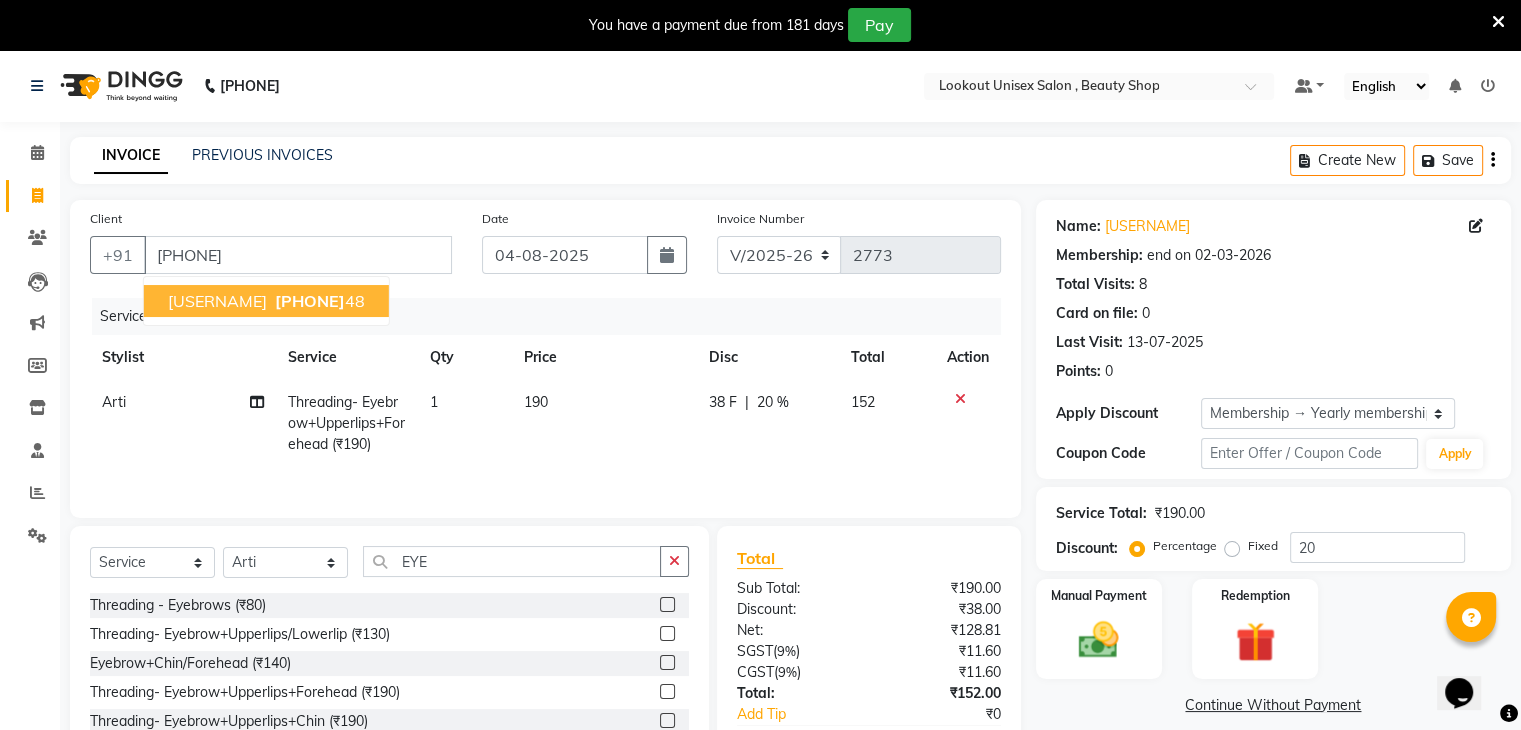 click on "Rupal148" at bounding box center [217, 301] 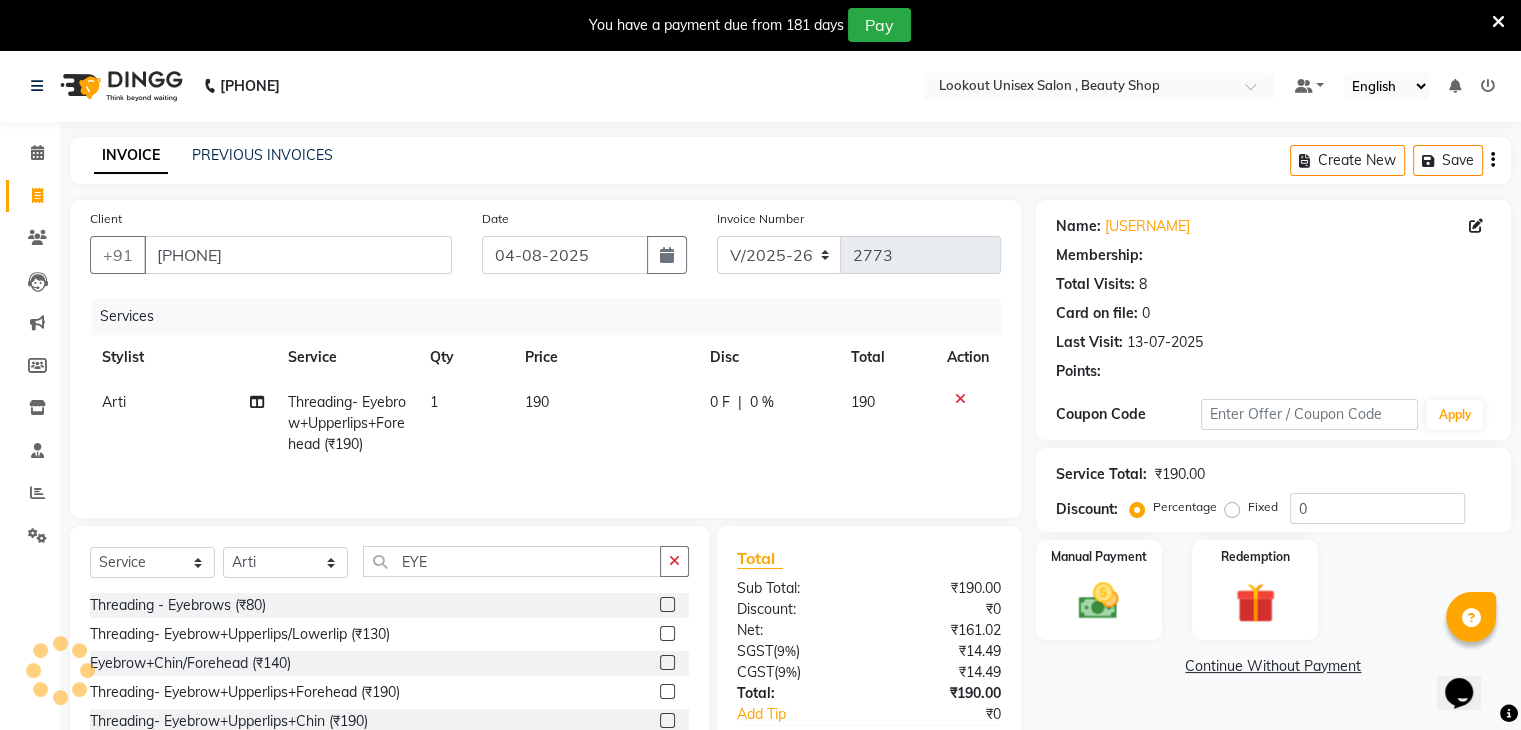 type on "20" 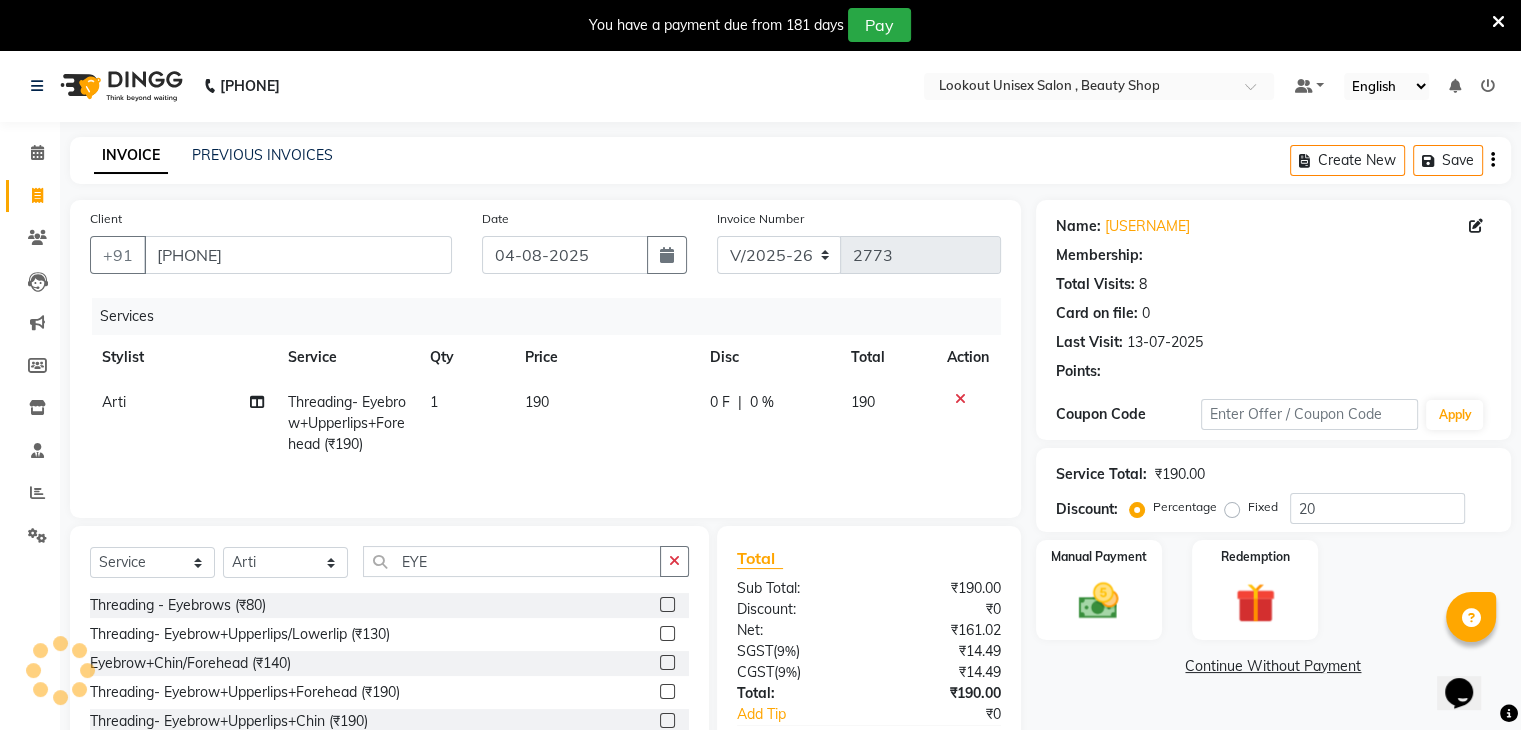 select on "1: Object" 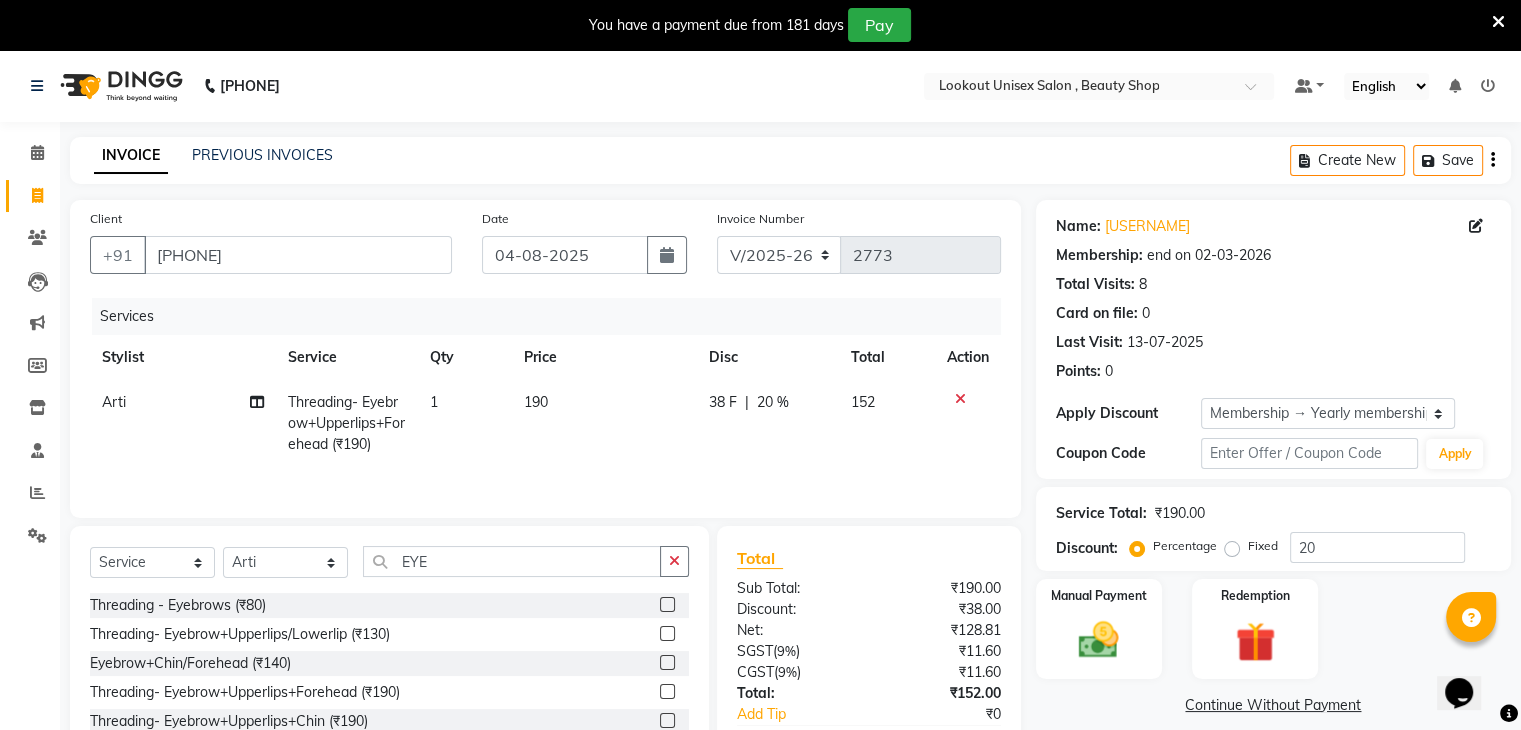 scroll, scrollTop: 122, scrollLeft: 0, axis: vertical 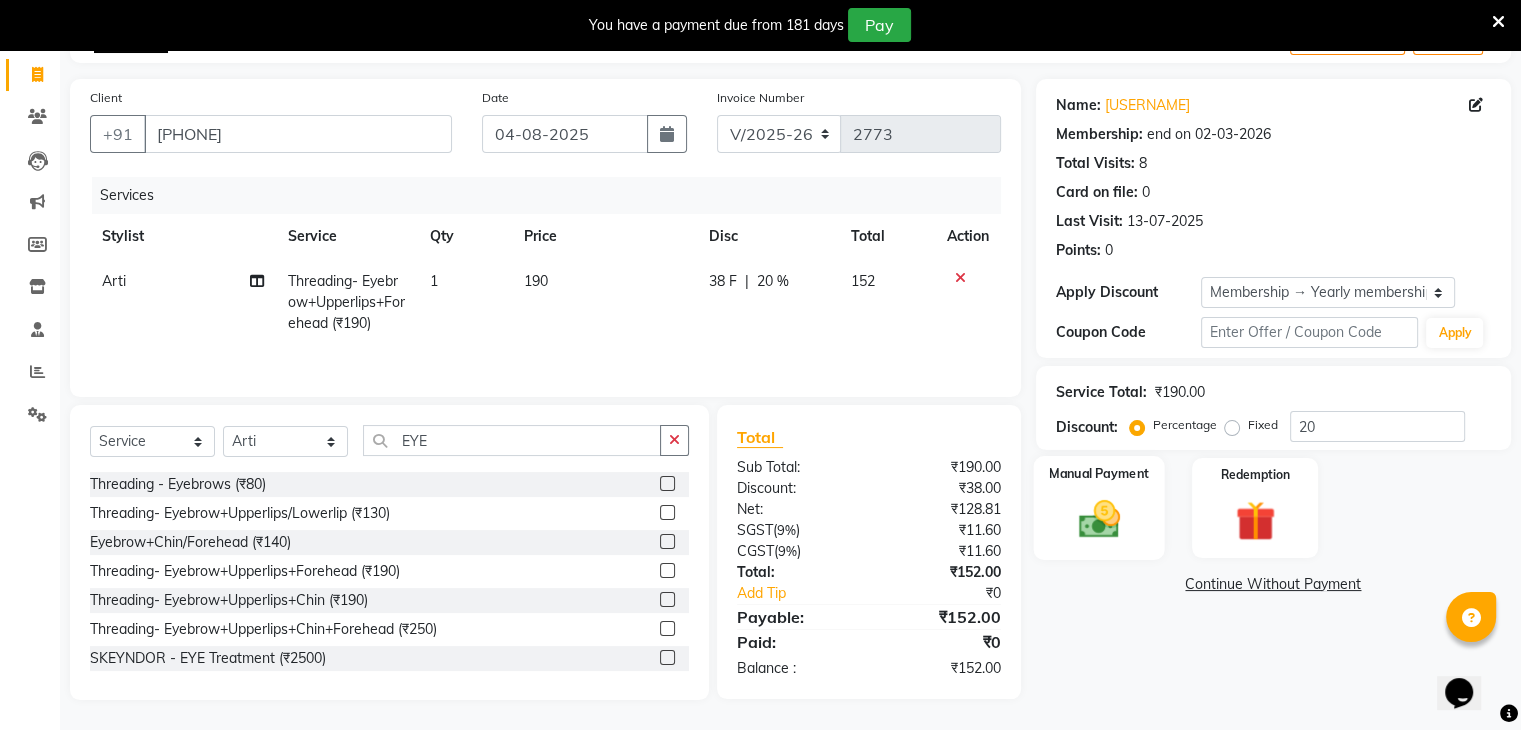 click 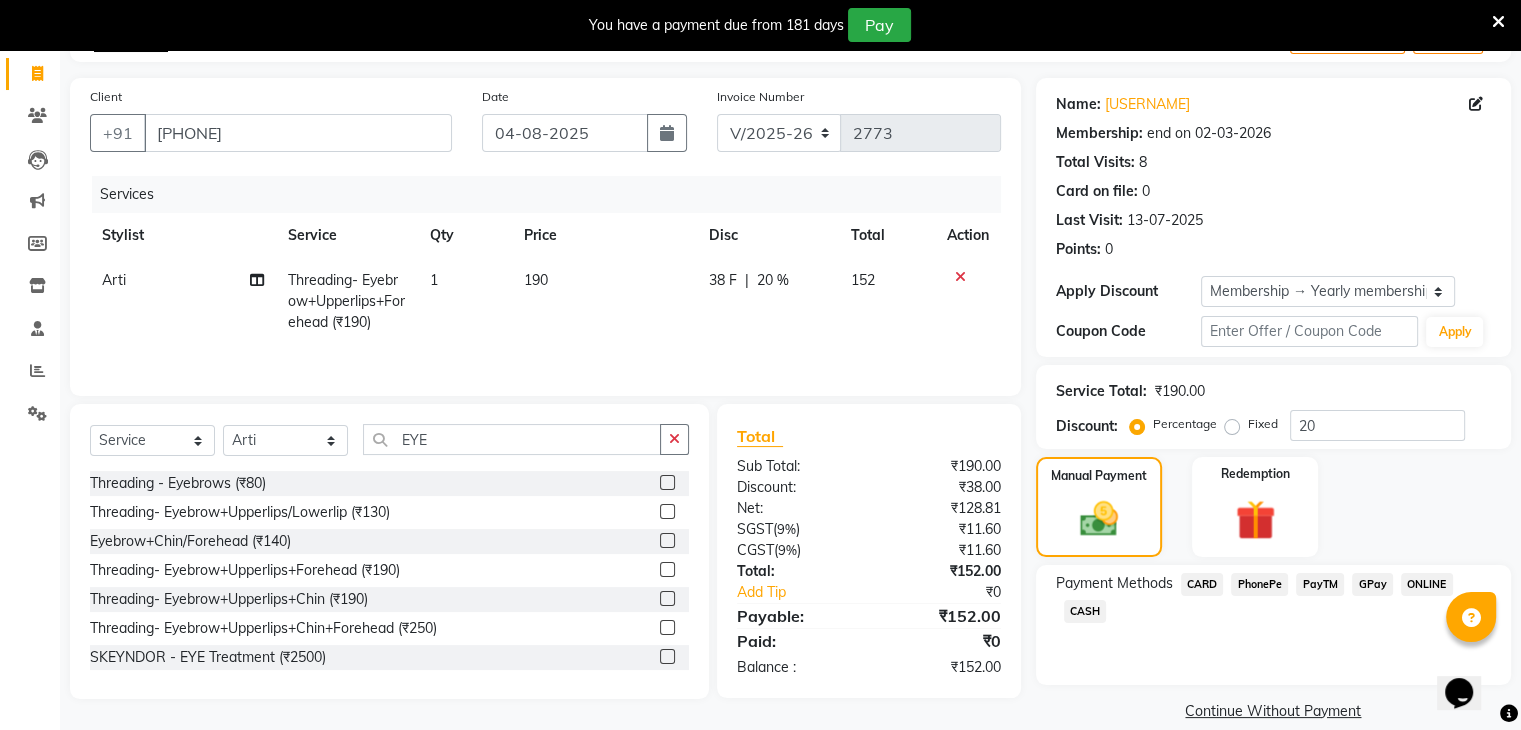 click on "CASH" 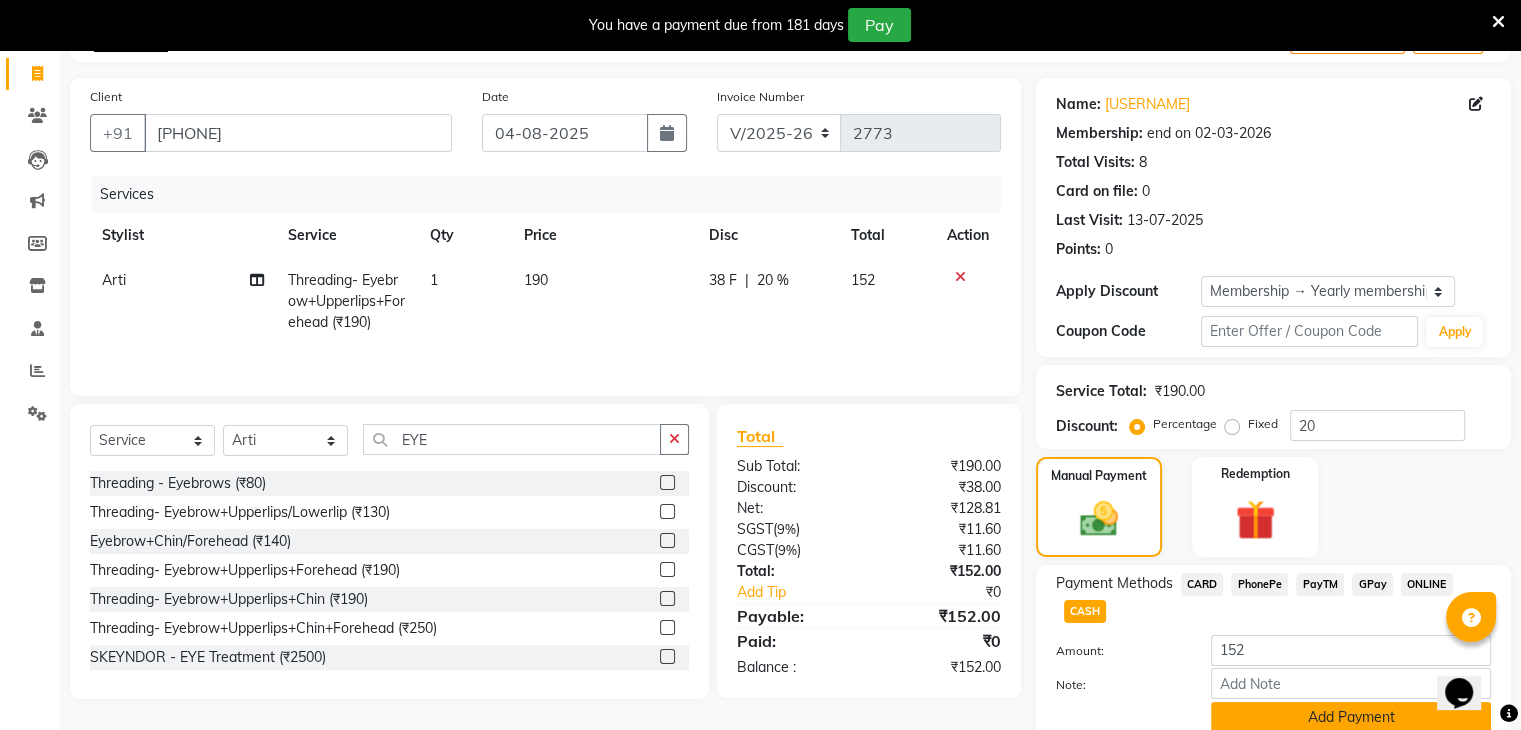 scroll, scrollTop: 206, scrollLeft: 0, axis: vertical 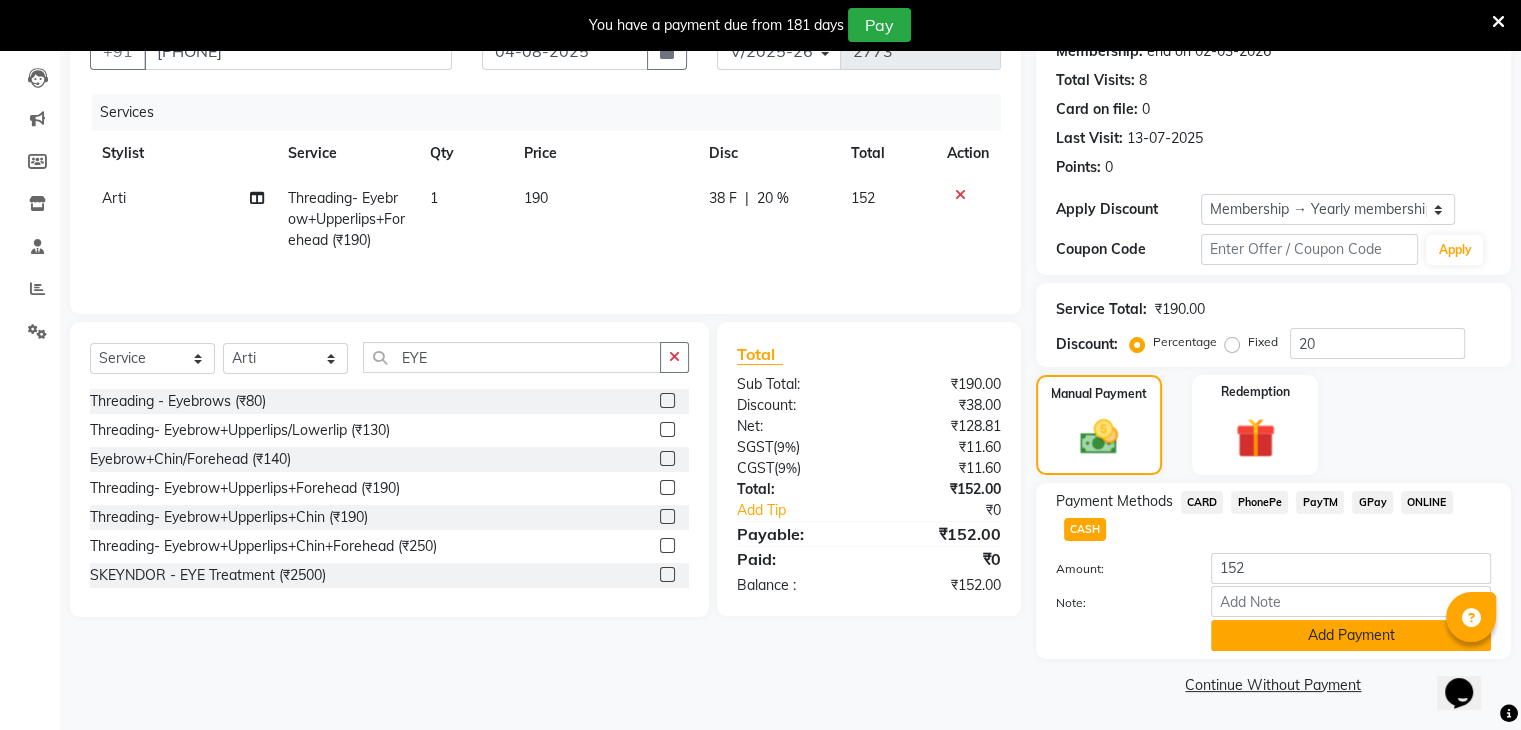 click on "Add Payment" 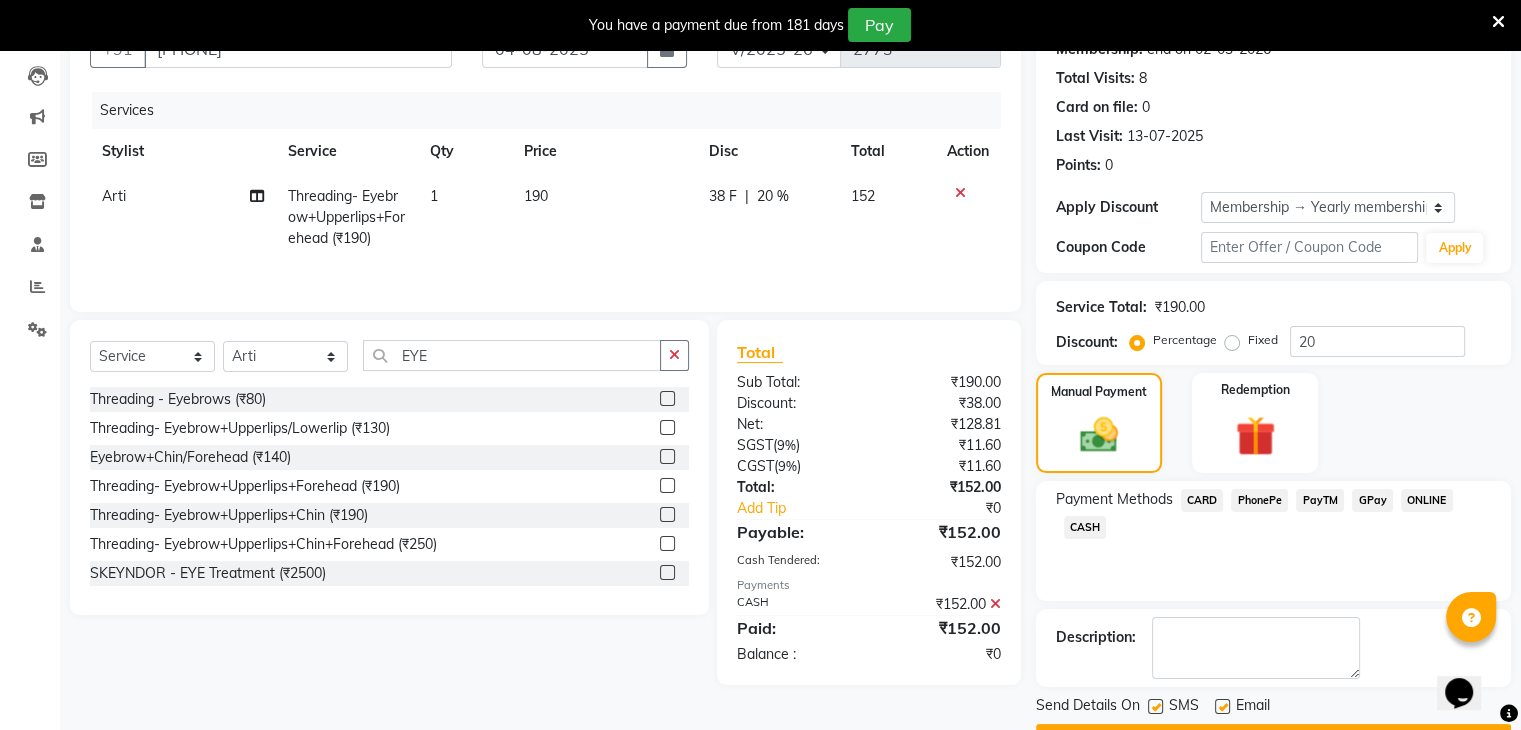 click 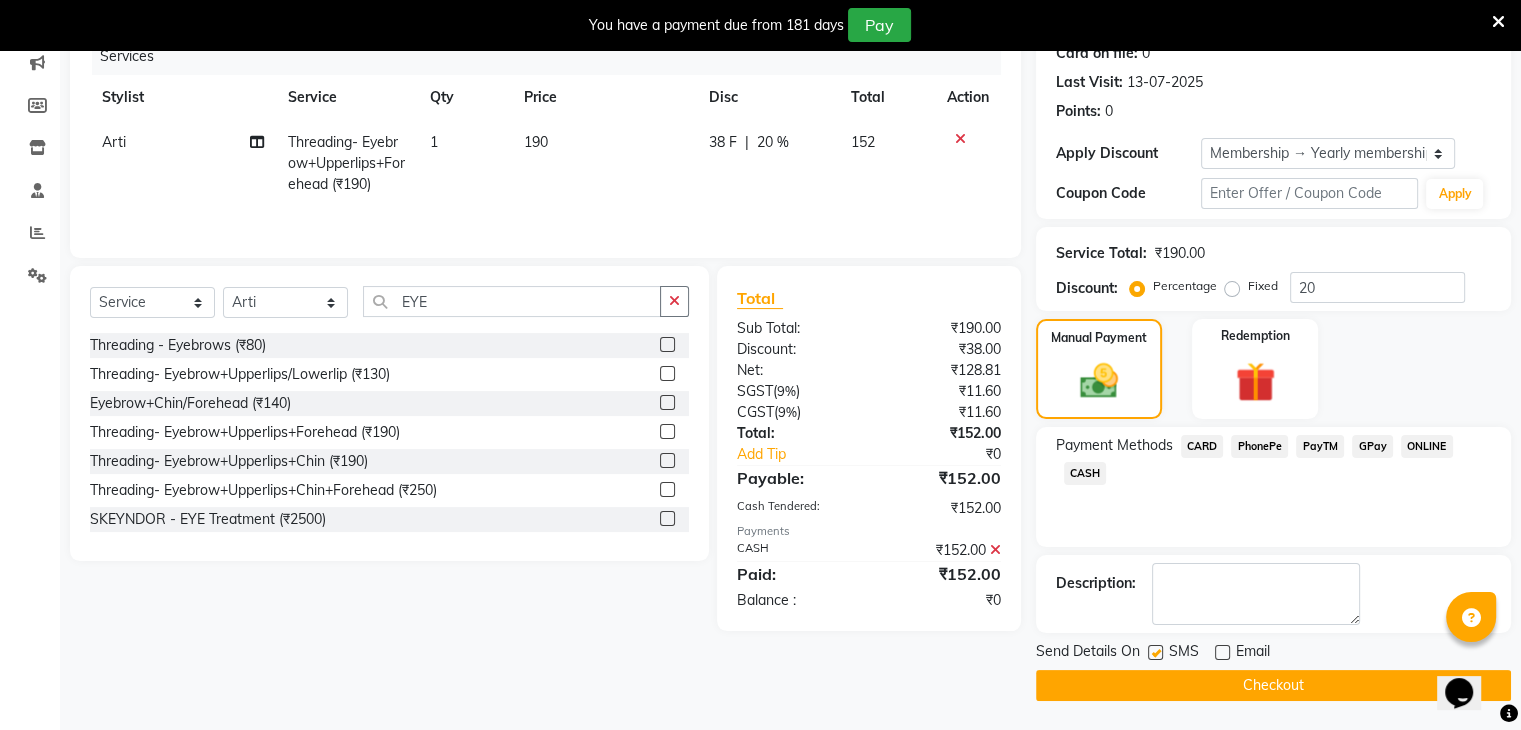 click on "Checkout" 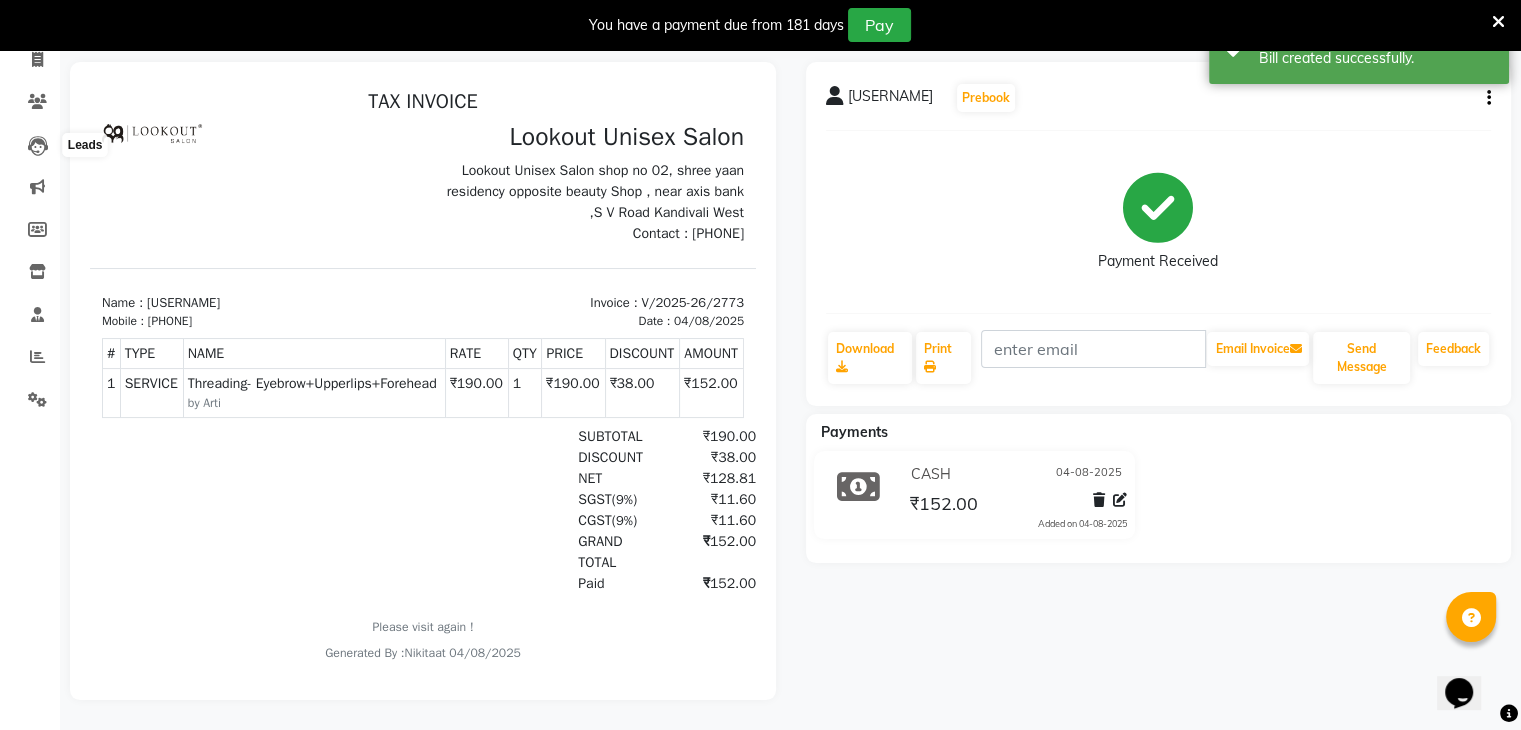 scroll, scrollTop: 0, scrollLeft: 0, axis: both 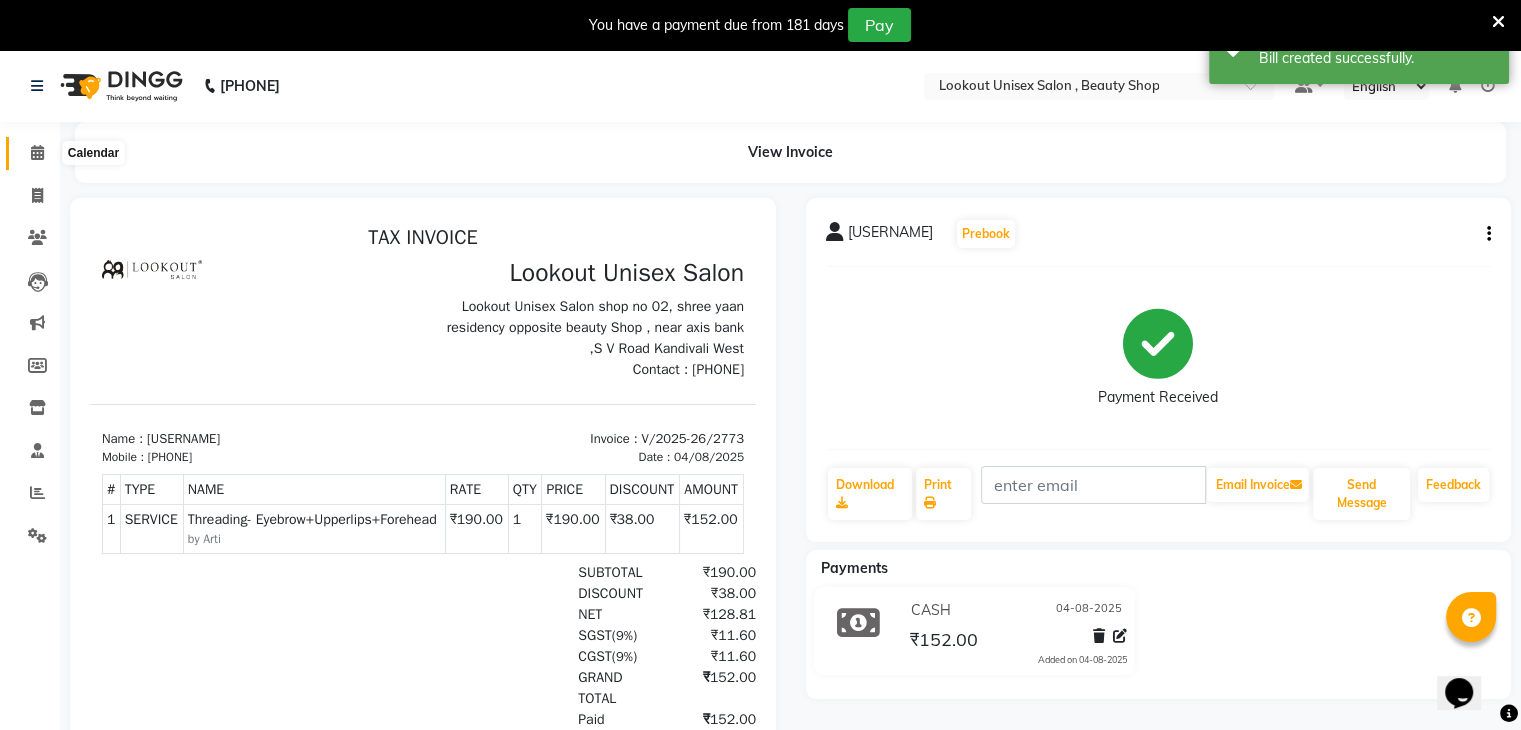 click 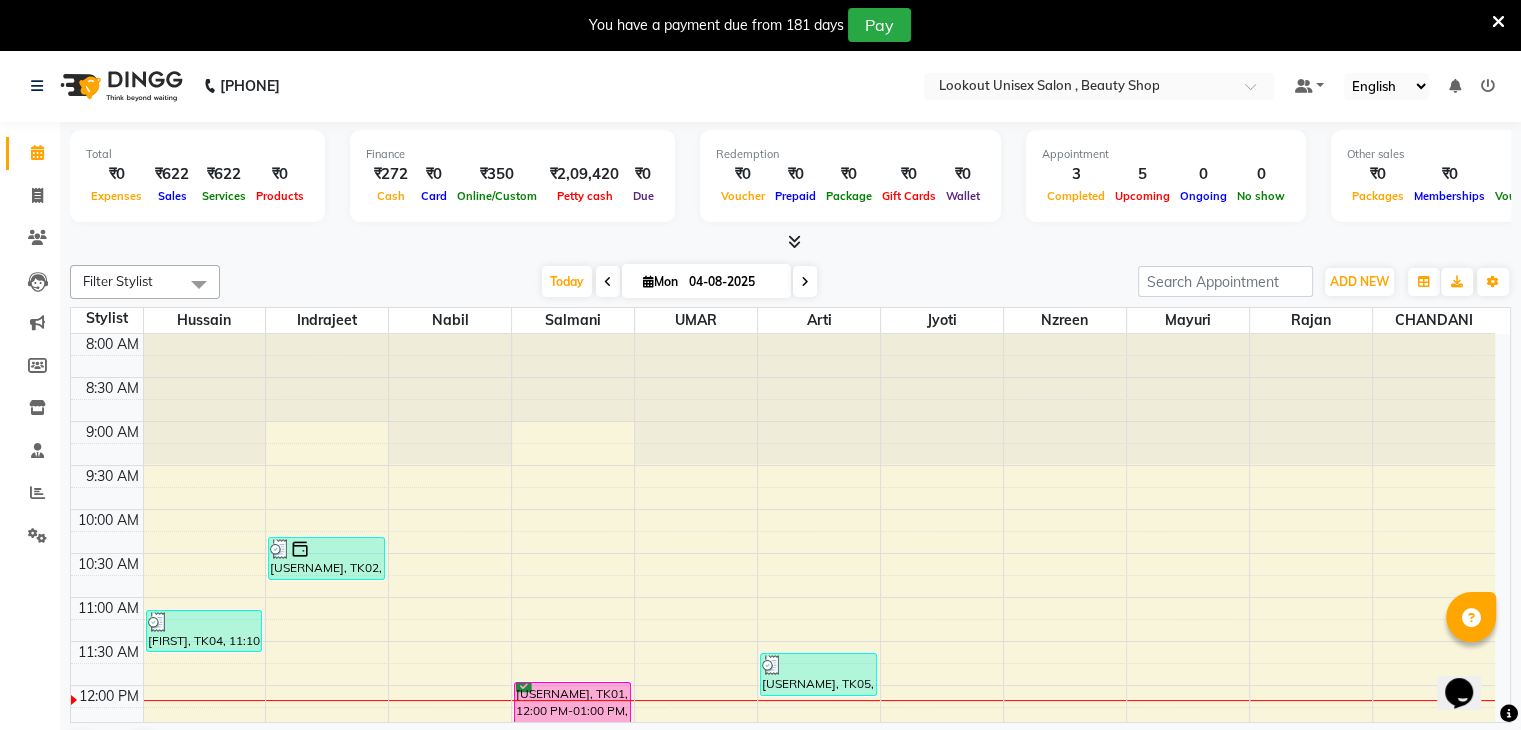 scroll, scrollTop: 51, scrollLeft: 0, axis: vertical 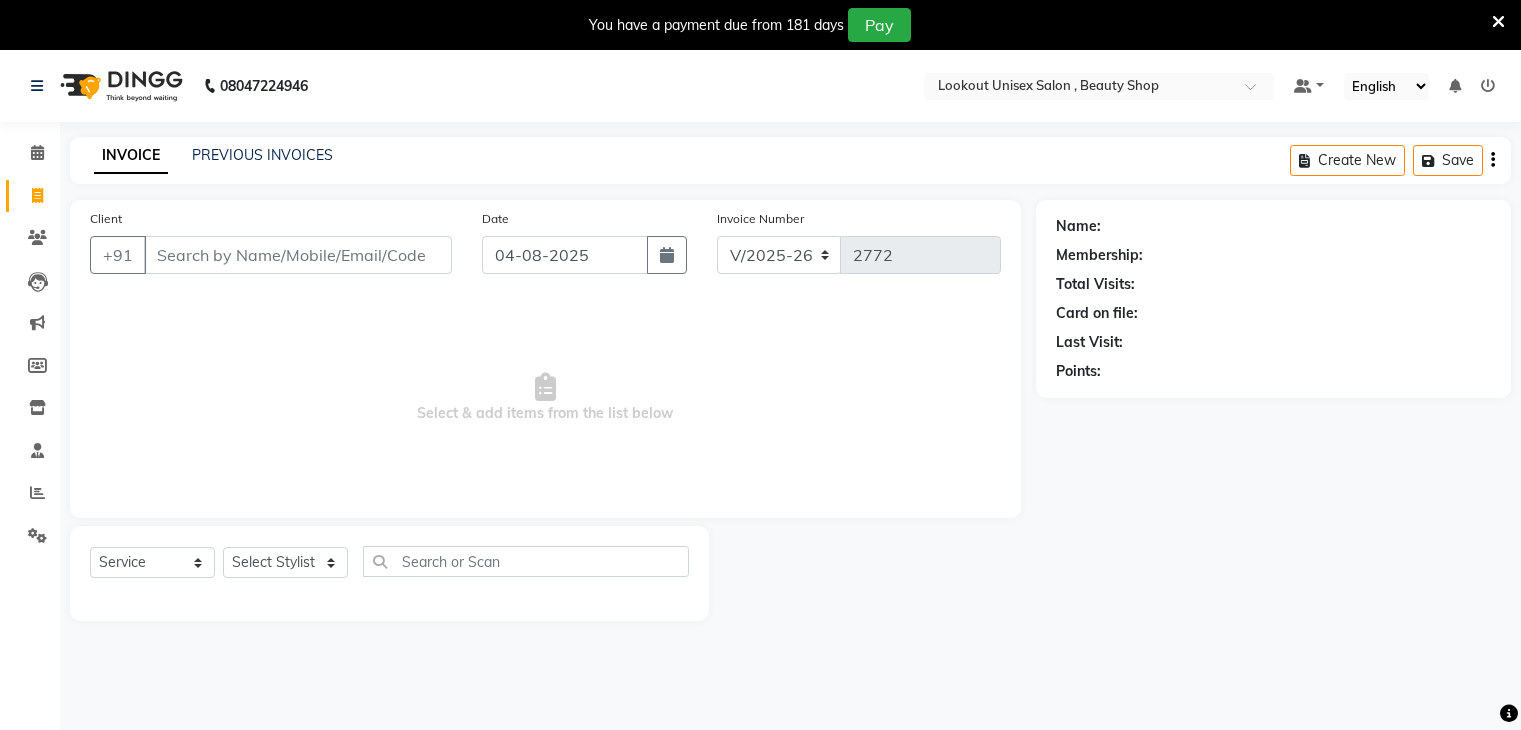 select on "7658" 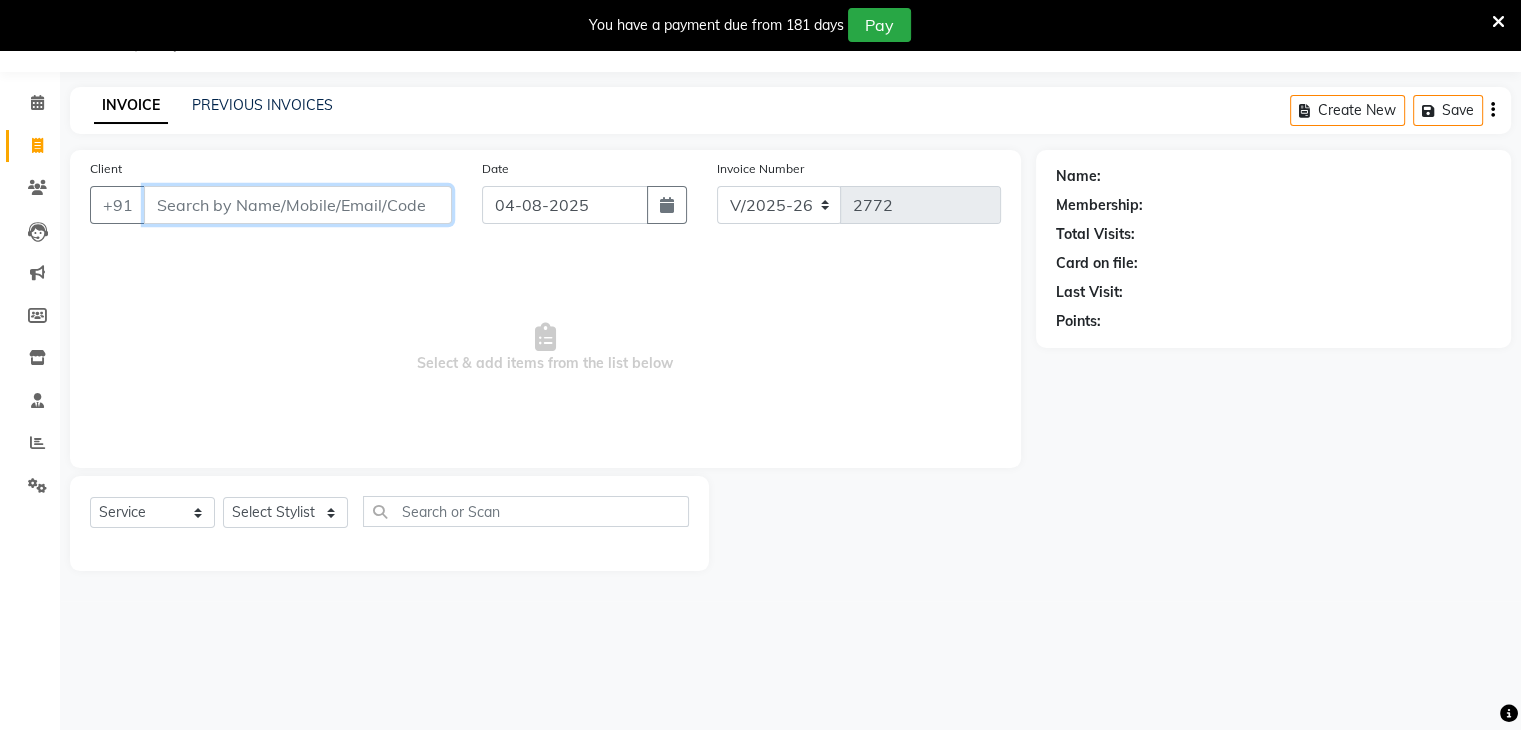 scroll, scrollTop: 0, scrollLeft: 0, axis: both 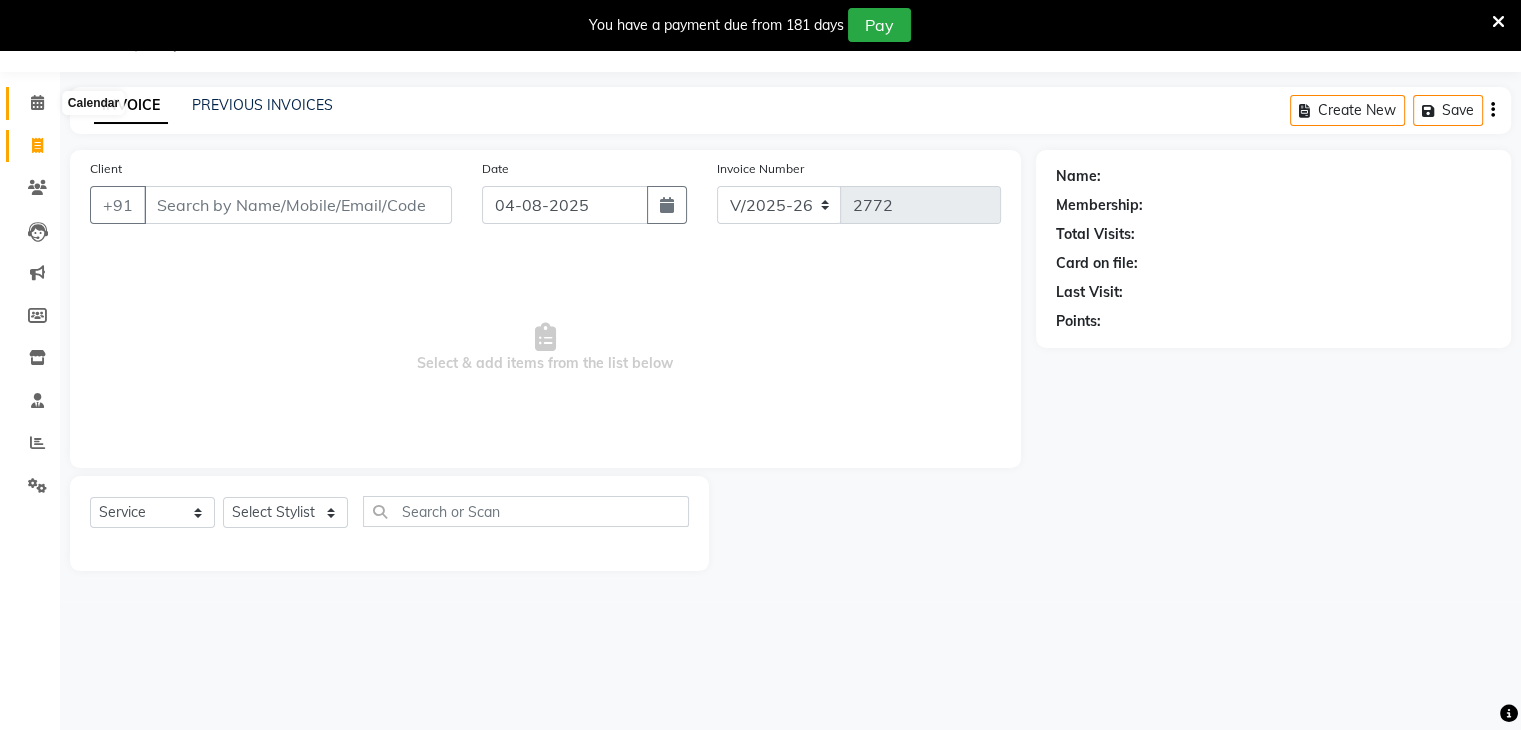 click 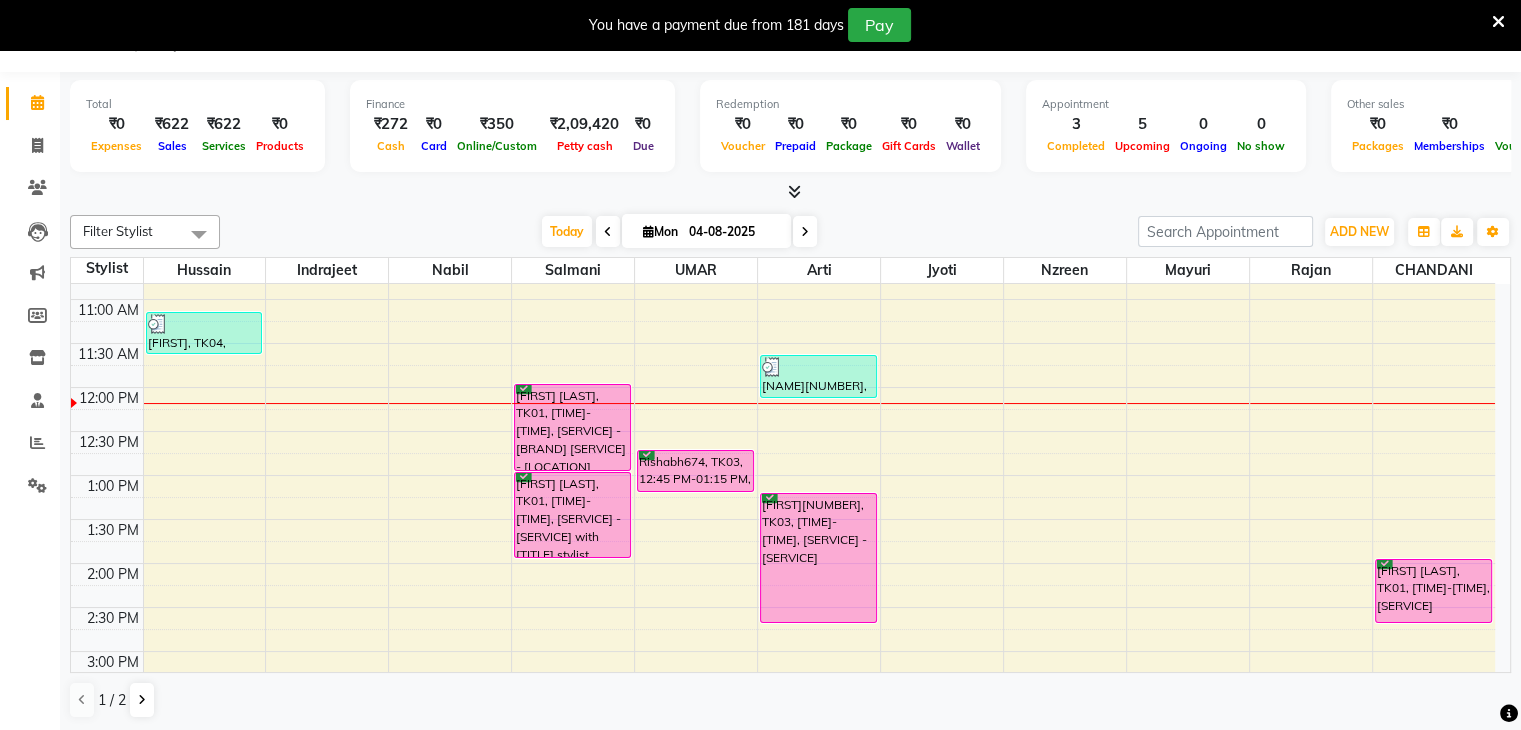 scroll, scrollTop: 250, scrollLeft: 0, axis: vertical 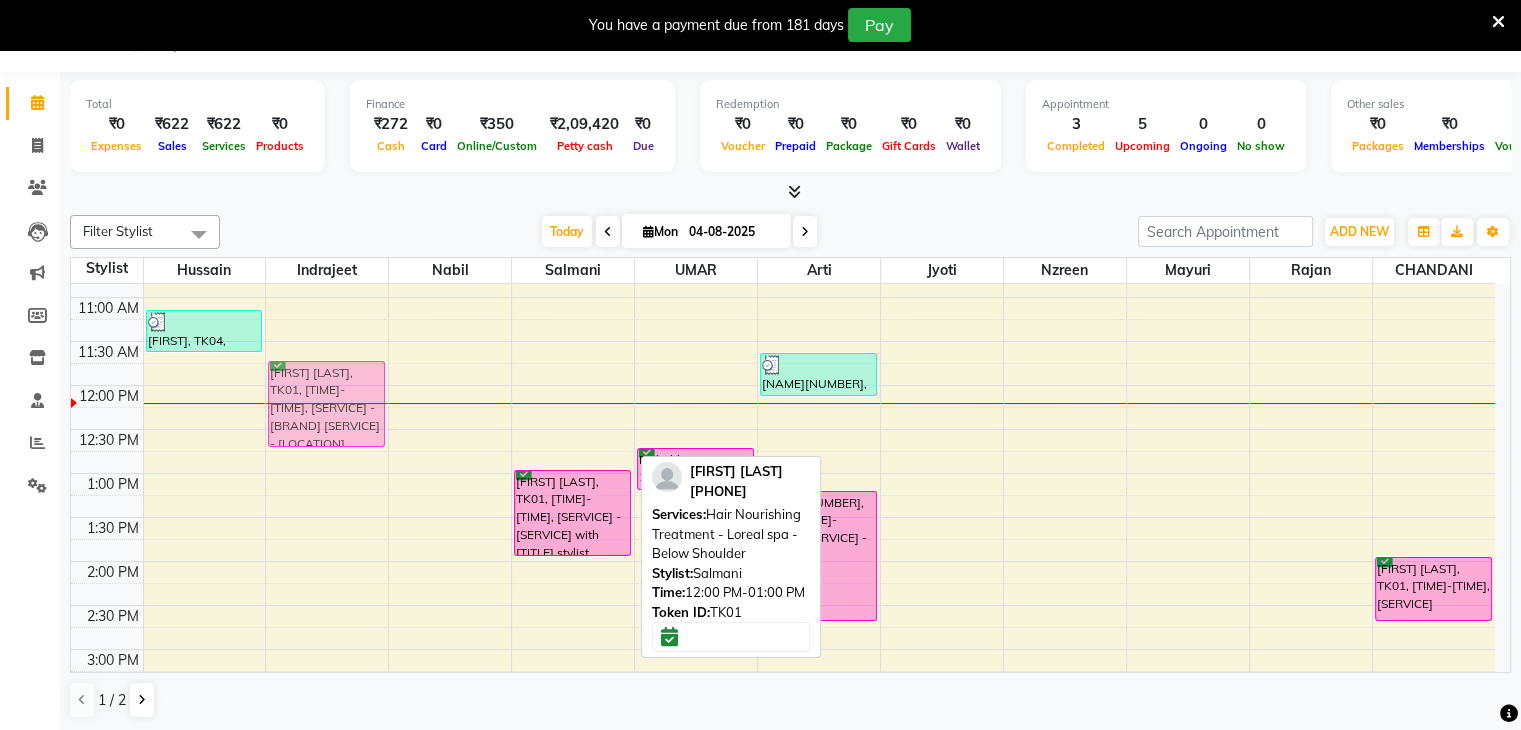 drag, startPoint x: 579, startPoint y: 436, endPoint x: 352, endPoint y: 409, distance: 228.60008 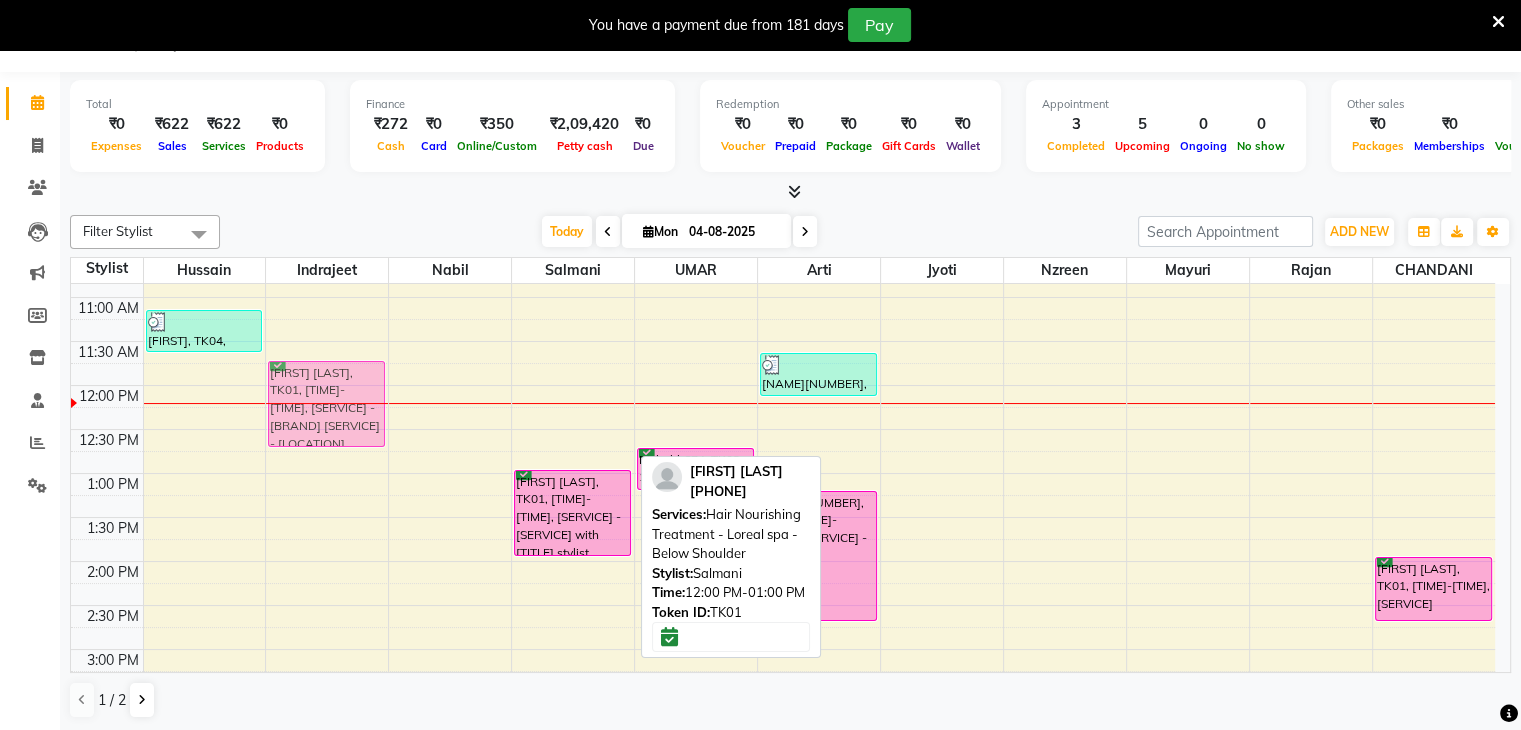 click on "BHAVISH, TK04, 11:10 AM-11:40 AM, Haircut  Male - Haircut & wash with Junior stylist (₹350)     Bijal149, TK02, 10:20 AM-10:50 AM, Beard - Clean shave (₹150)     kiran k, TK01, 12:00 PM-01:00 PM, Hair  Nourishing Treatment - Loreal spa - Below Shoulder     kiran k, TK01, 12:00 PM-01:00 PM, Hair  Nourishing Treatment - Loreal spa - Below Shoulder     kiran k, TK01, 01:00 PM-02:00 PM, Haircut Female - Haircut with Senior stylist     Rishabh674, TK03, 12:45 PM-01:15 PM, Haircut  Male - Haircut with Senior stylist     Rupal148, TK05, 11:40 AM-12:10 PM, Threading- Eyebrow+Upperlips+Forehead (₹190)     Rishabh674, TK03, 01:15 PM-02:45 PM, facial - Snow white     kiran k, TK01, 02:00 PM-02:45 PM, NAIL EXTENSION" at bounding box center [783, 649] 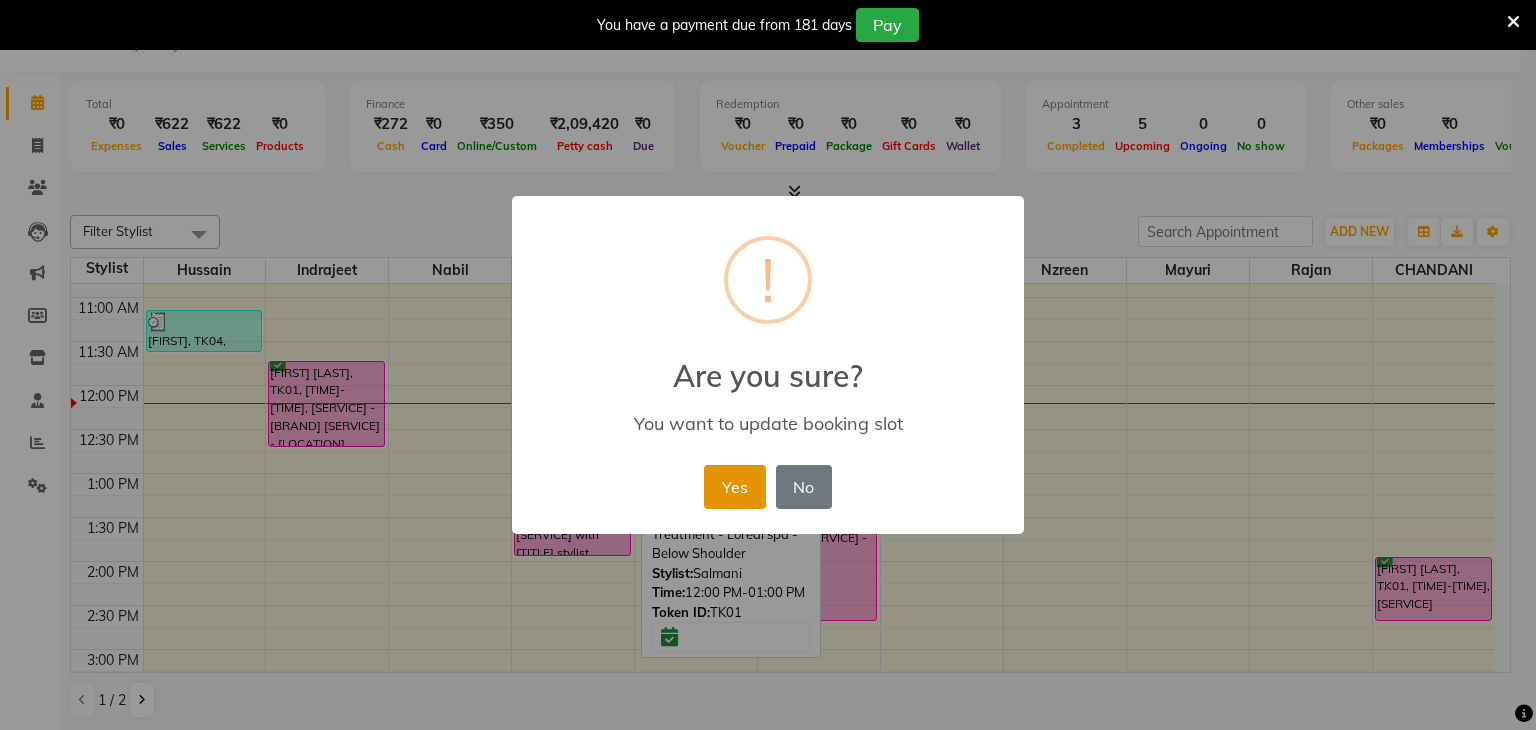 click on "Yes" at bounding box center (734, 487) 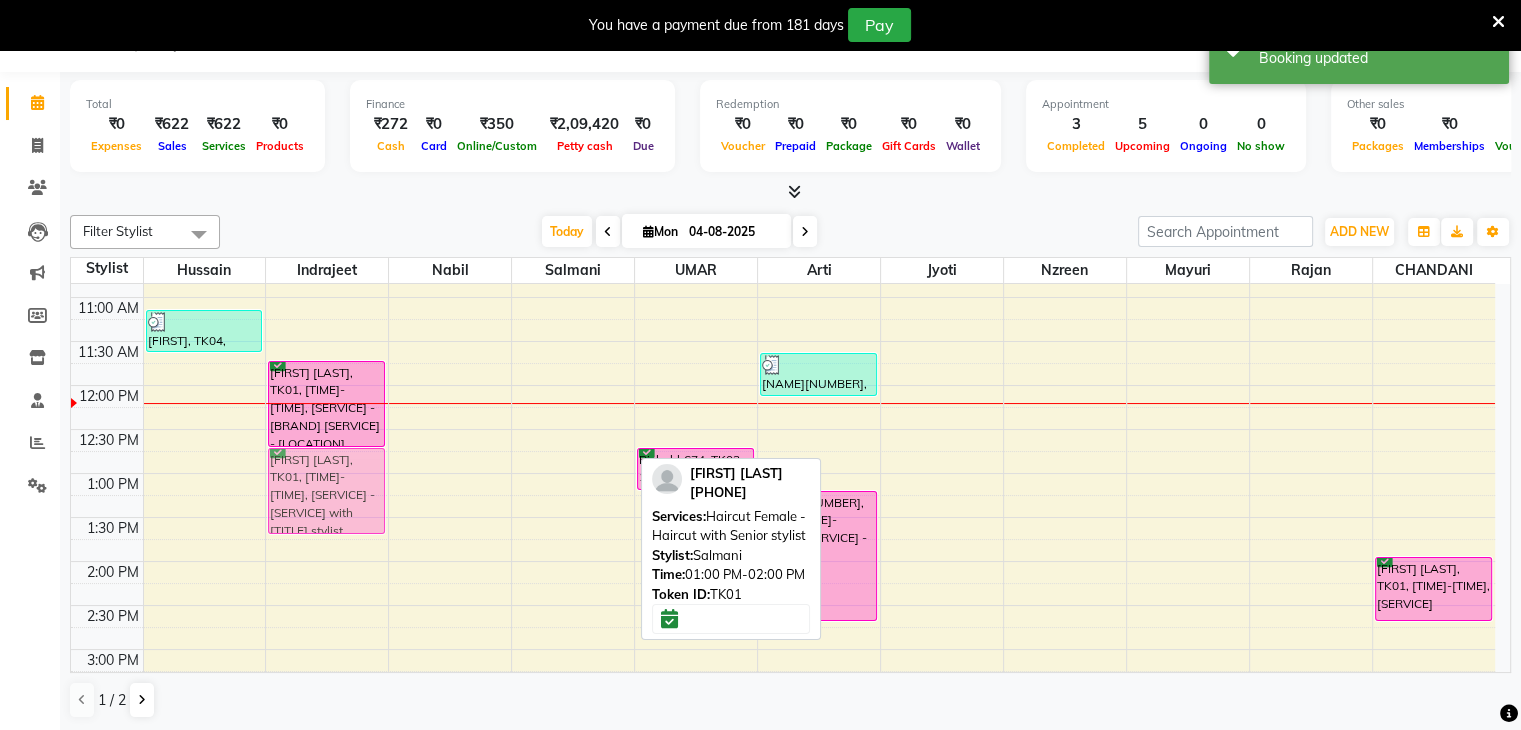 drag, startPoint x: 543, startPoint y: 523, endPoint x: 346, endPoint y: 505, distance: 197.82063 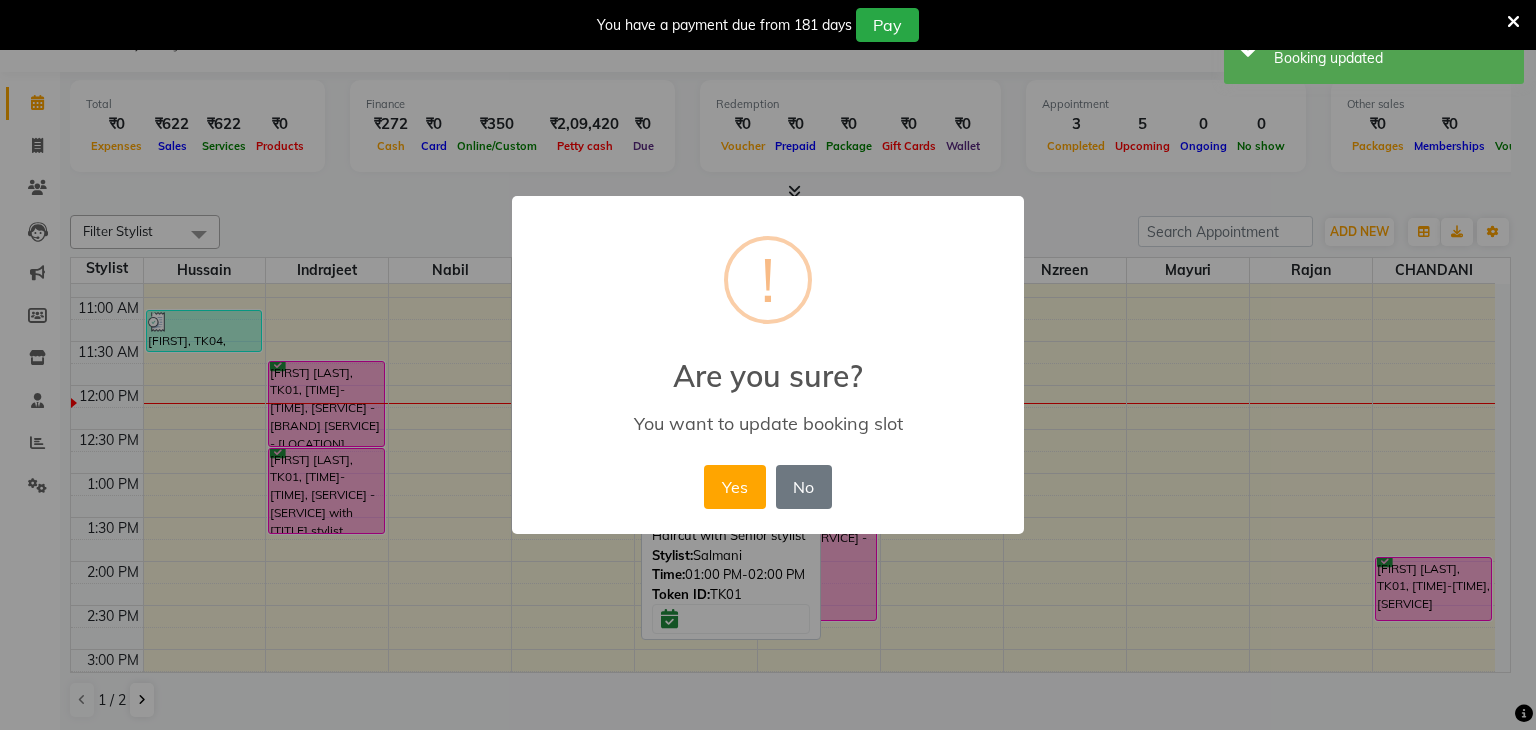 click on "Yes" at bounding box center (734, 487) 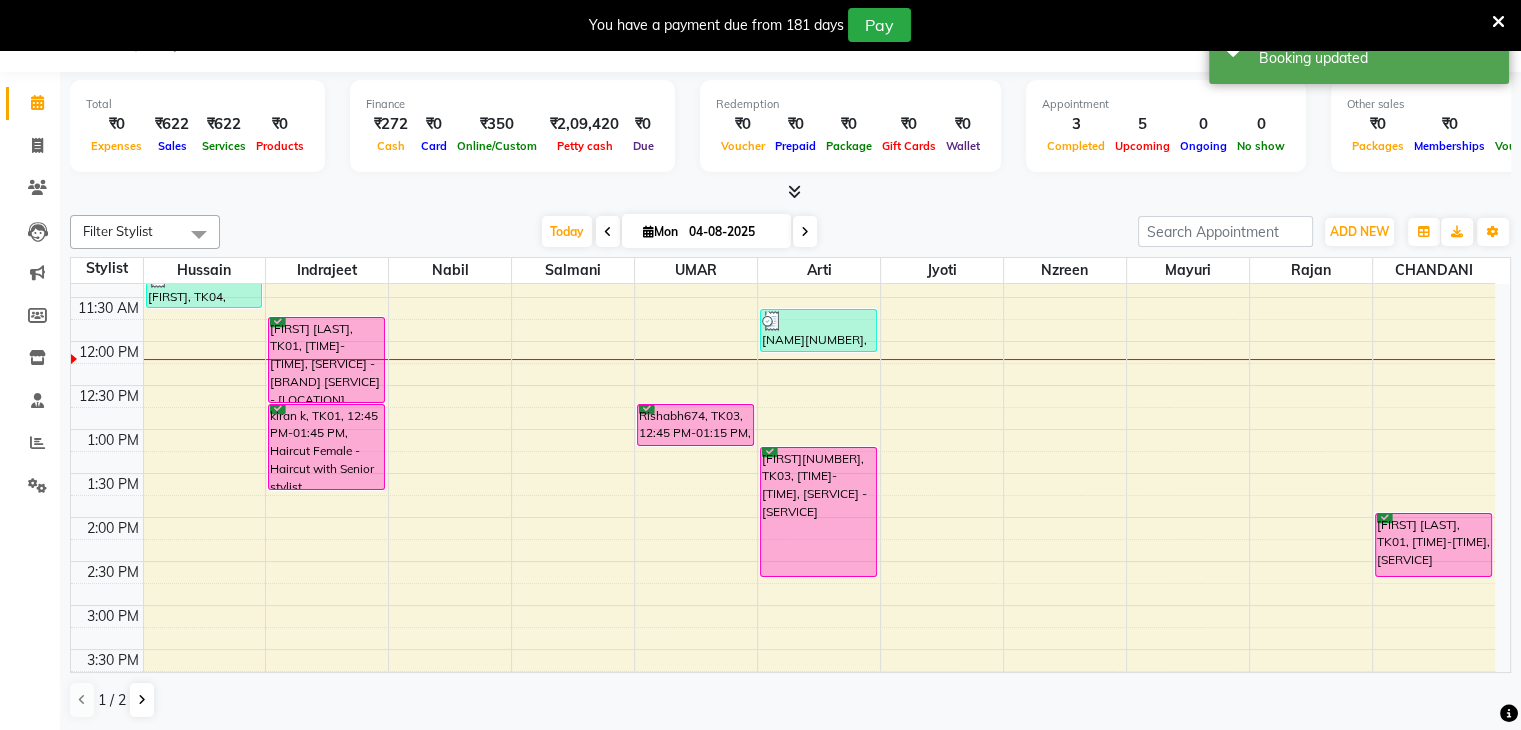 scroll, scrollTop: 350, scrollLeft: 0, axis: vertical 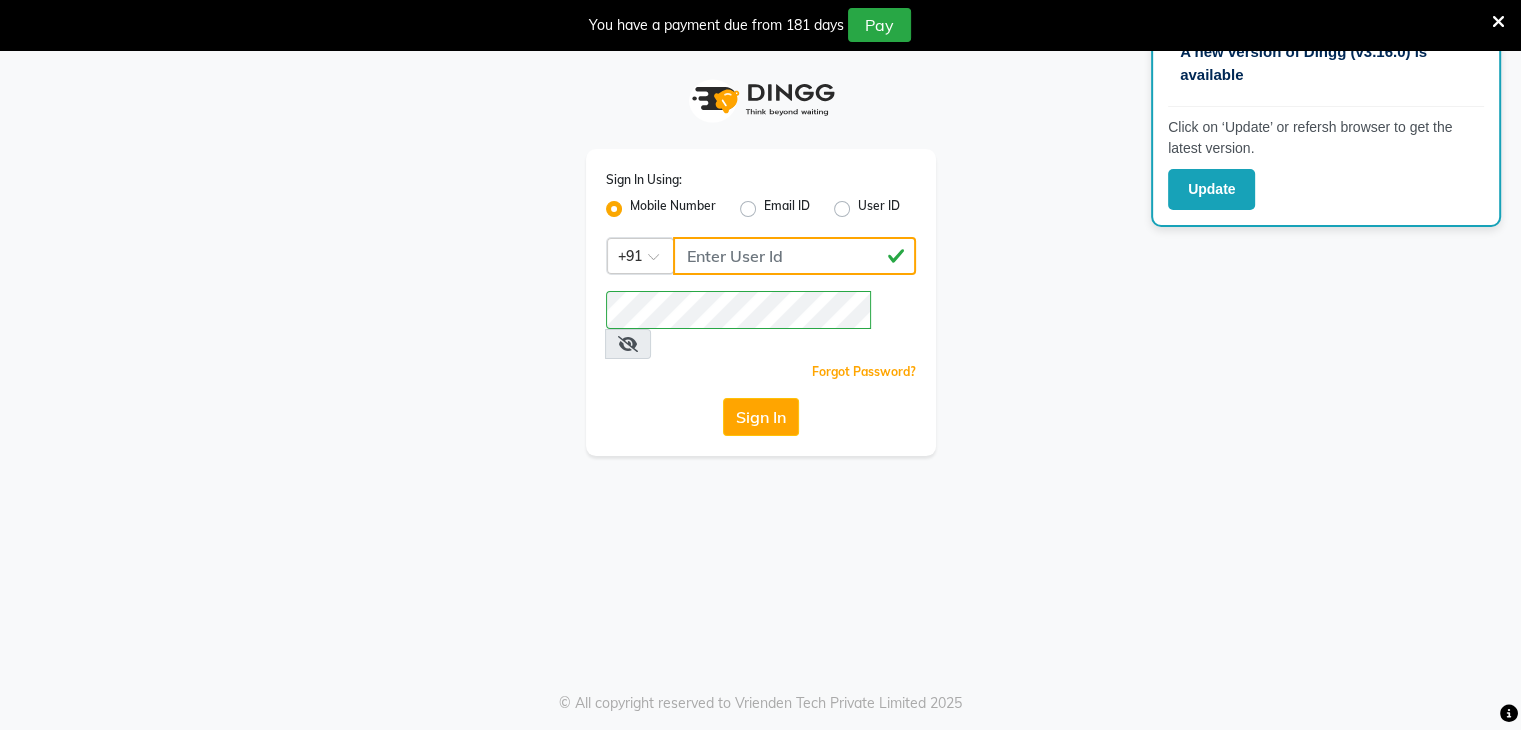 type on "8828282252" 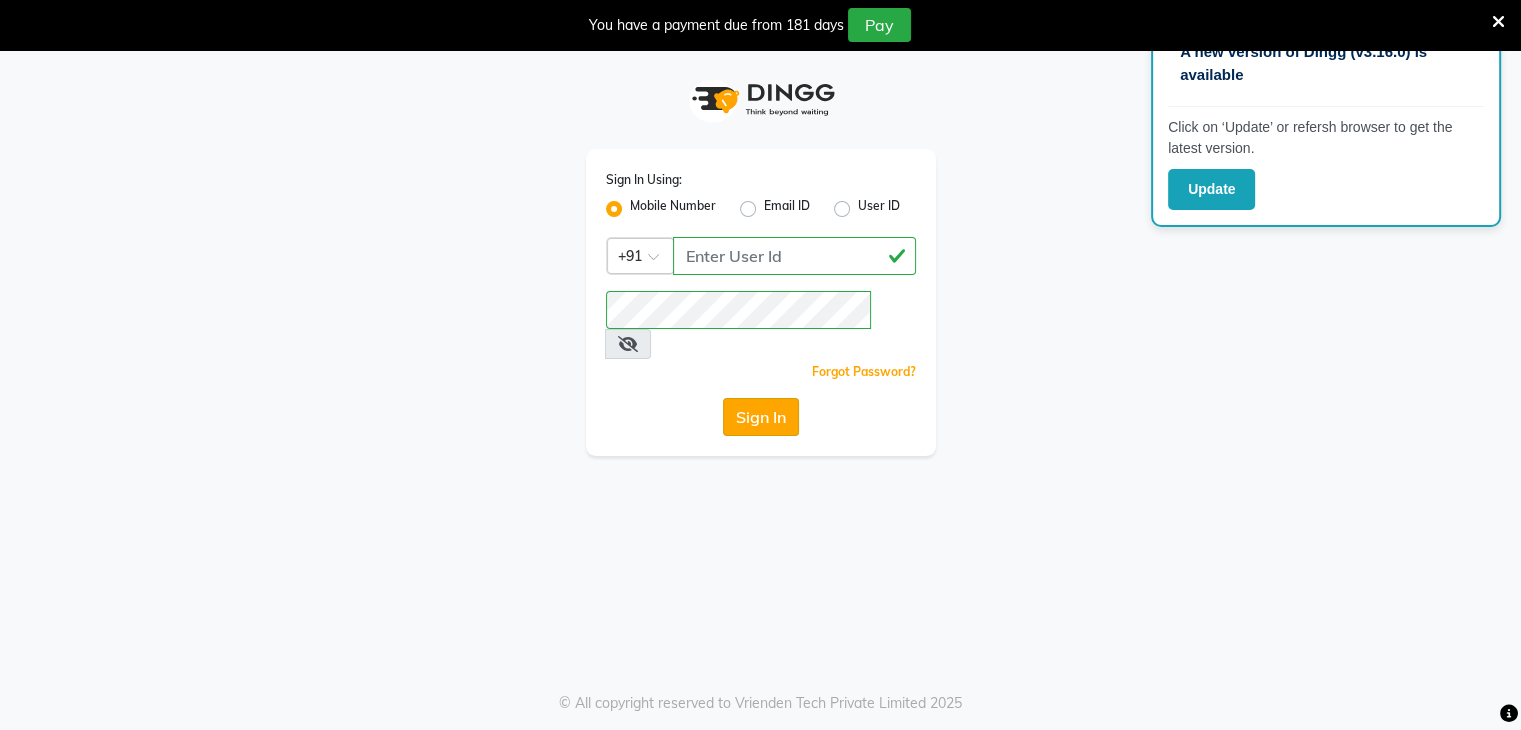 click on "Sign In" 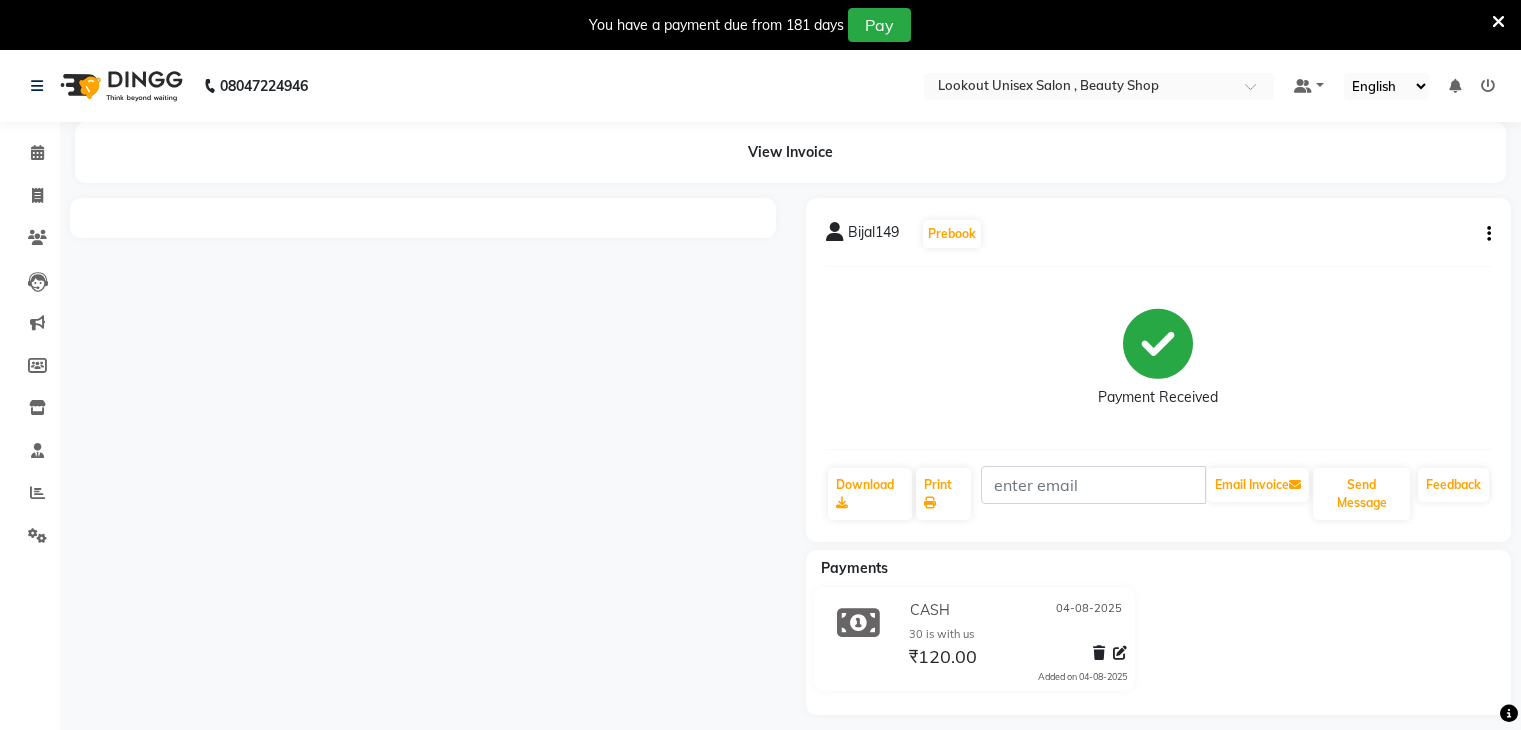 scroll, scrollTop: 0, scrollLeft: 0, axis: both 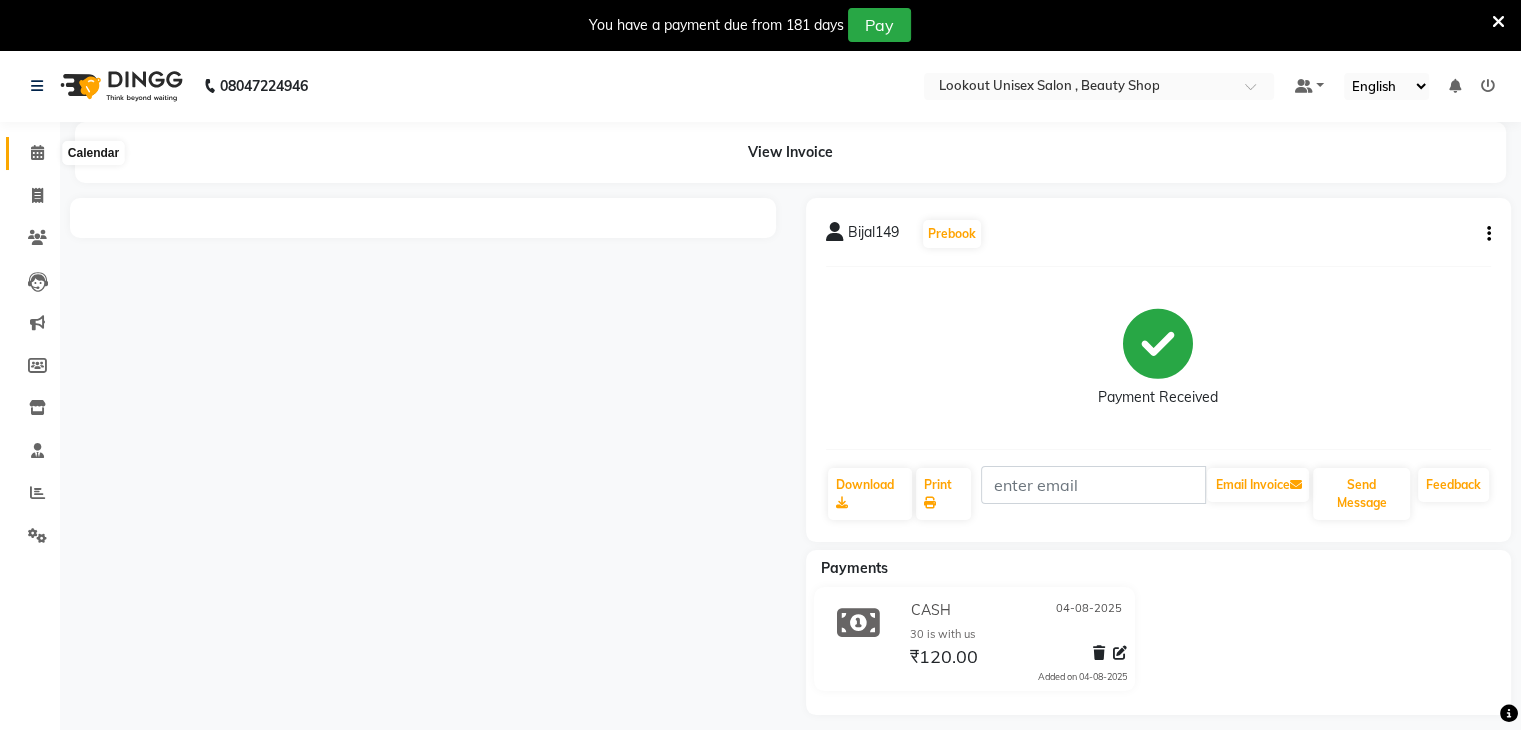 click 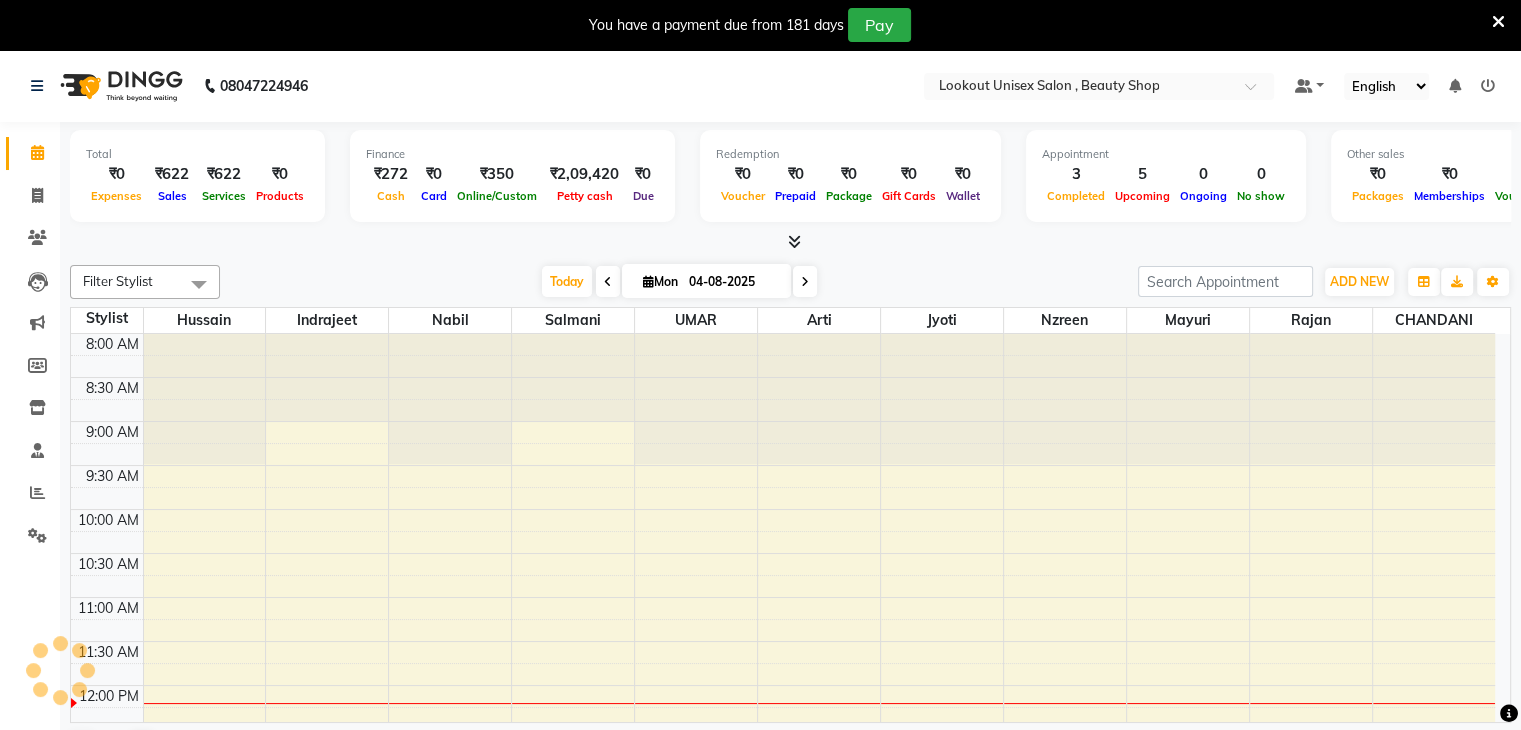 scroll, scrollTop: 350, scrollLeft: 0, axis: vertical 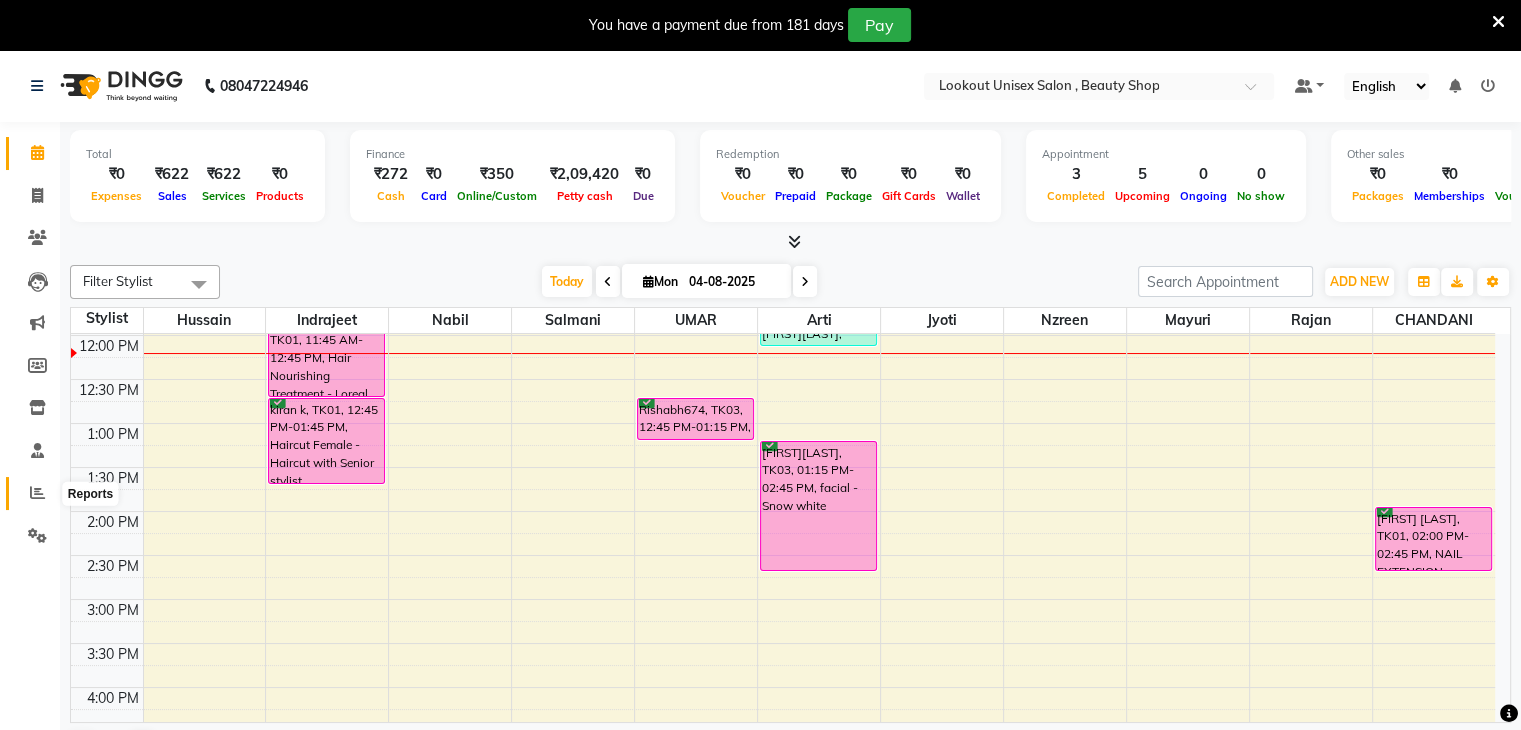 click 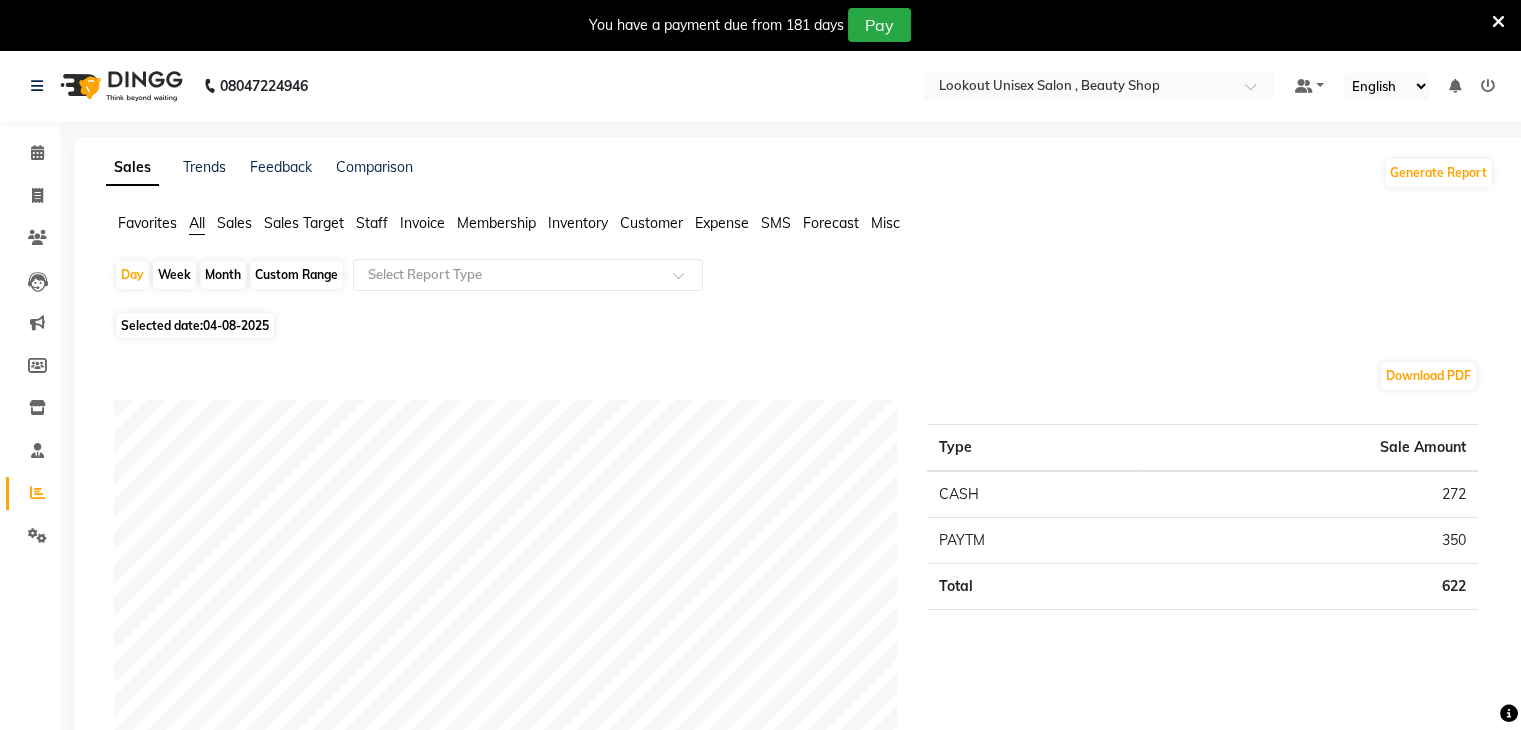 click on "Selected date:  04-08-2025" 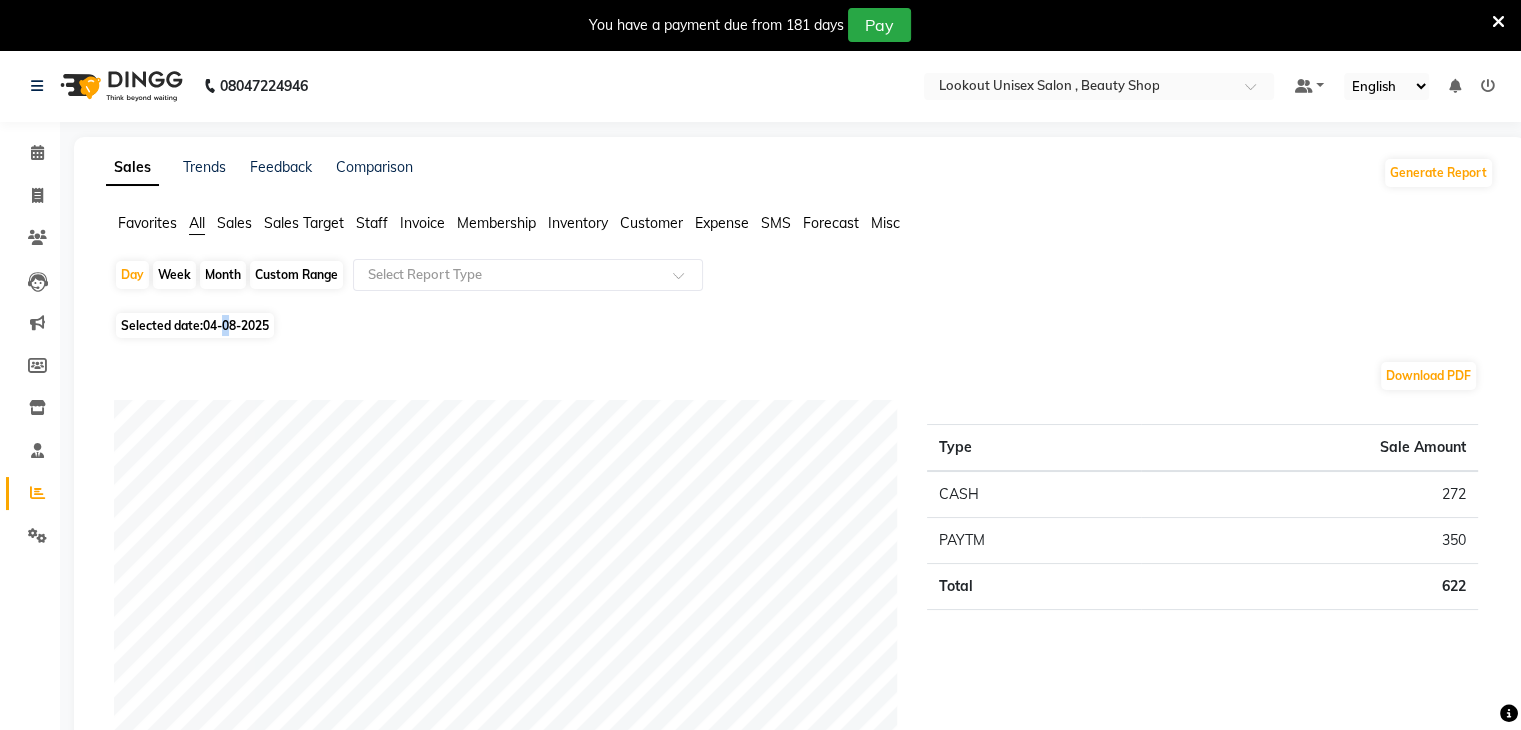 select on "8" 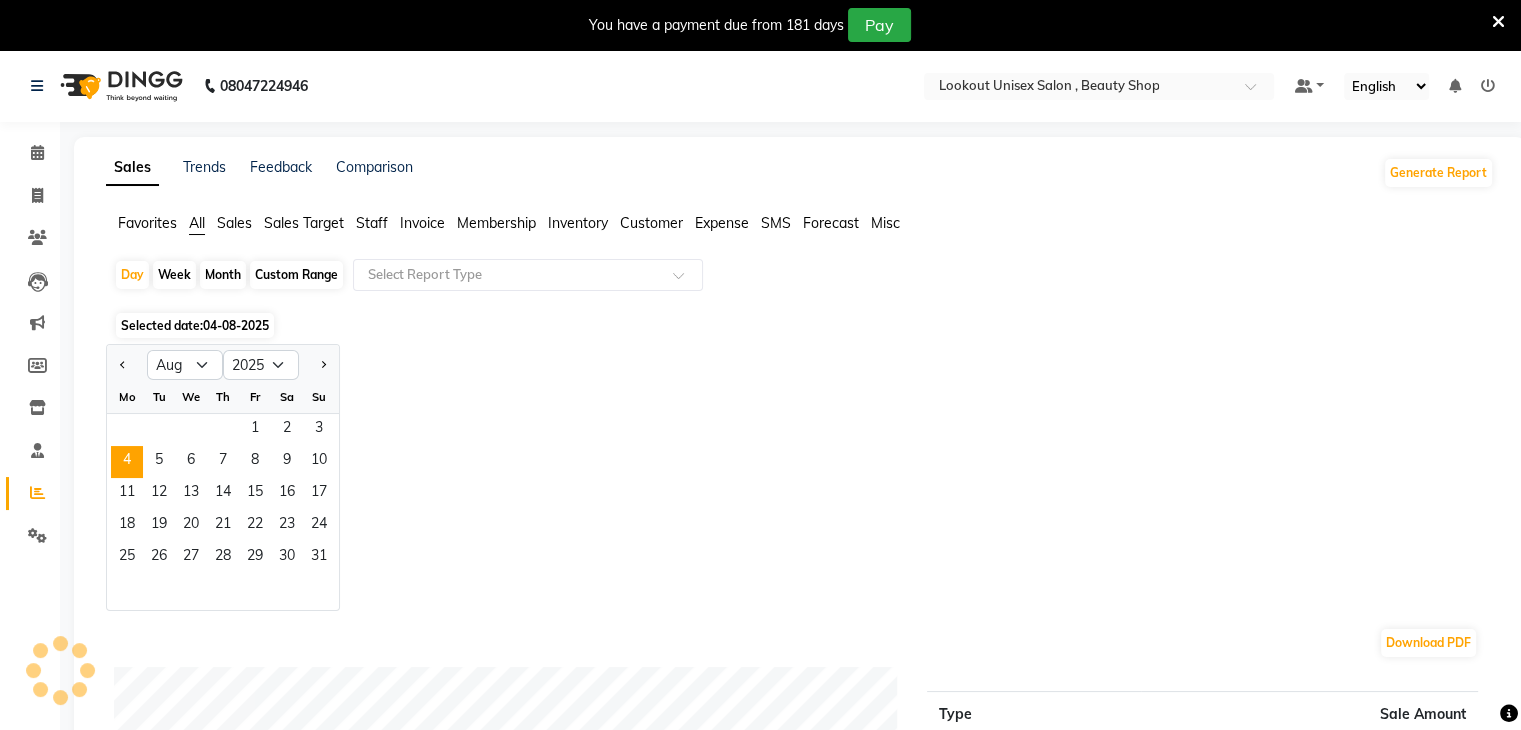 click on "04-08-2025" 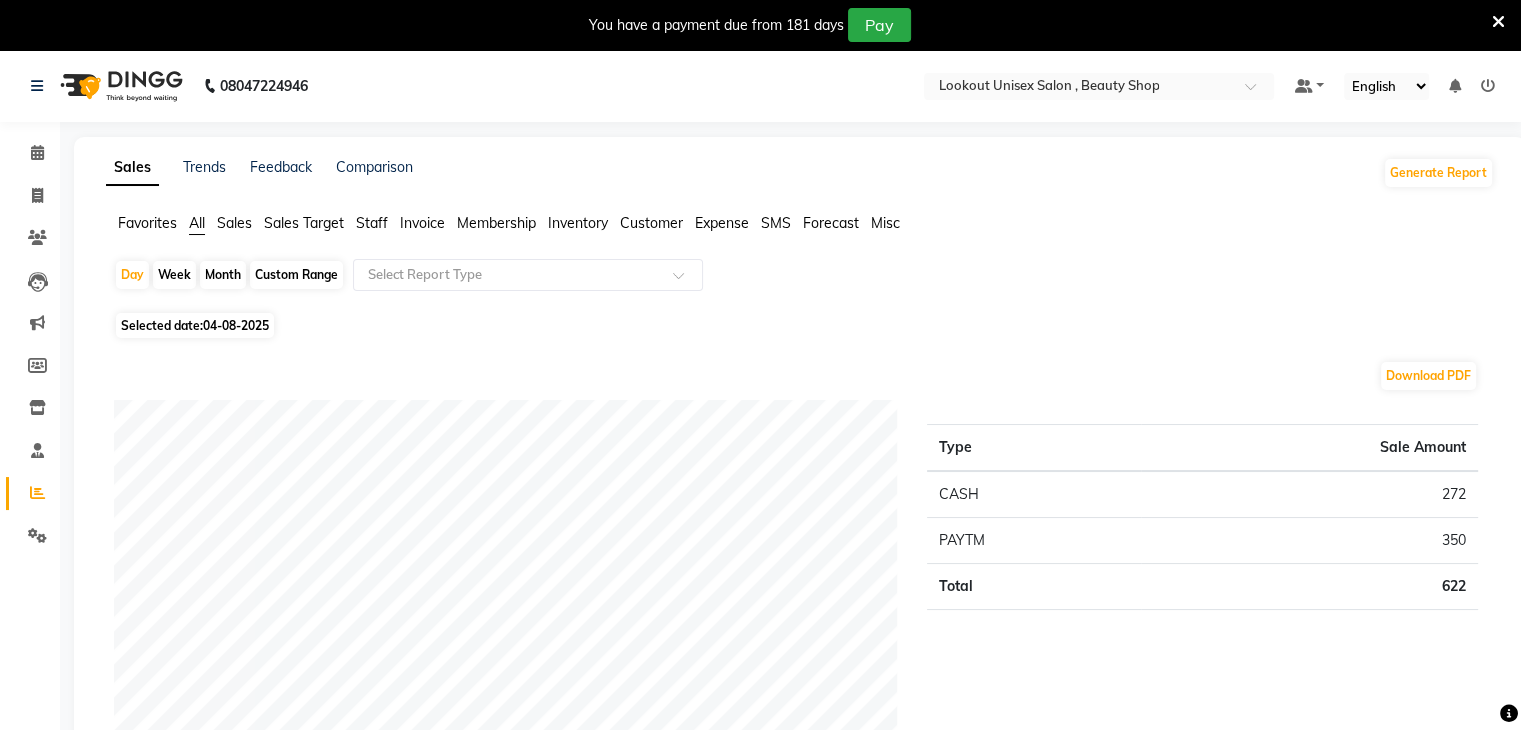 click on "04-08-2025" 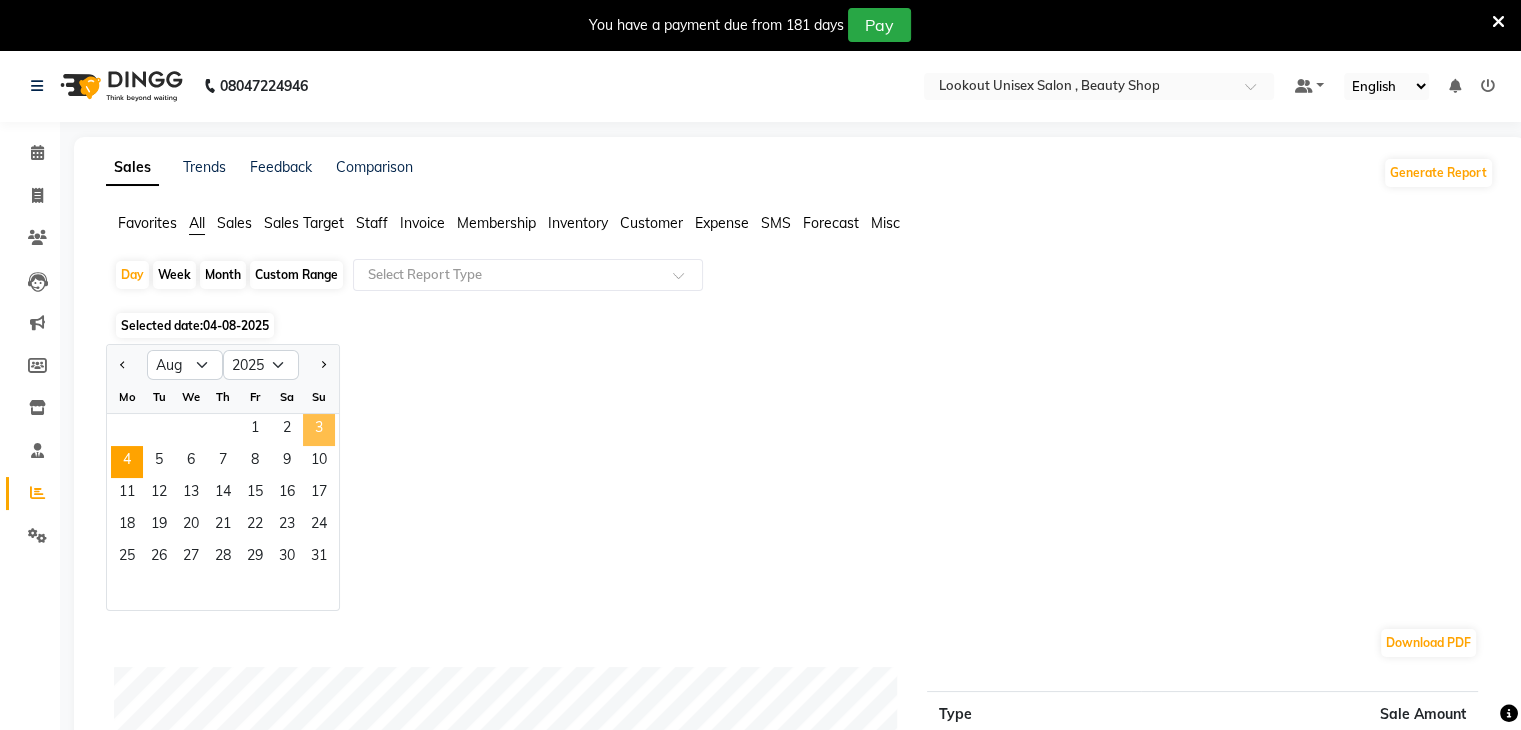 click on "3" 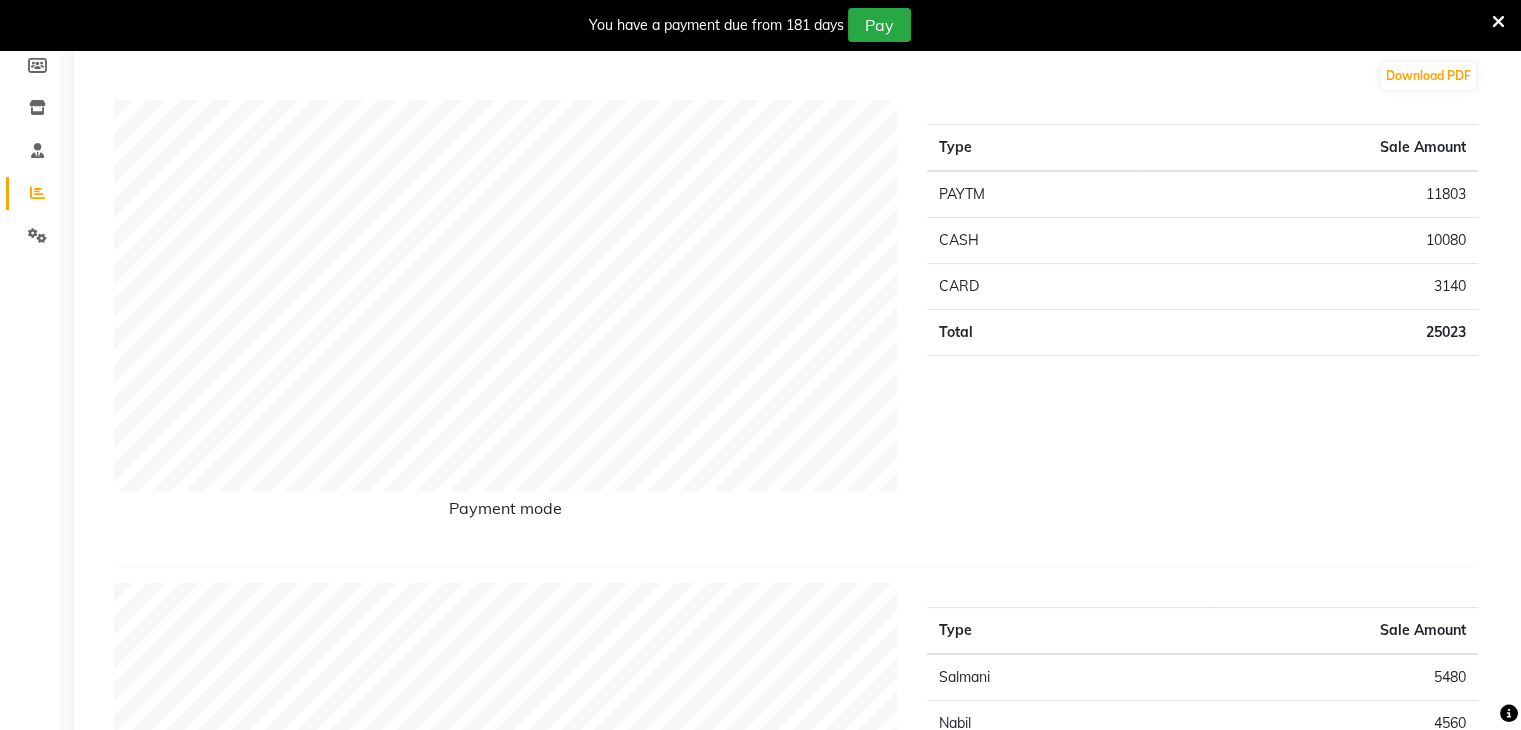 scroll, scrollTop: 0, scrollLeft: 0, axis: both 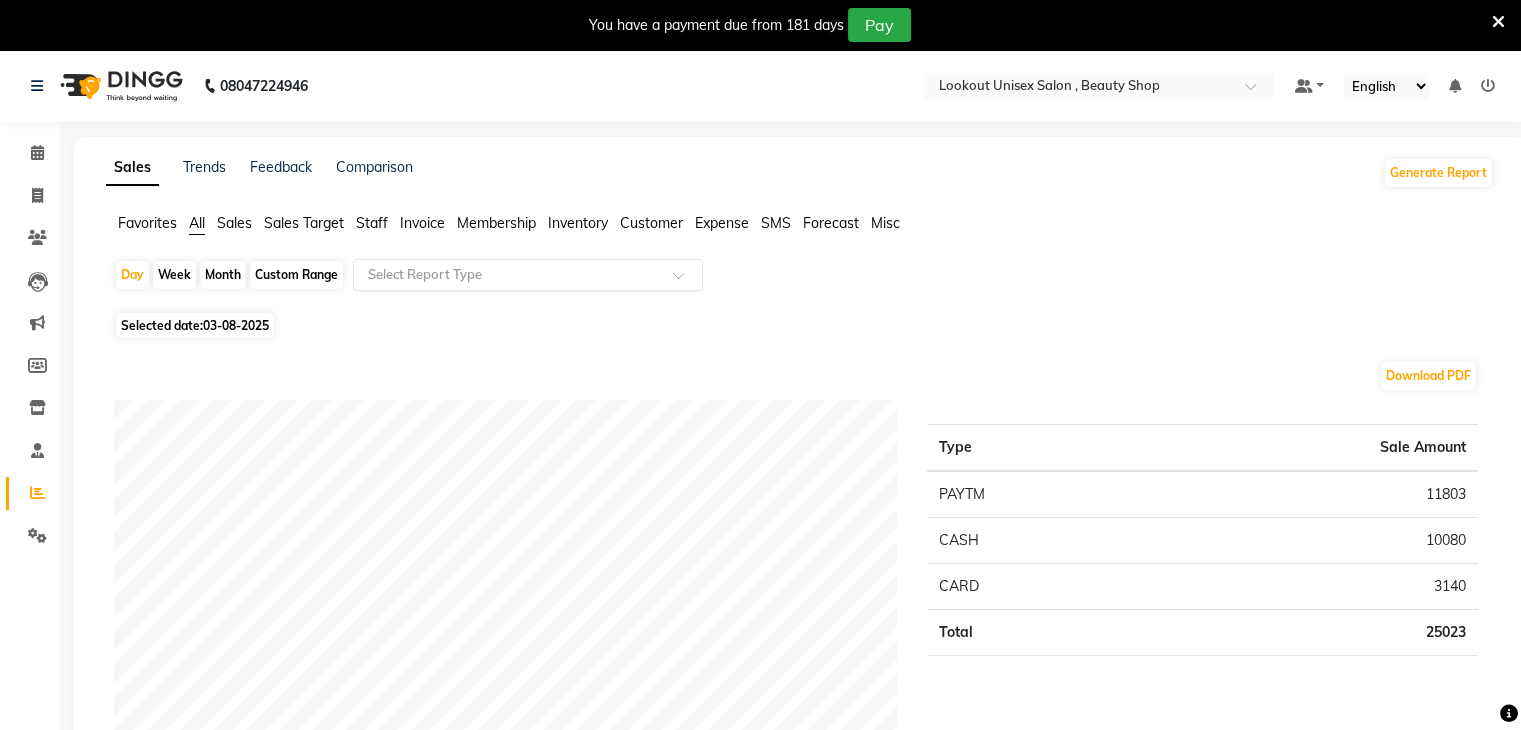 click 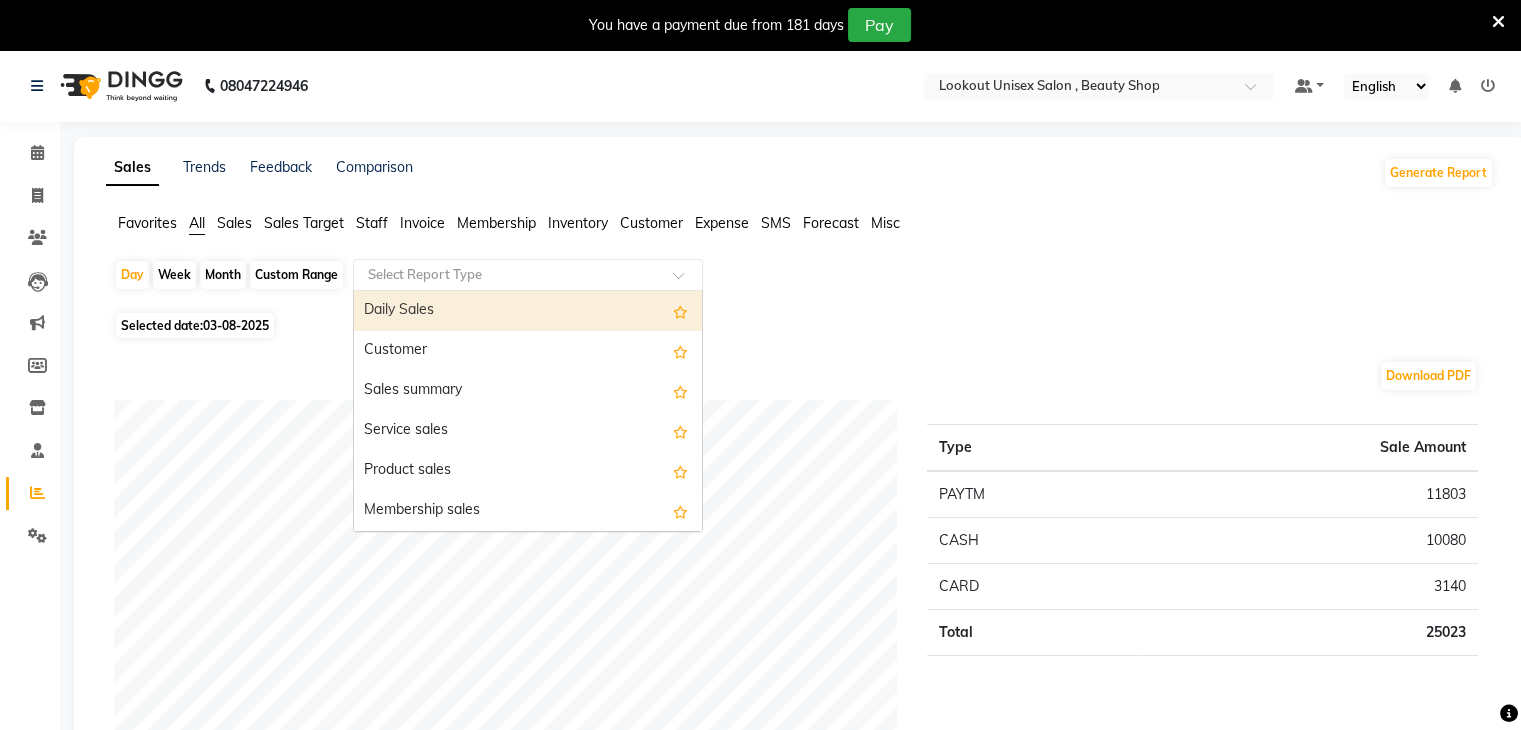 click on "Staff" 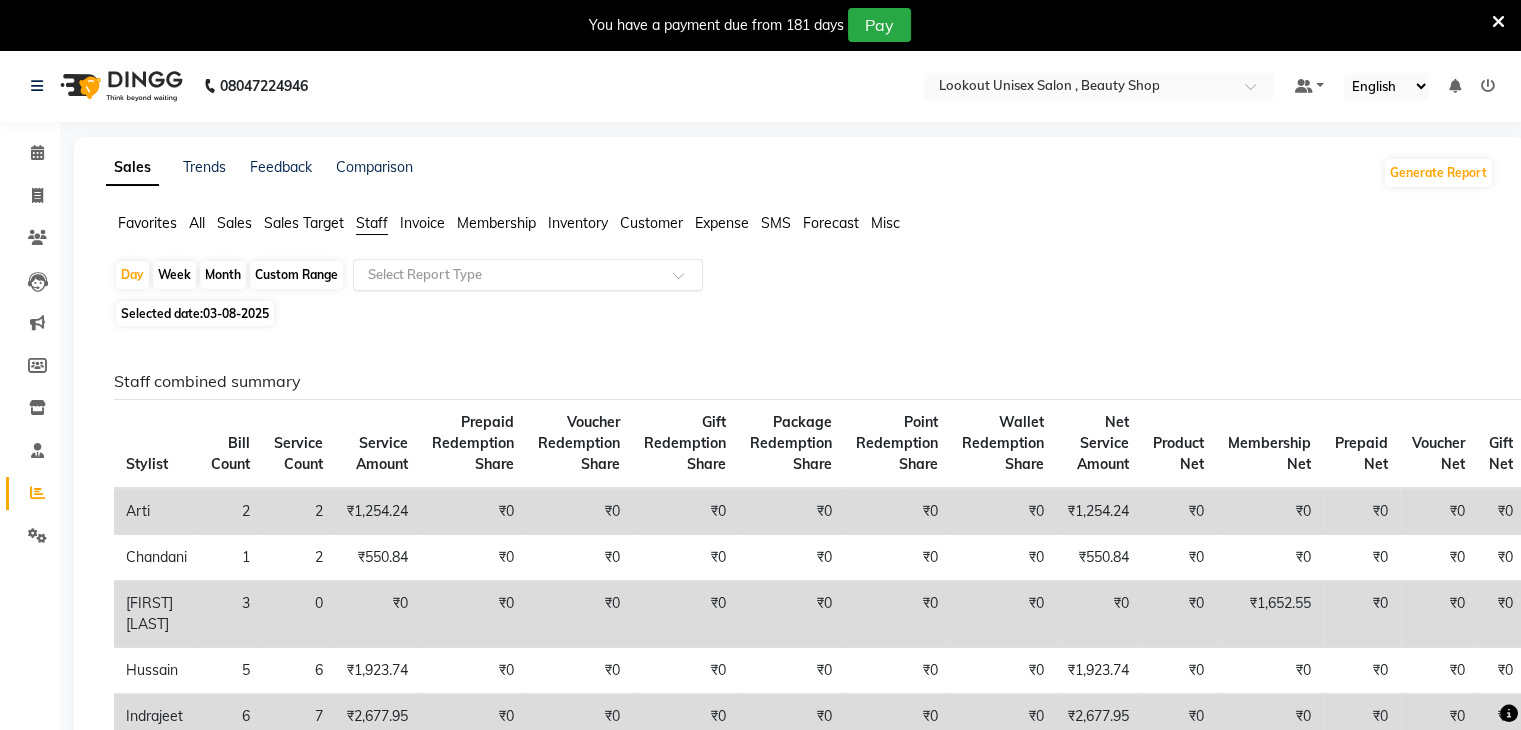 click 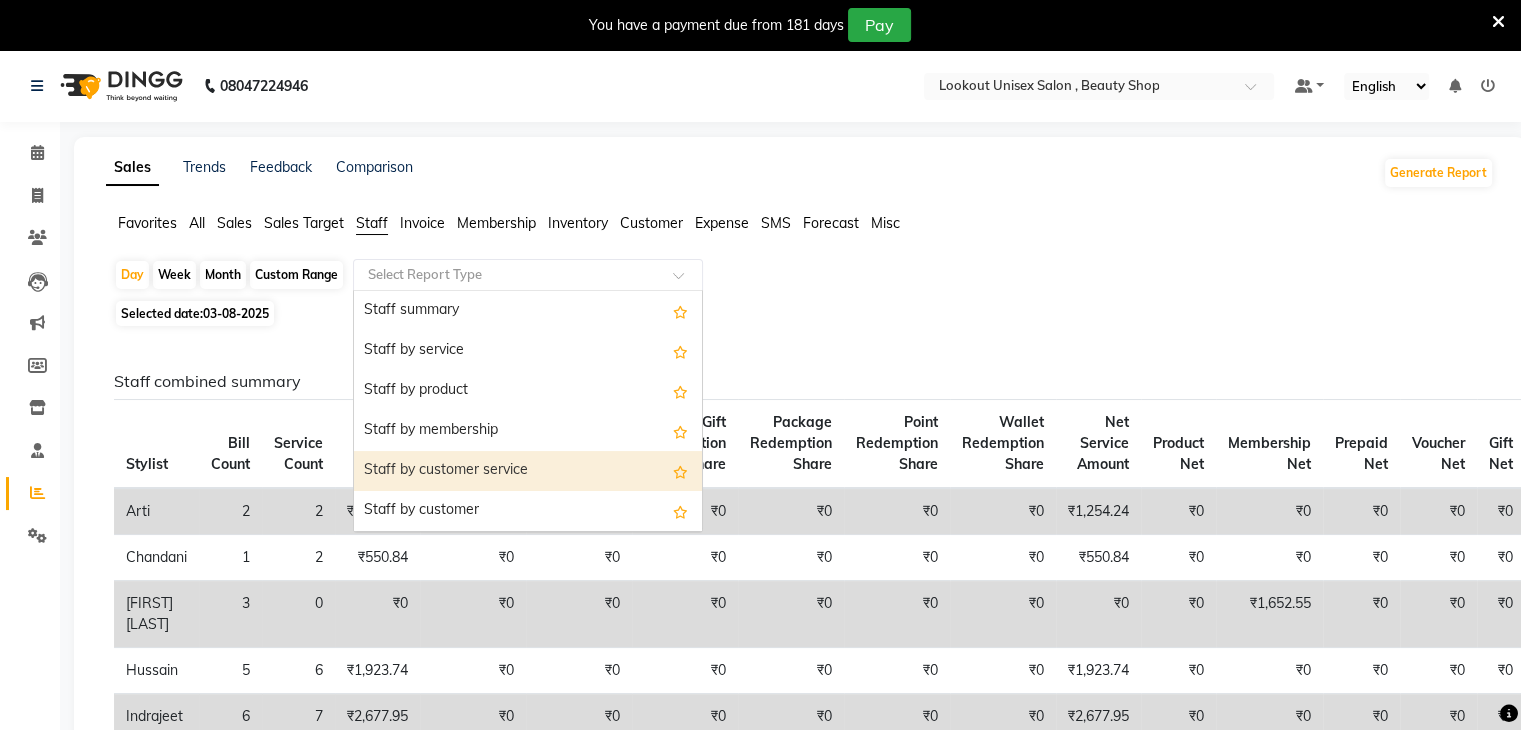 click on "Staff by customer service" at bounding box center (528, 471) 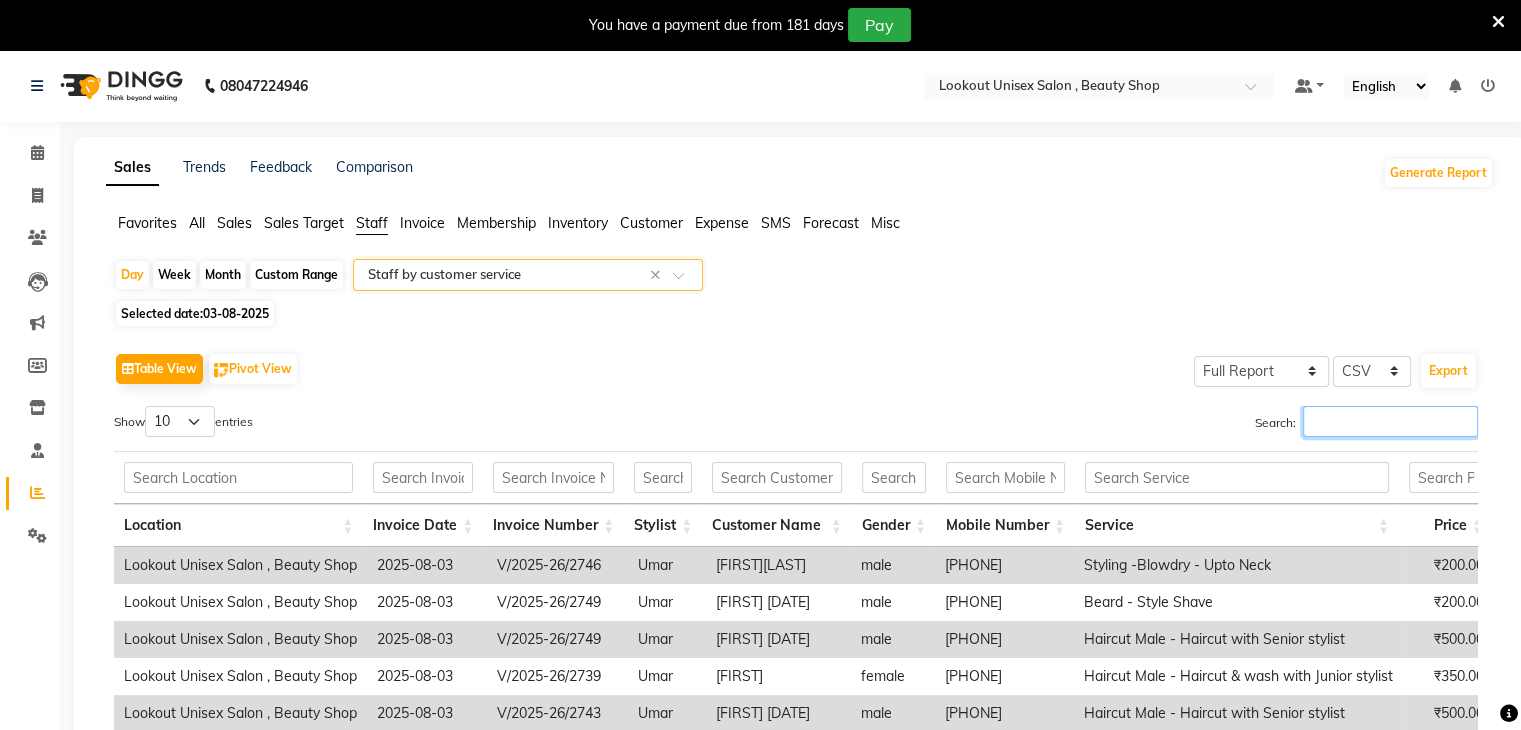 click on "Search:" at bounding box center (1390, 421) 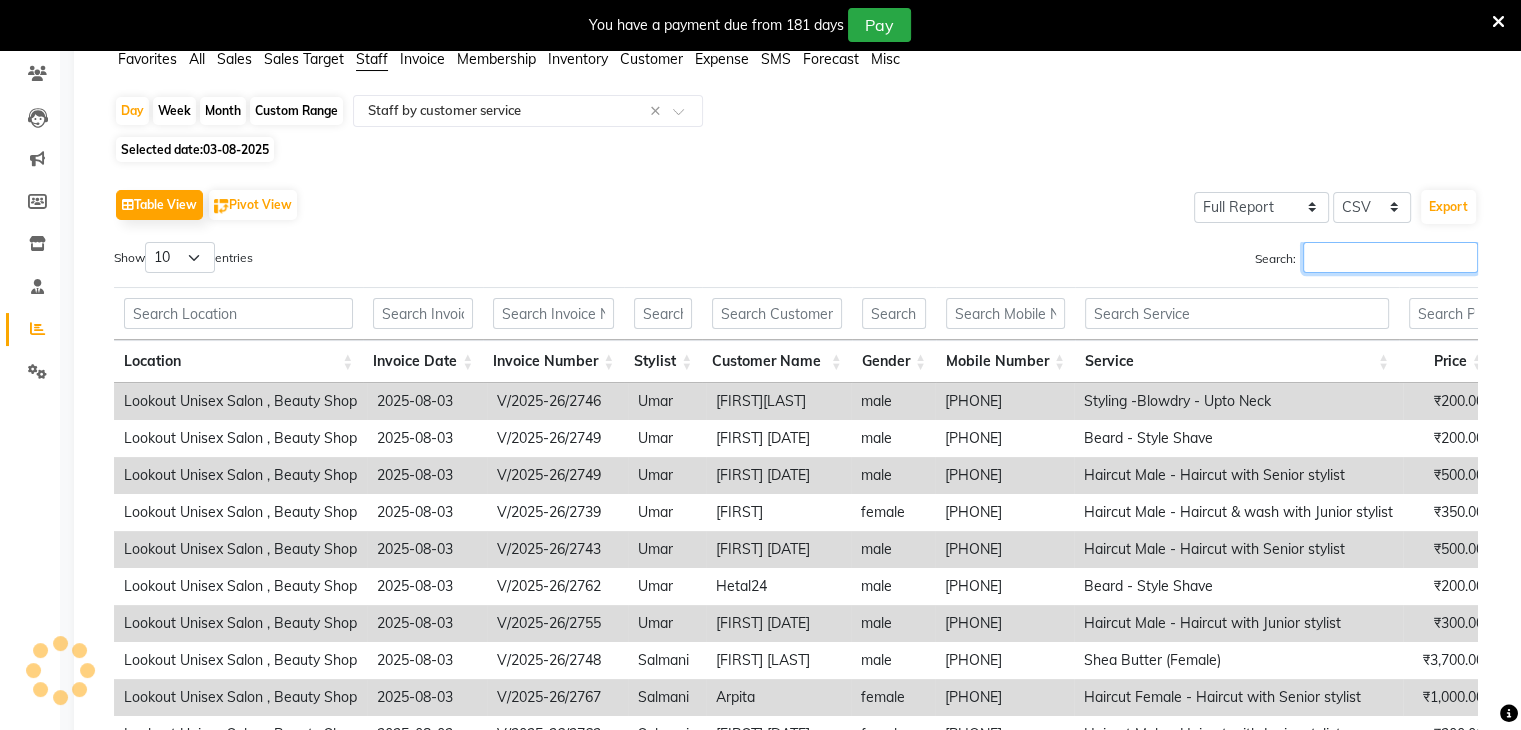 scroll, scrollTop: 188, scrollLeft: 0, axis: vertical 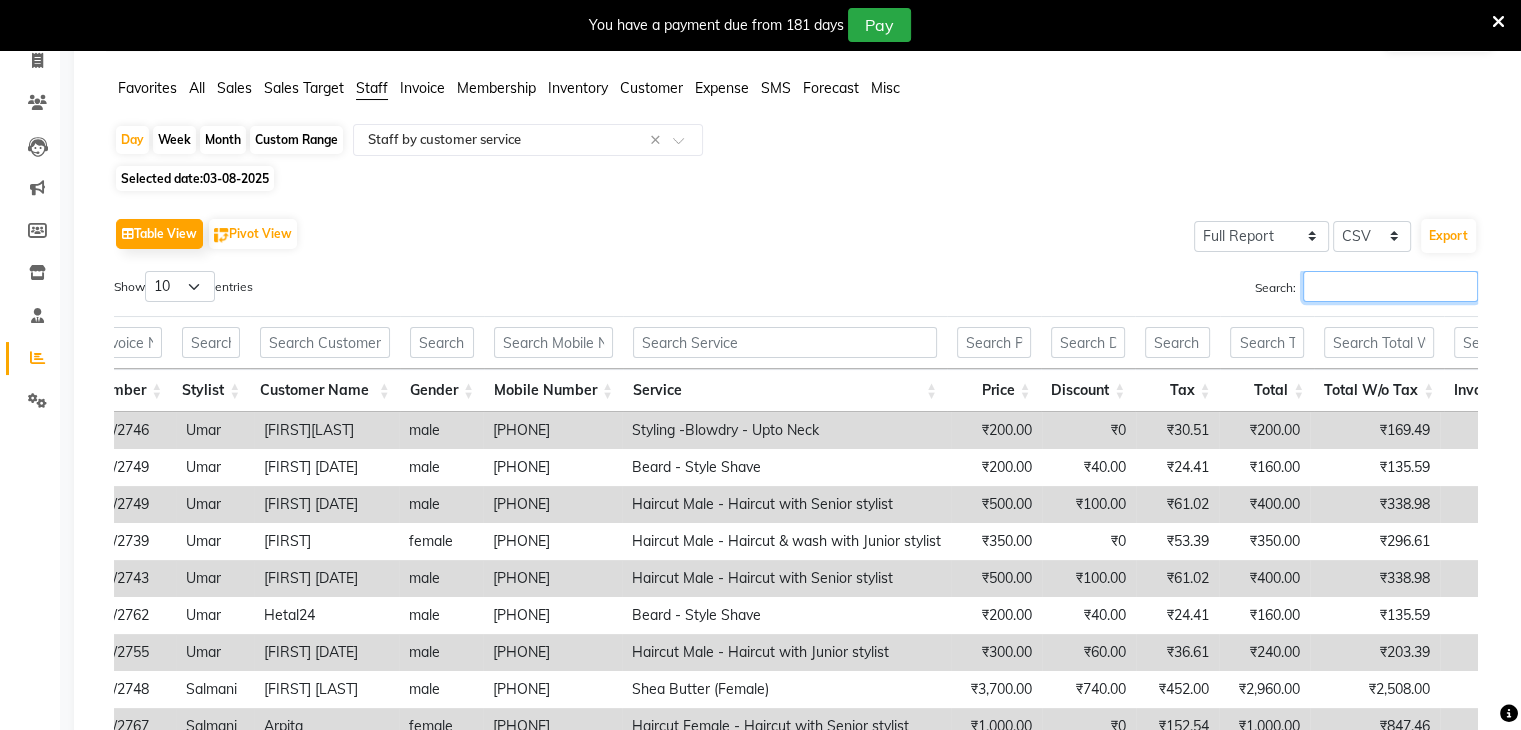 click on "Search:" at bounding box center [1390, 286] 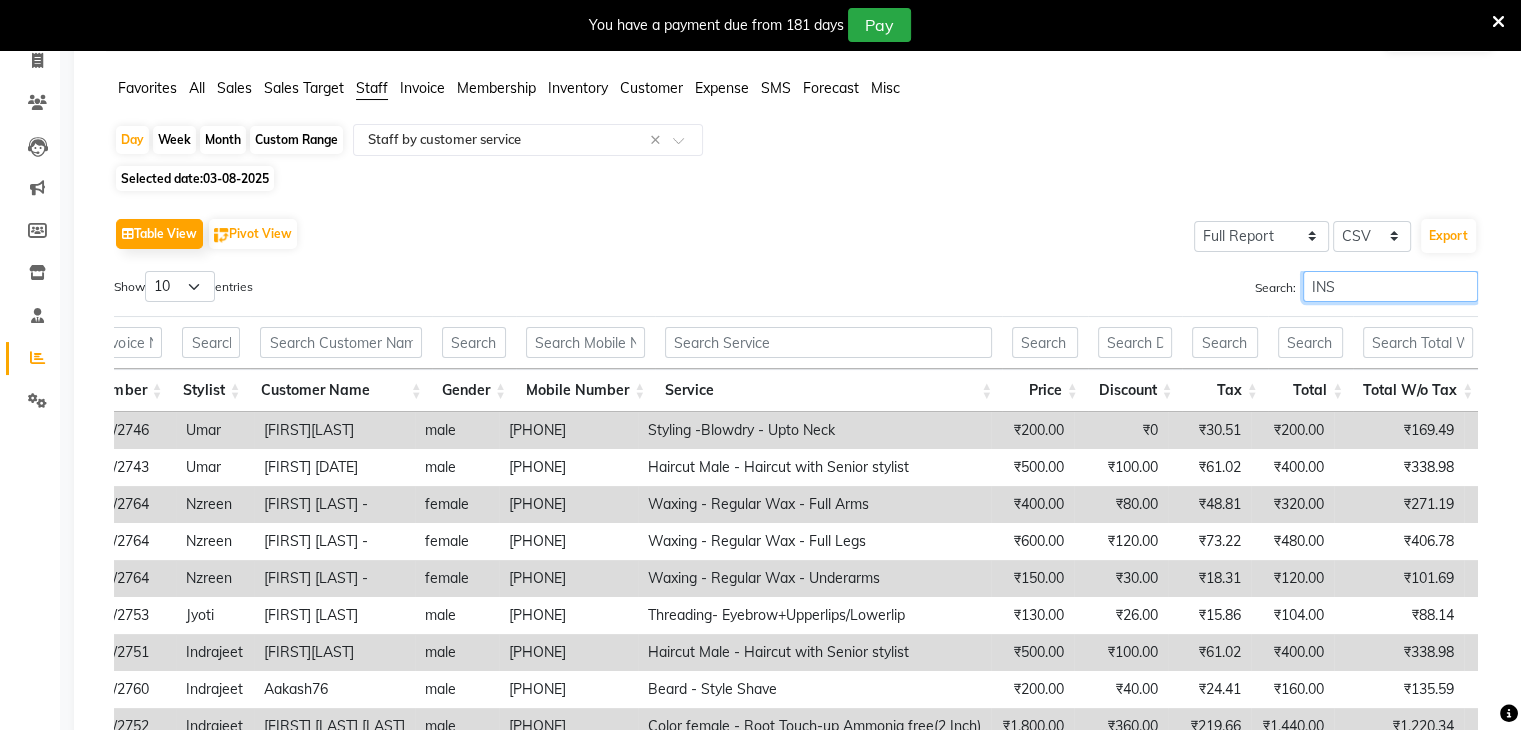 scroll, scrollTop: 50, scrollLeft: 0, axis: vertical 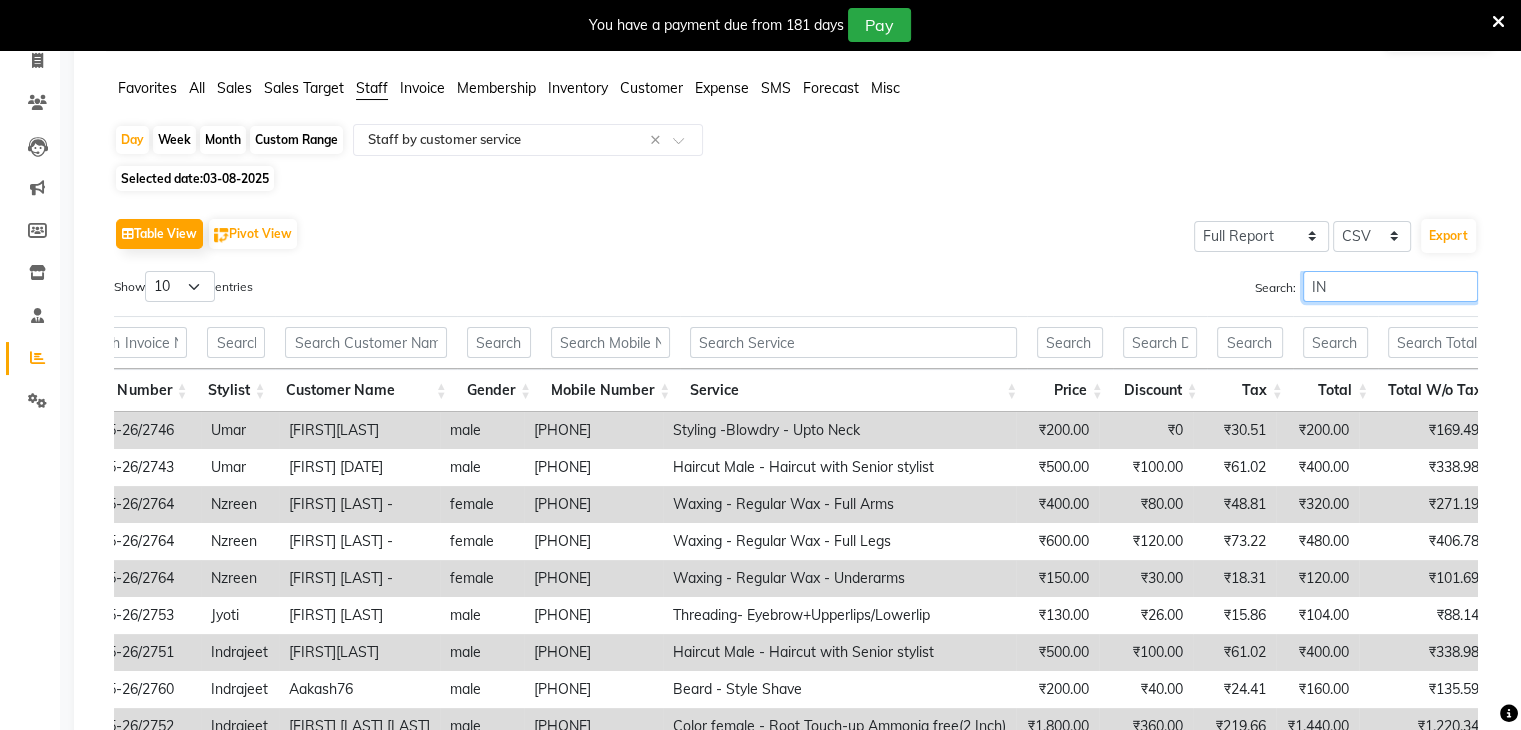 type on "I" 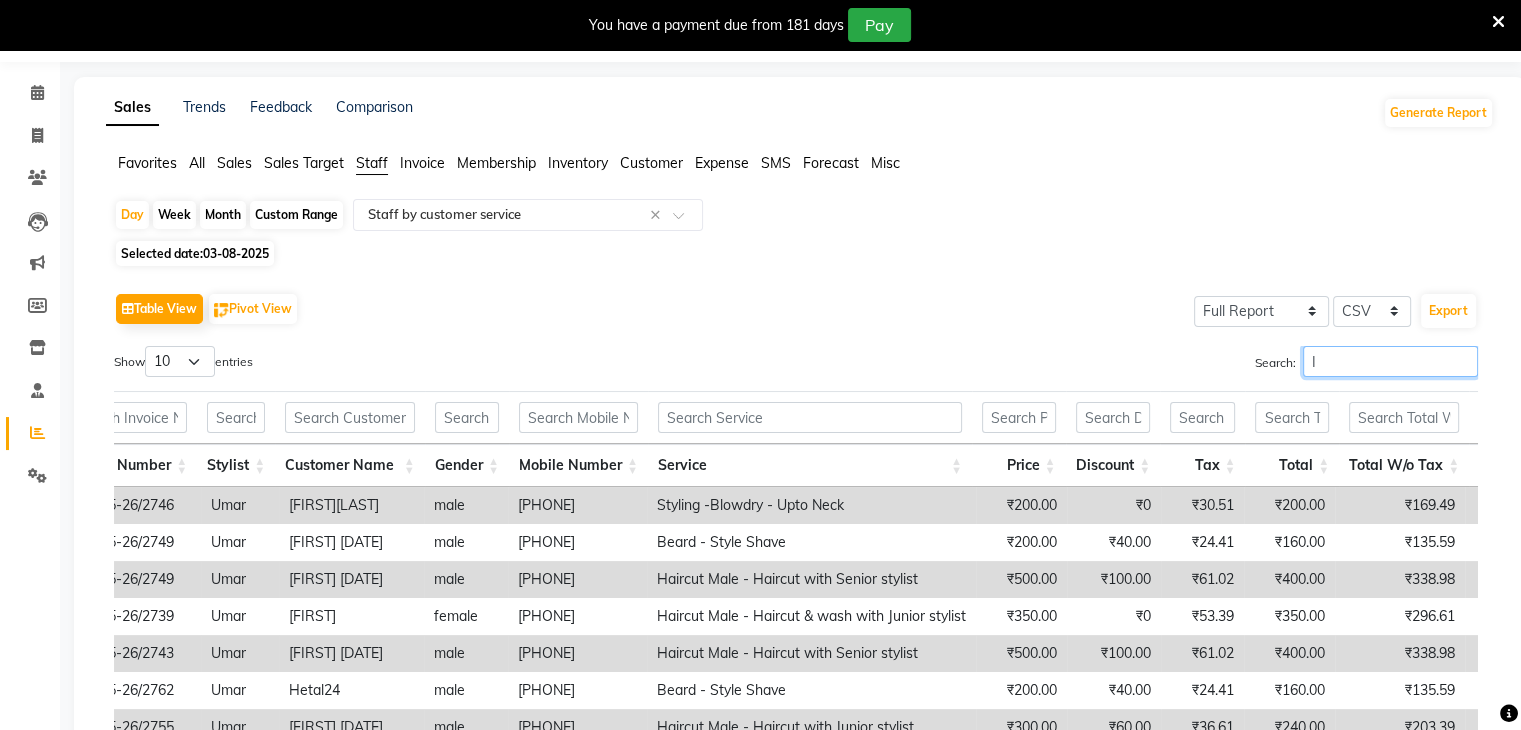 scroll, scrollTop: 35, scrollLeft: 0, axis: vertical 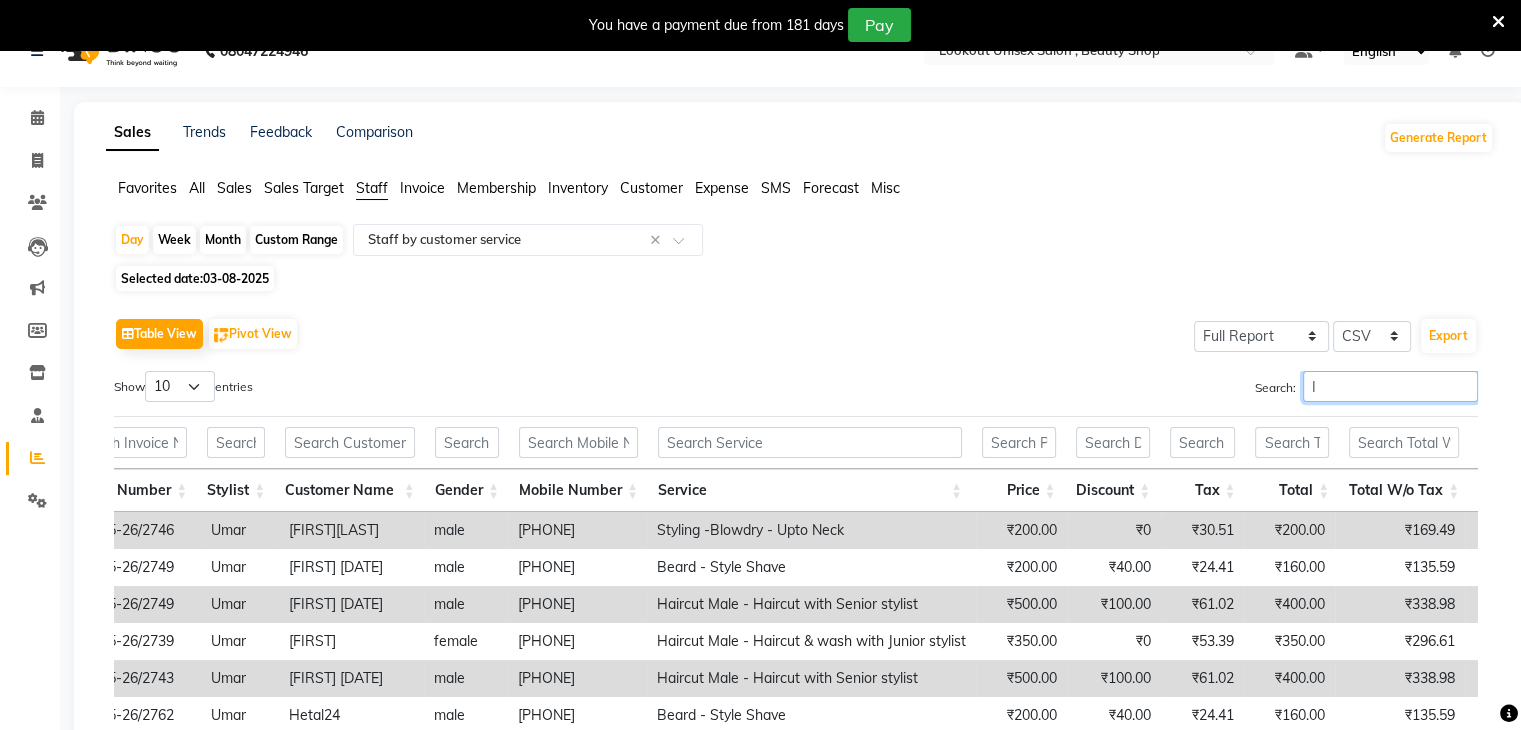 click on "I" at bounding box center (1390, 386) 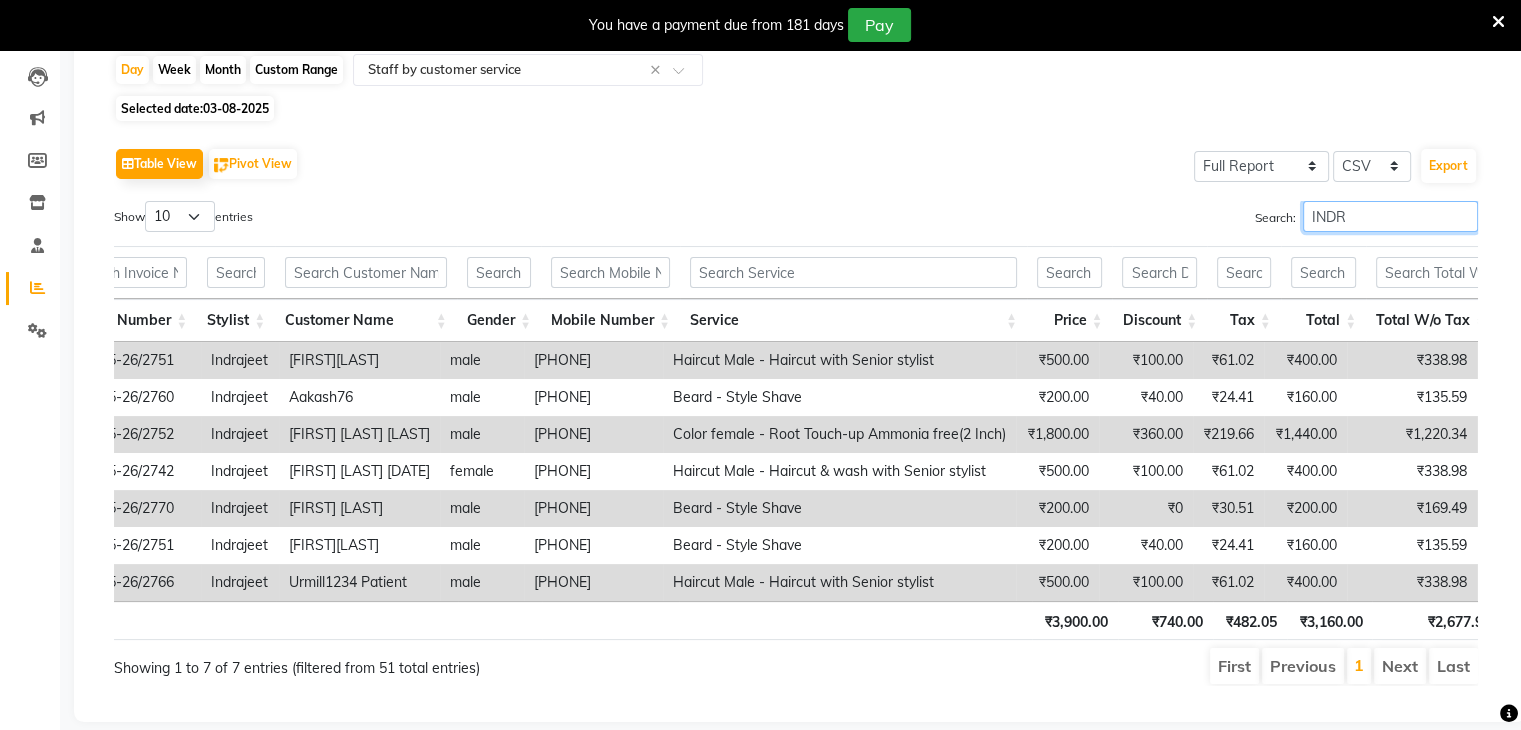 scroll 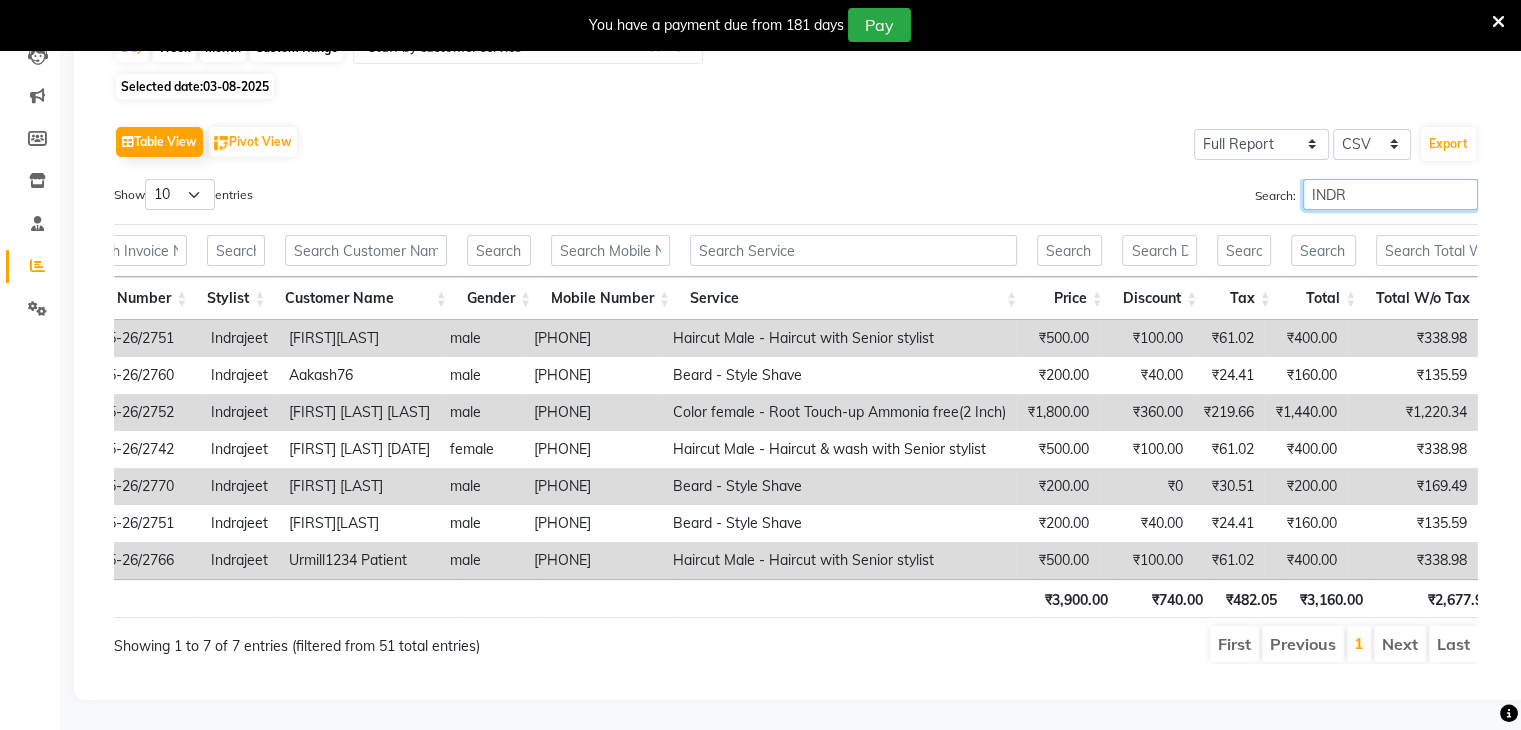 type on "INDR" 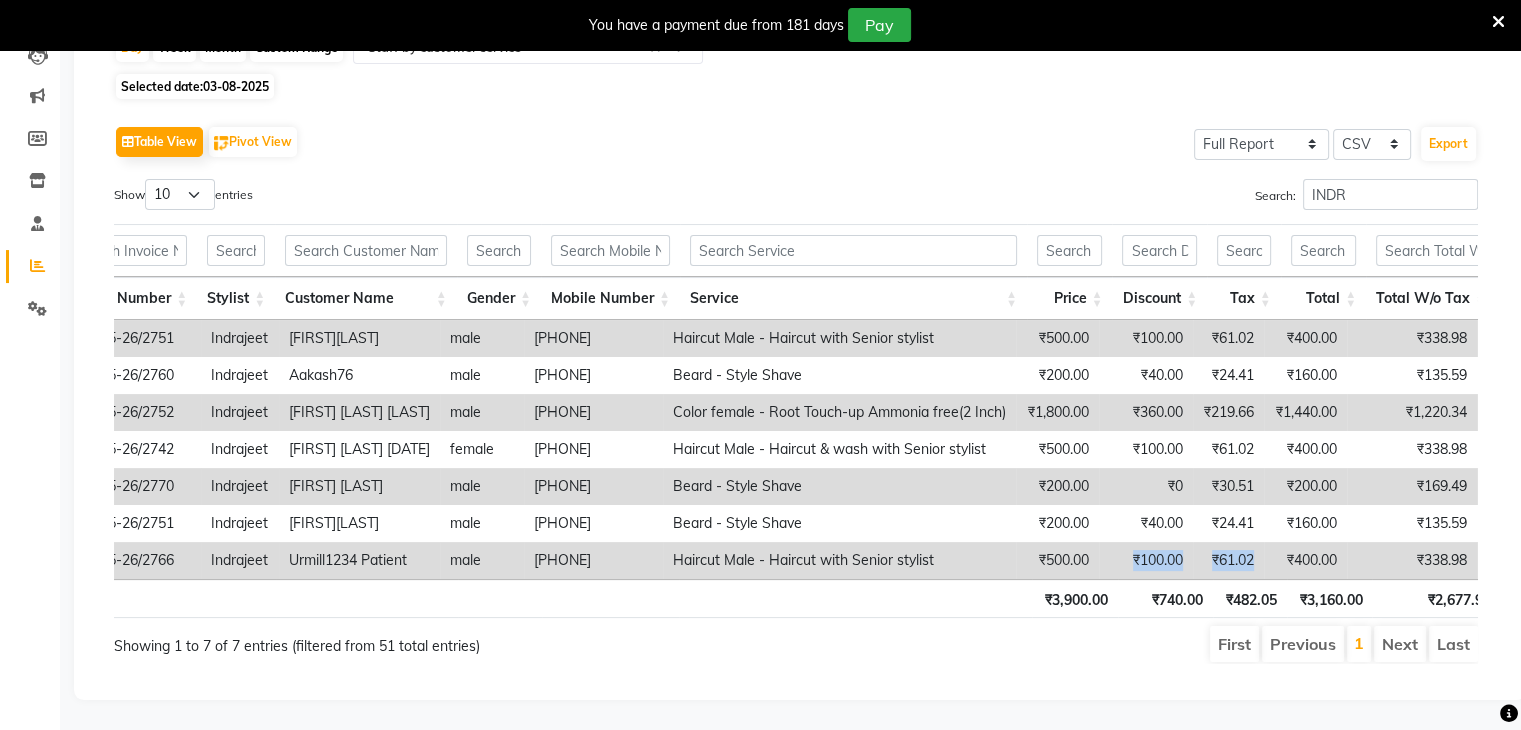 drag, startPoint x: 1137, startPoint y: 545, endPoint x: 1284, endPoint y: 539, distance: 147.12239 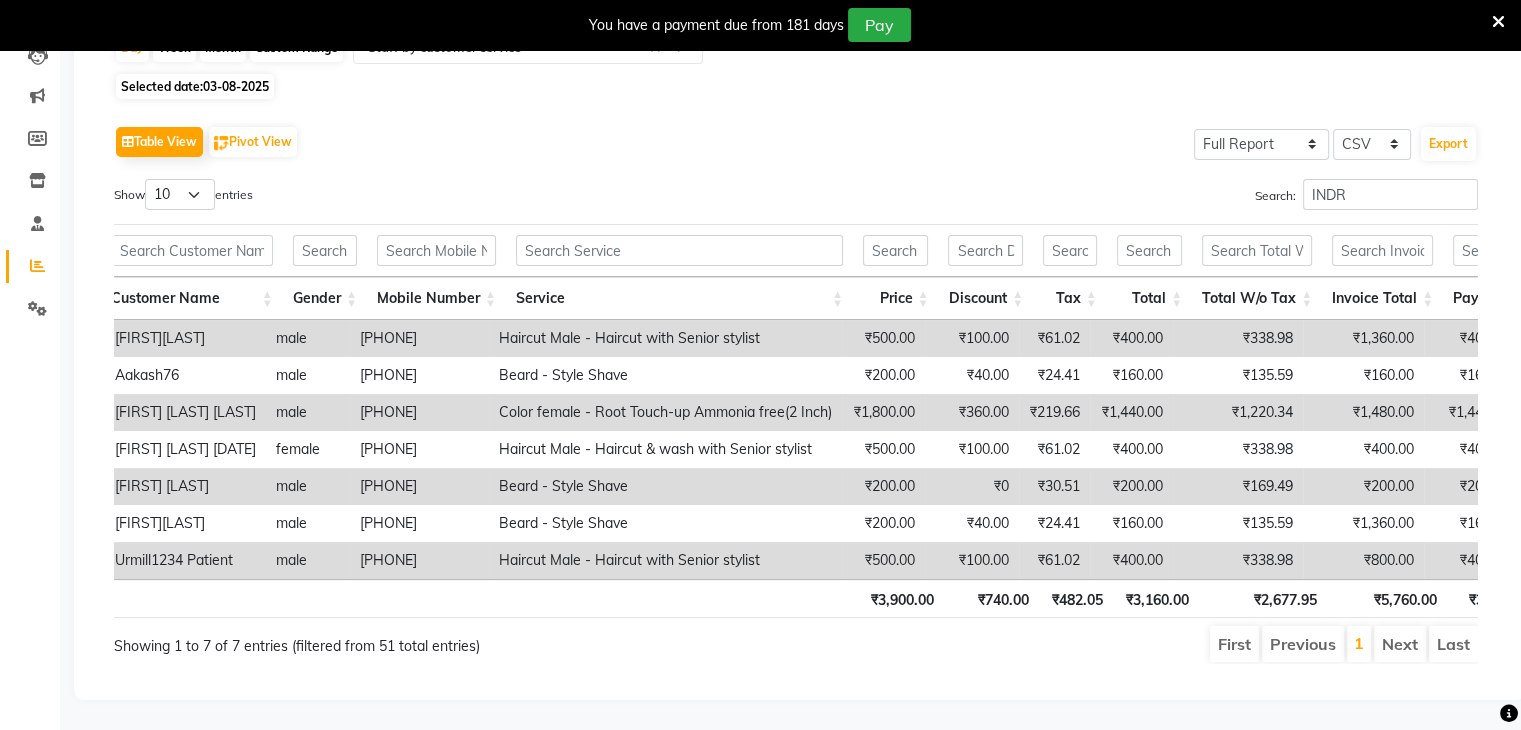 click on "Table View   Pivot View  Select Full Report Filtered Report Select CSV PDF  Export" 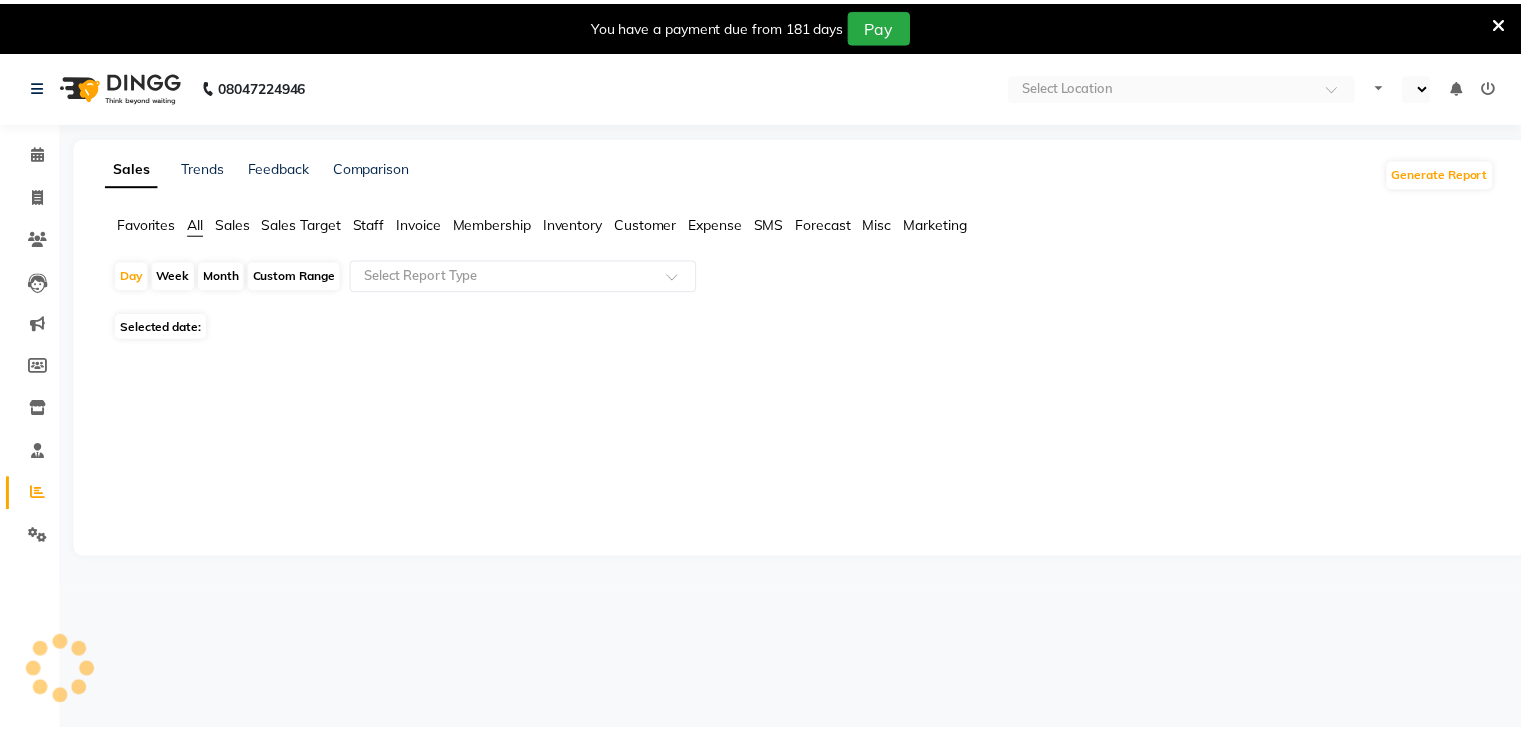 scroll, scrollTop: 0, scrollLeft: 0, axis: both 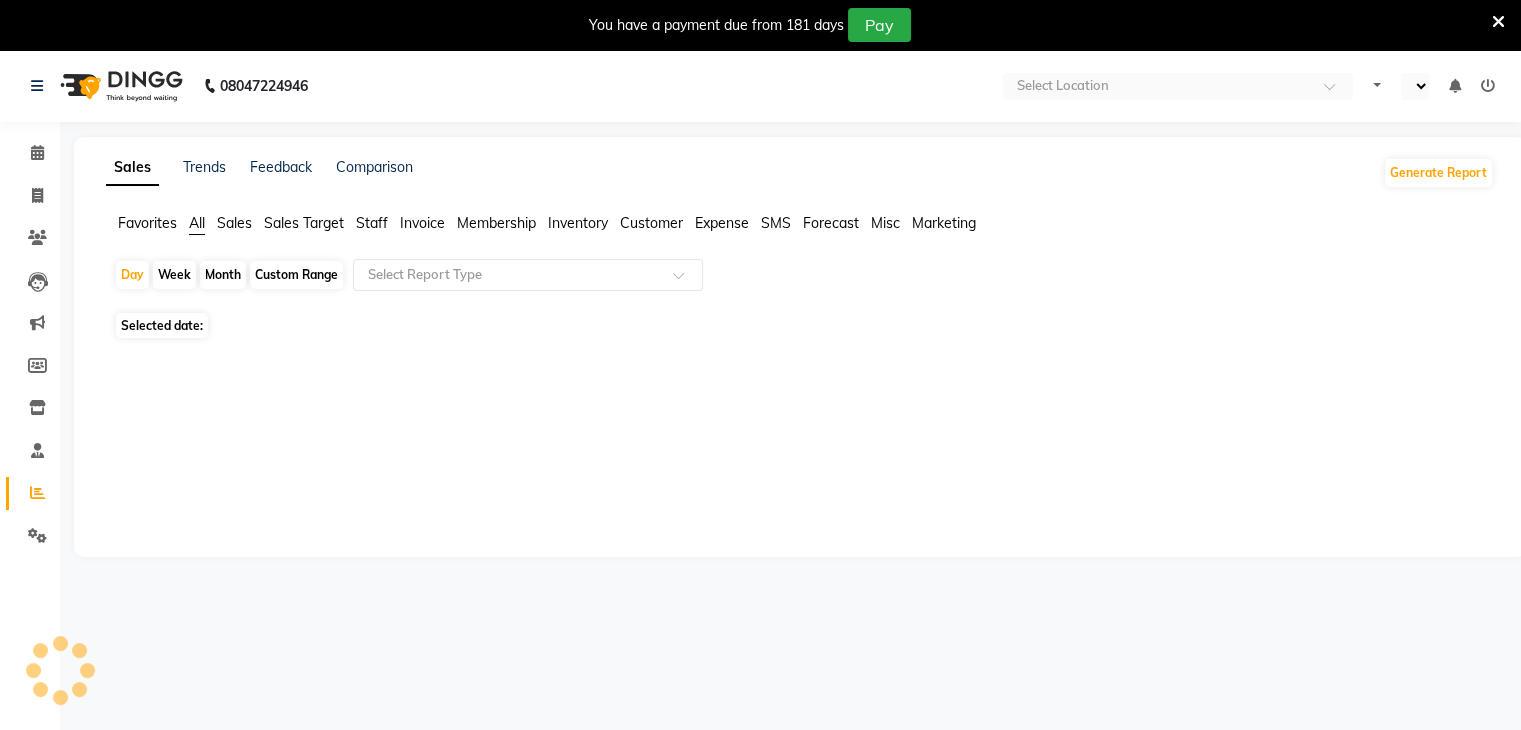 select on "en" 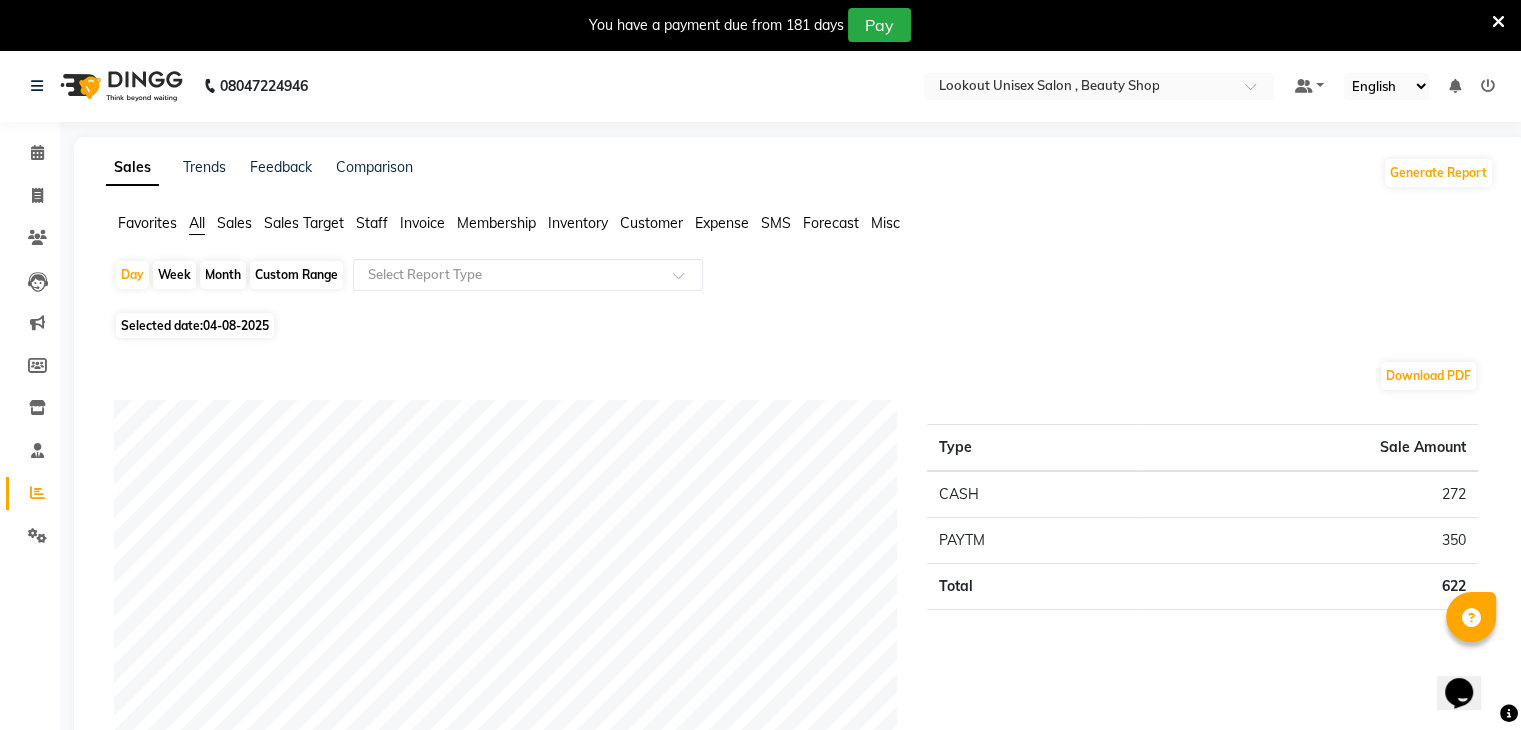 scroll, scrollTop: 0, scrollLeft: 0, axis: both 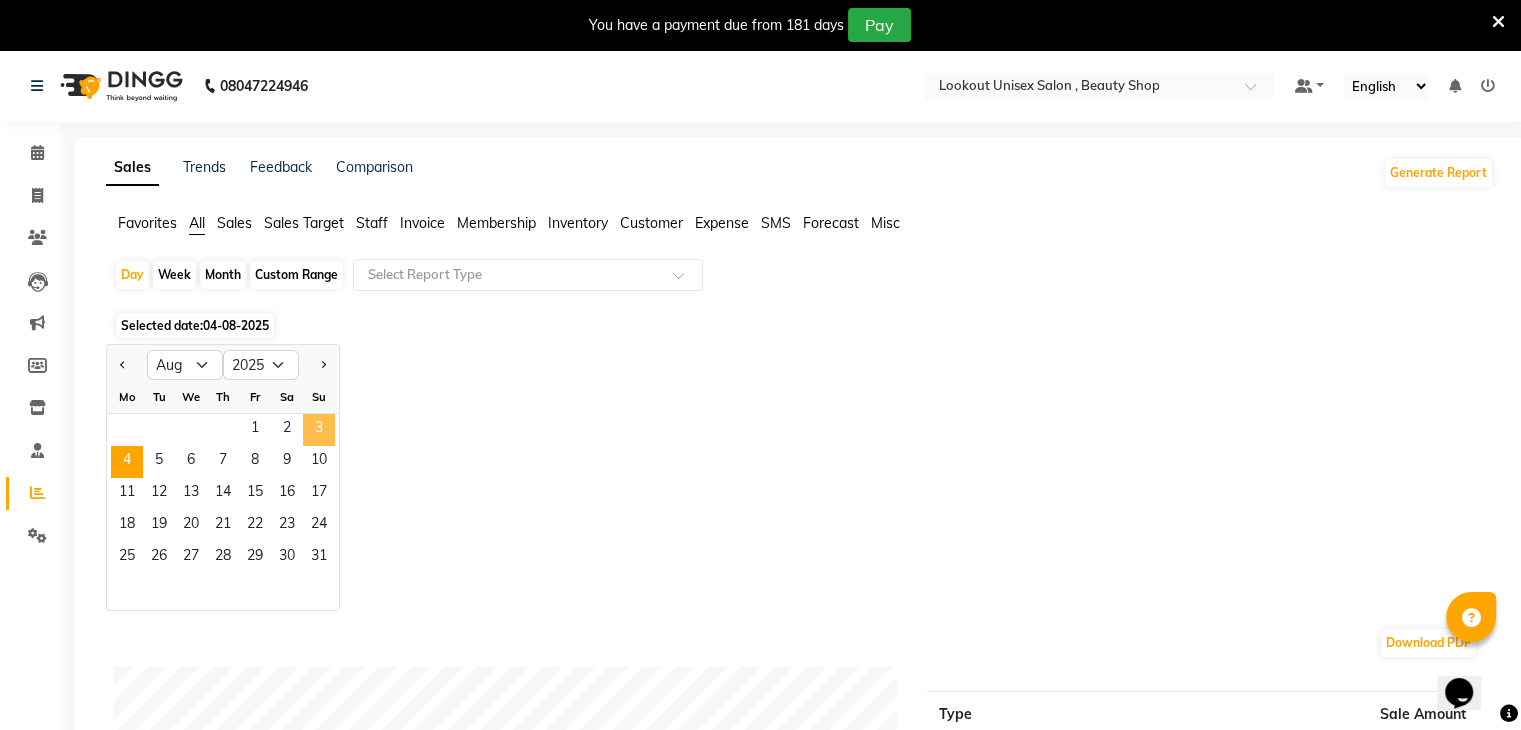 click on "3" 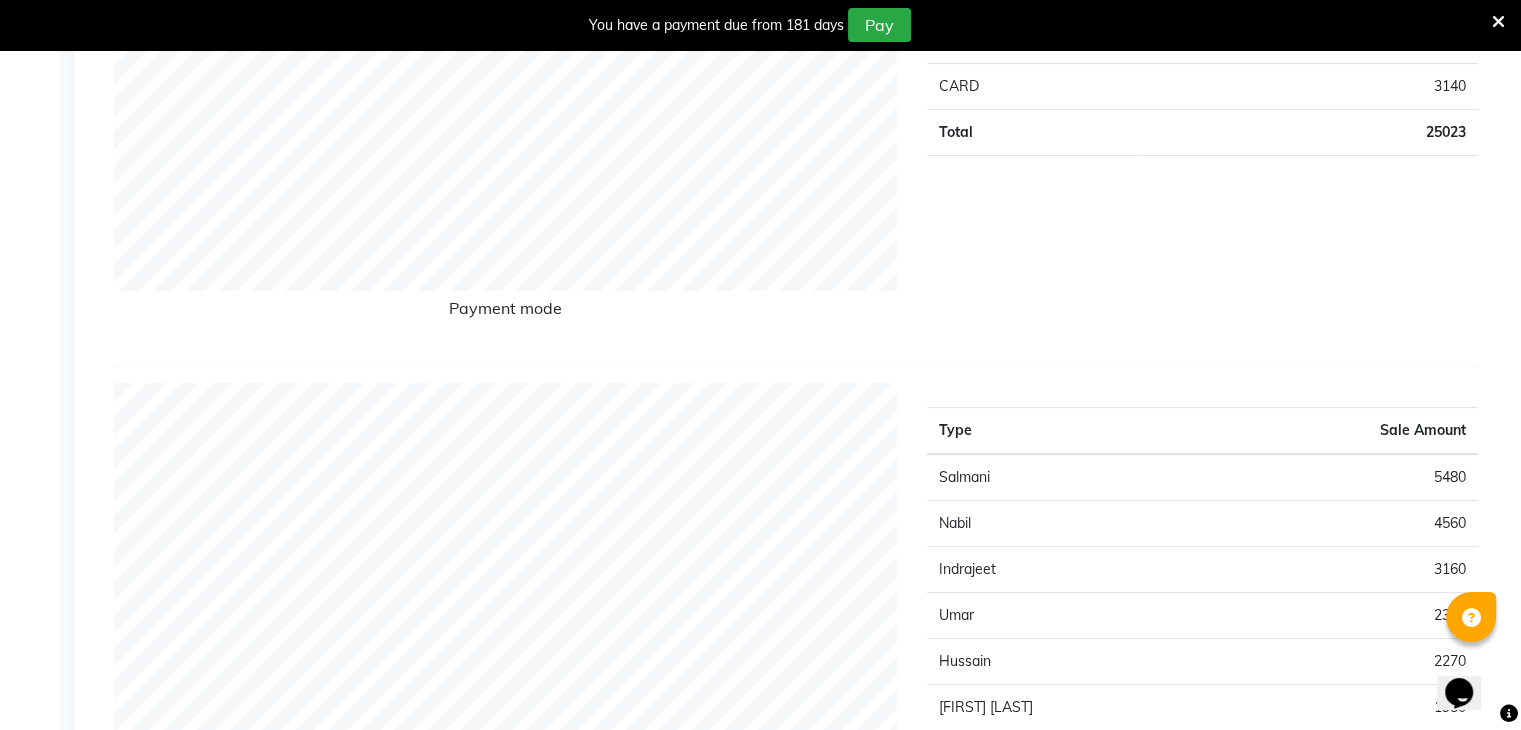 scroll, scrollTop: 0, scrollLeft: 0, axis: both 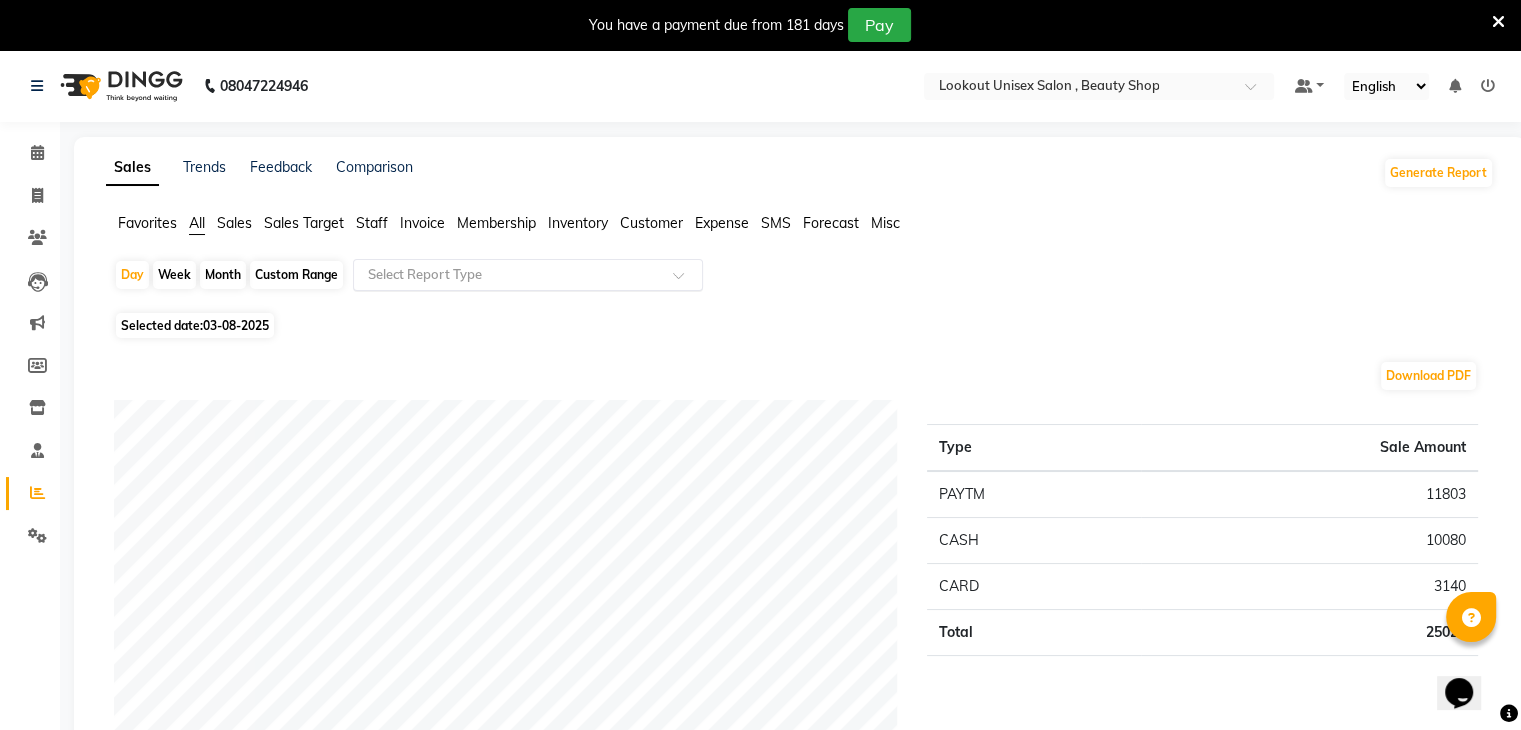 click 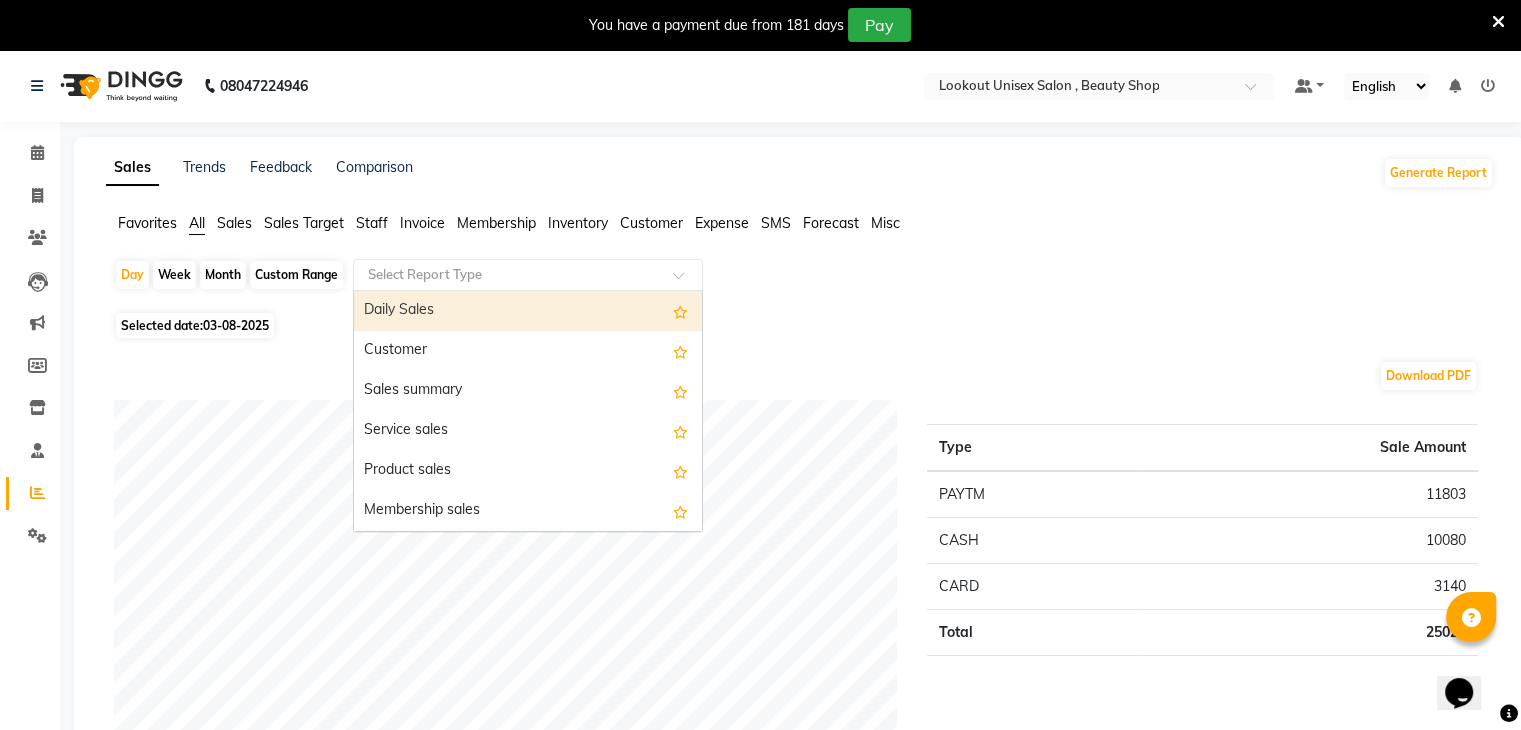 click on "Staff" 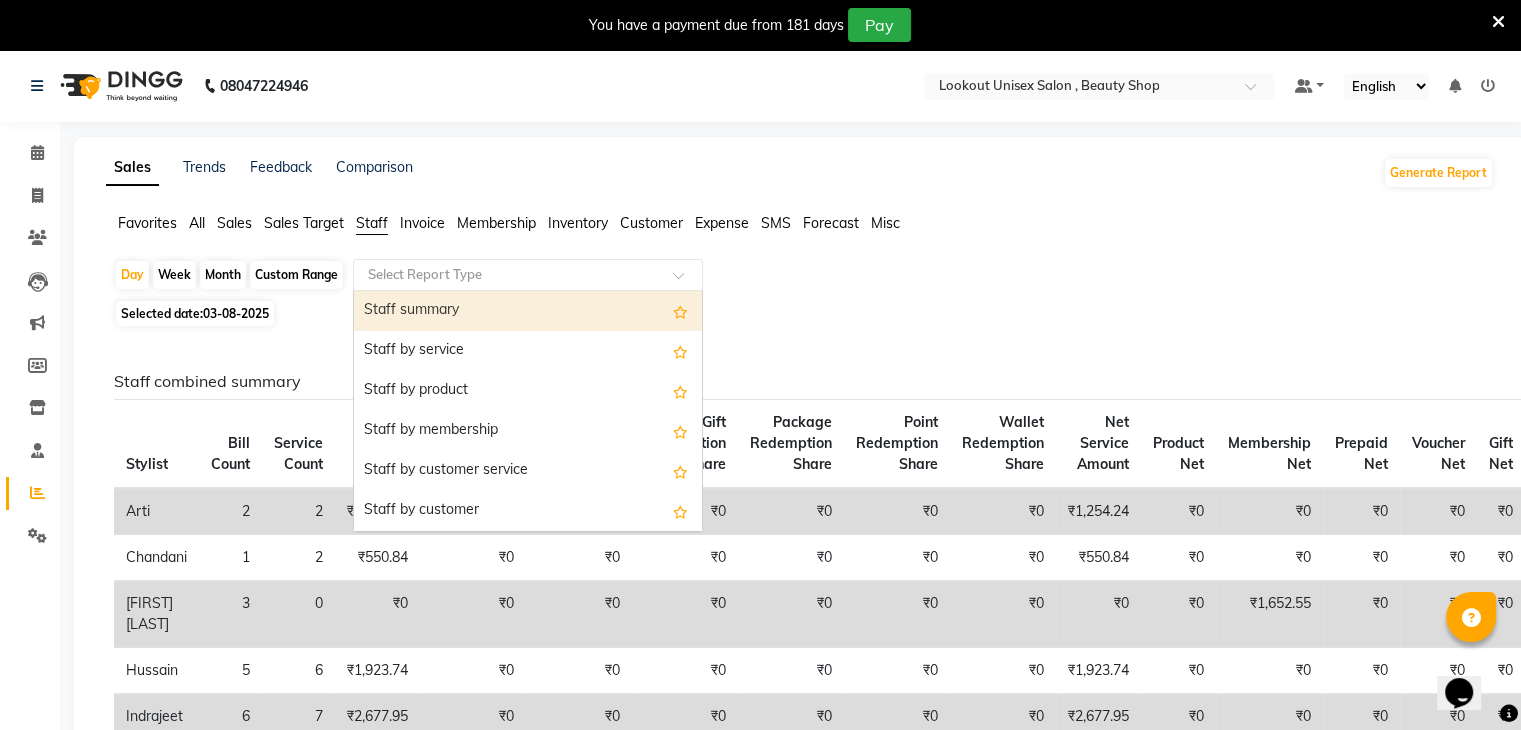 click 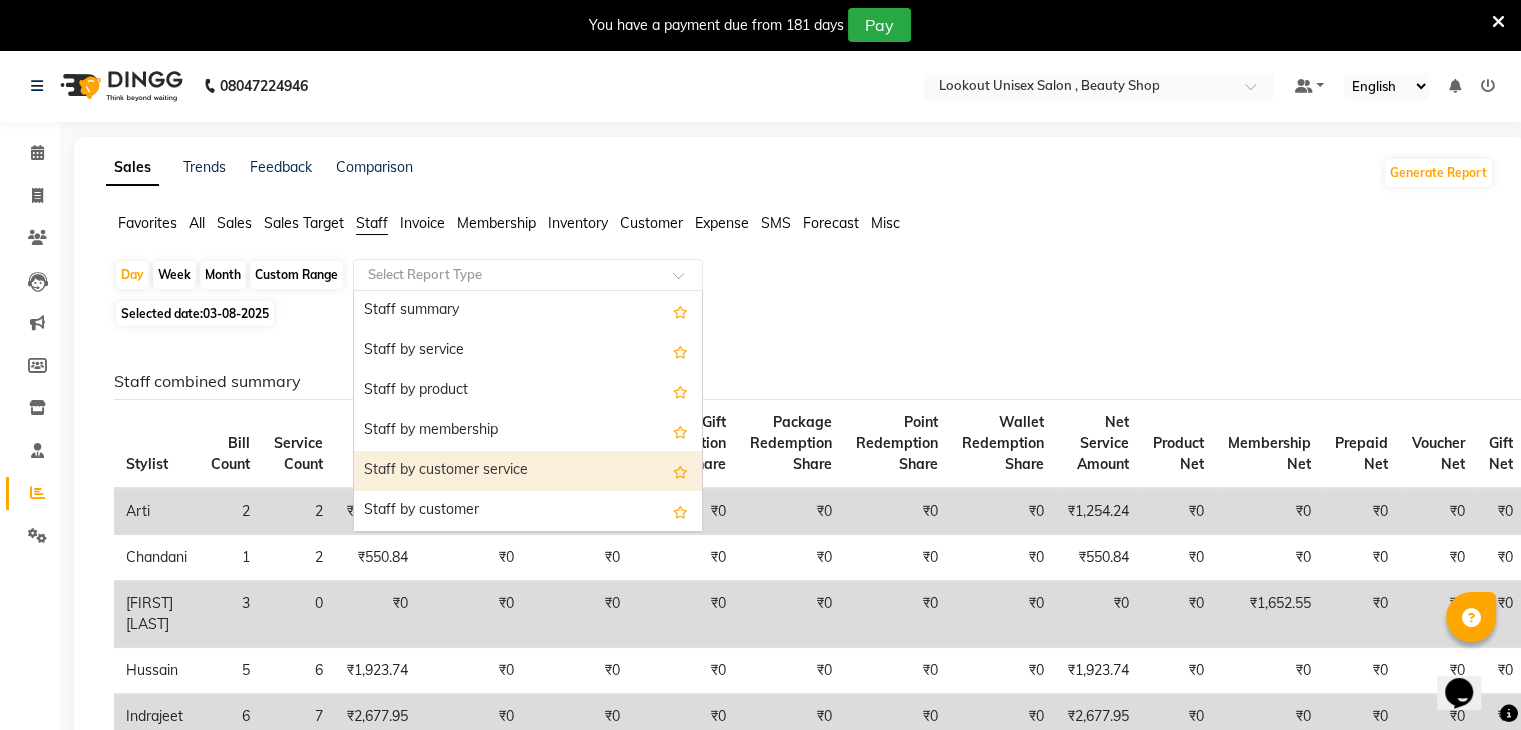 click on "Staff by customer service" at bounding box center [528, 471] 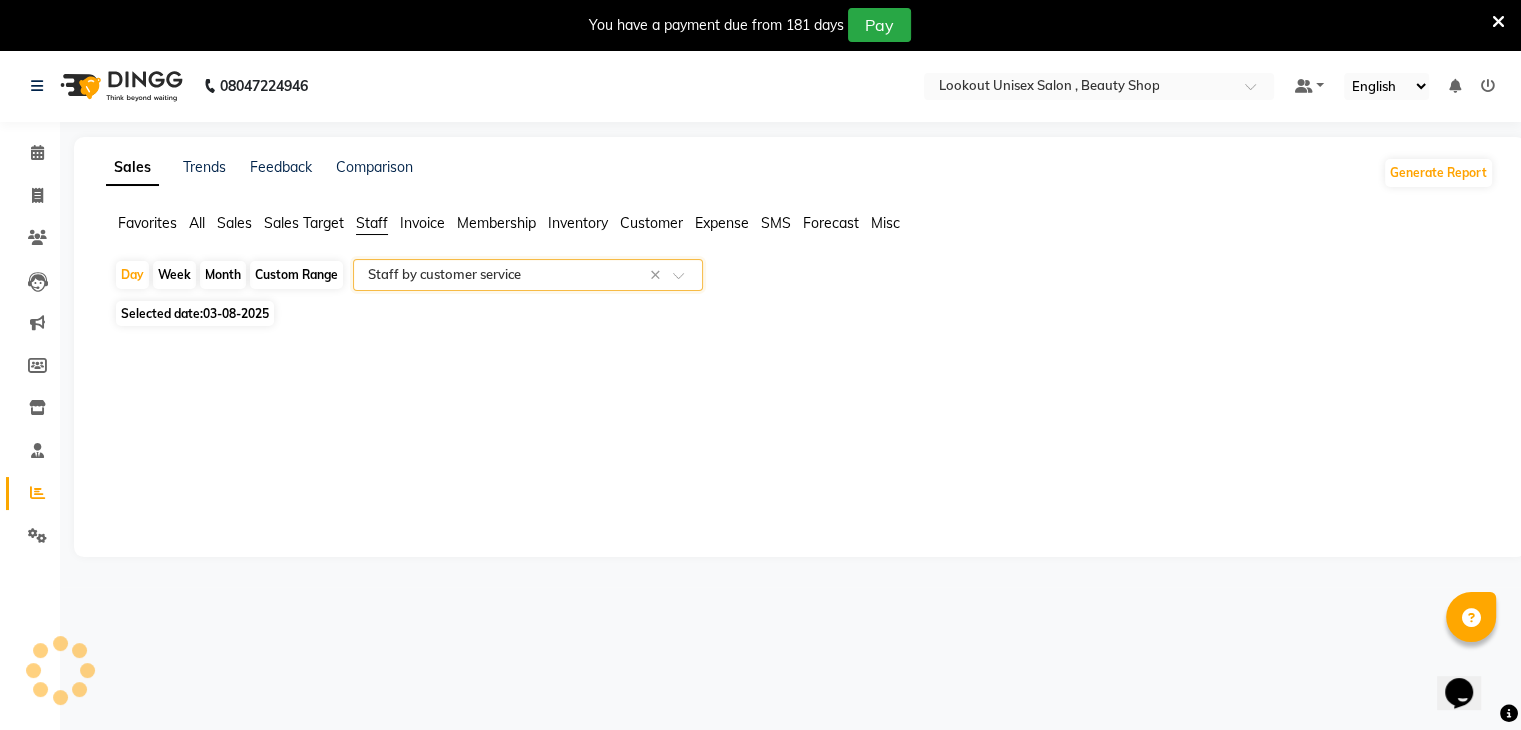 select on "full_report" 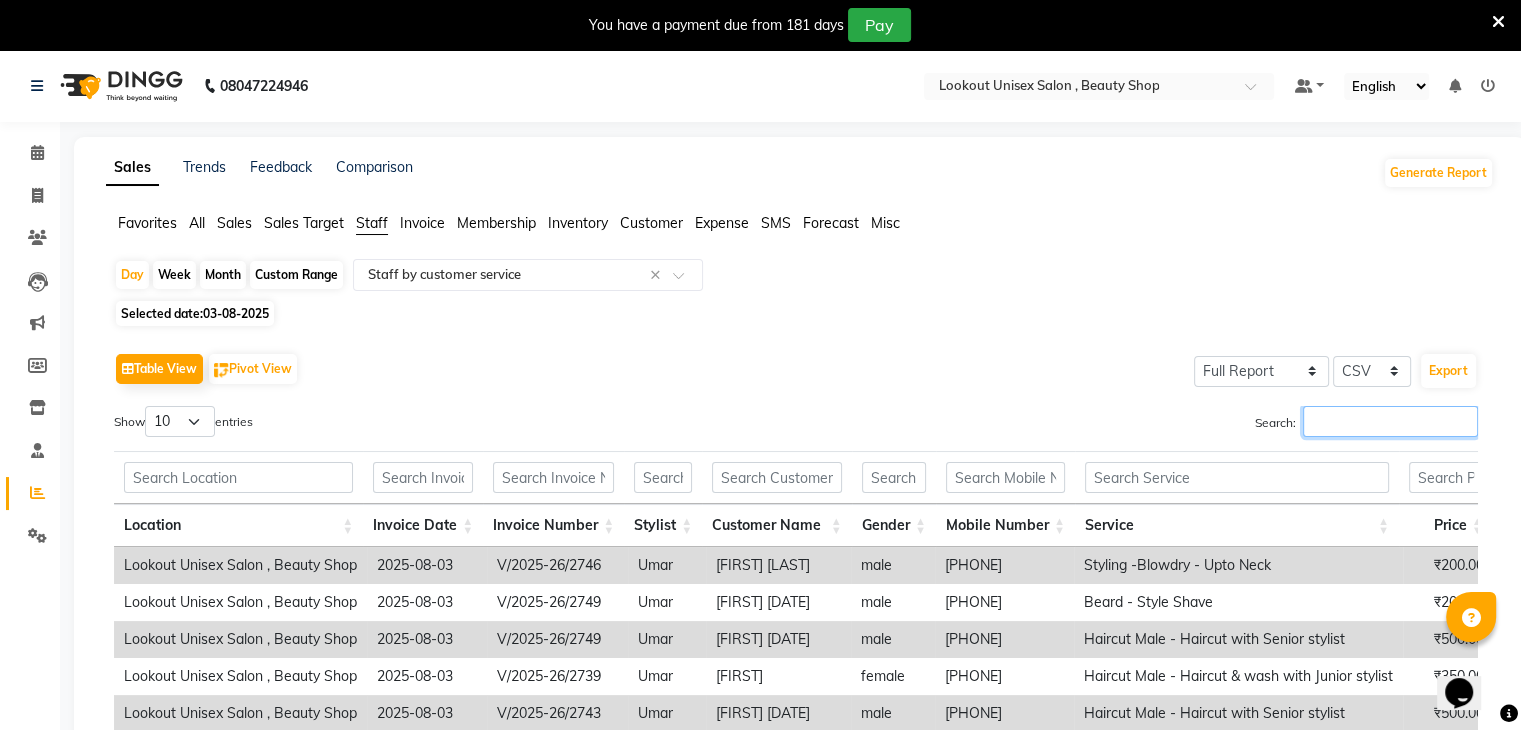 drag, startPoint x: 1348, startPoint y: 421, endPoint x: 1360, endPoint y: 418, distance: 12.369317 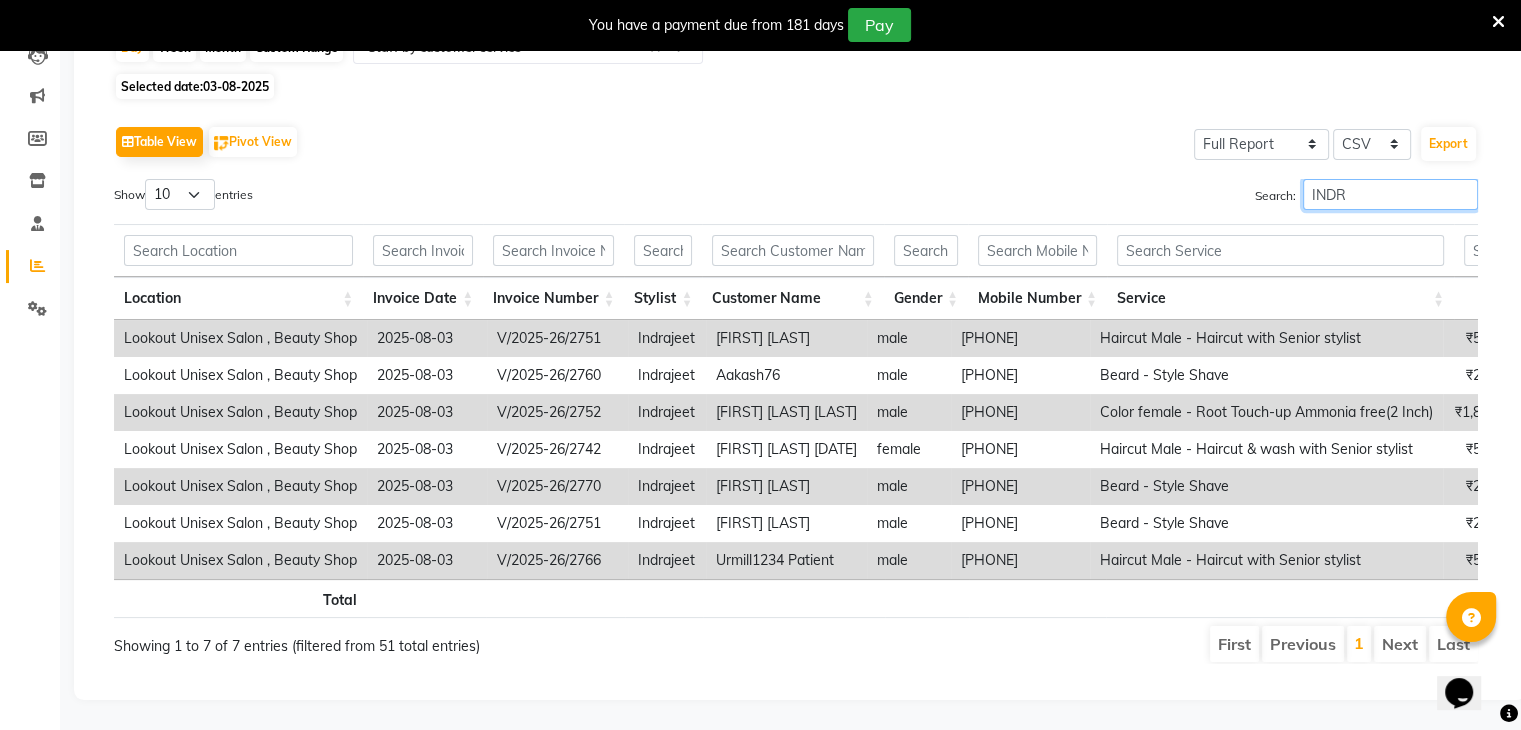 scroll, scrollTop: 256, scrollLeft: 0, axis: vertical 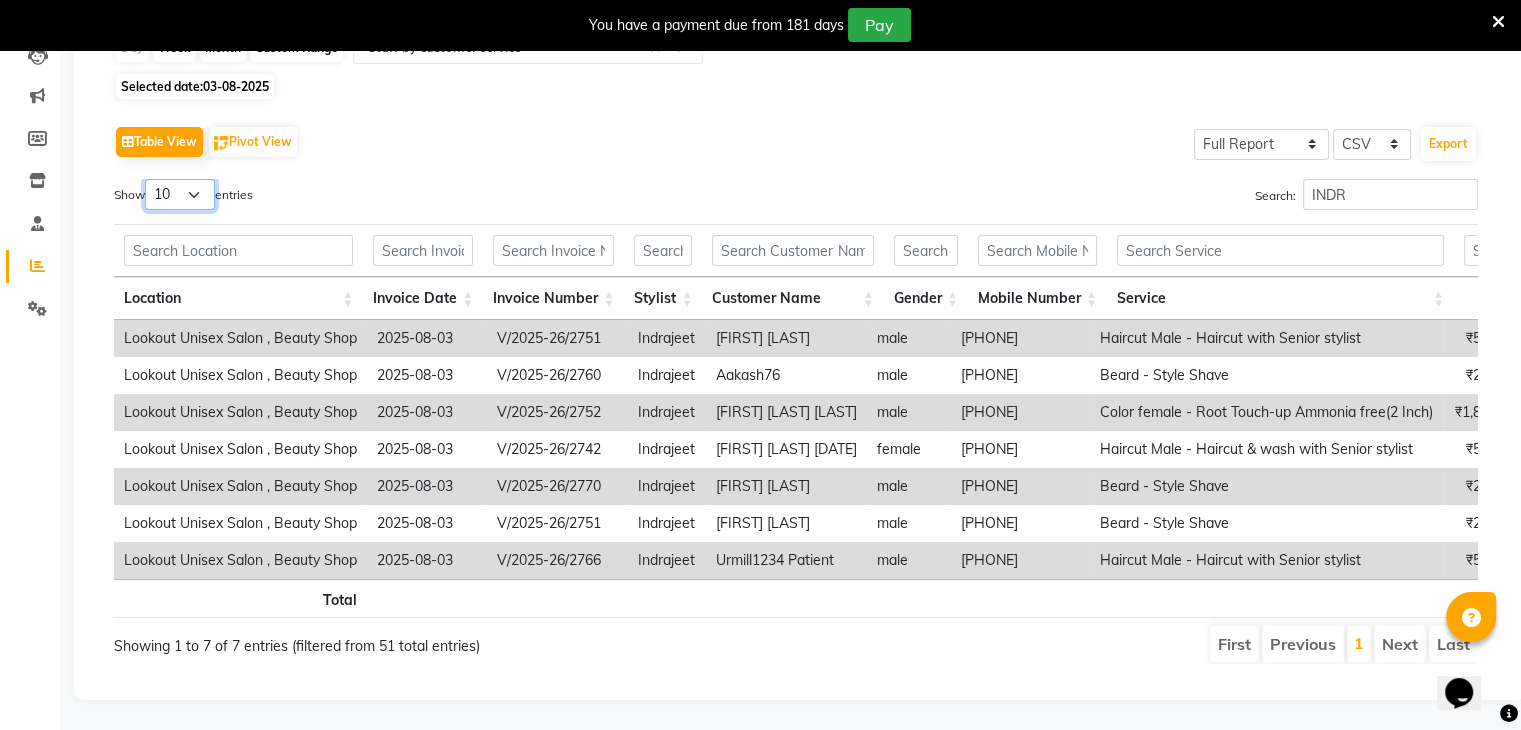 click on "10 25 50 100" at bounding box center (180, 194) 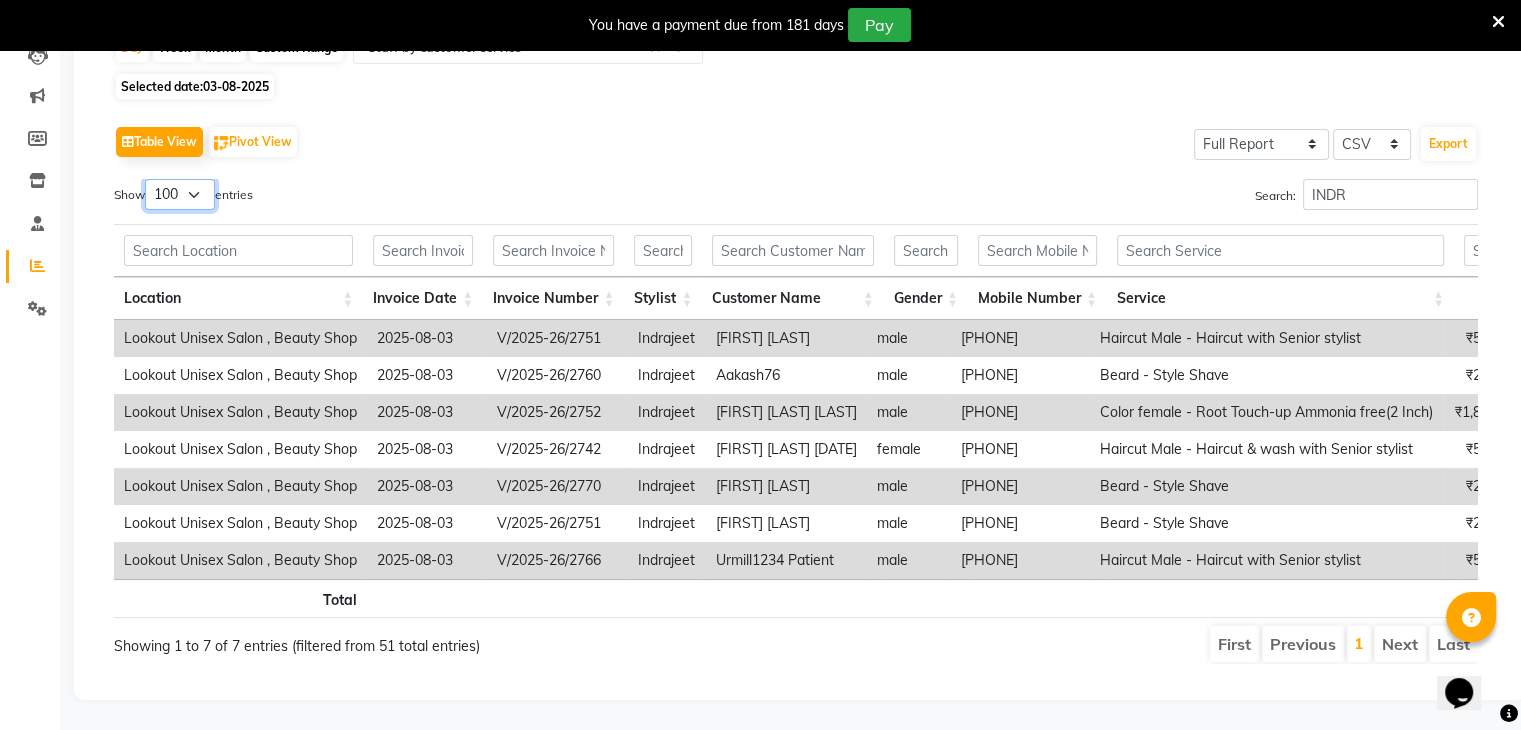 click on "10 25 50 100" at bounding box center (180, 194) 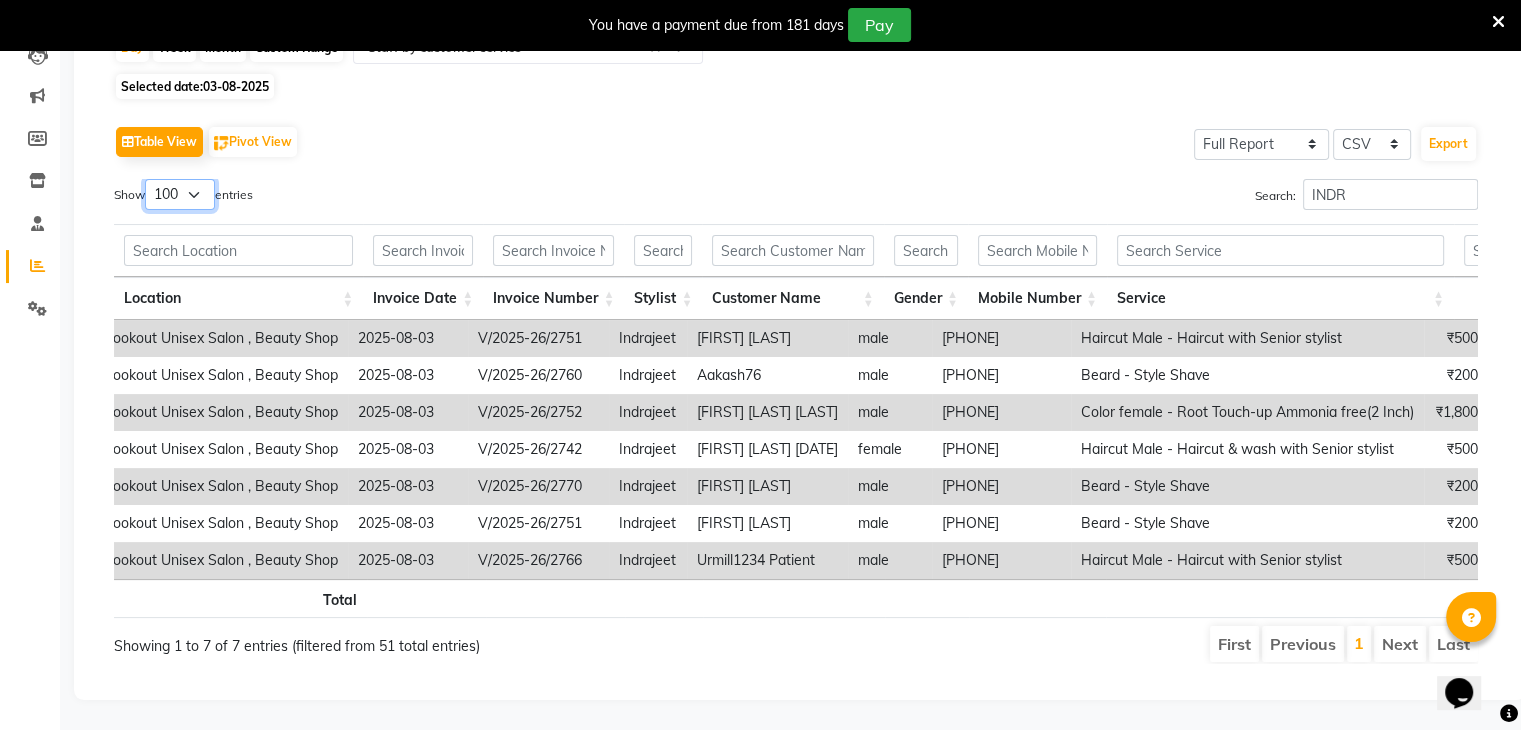 scroll, scrollTop: 0, scrollLeft: 104, axis: horizontal 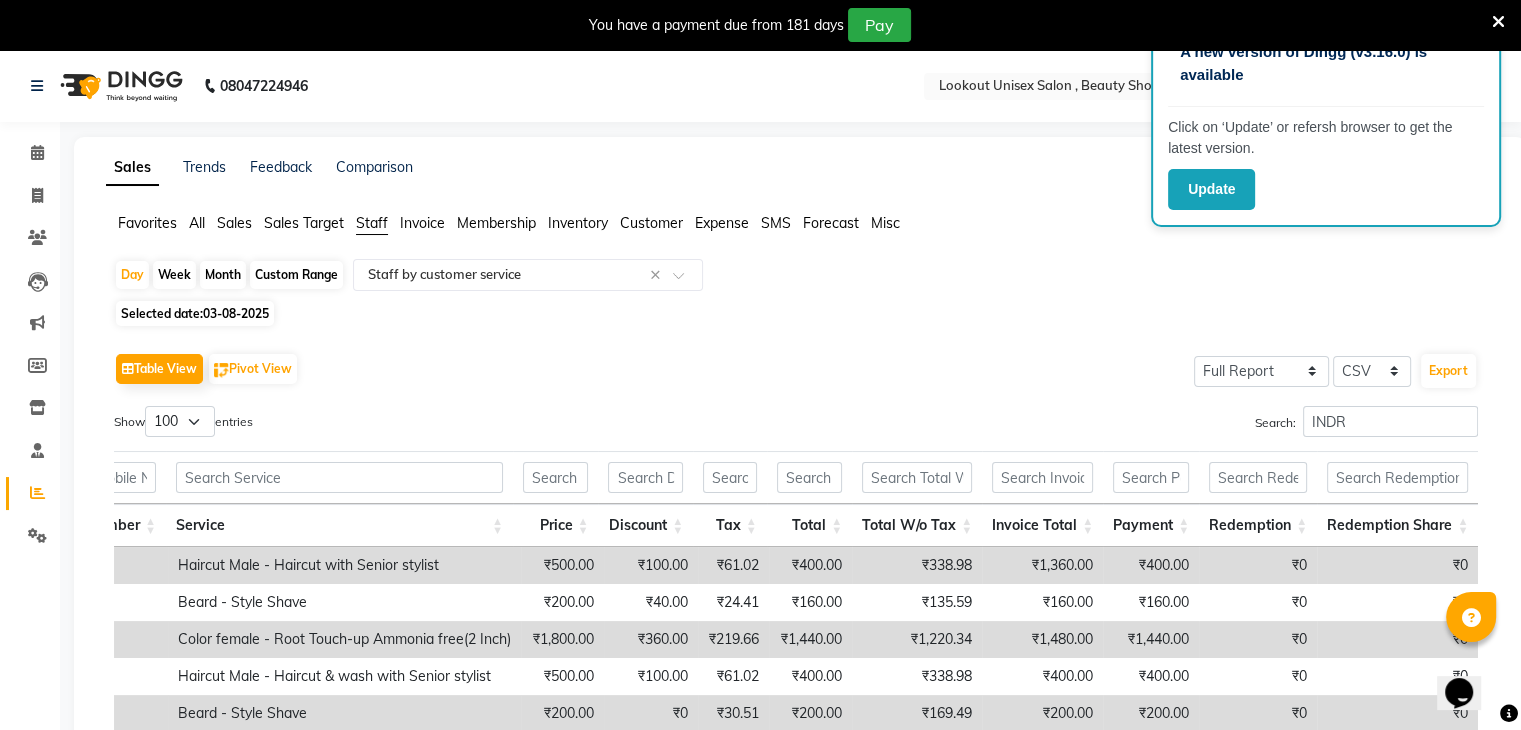 click at bounding box center (1498, 22) 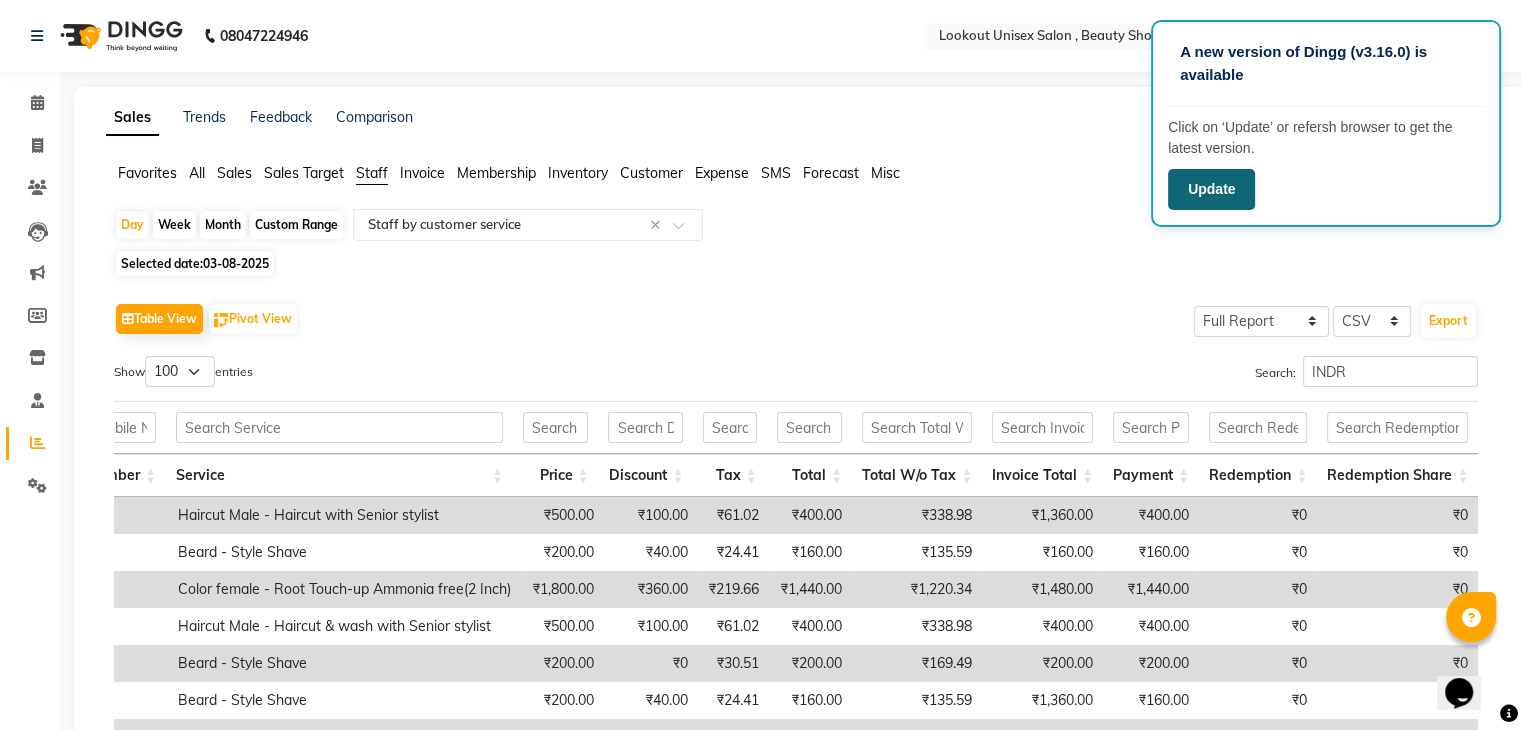 click on "Update" 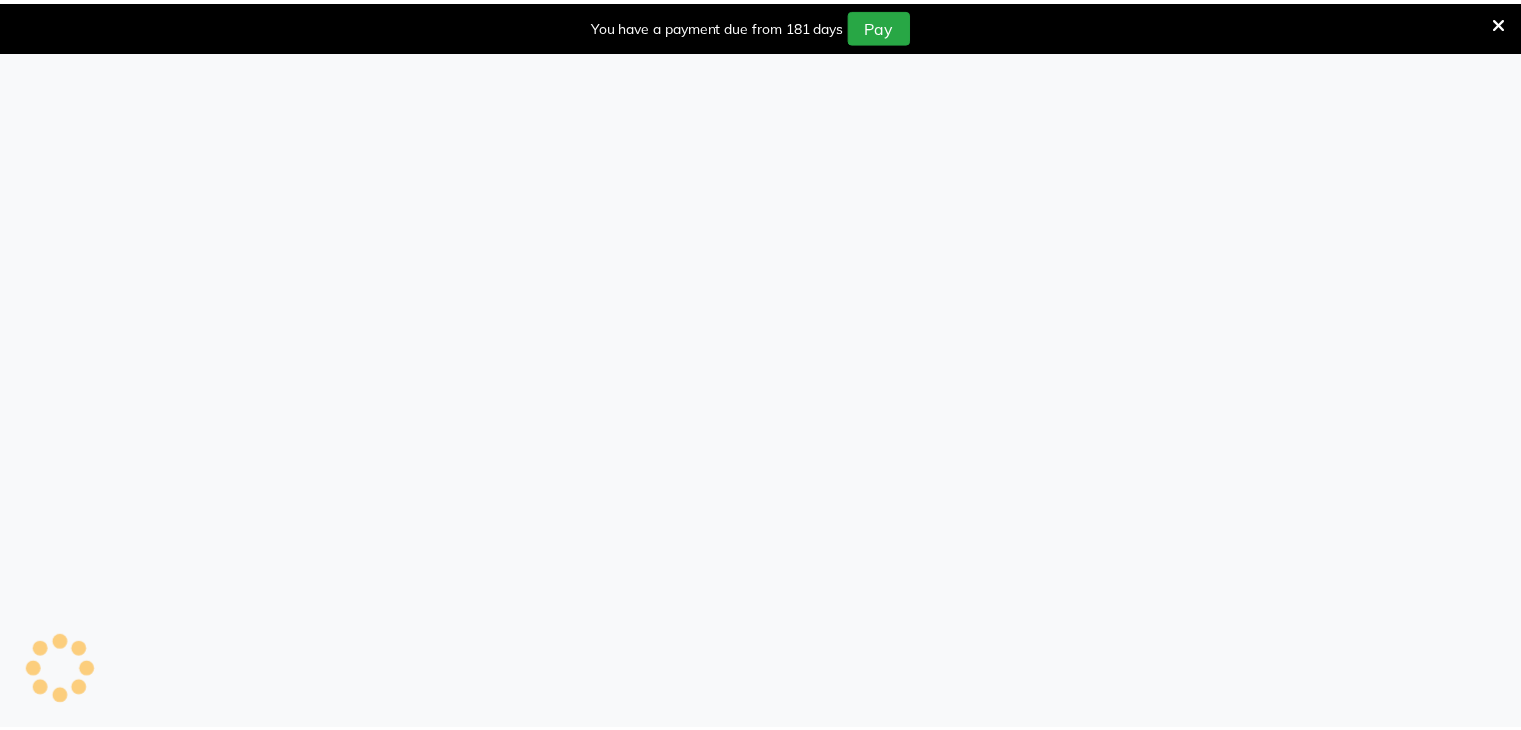 scroll, scrollTop: 0, scrollLeft: 0, axis: both 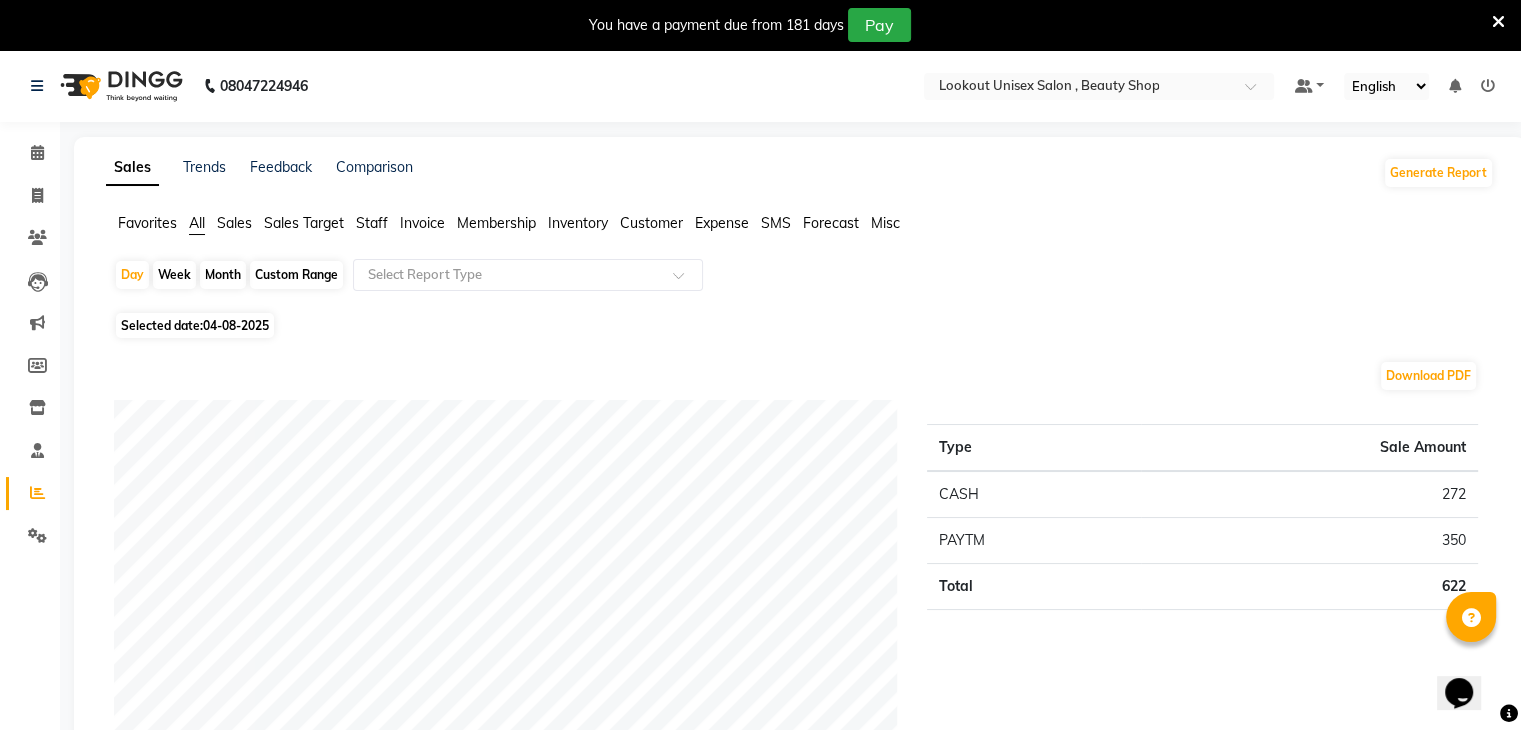 click on "04-08-2025" 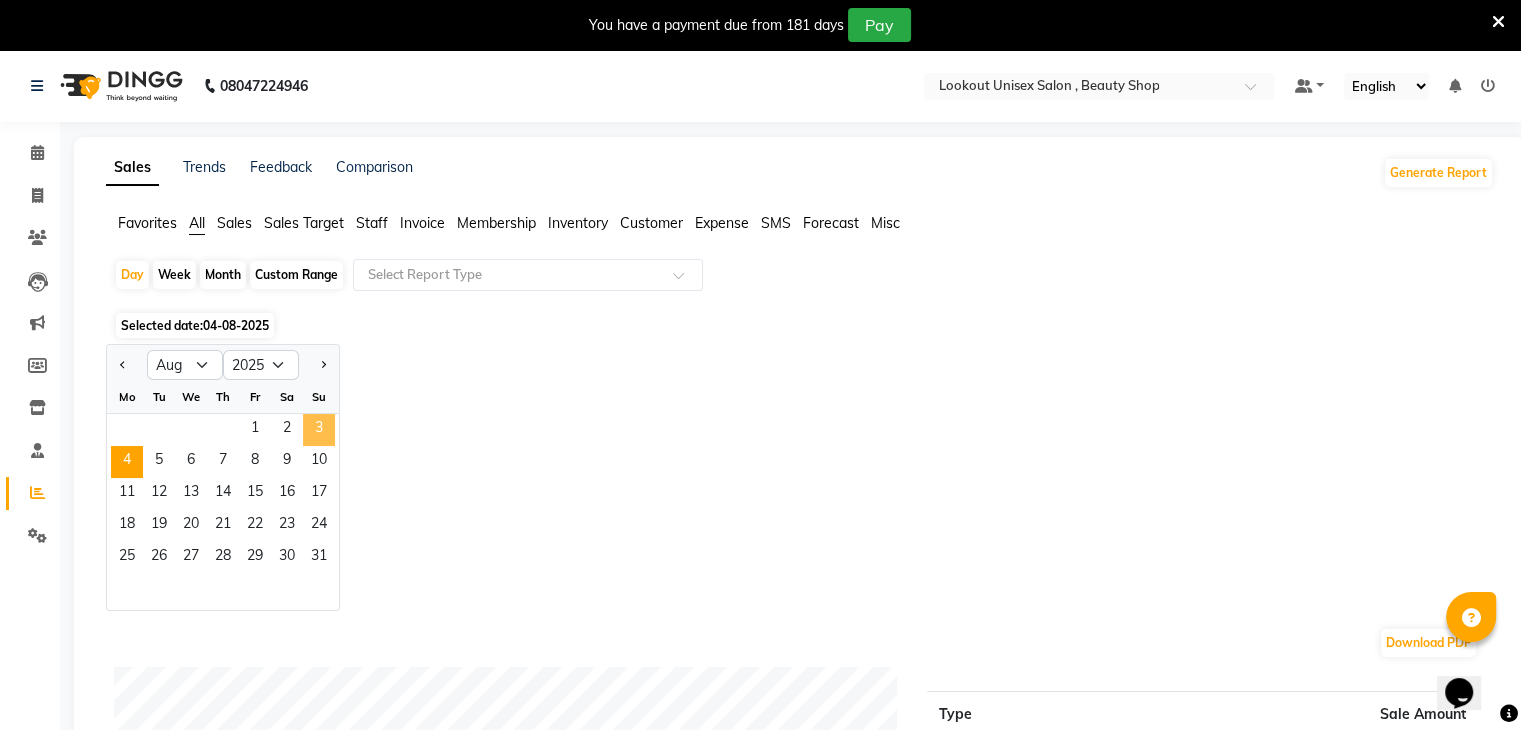 click on "3" 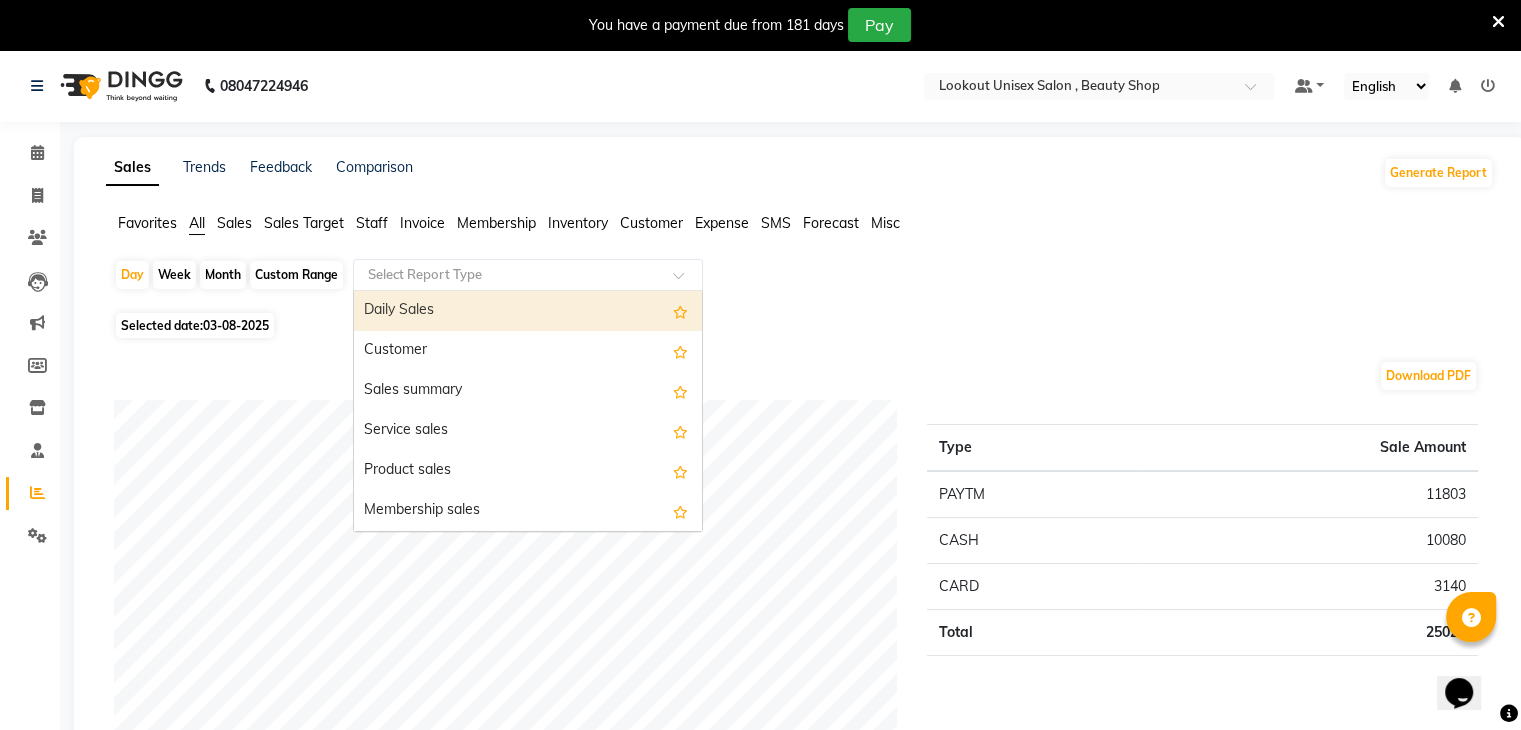 click 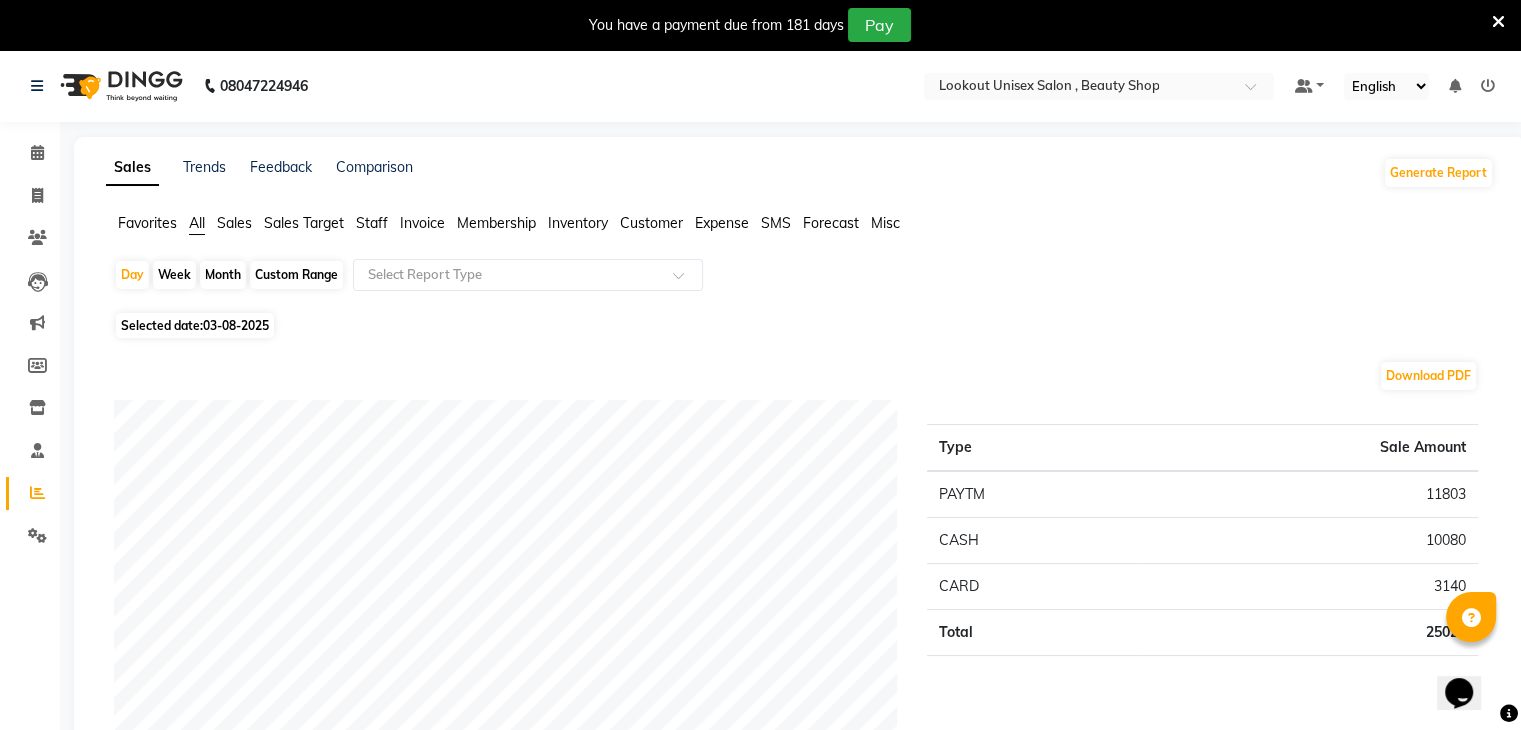 click on "Staff" 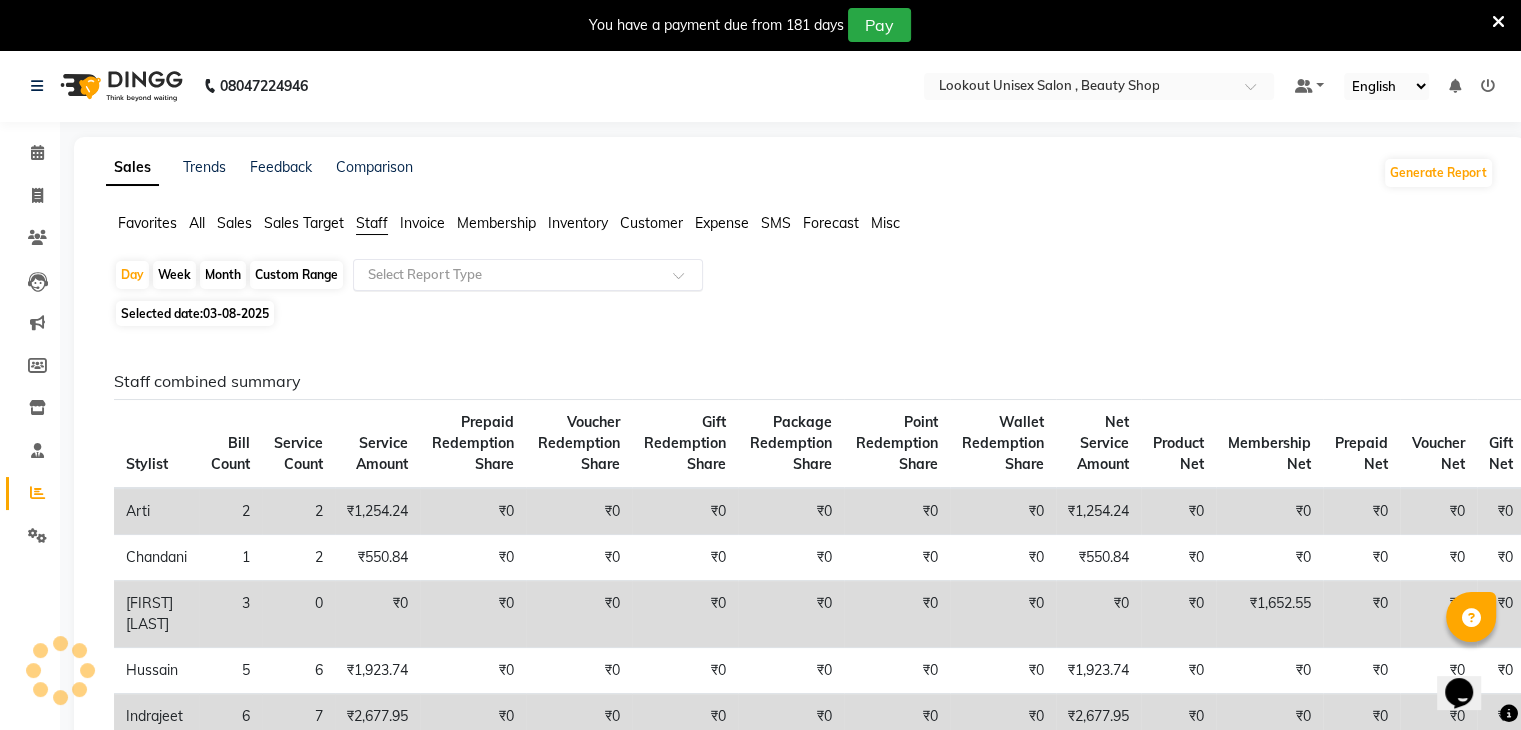 click 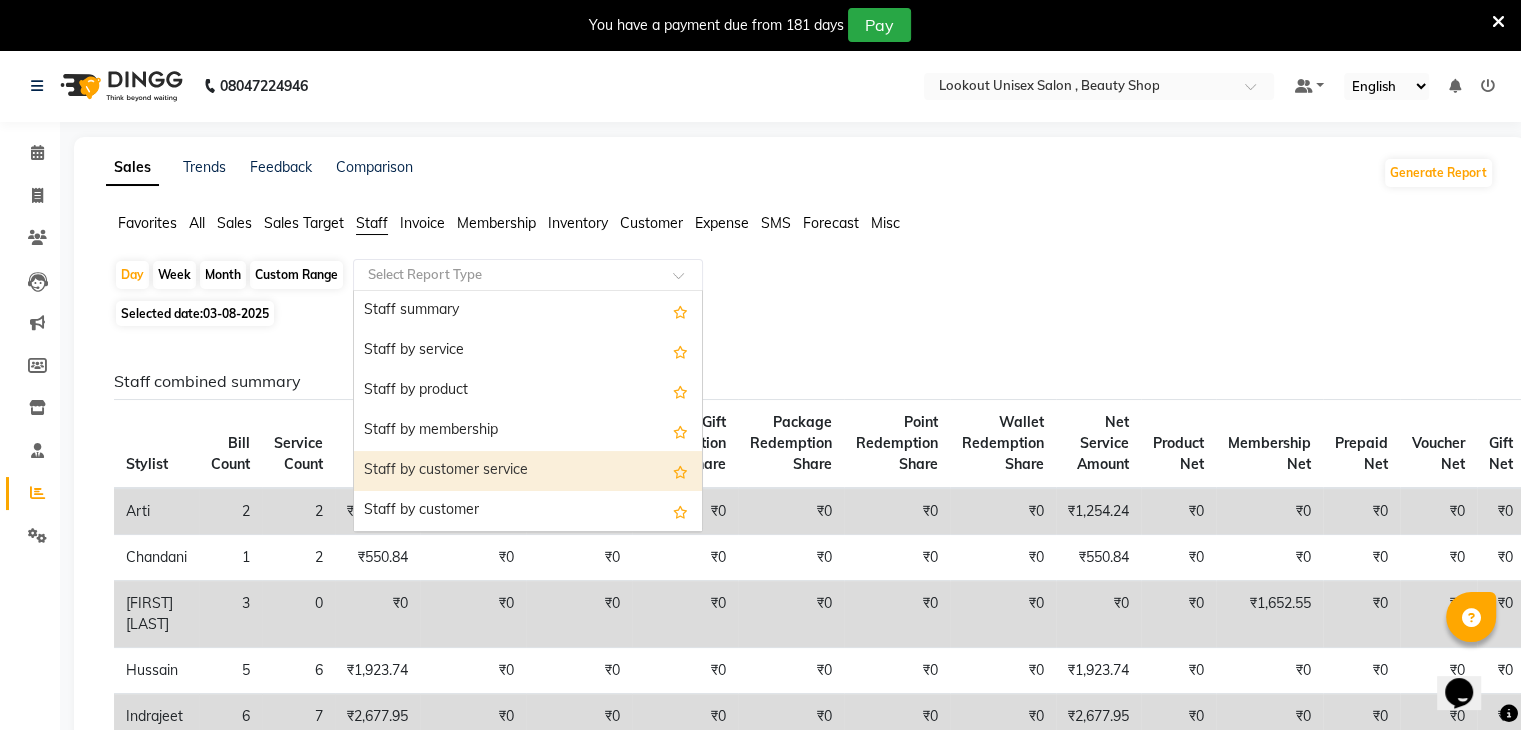 click on "Staff by customer service" at bounding box center (528, 471) 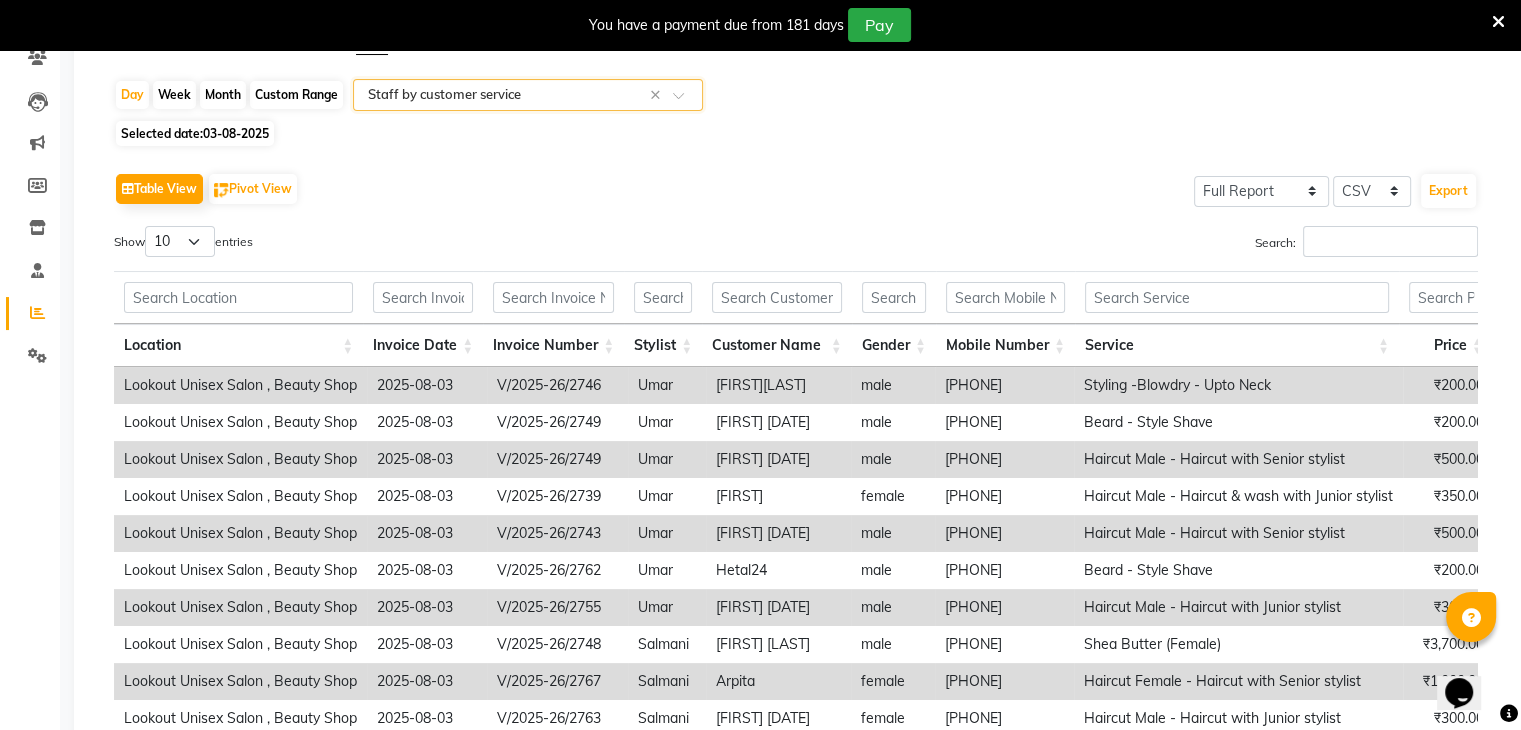 scroll, scrollTop: 200, scrollLeft: 0, axis: vertical 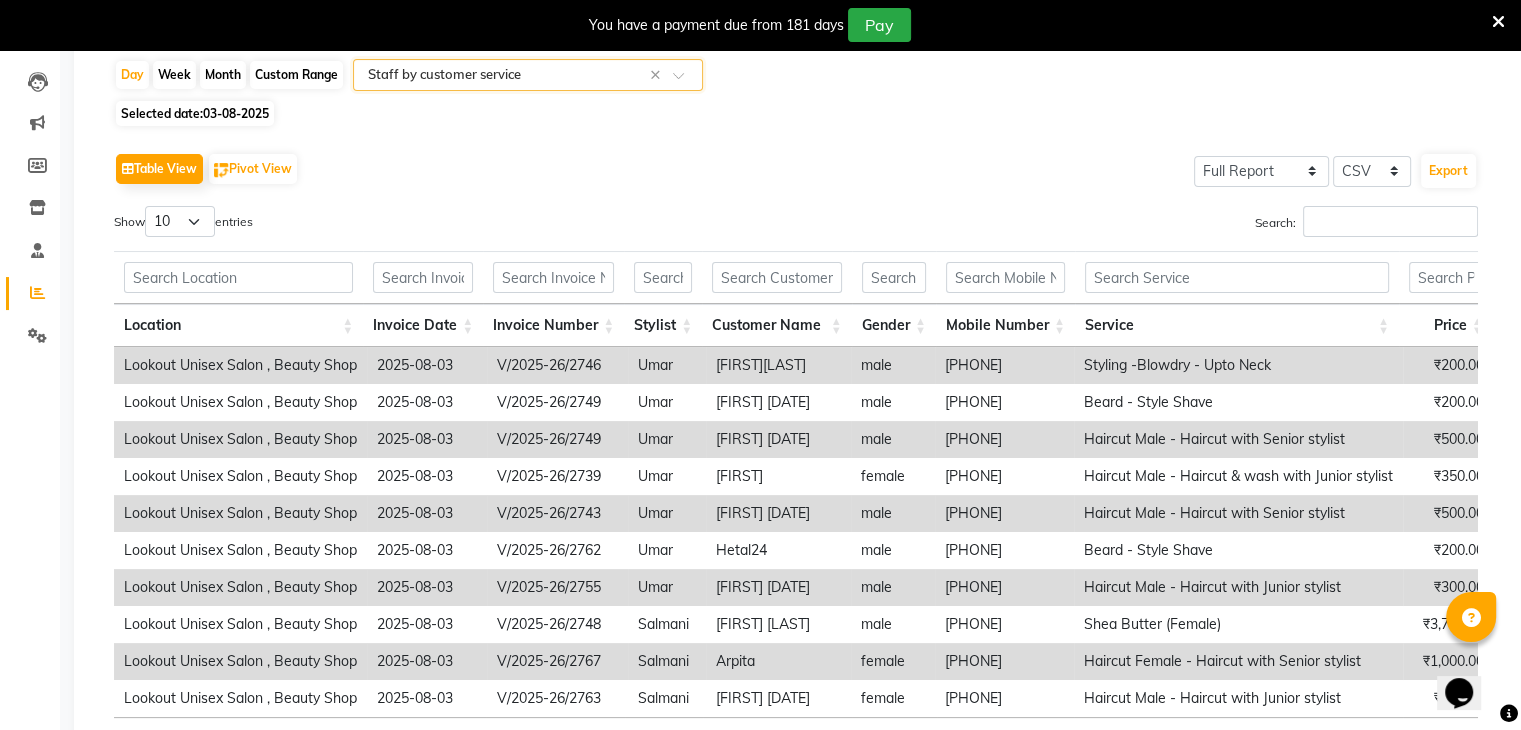 click on "Table View   Pivot View  Select Full Report Filtered Report Select CSV PDF  Export  Show  10 25 50 100  entries Search: Location Invoice Date Invoice Number Stylist Customer Name Gender Mobile Number Service Price Discount Tax Total Total W/o Tax Invoice Total Payment Redemption Redemption Share Location Invoice Date Invoice Number Stylist Customer Name Gender Mobile Number Service Price Discount Tax Total Total W/o Tax Invoice Total Payment Redemption Redemption Share Total ₹27,380.00 ₹4,706.00 ₹3,458.77 ₹22,674.00 ₹19,215.23 ₹48,133.00 ₹22,674.00 ₹0 ₹0 Lookout Unisex Salon , Beauty Shop 2025-08-03 V/2025-26/2746 Umar [FIRST] [LAST] male [PHONE] Styling -Blowdry - Upto Neck ₹200.00 ₹0 ₹30.51 ₹200.00 ₹169.49 ₹200.00 ₹200.00 ₹0 ₹0 Lookout Unisex Salon , Beauty Shop 2025-08-03 V/2025-26/2749 Umar Dharmesh 9/2/26 male [PHONE] Beard - Style Shave ₹200.00 ₹40.00 ₹24.41 ₹160.00 ₹135.59 ₹560.00 ₹160.00 ₹0 ₹0 Lookout Unisex Salon , Beauty Shop Umar" 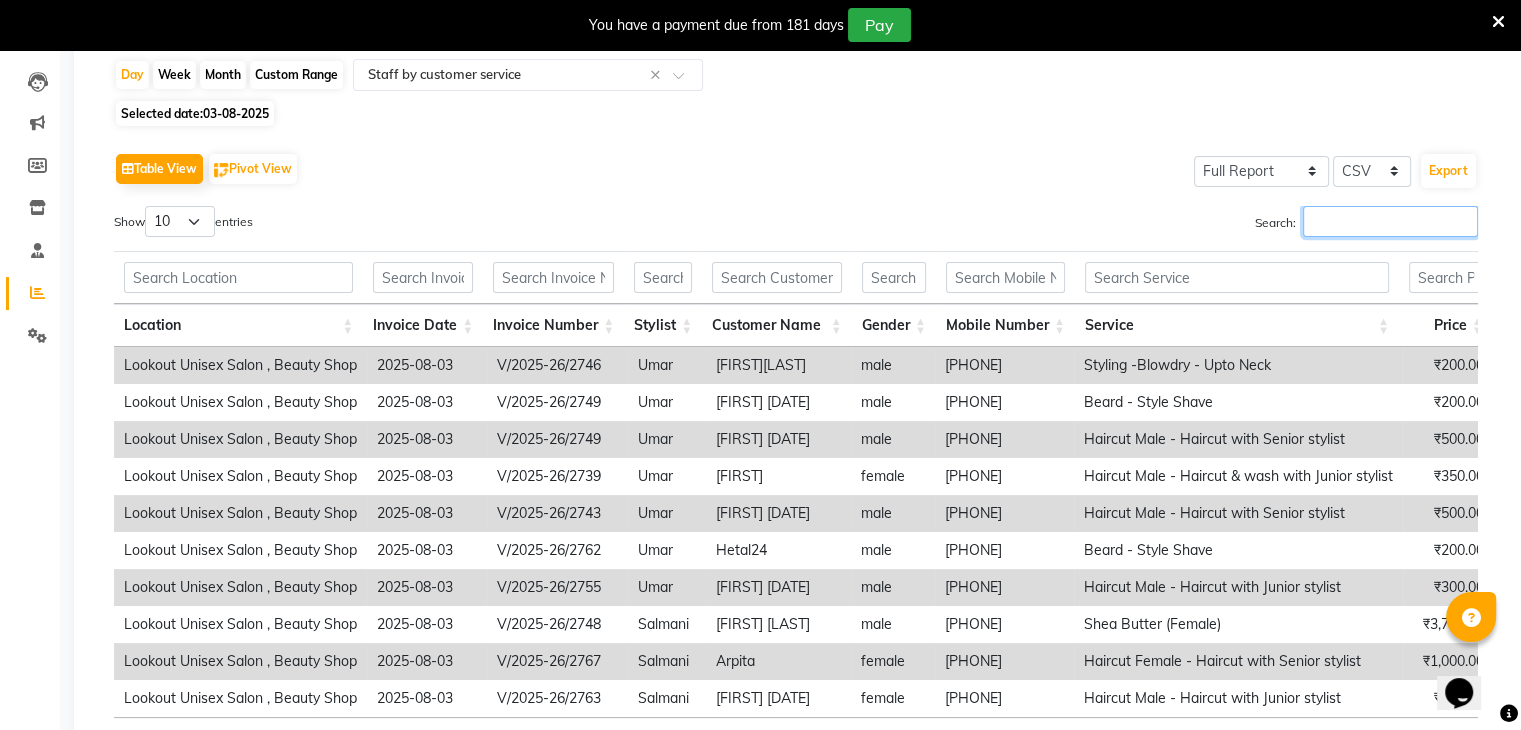 click on "Search:" at bounding box center (1390, 221) 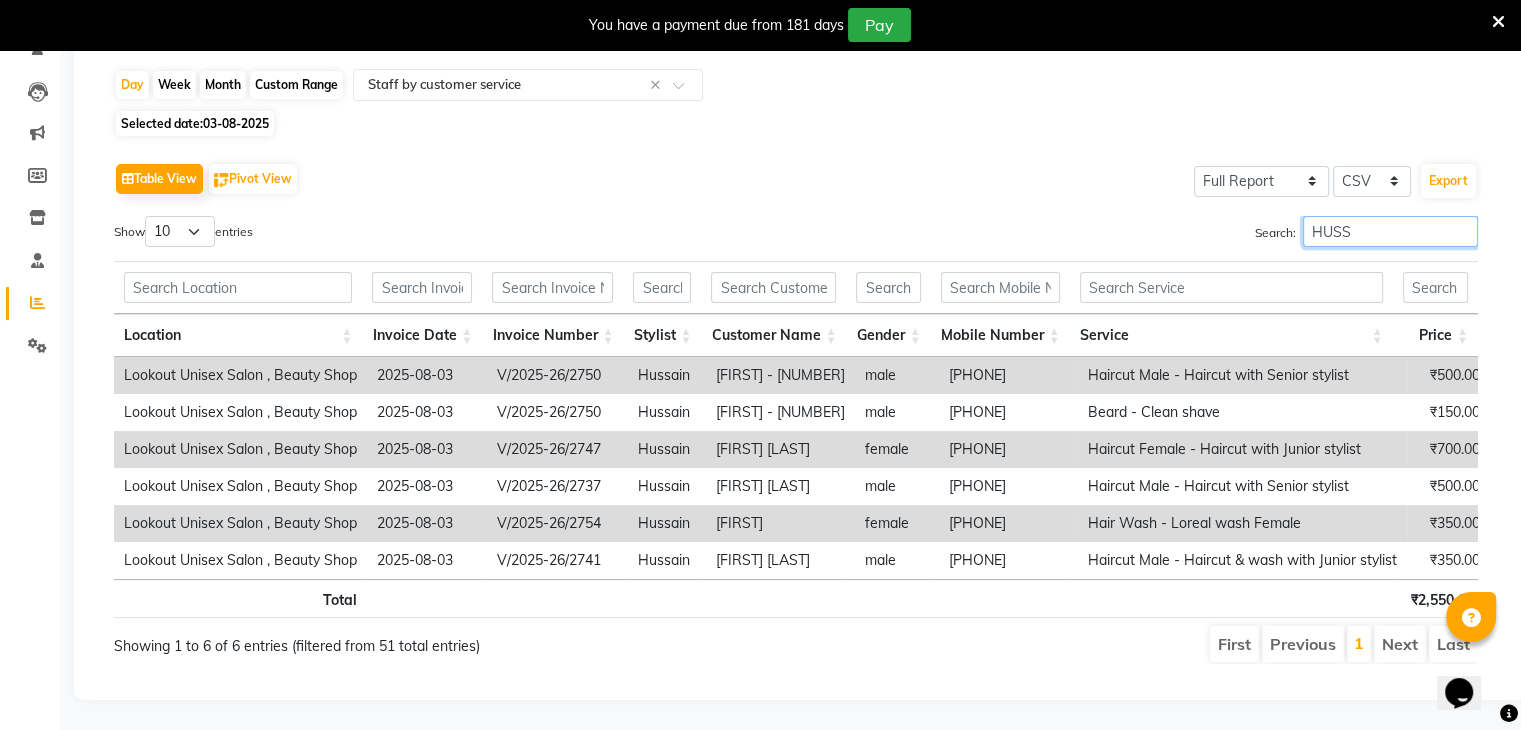 scroll, scrollTop: 0, scrollLeft: 283, axis: horizontal 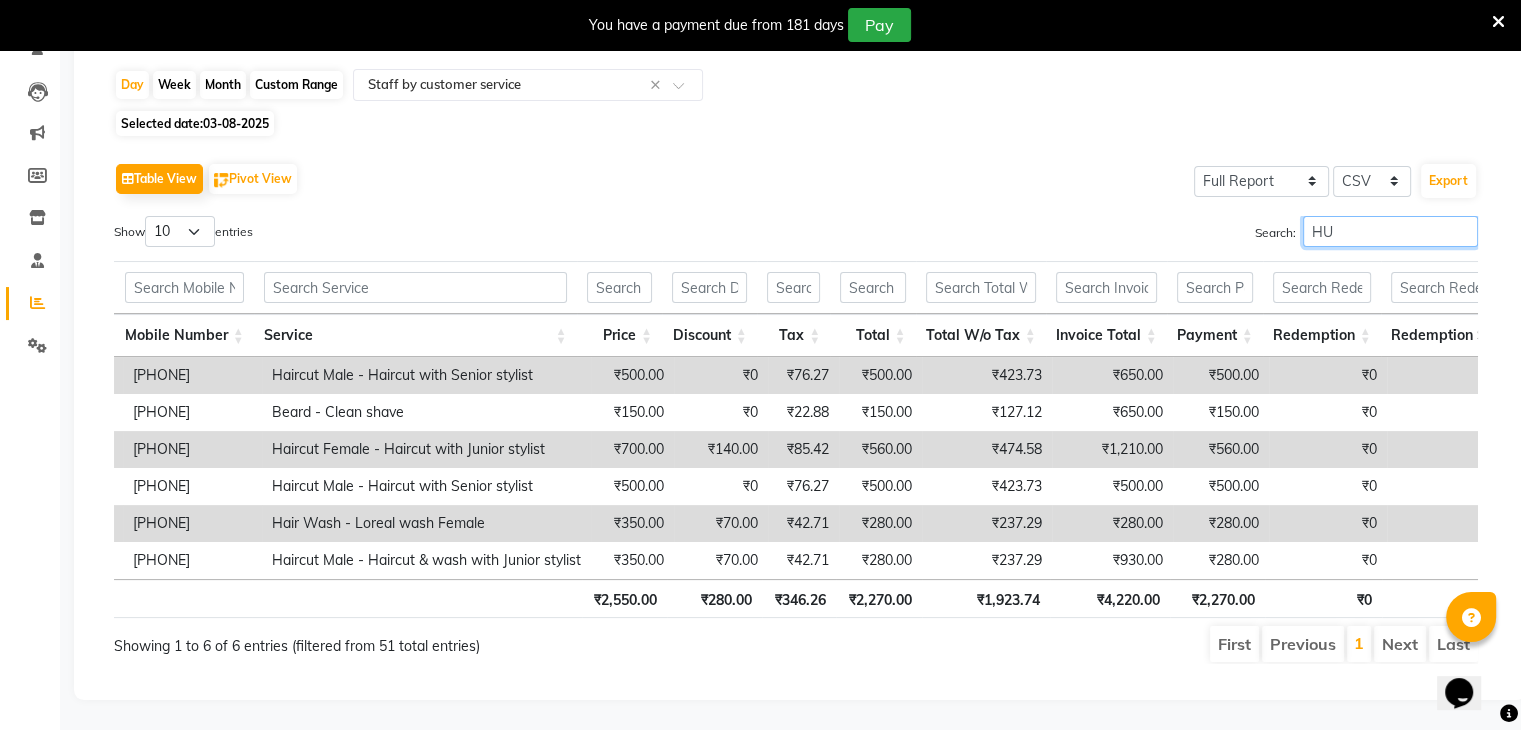 type on "H" 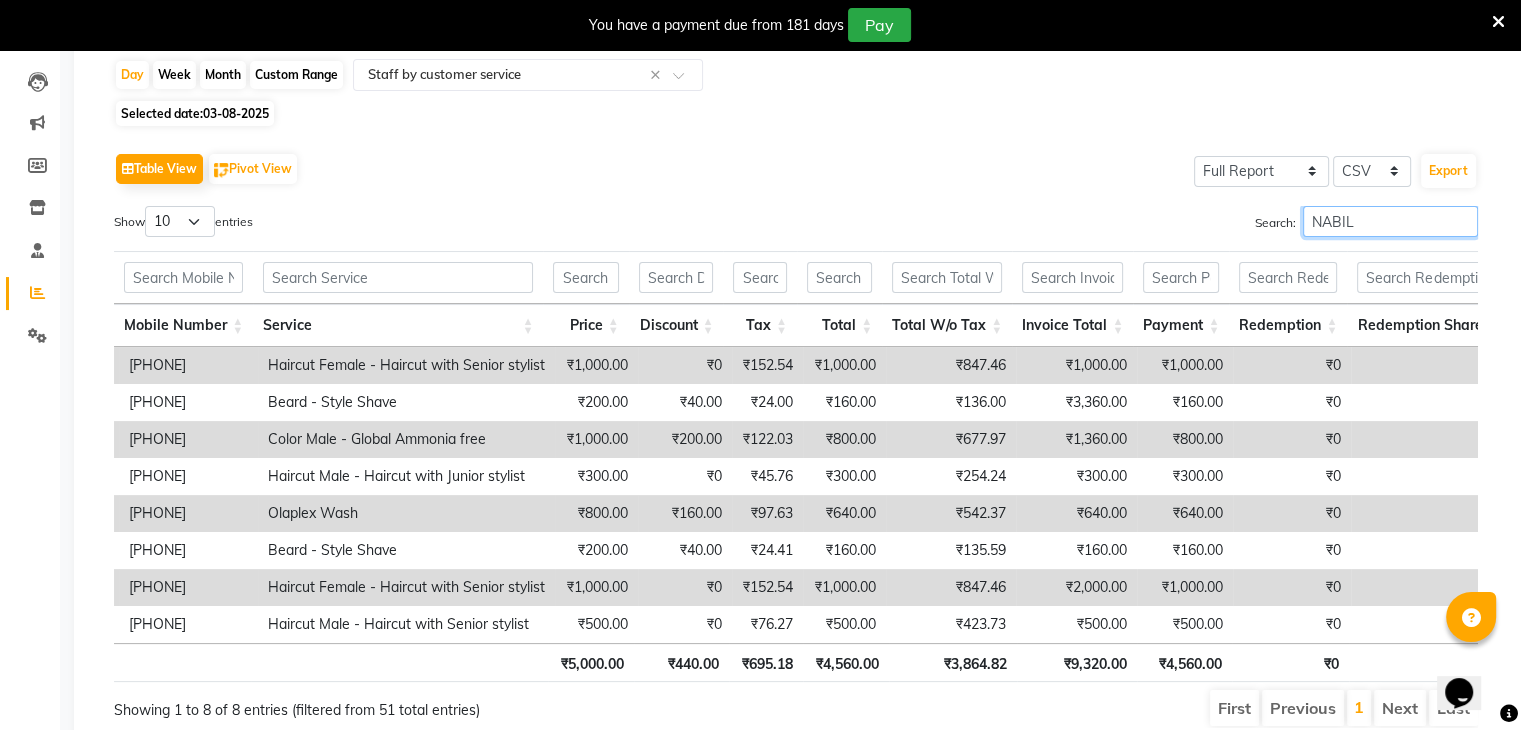 click on "NABIL" at bounding box center [1390, 221] 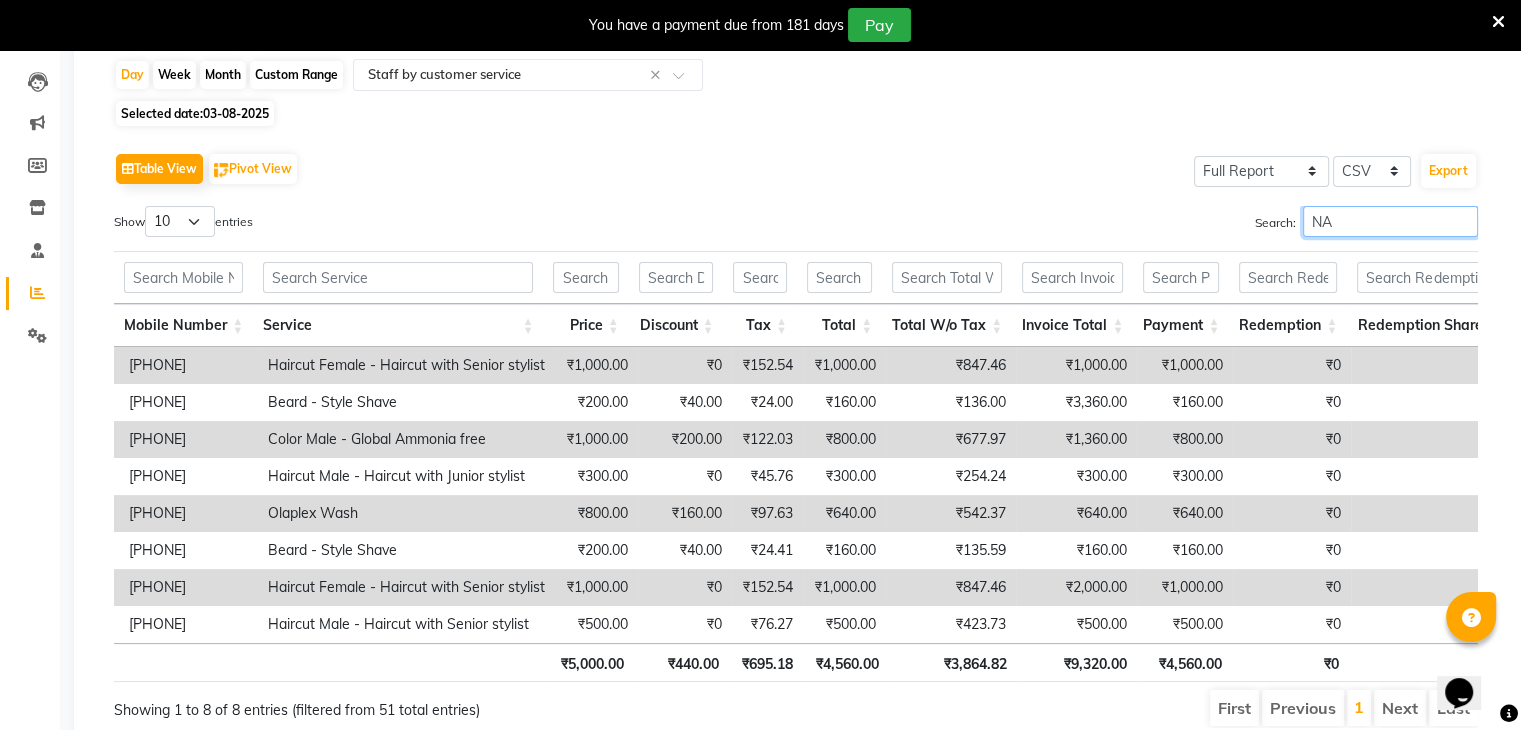 type on "N" 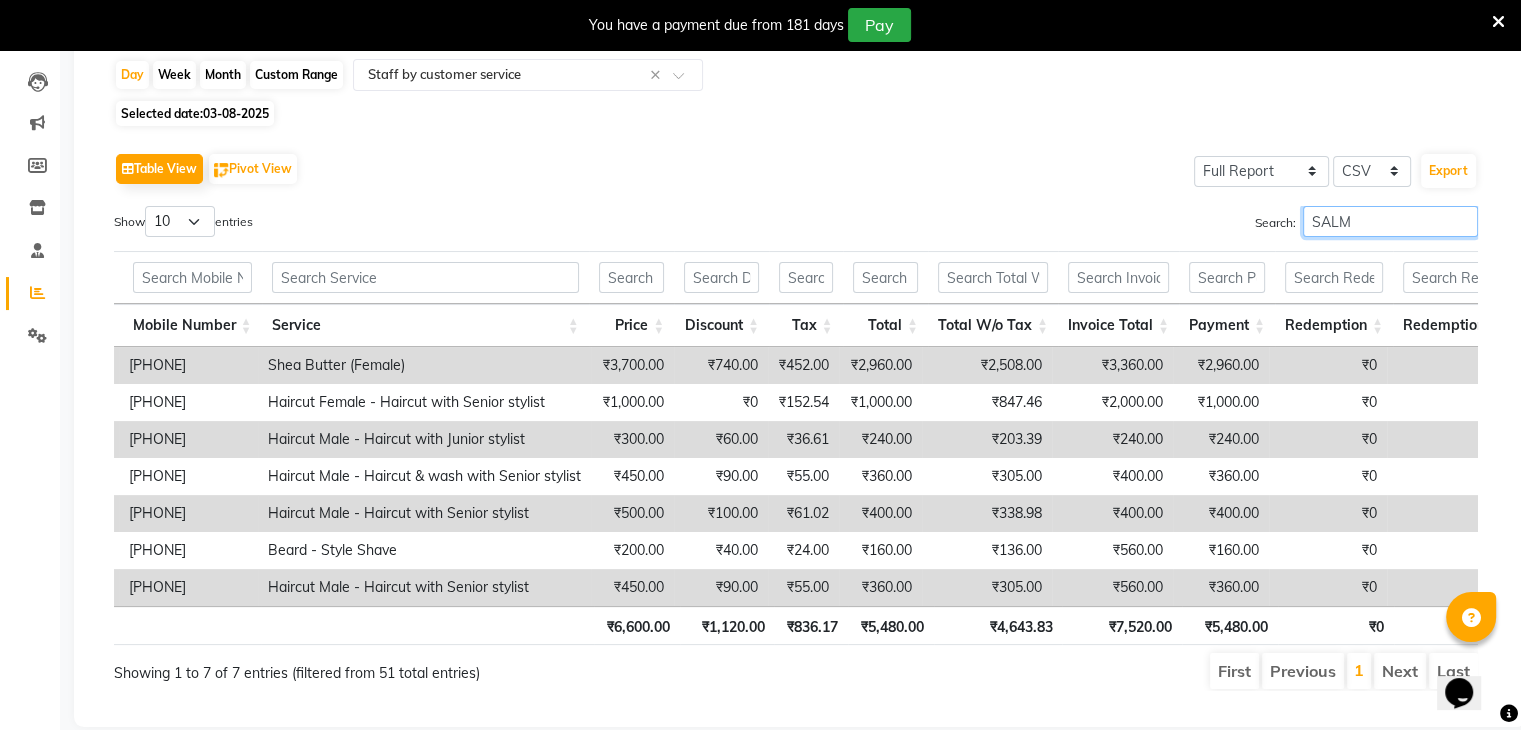 type on "SALM" 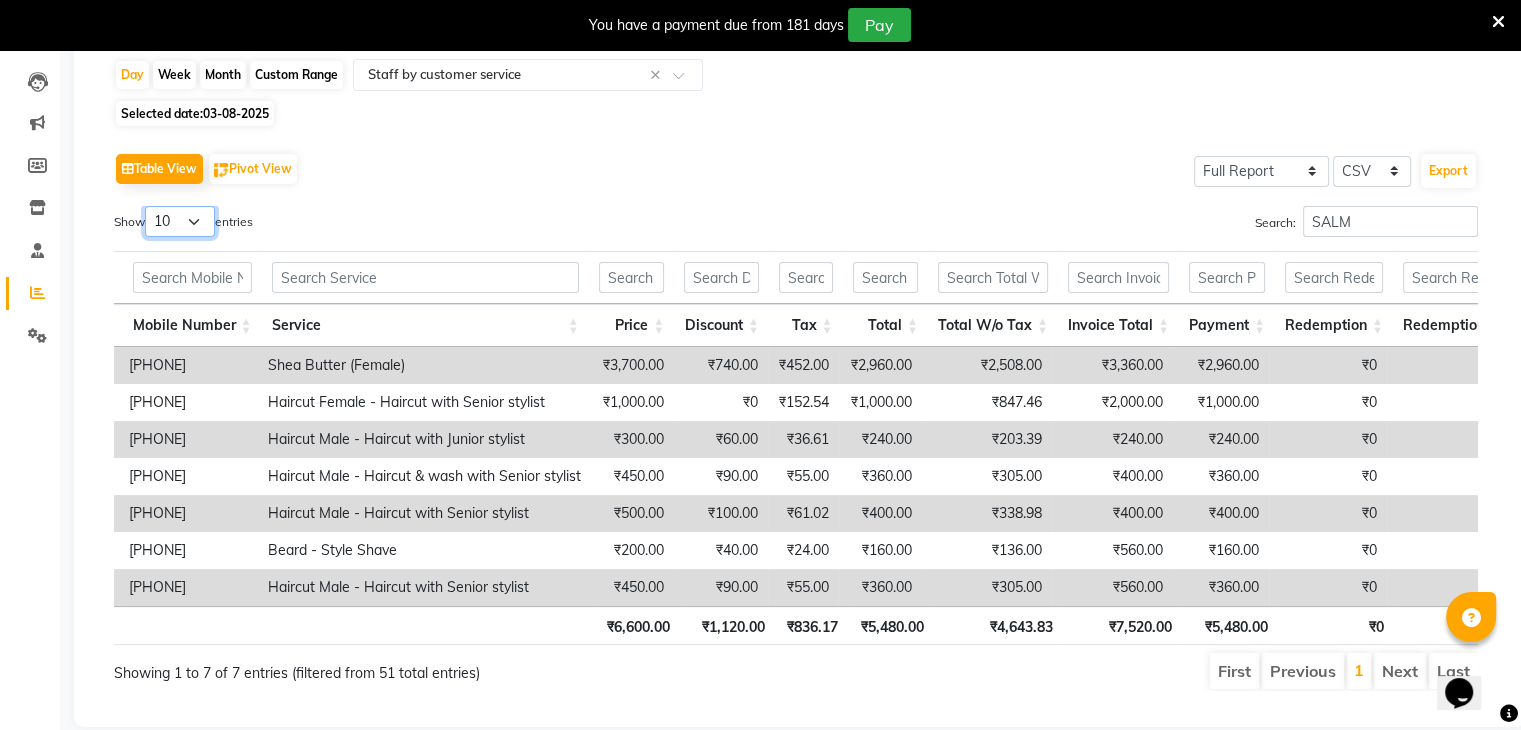 click on "10 25 50 100" at bounding box center (180, 221) 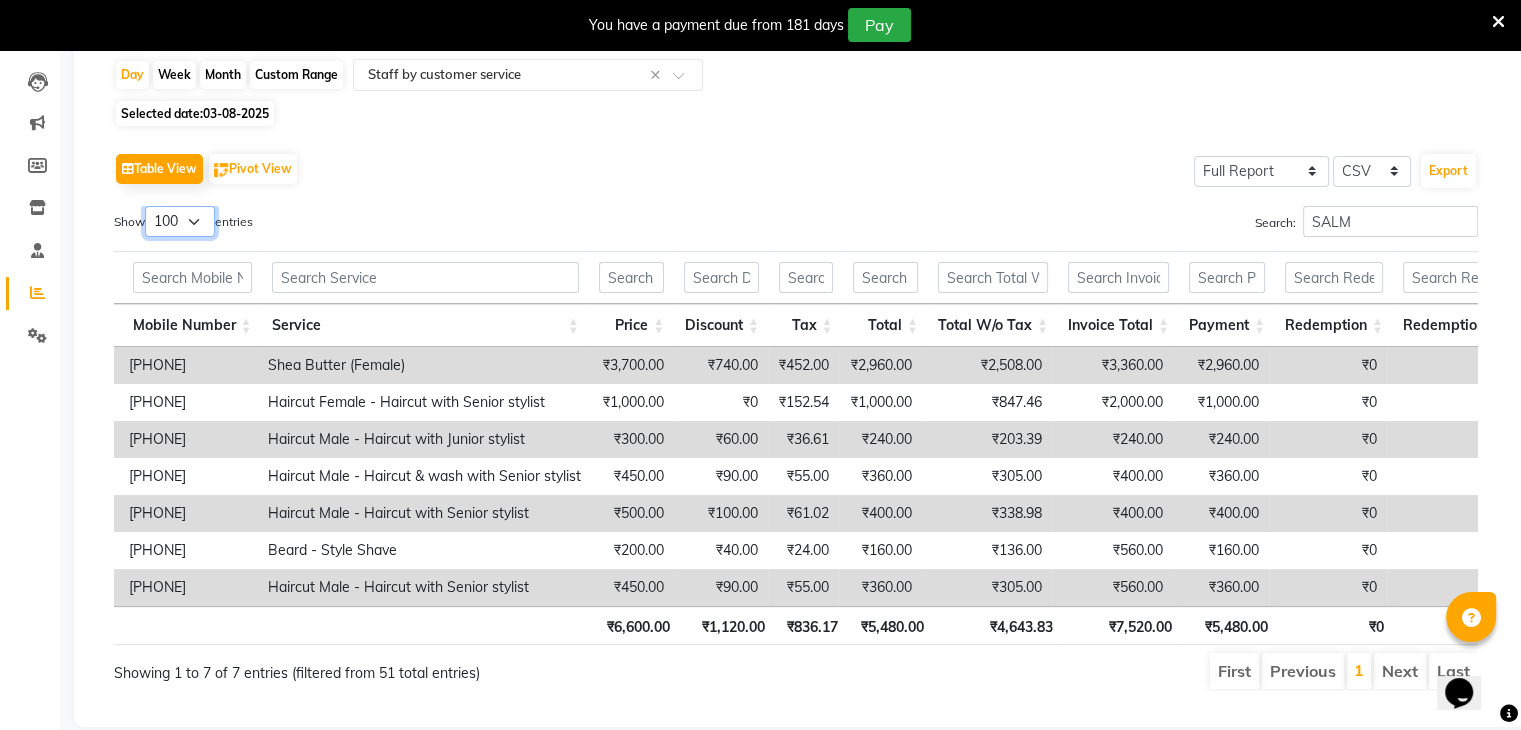 click on "10 25 50 100" at bounding box center (180, 221) 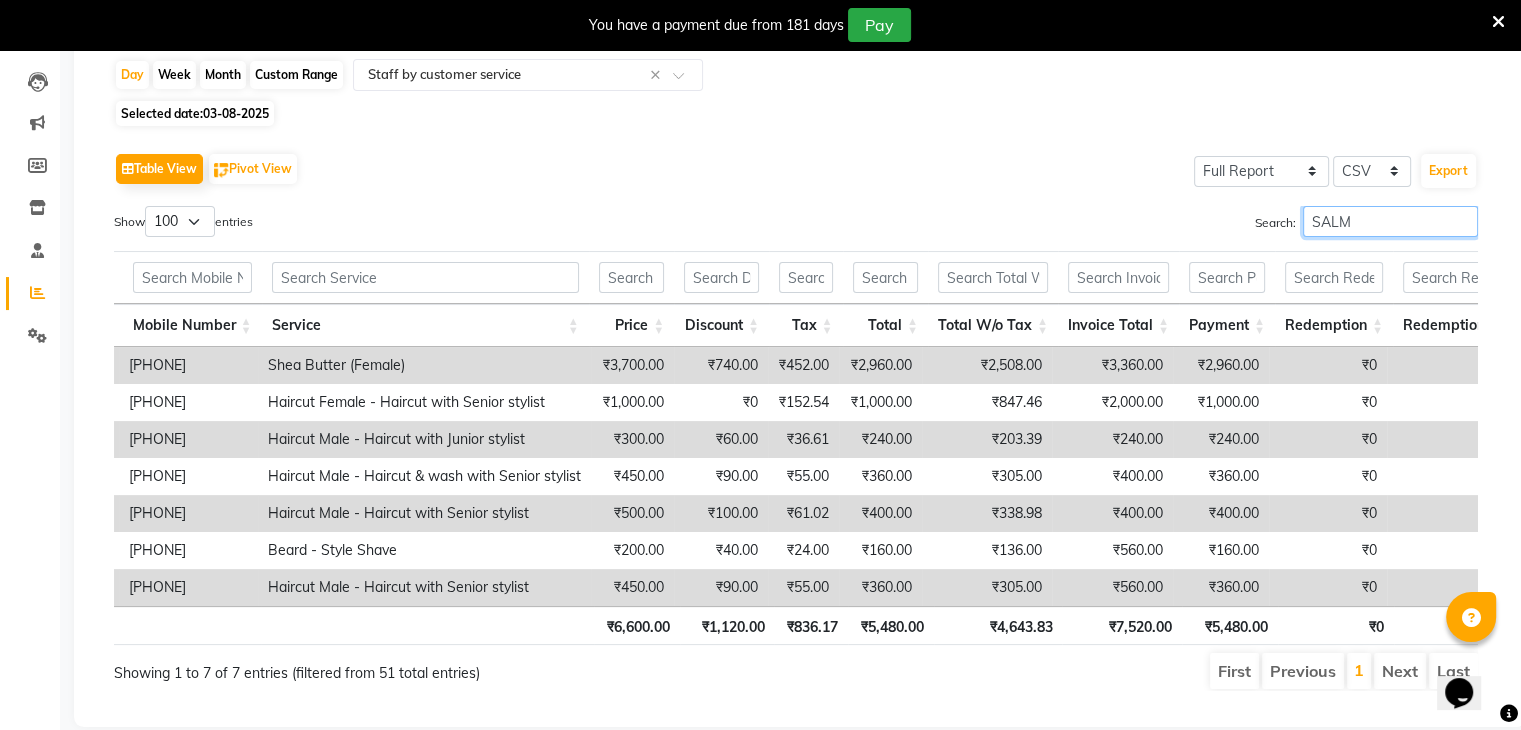 click on "SALM" at bounding box center (1390, 221) 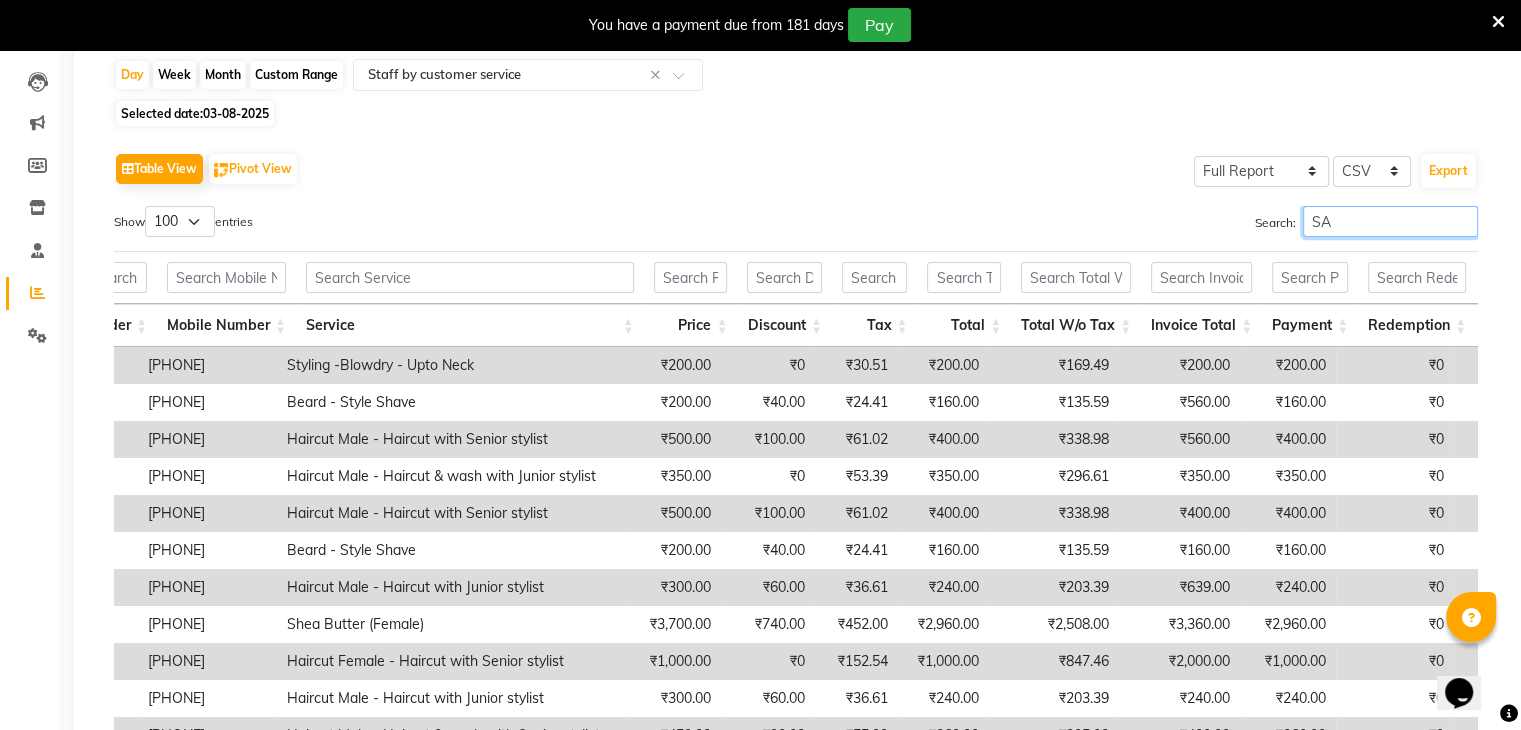 type on "S" 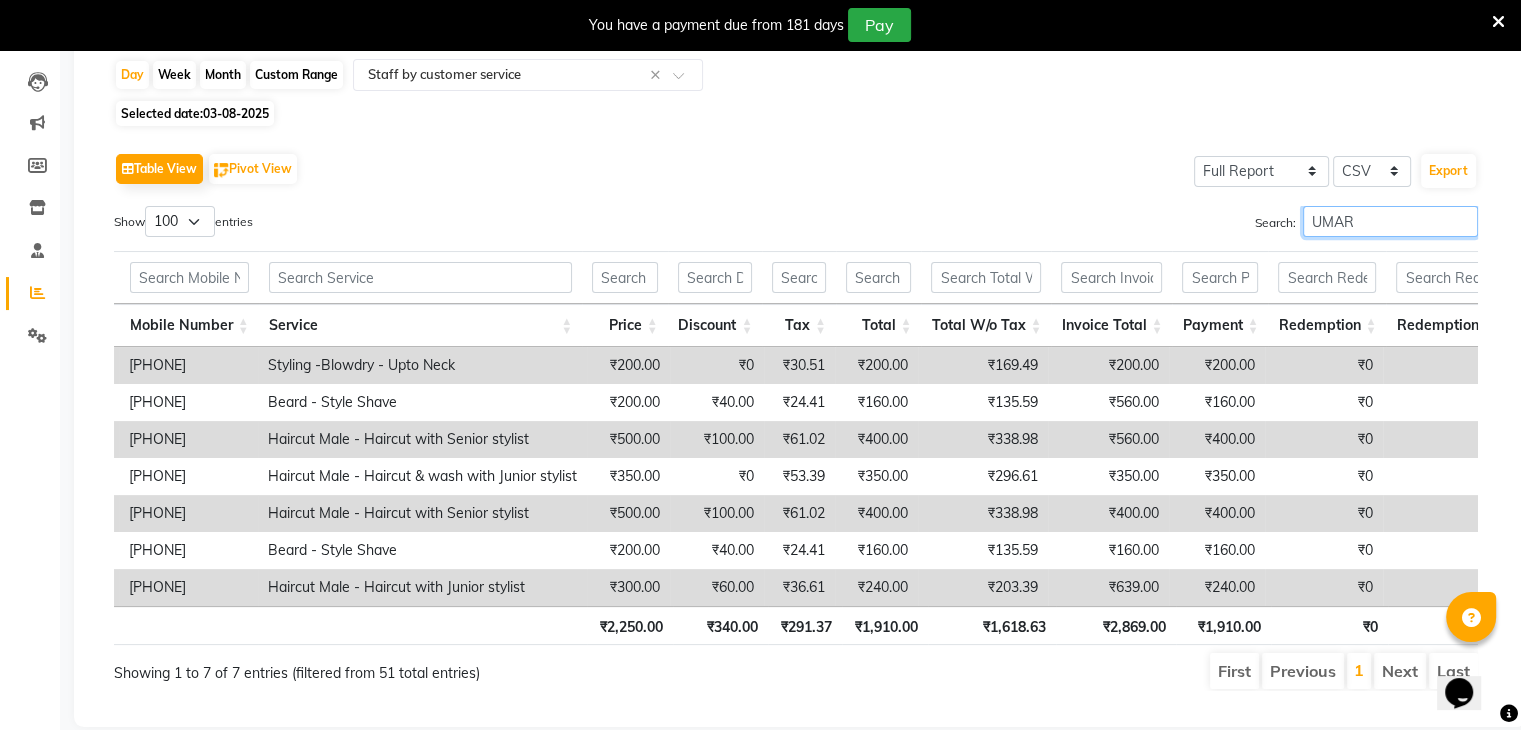 click on "UMAR" at bounding box center (1390, 221) 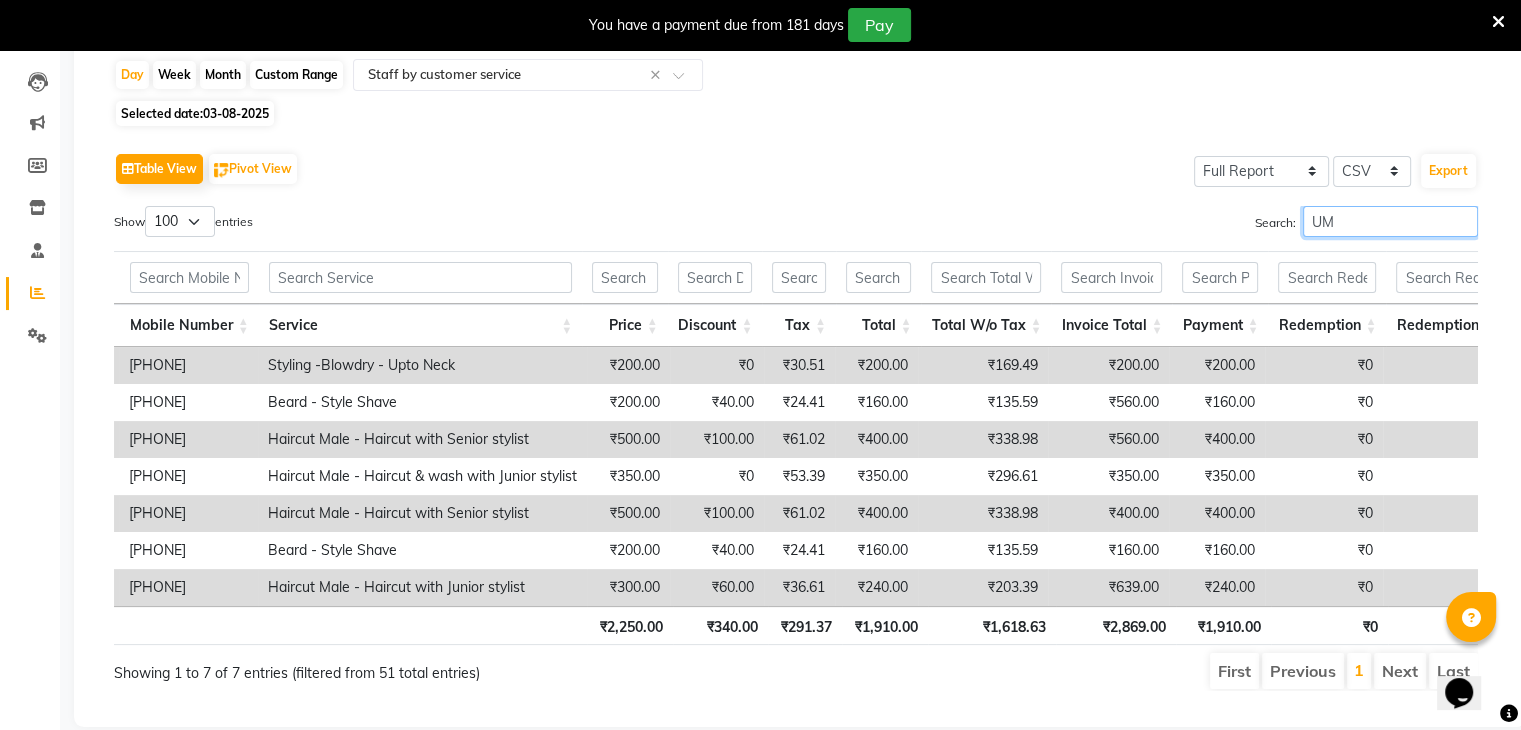 type on "U" 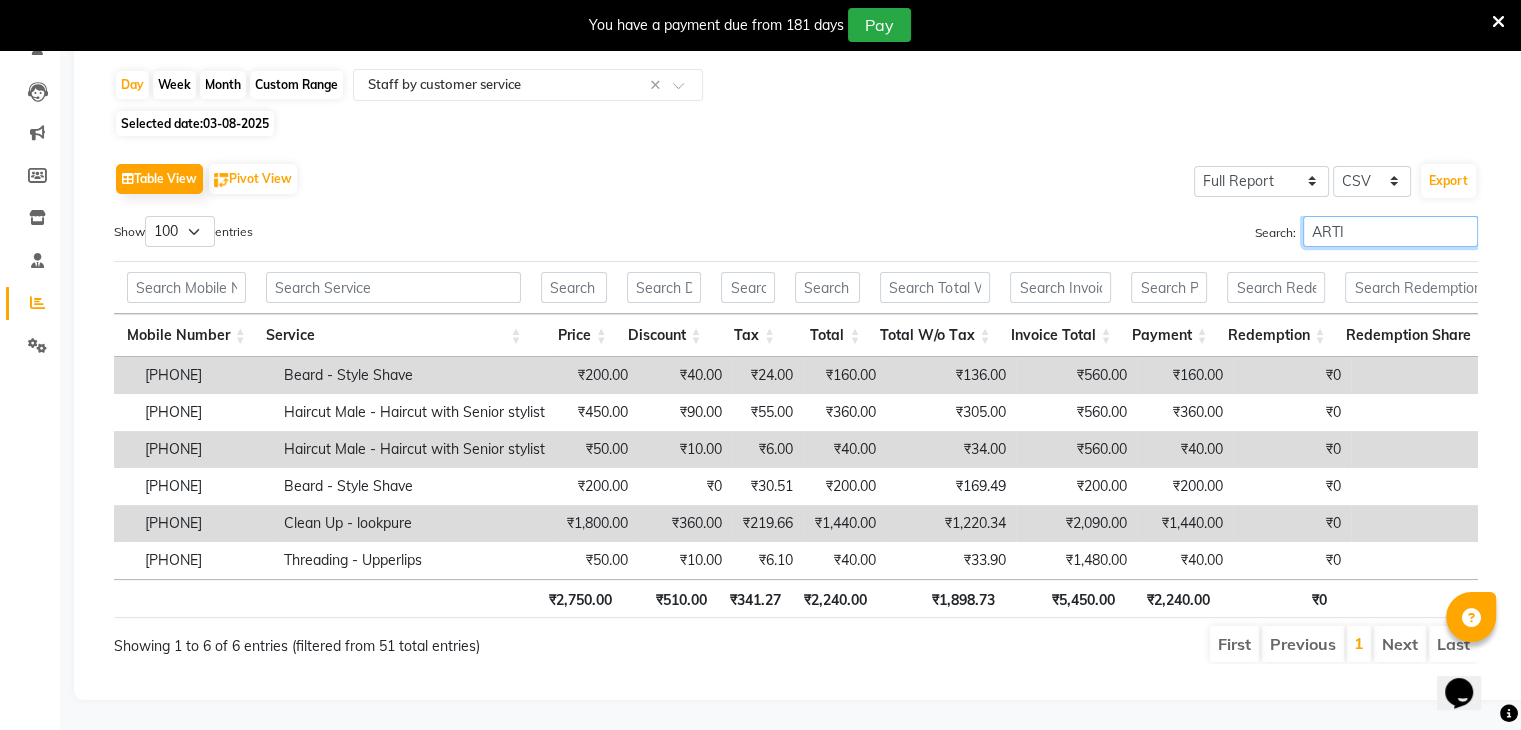 scroll, scrollTop: 0, scrollLeft: 710, axis: horizontal 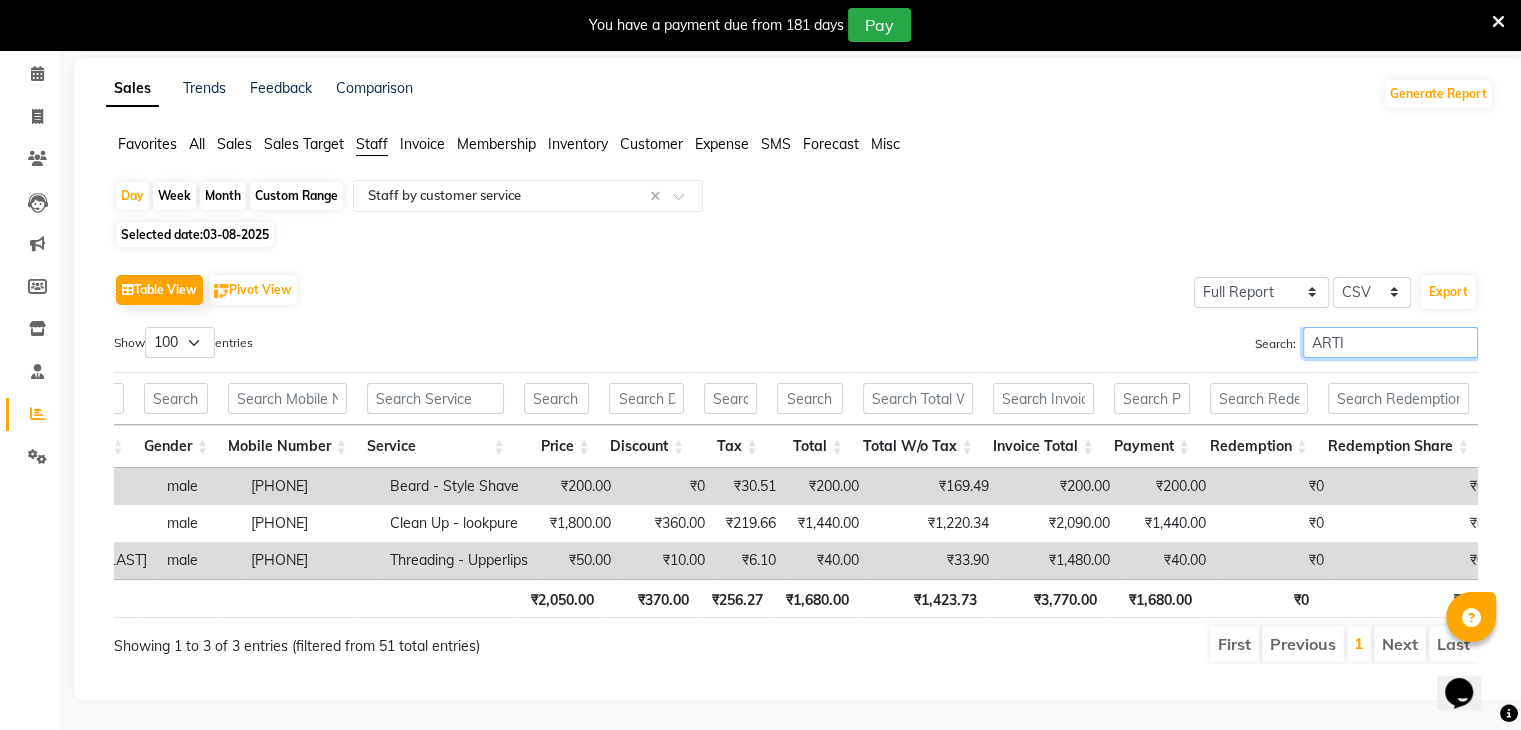 click on "ARTI" at bounding box center (1390, 342) 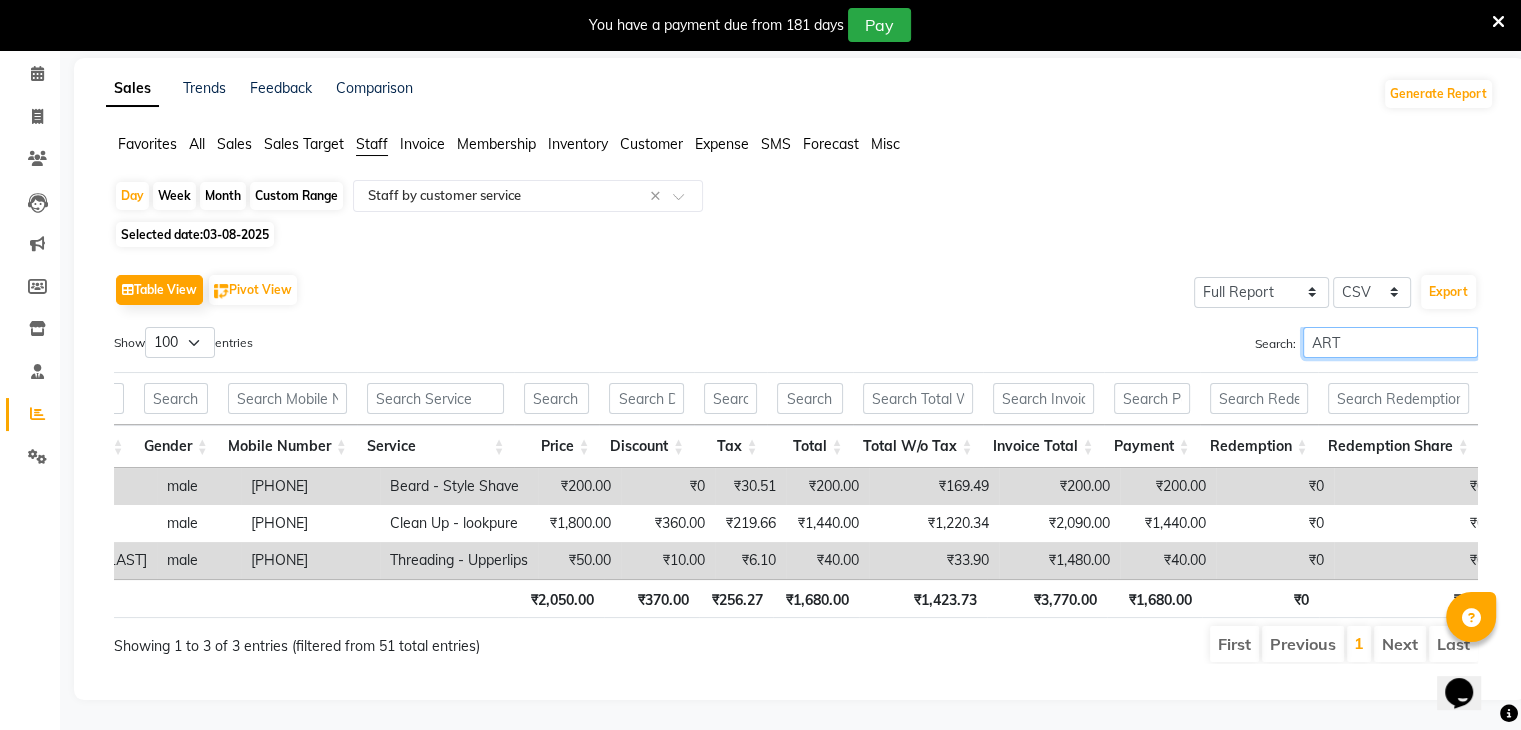 scroll, scrollTop: 200, scrollLeft: 0, axis: vertical 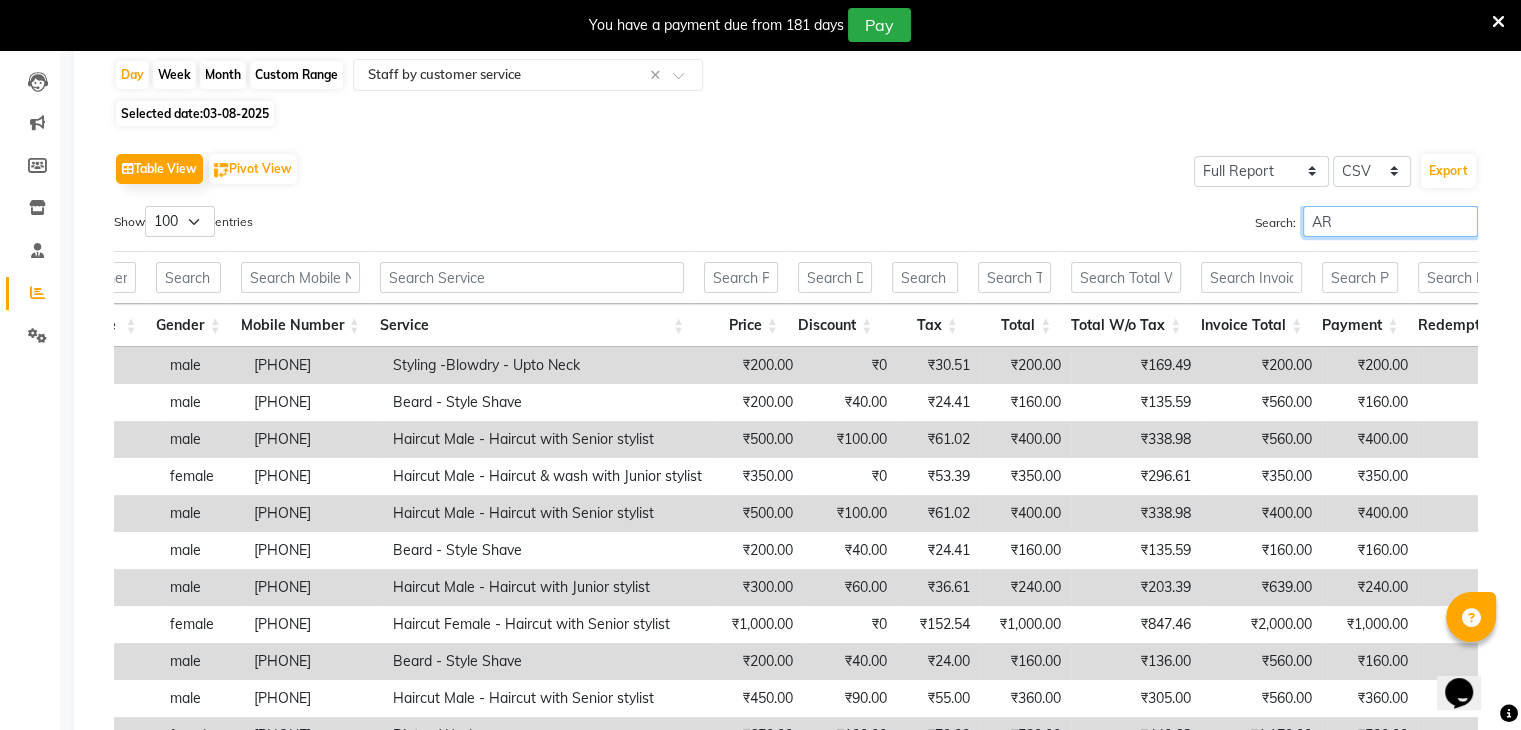 type on "A" 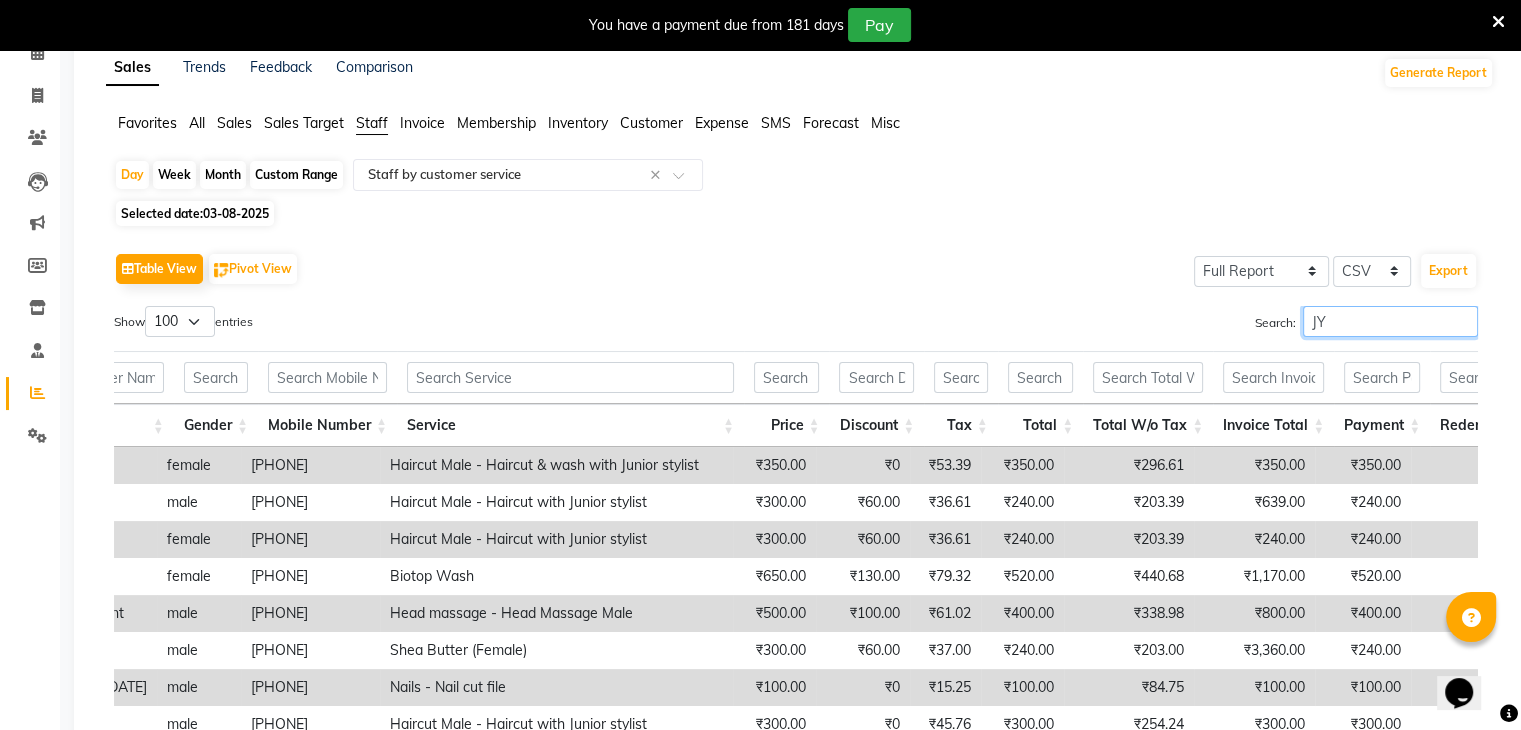 scroll, scrollTop: 50, scrollLeft: 0, axis: vertical 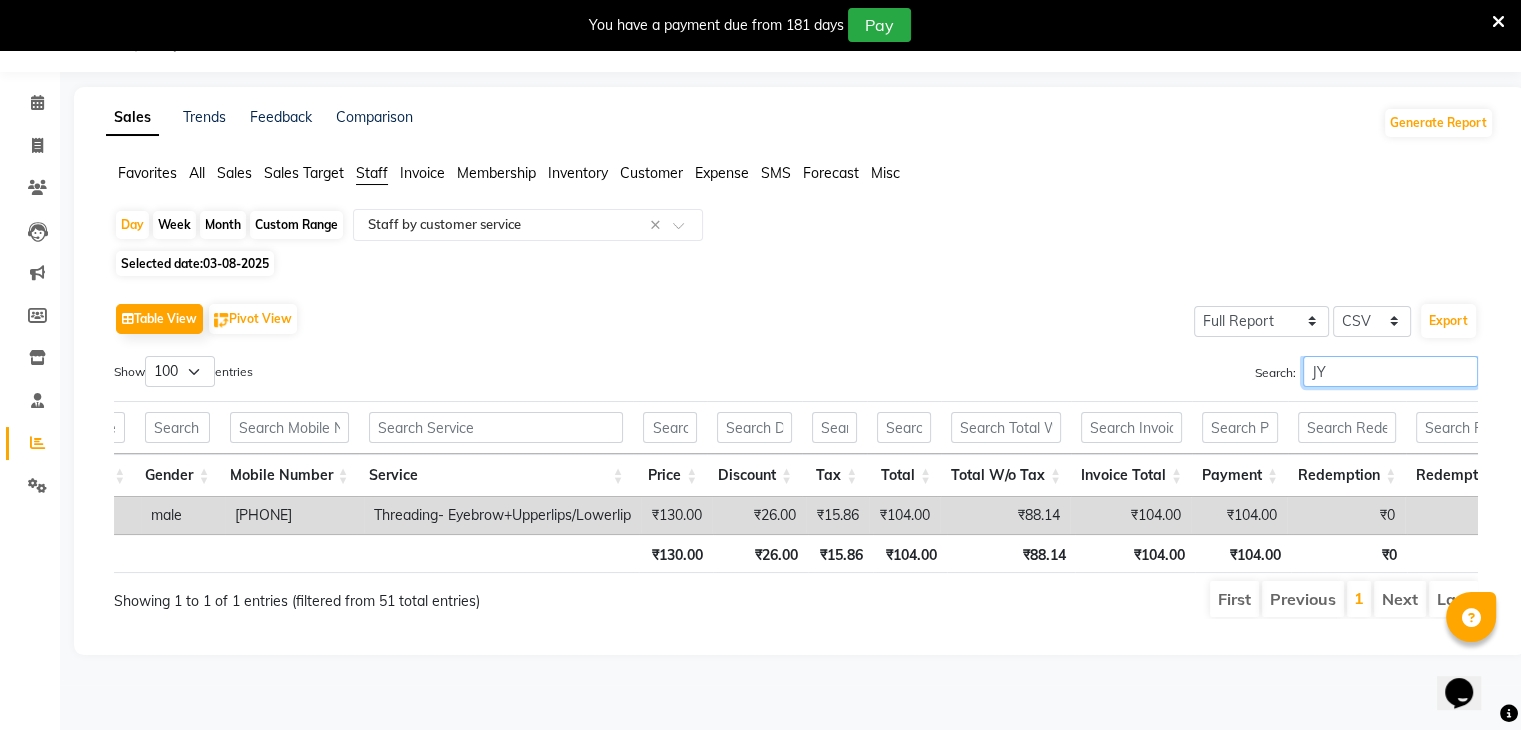 type on "J" 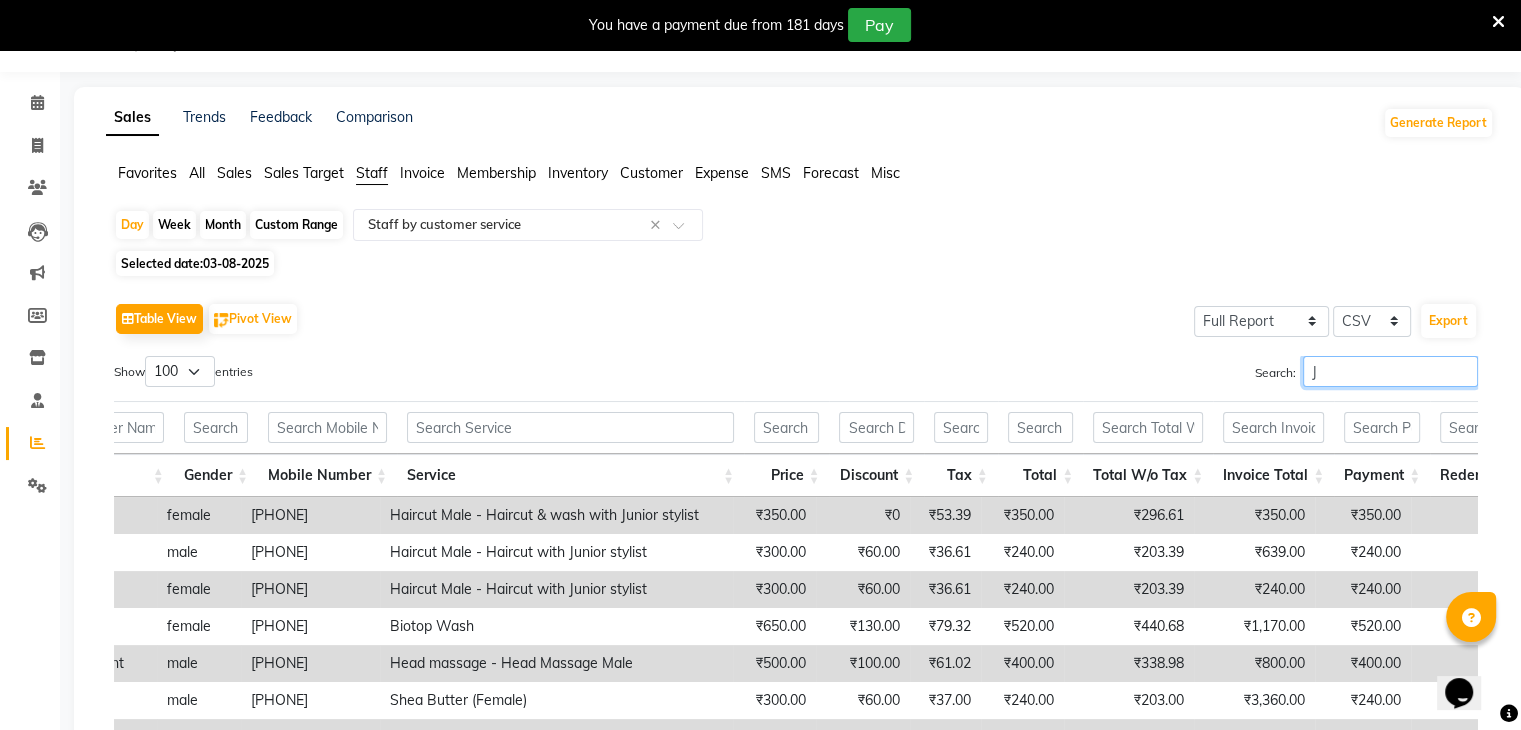 scroll, scrollTop: 100, scrollLeft: 0, axis: vertical 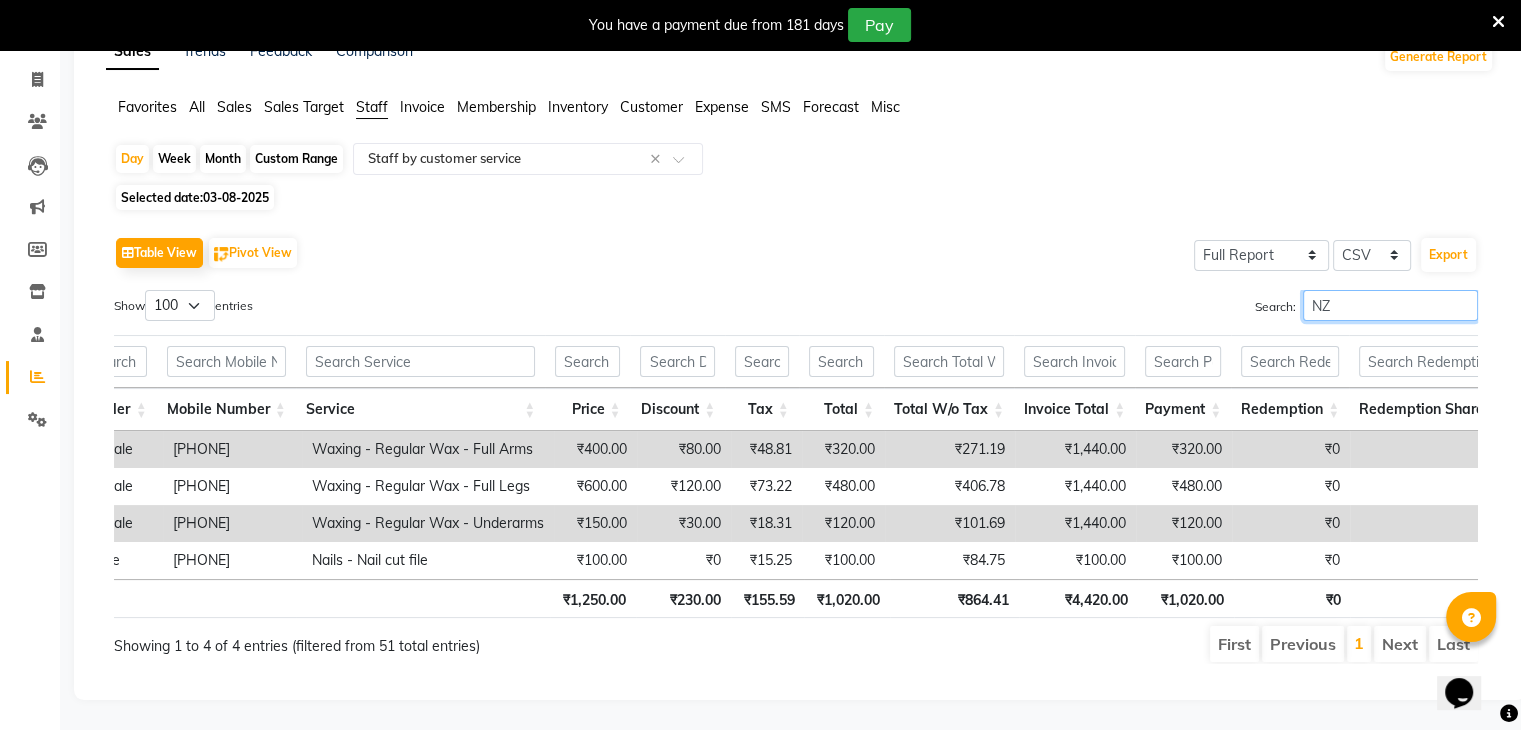 type on "N" 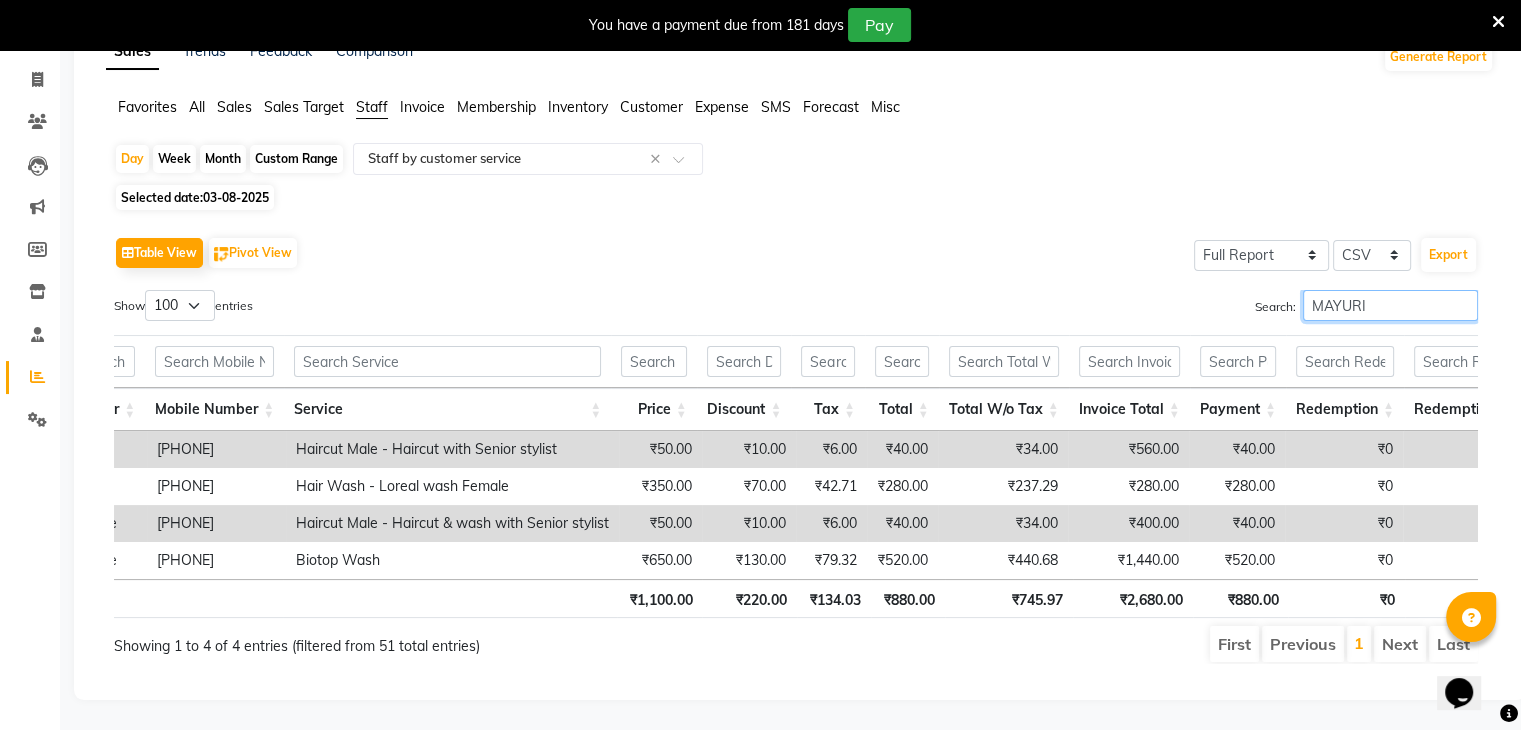 scroll, scrollTop: 0, scrollLeft: 875, axis: horizontal 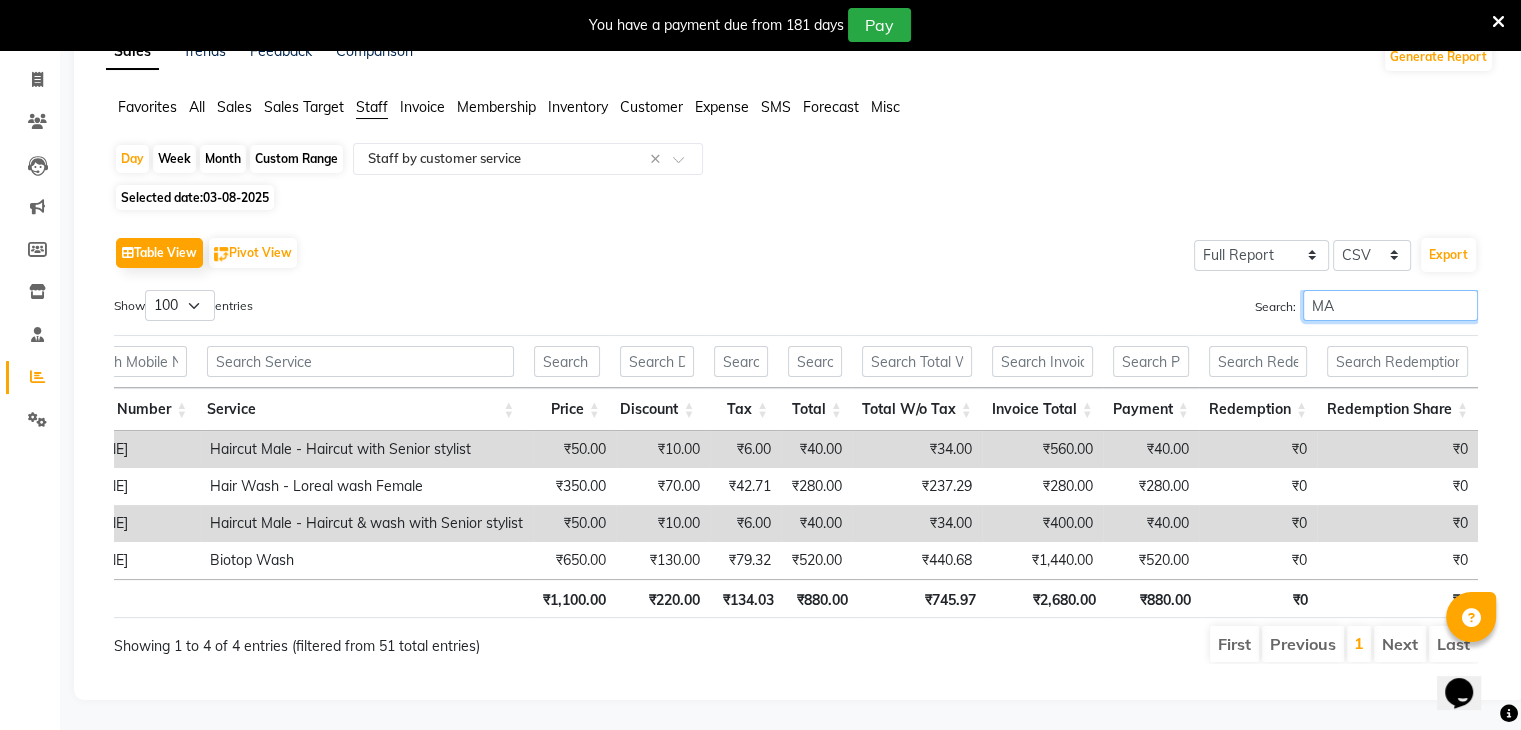 type on "M" 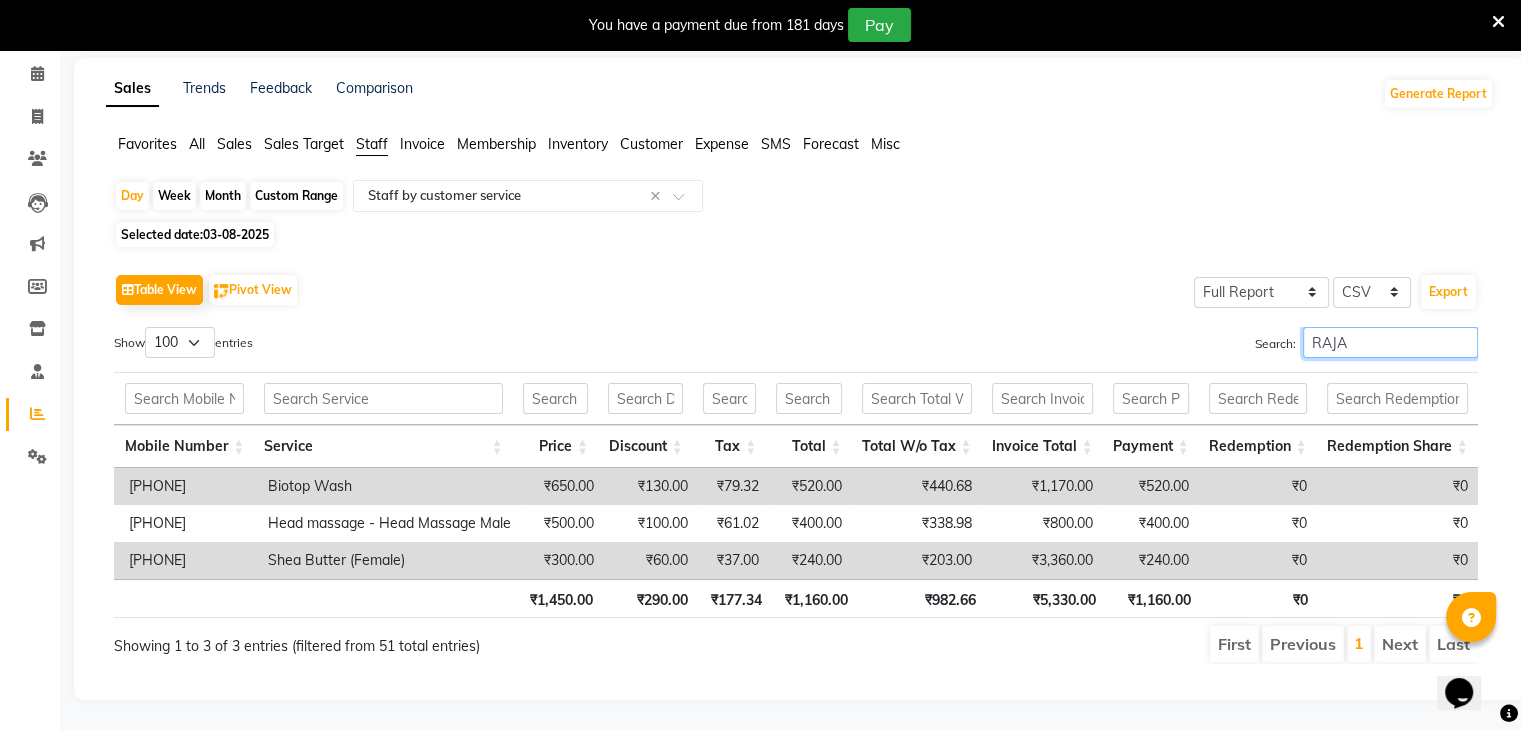 scroll, scrollTop: 108, scrollLeft: 0, axis: vertical 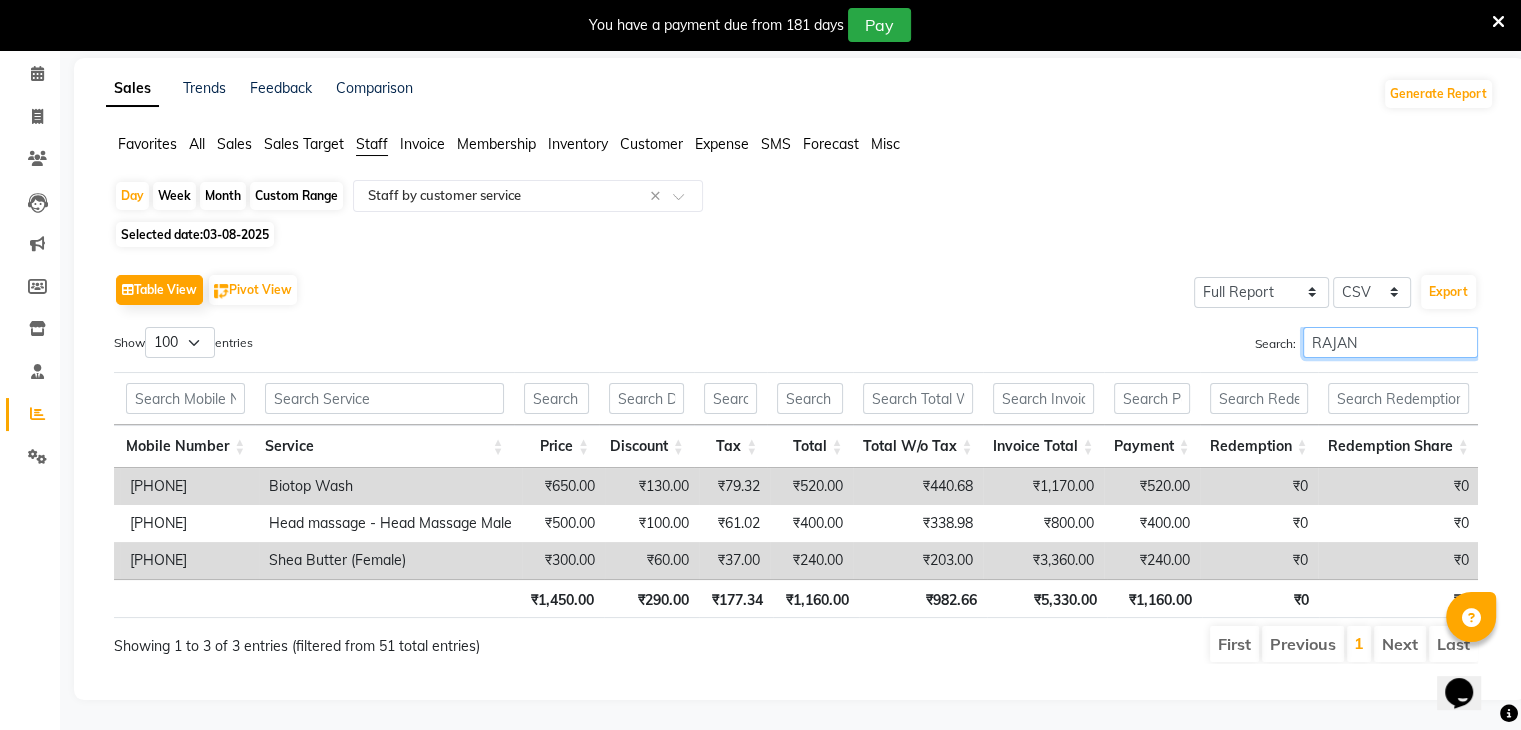 click on "RAJAN" at bounding box center (1390, 342) 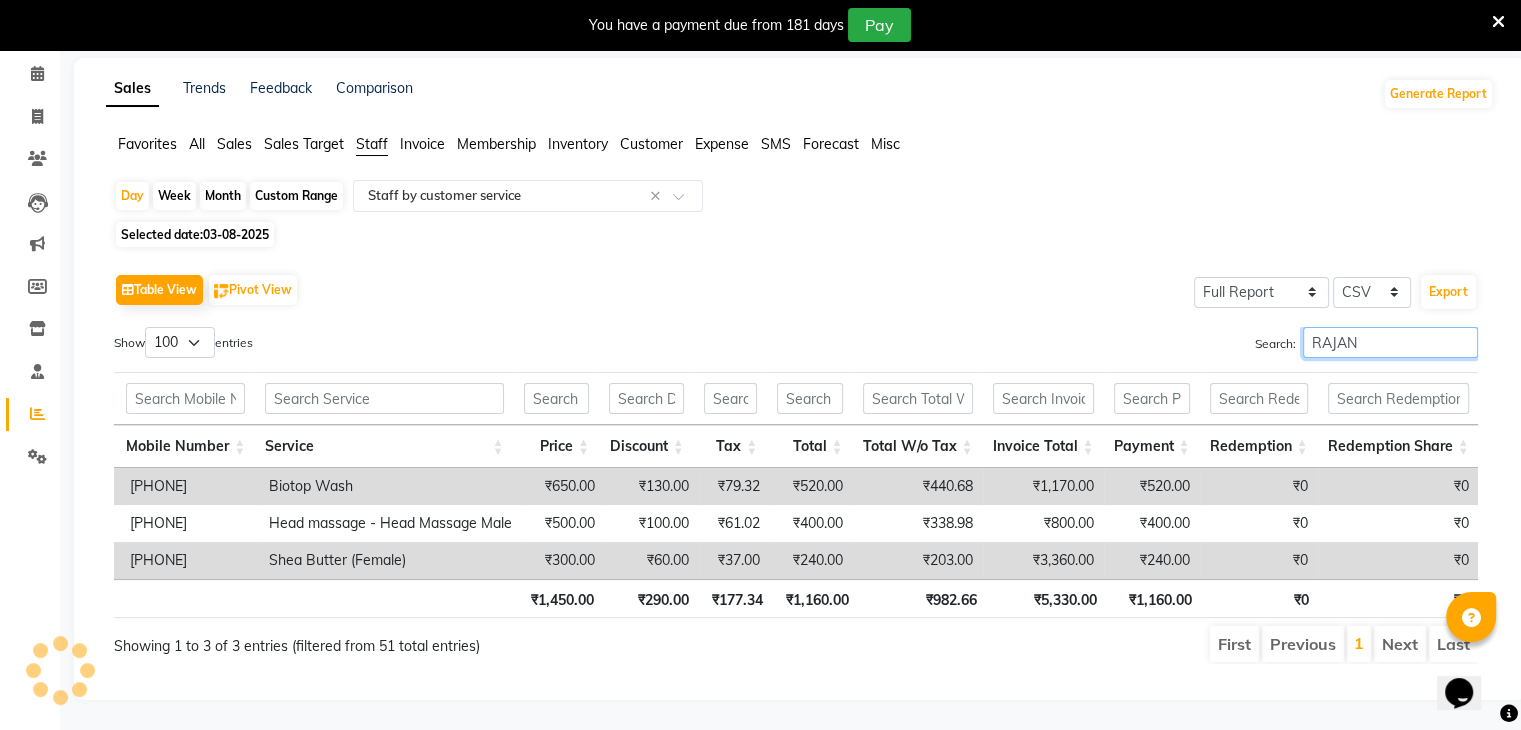 click on "RAJAN" at bounding box center (1390, 342) 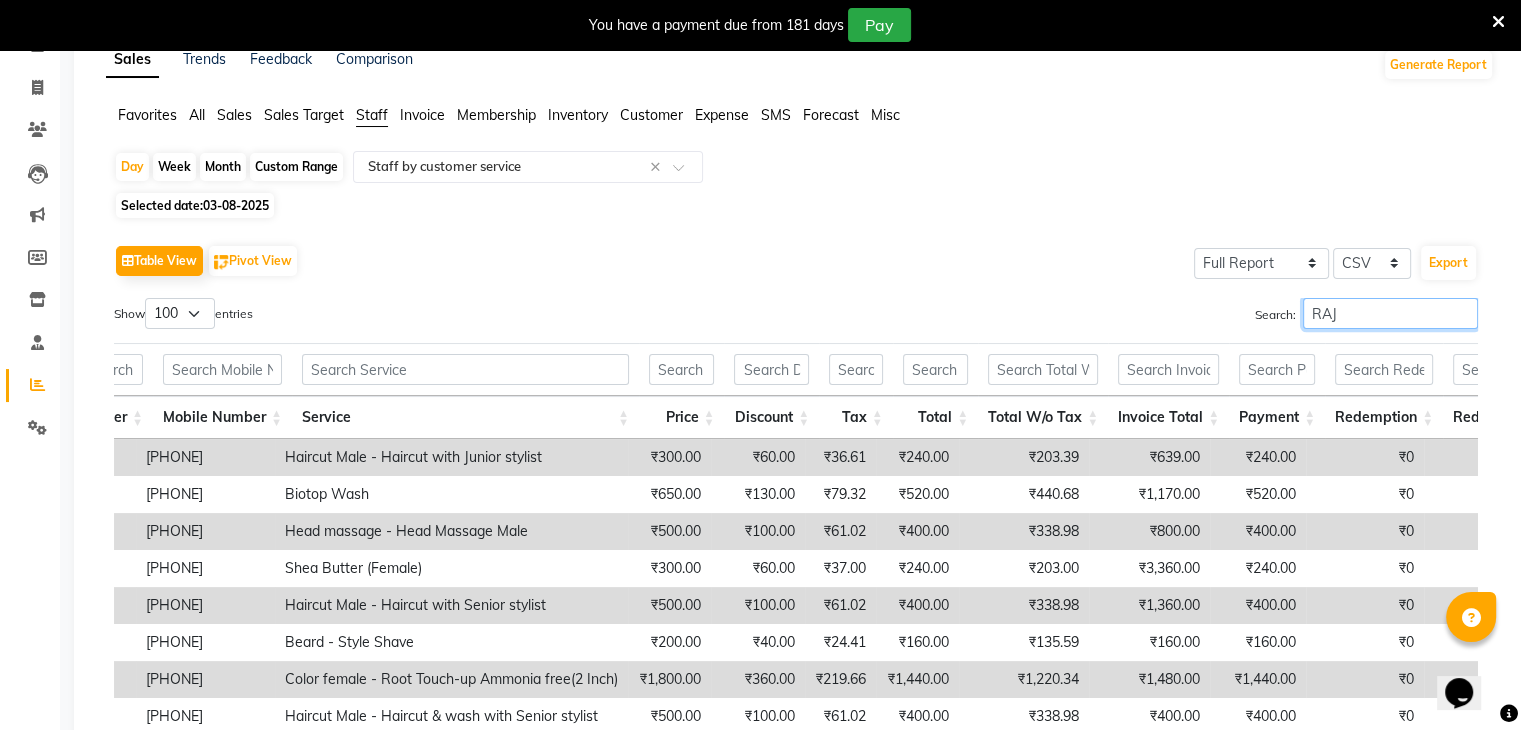 scroll, scrollTop: 145, scrollLeft: 0, axis: vertical 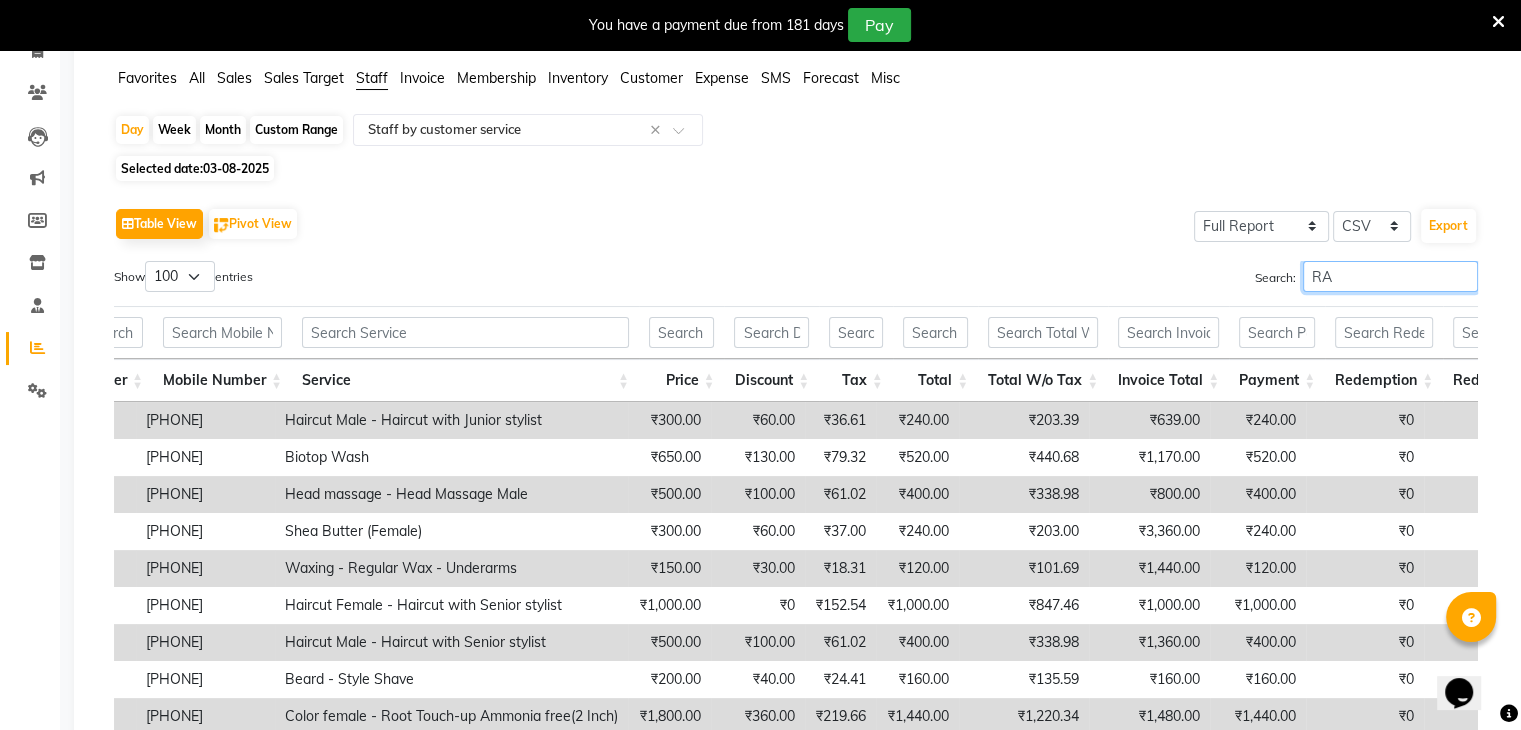type on "R" 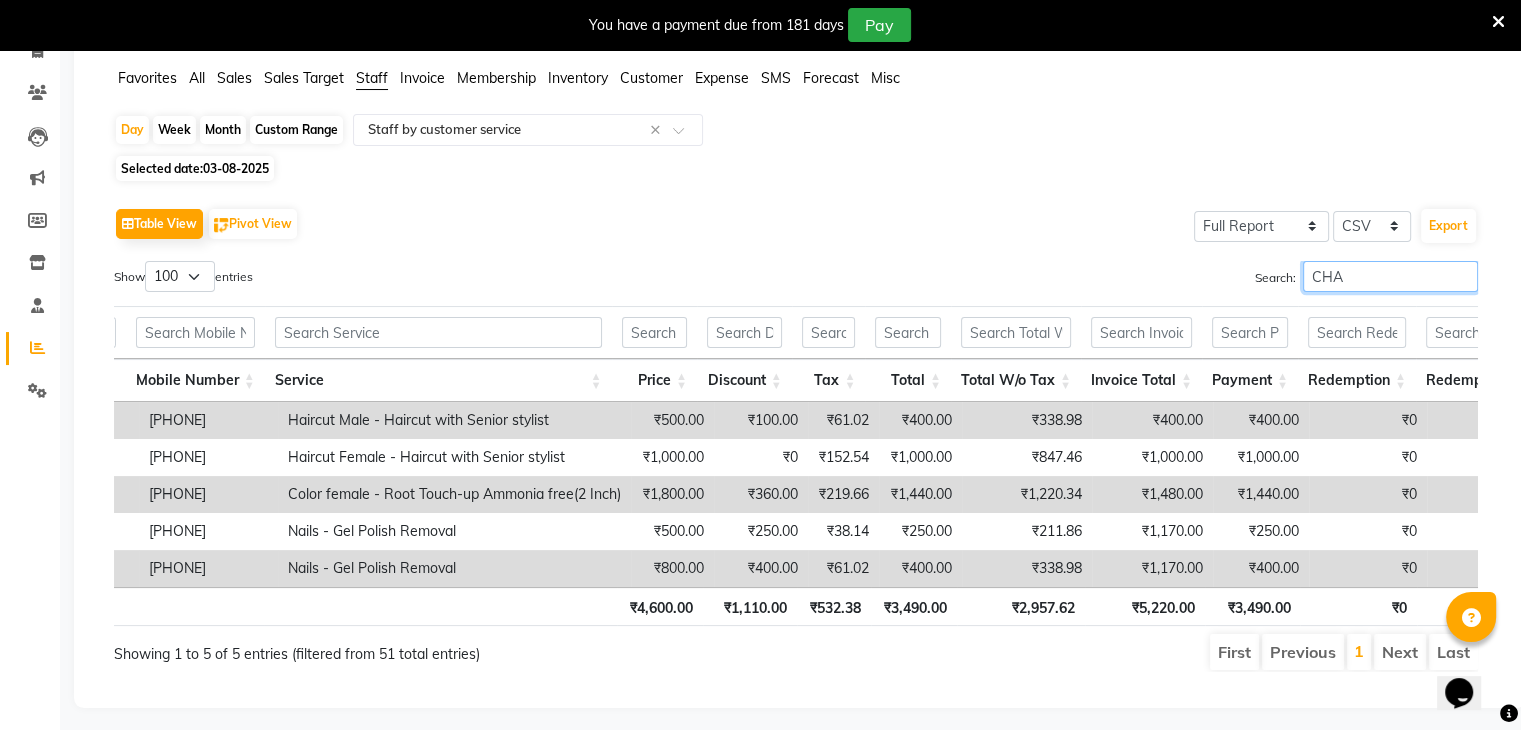 scroll, scrollTop: 0, scrollLeft: 726, axis: horizontal 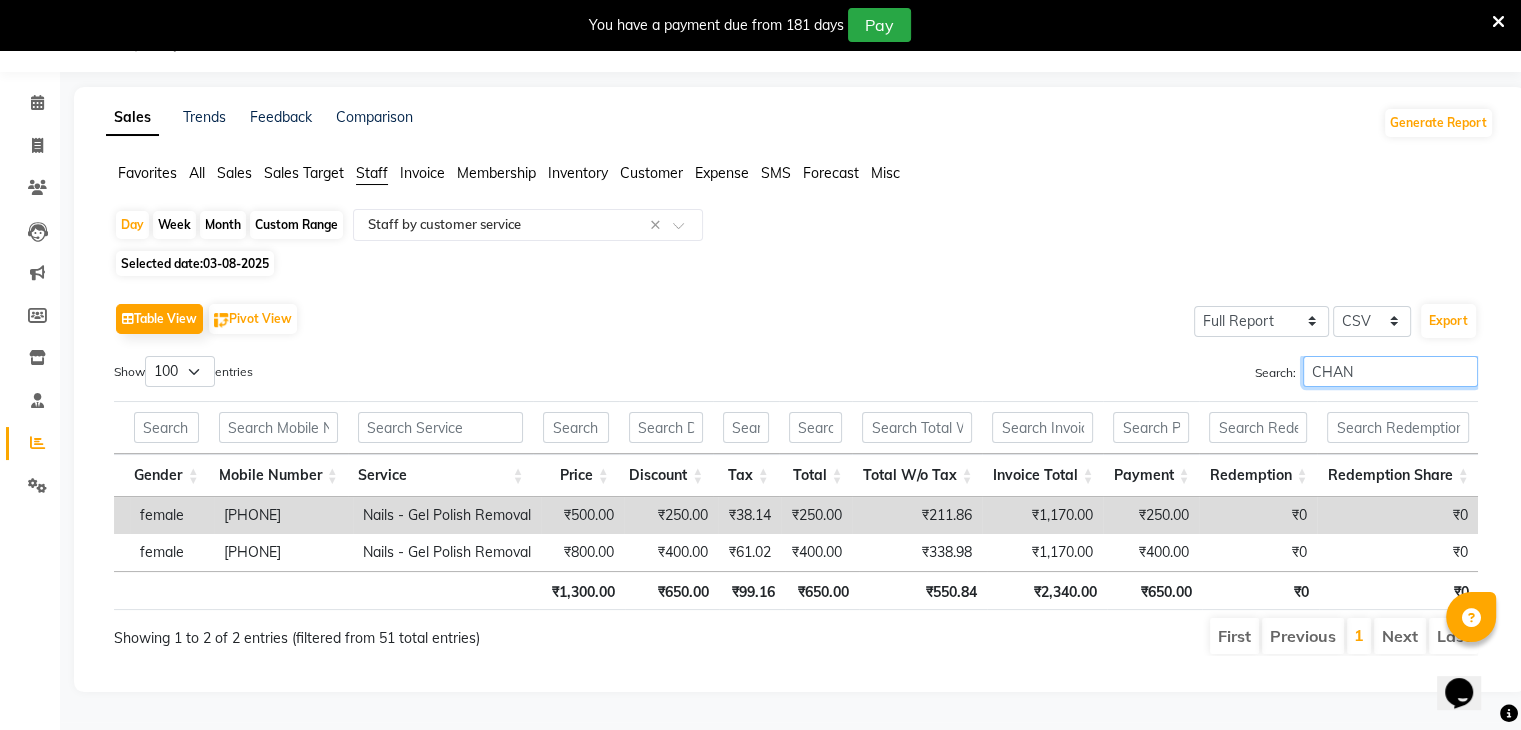 type on "CHAN" 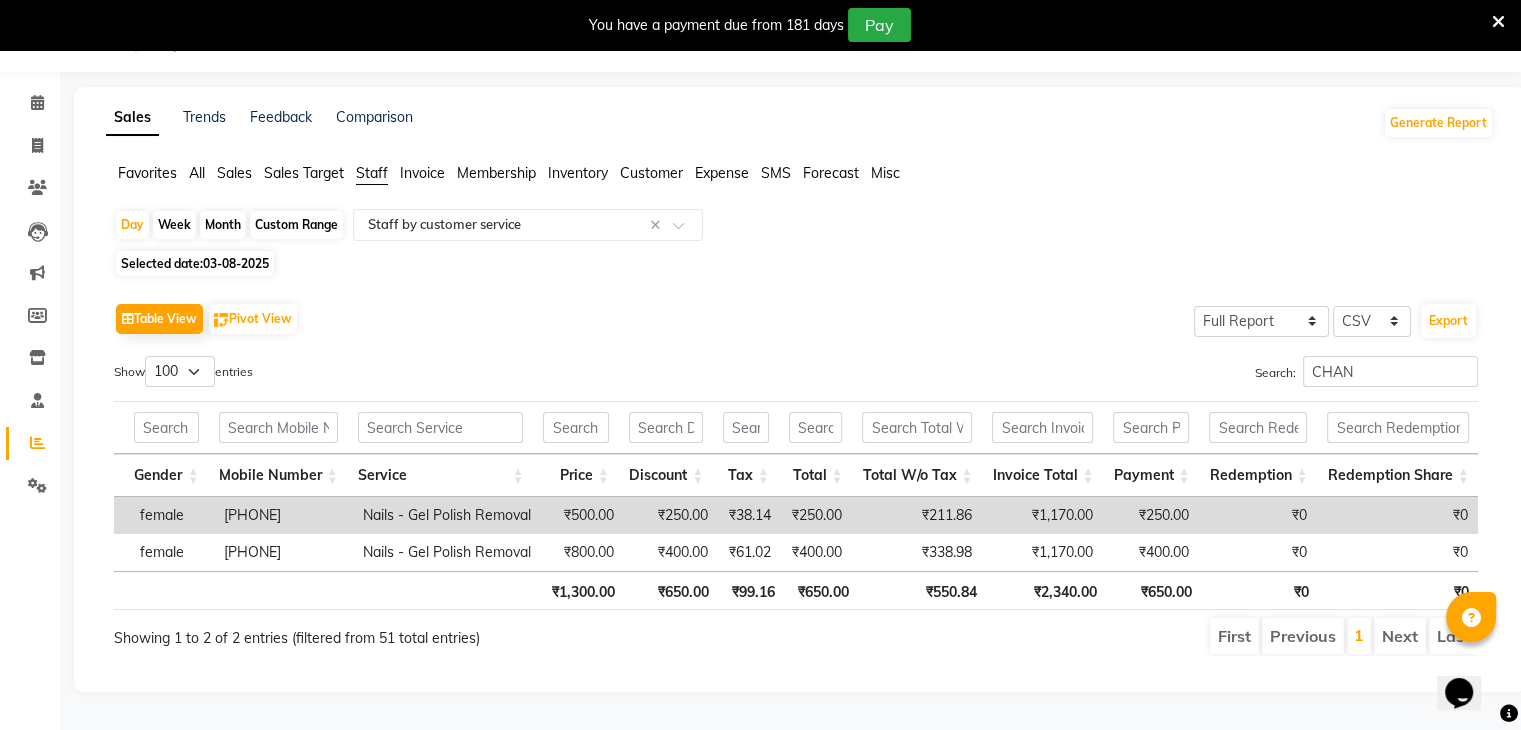 click on "Month" 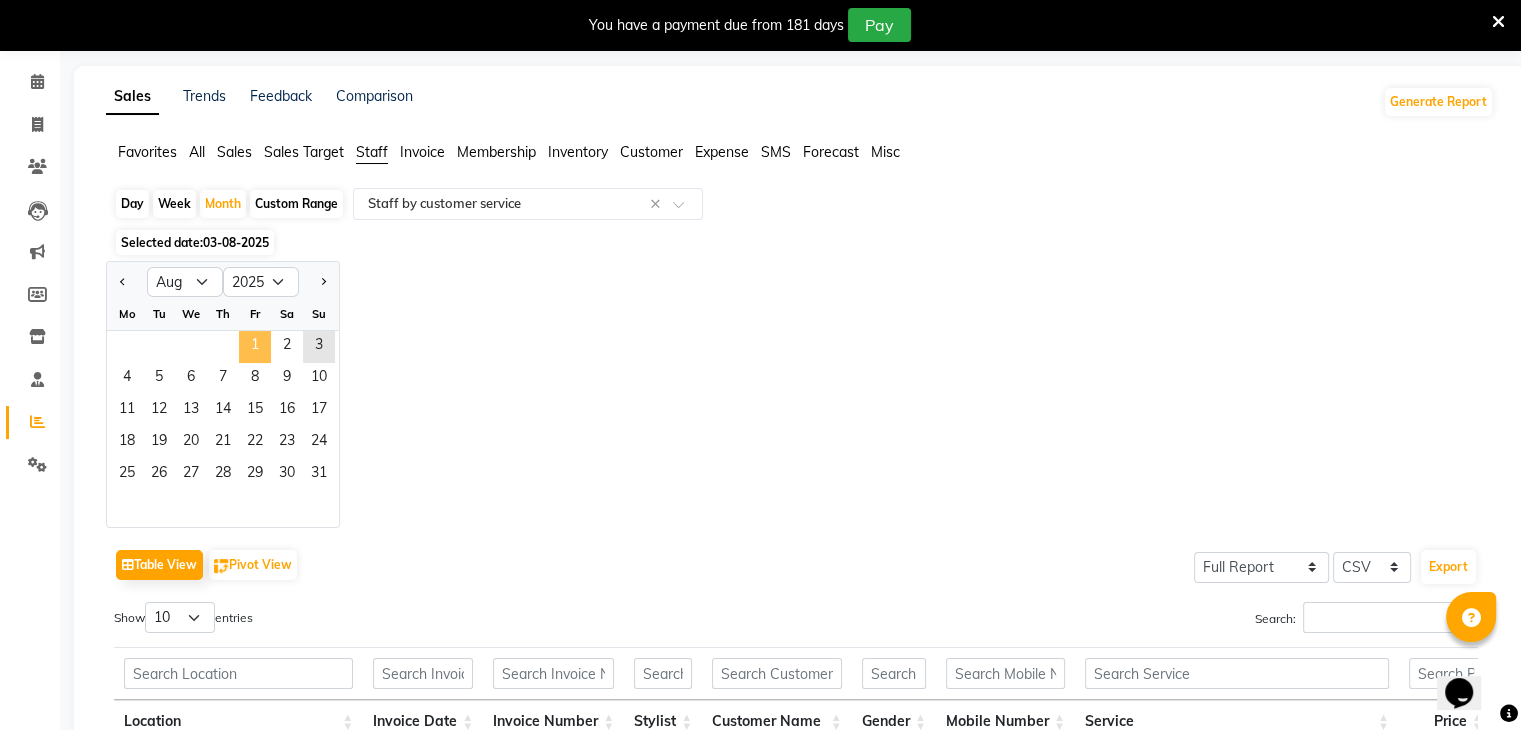 click on "1" 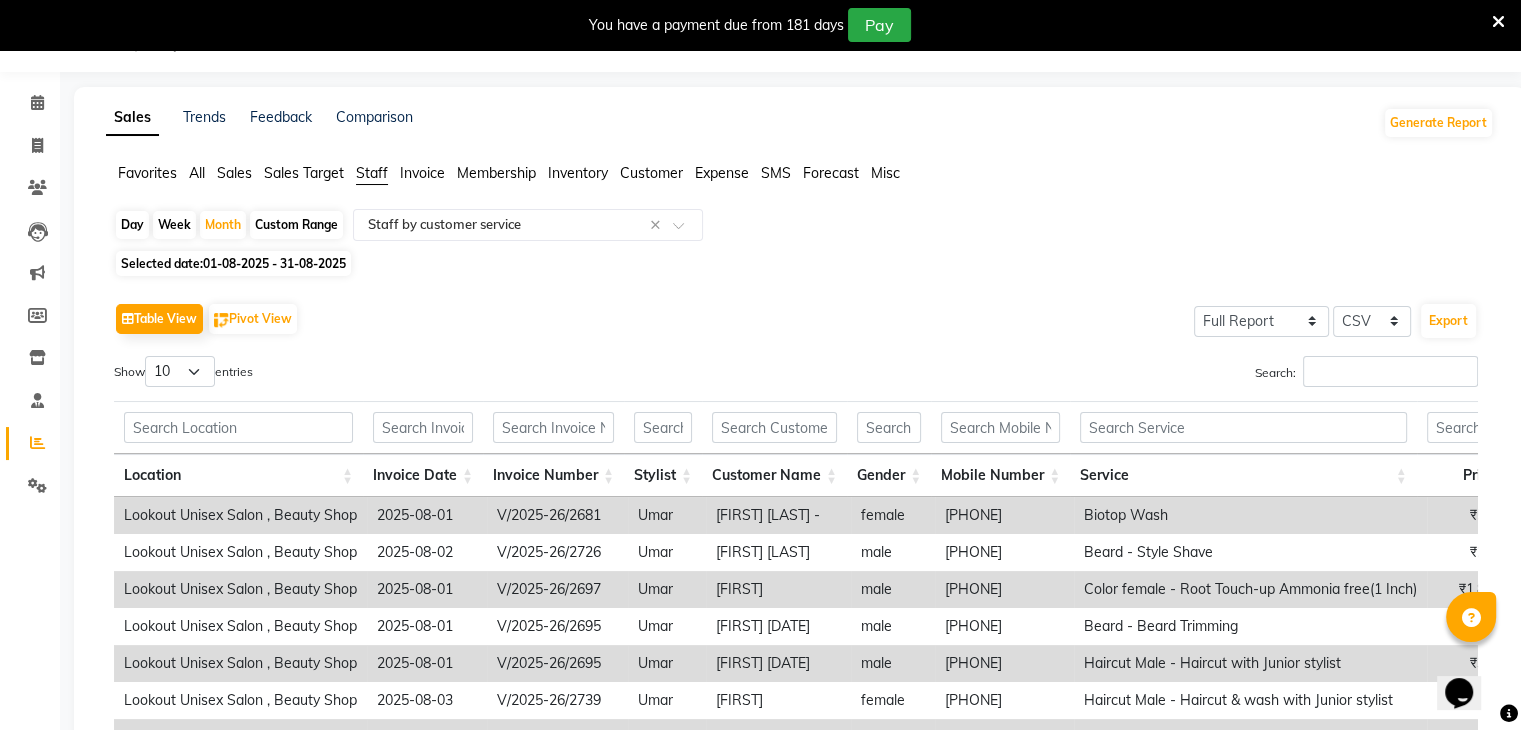 scroll, scrollTop: 71, scrollLeft: 0, axis: vertical 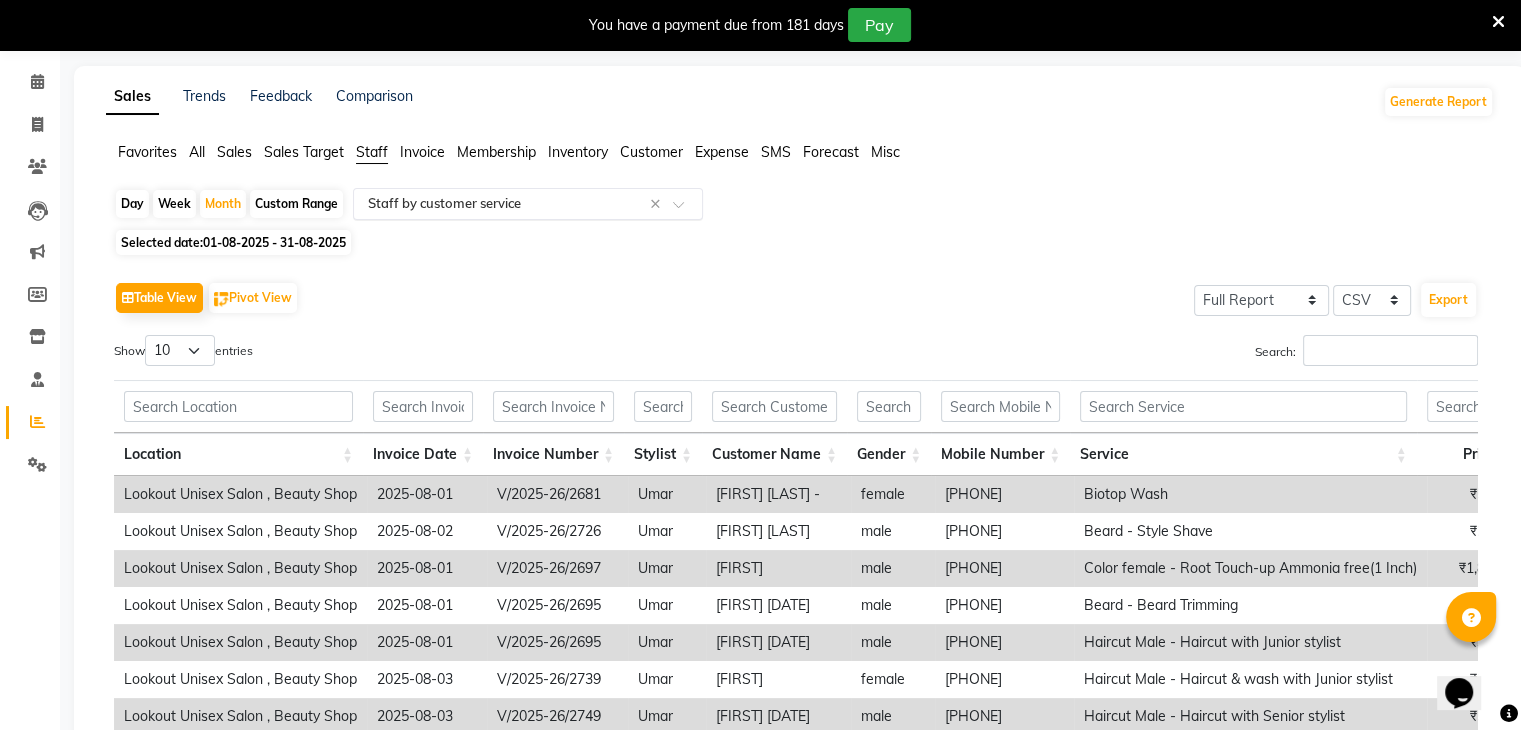 click 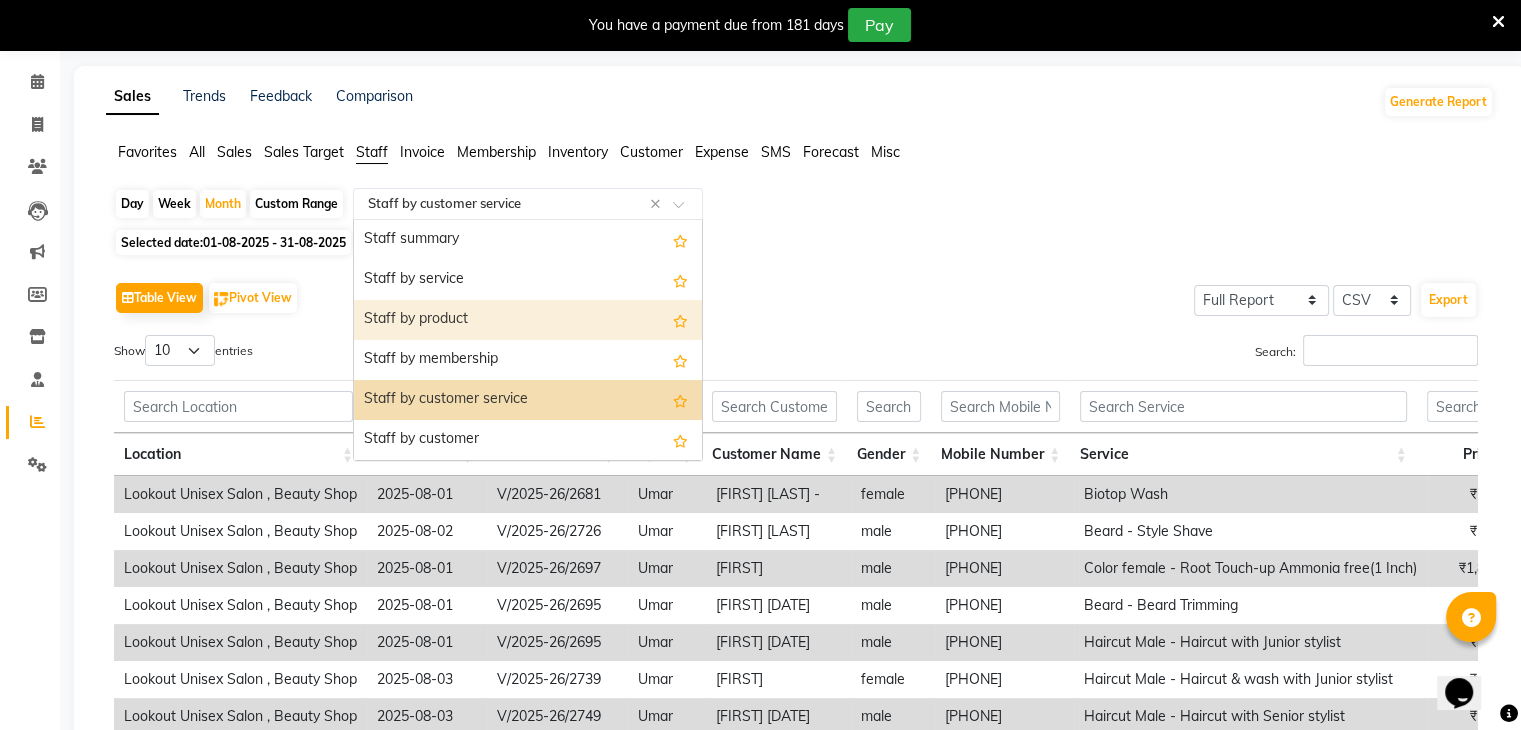 click on "Staff by product" at bounding box center [528, 320] 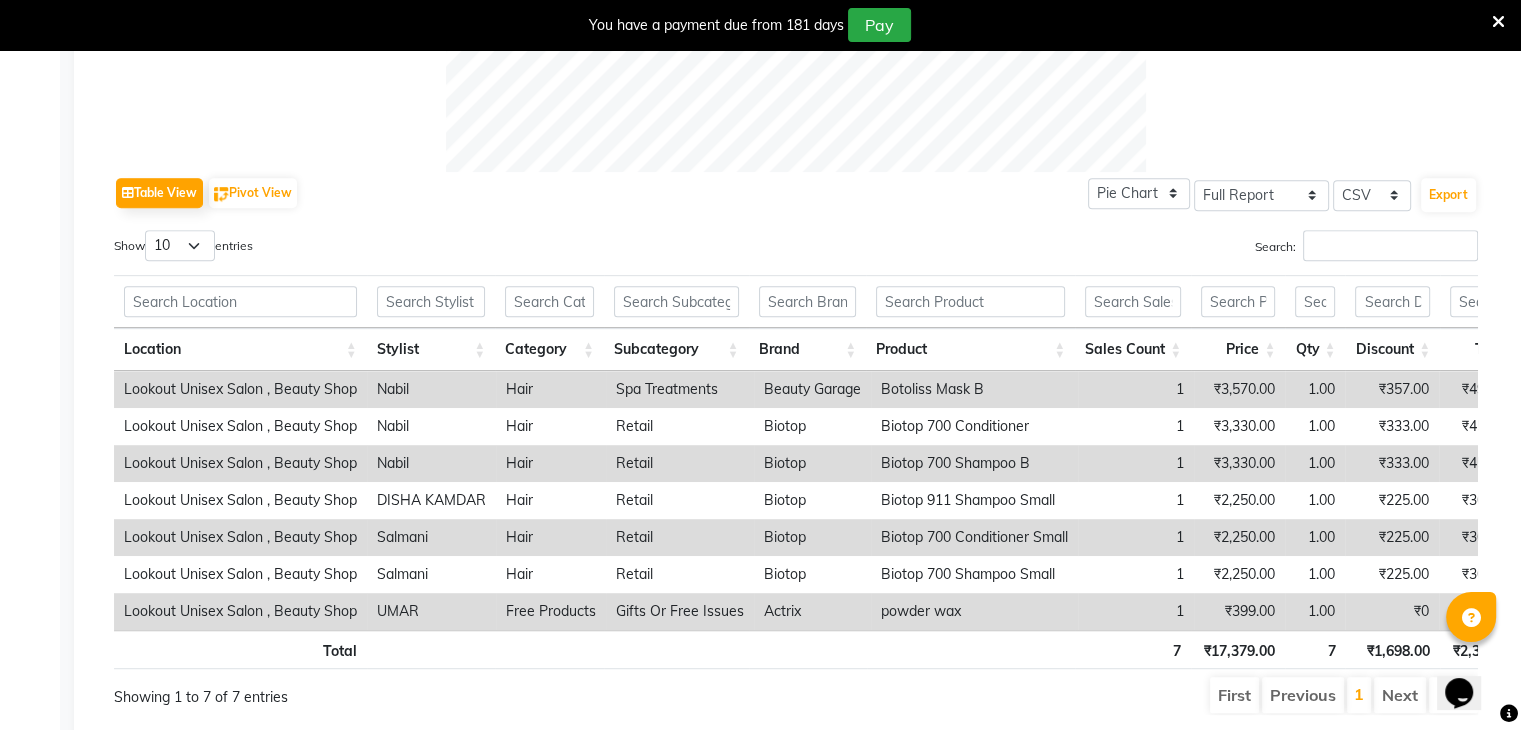 scroll, scrollTop: 971, scrollLeft: 0, axis: vertical 